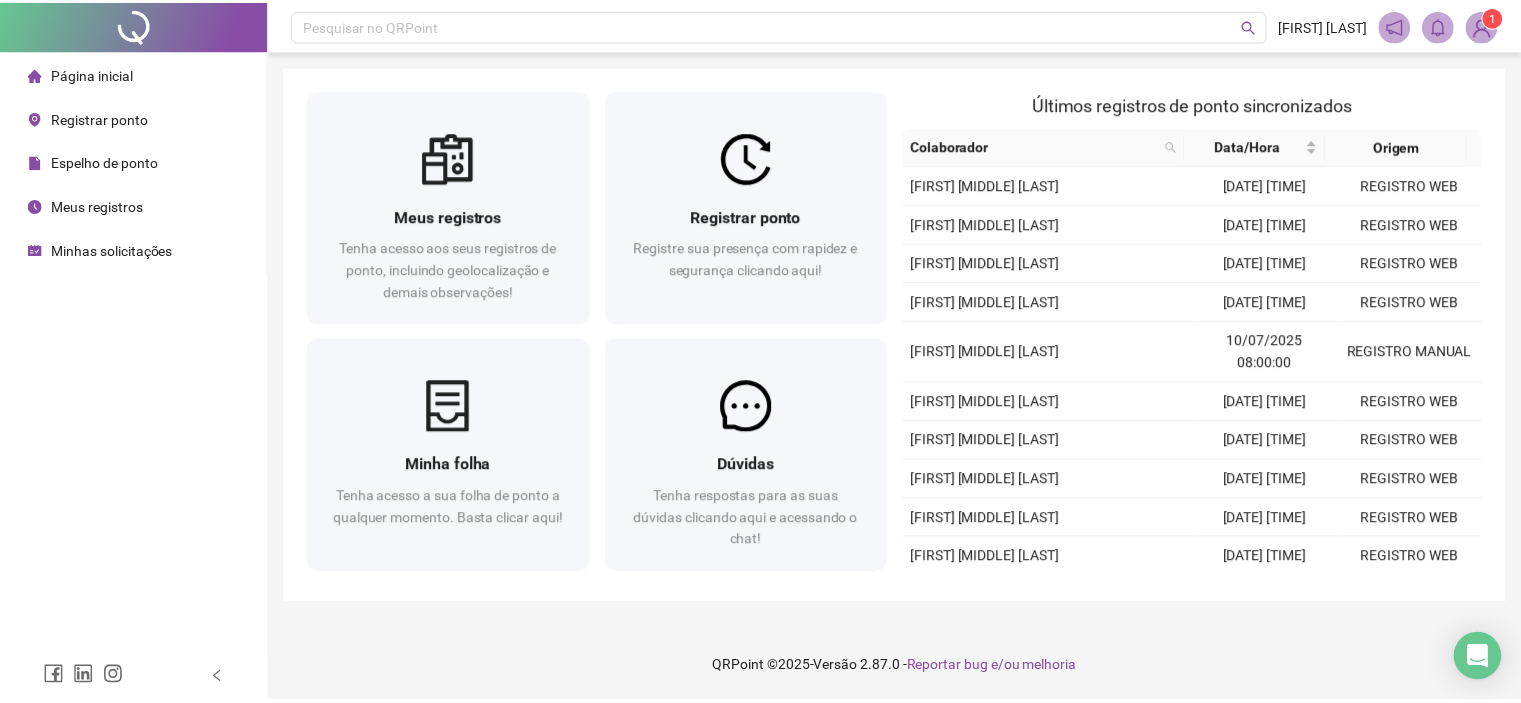 scroll, scrollTop: 0, scrollLeft: 0, axis: both 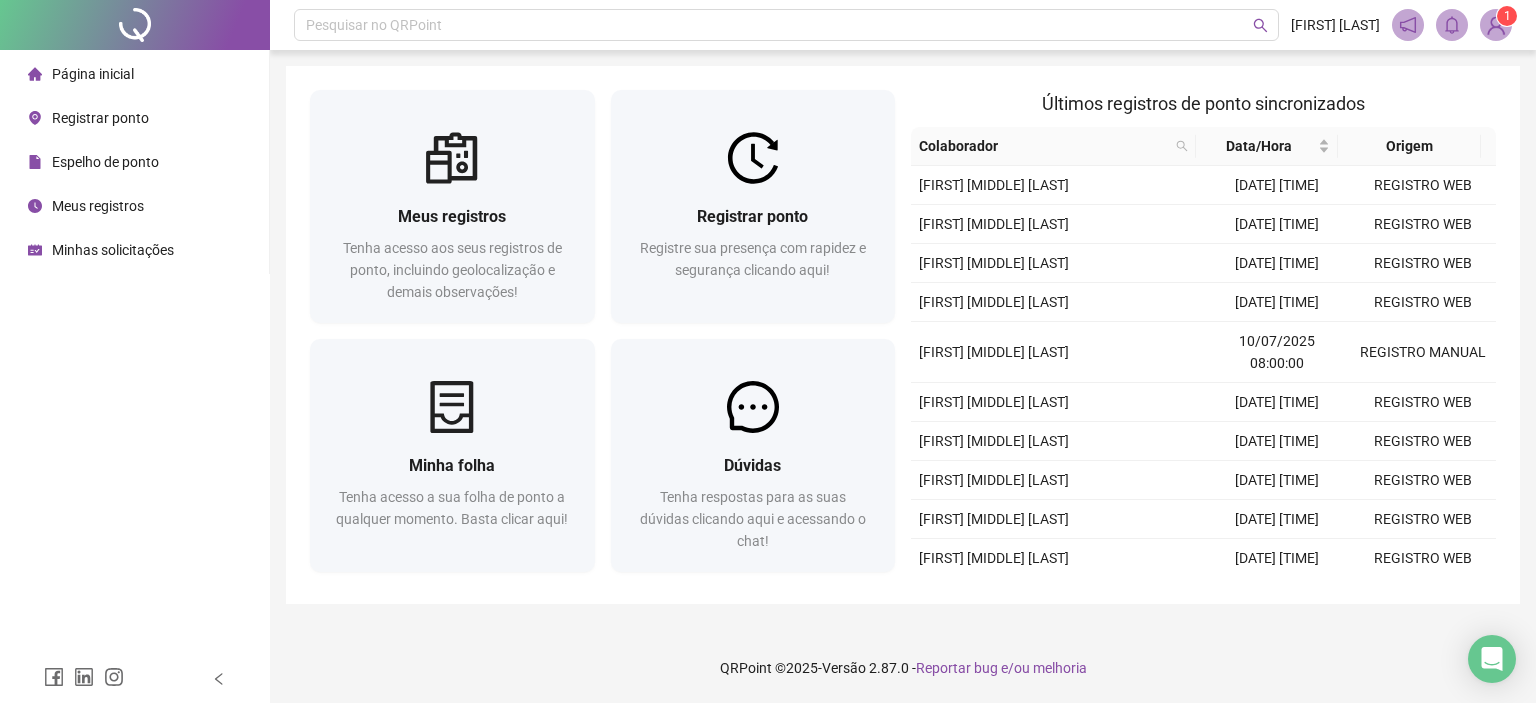 click on "Minhas solicitações" at bounding box center [113, 250] 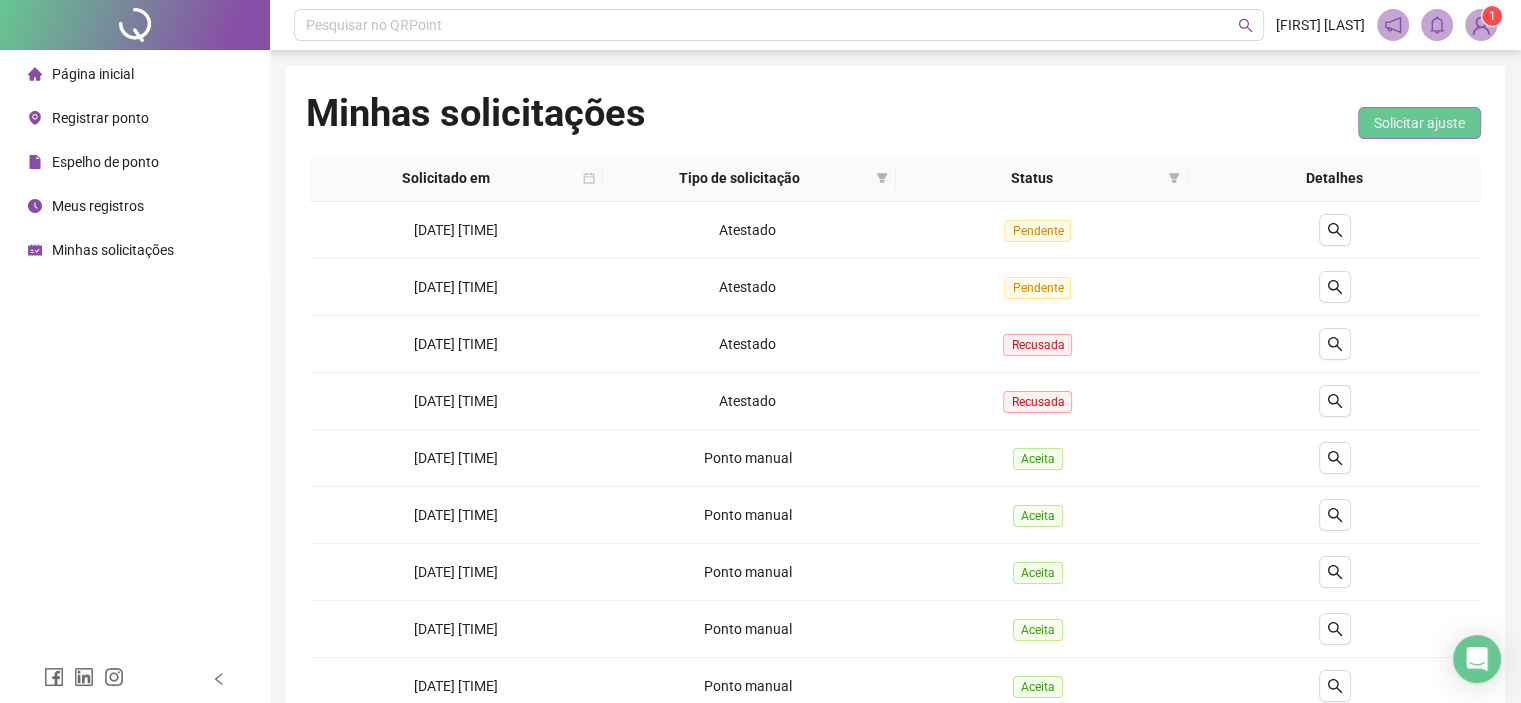 click on "Solicitar ajuste" at bounding box center [1419, 123] 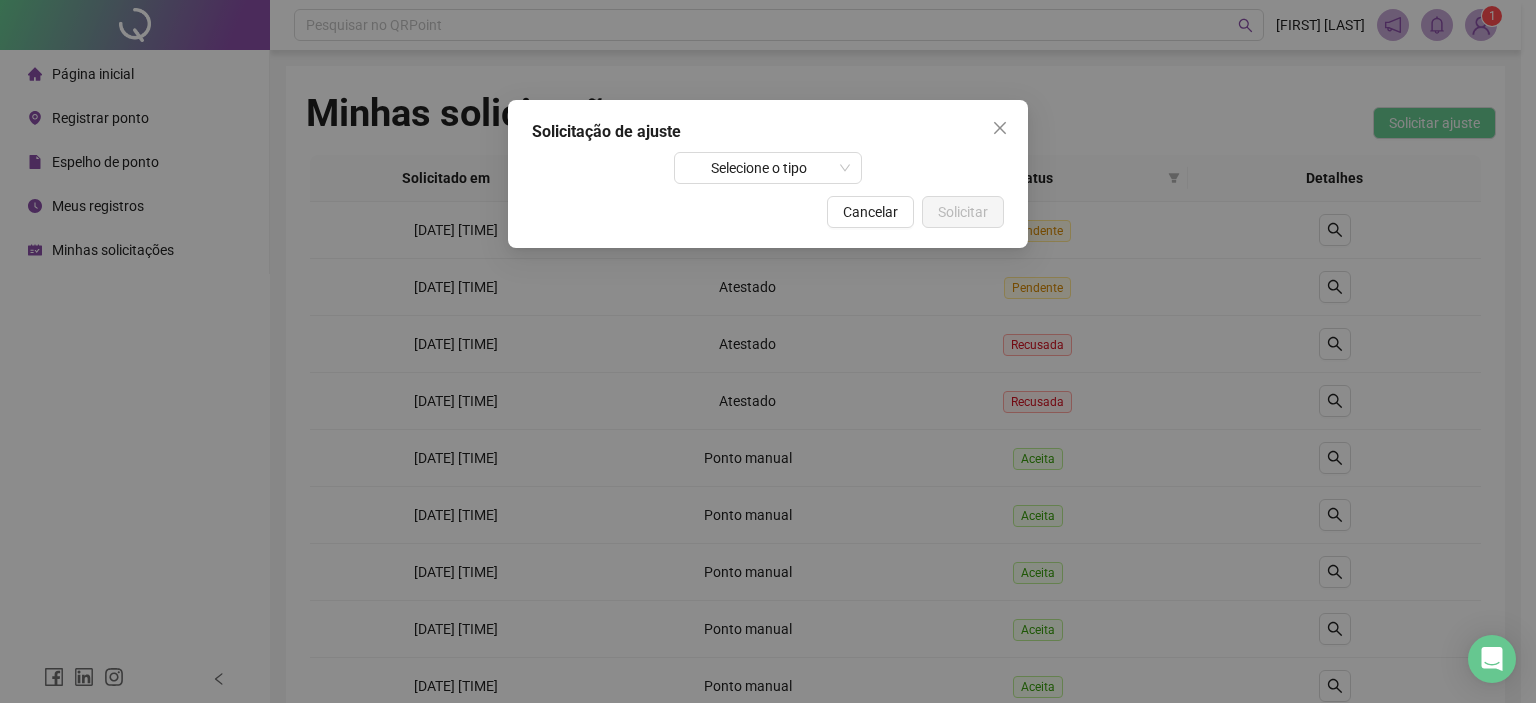 click on "Solicitação de ajuste Selecione o tipo Cancelar Solicitar" at bounding box center [768, 351] 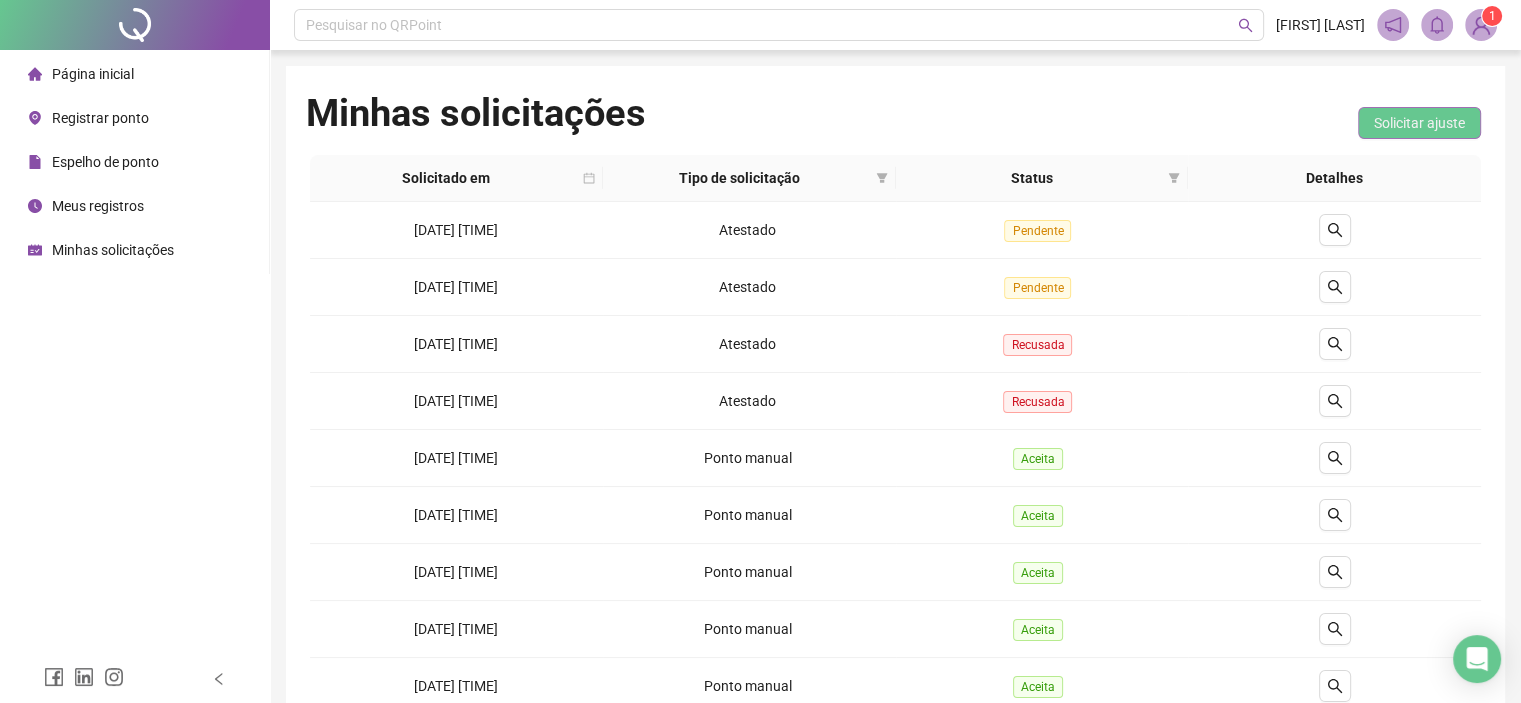 click on "Solicitar ajuste" at bounding box center (1419, 123) 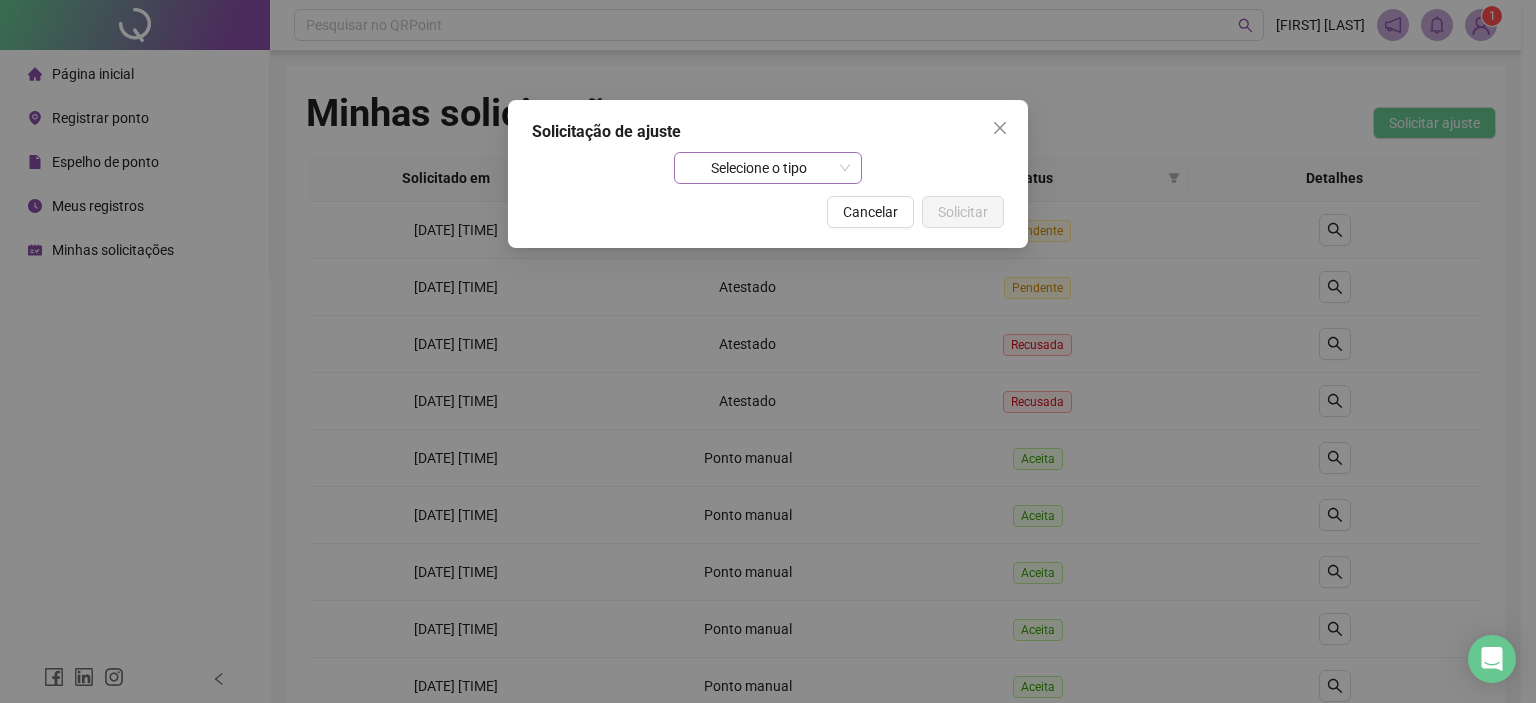 click on "Selecione o tipo" at bounding box center (768, 168) 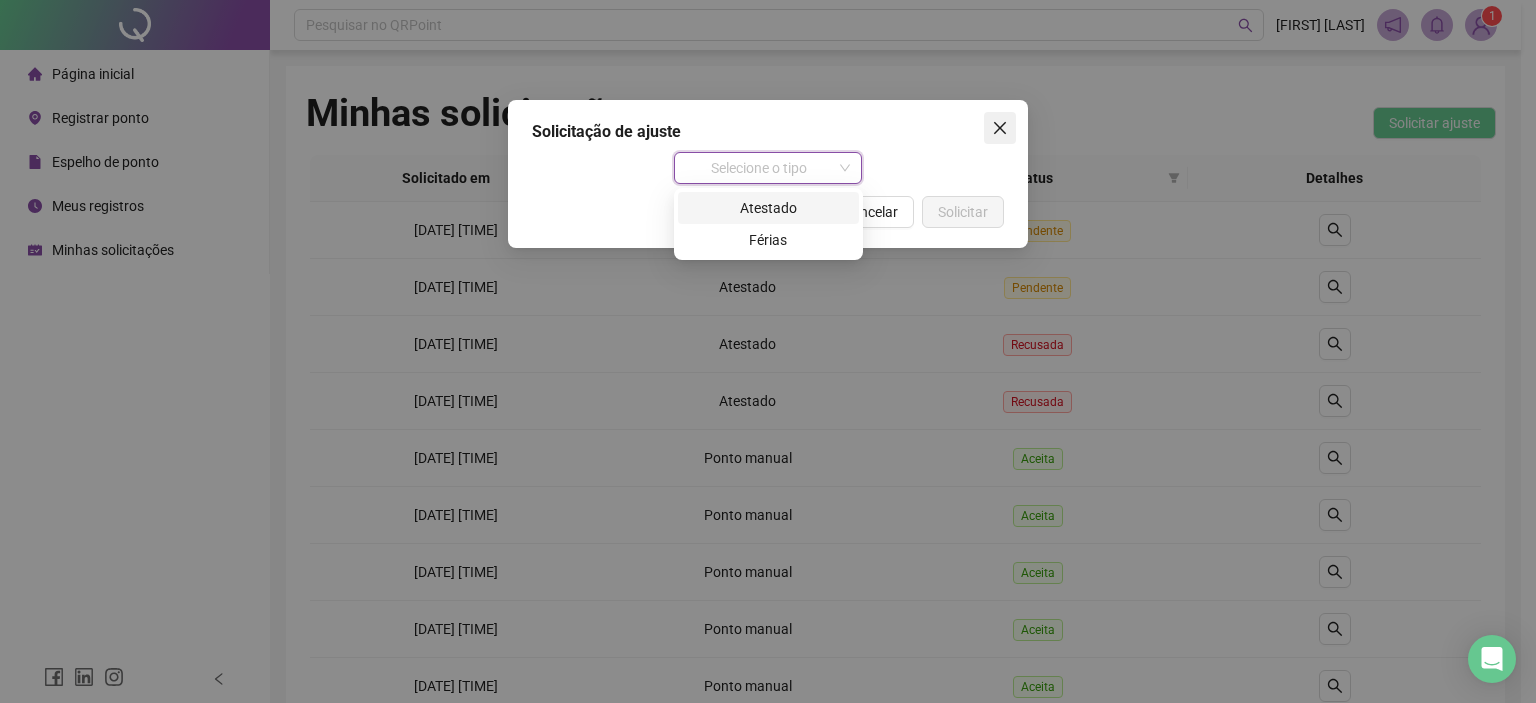 click 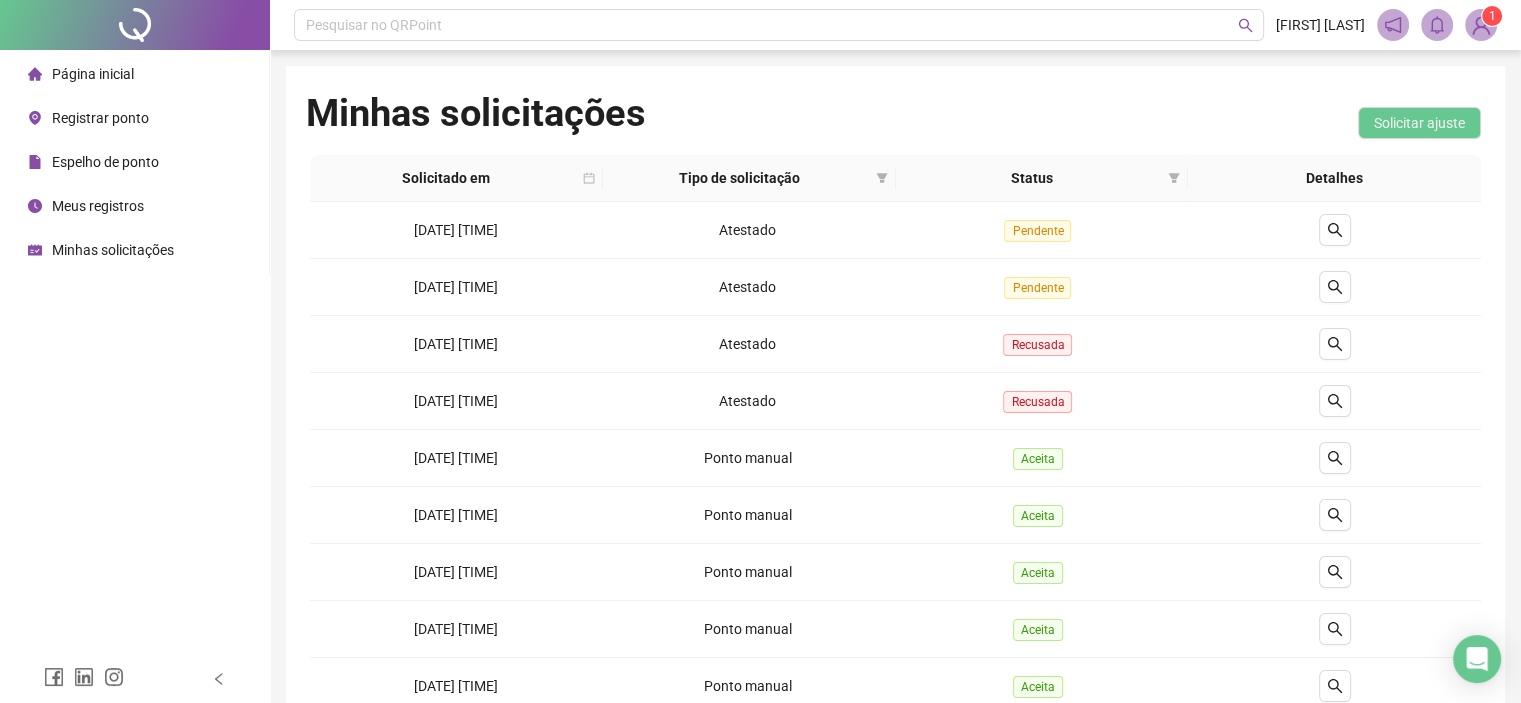 click on "Registrar ponto" at bounding box center [100, 118] 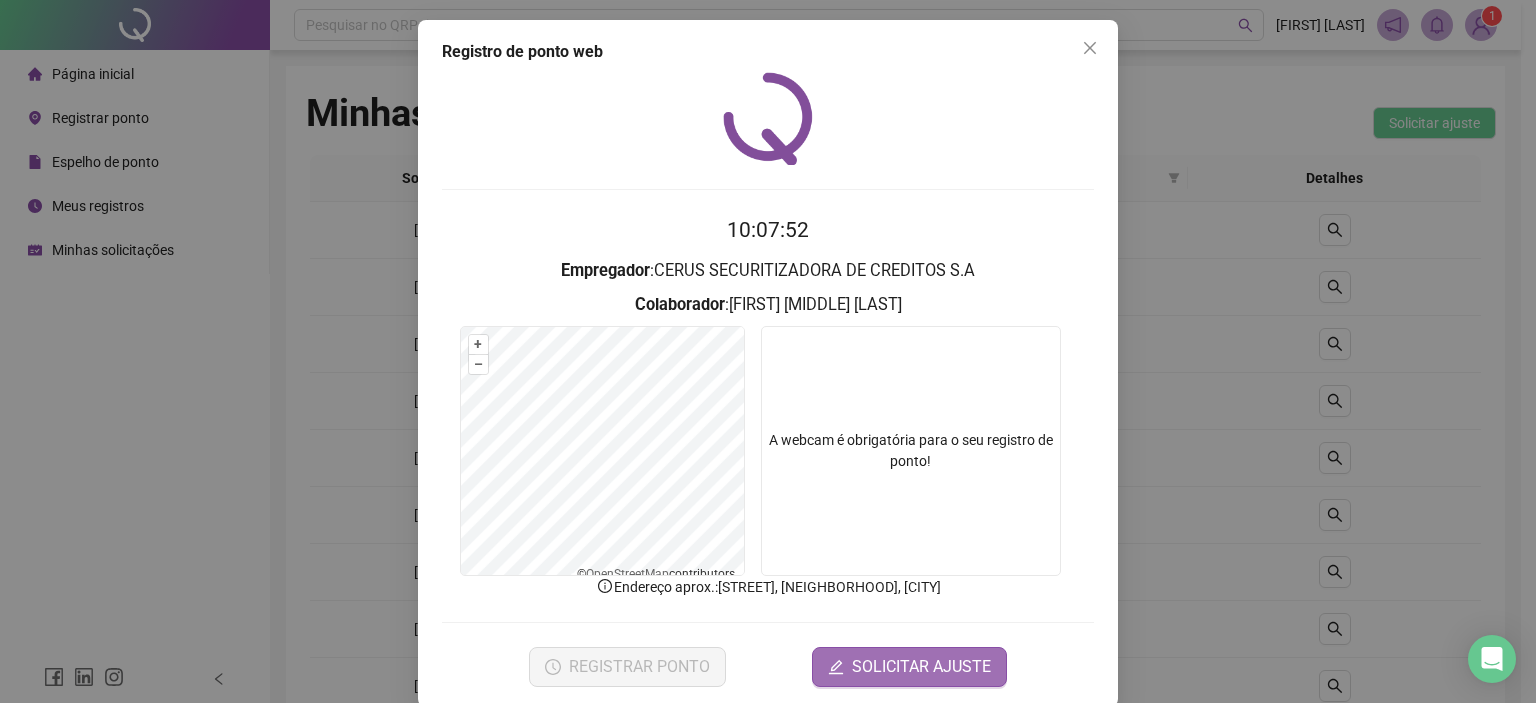 click on "SOLICITAR AJUSTE" at bounding box center (921, 667) 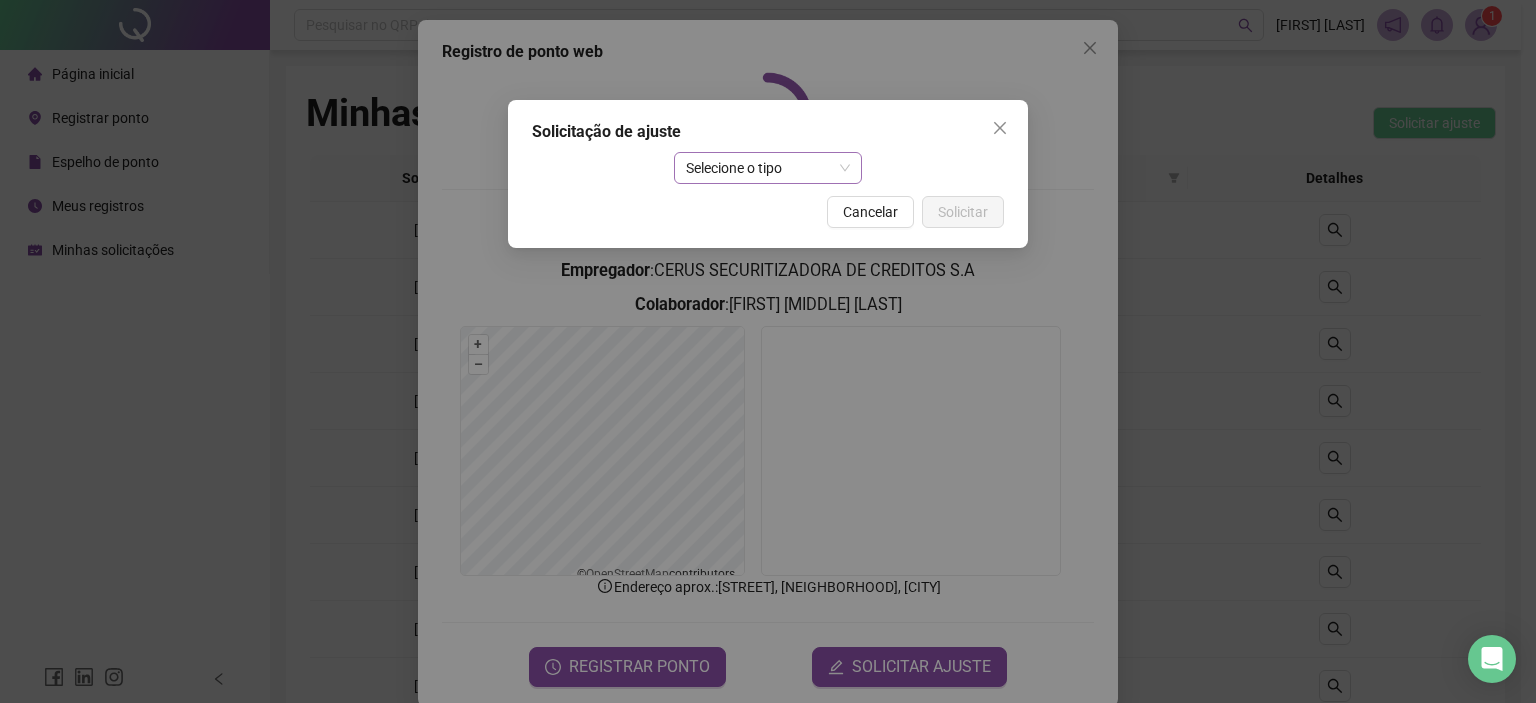 click on "Selecione o tipo" at bounding box center [768, 168] 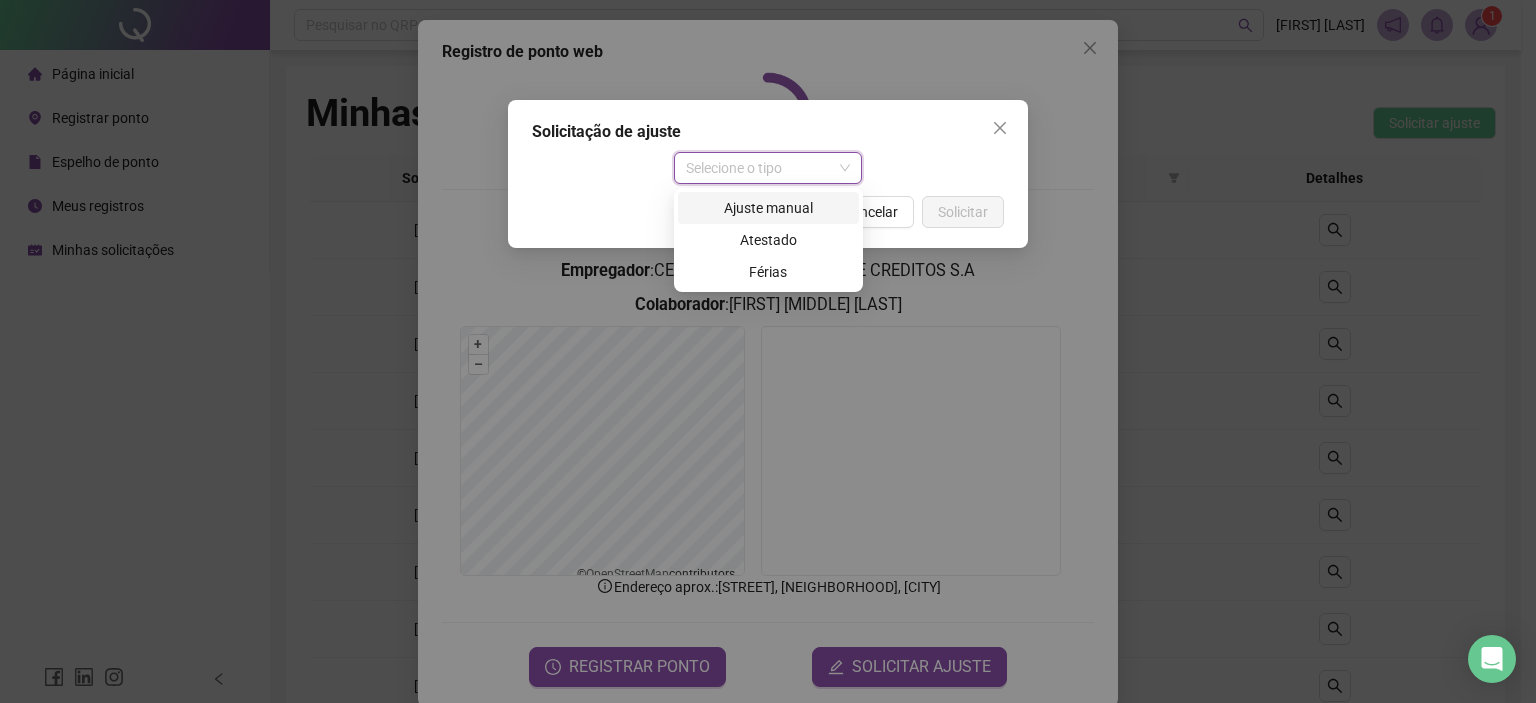 click on "Ajuste manual" at bounding box center [768, 208] 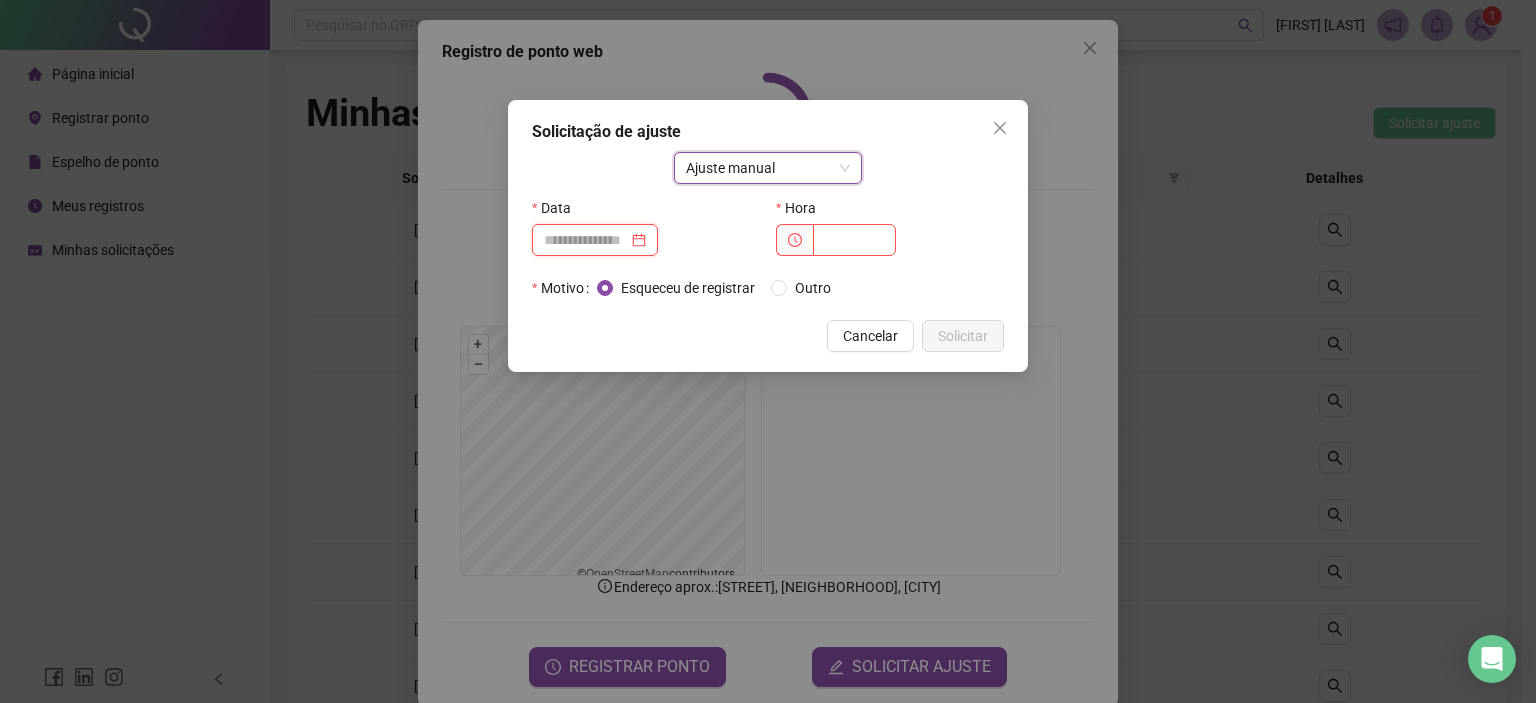 click at bounding box center (586, 240) 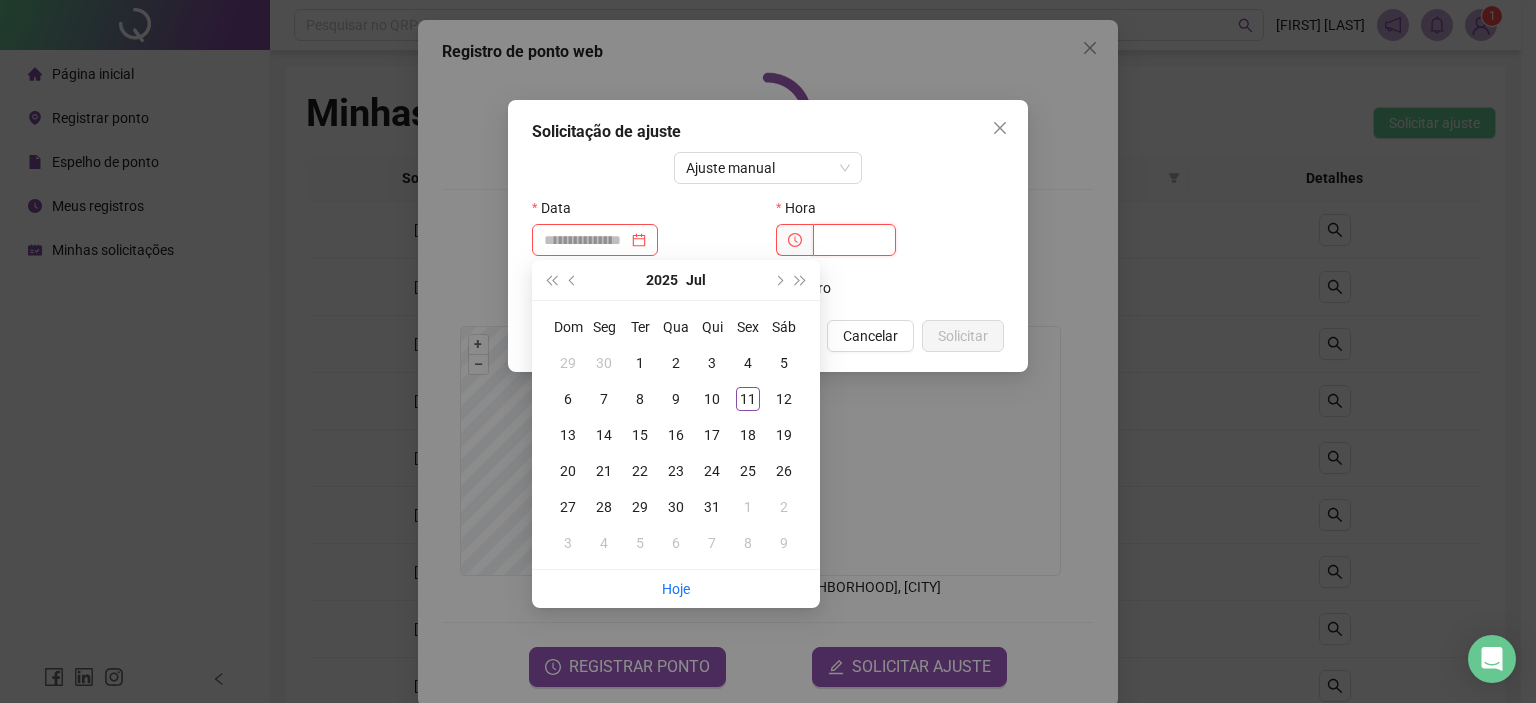 click at bounding box center (854, 240) 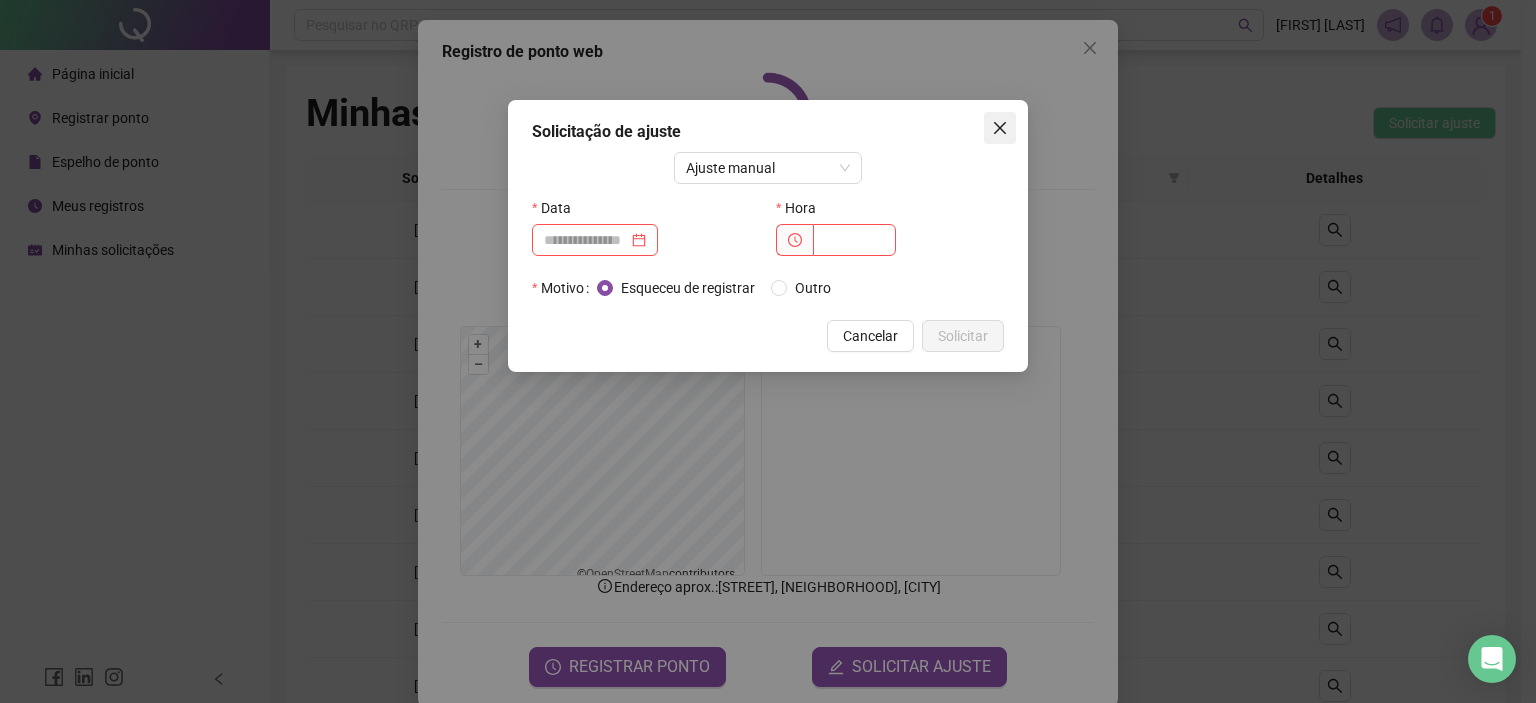 click 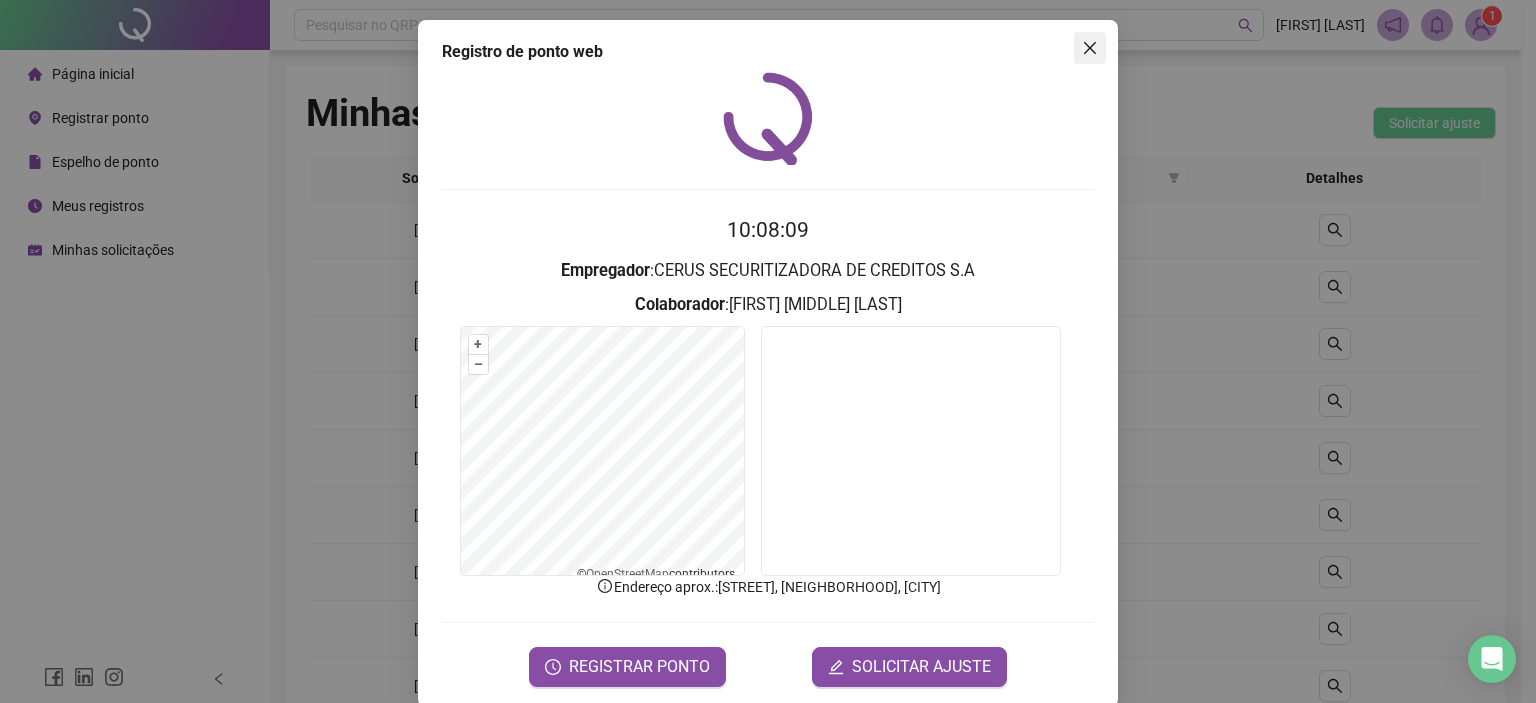 click 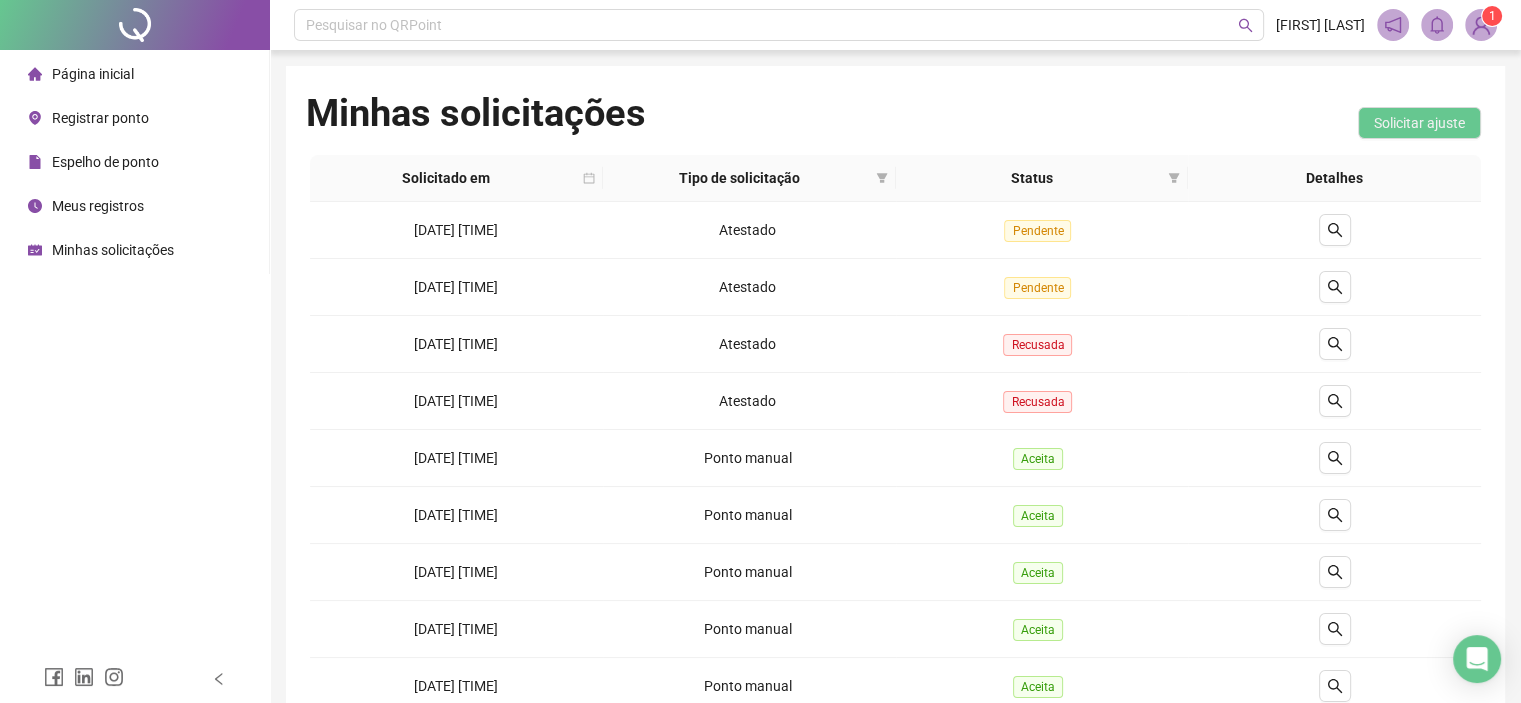 click on "Espelho de ponto" at bounding box center (105, 162) 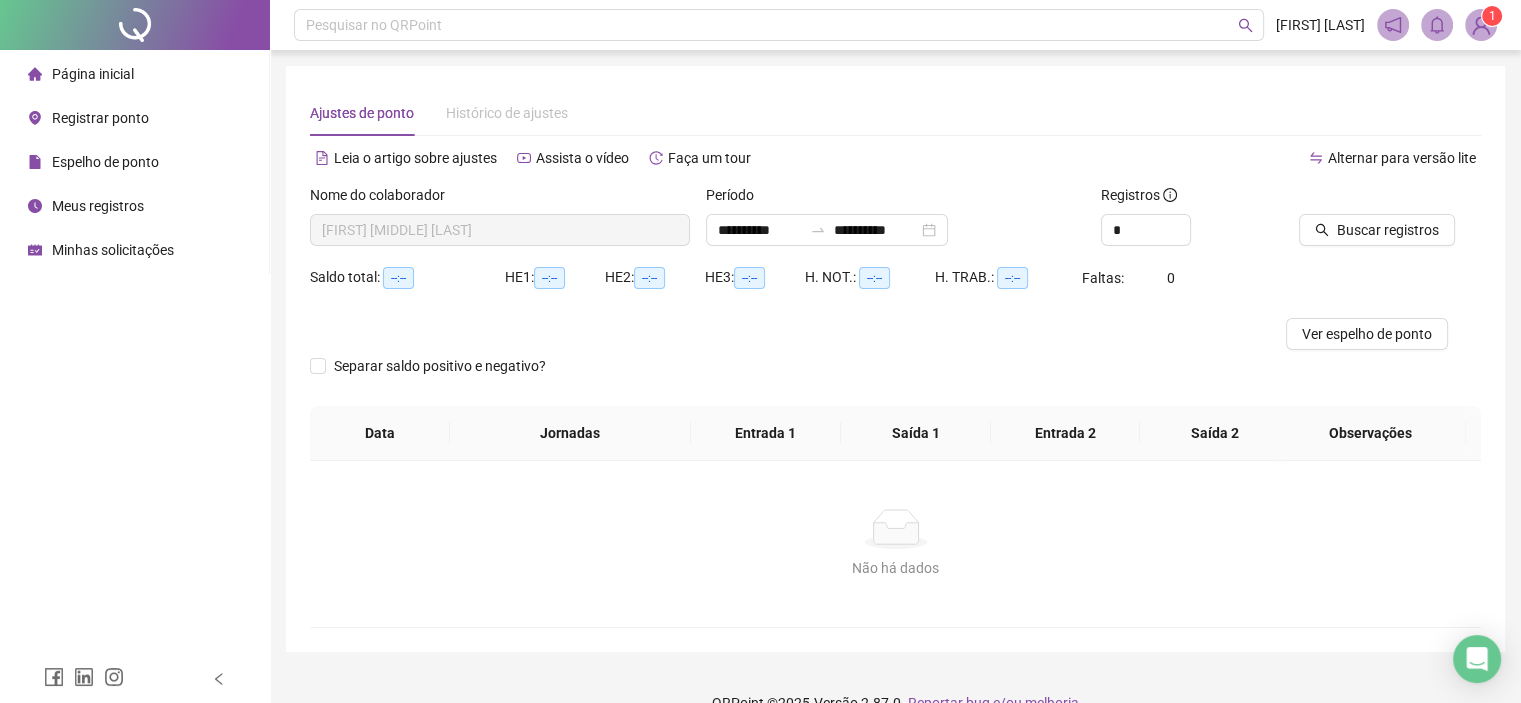 click on "**********" at bounding box center (896, 223) 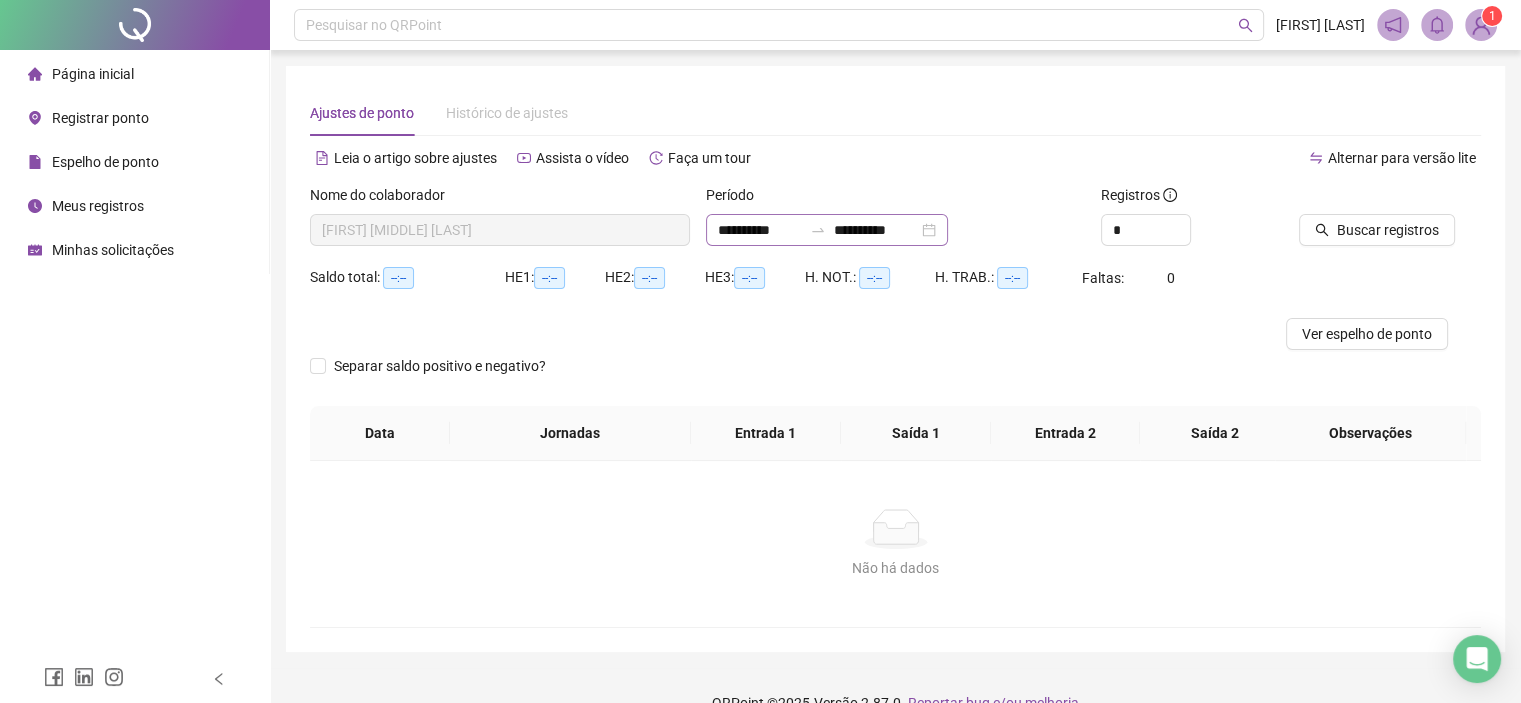 click on "**********" at bounding box center (827, 230) 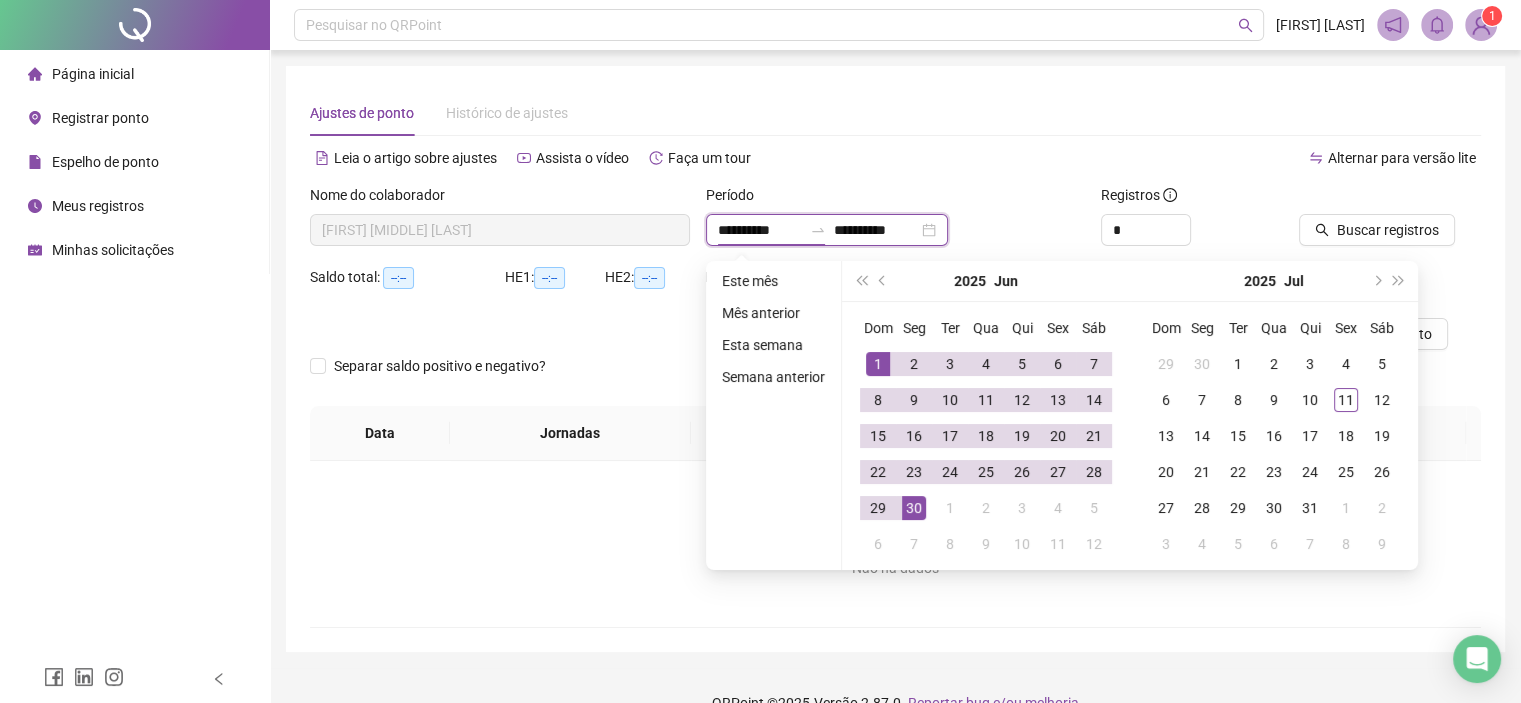 click on "**********" at bounding box center (760, 230) 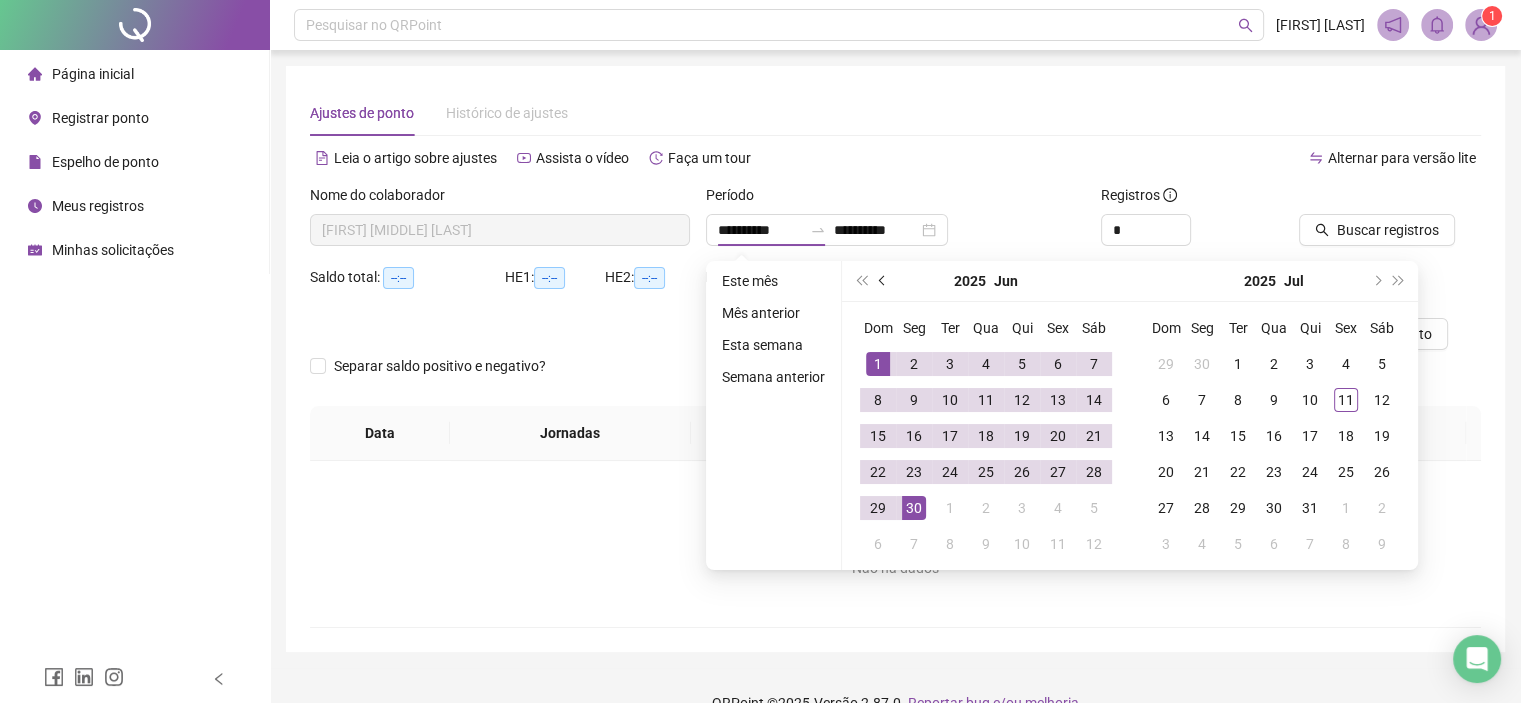 click at bounding box center (884, 281) 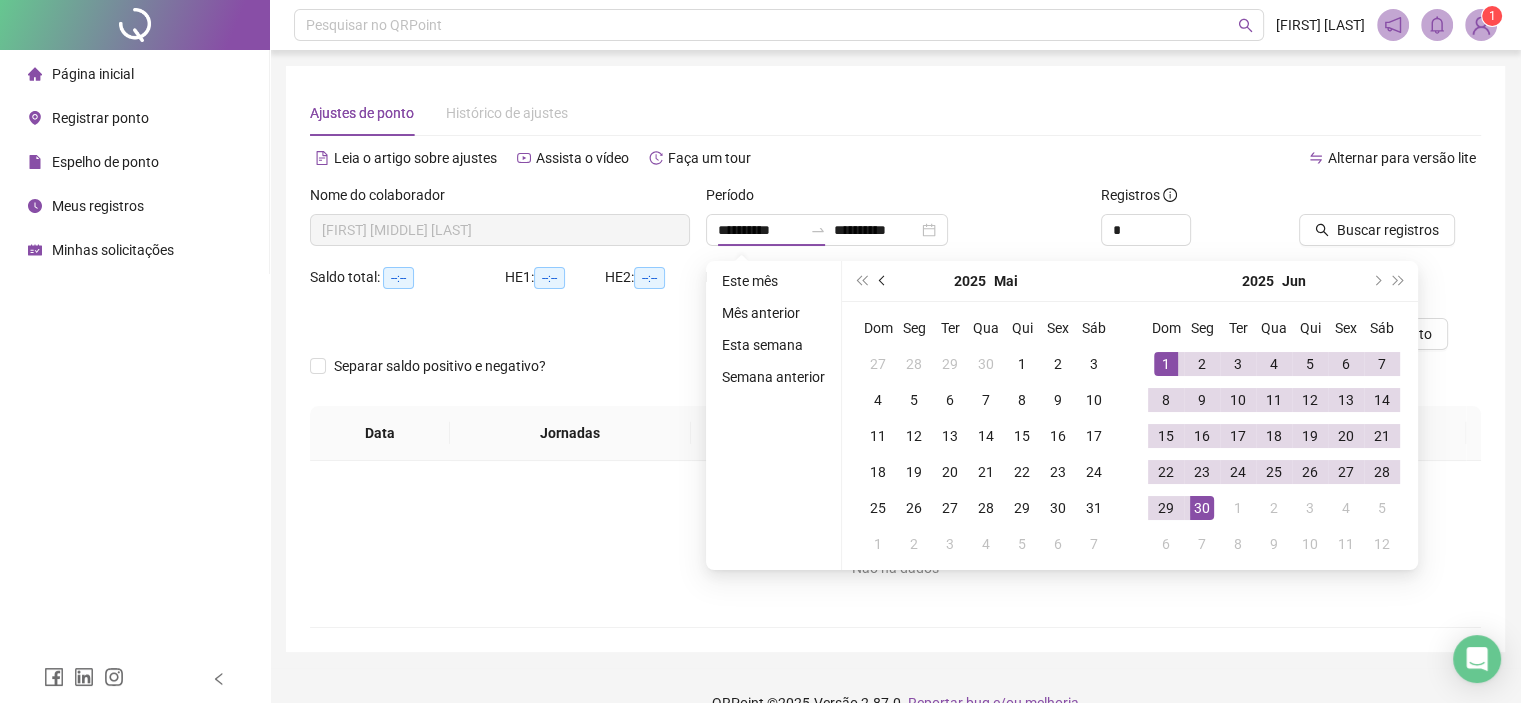 click at bounding box center [884, 281] 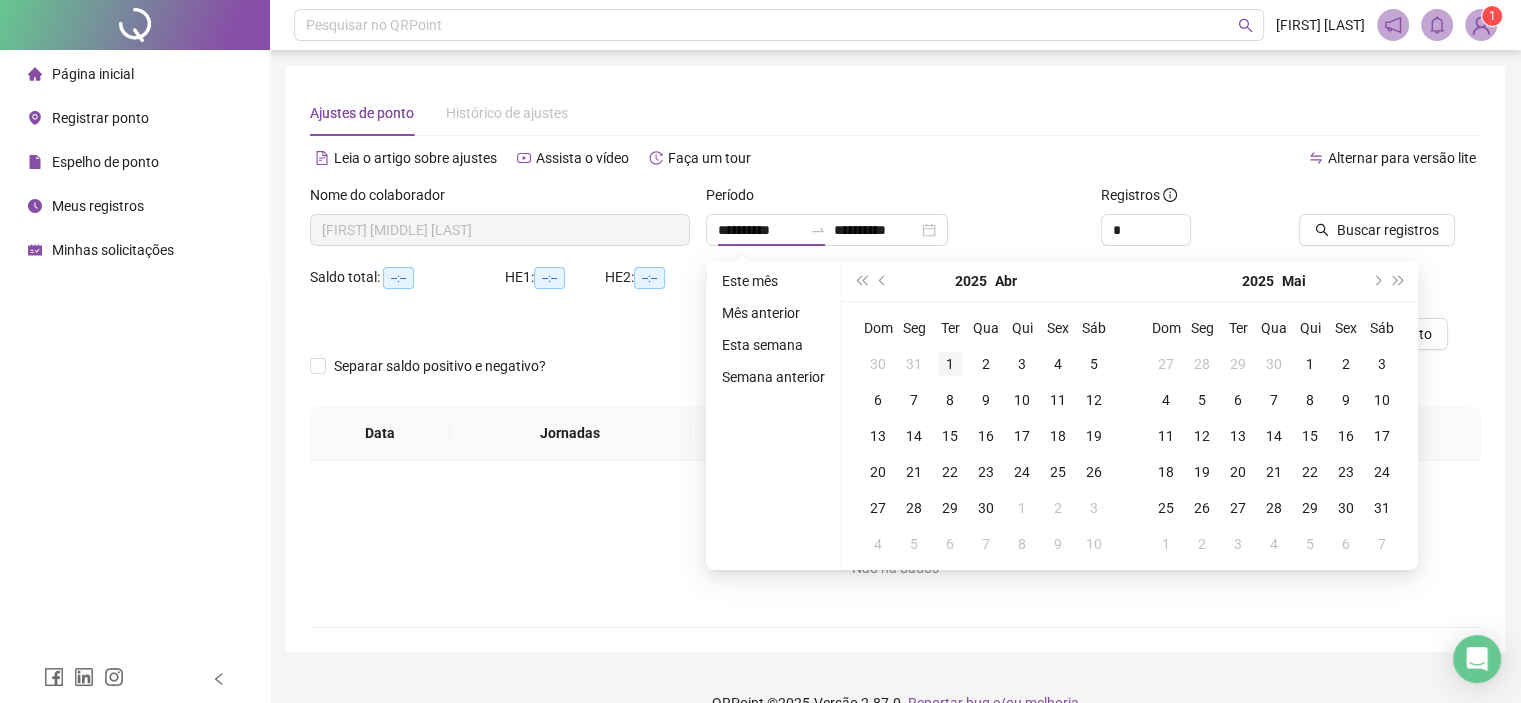 type on "**********" 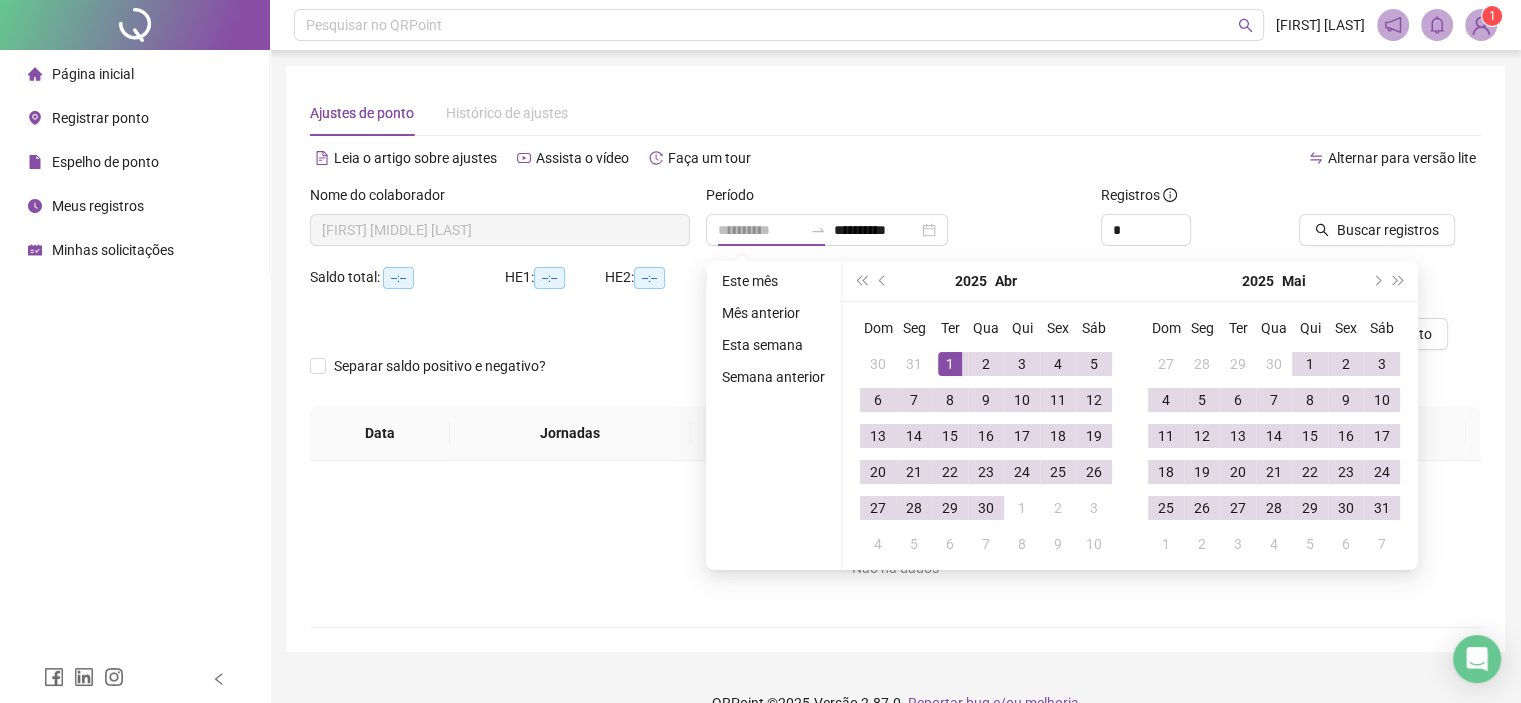 click on "1" at bounding box center [950, 364] 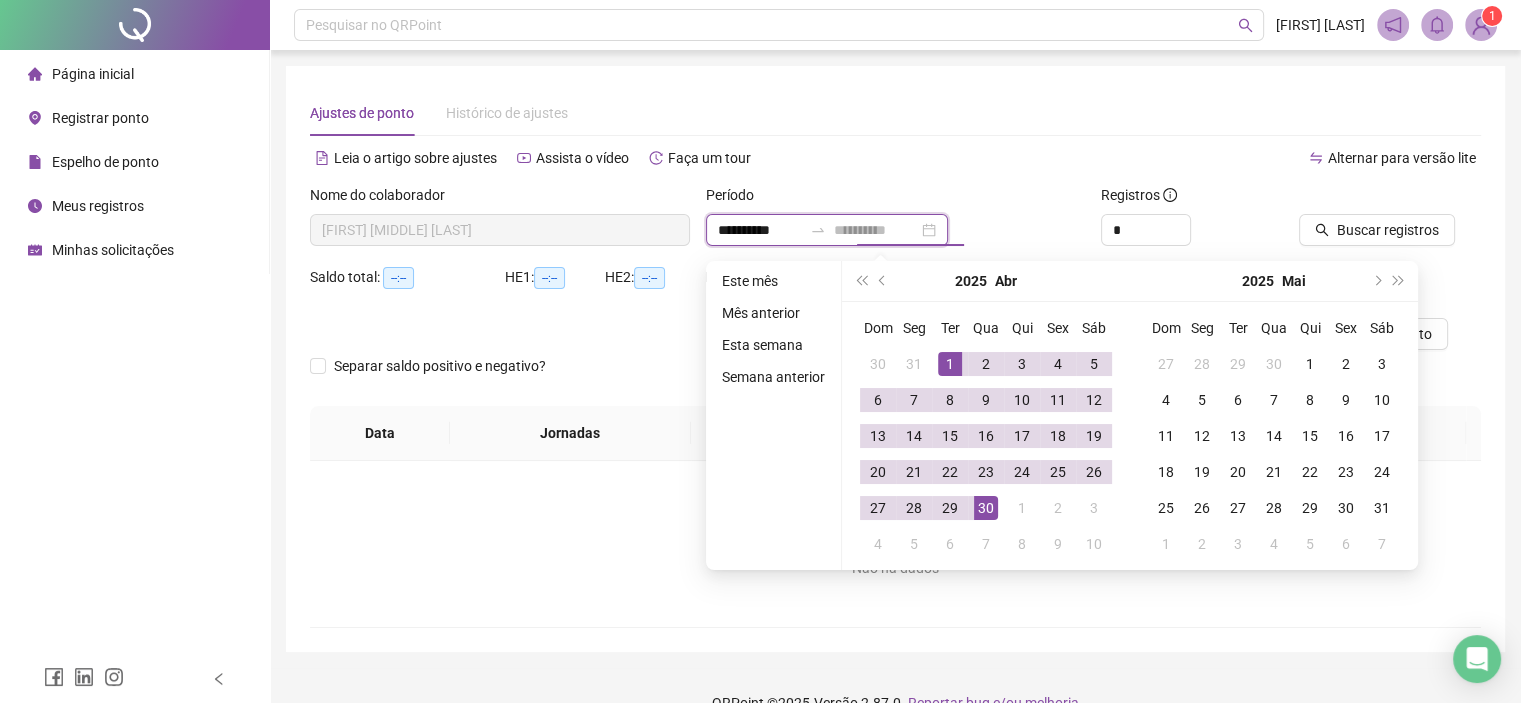 type on "**********" 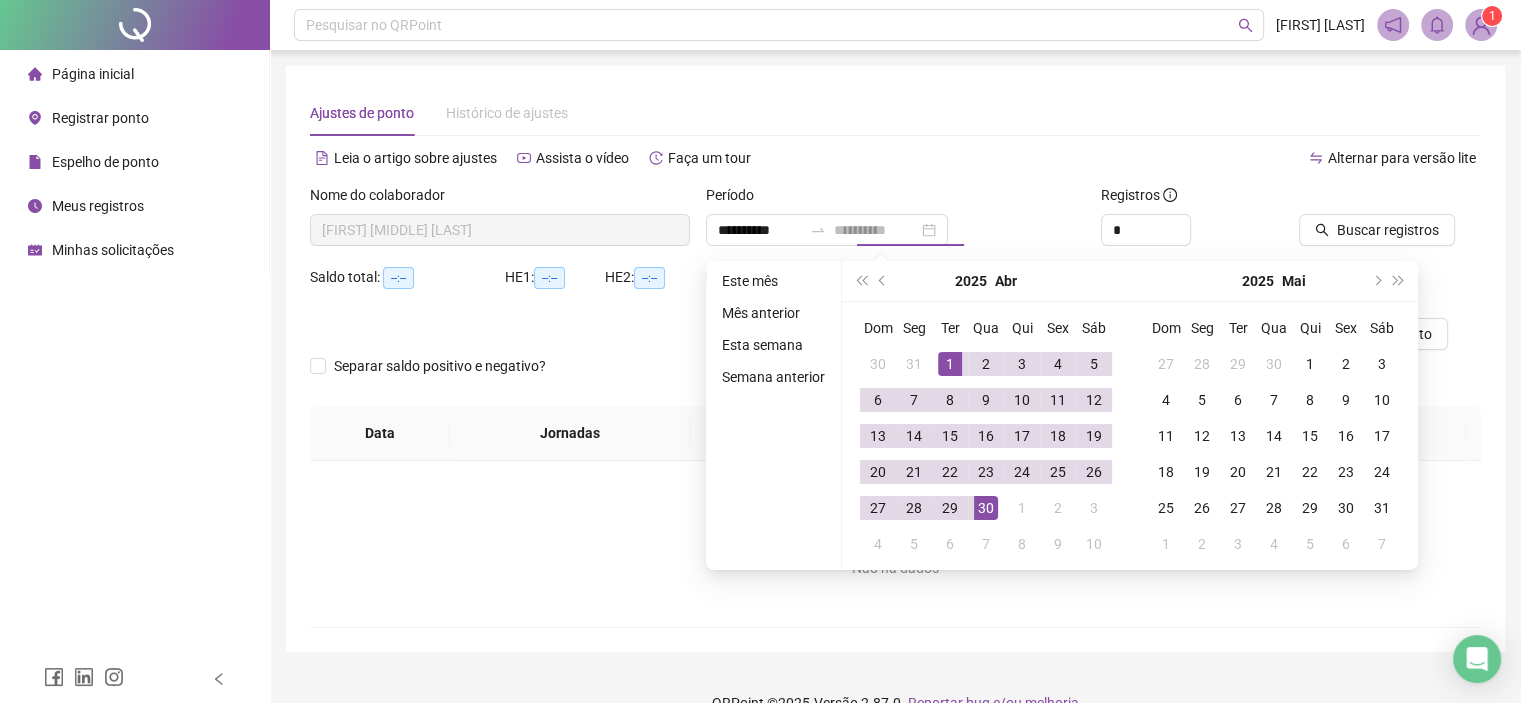 click on "30" at bounding box center [986, 508] 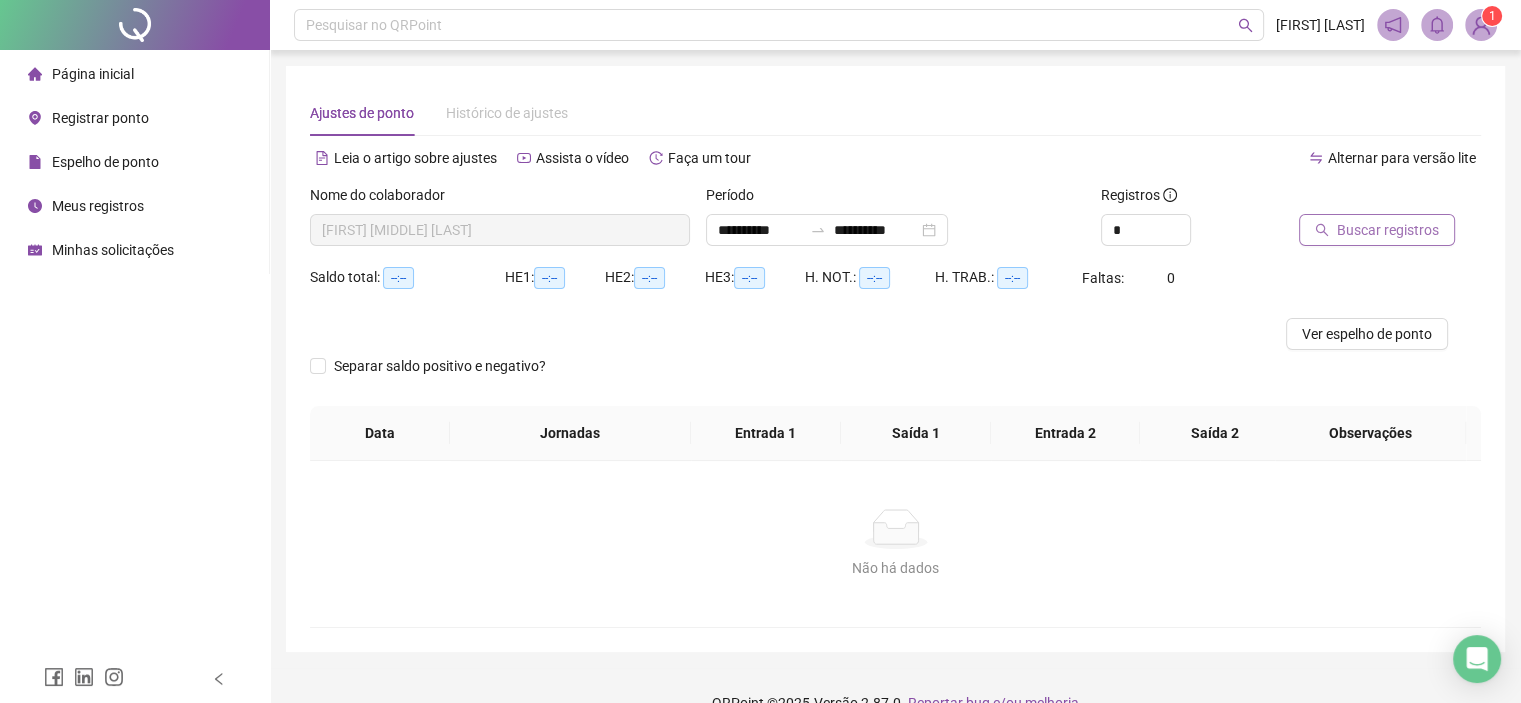 click on "Buscar registros" at bounding box center [1388, 230] 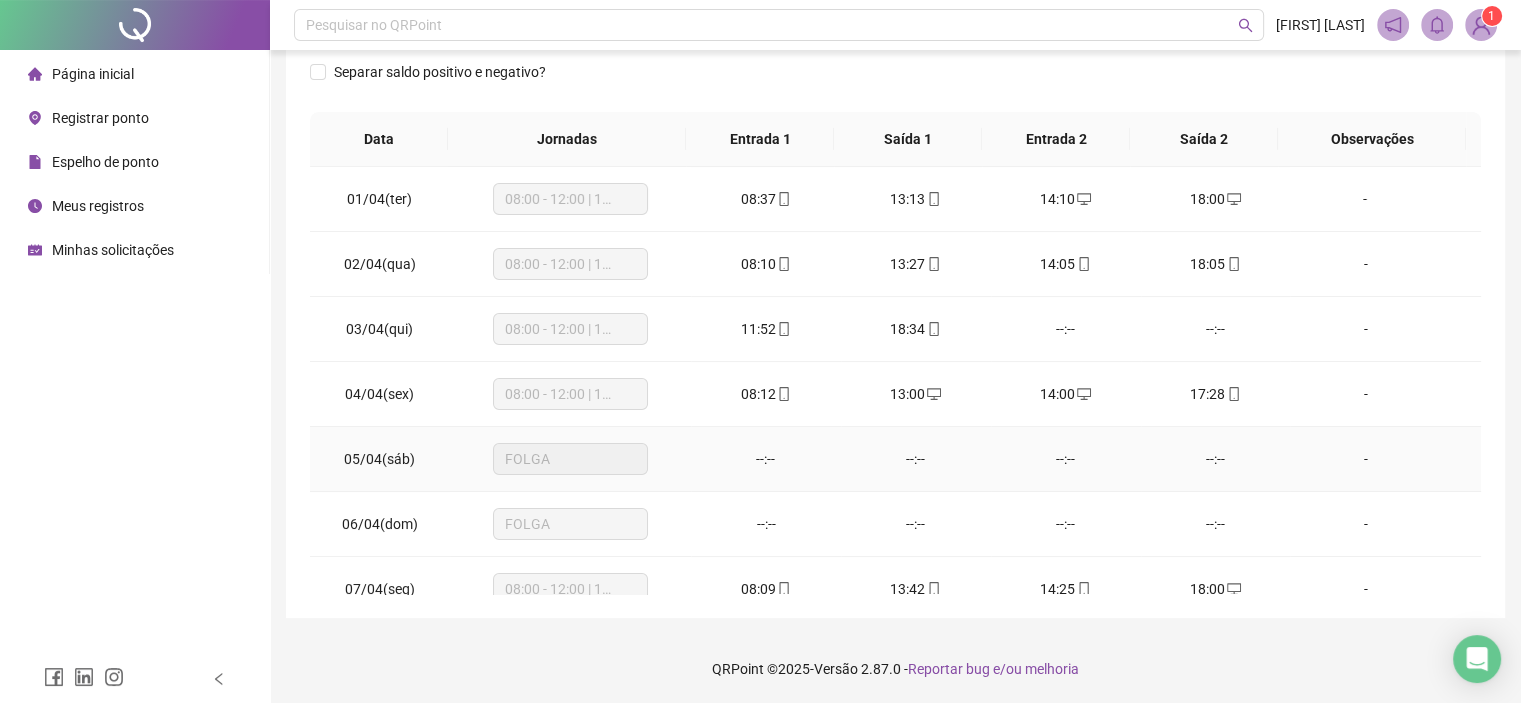 scroll, scrollTop: 18, scrollLeft: 0, axis: vertical 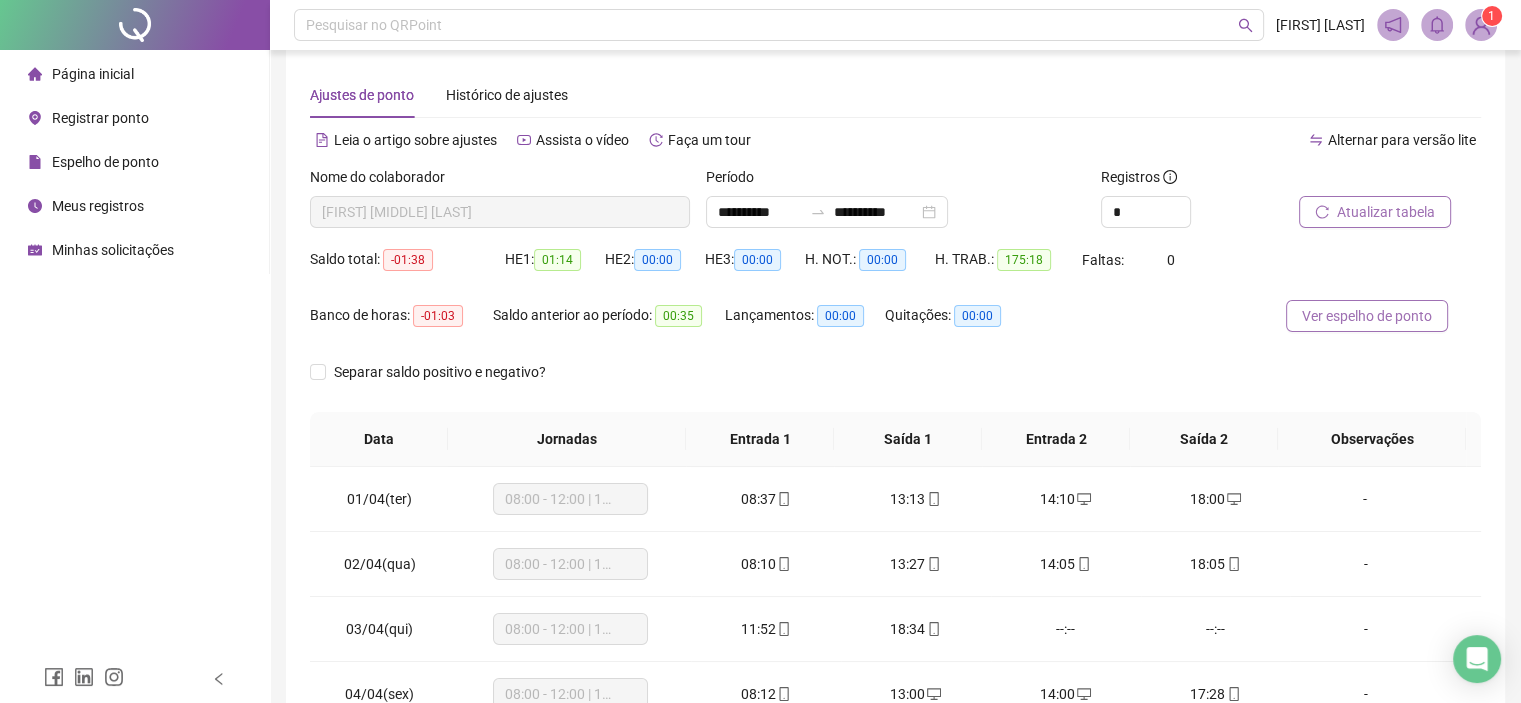 click on "Ver espelho de ponto" at bounding box center (1367, 316) 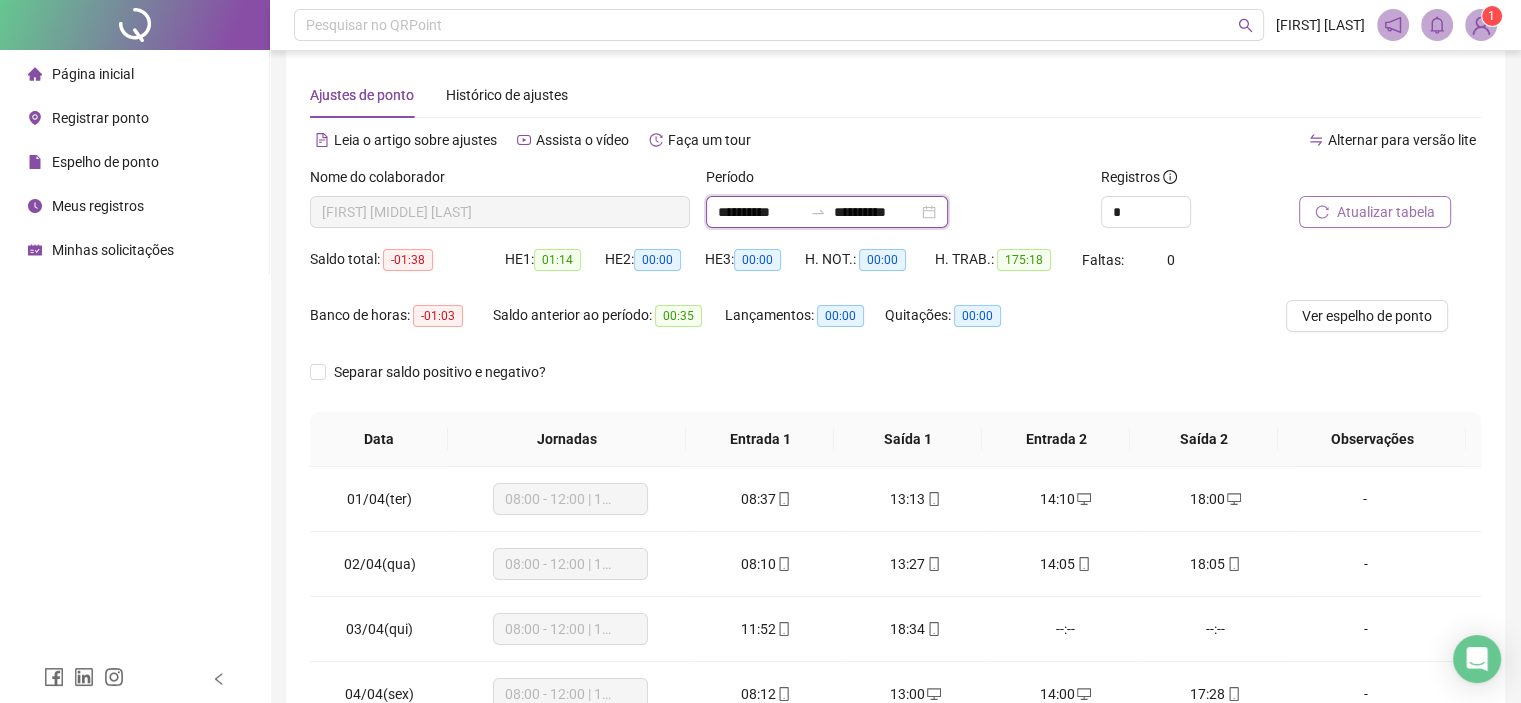 click on "**********" at bounding box center [760, 212] 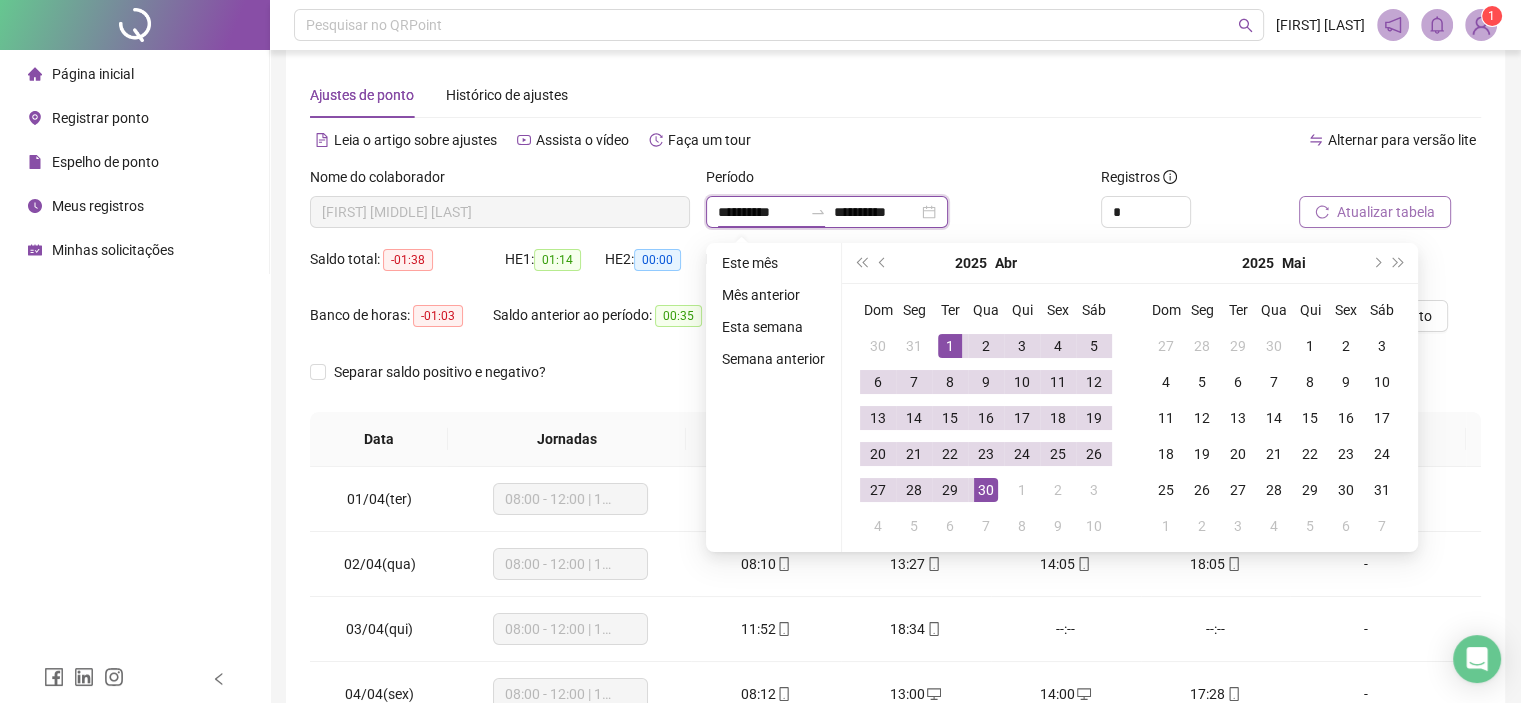 type on "**********" 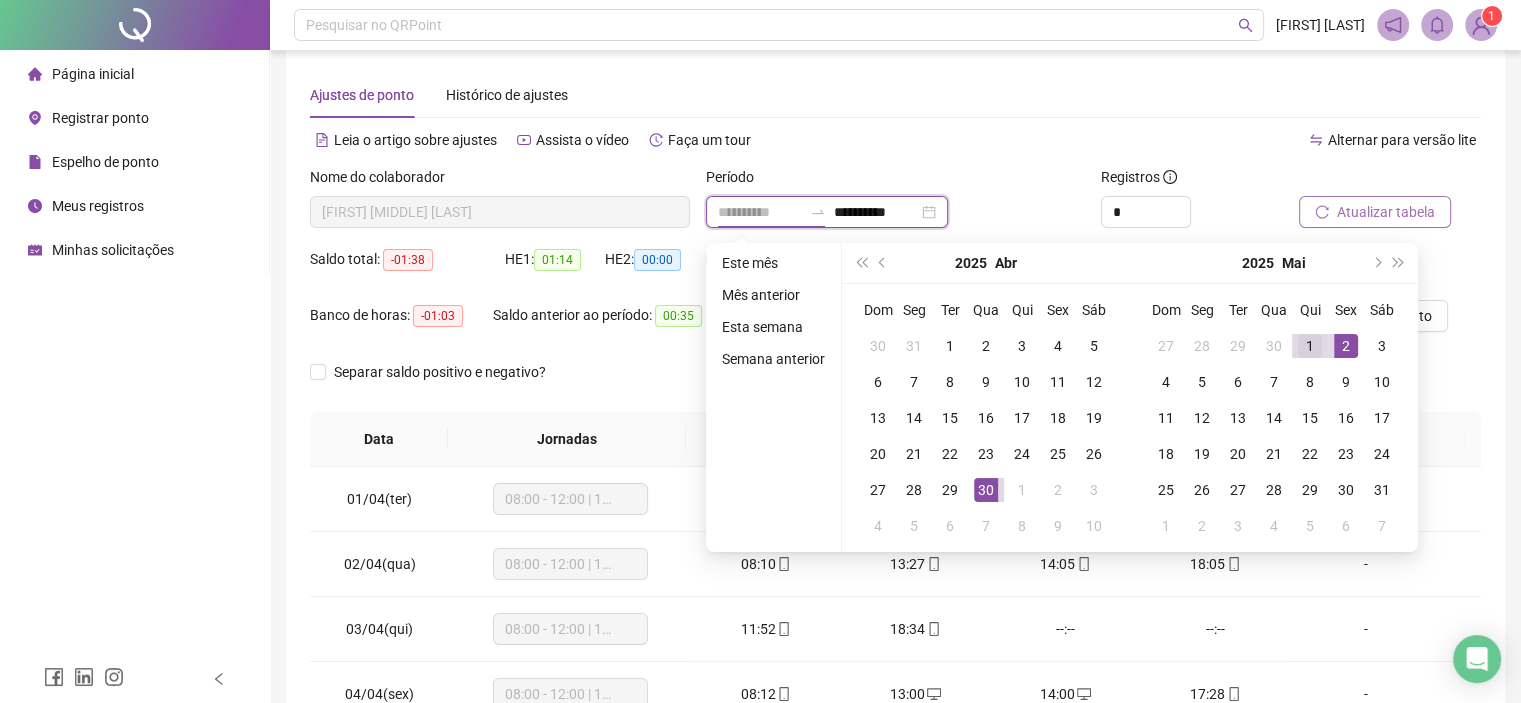 type on "**********" 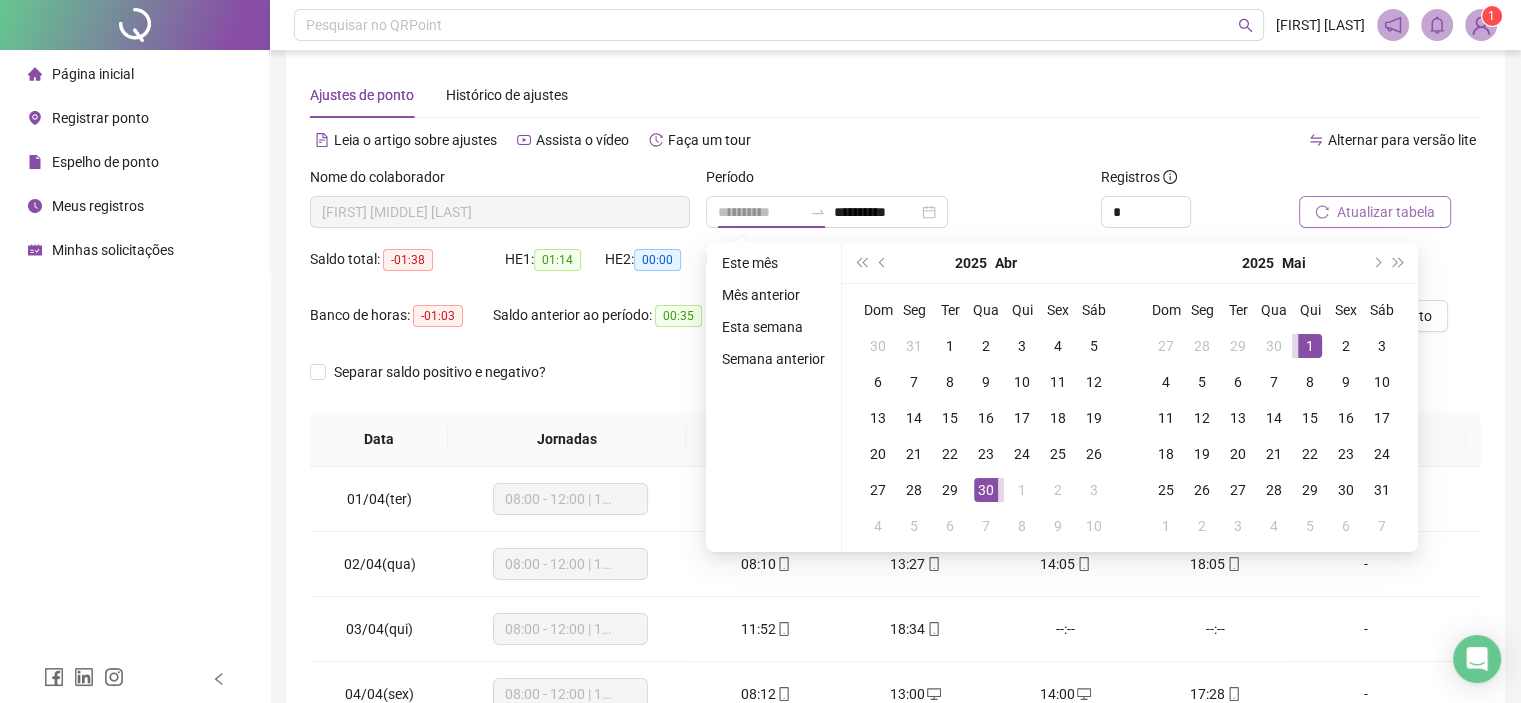 click on "1" at bounding box center [1310, 346] 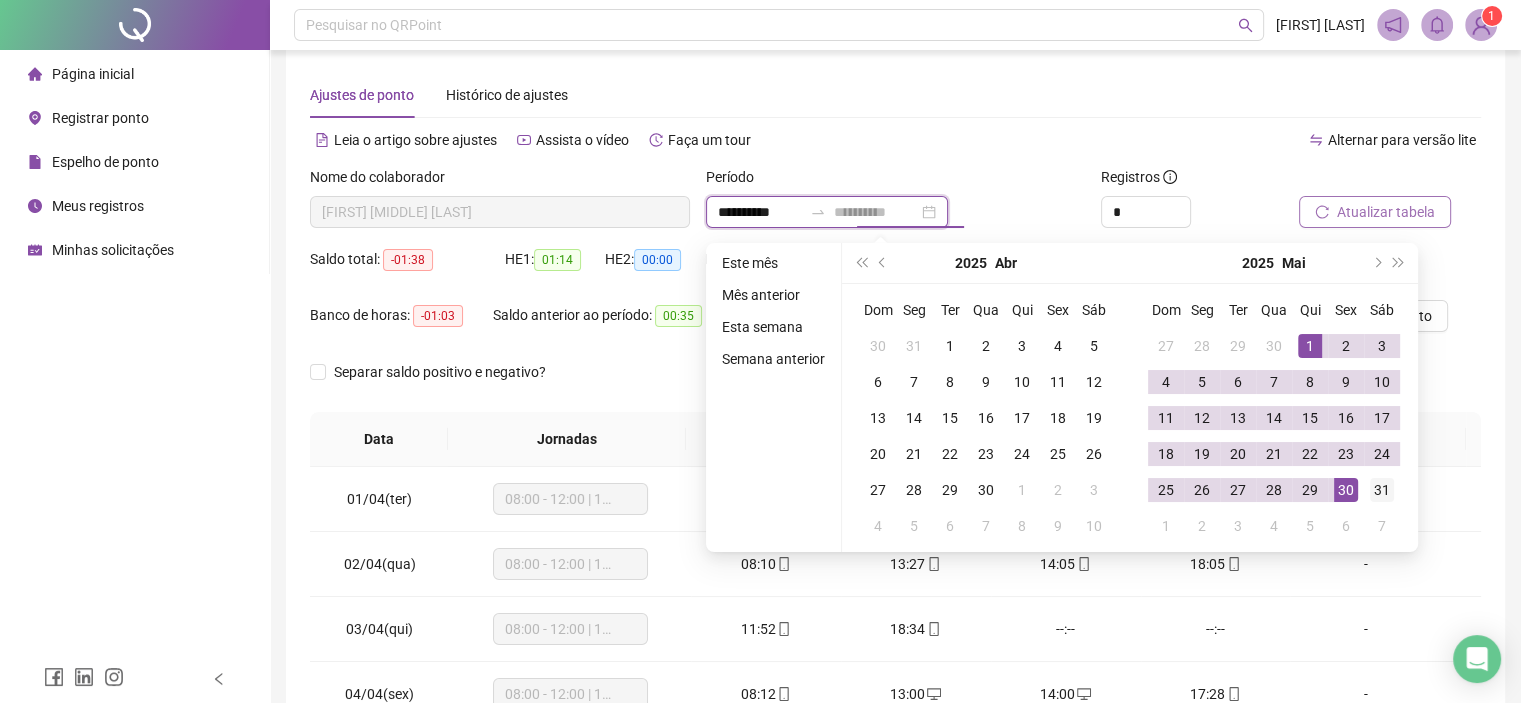 type on "**********" 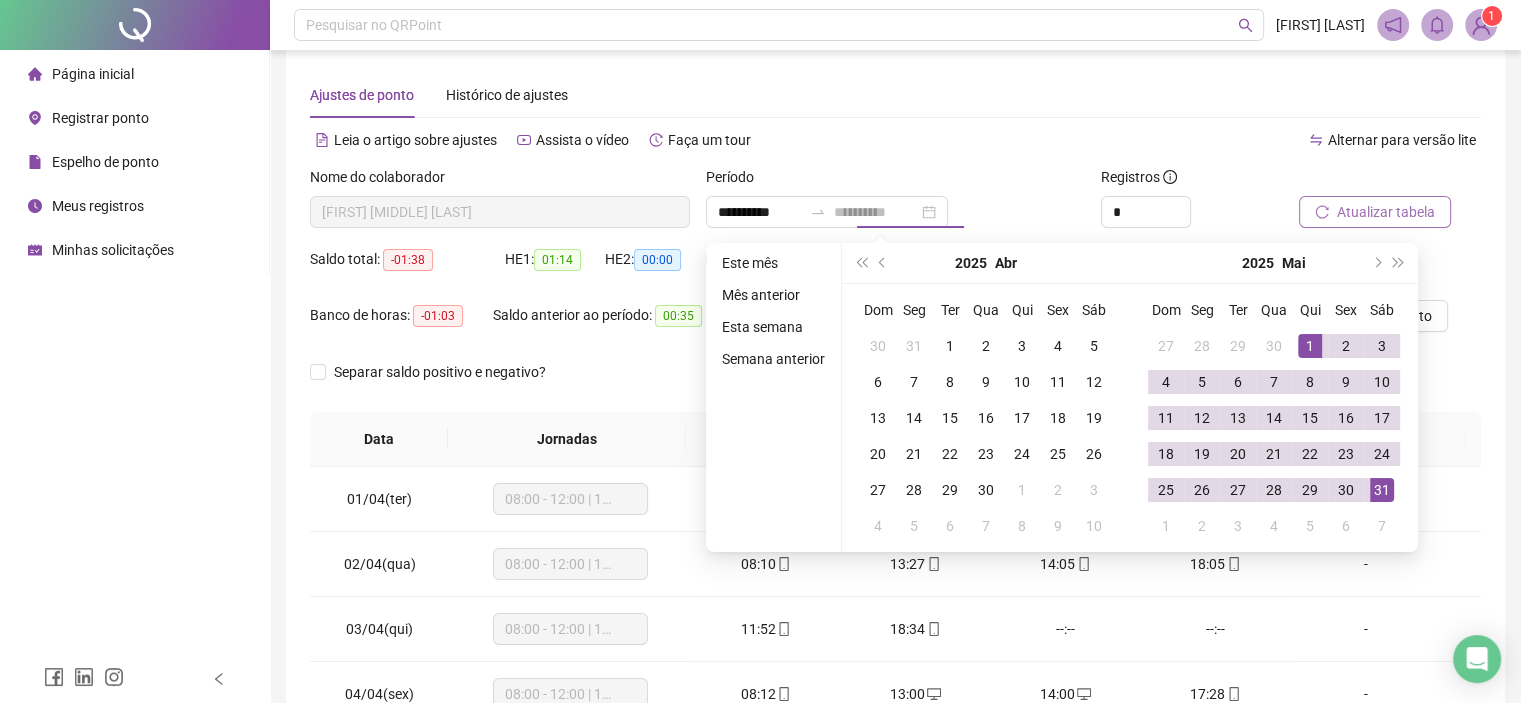 click on "31" at bounding box center (1382, 490) 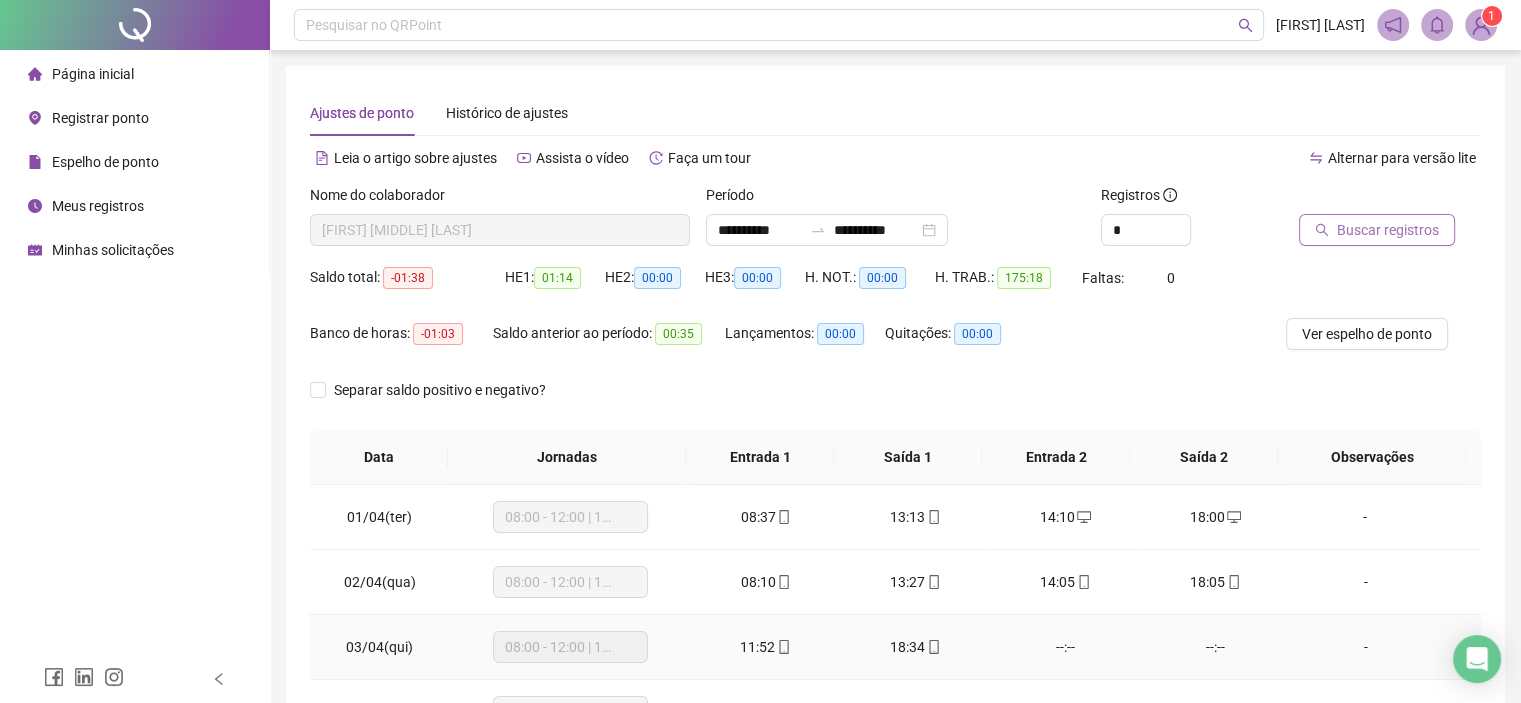 scroll, scrollTop: 200, scrollLeft: 0, axis: vertical 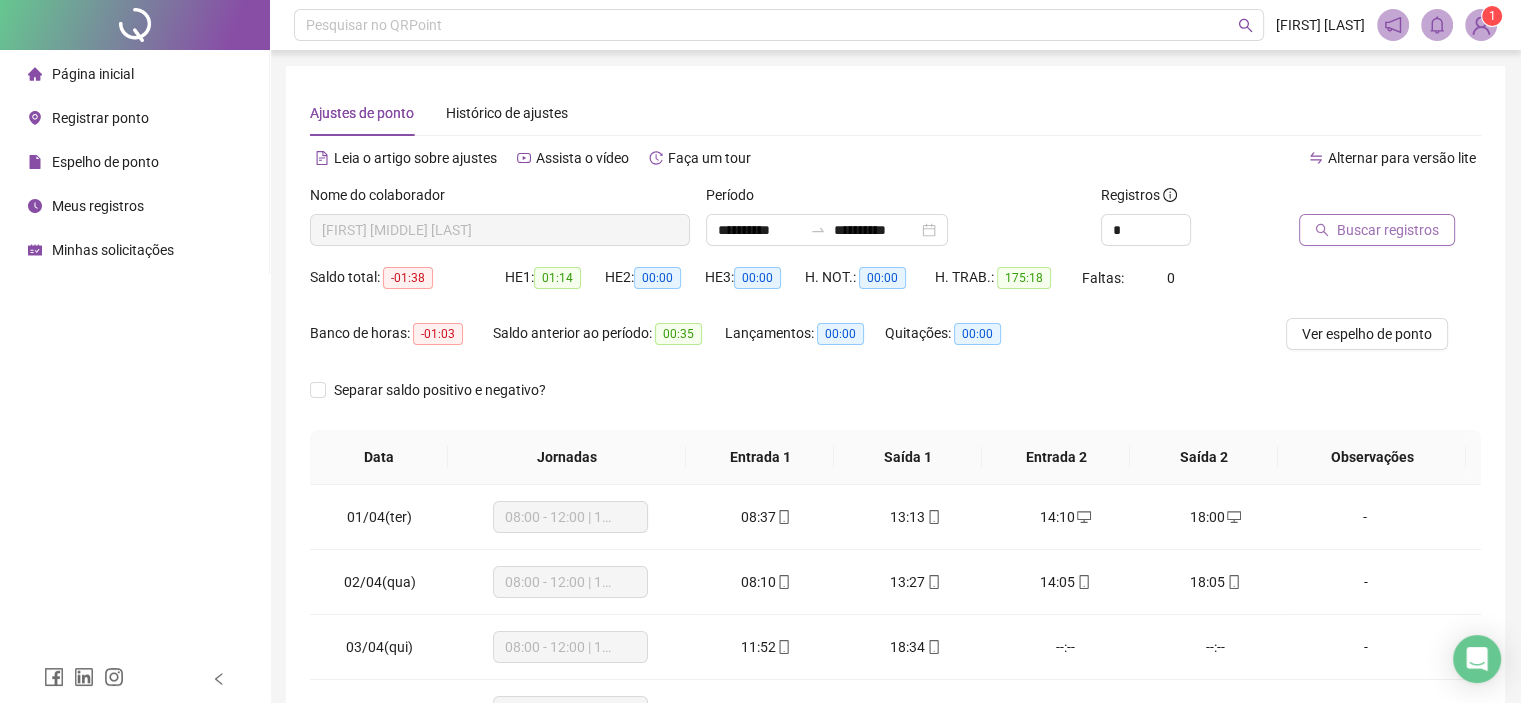 click on "Buscar registros" at bounding box center [1388, 230] 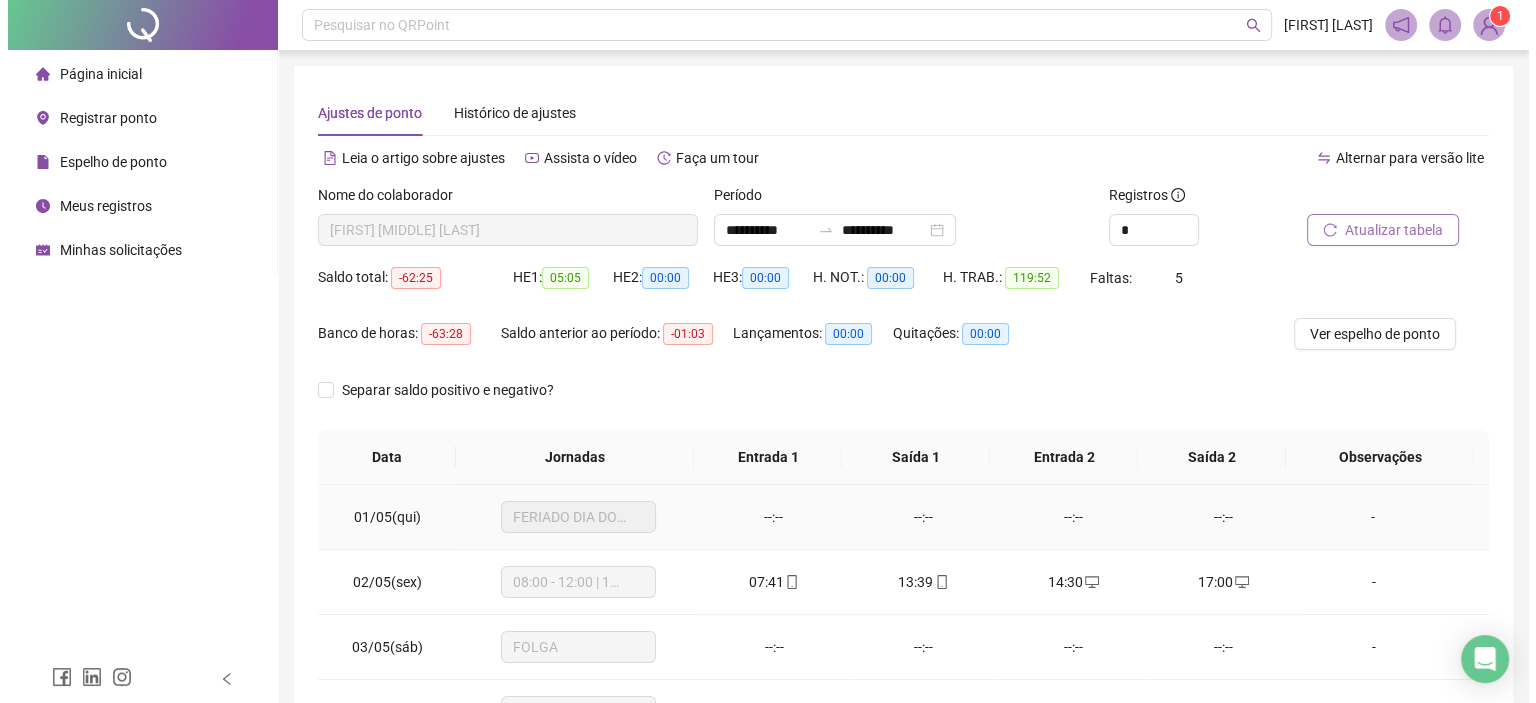 scroll, scrollTop: 200, scrollLeft: 0, axis: vertical 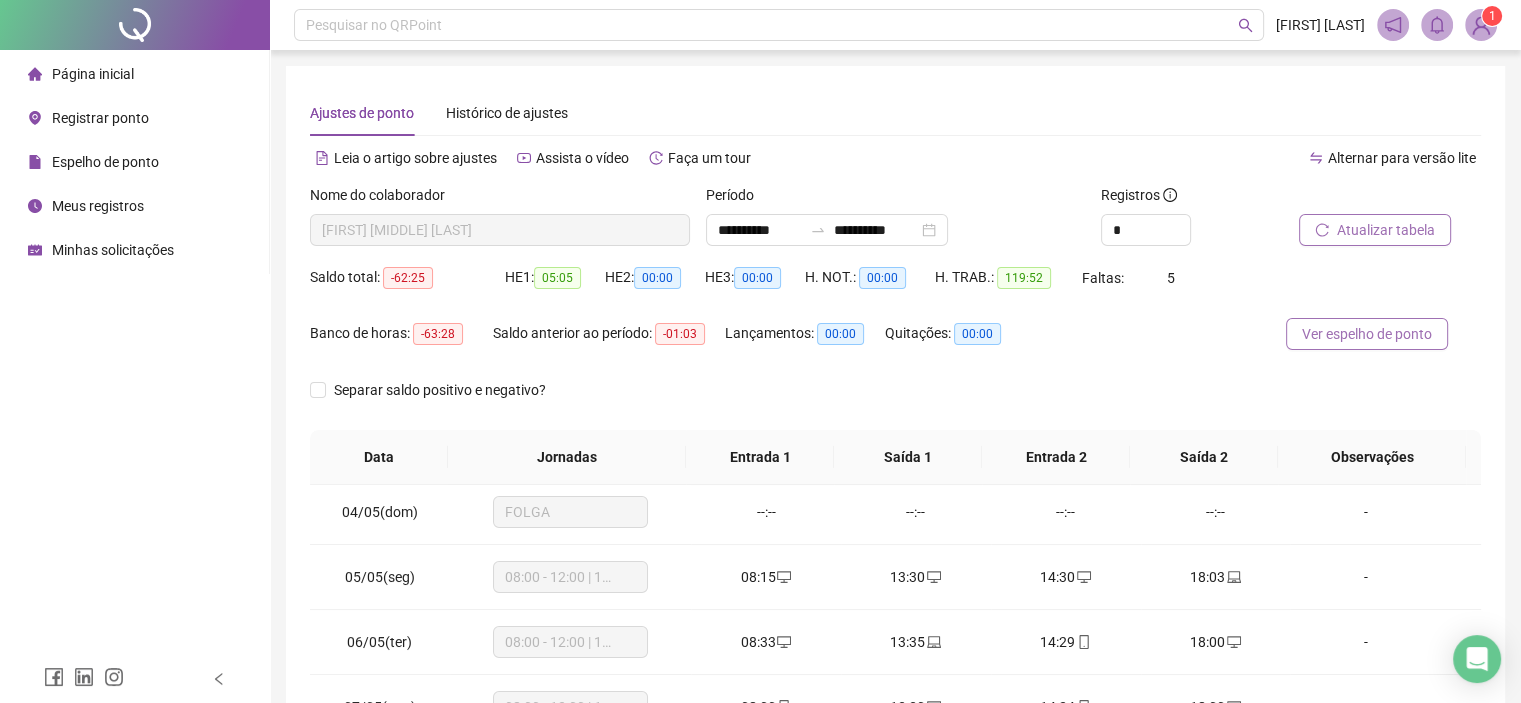 click on "Ver espelho de ponto" at bounding box center [1367, 334] 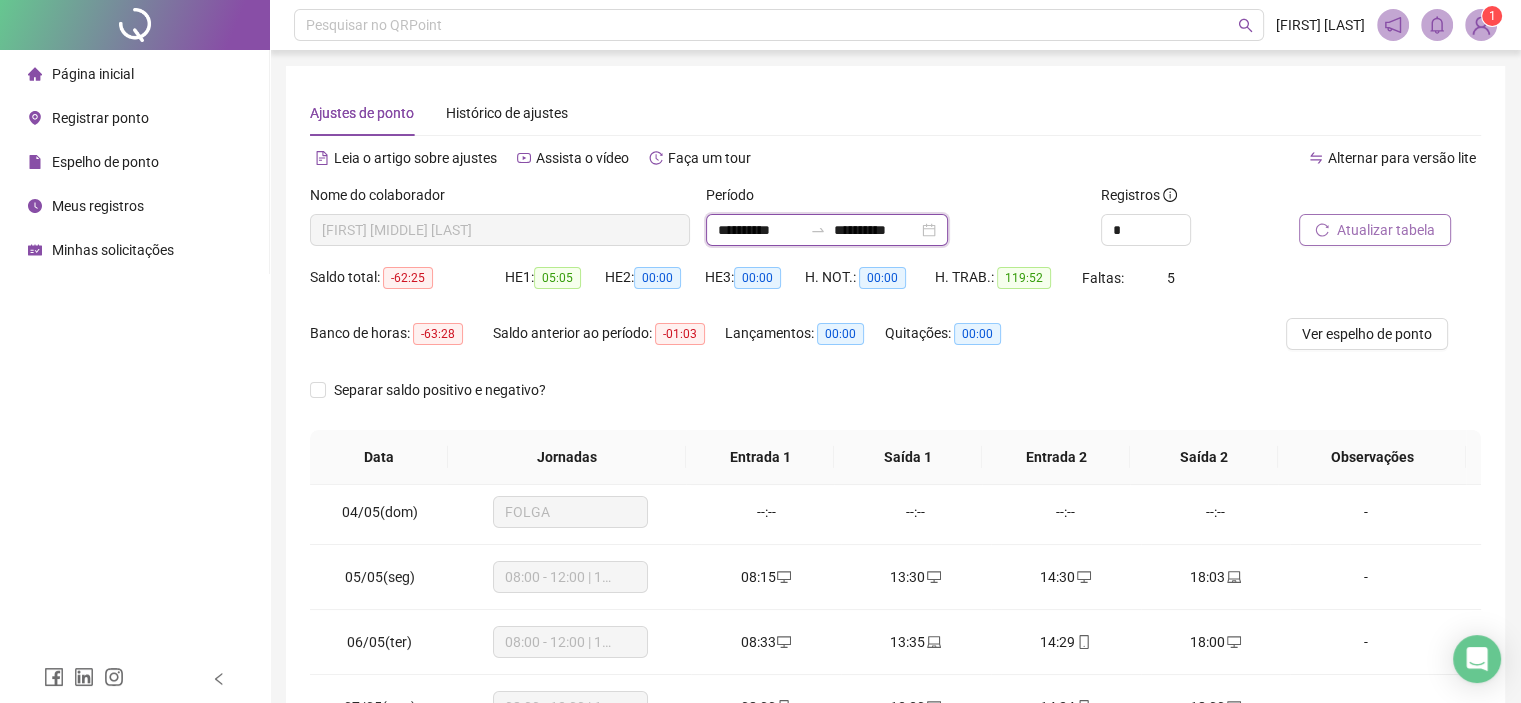 click on "**********" at bounding box center [760, 230] 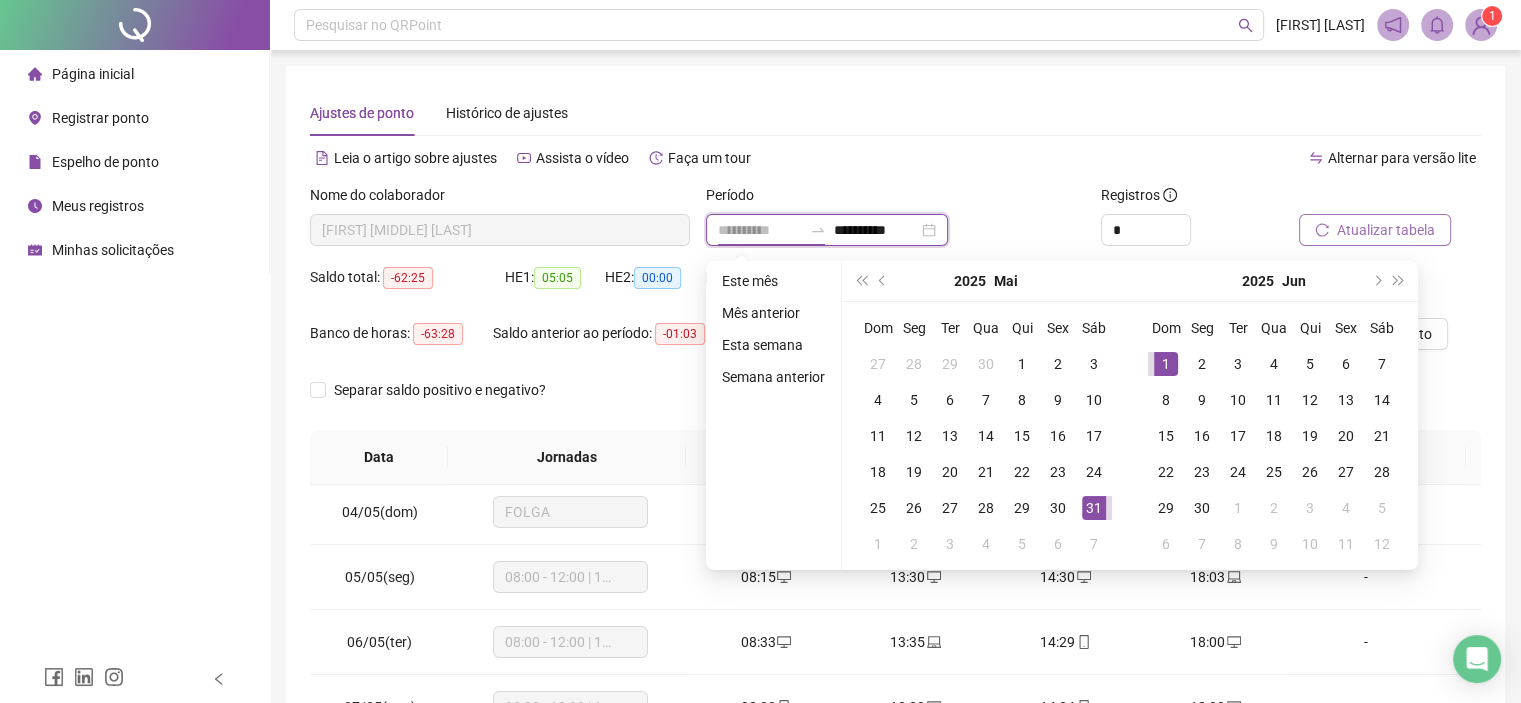 type on "**********" 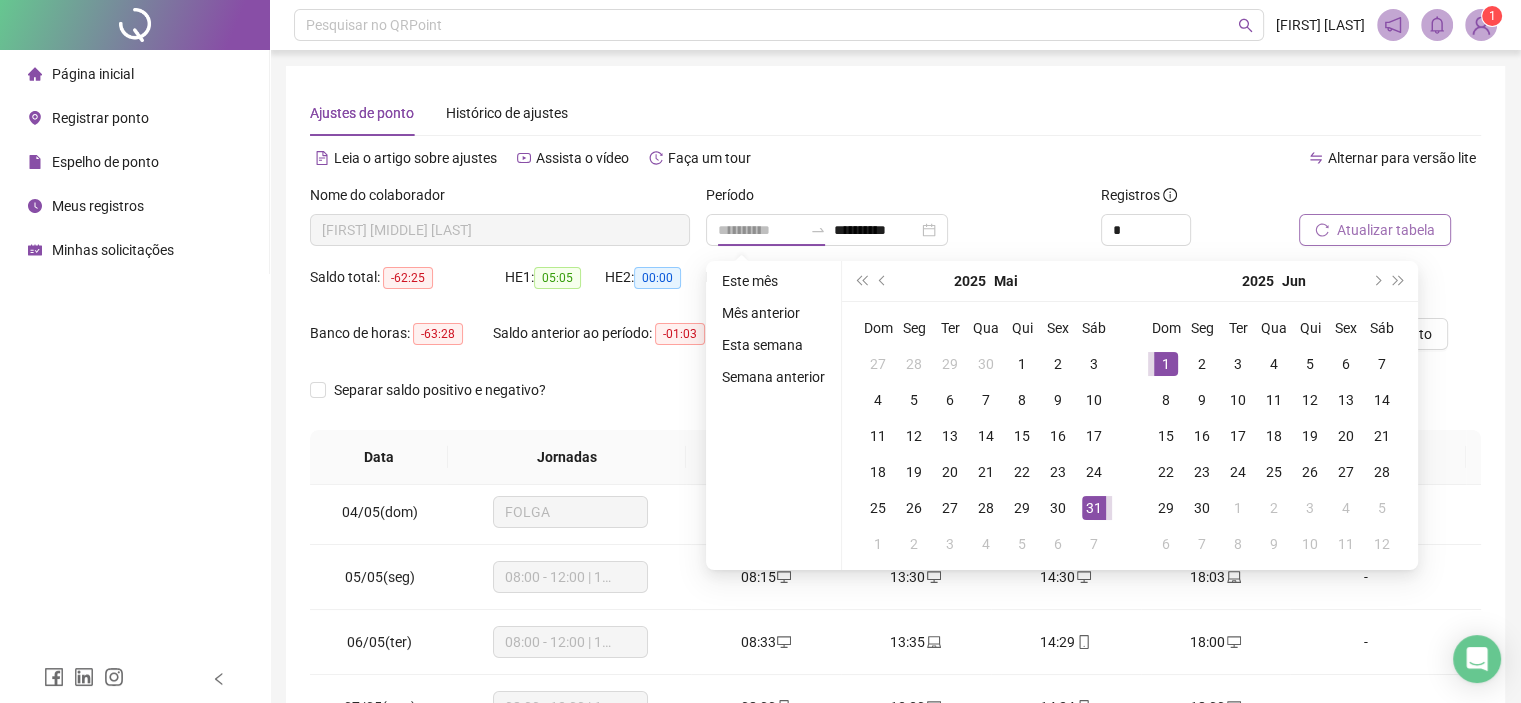 click on "1" at bounding box center (1166, 364) 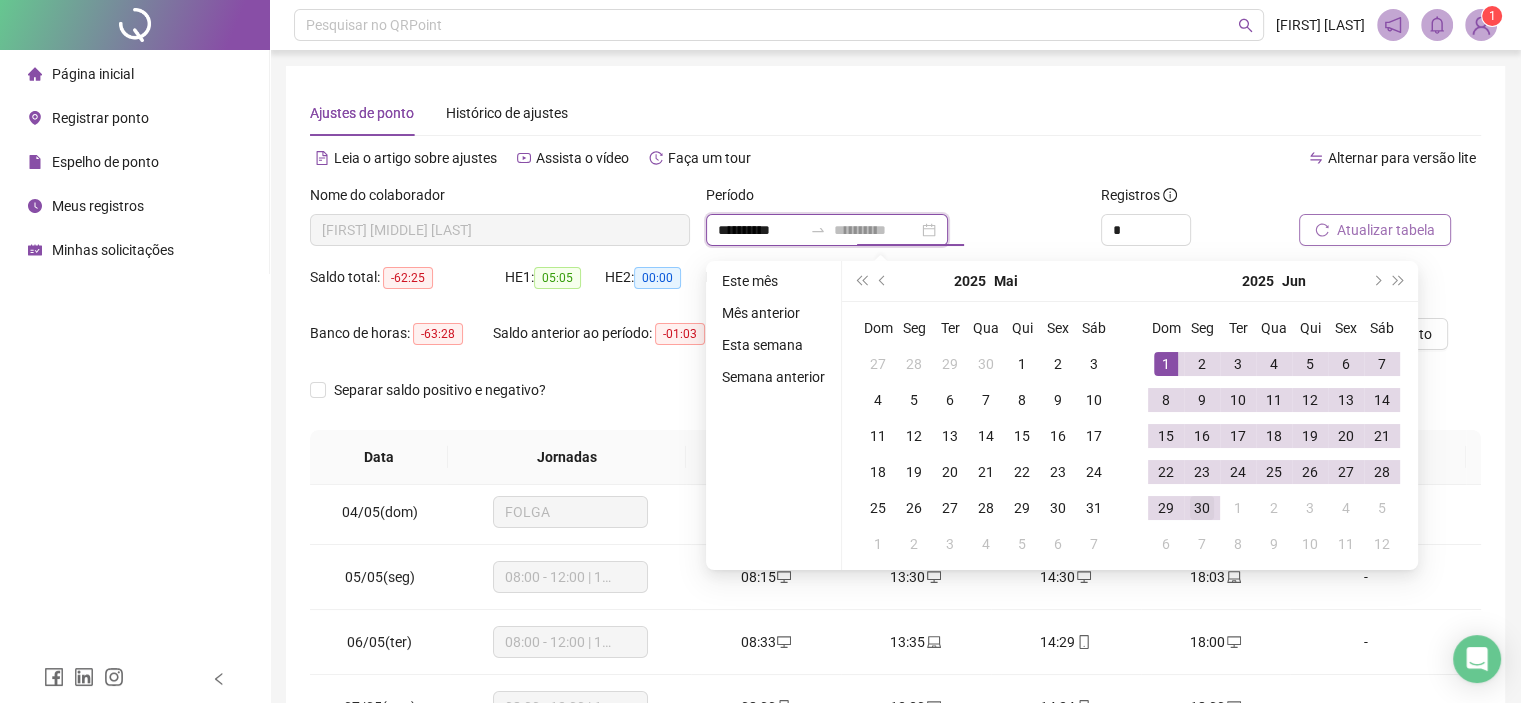 type on "**********" 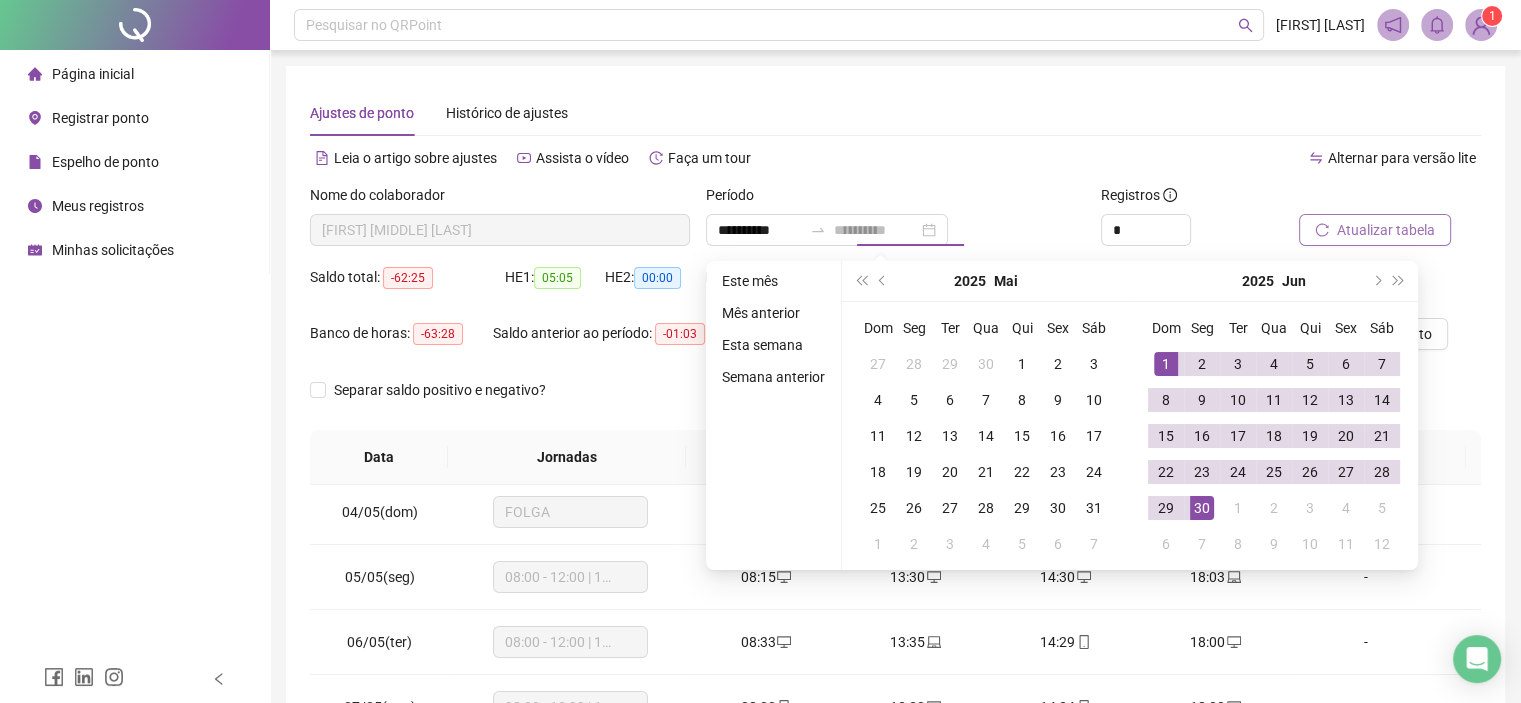 click on "30" at bounding box center (1202, 508) 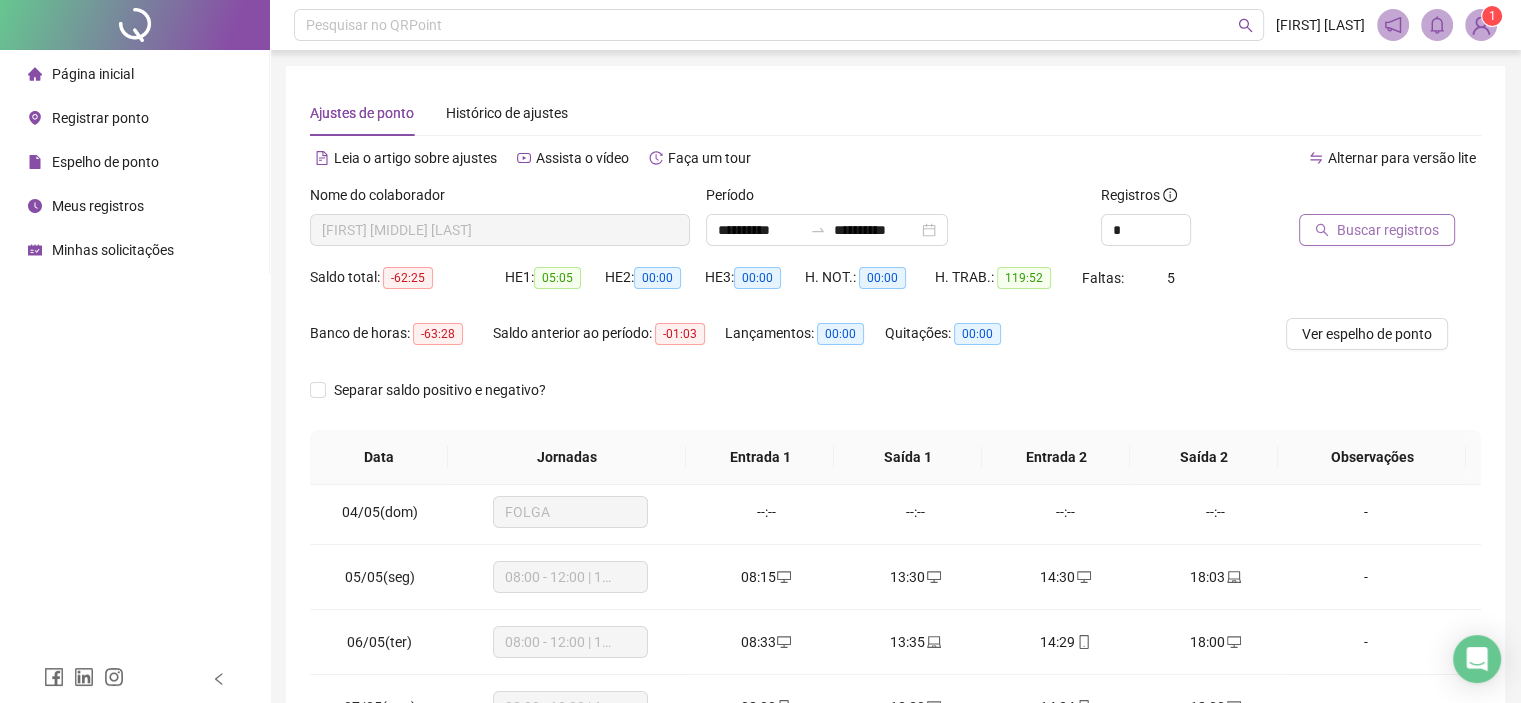 click on "Buscar registros" at bounding box center [1388, 230] 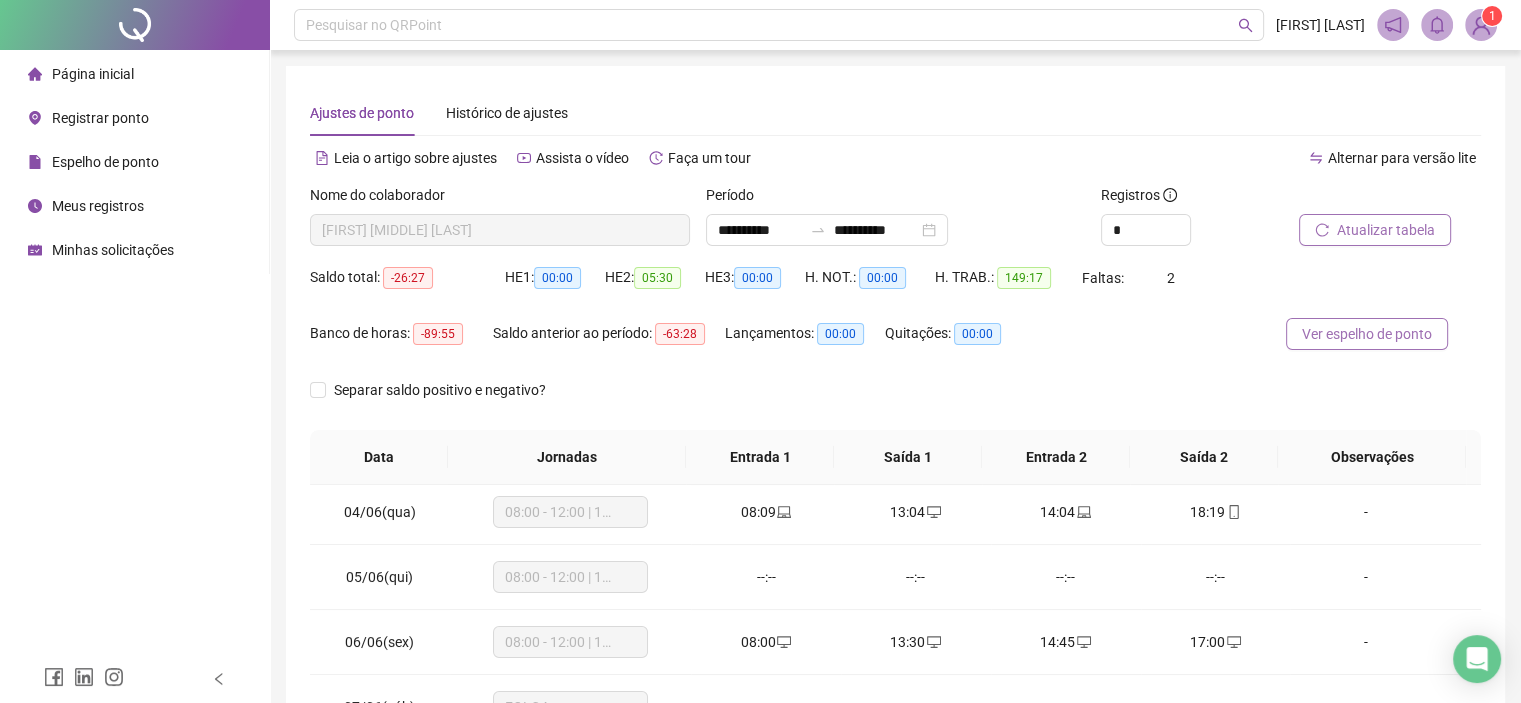 click on "Ver espelho de ponto" at bounding box center (1367, 334) 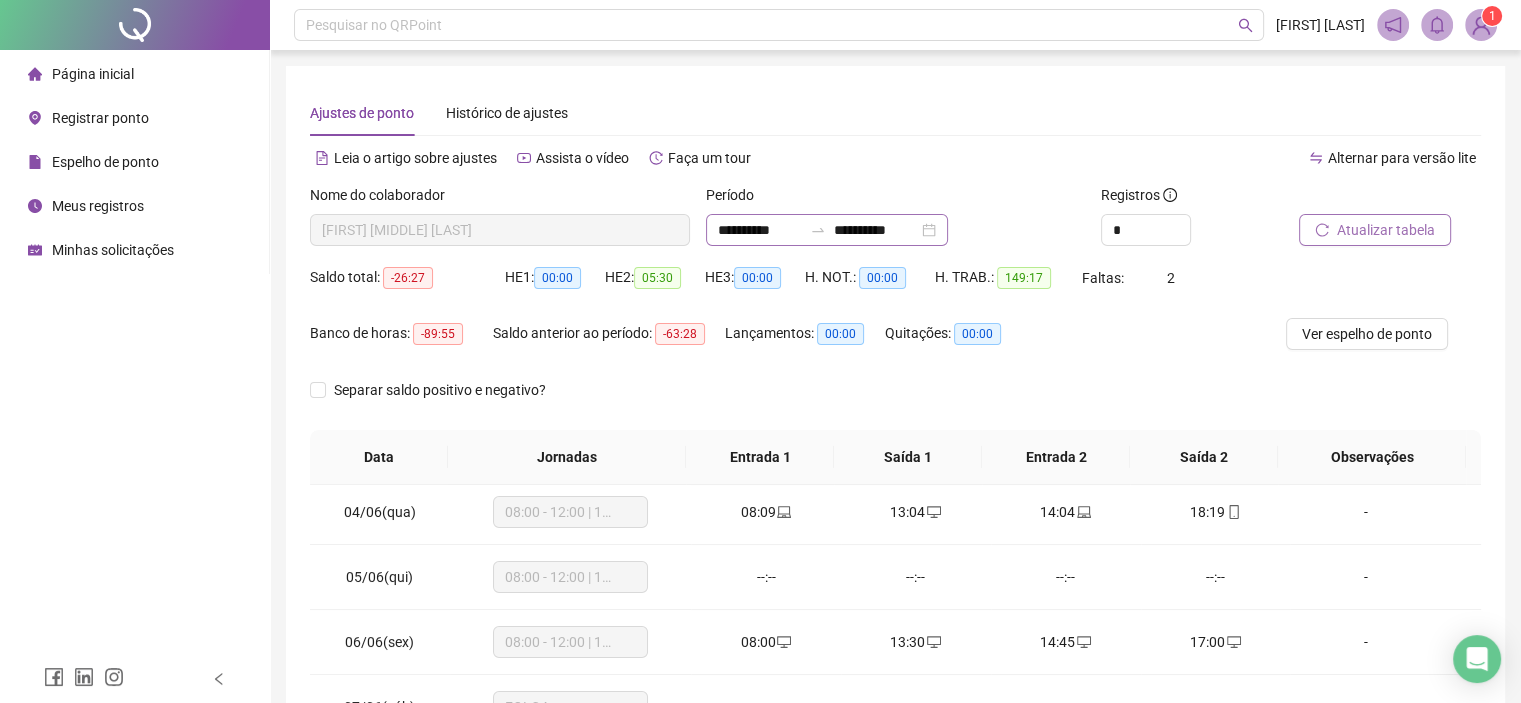 click on "**********" at bounding box center [827, 230] 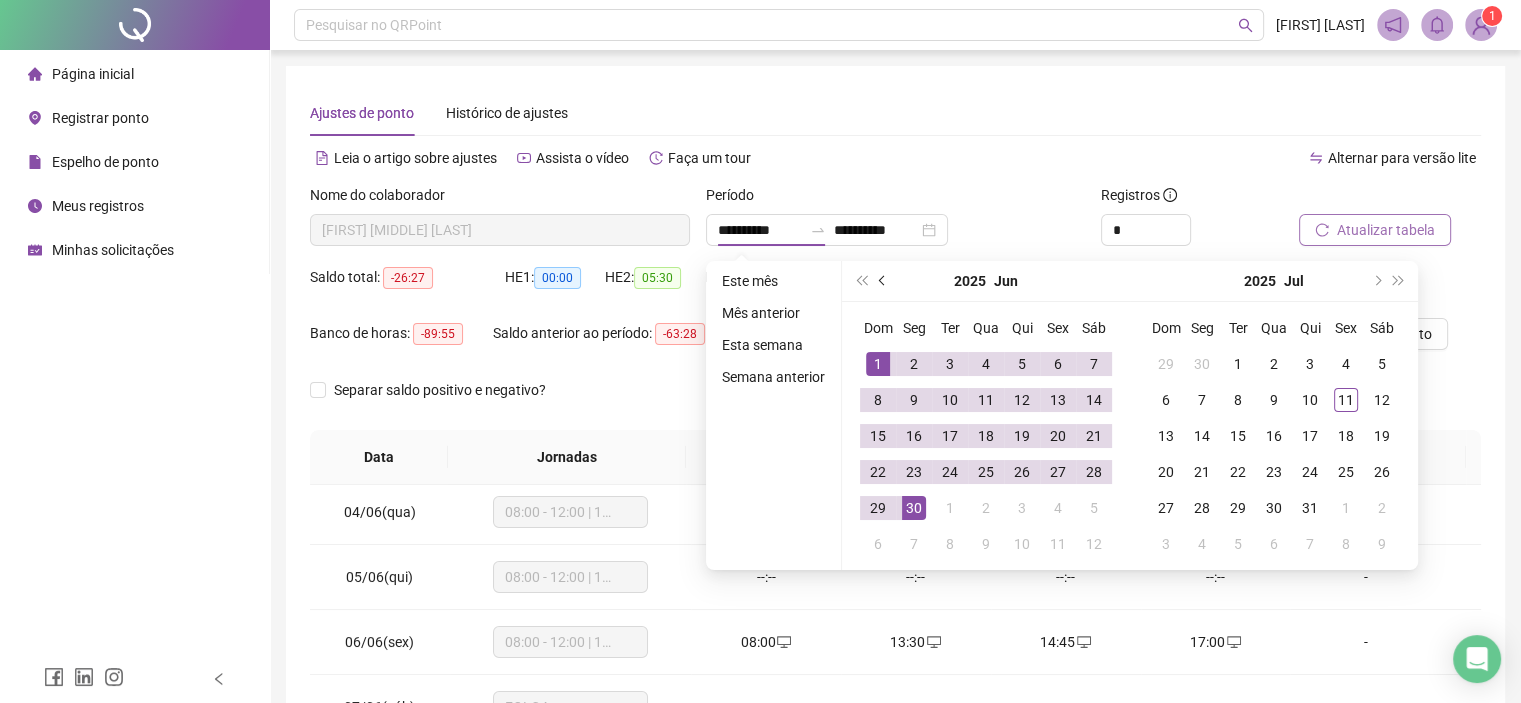 click at bounding box center (883, 281) 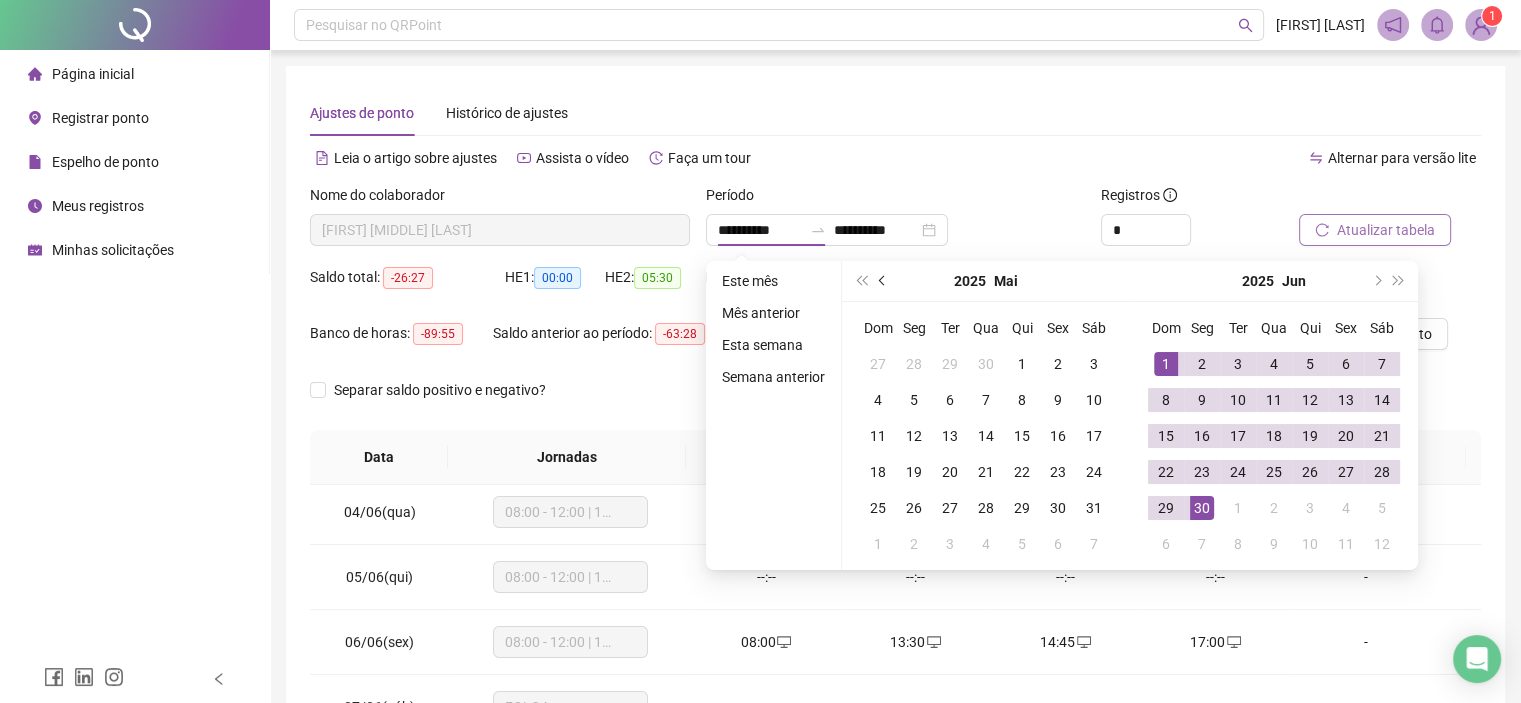 click at bounding box center (883, 281) 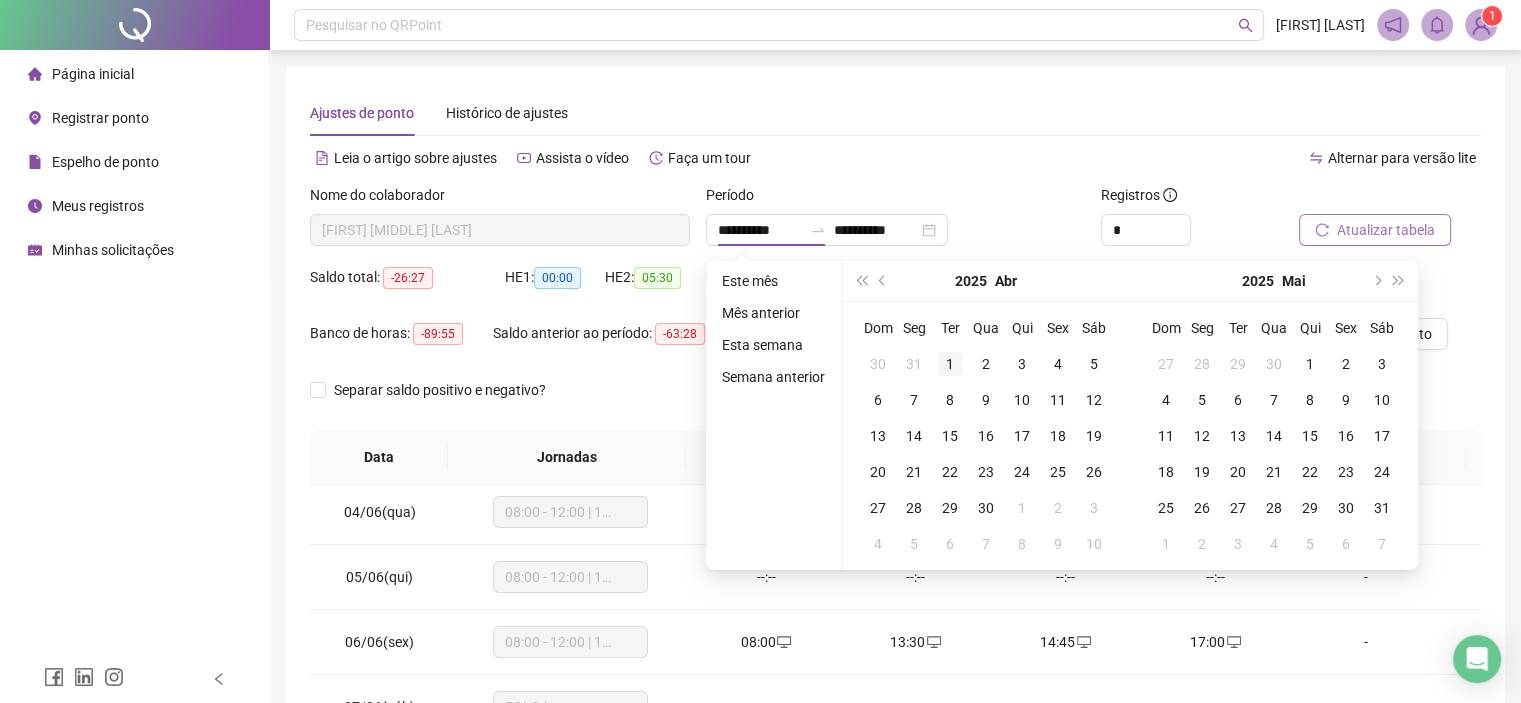type on "**********" 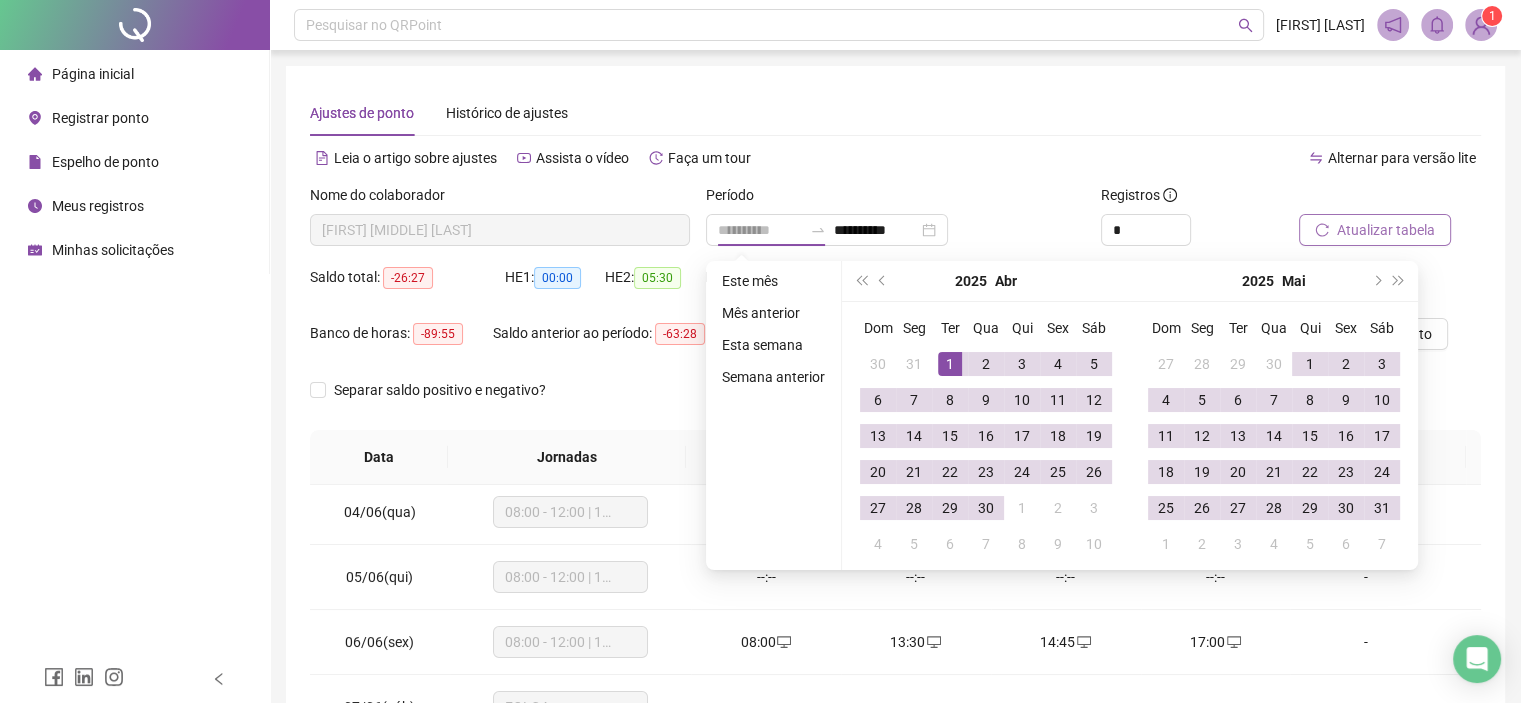 click on "1" at bounding box center (950, 364) 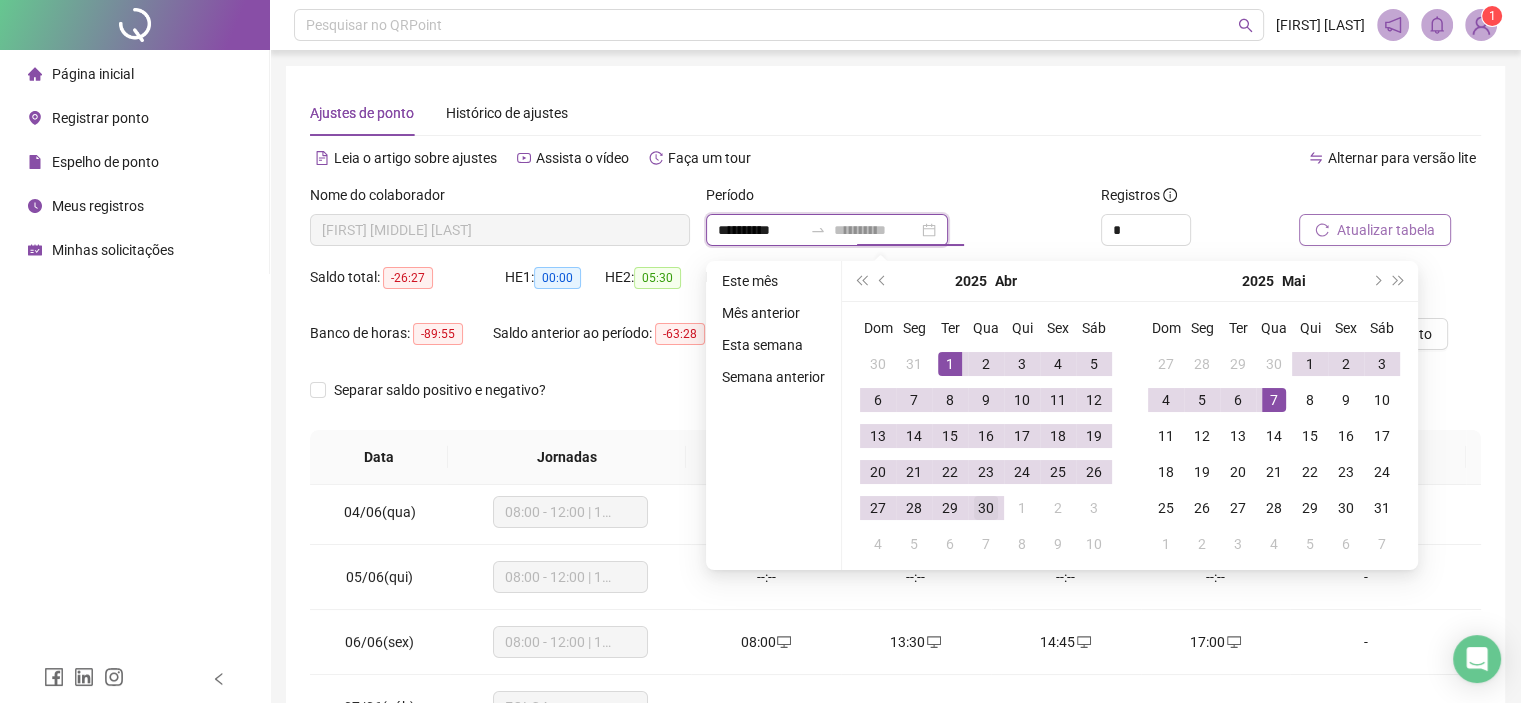type on "**********" 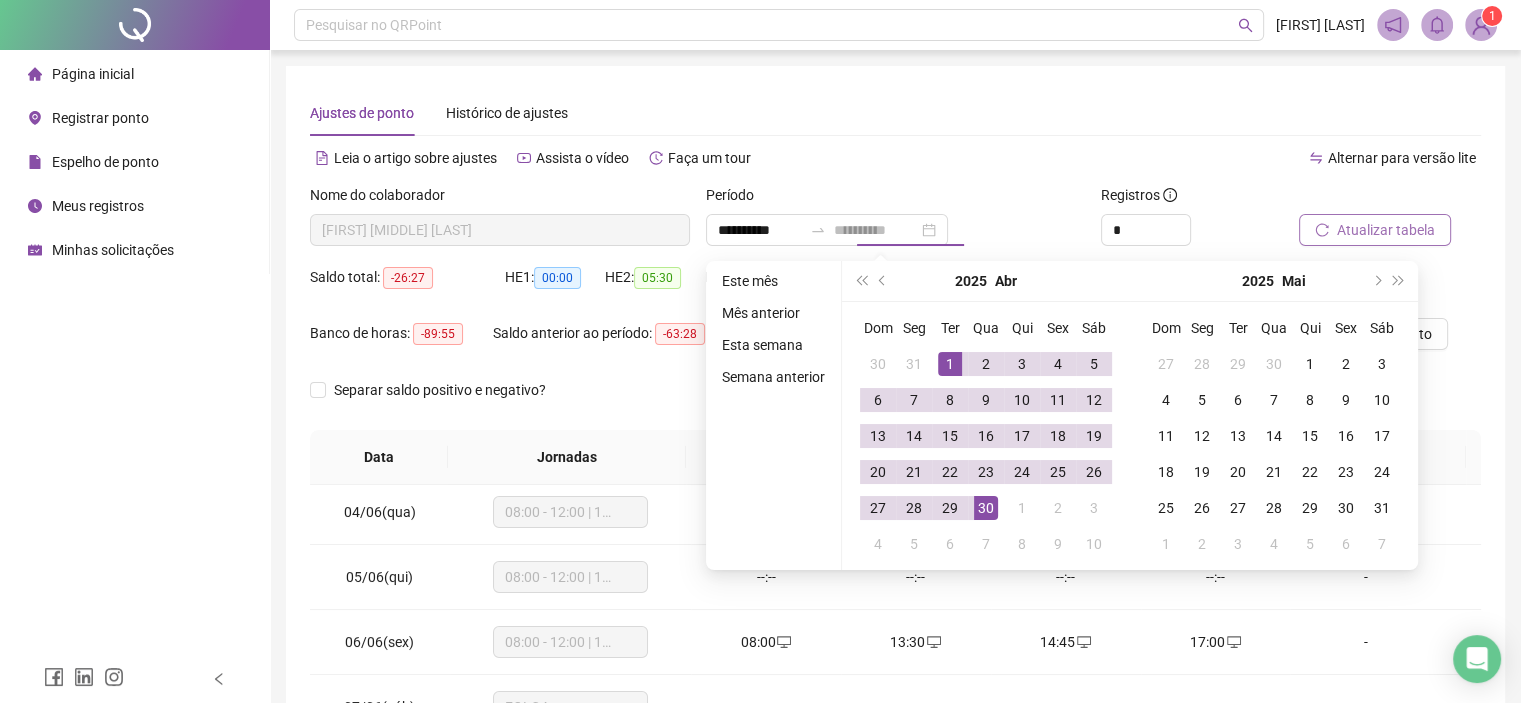 click on "30" at bounding box center (986, 508) 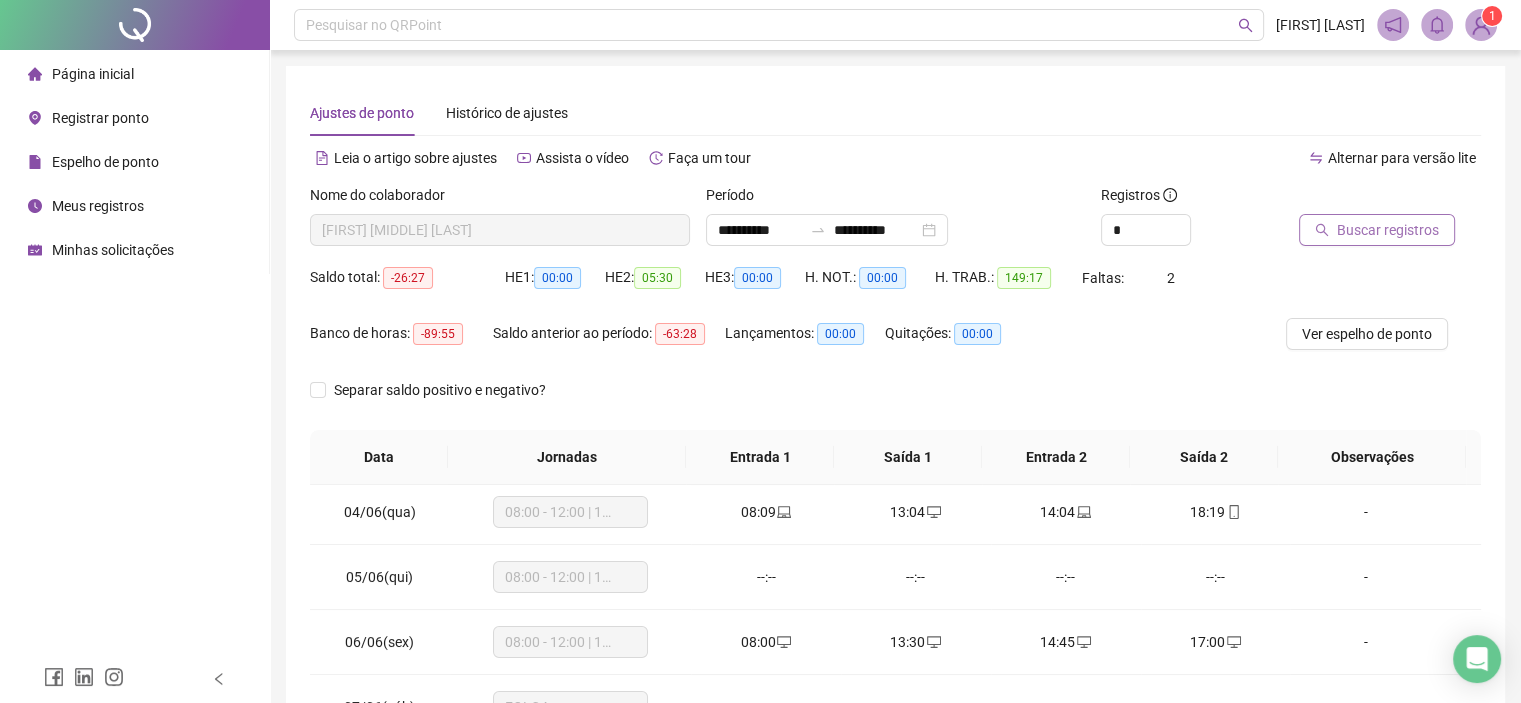 click on "Buscar registros" at bounding box center [1388, 230] 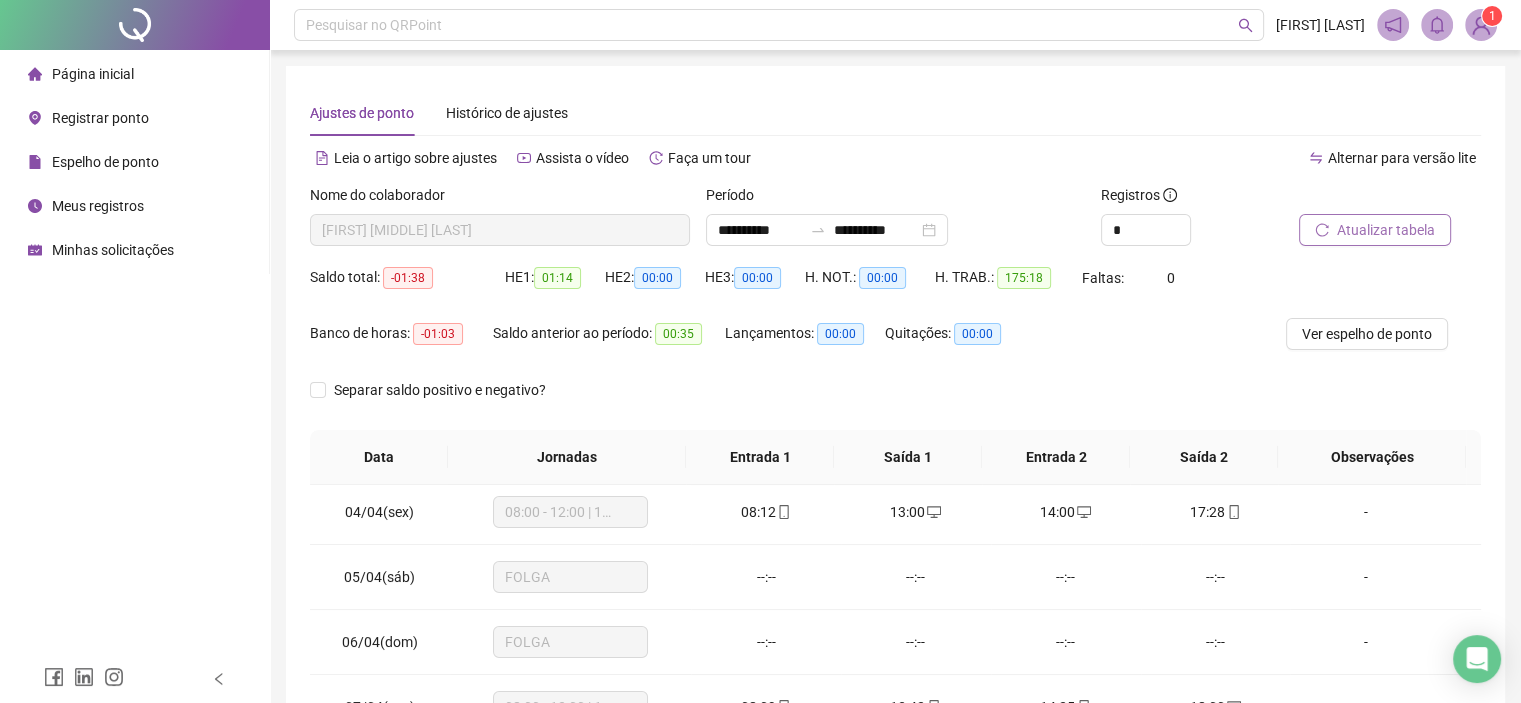 click on "Atualizar tabela" at bounding box center (1386, 230) 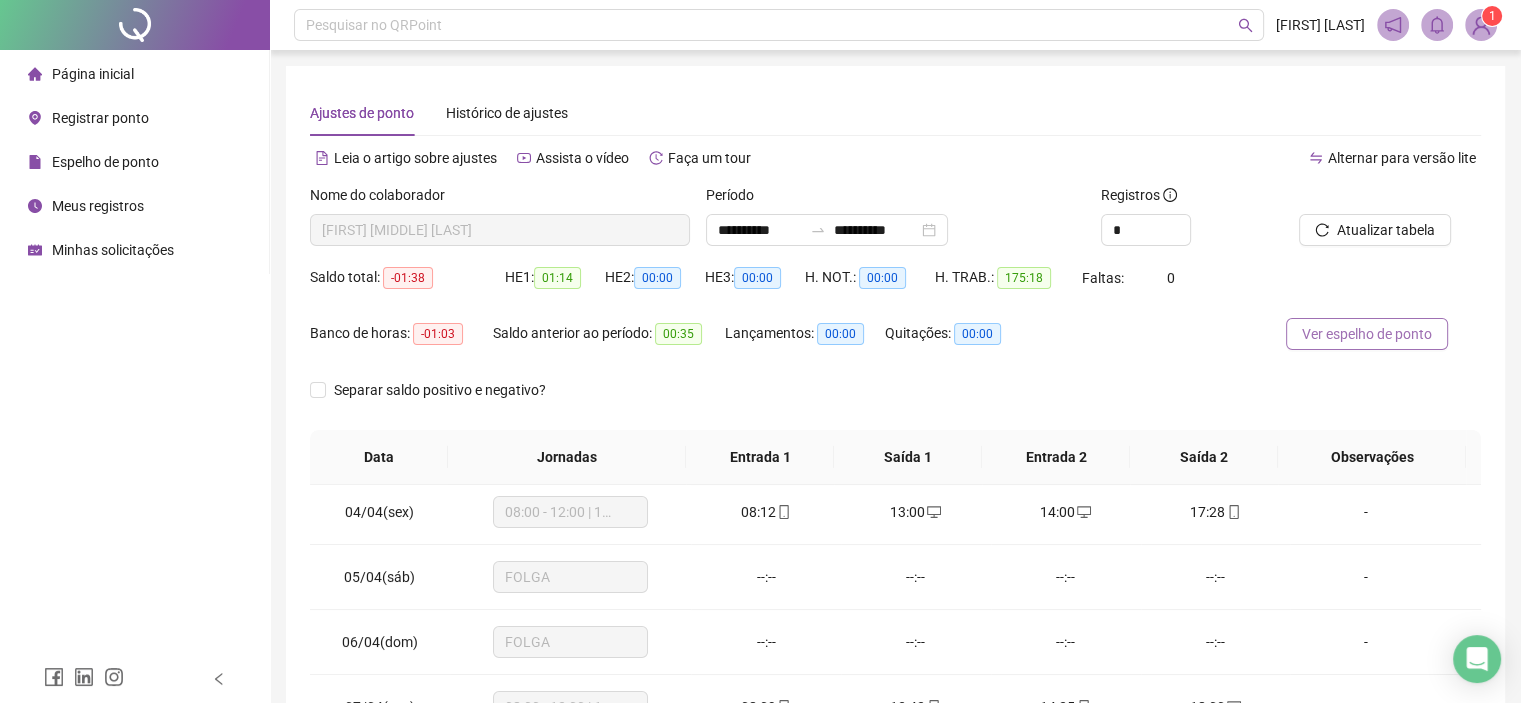 click on "Ver espelho de ponto" at bounding box center (1367, 334) 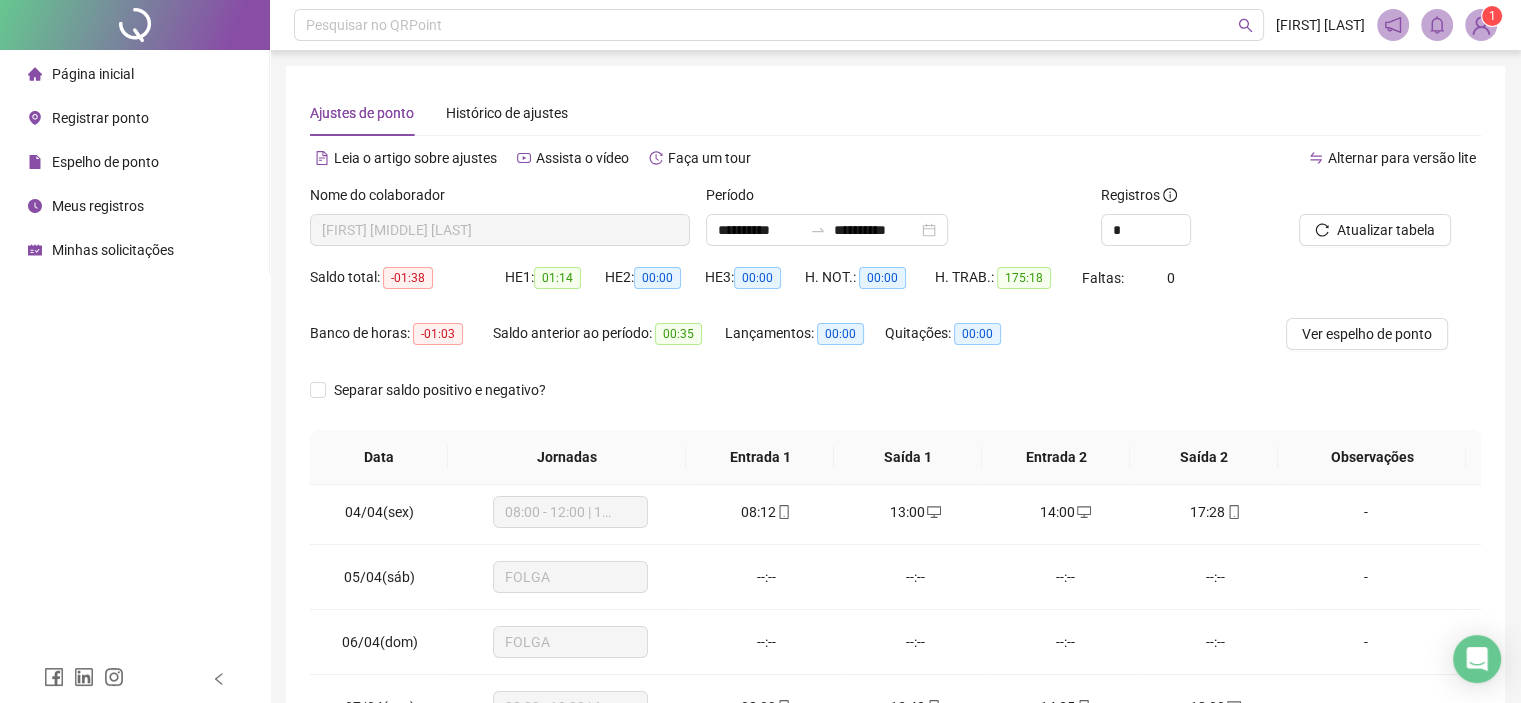 click on "Minhas solicitações" at bounding box center [113, 250] 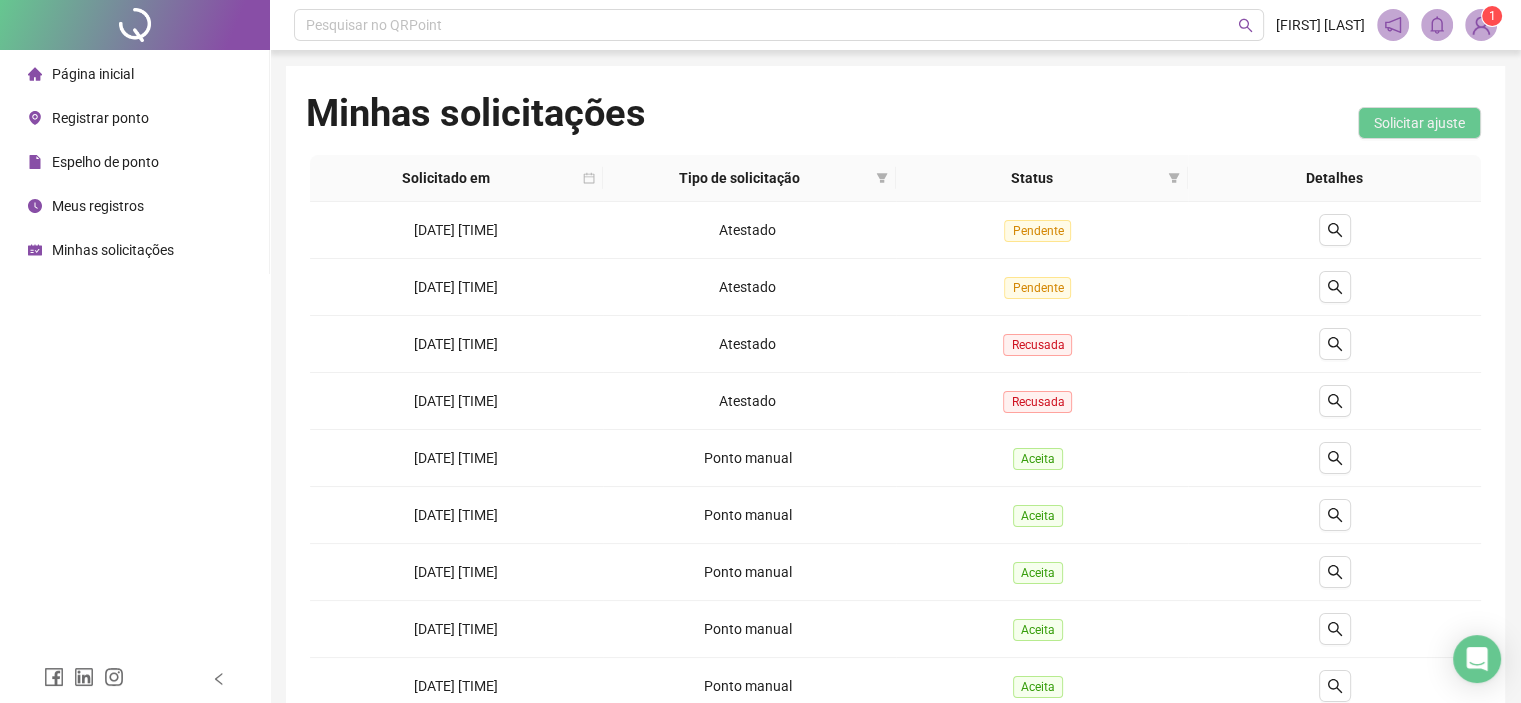 click on "Registrar ponto" at bounding box center (100, 118) 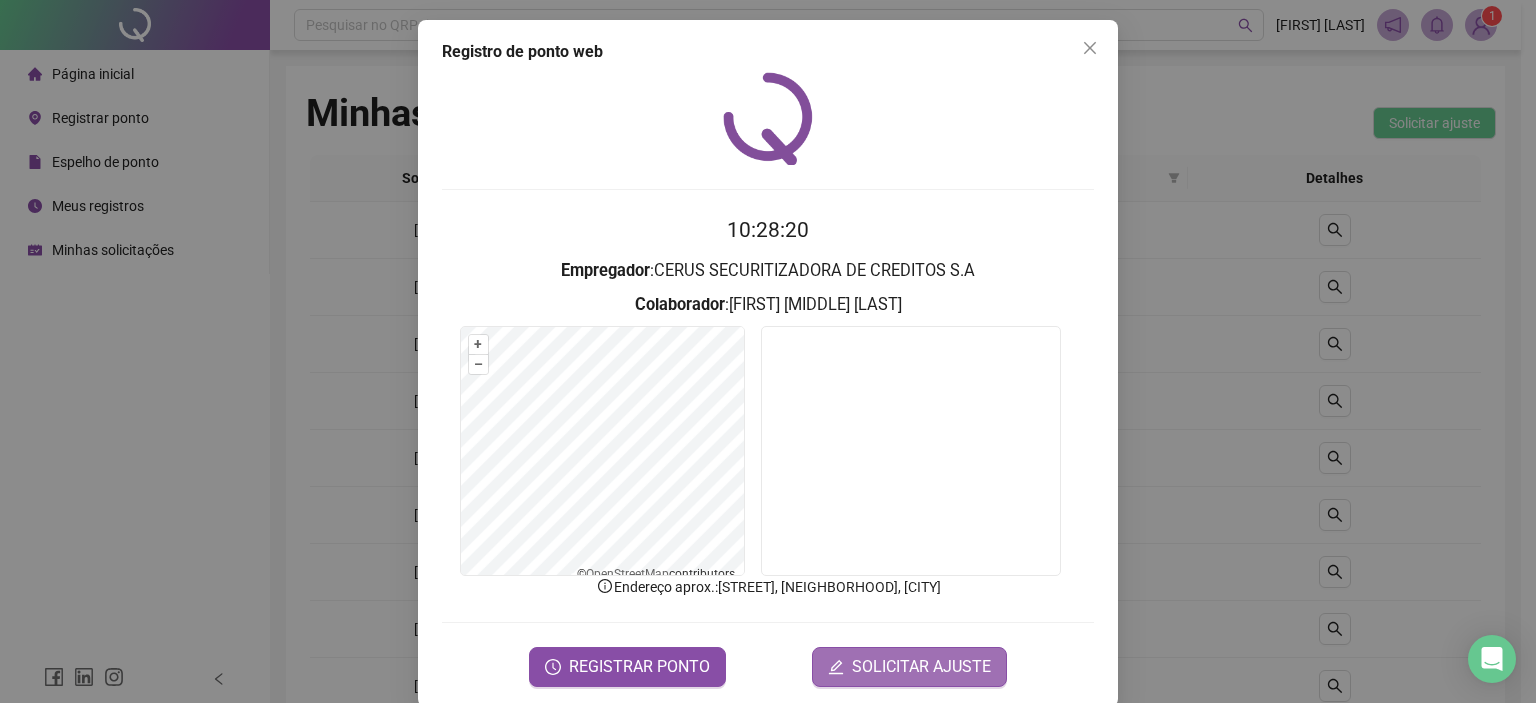 click on "SOLICITAR AJUSTE" at bounding box center (921, 667) 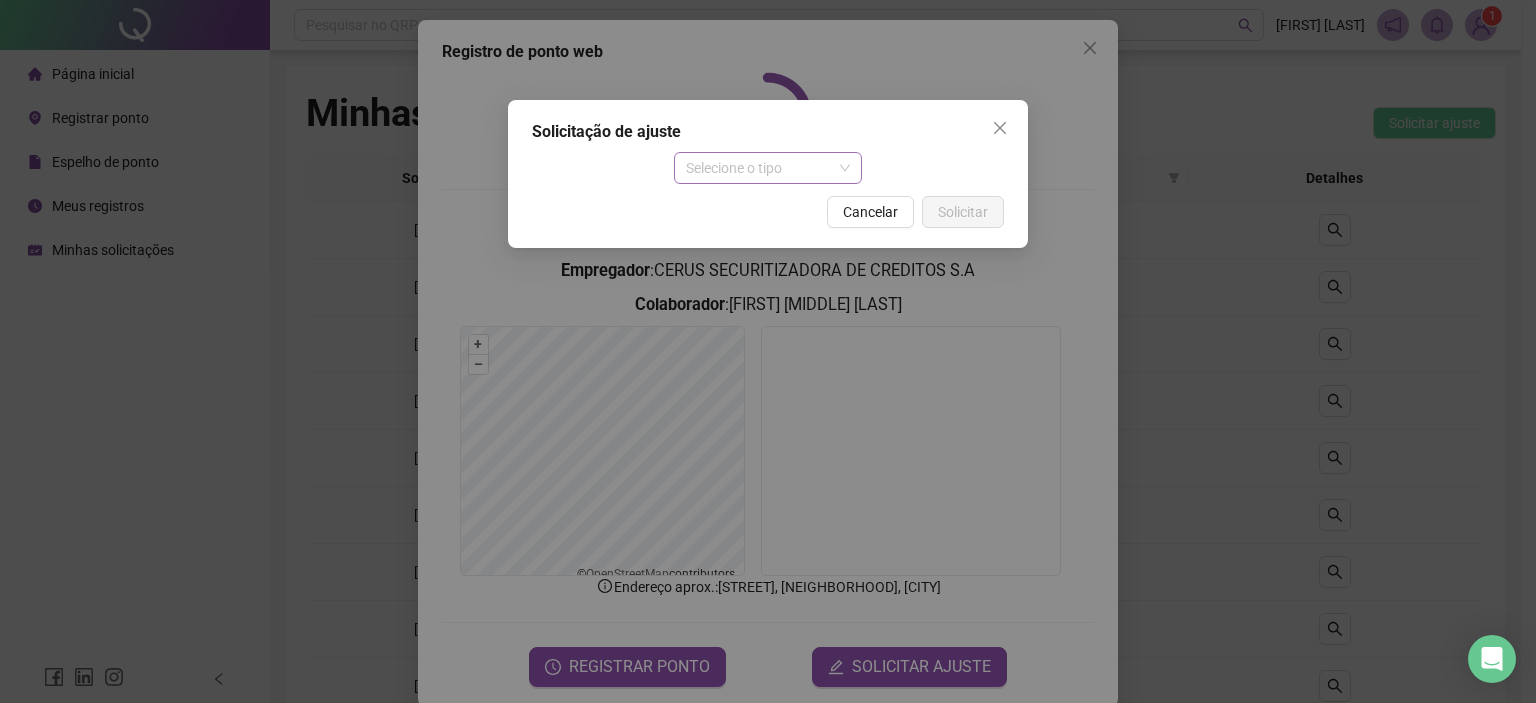 click on "Selecione o tipo" at bounding box center (768, 168) 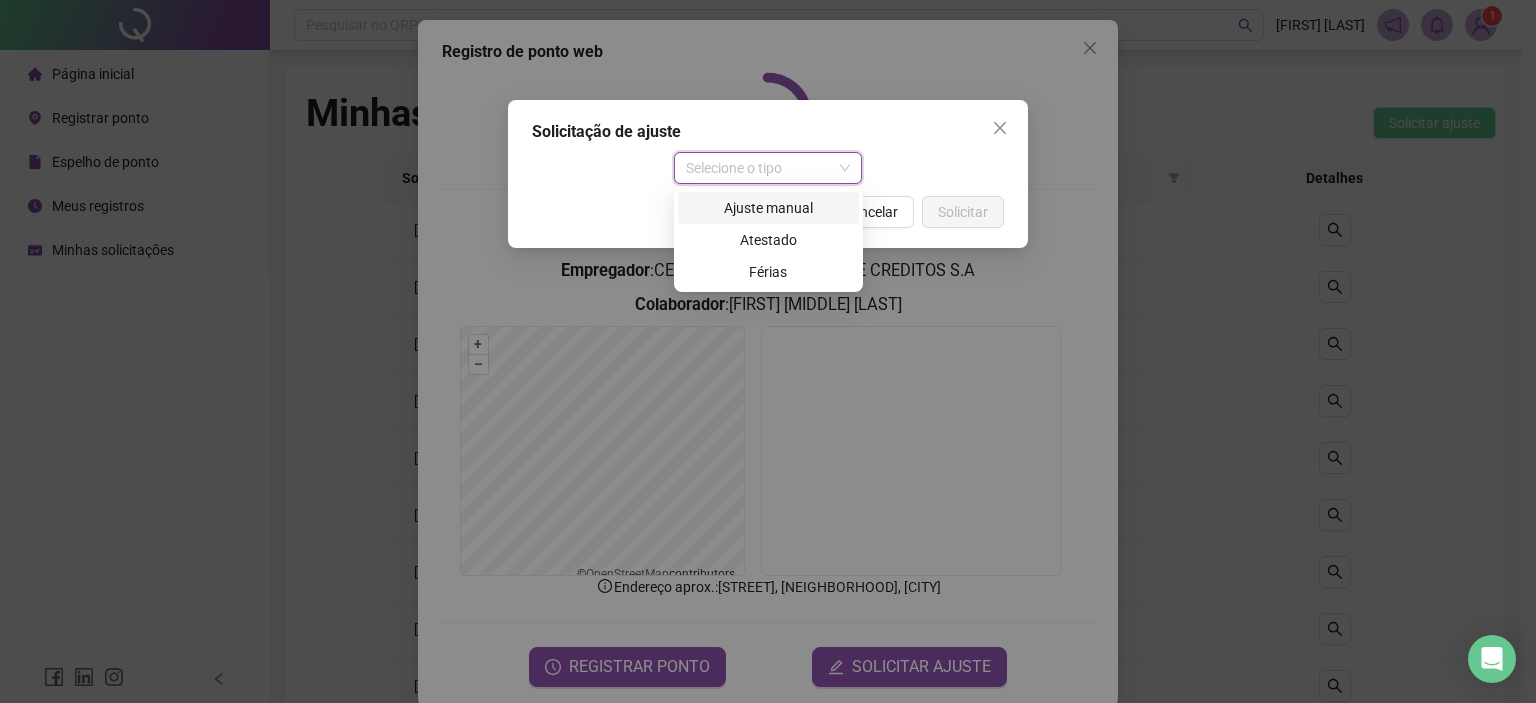 click on "Selecione o tipo" at bounding box center [768, 168] 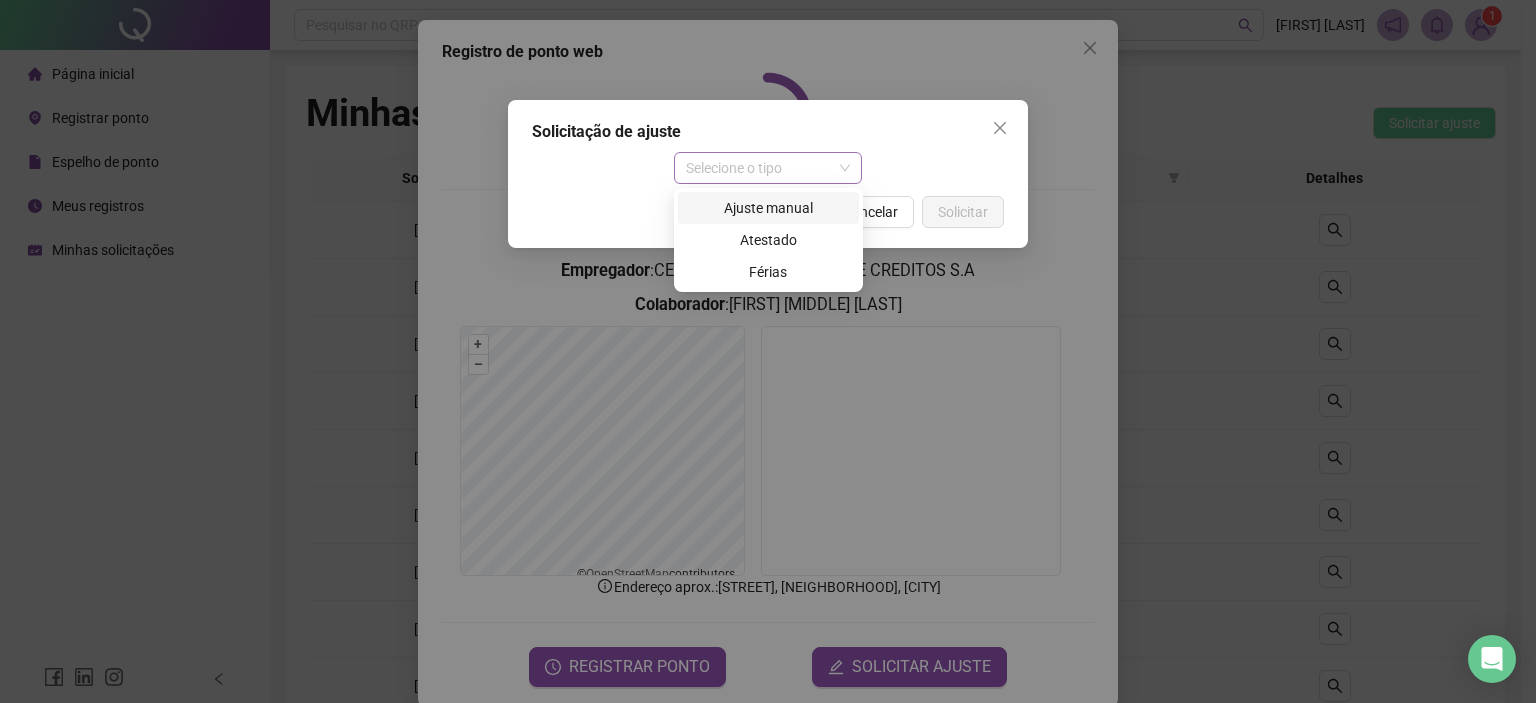 click on "Selecione o tipo" at bounding box center (768, 168) 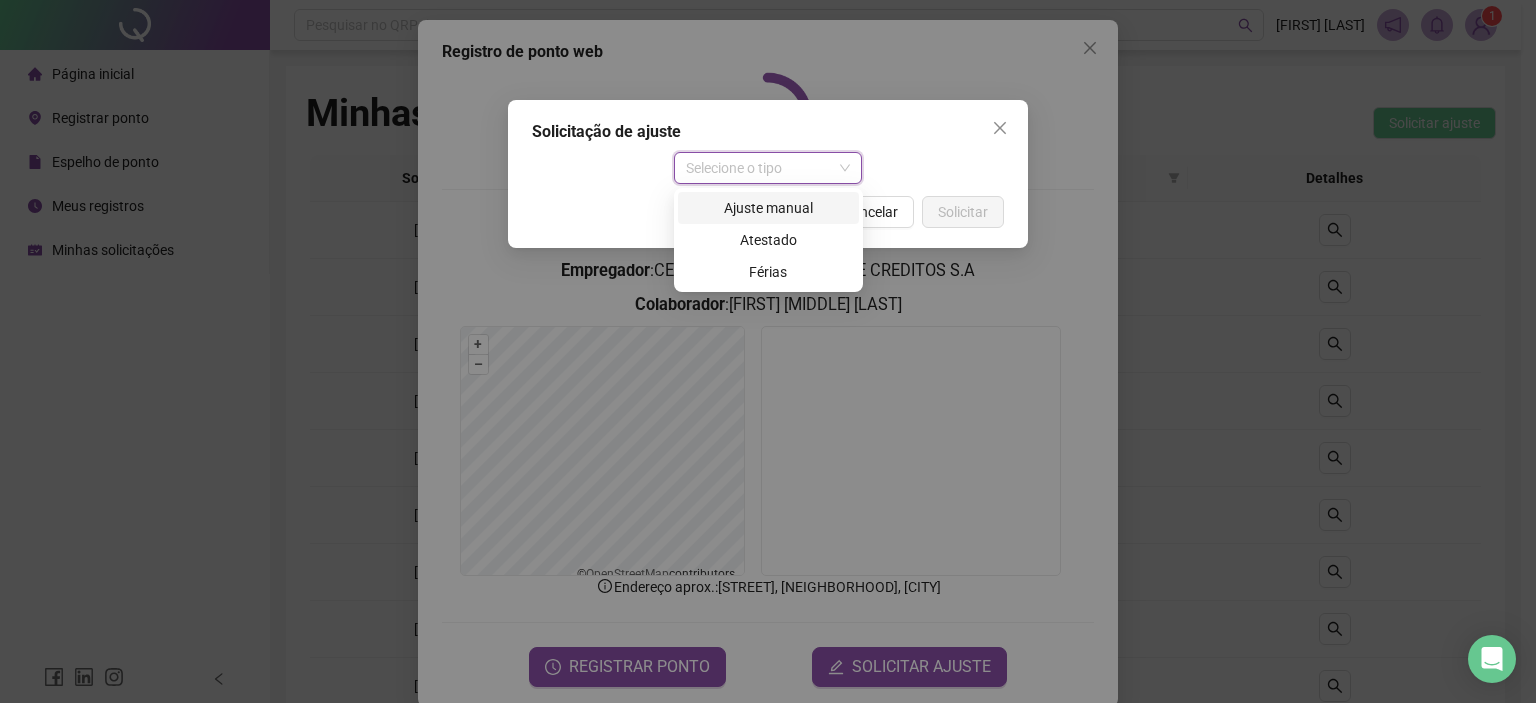 click on "Ajuste manual" at bounding box center (768, 208) 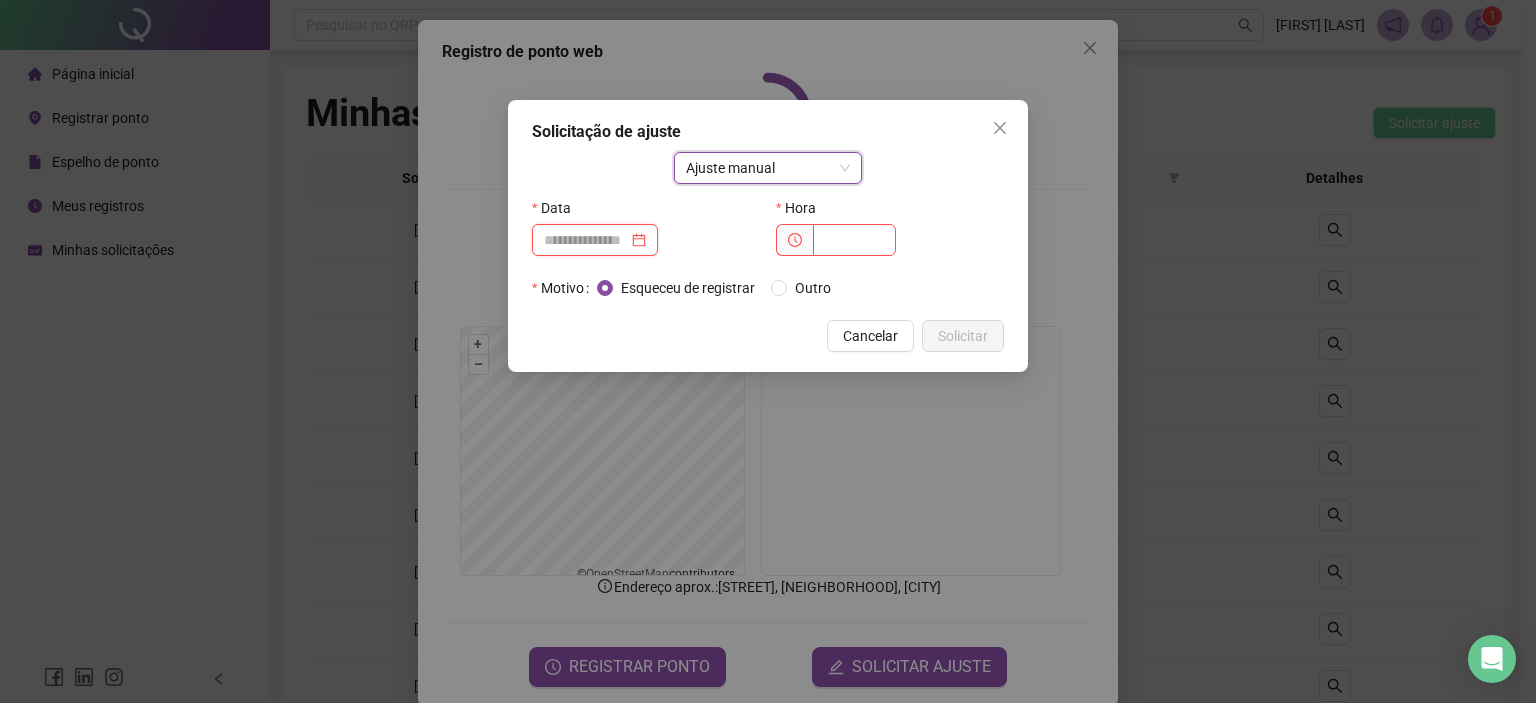 click at bounding box center [586, 240] 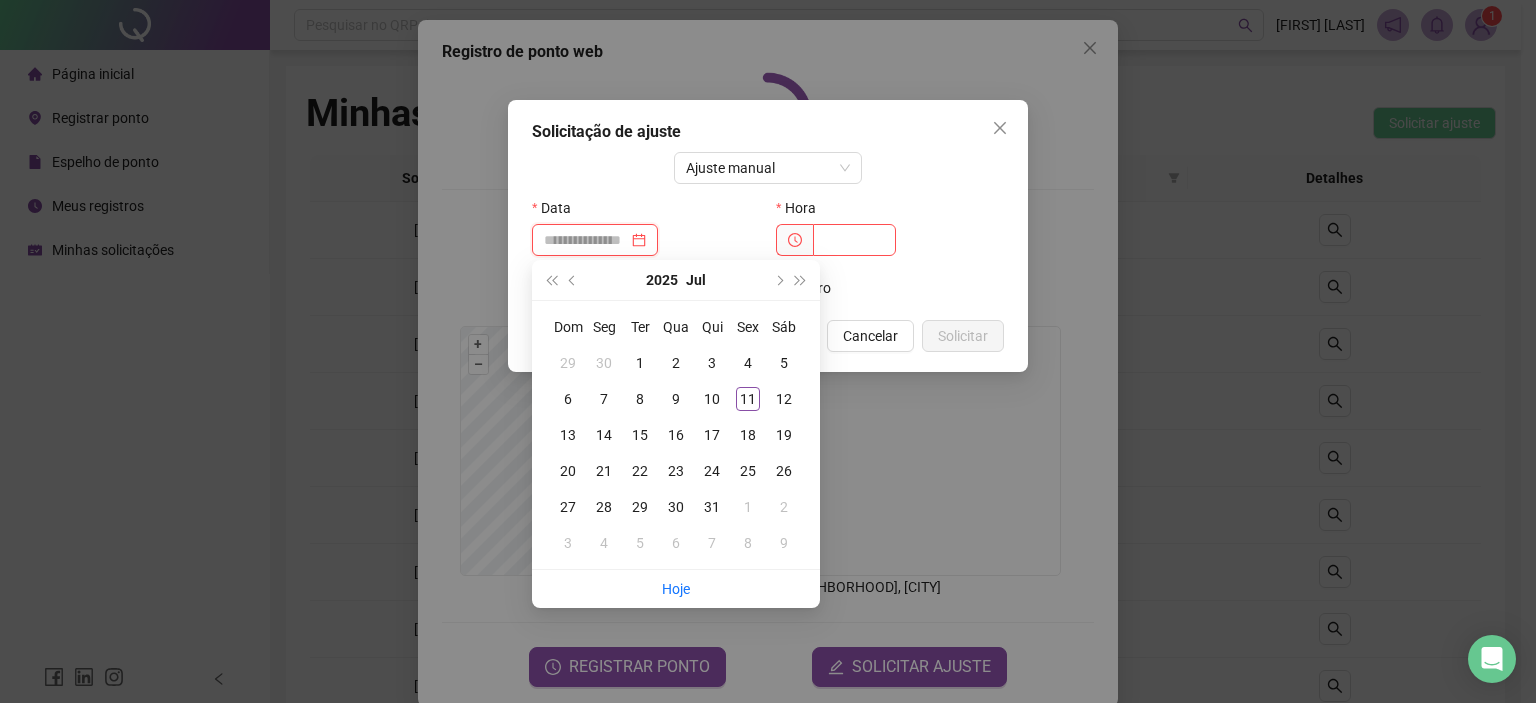 type on "**********" 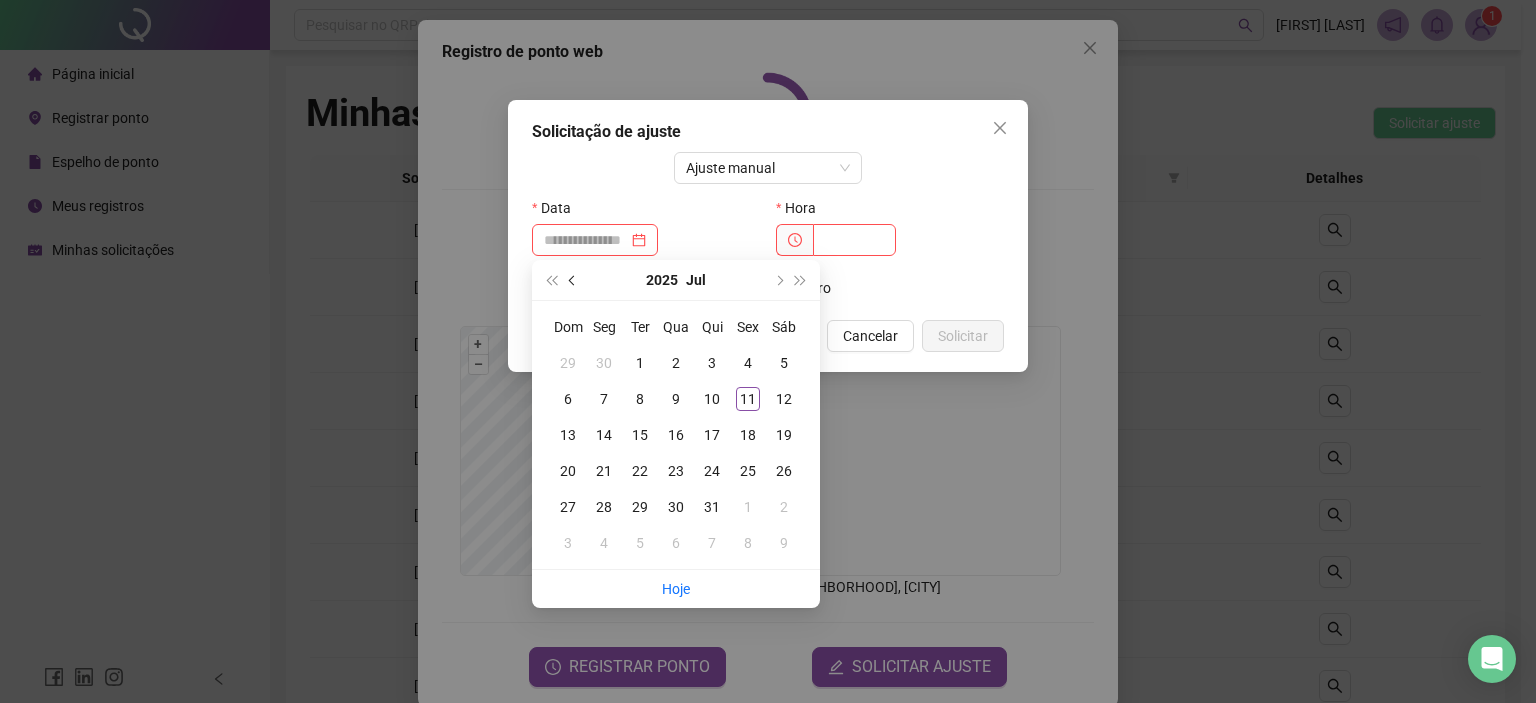 click at bounding box center [573, 280] 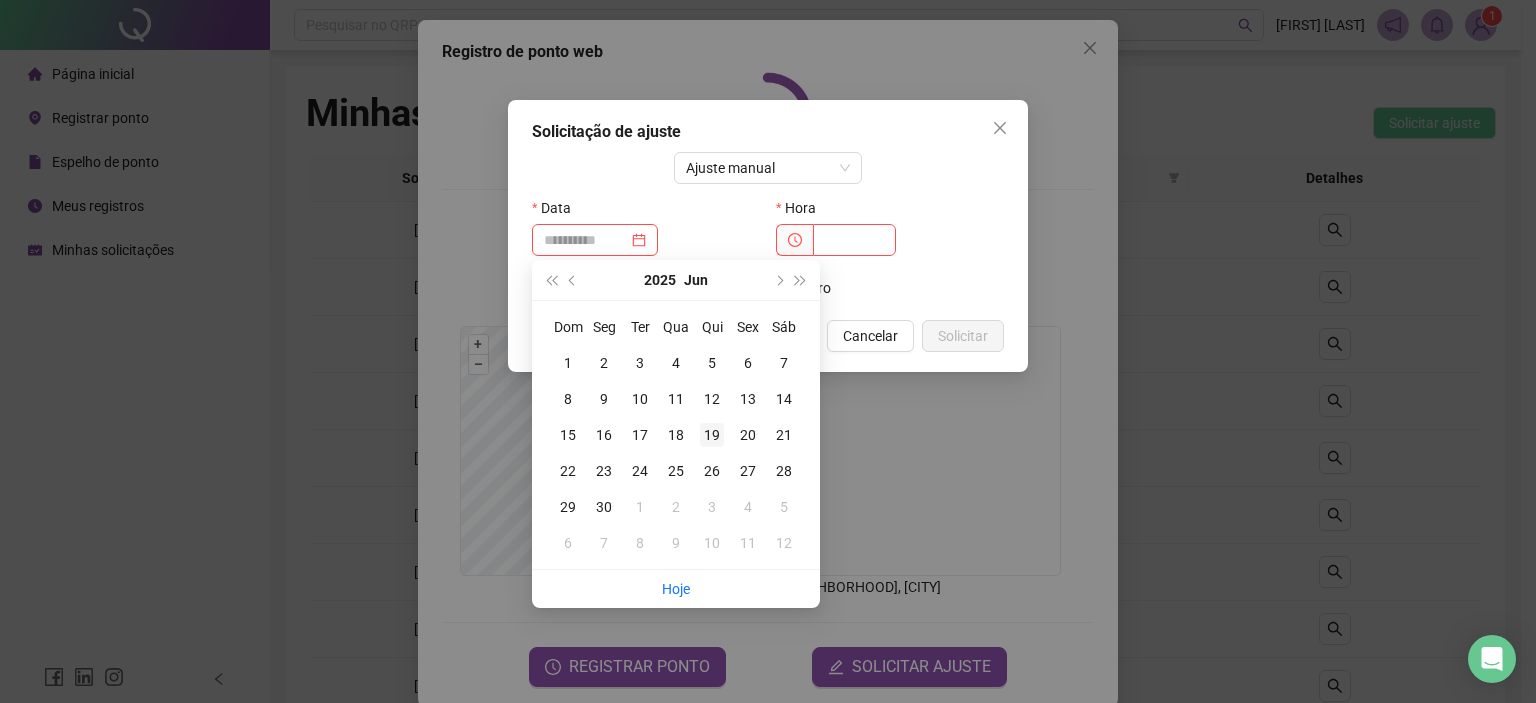 type on "**********" 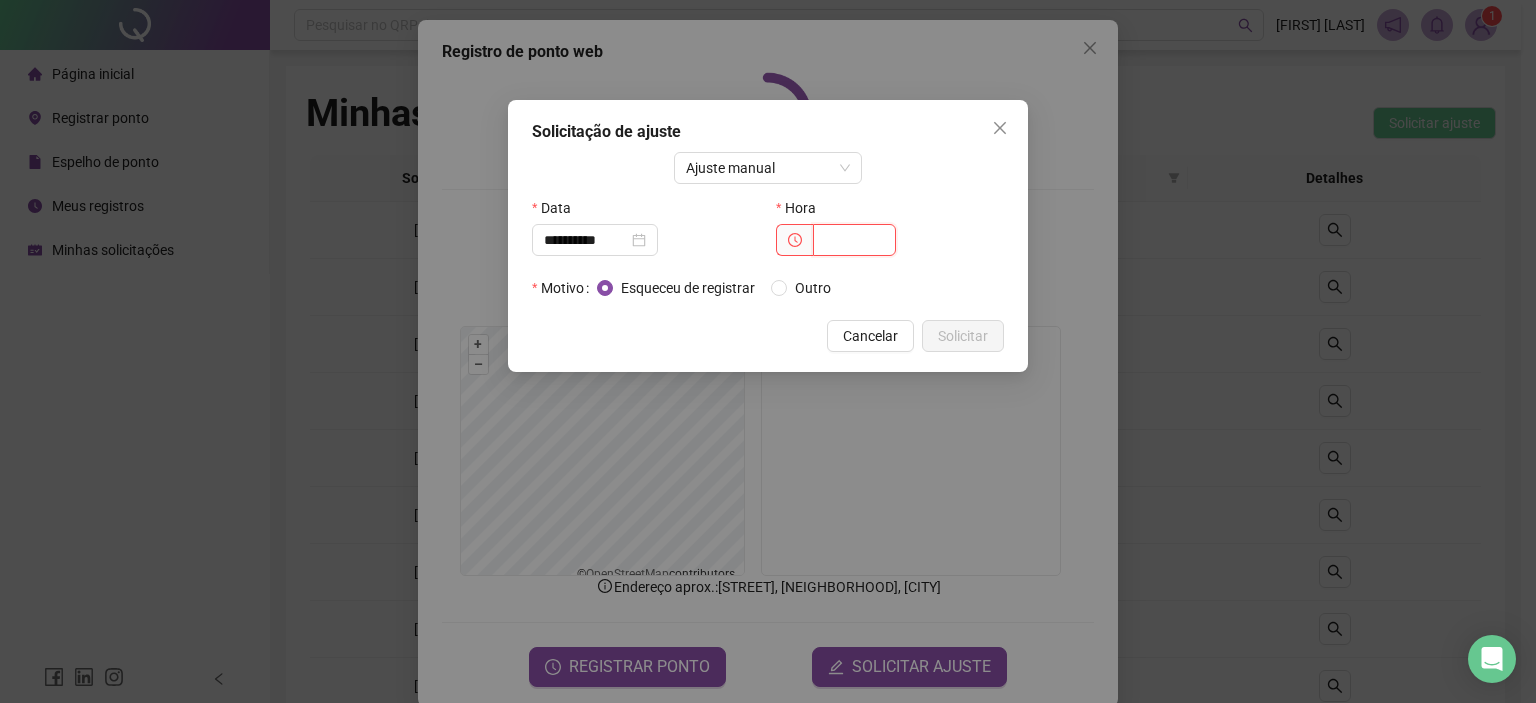 click at bounding box center [854, 240] 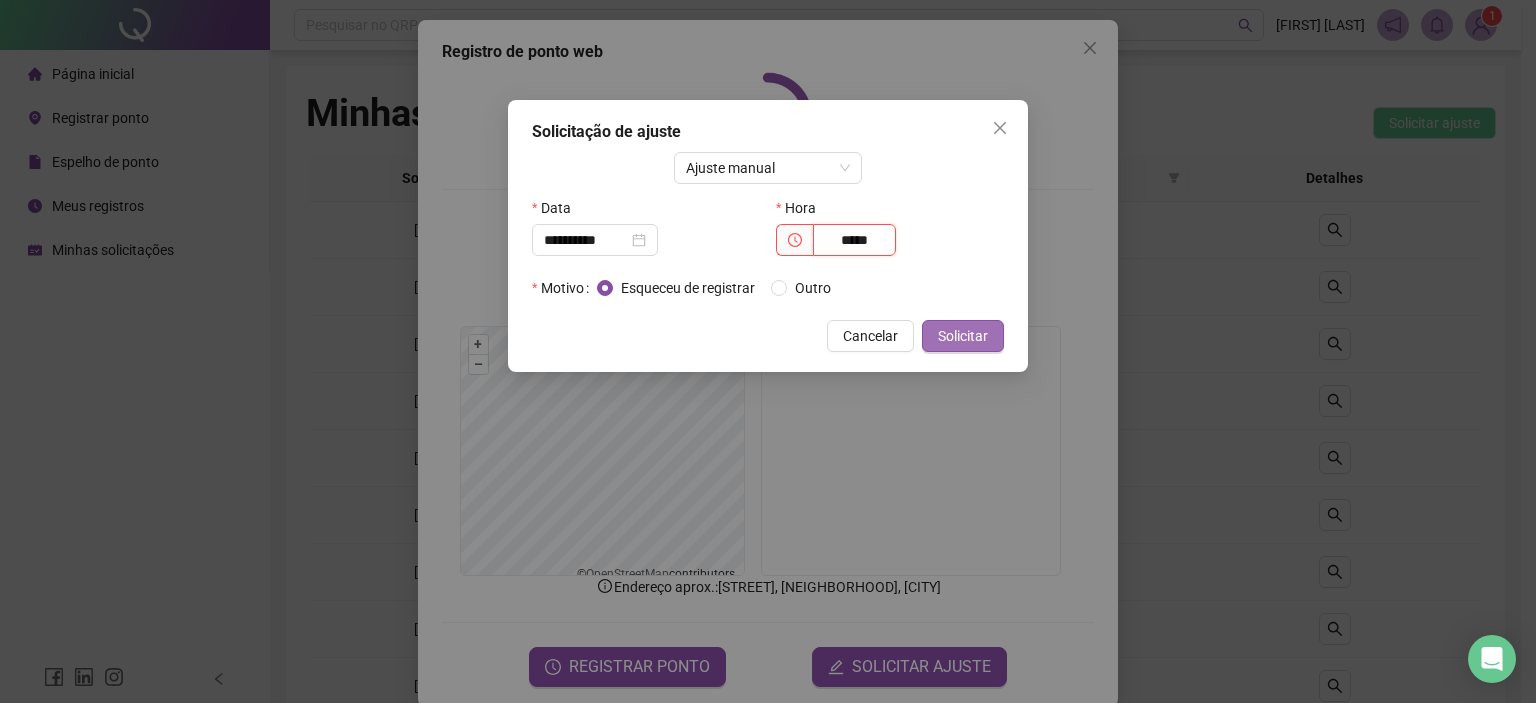 type on "*****" 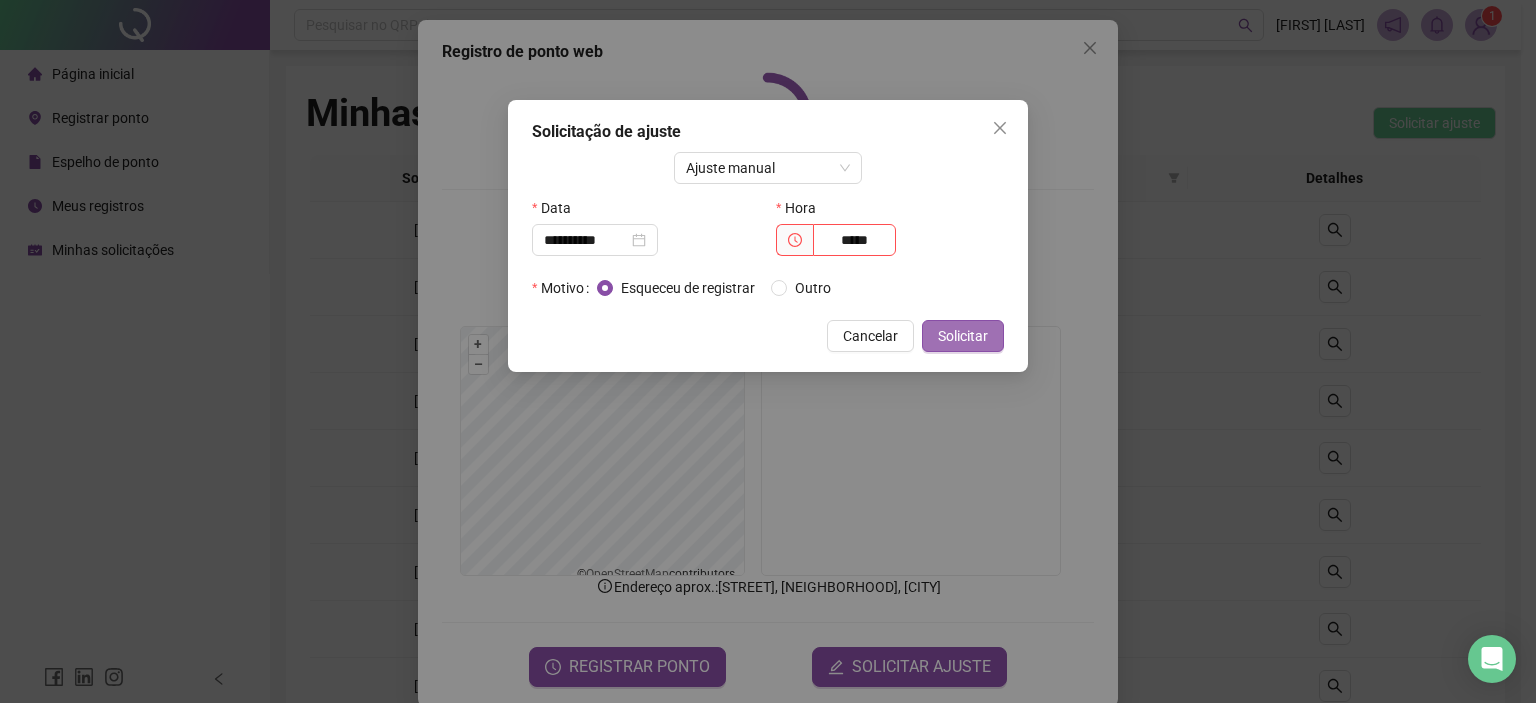 click on "Solicitar" at bounding box center (963, 336) 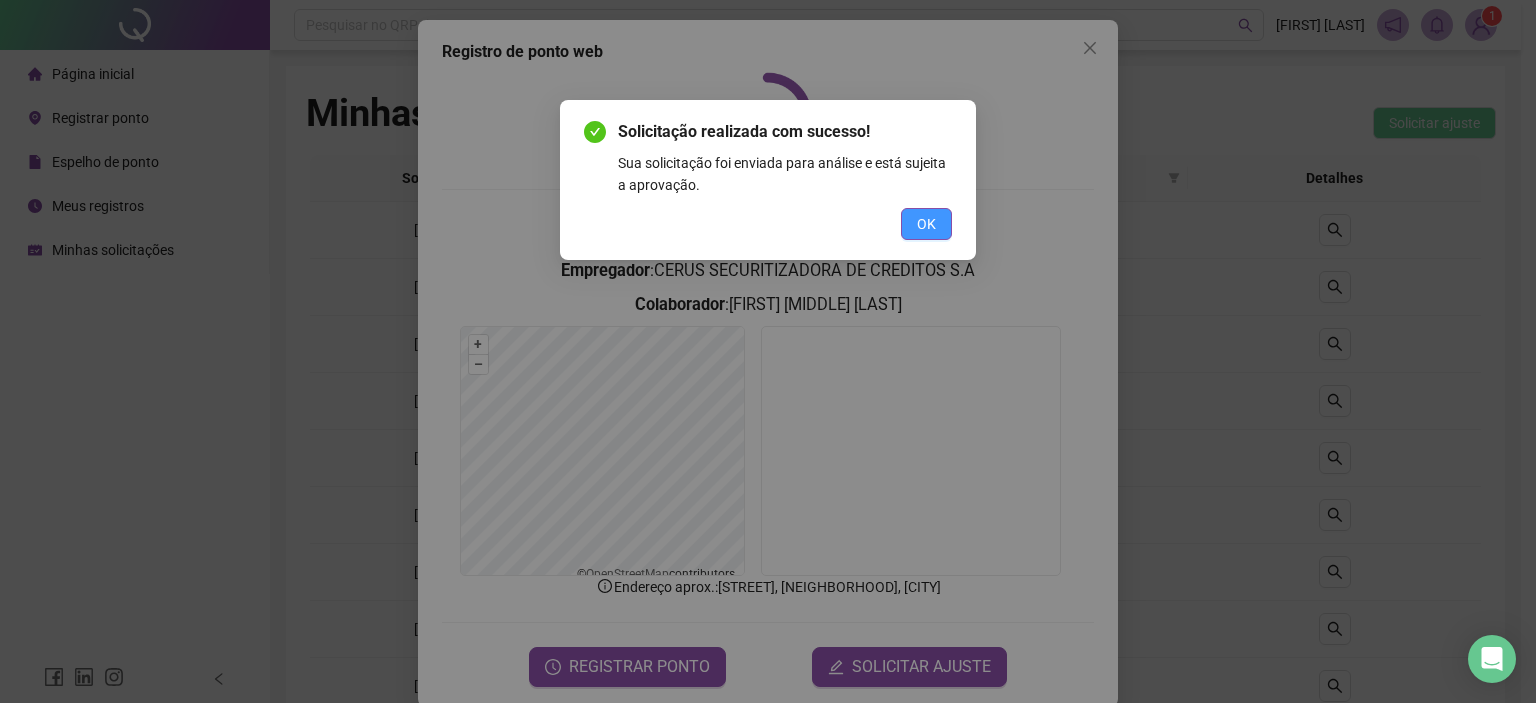 click on "OK" at bounding box center [926, 224] 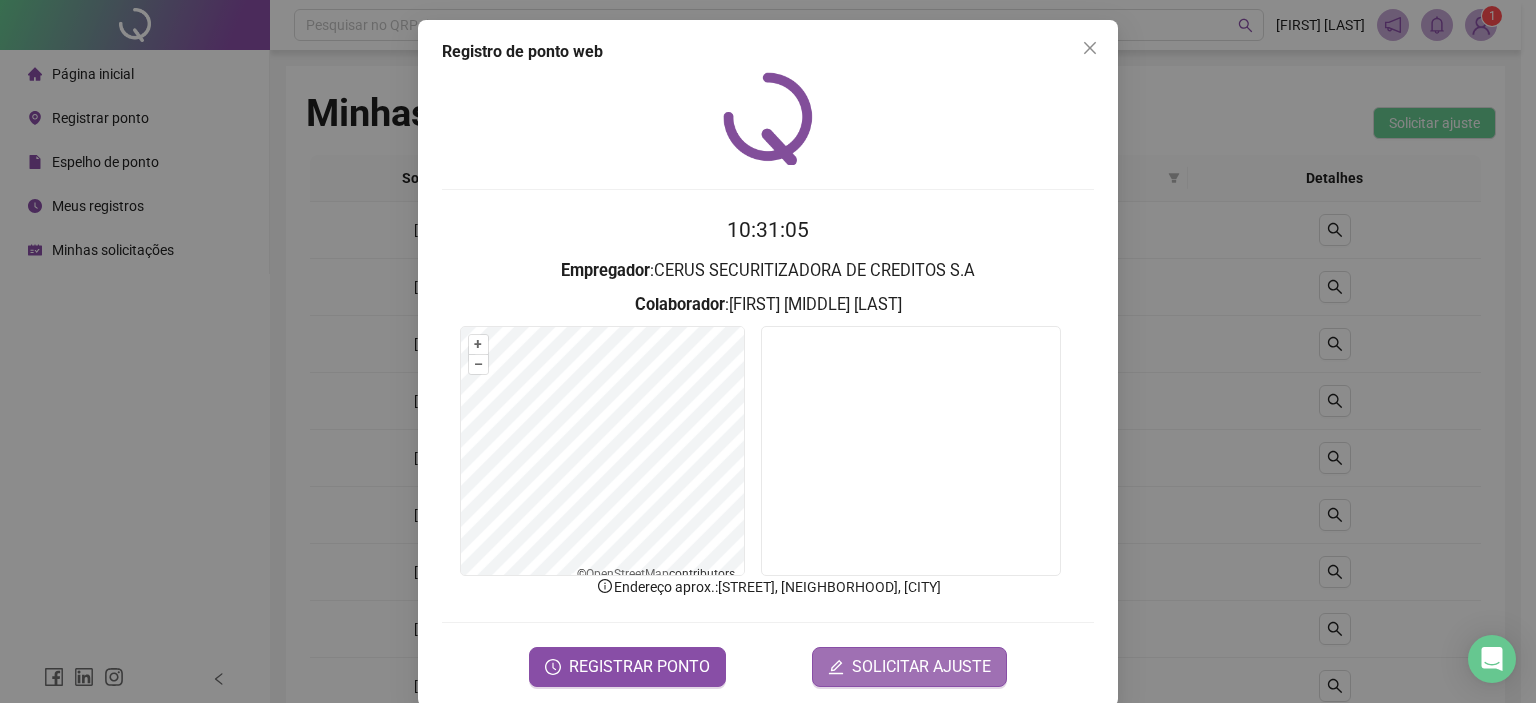 click on "SOLICITAR AJUSTE" at bounding box center (921, 667) 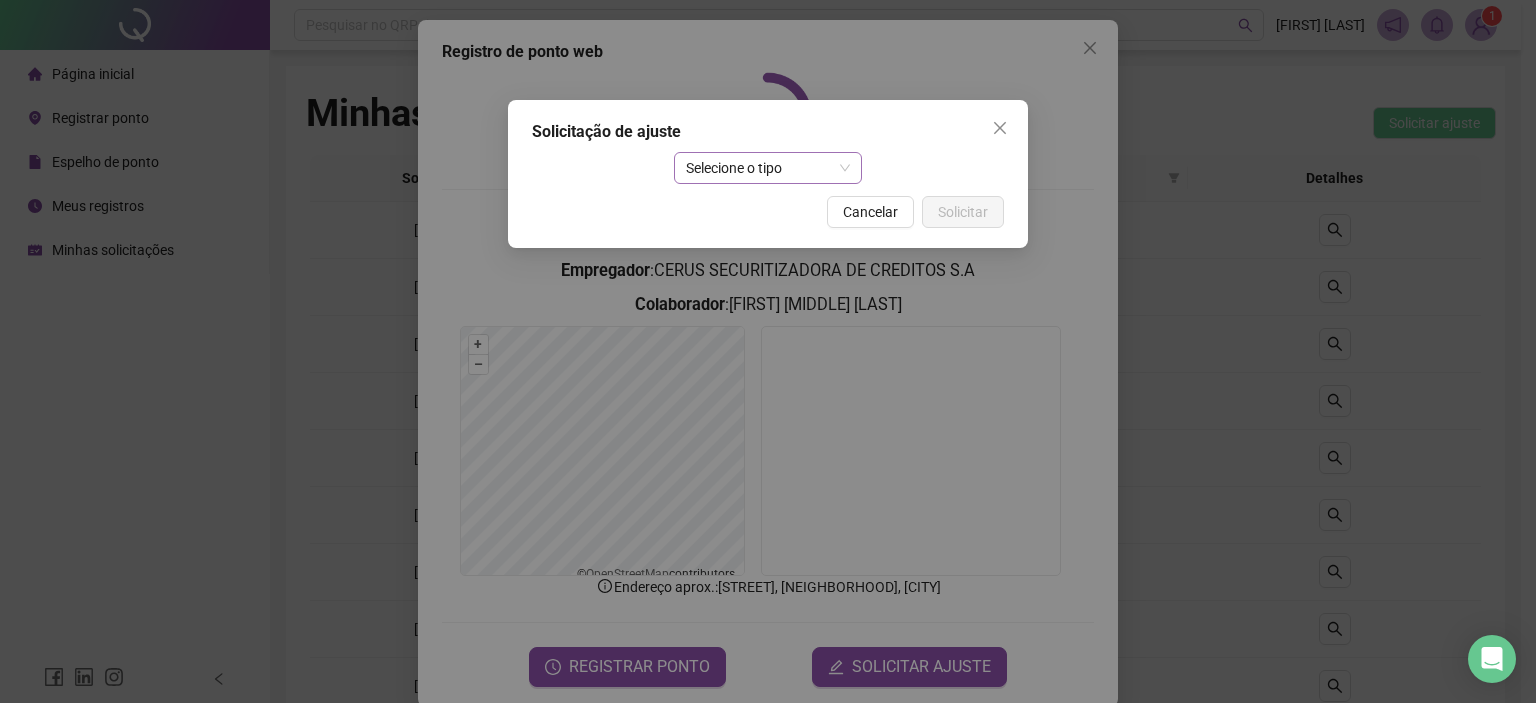 click on "Selecione o tipo" at bounding box center (768, 168) 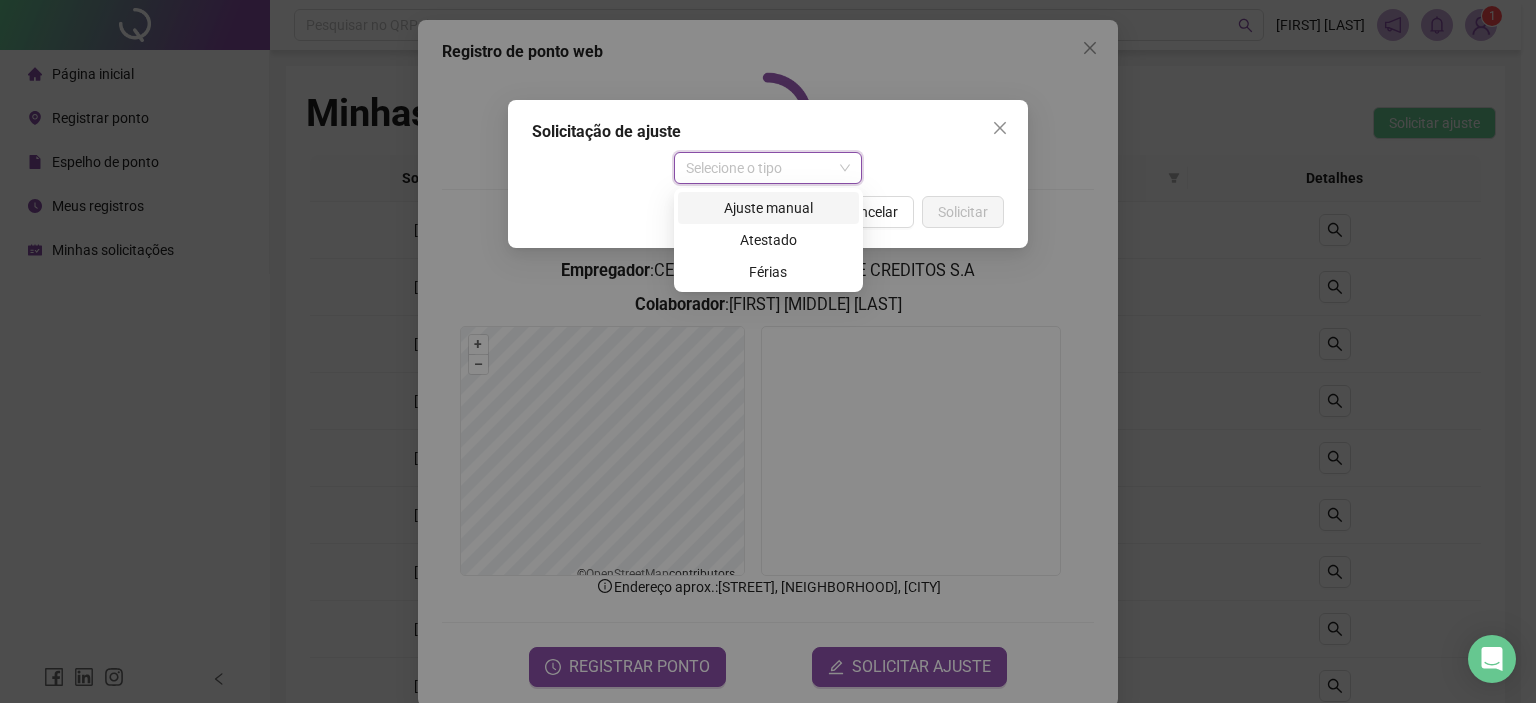 click on "Ajuste manual" at bounding box center [768, 208] 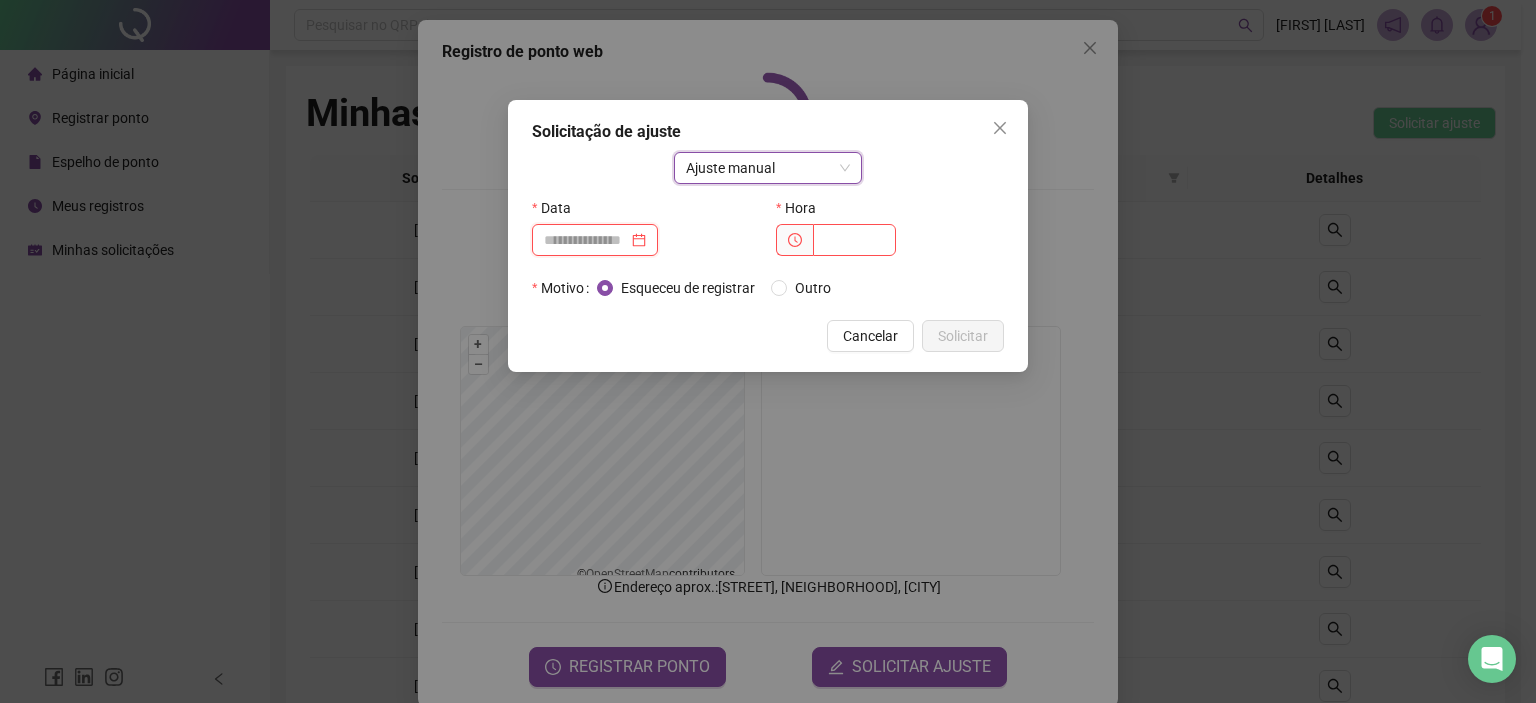 click at bounding box center (586, 240) 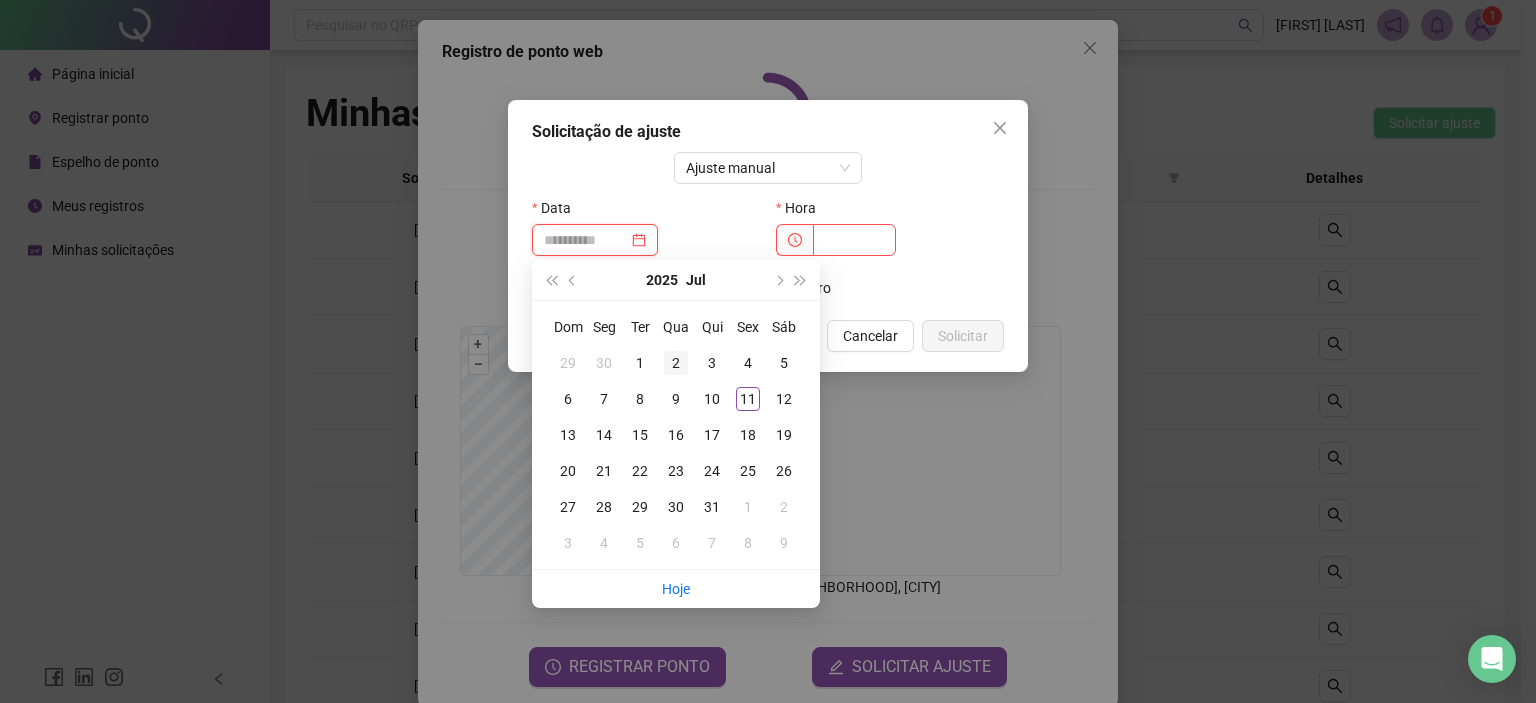 type on "**********" 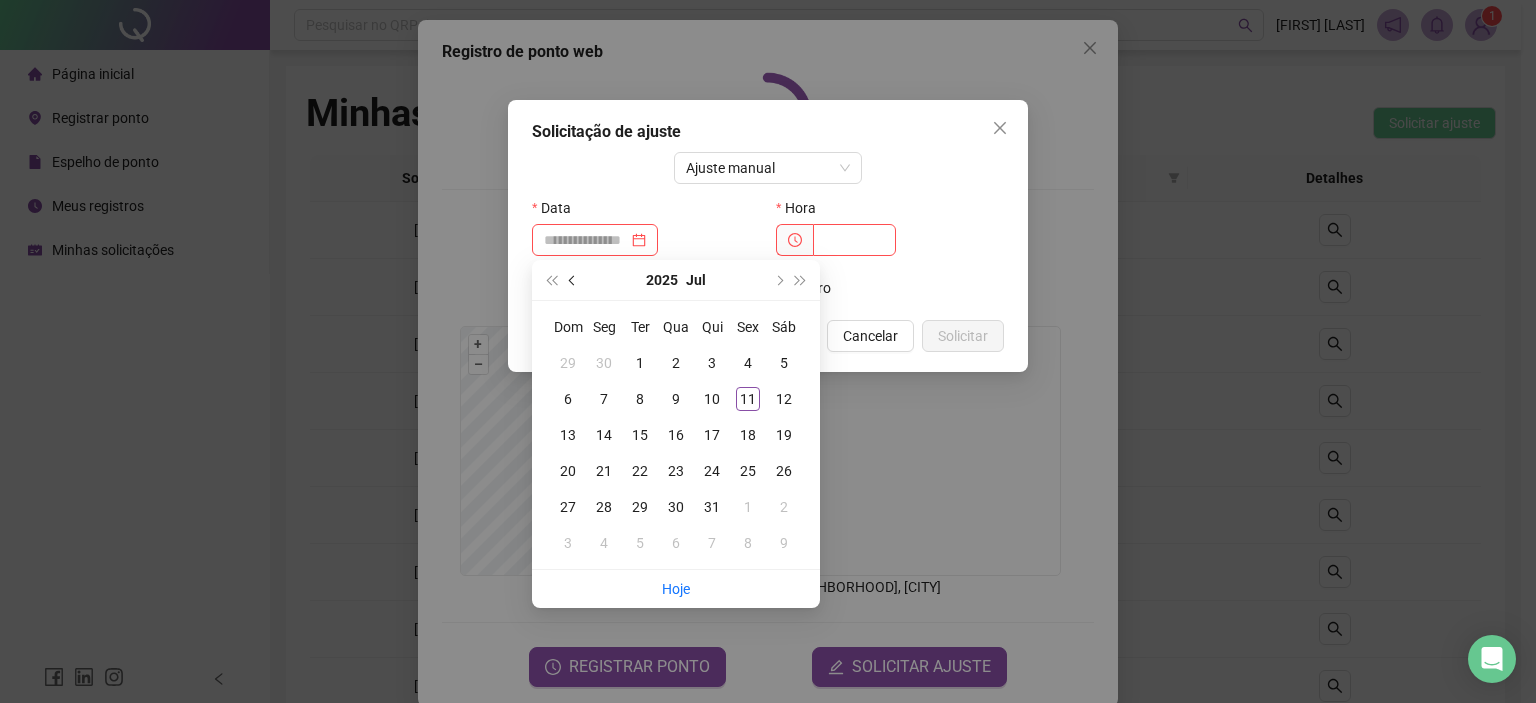 click at bounding box center [574, 280] 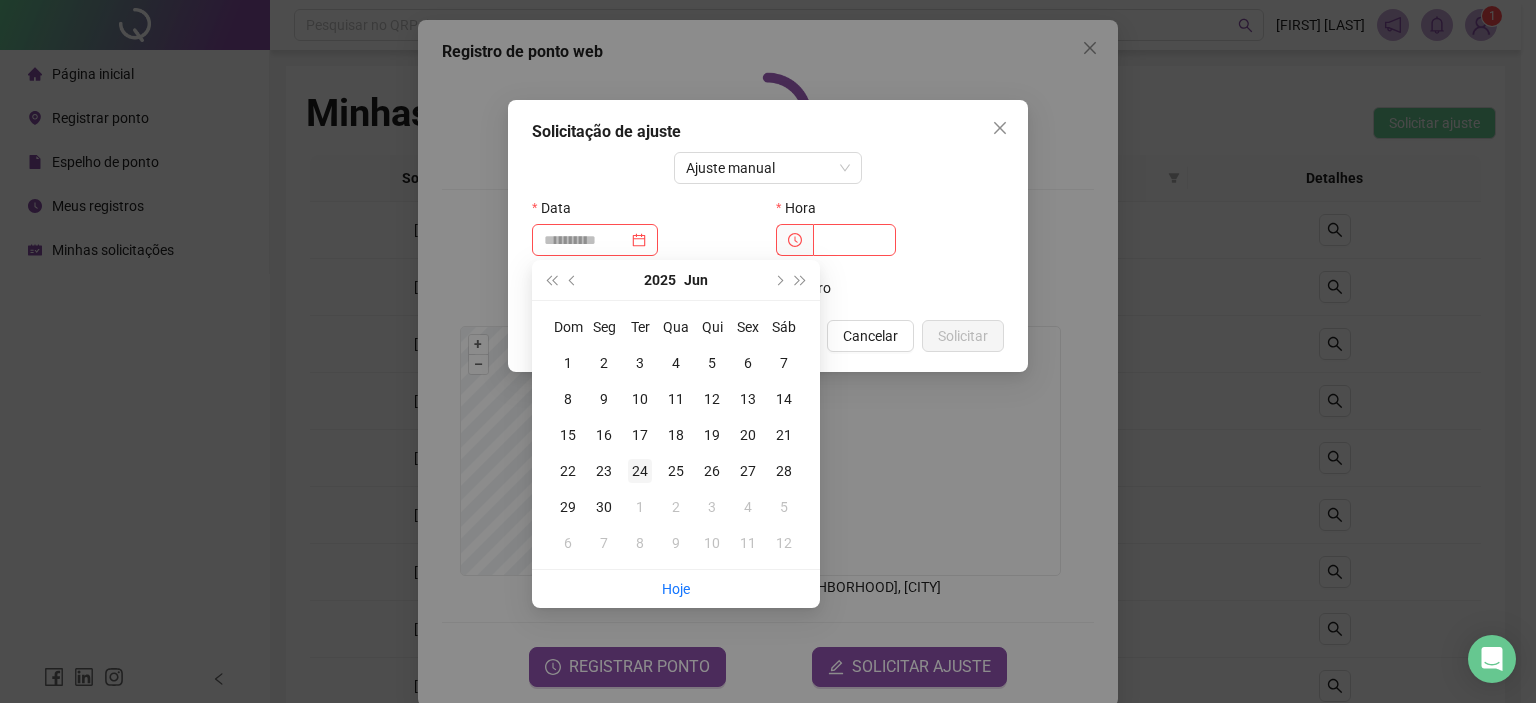 type on "**********" 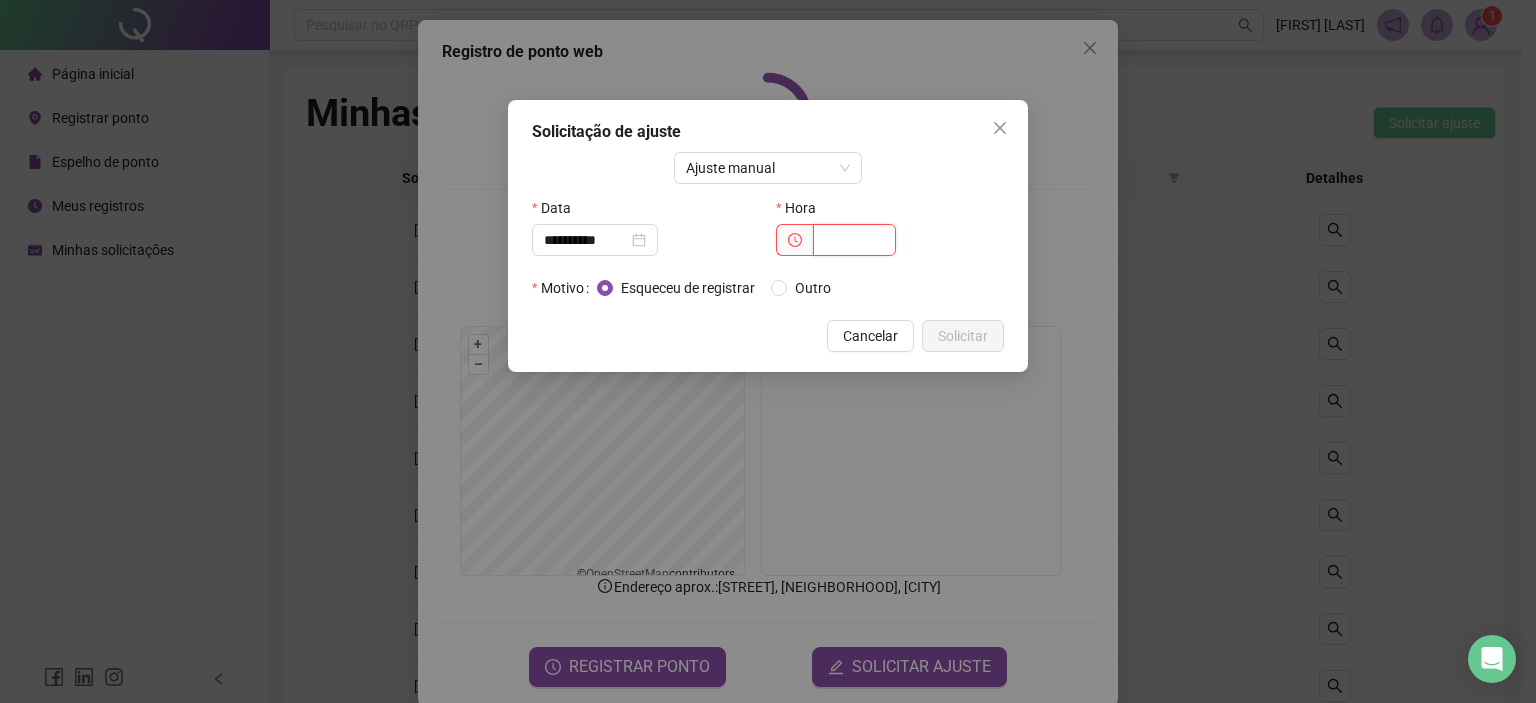 click at bounding box center (854, 240) 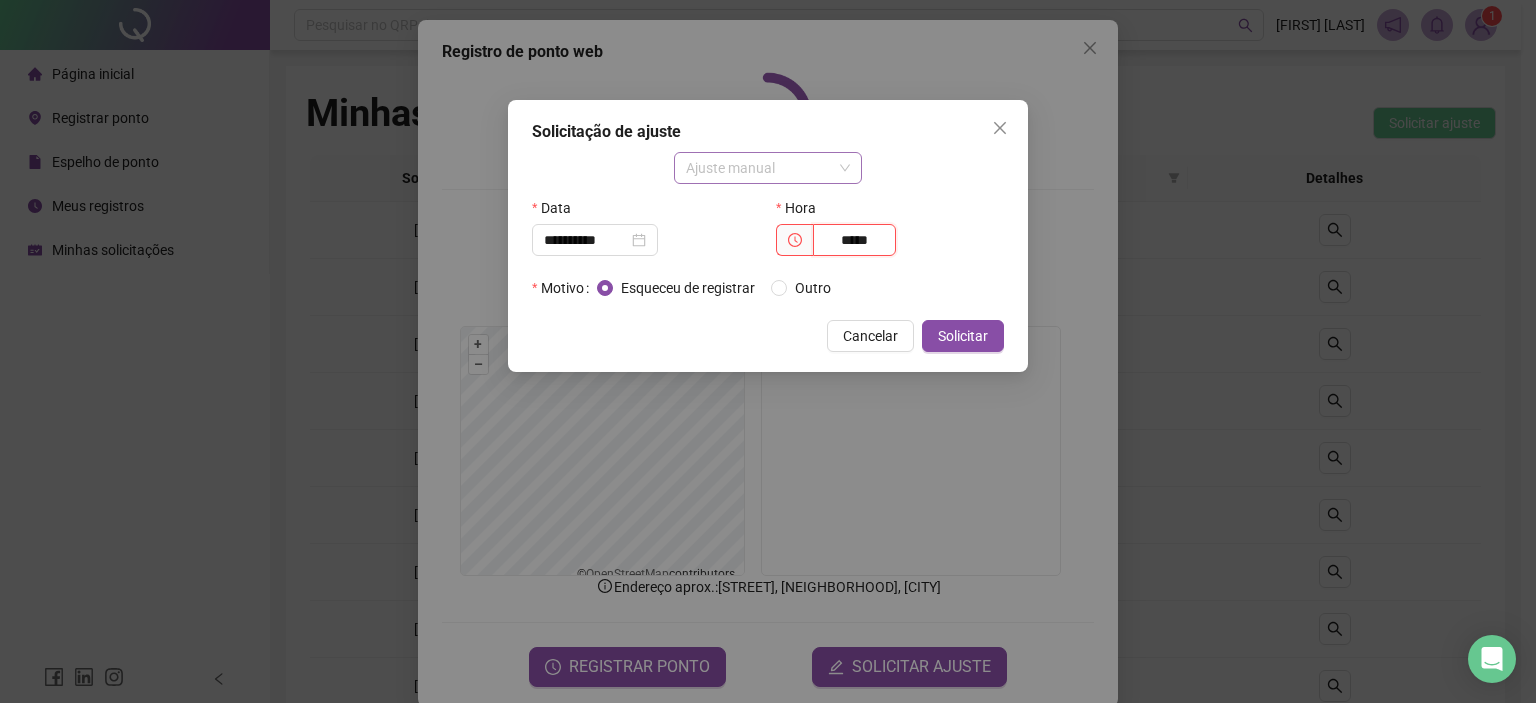 click on "Ajuste manual" at bounding box center (768, 168) 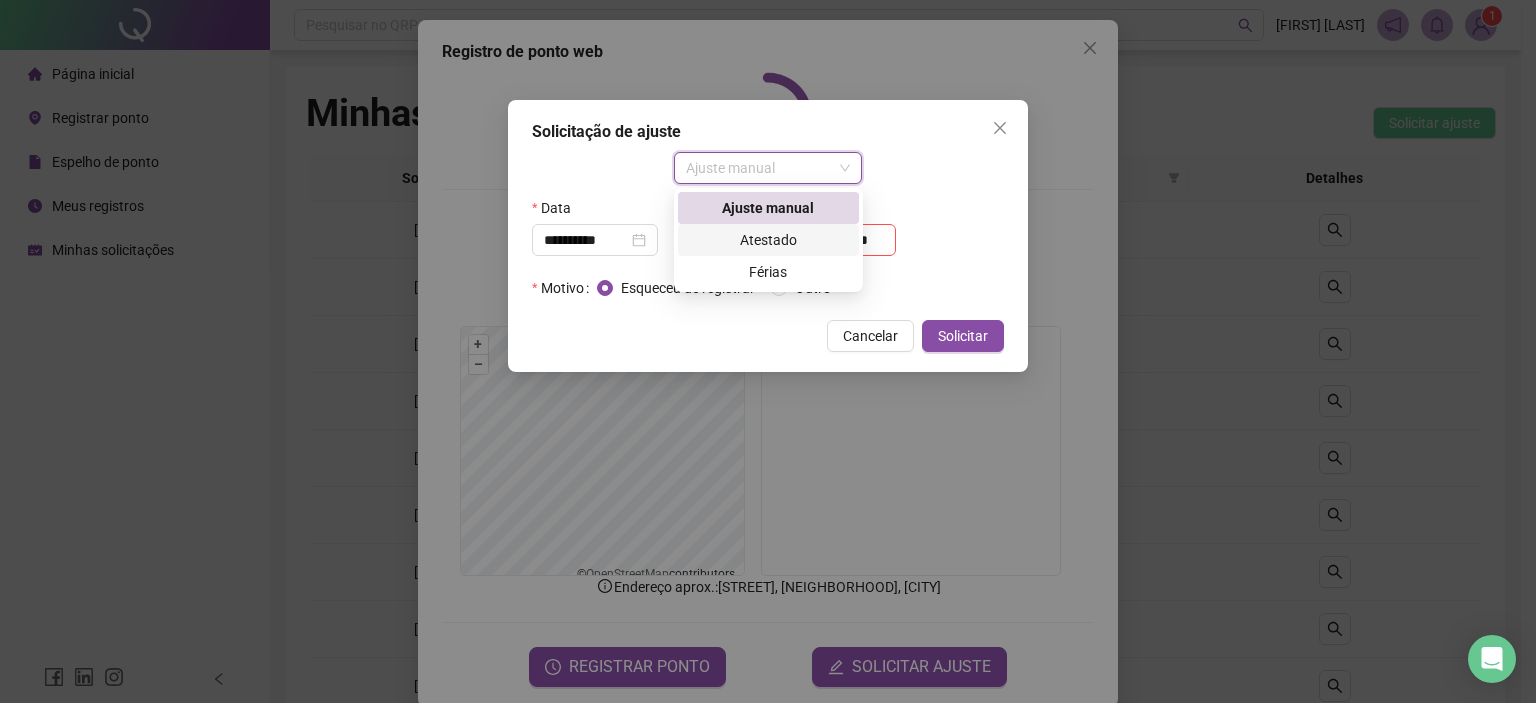 click on "Atestado" at bounding box center (768, 240) 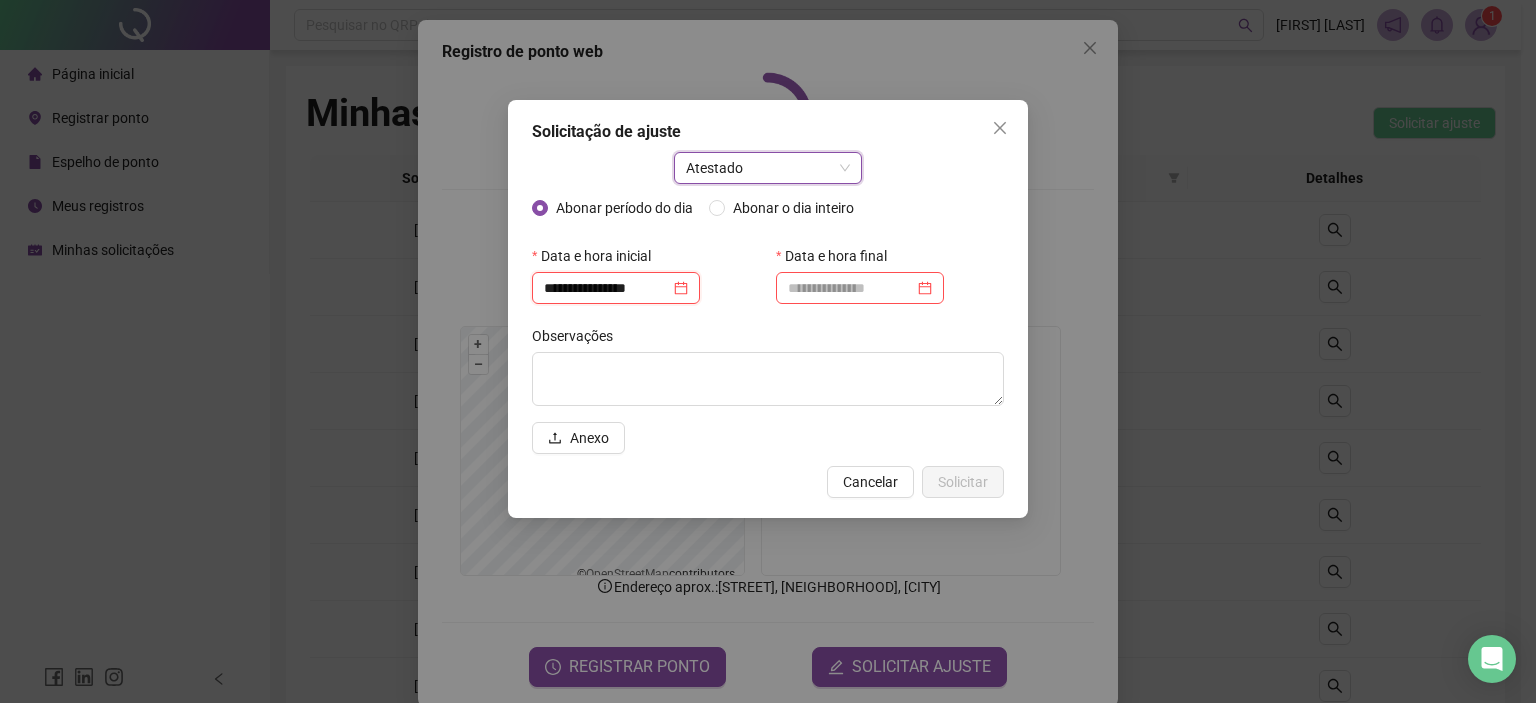 click on "**********" at bounding box center (607, 288) 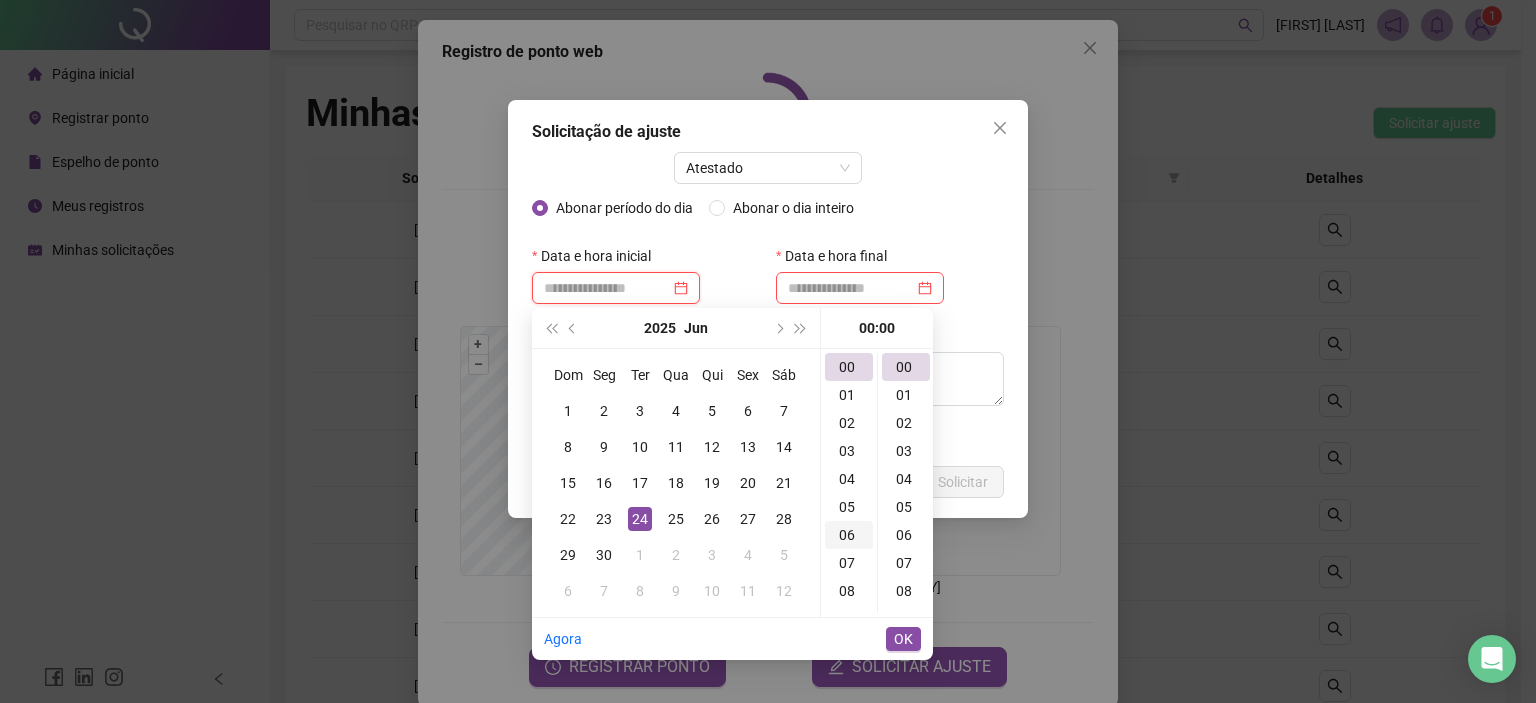 scroll, scrollTop: 200, scrollLeft: 0, axis: vertical 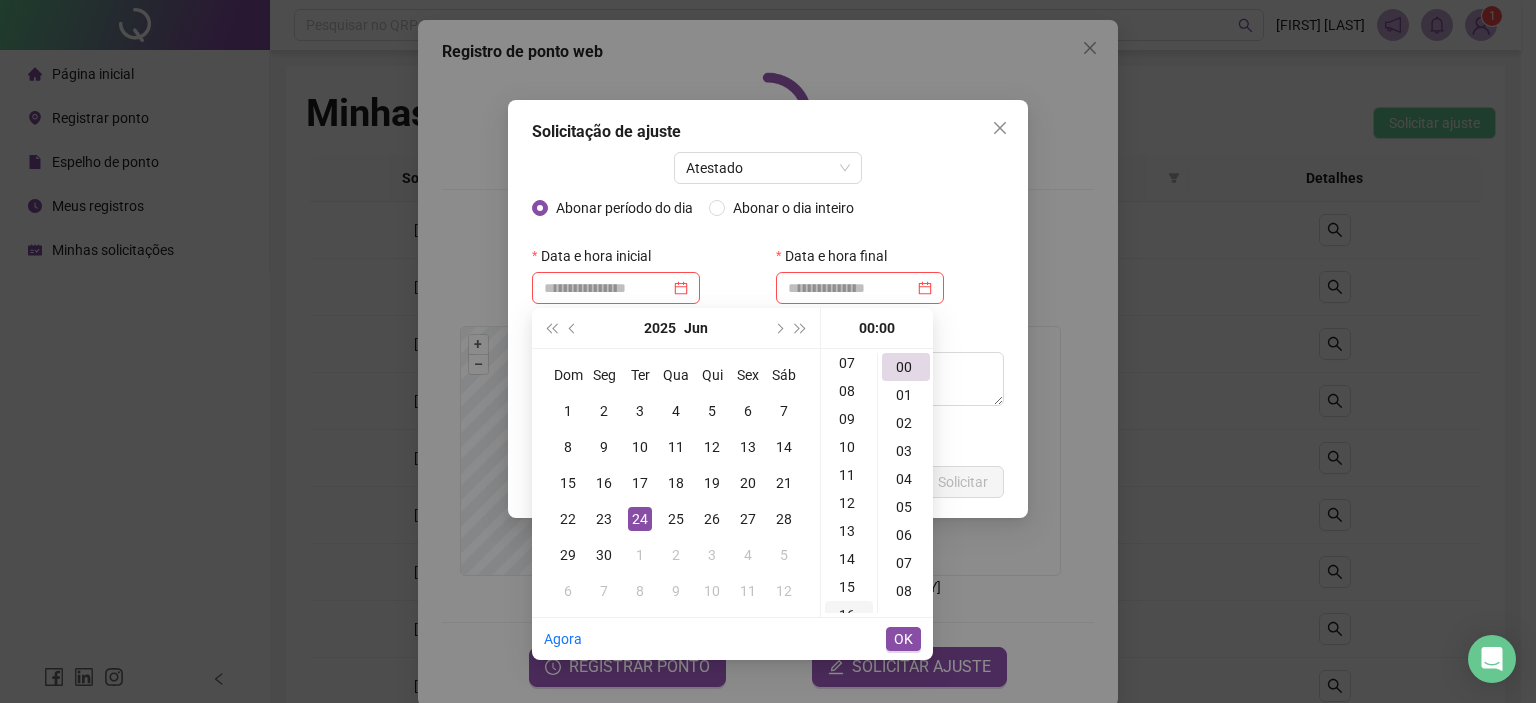 drag, startPoint x: 848, startPoint y: 500, endPoint x: 864, endPoint y: 483, distance: 23.345236 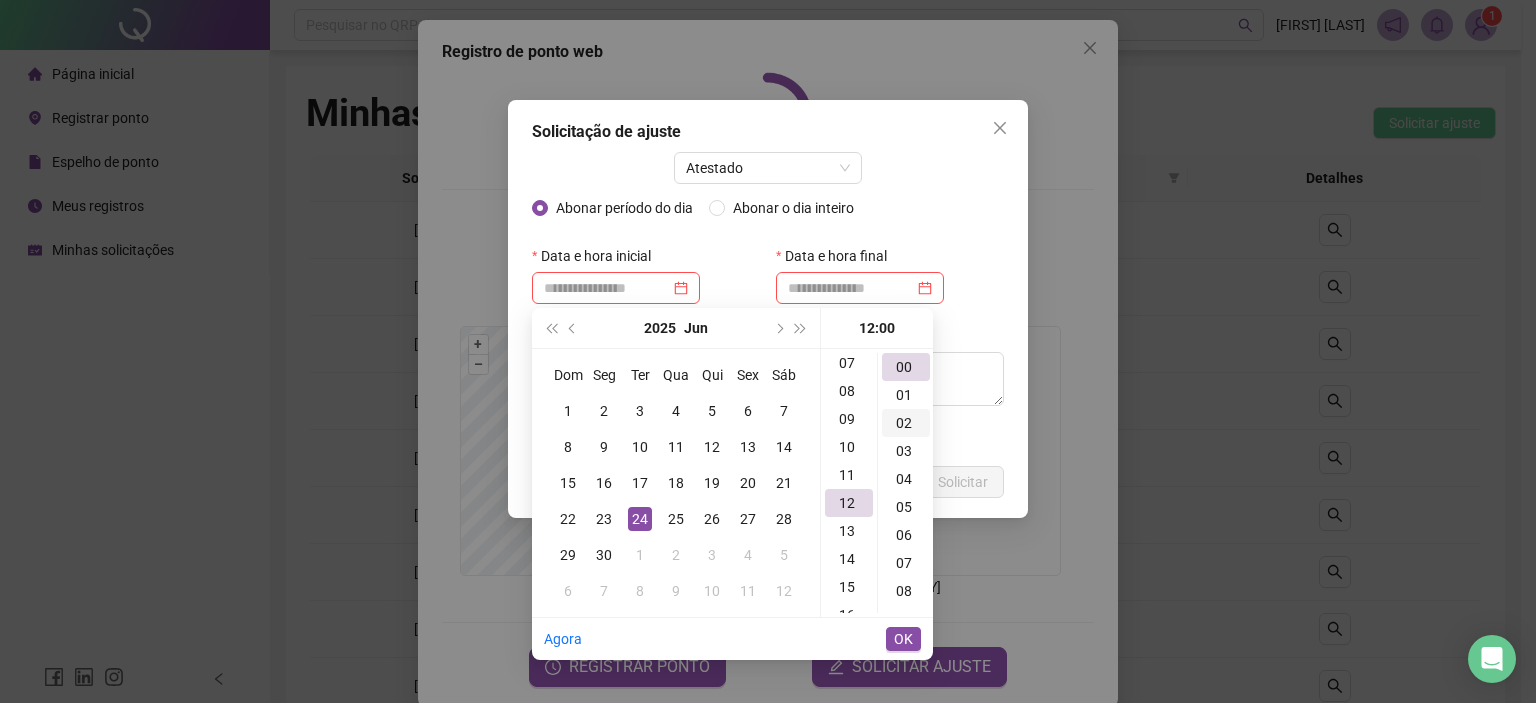 scroll, scrollTop: 336, scrollLeft: 0, axis: vertical 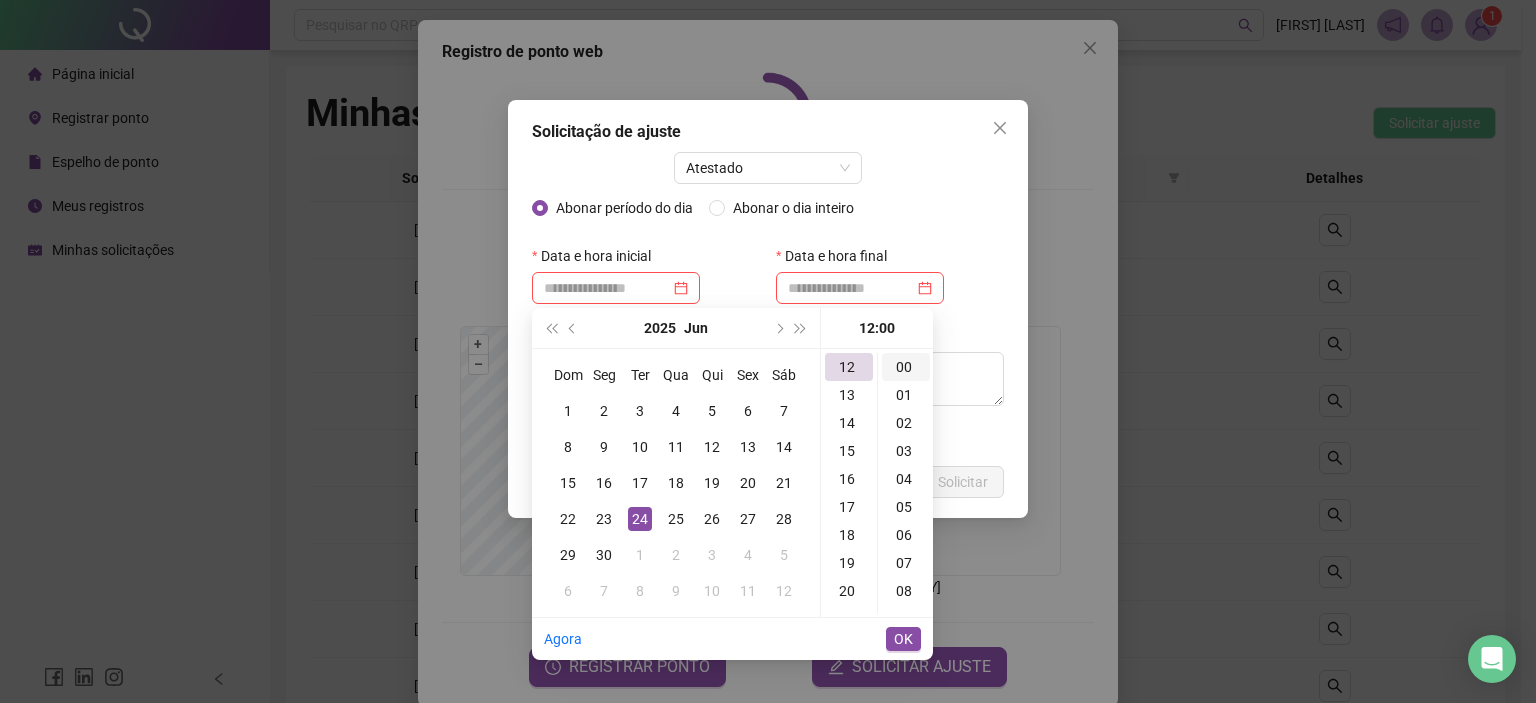 click on "00" at bounding box center [906, 367] 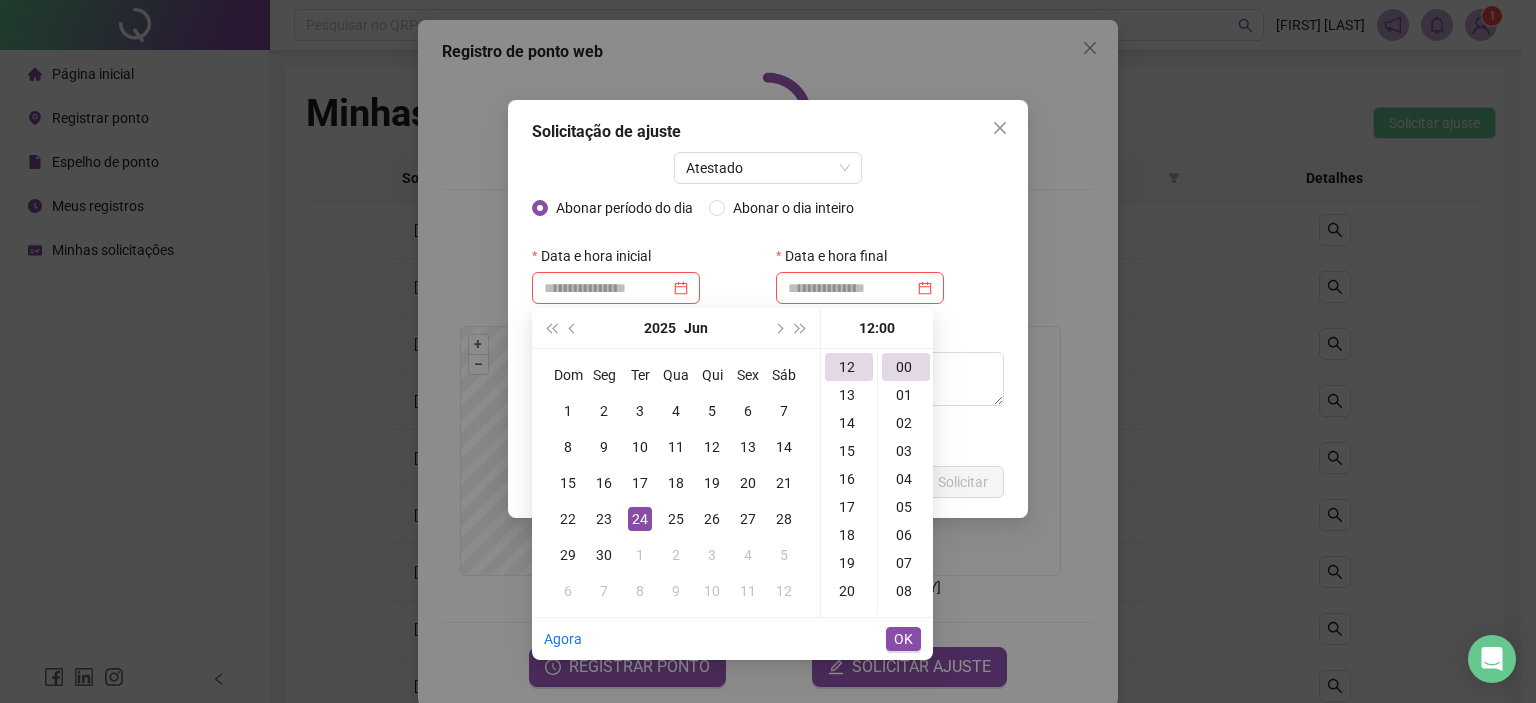 type on "**********" 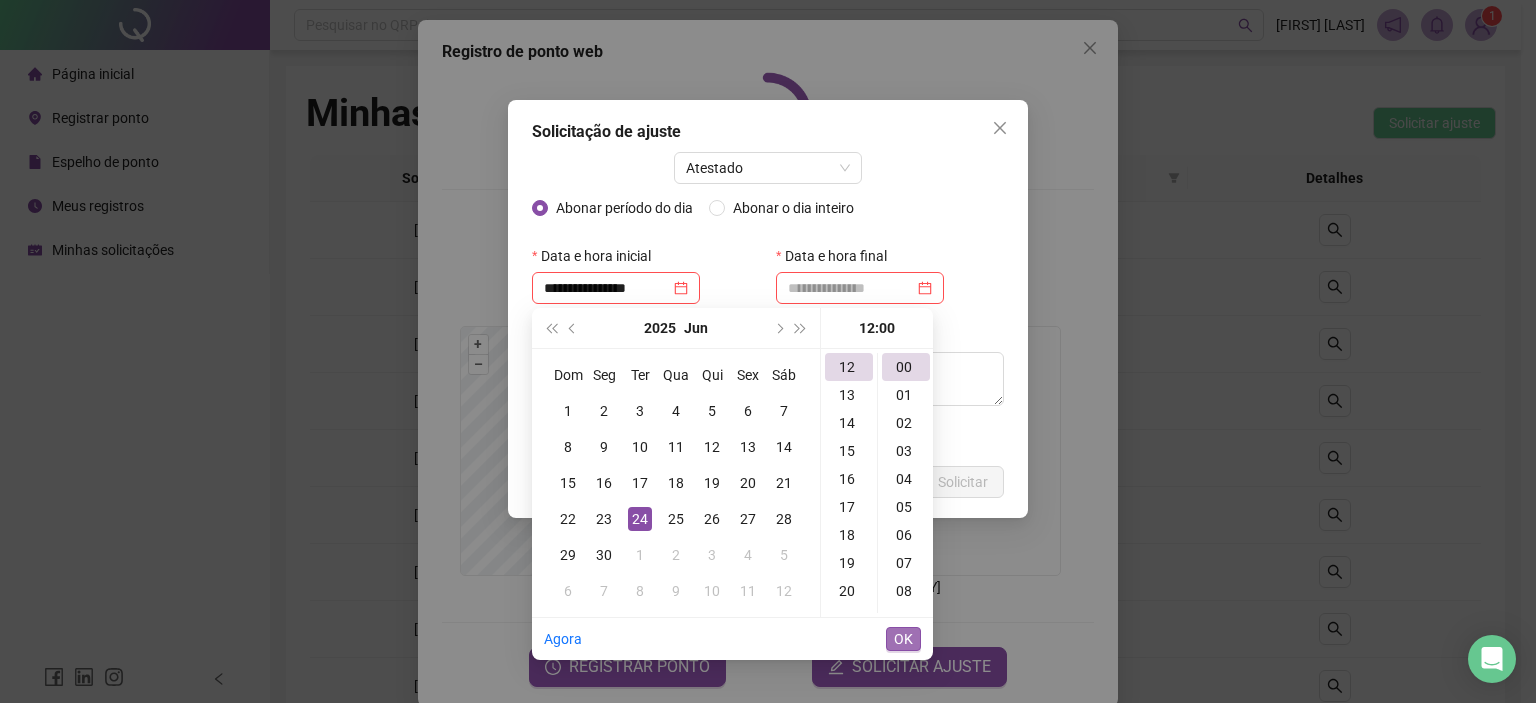 click on "OK" at bounding box center (903, 639) 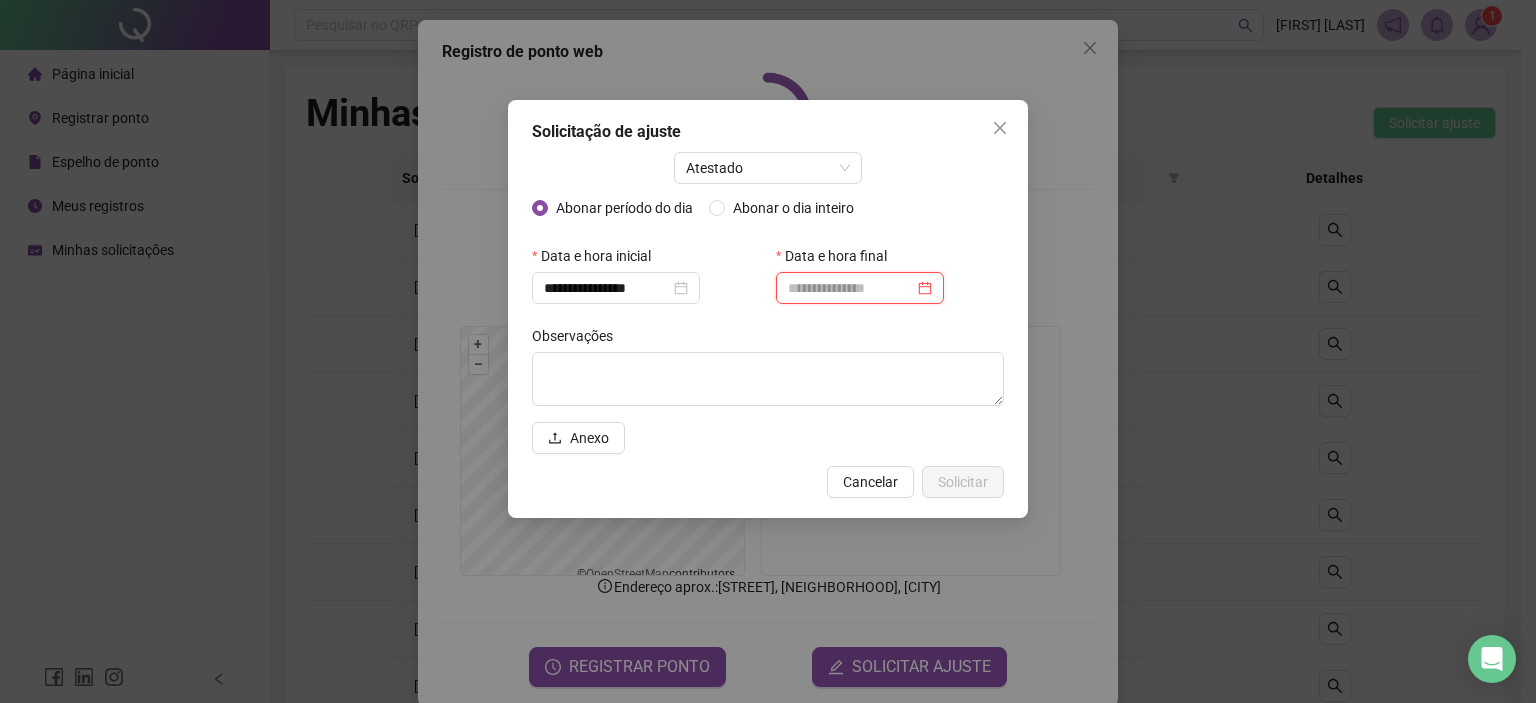 click at bounding box center [851, 288] 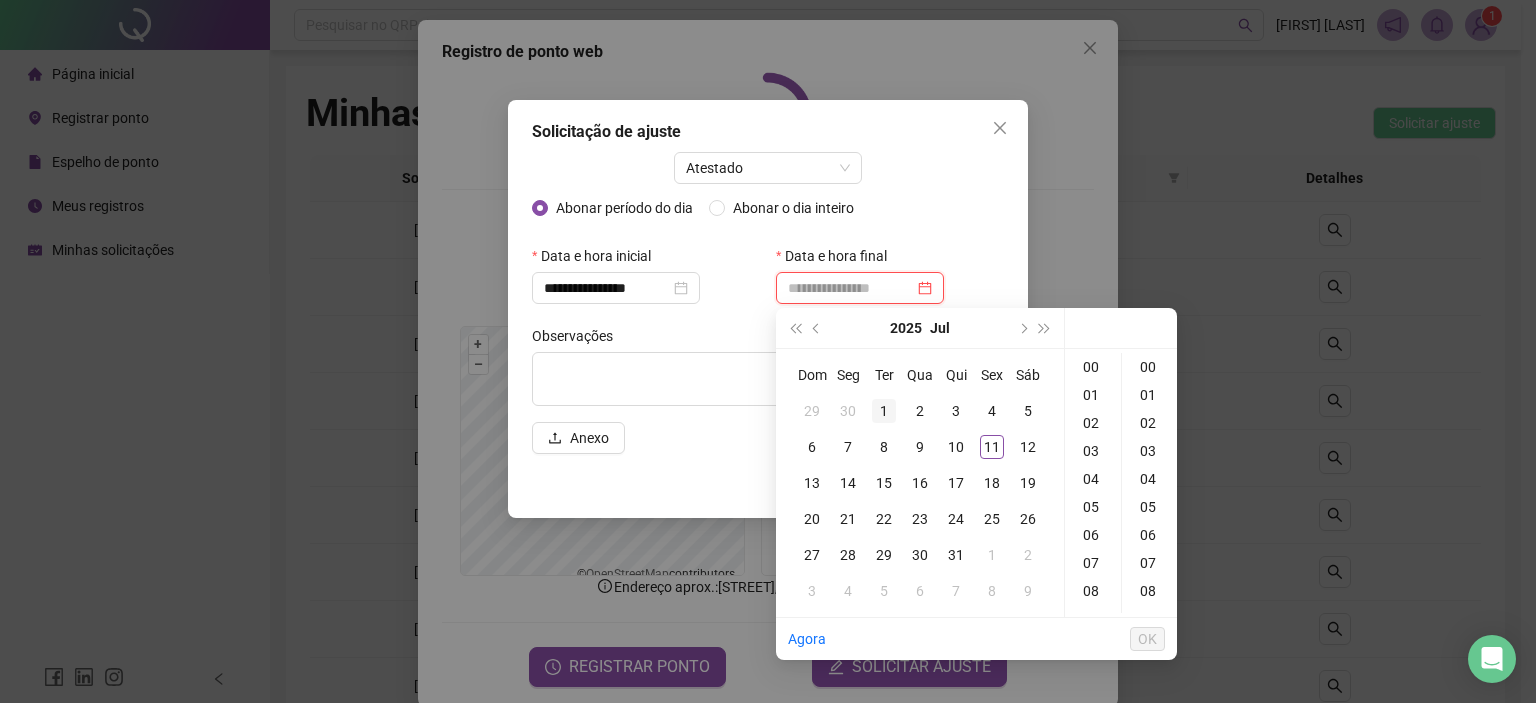 type on "**********" 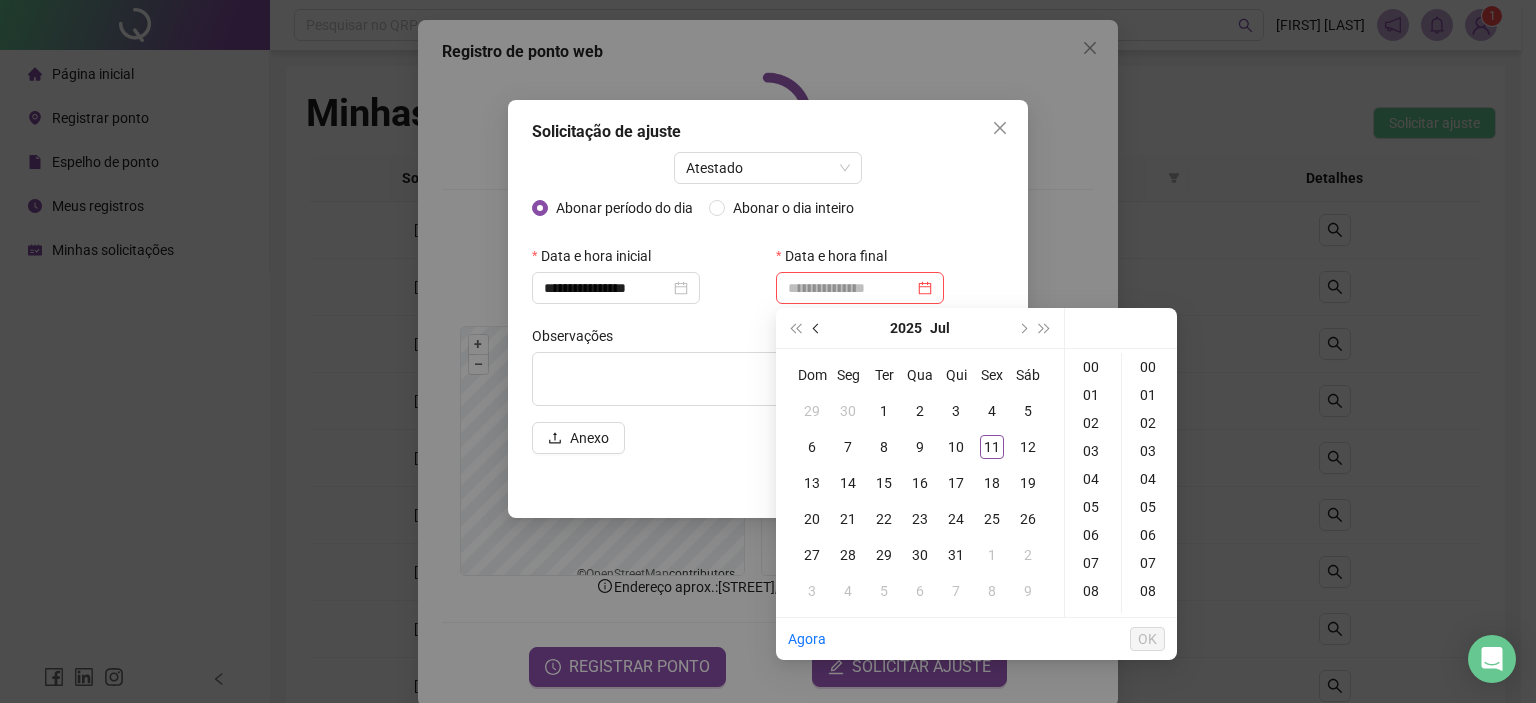 click at bounding box center (818, 328) 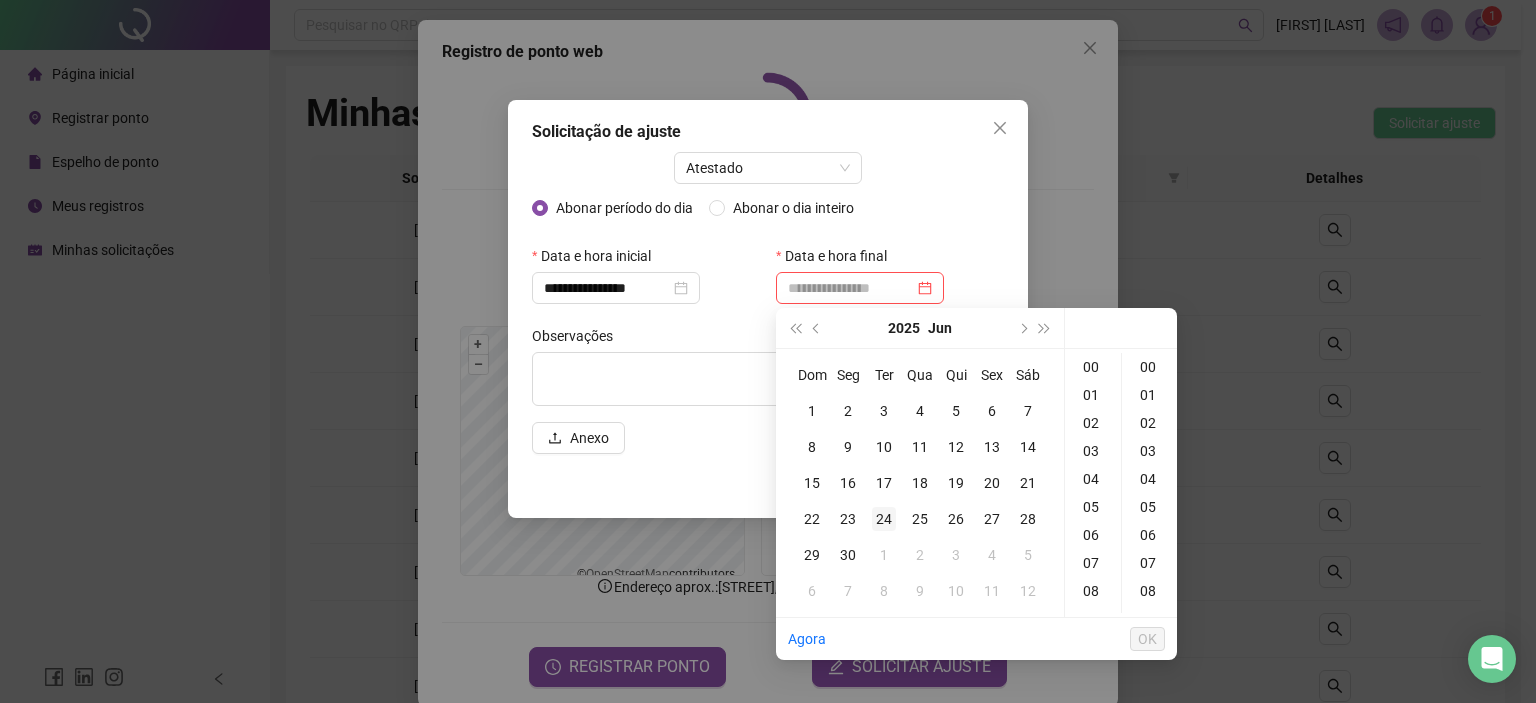 click on "24" at bounding box center (884, 519) 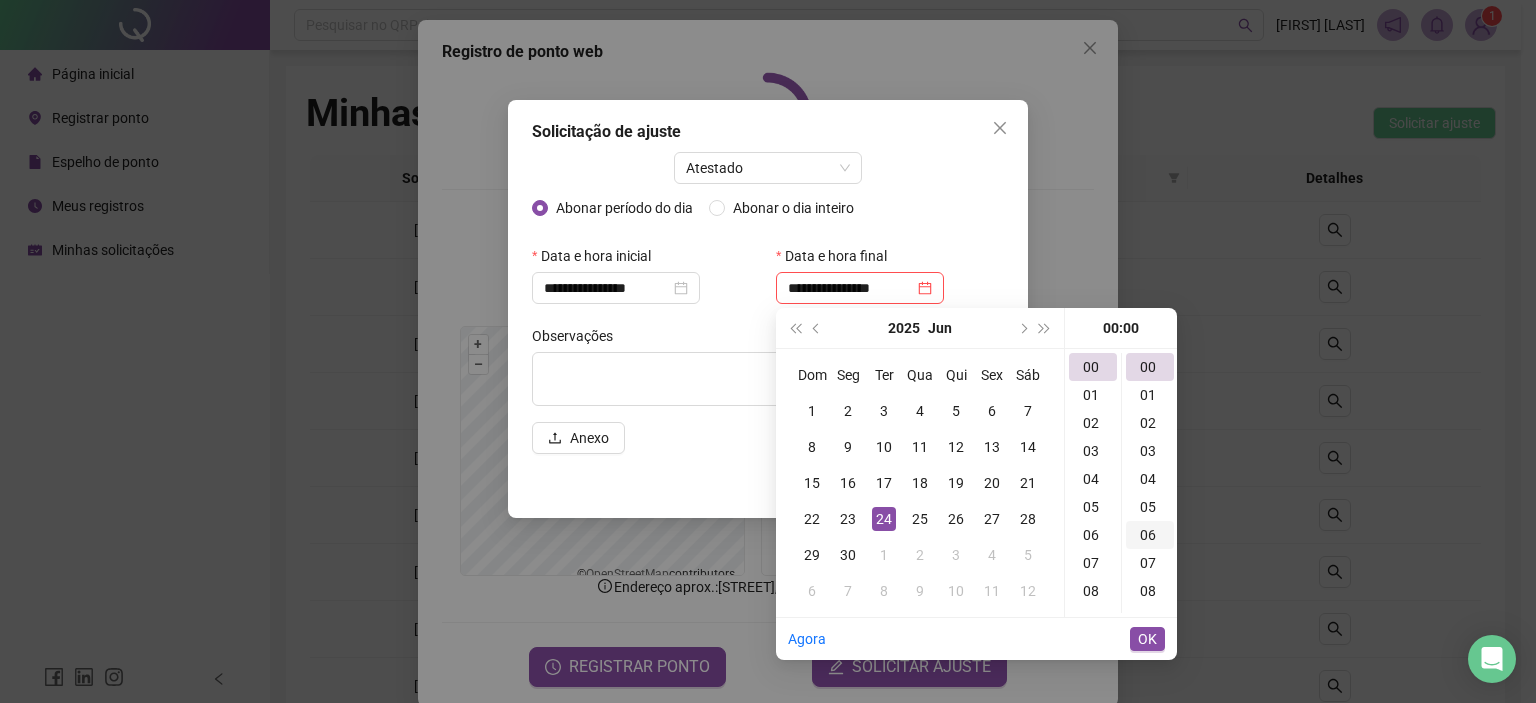 scroll, scrollTop: 400, scrollLeft: 0, axis: vertical 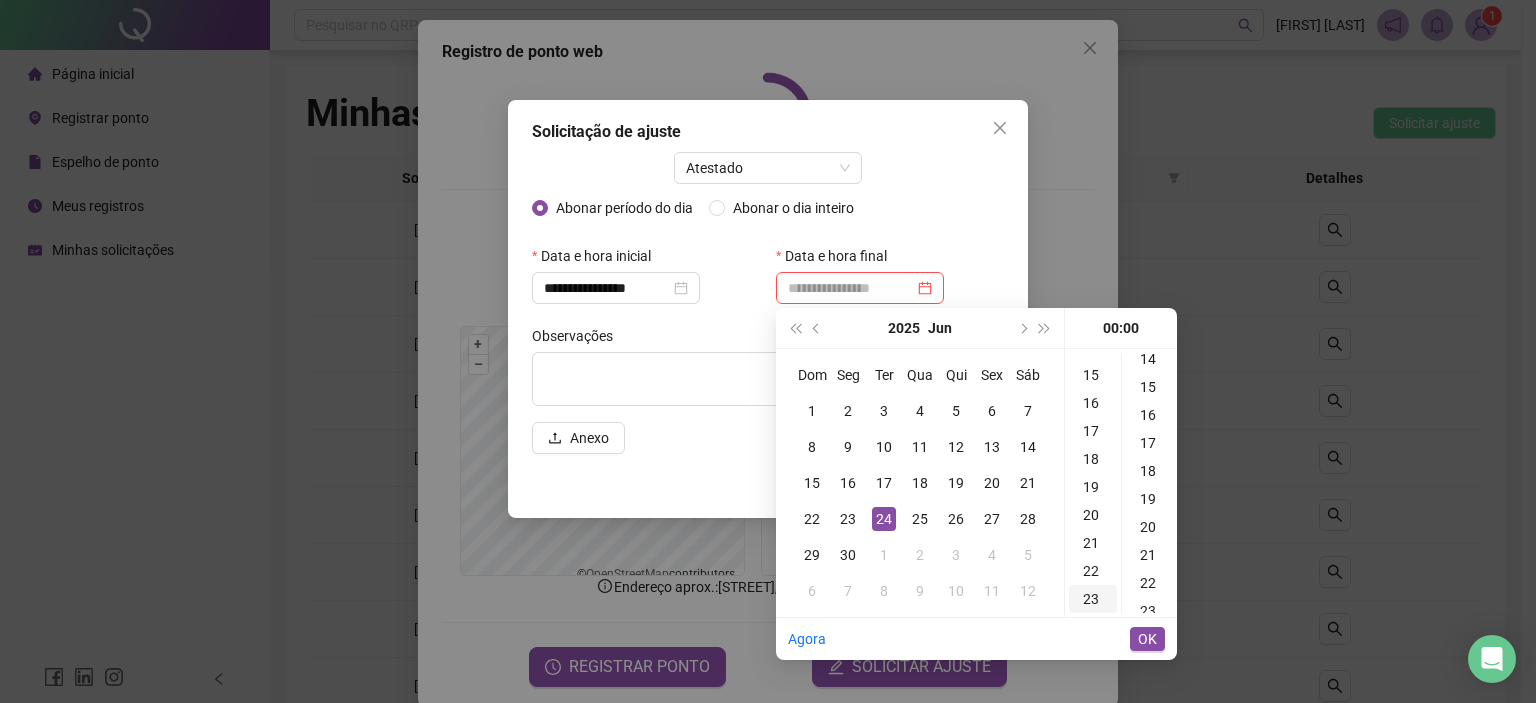 click on "23" at bounding box center (1093, 599) 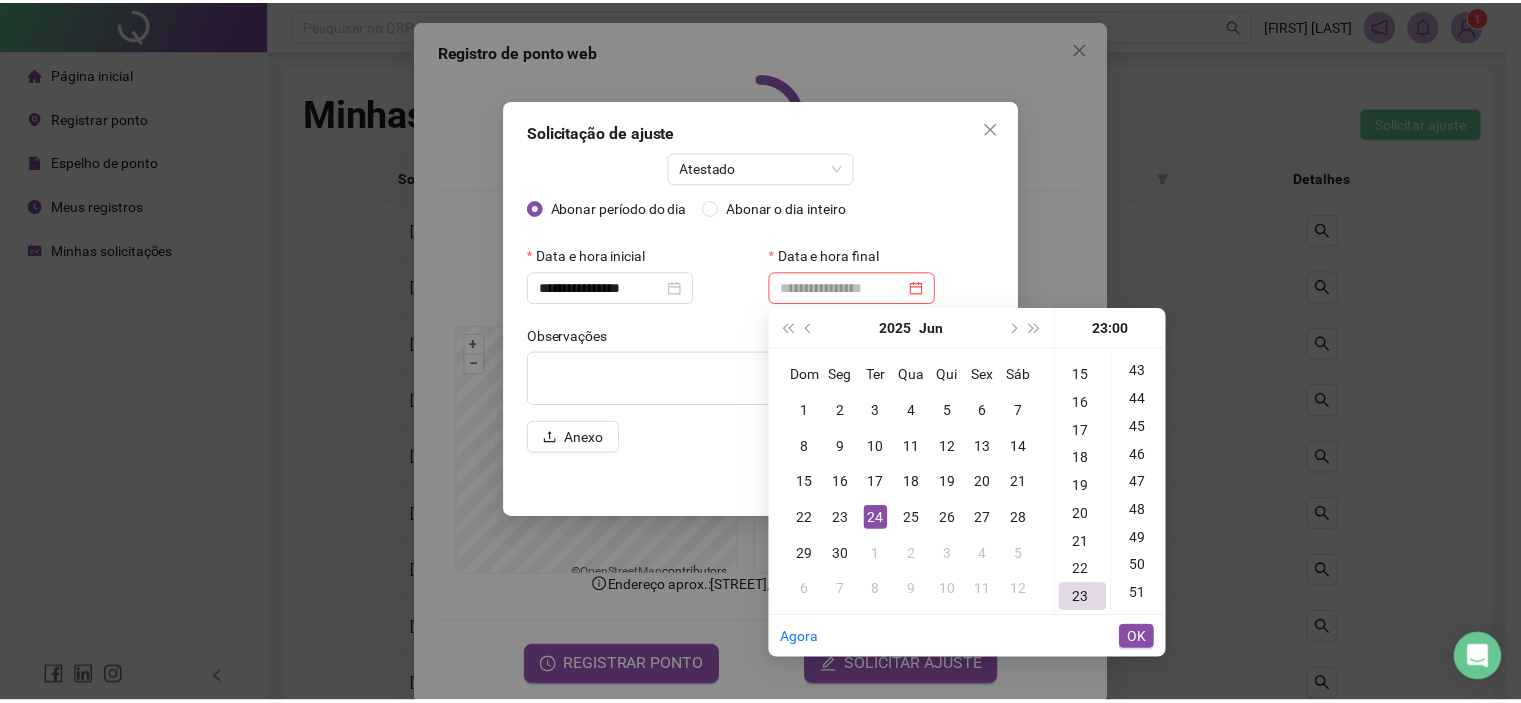 scroll, scrollTop: 1420, scrollLeft: 0, axis: vertical 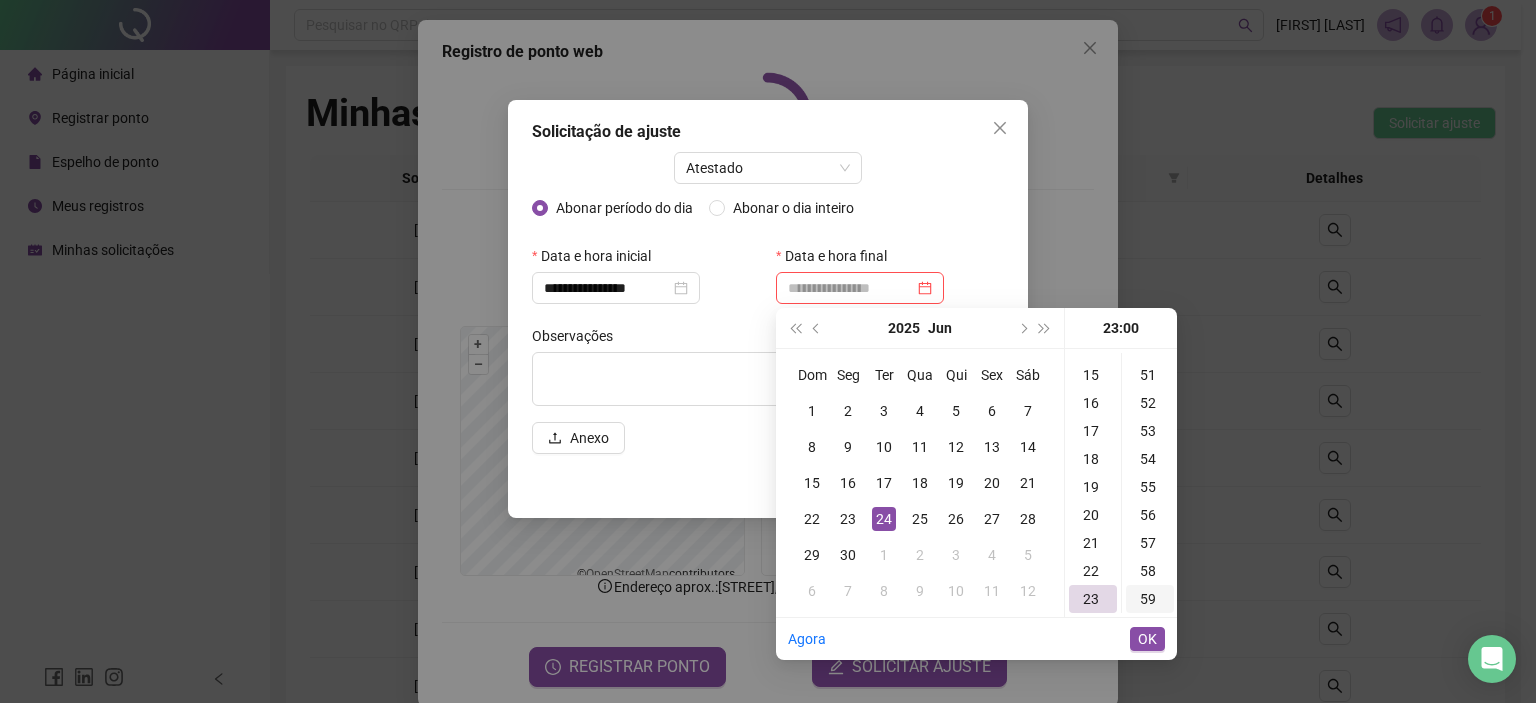 type on "**********" 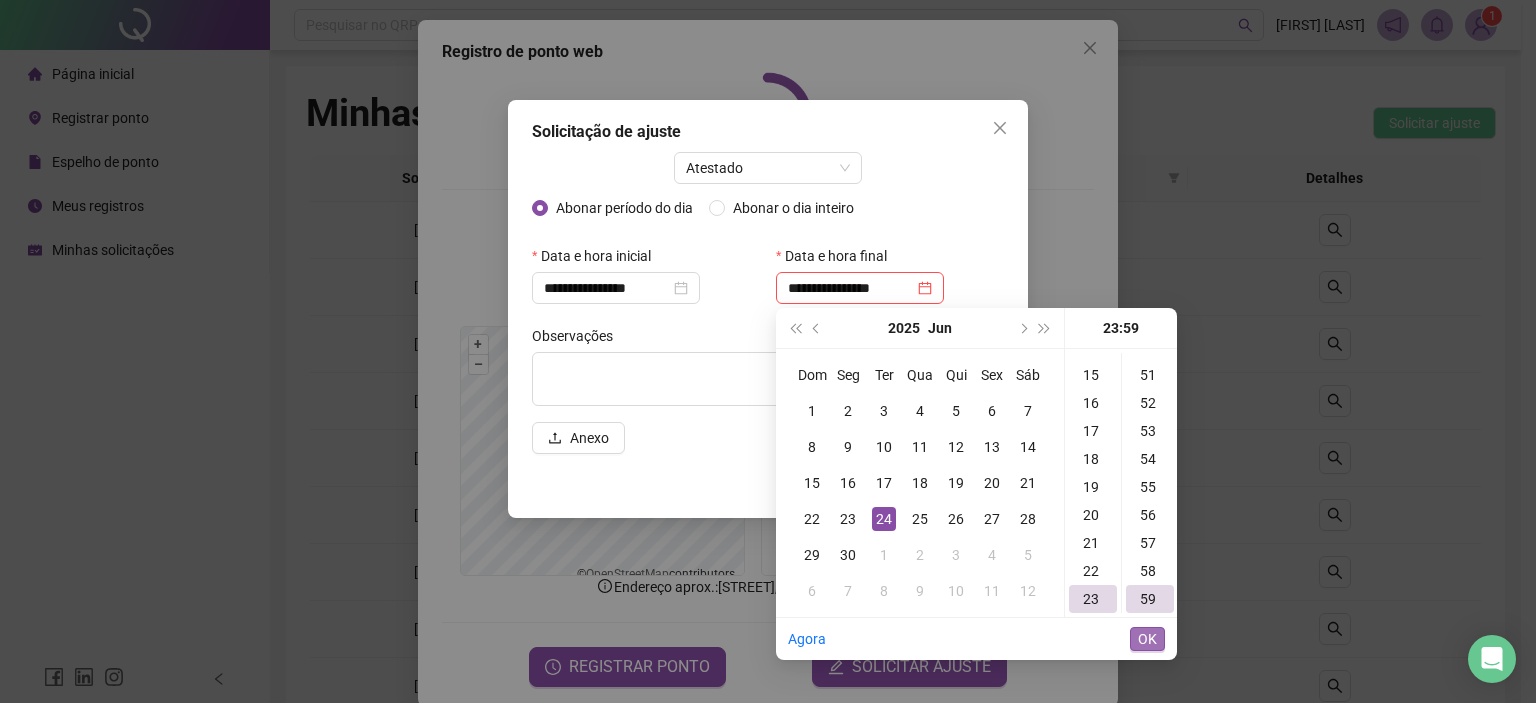 click on "OK" at bounding box center [1147, 639] 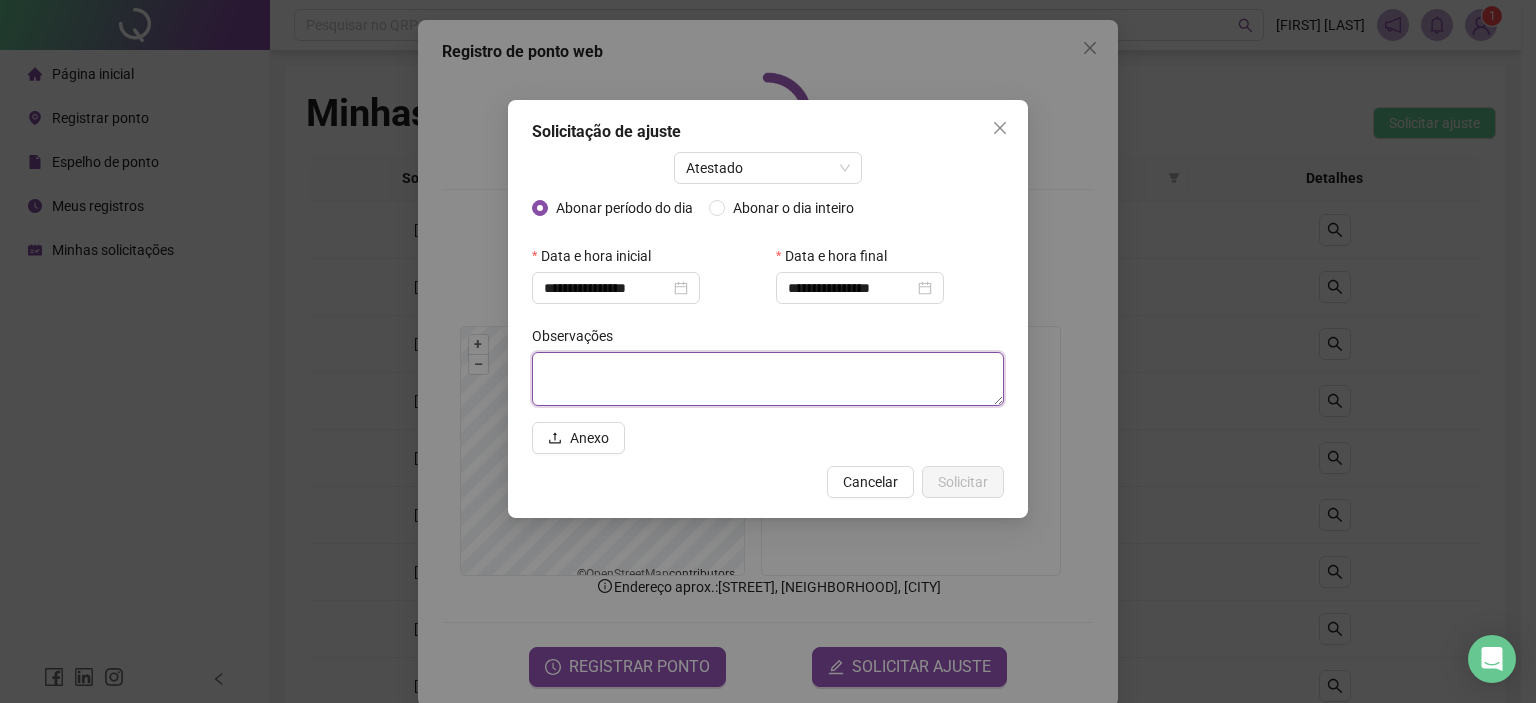 click at bounding box center [768, 379] 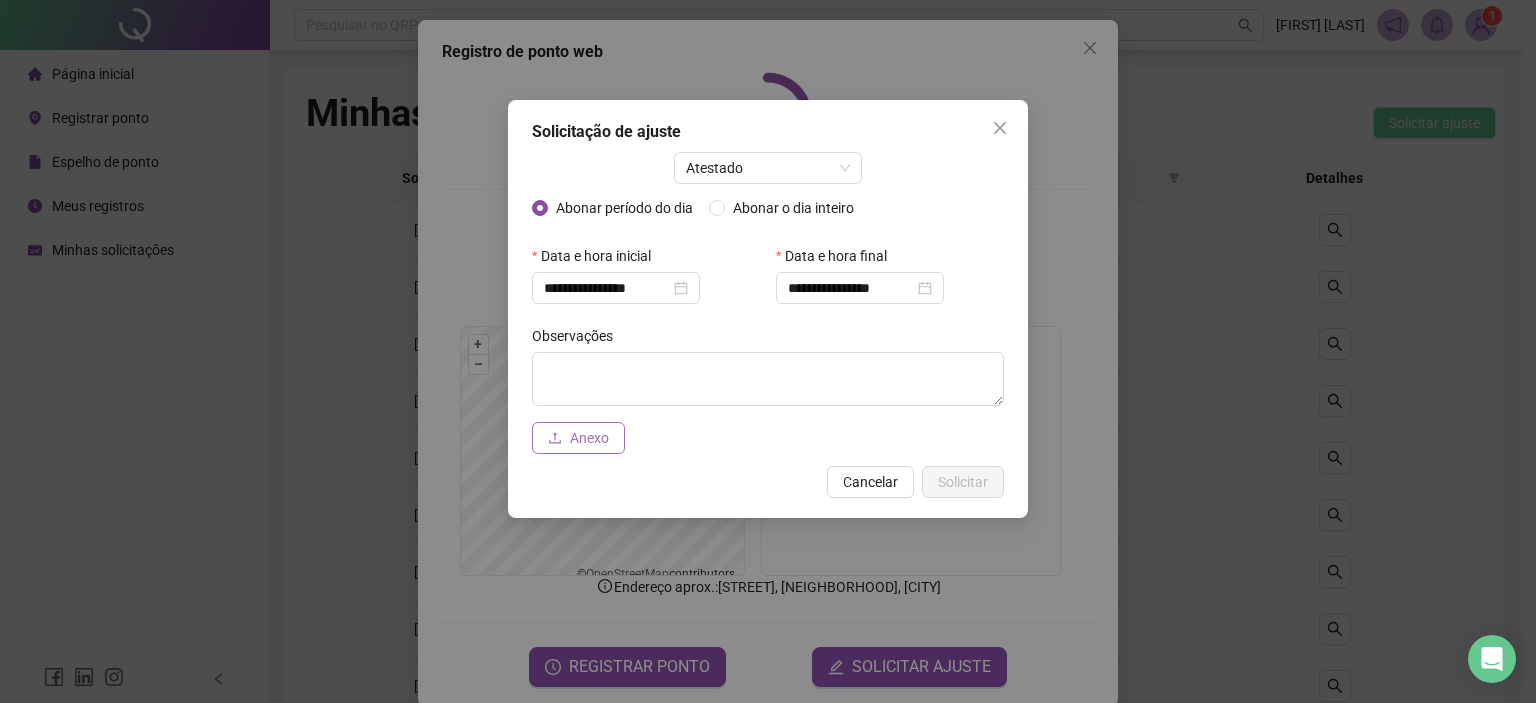 click on "Anexo" at bounding box center (589, 438) 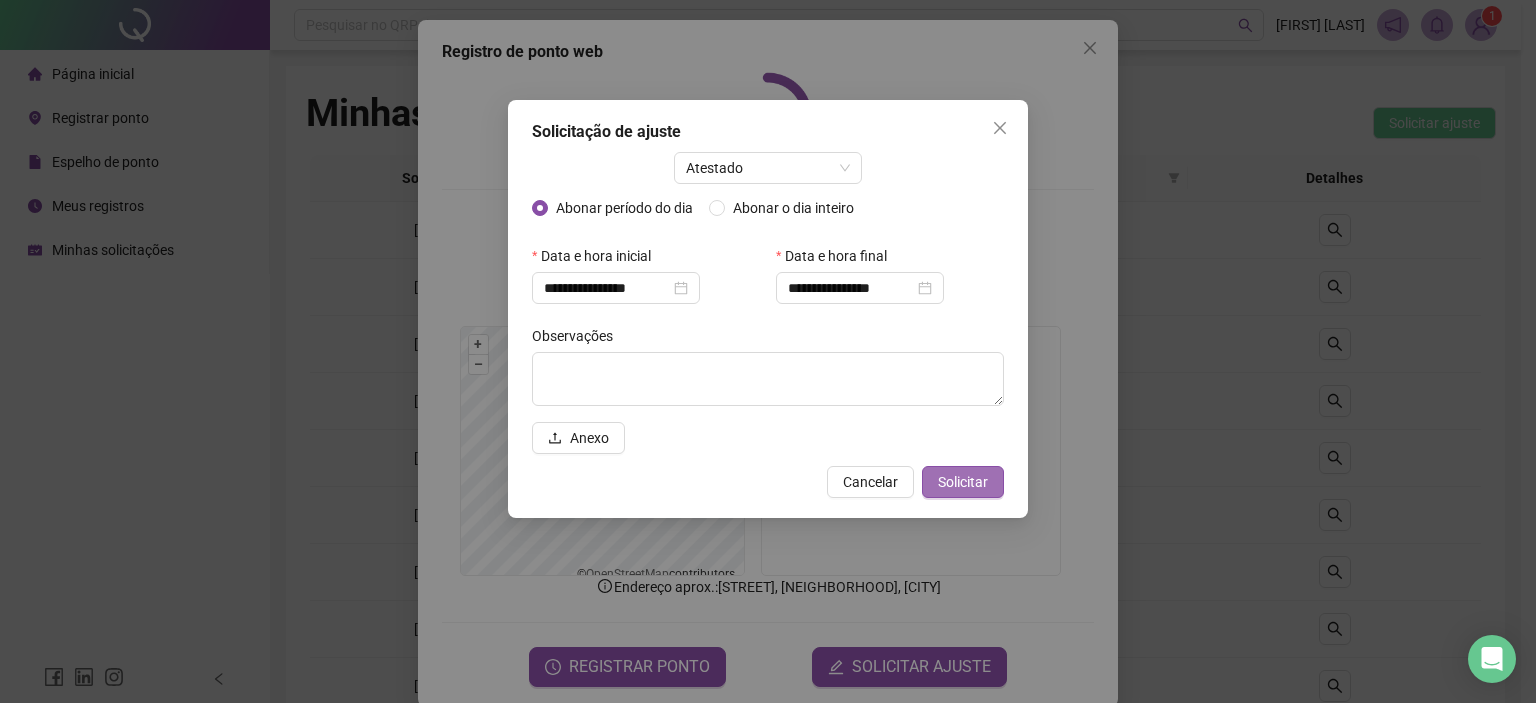 click on "Solicitar" at bounding box center (963, 482) 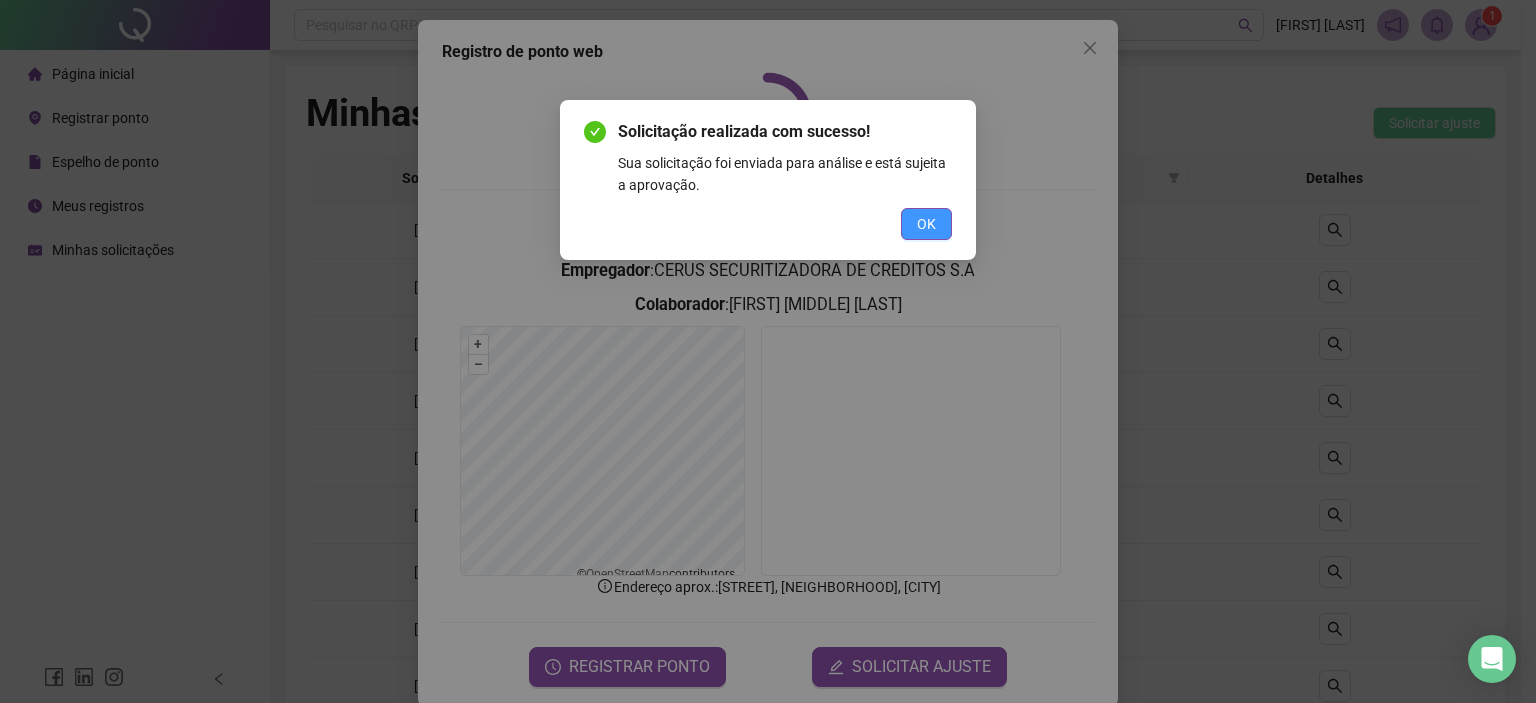click on "OK" at bounding box center [926, 224] 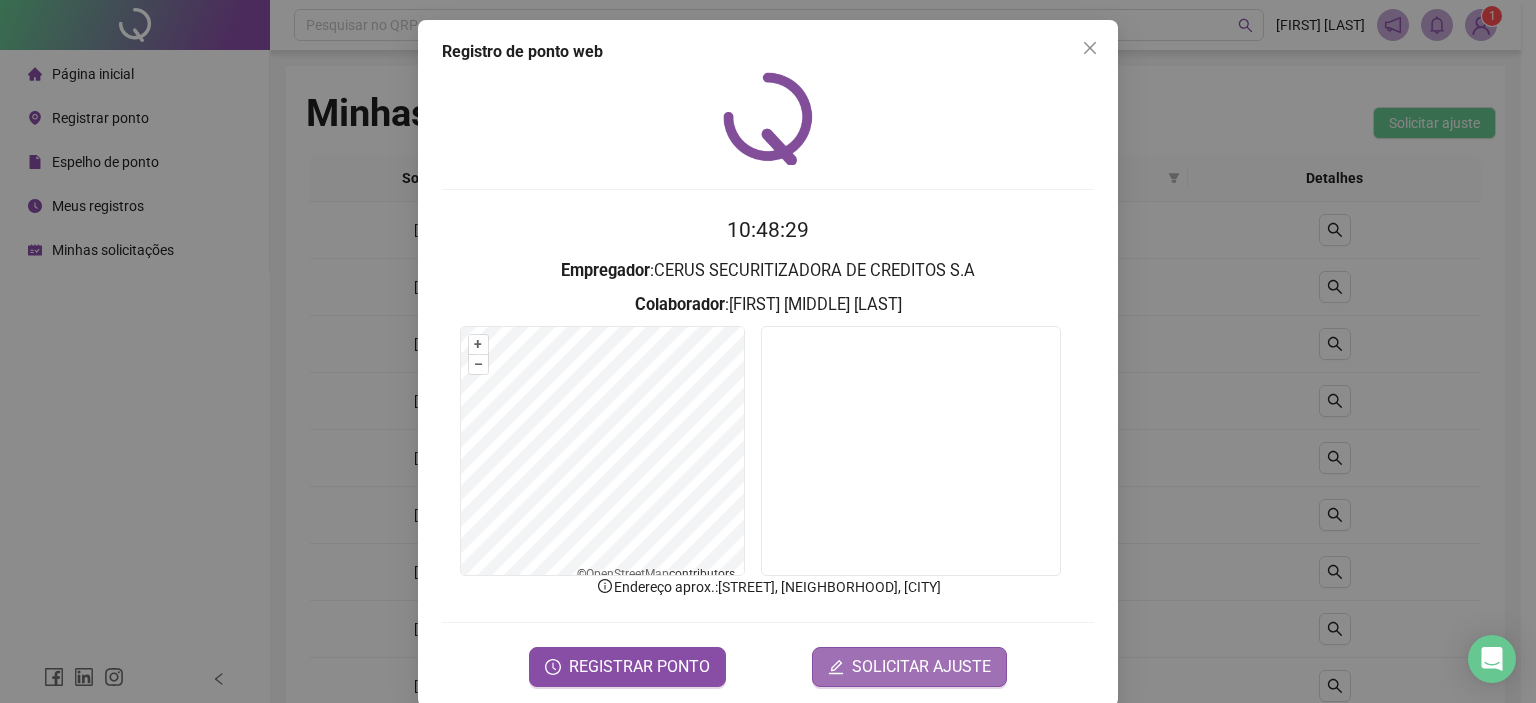 click on "SOLICITAR AJUSTE" at bounding box center (921, 667) 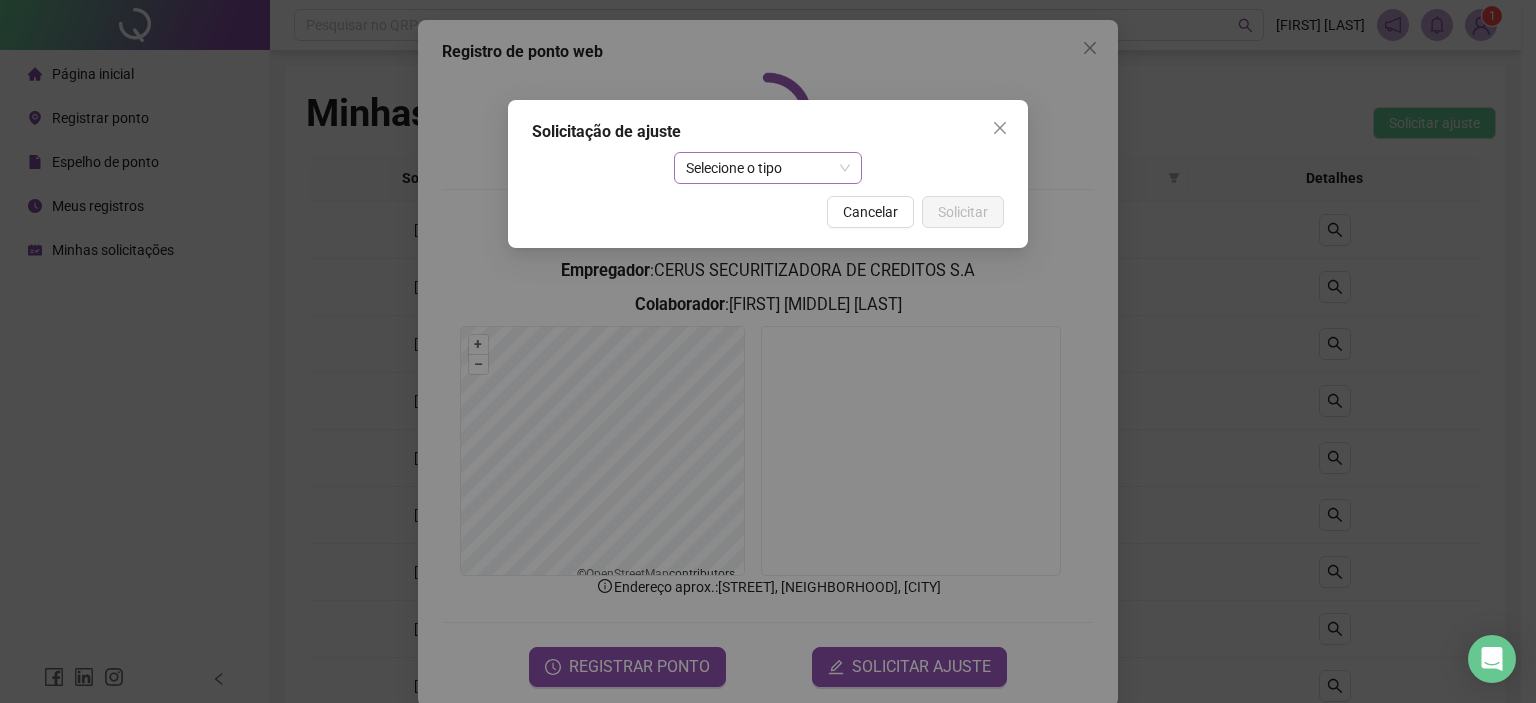 click on "Selecione o tipo" at bounding box center (768, 168) 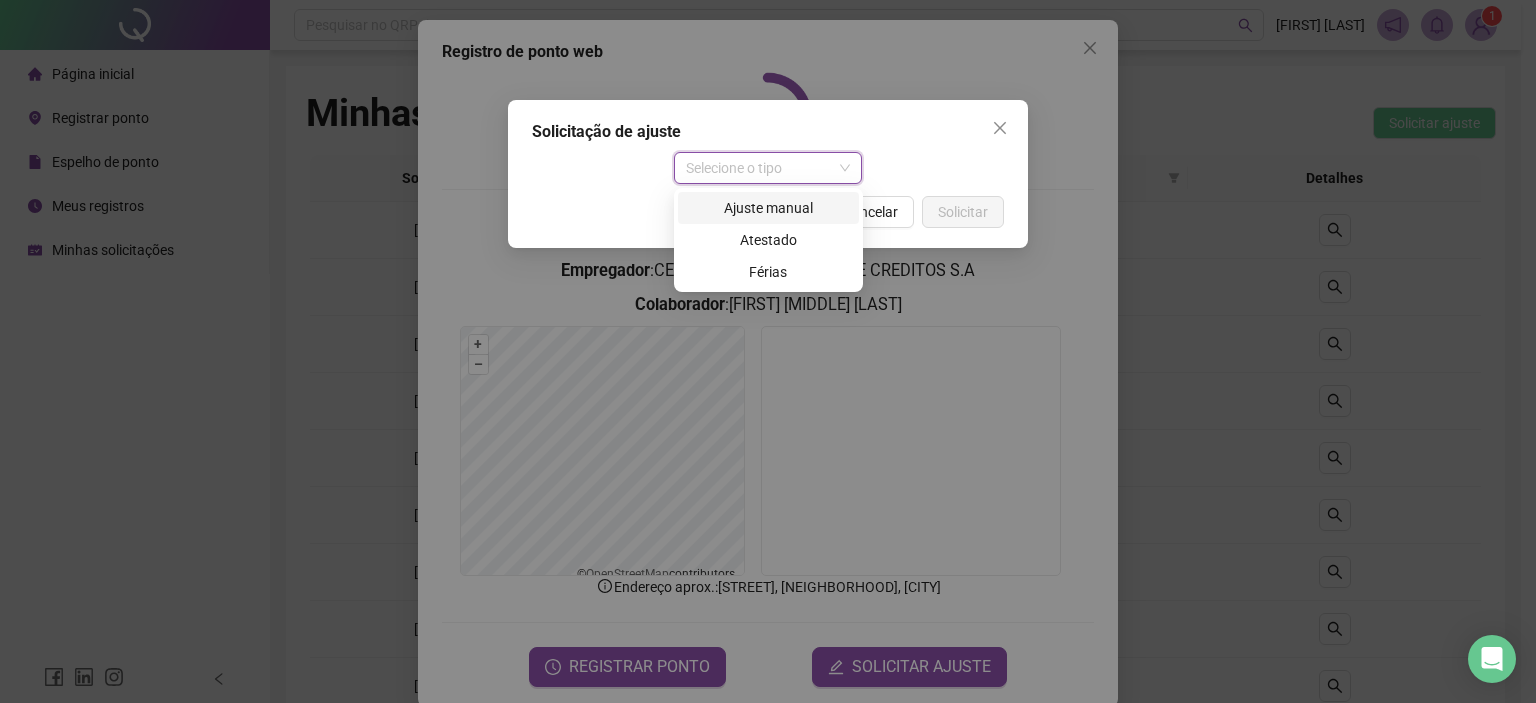 click on "Ajuste manual" at bounding box center (768, 208) 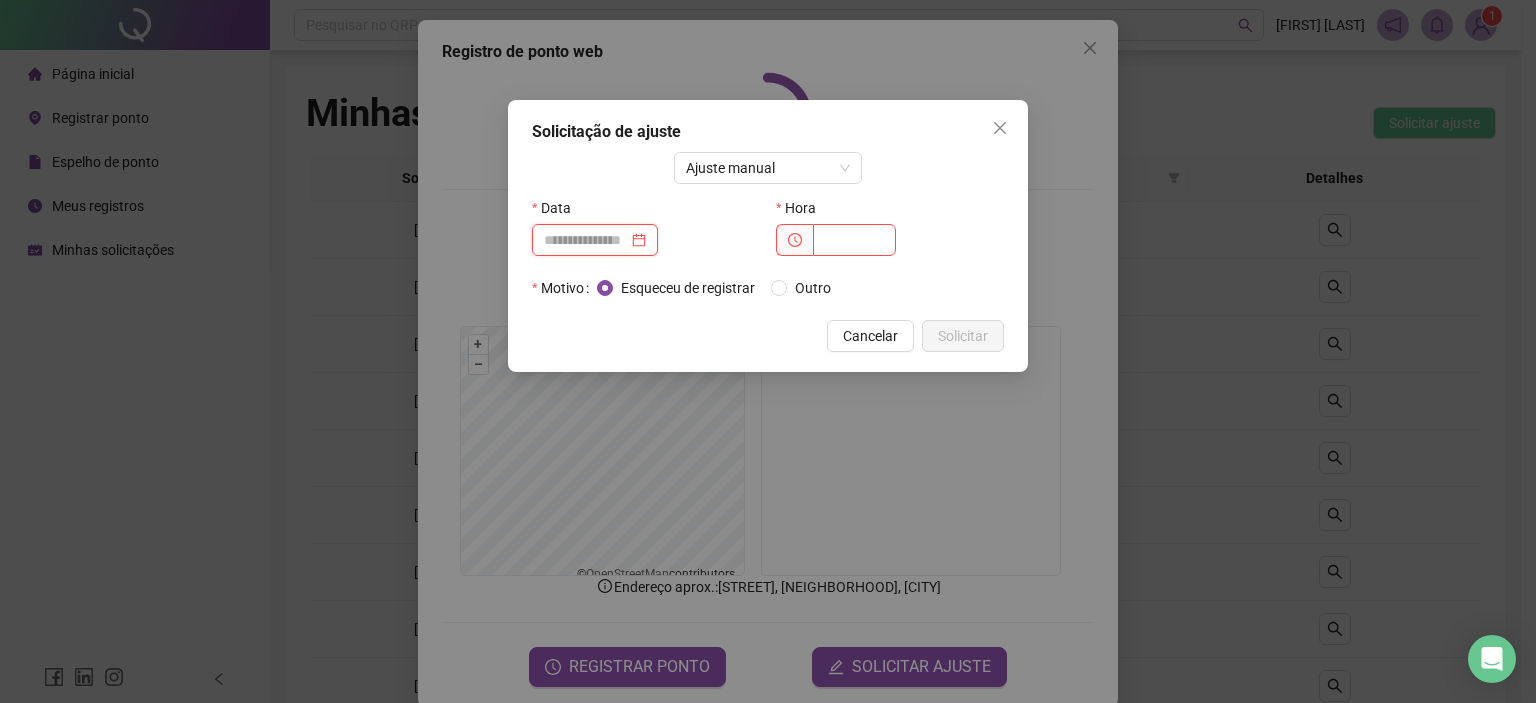 click at bounding box center (586, 240) 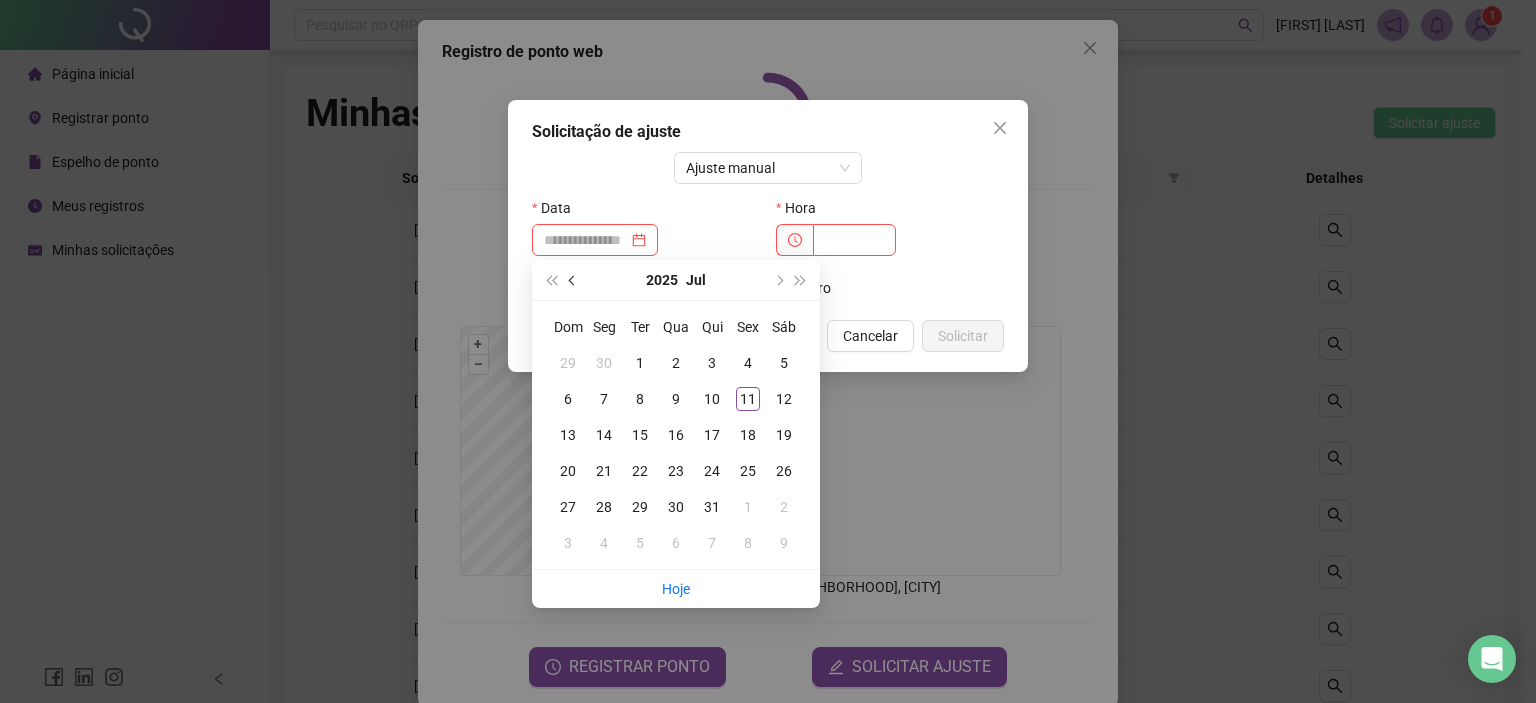 click at bounding box center (574, 280) 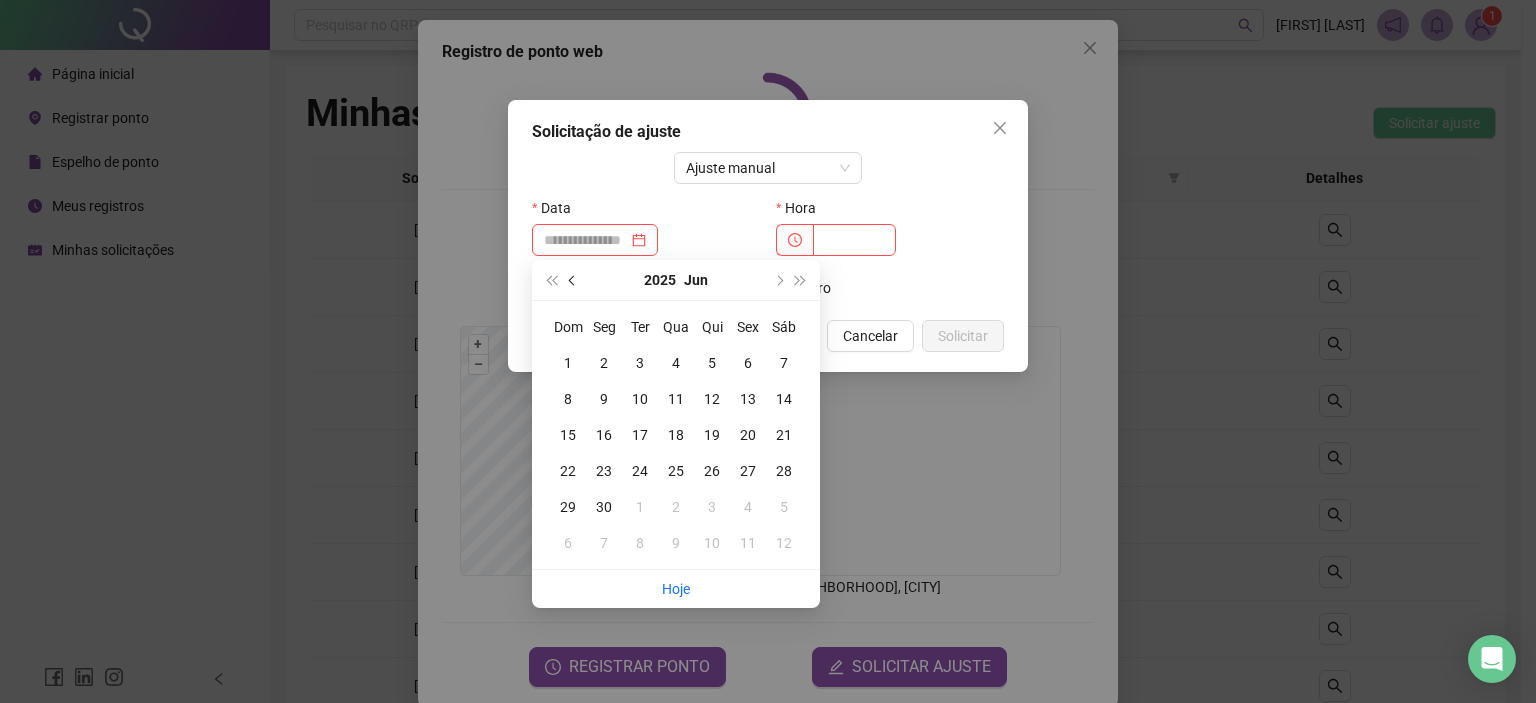 click at bounding box center (574, 280) 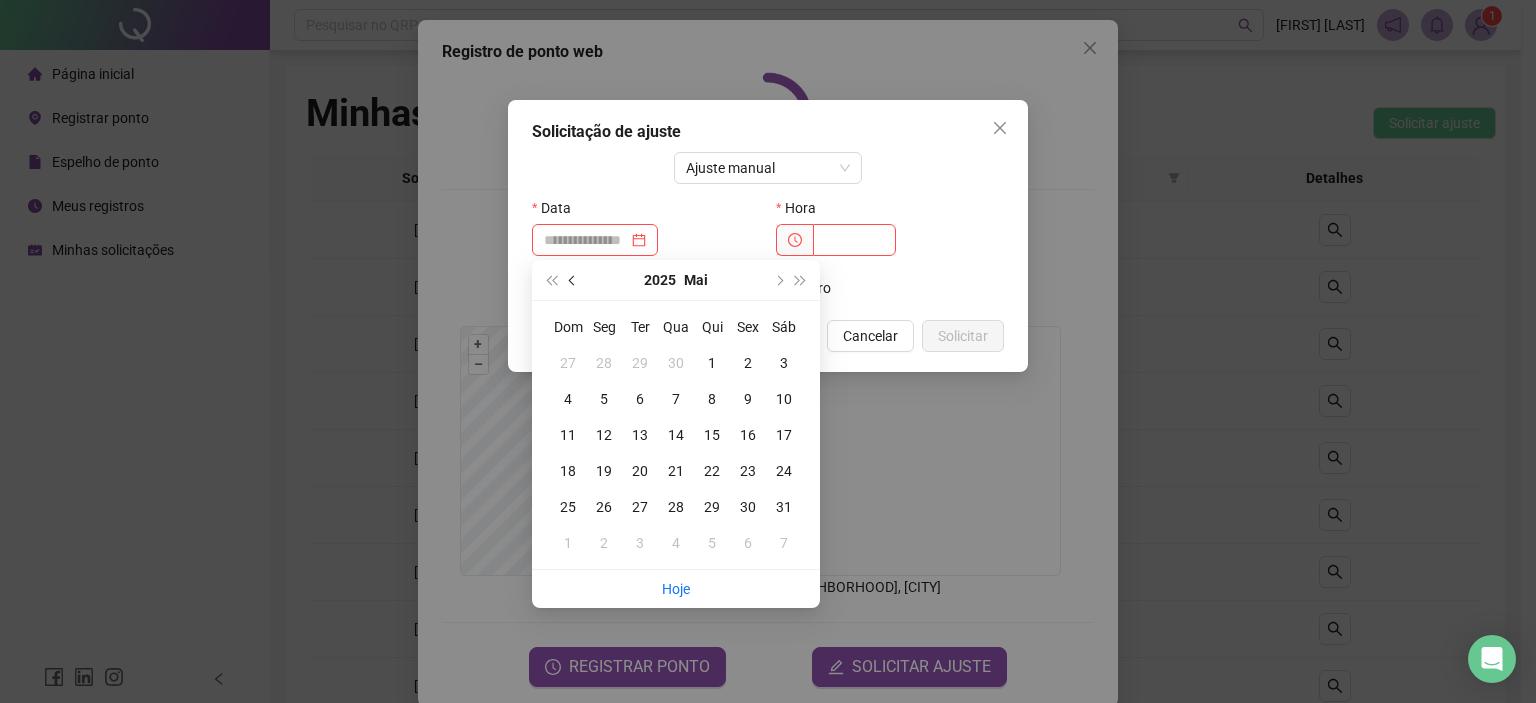 click at bounding box center (574, 280) 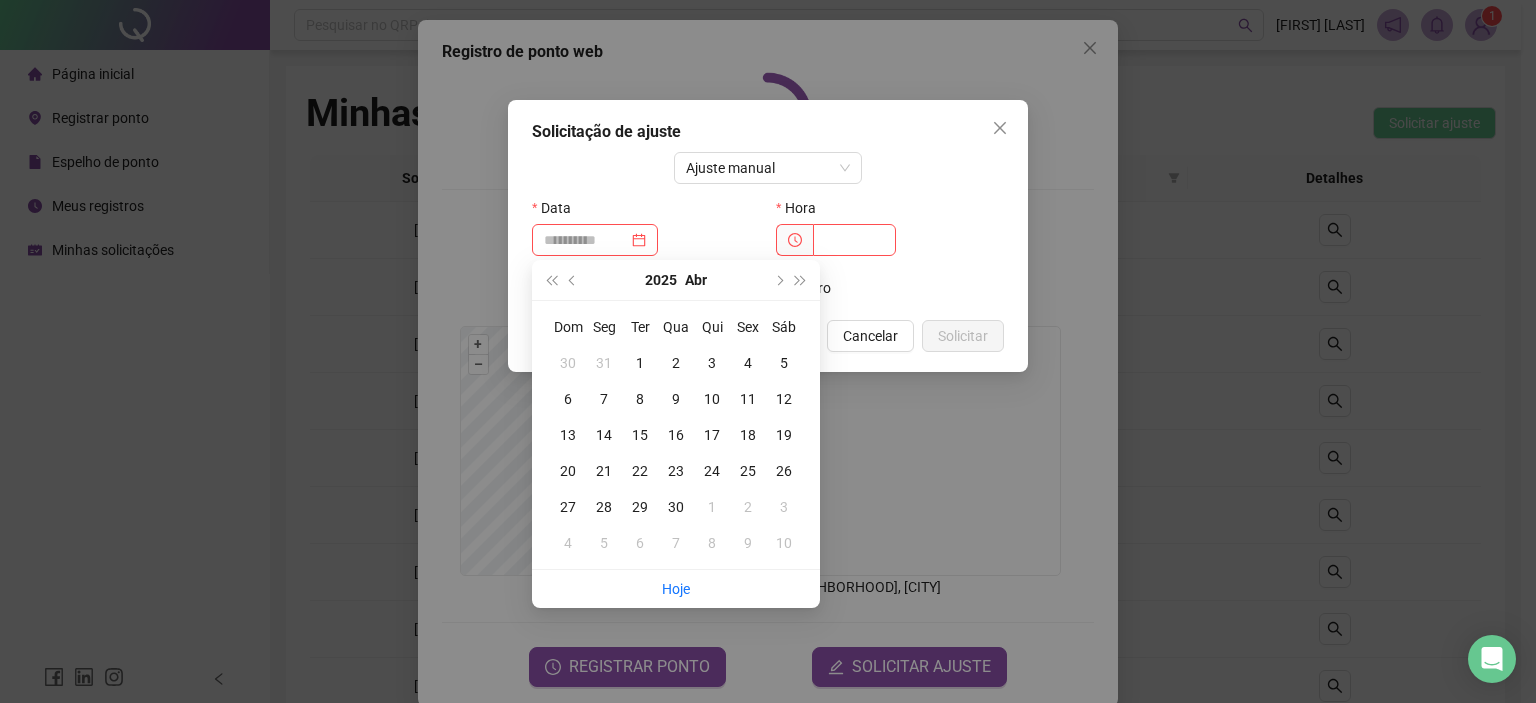 type on "**********" 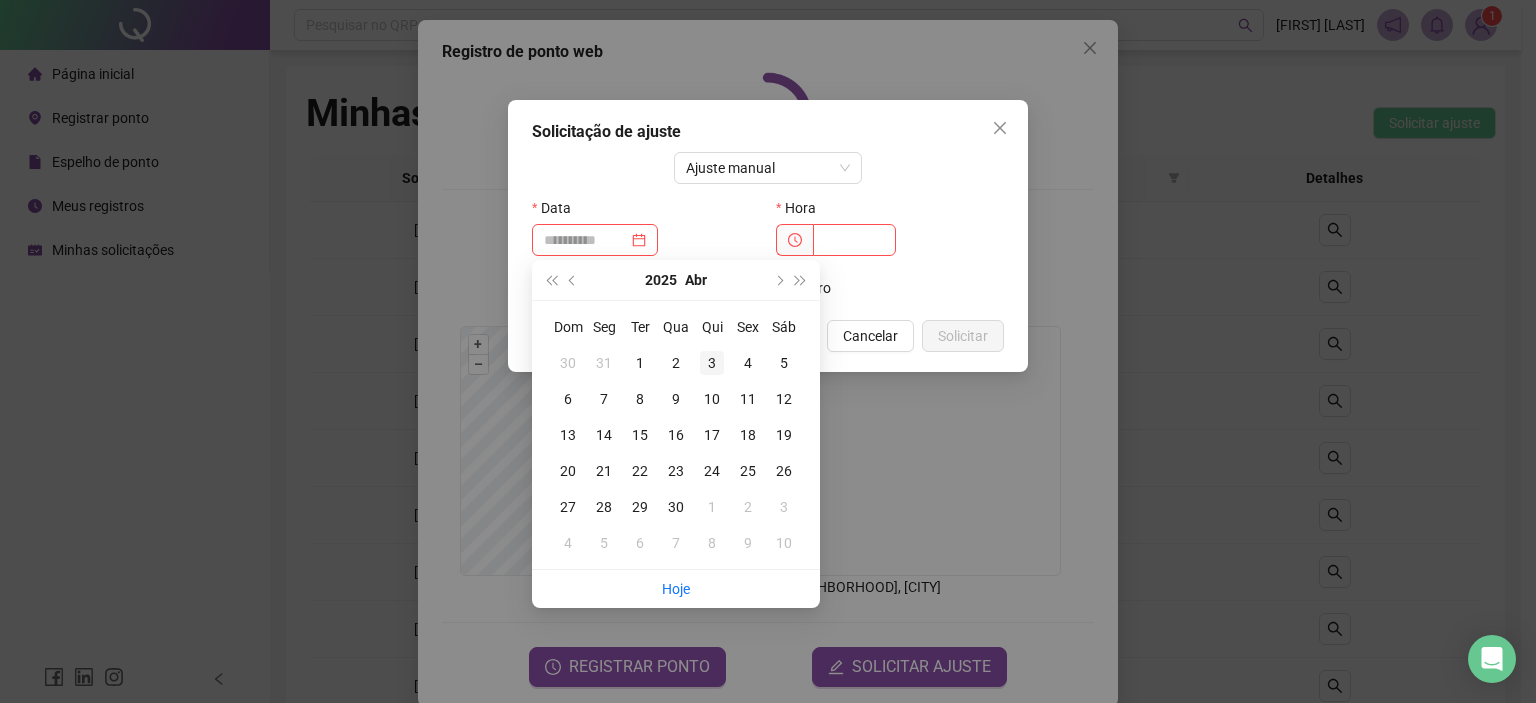 type on "**********" 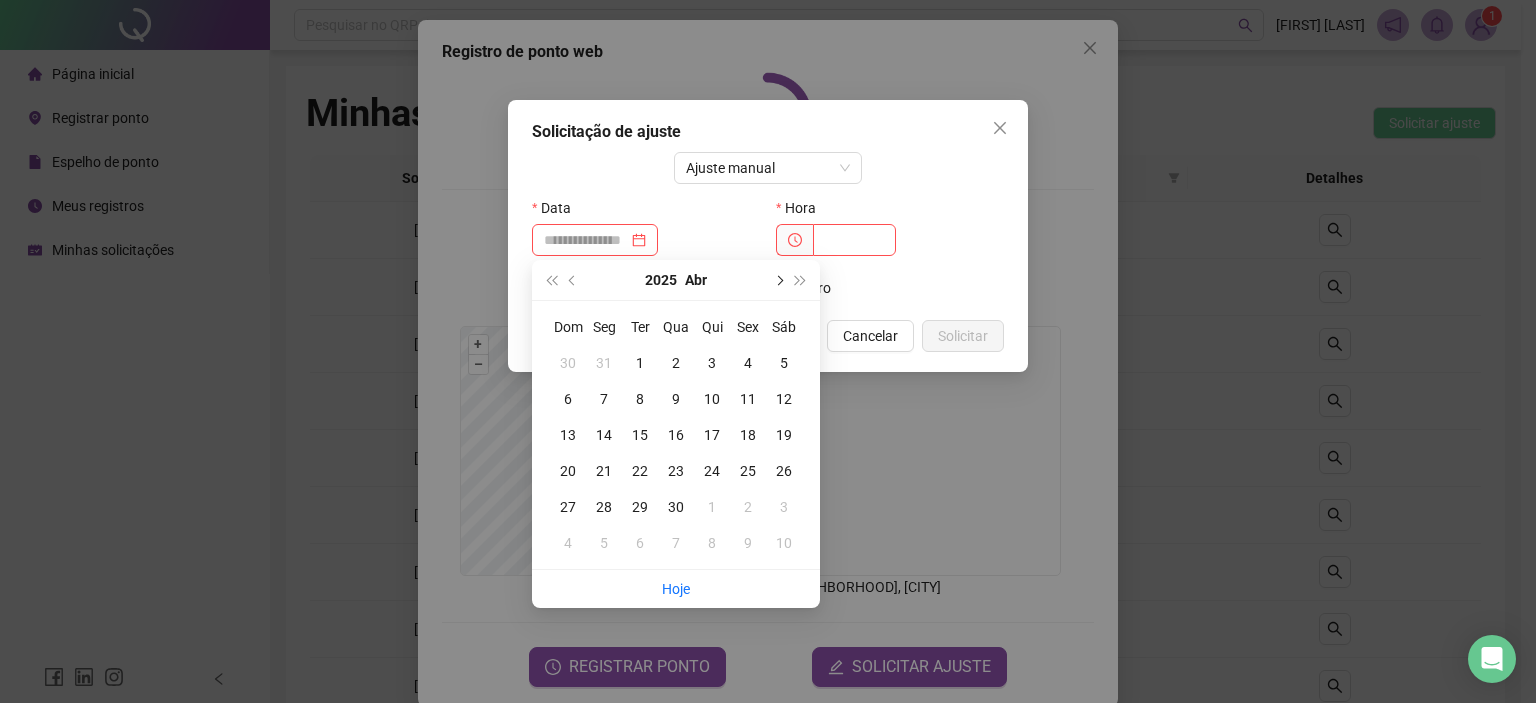 click at bounding box center [778, 280] 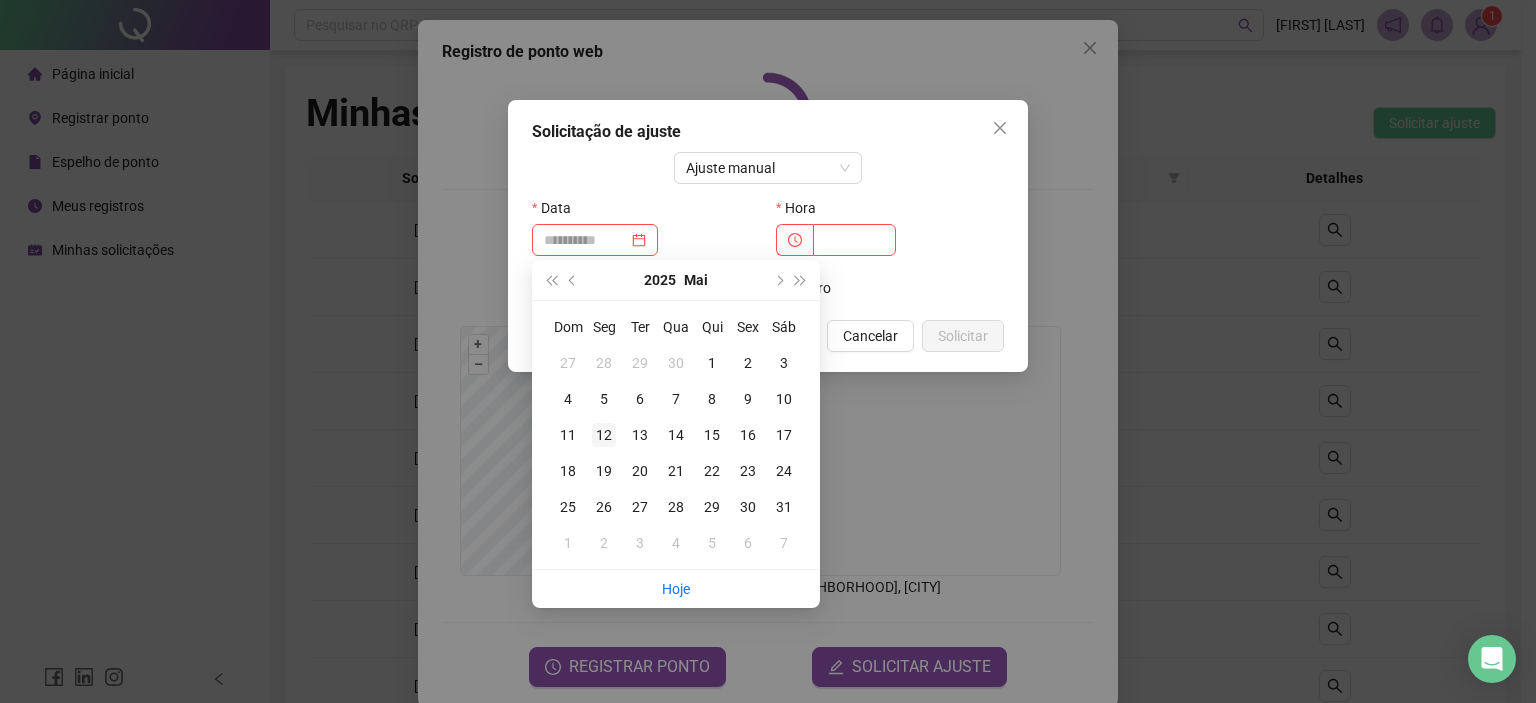 type on "**********" 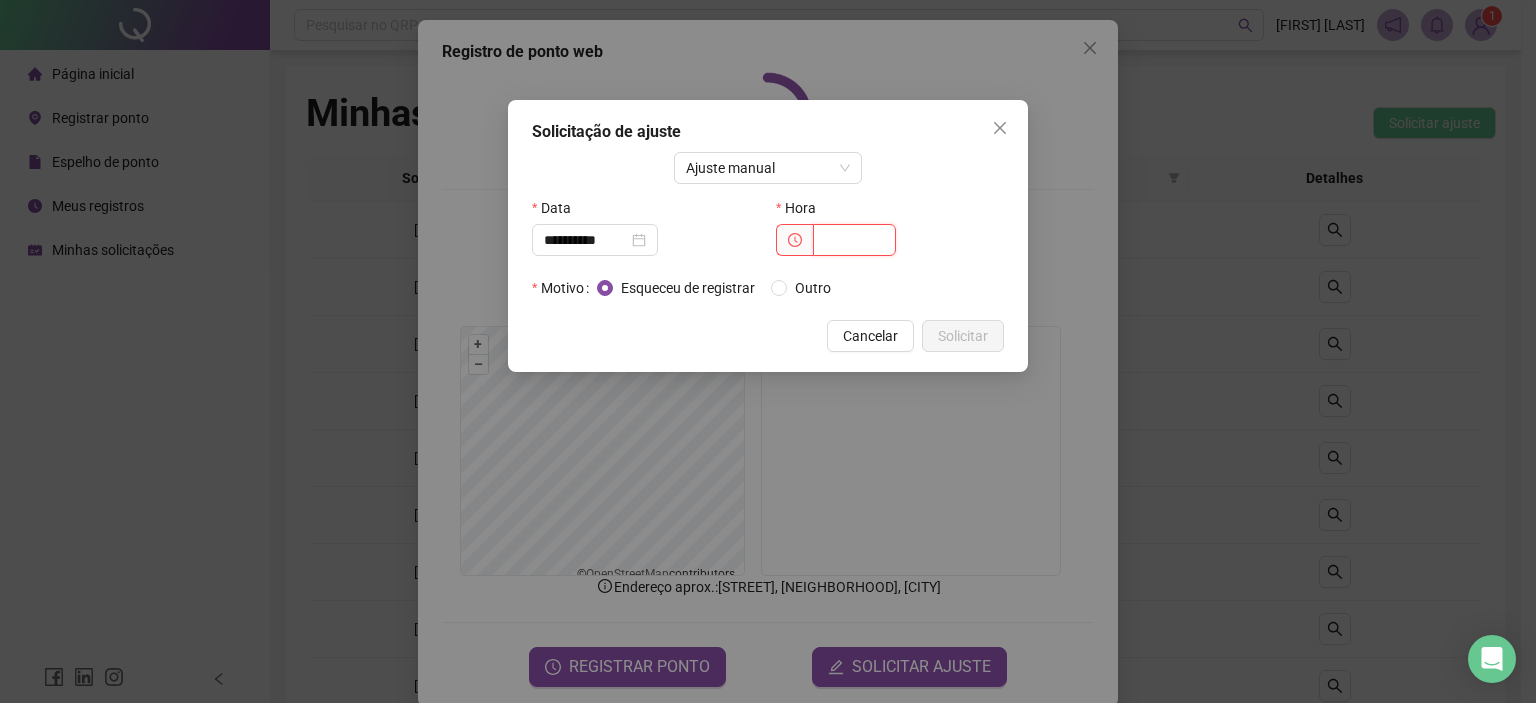 click at bounding box center (854, 240) 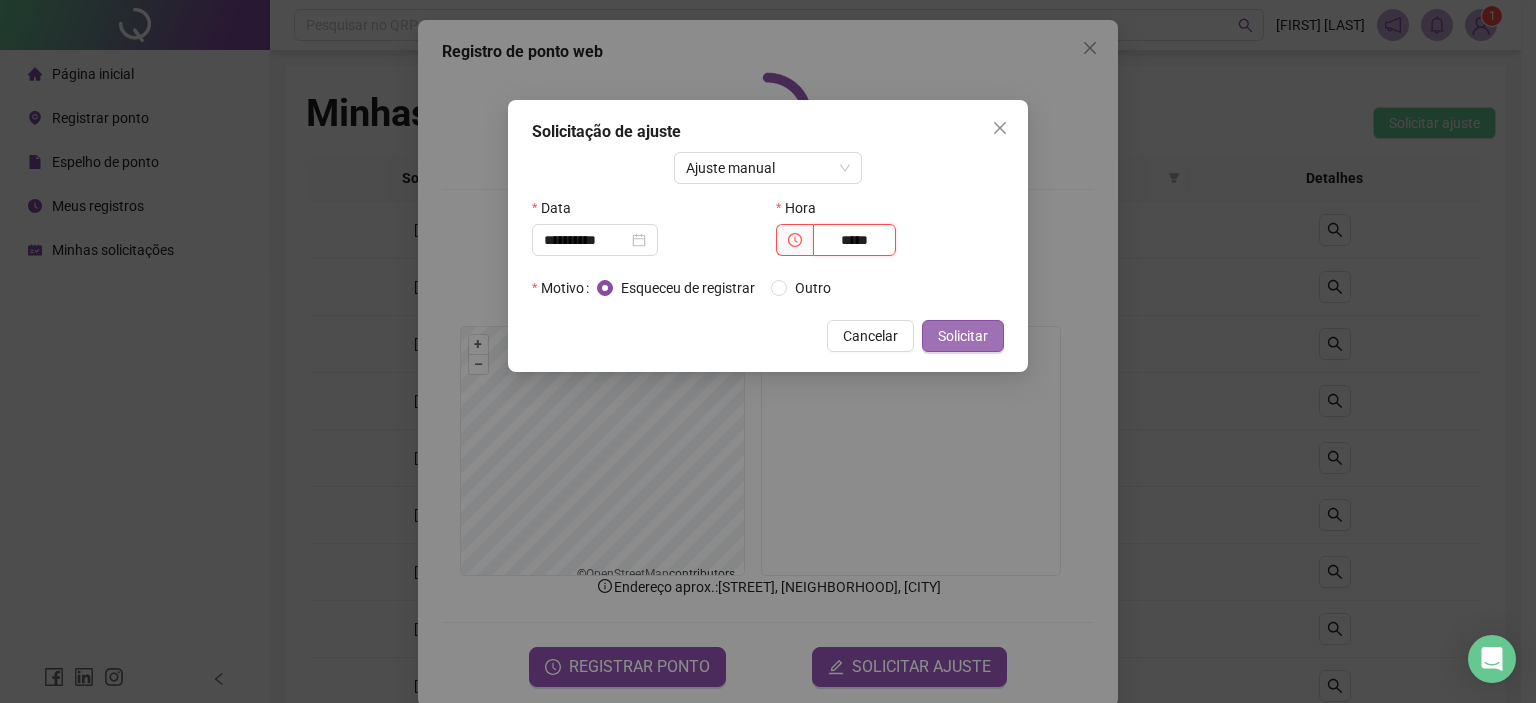 type on "*****" 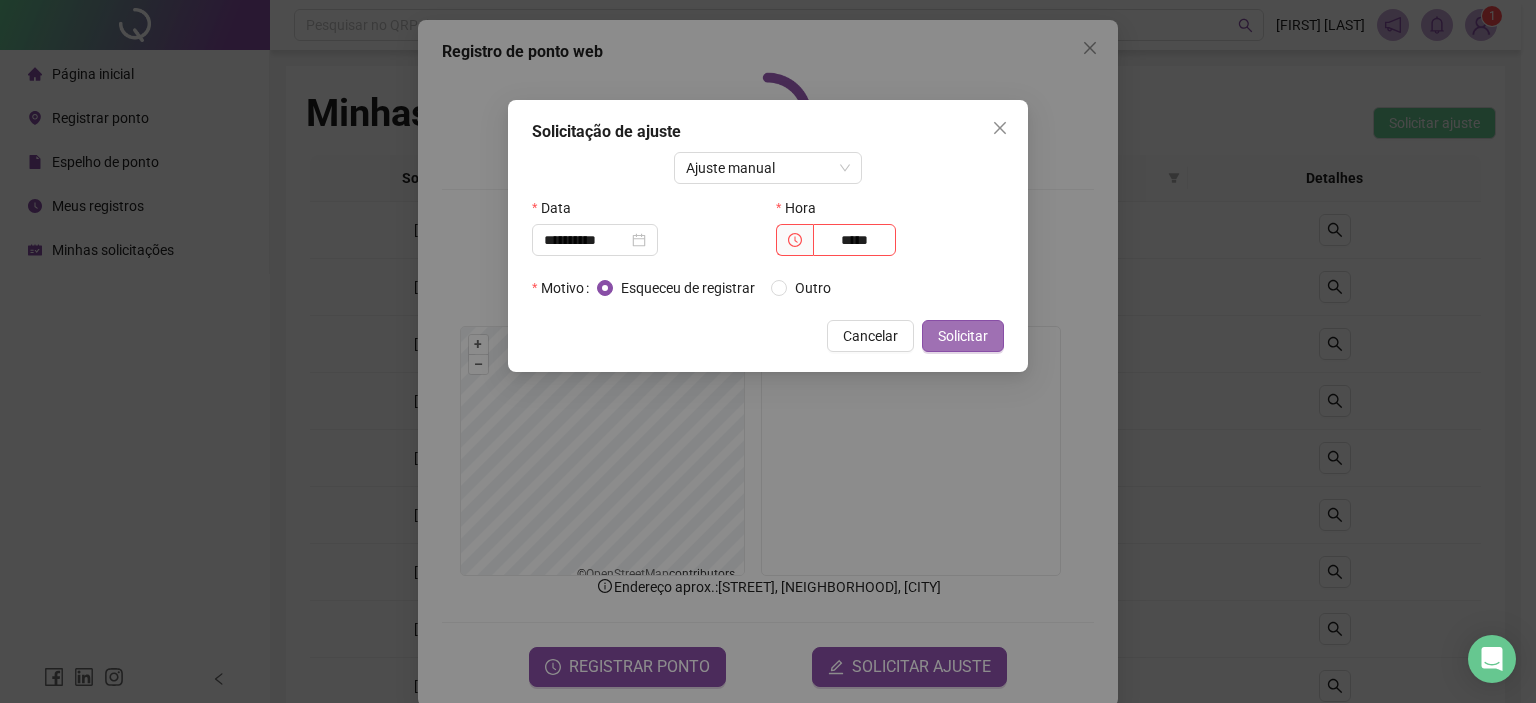 click on "Solicitar" at bounding box center (963, 336) 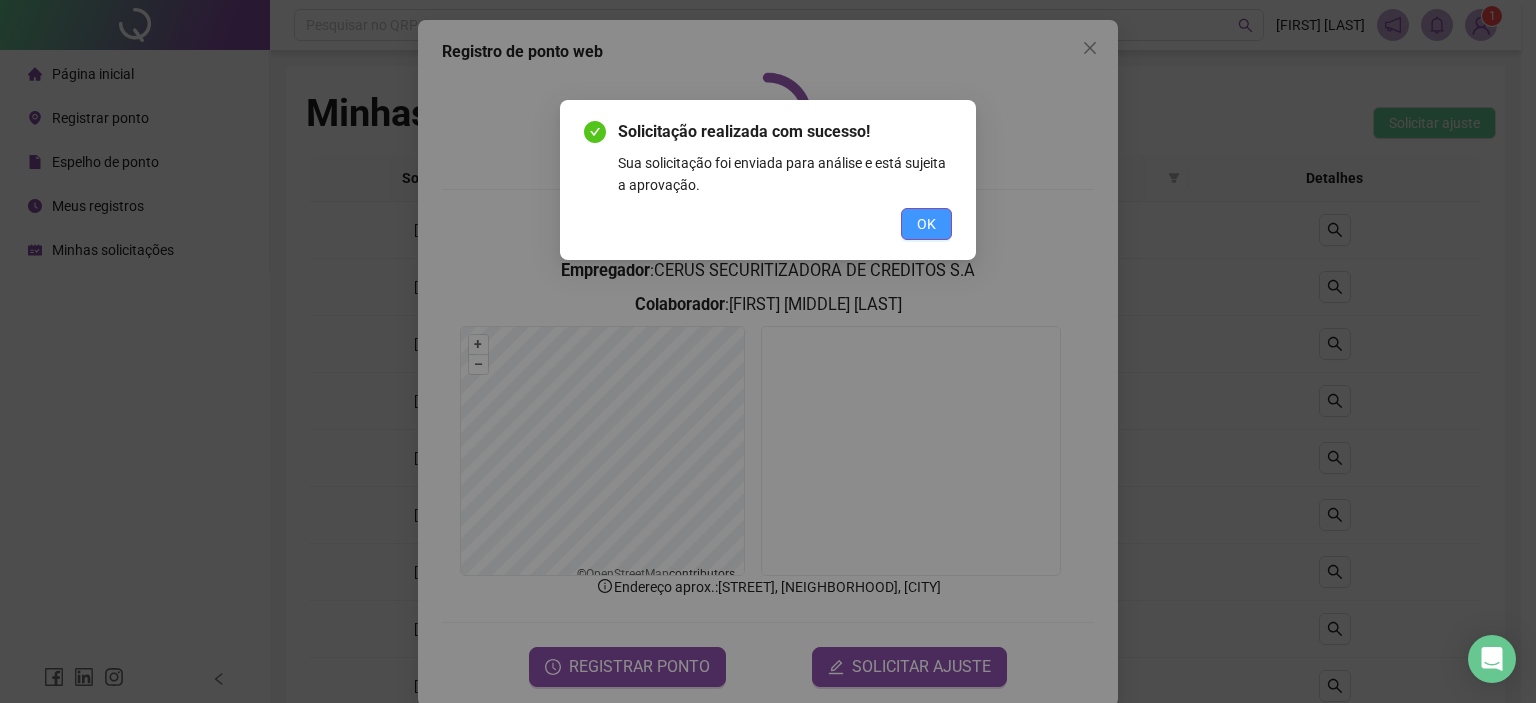 click on "OK" at bounding box center [926, 224] 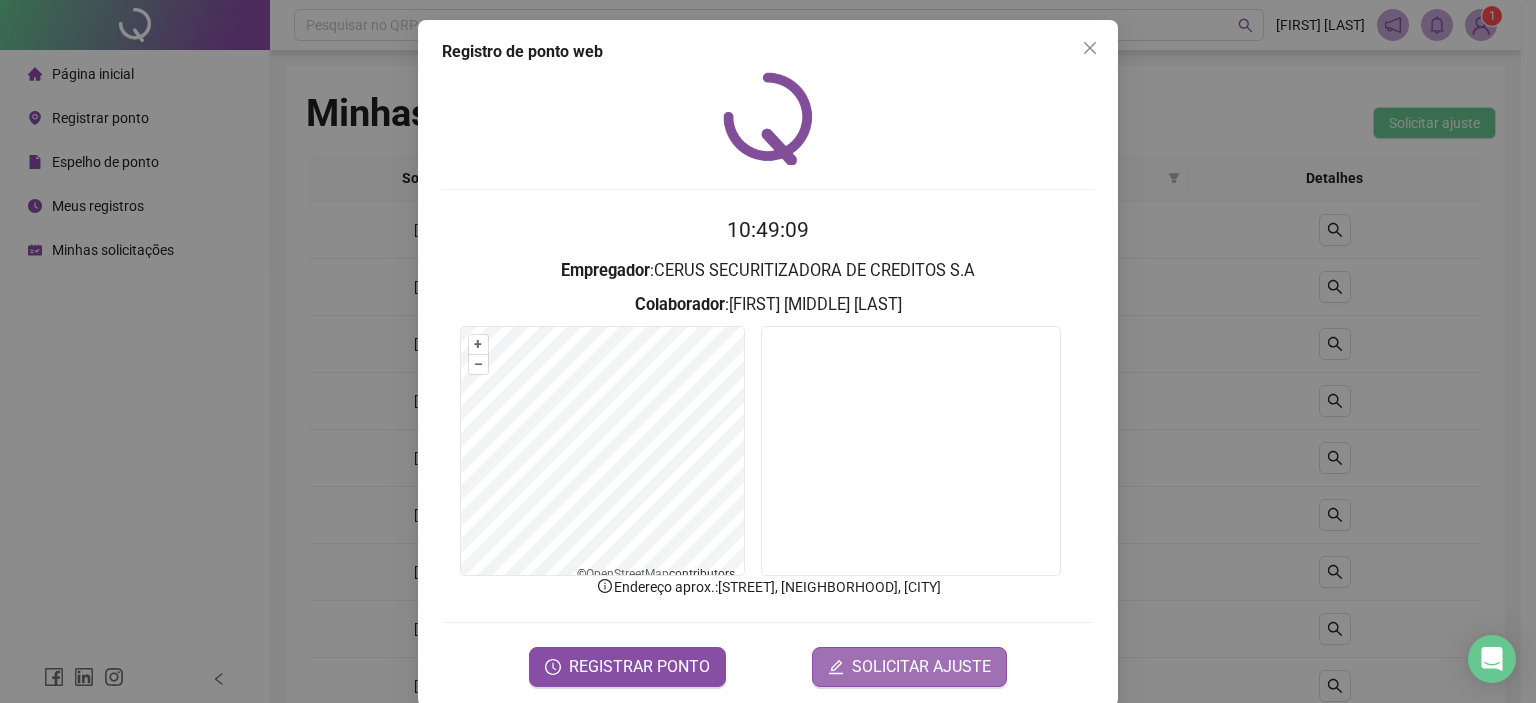 click on "SOLICITAR AJUSTE" at bounding box center (921, 667) 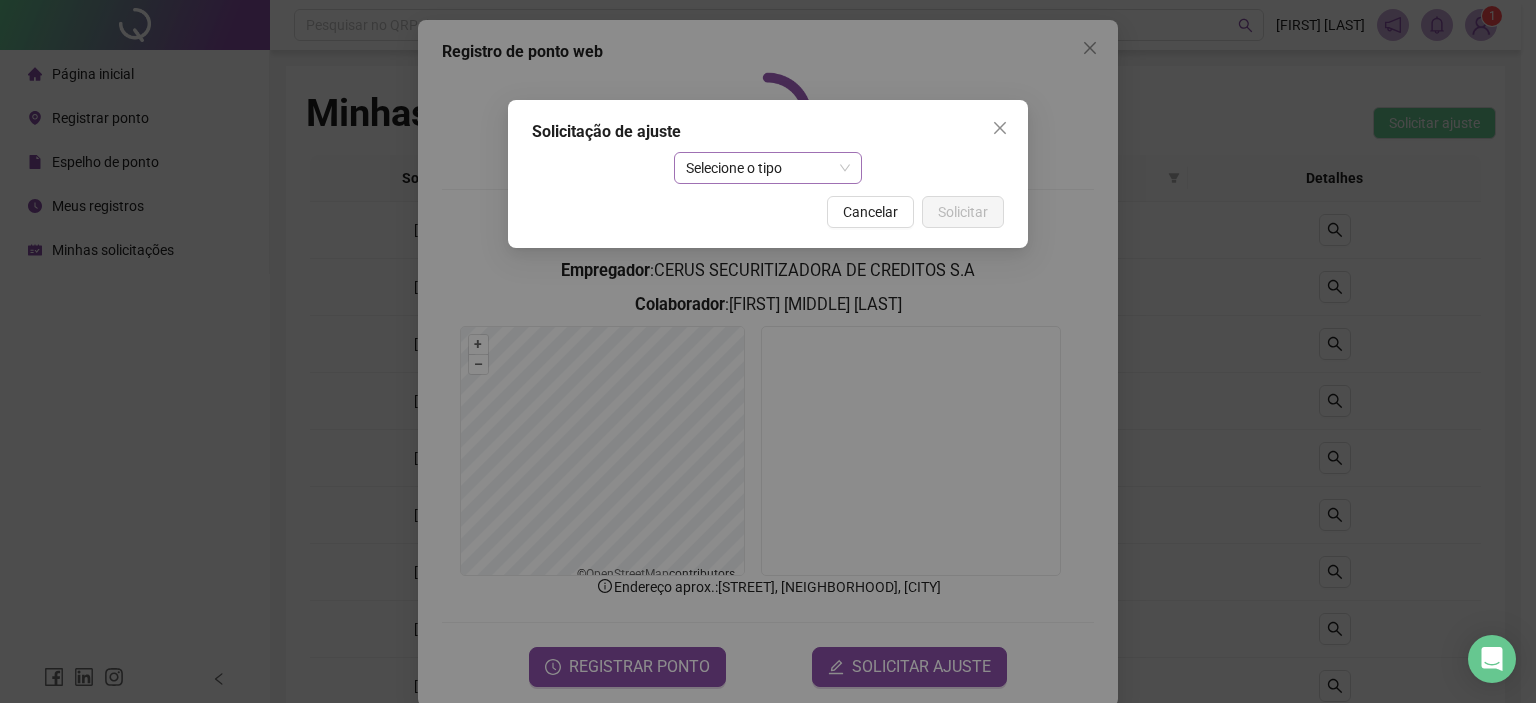 click on "Selecione o tipo" at bounding box center (768, 168) 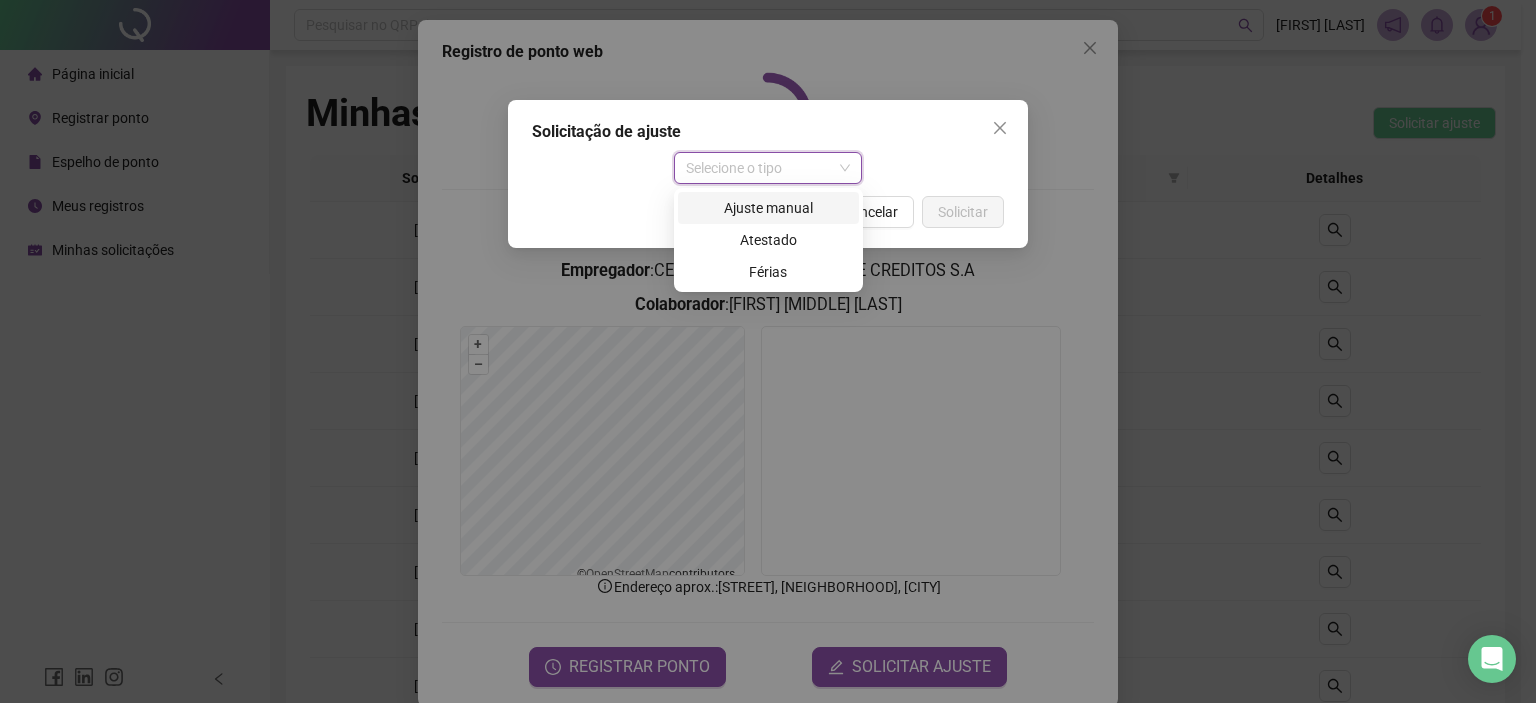 click on "Ajuste manual" at bounding box center (768, 208) 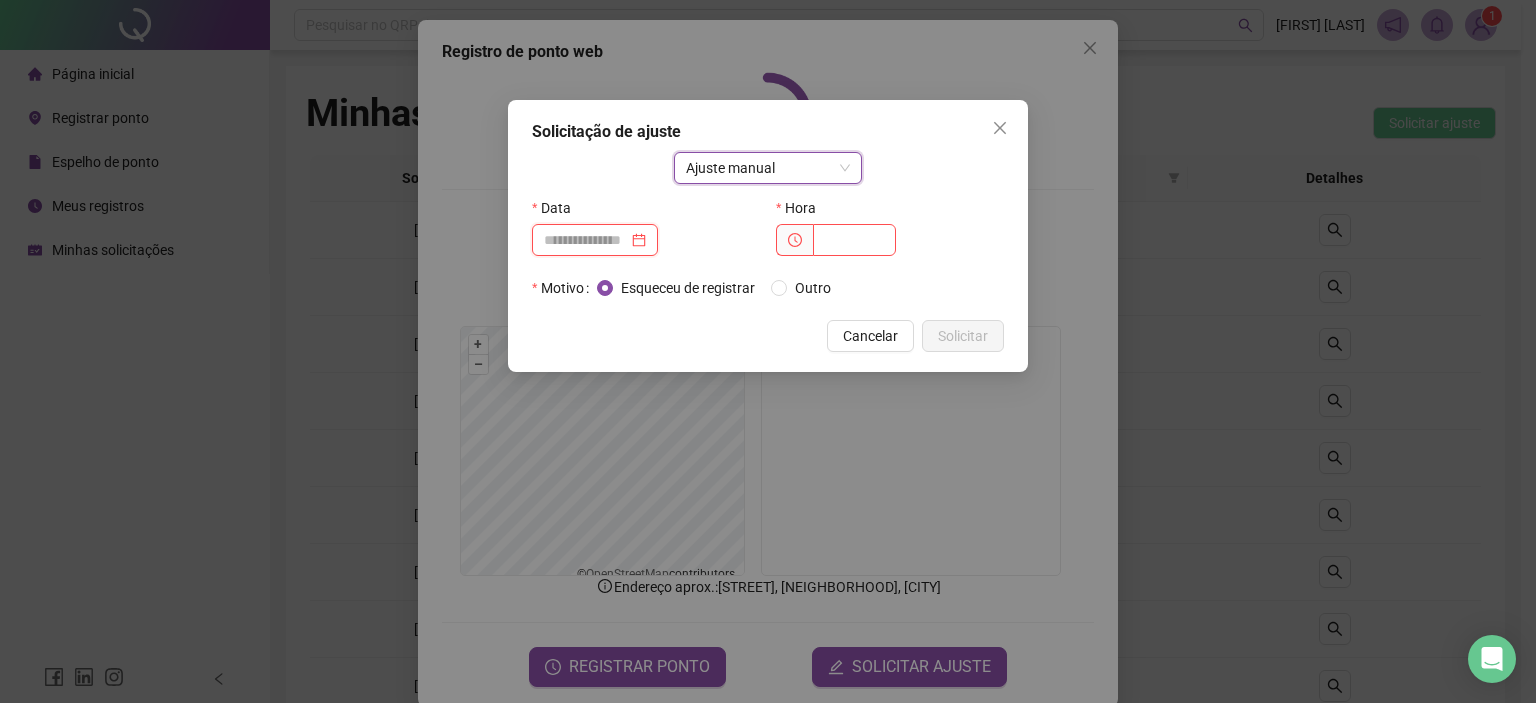 click at bounding box center [586, 240] 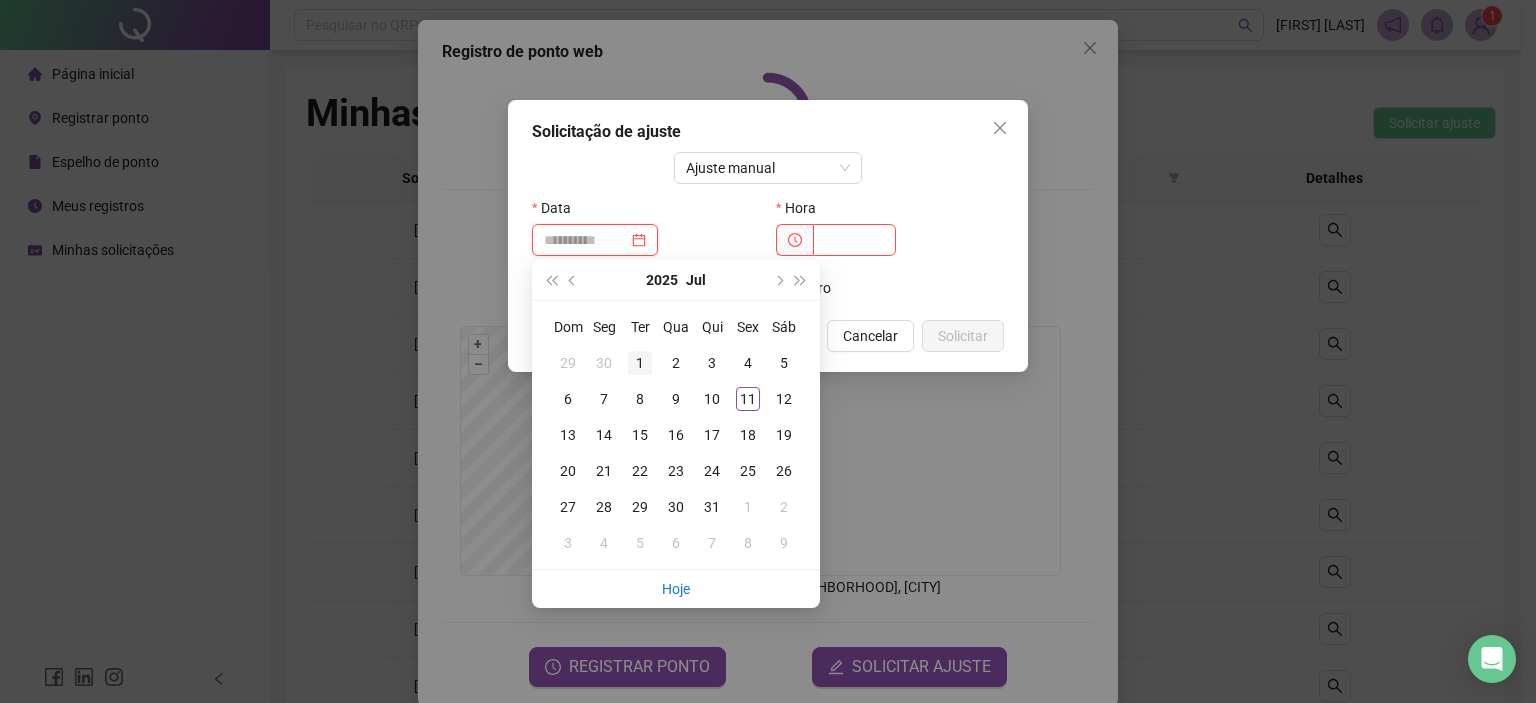 type on "**********" 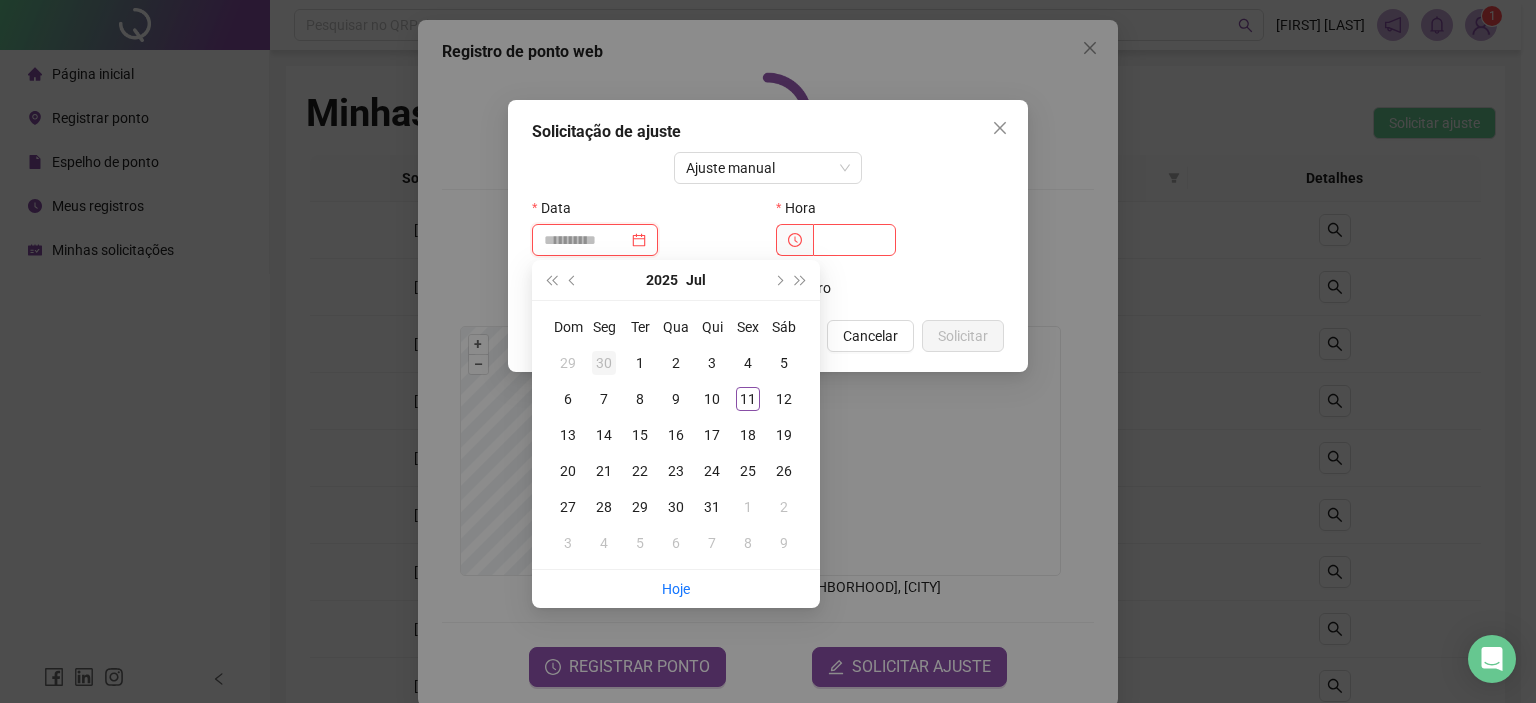 type on "**********" 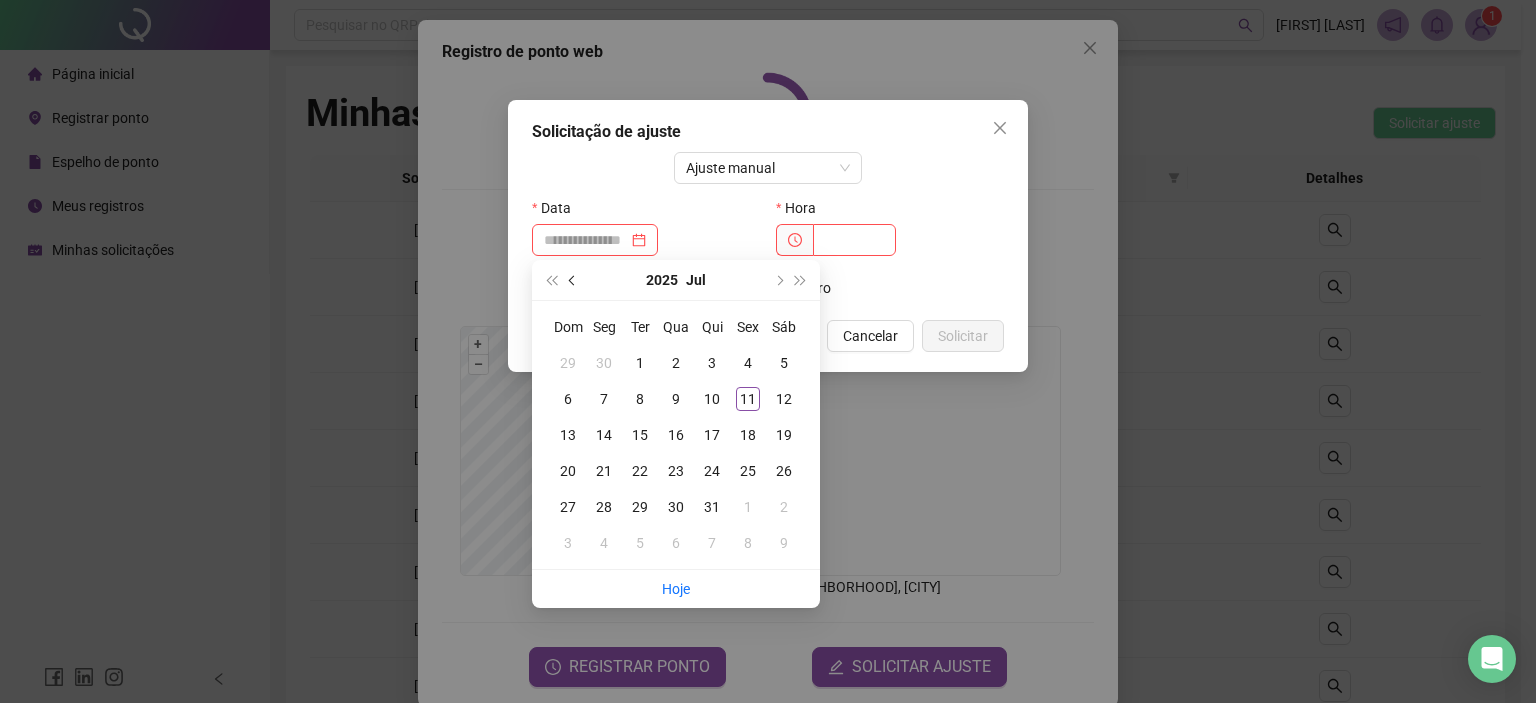 click at bounding box center [573, 280] 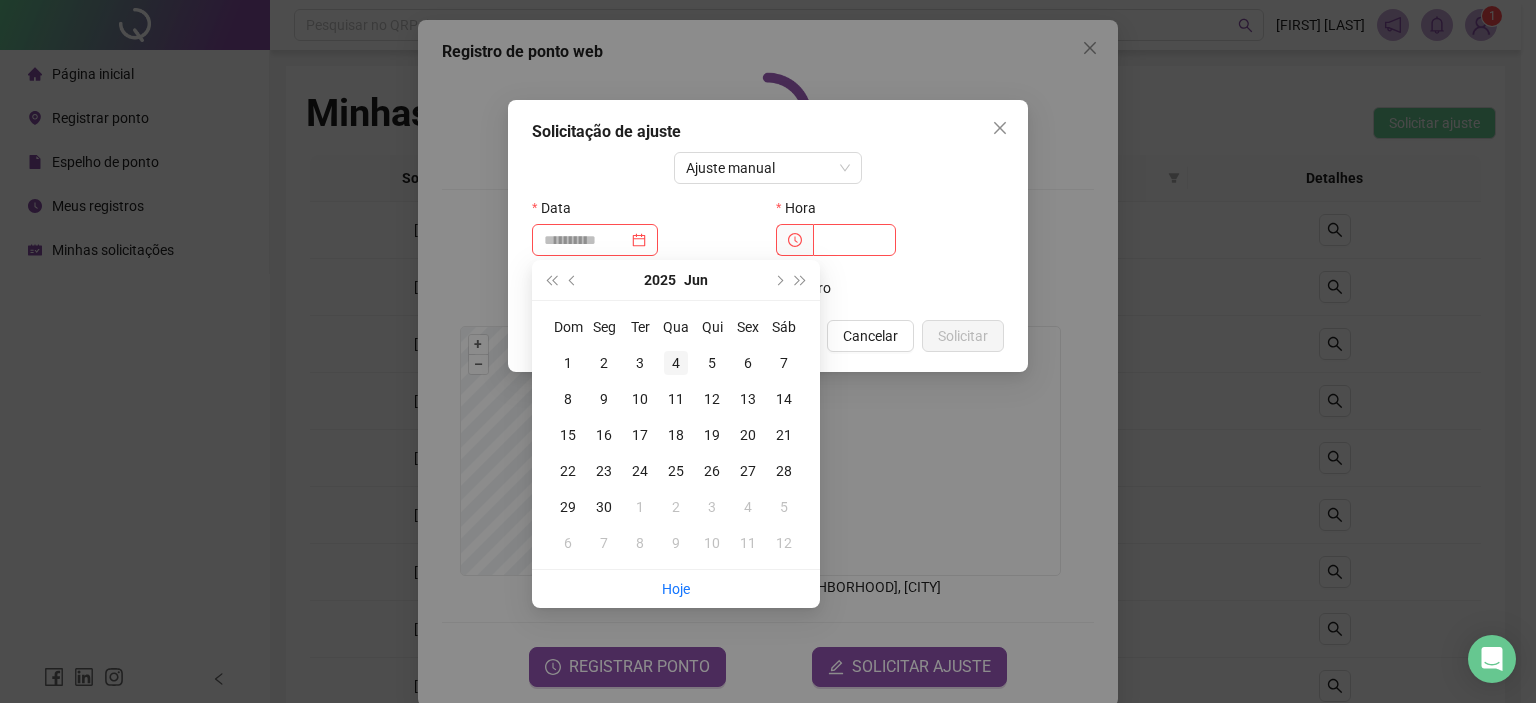 type on "**********" 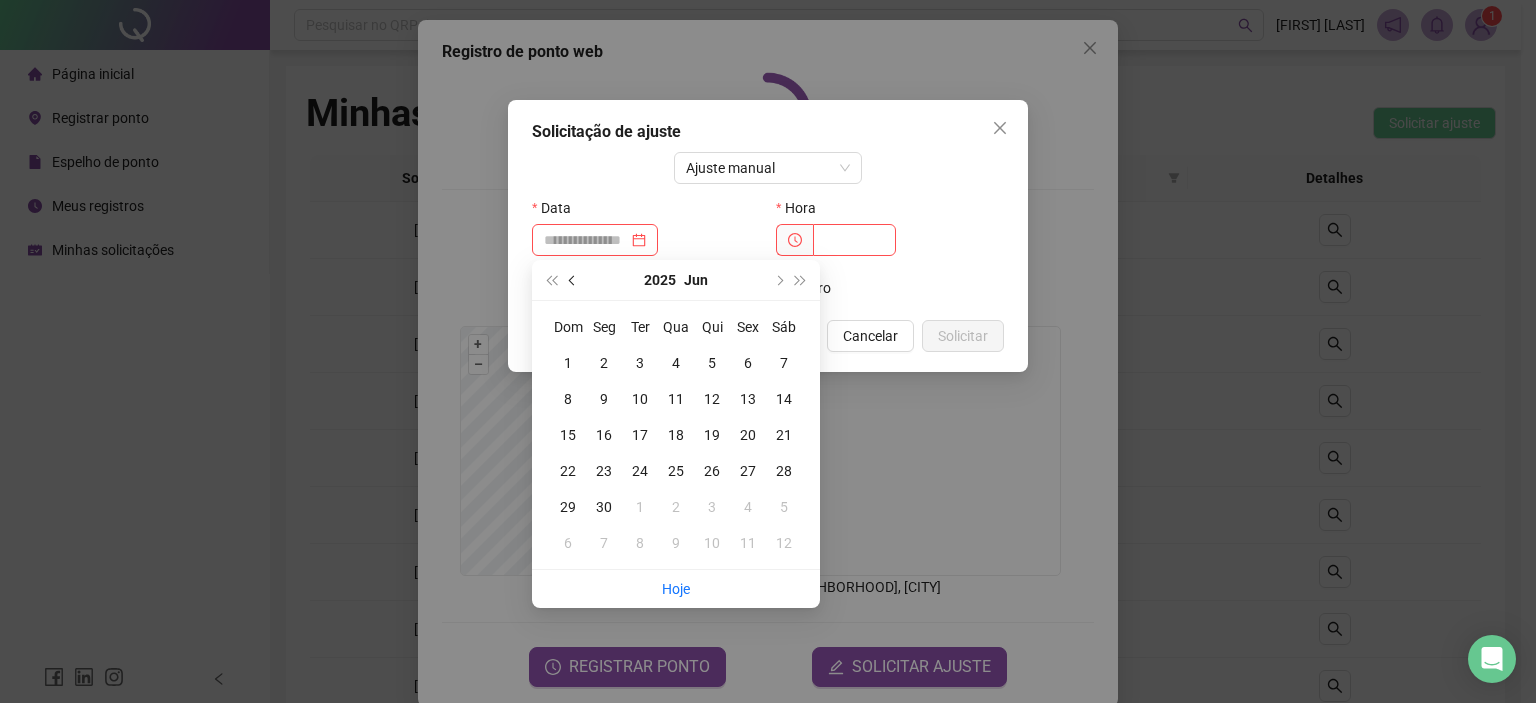 click at bounding box center (573, 280) 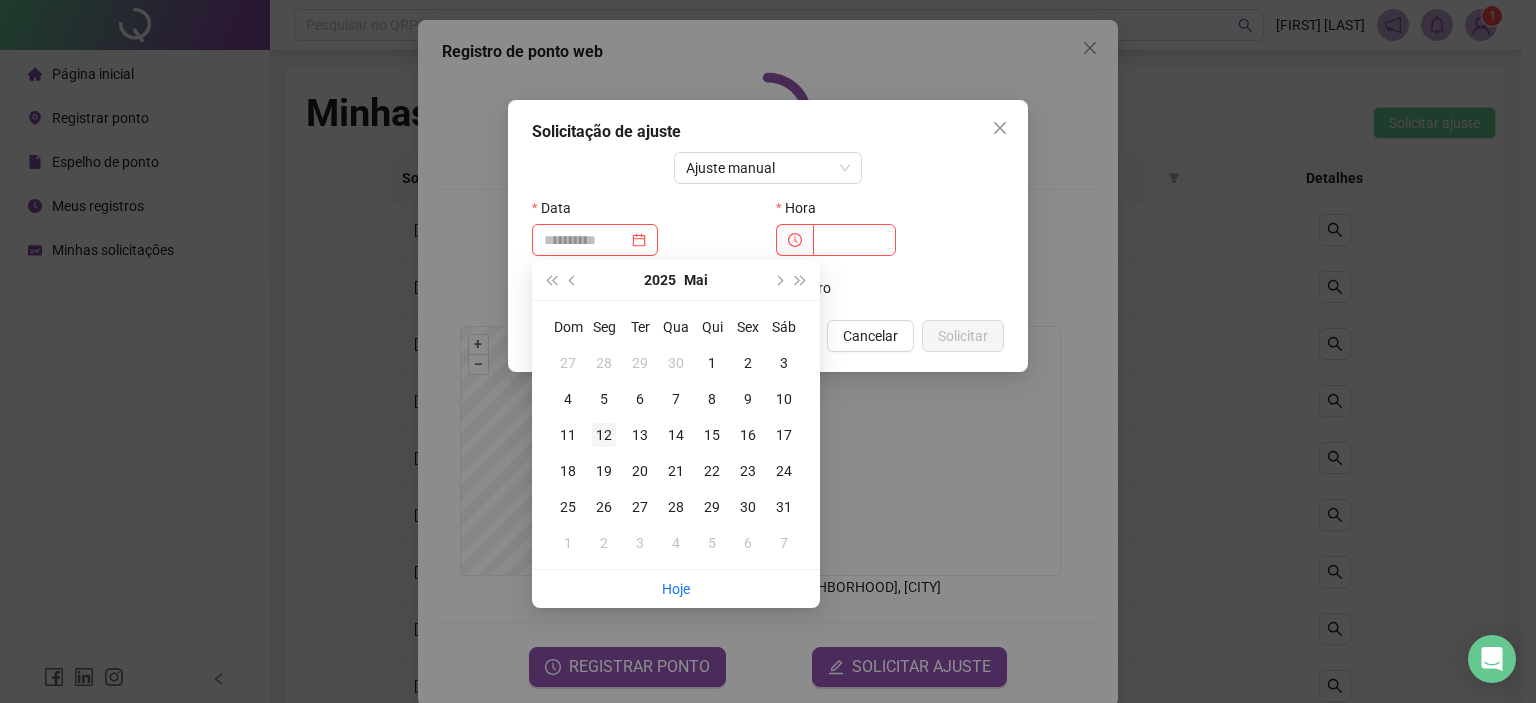 type on "**********" 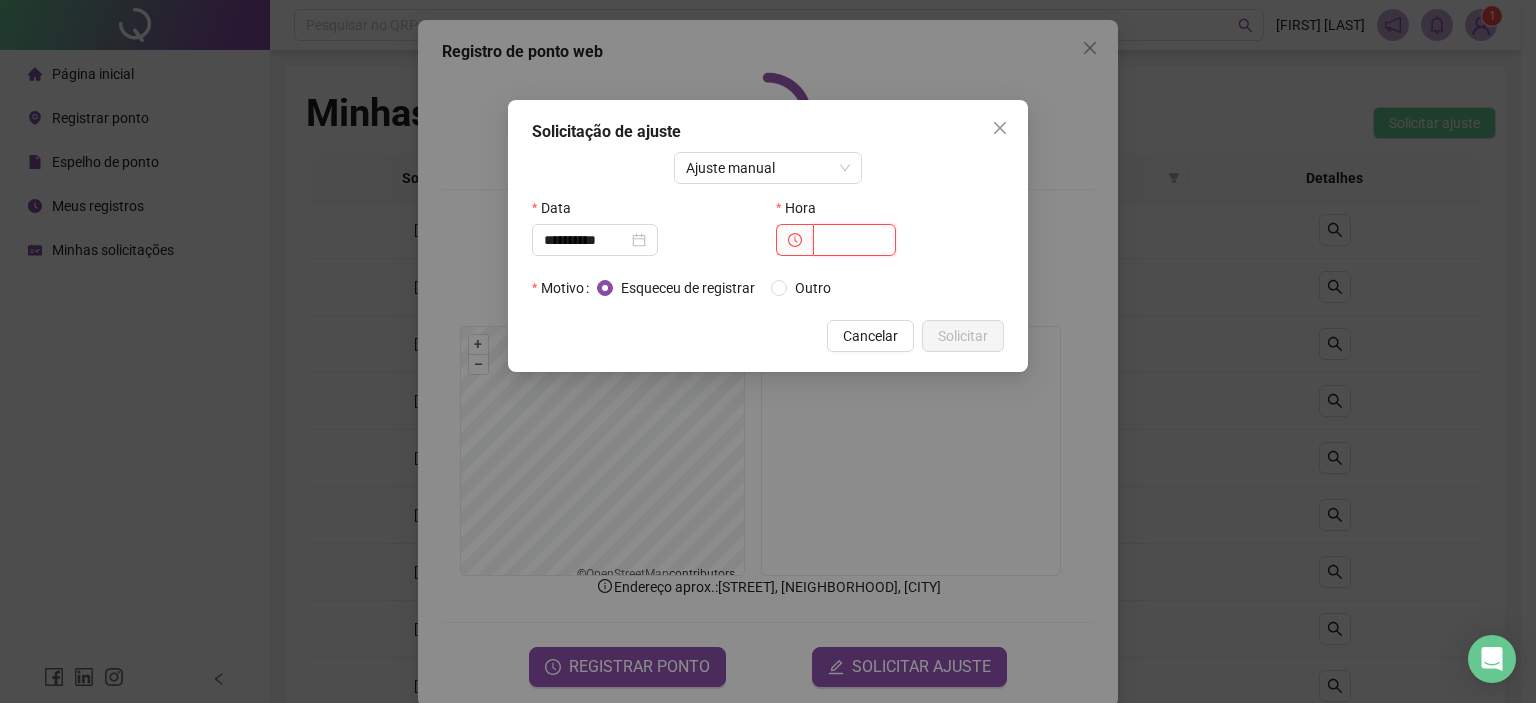 drag, startPoint x: 843, startPoint y: 236, endPoint x: 969, endPoint y: 235, distance: 126.00397 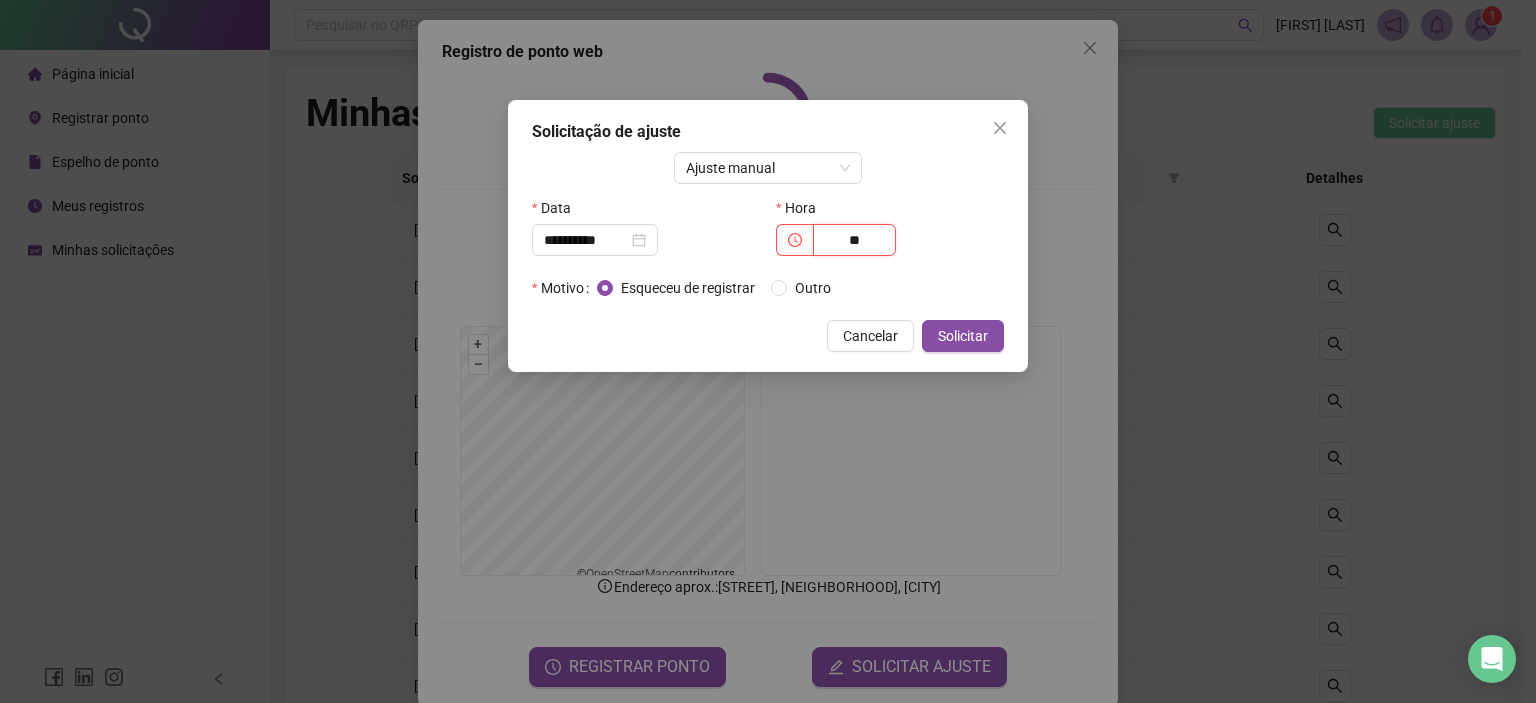 type on "*" 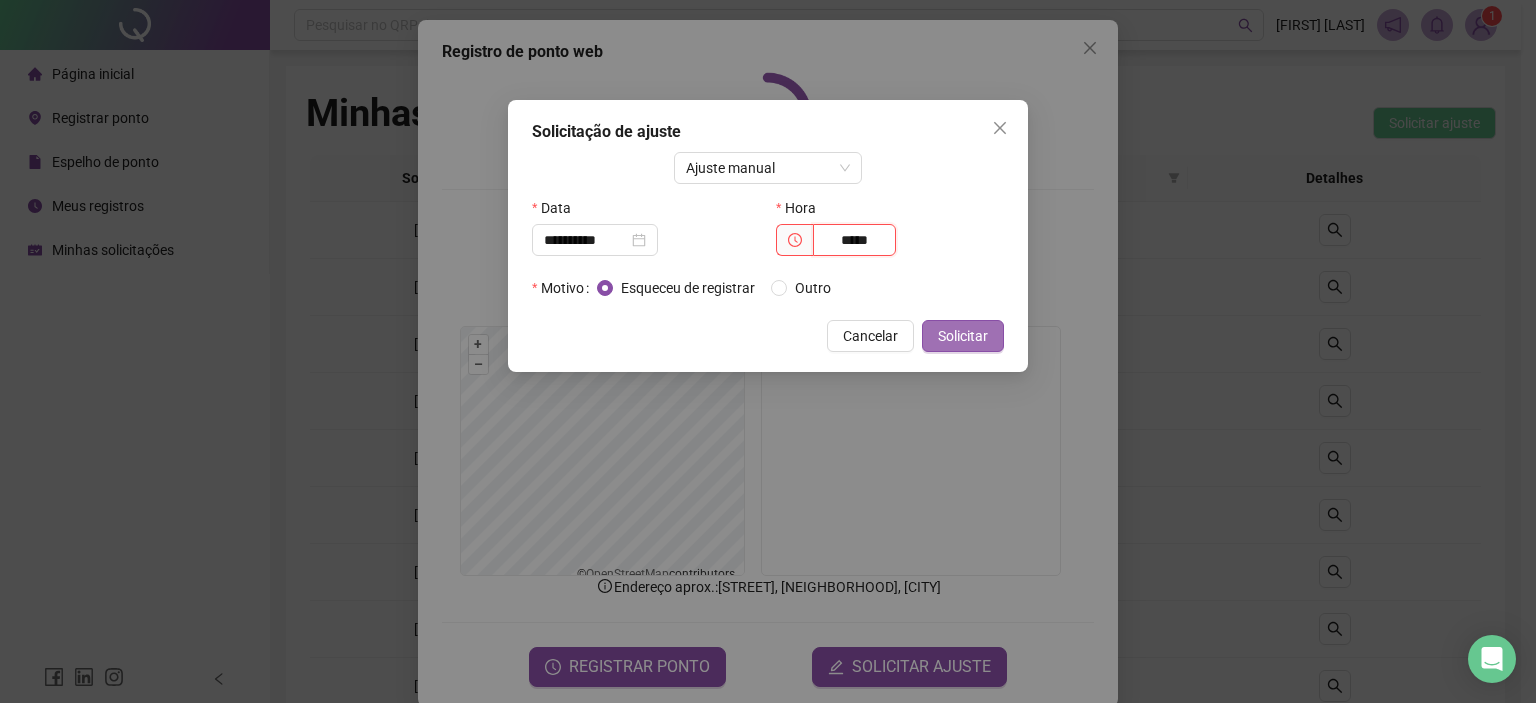 type on "*****" 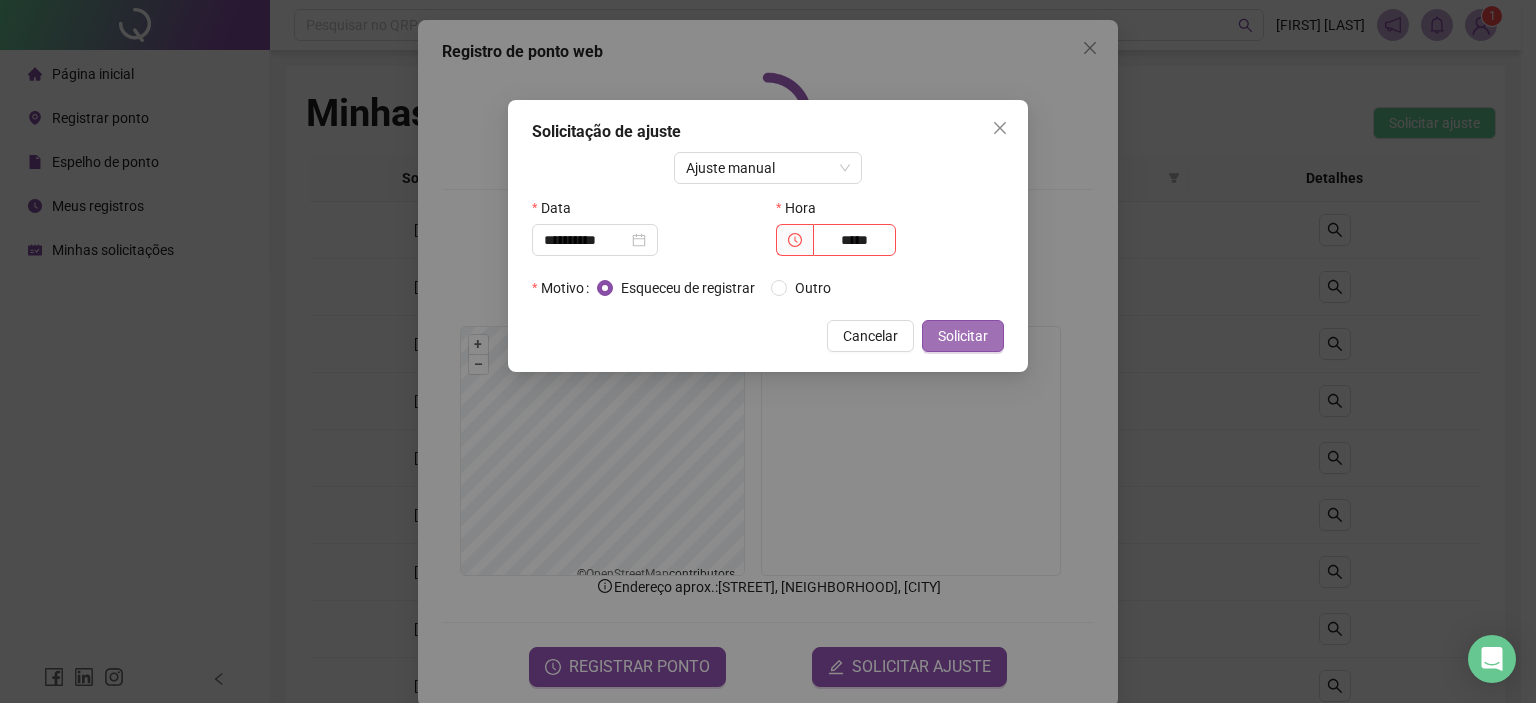 click on "Solicitar" at bounding box center (963, 336) 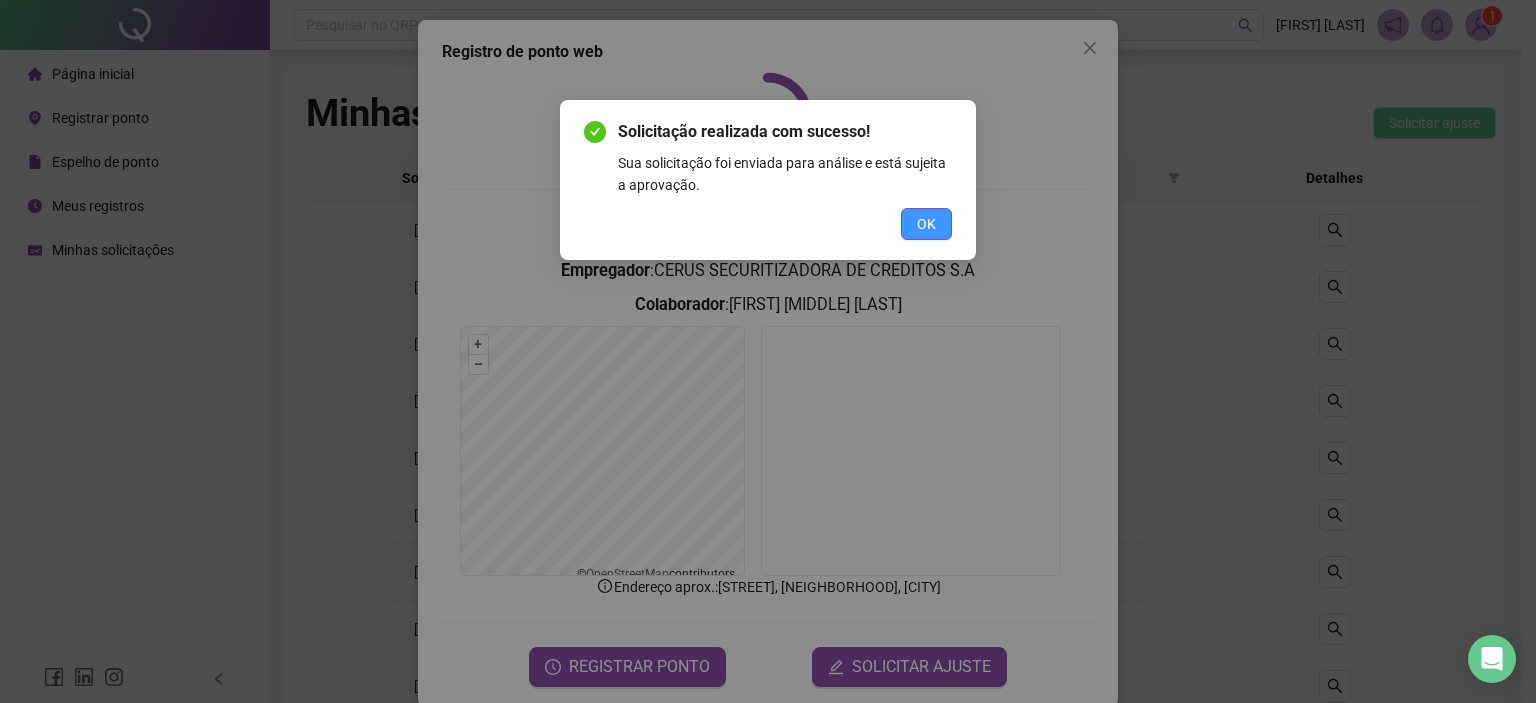 click on "OK" at bounding box center (926, 224) 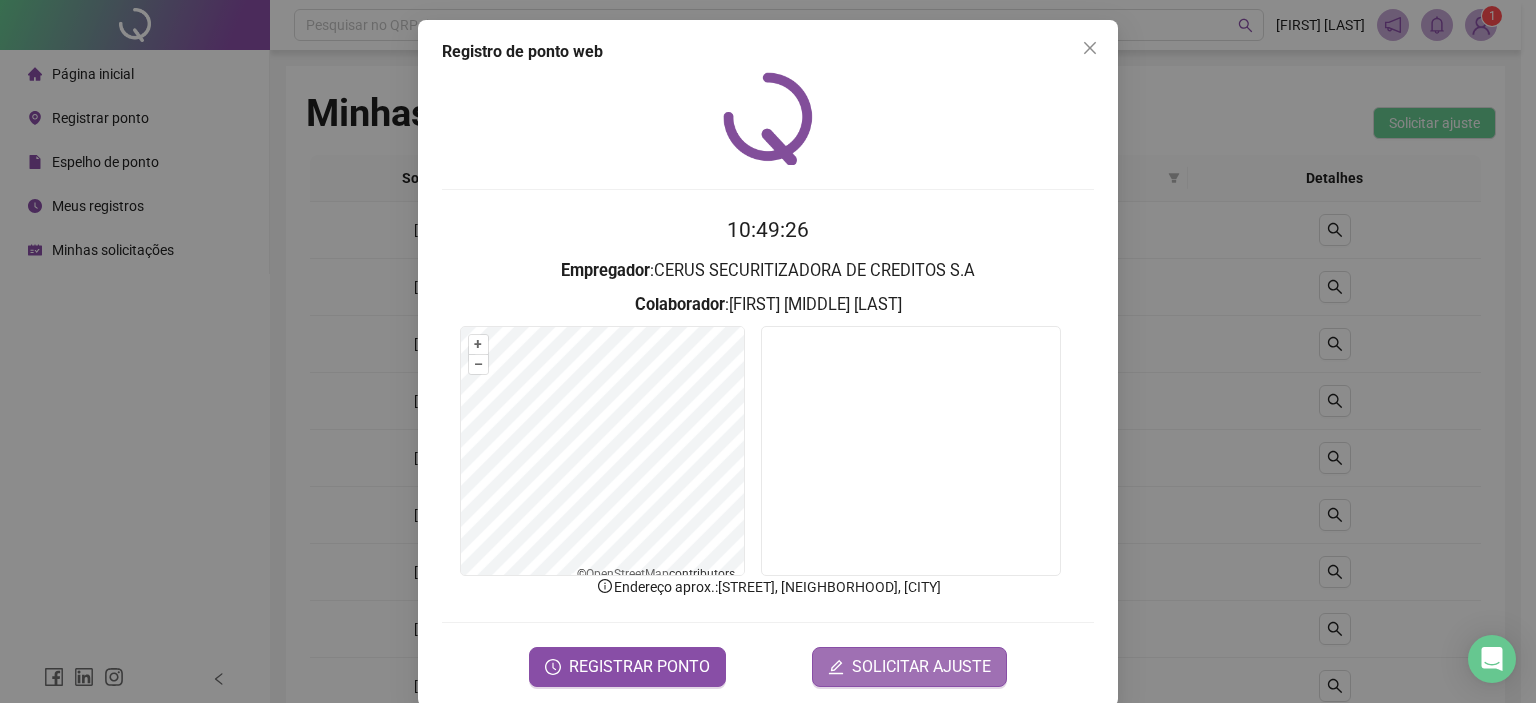 click on "SOLICITAR AJUSTE" at bounding box center [921, 667] 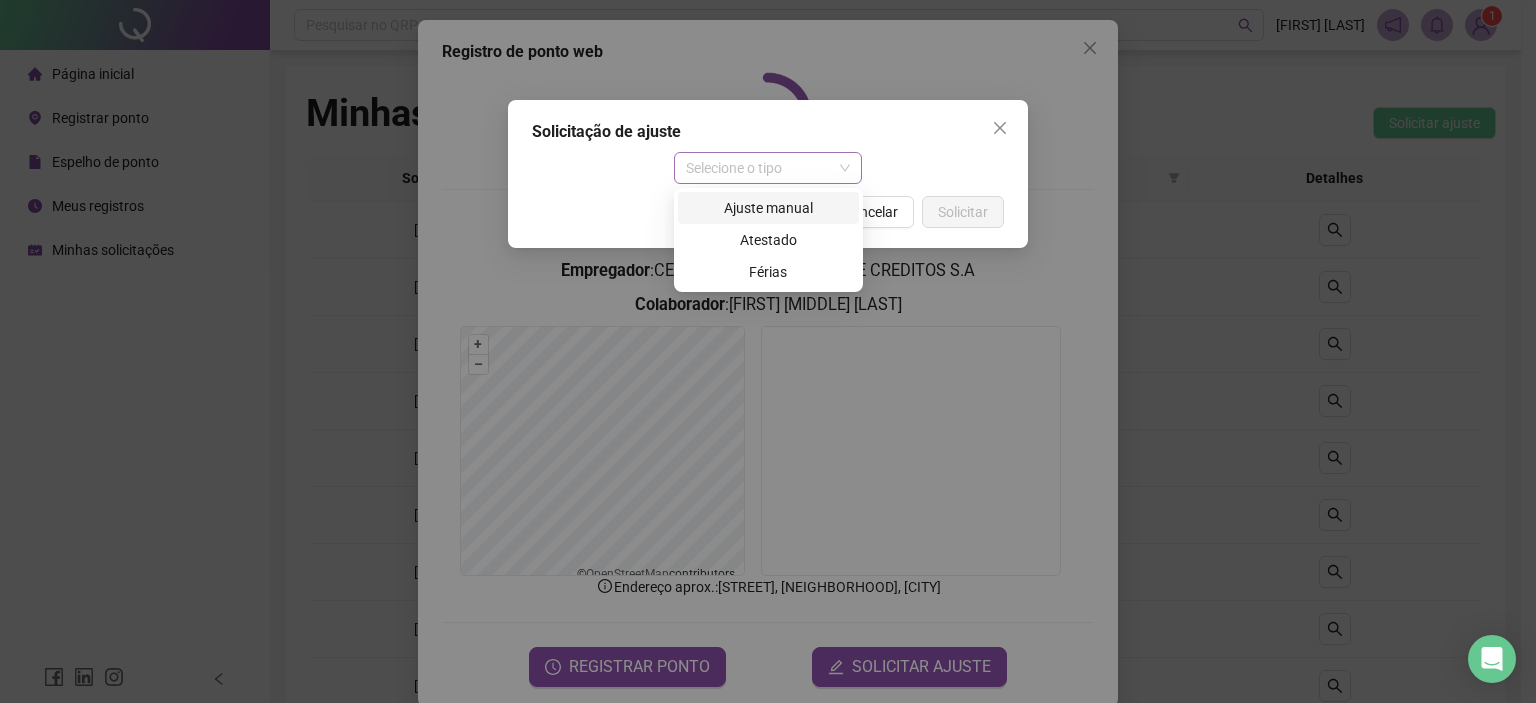 click on "Selecione o tipo" at bounding box center (768, 168) 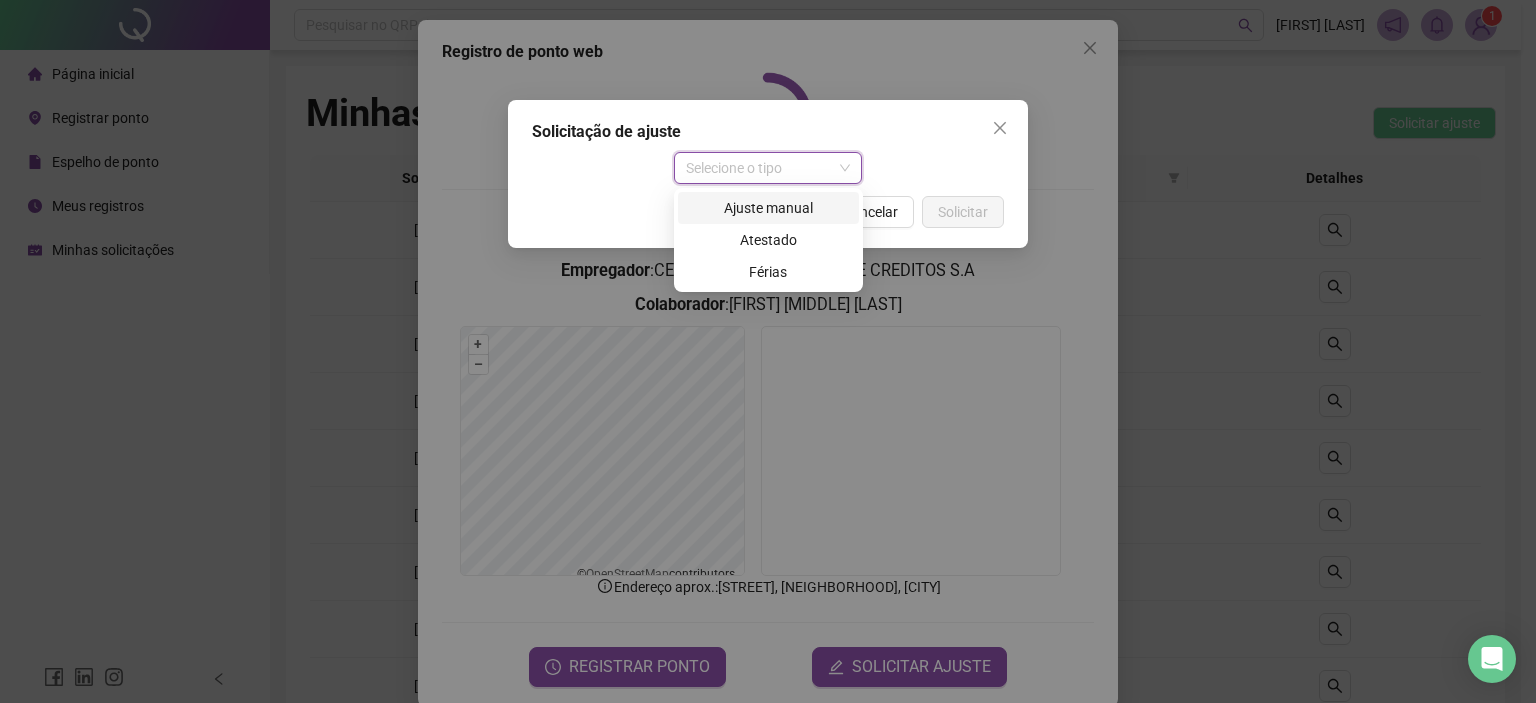 click on "Ajuste manual" at bounding box center (768, 208) 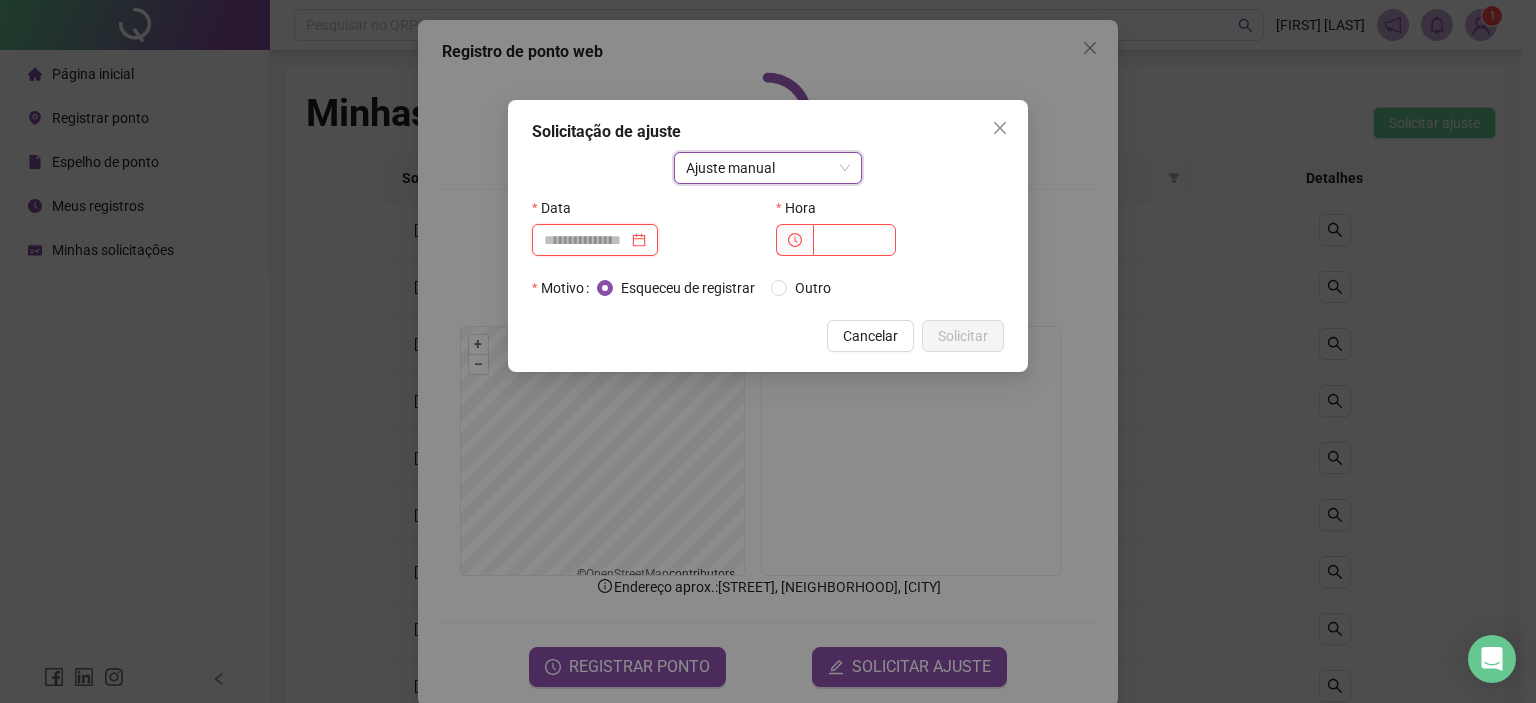 click at bounding box center [586, 240] 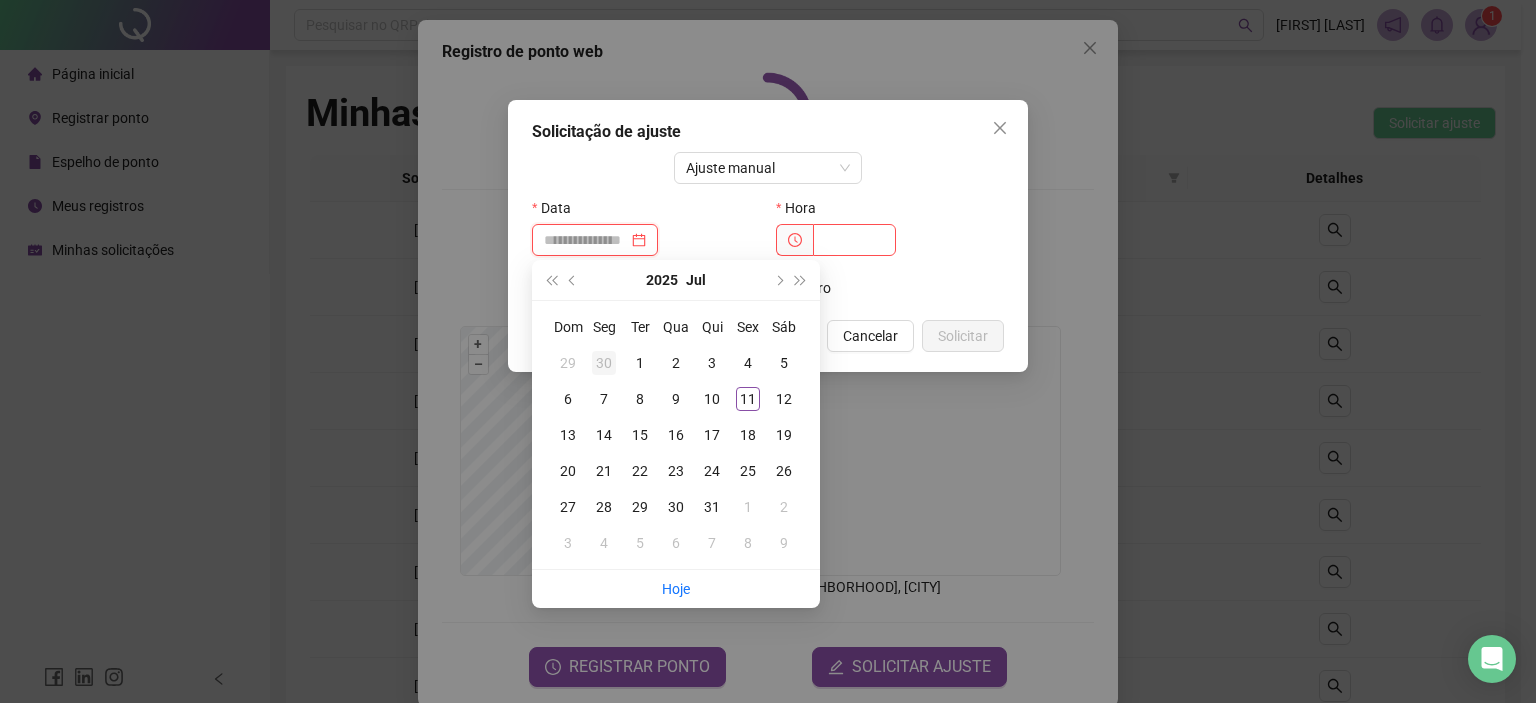 type on "**********" 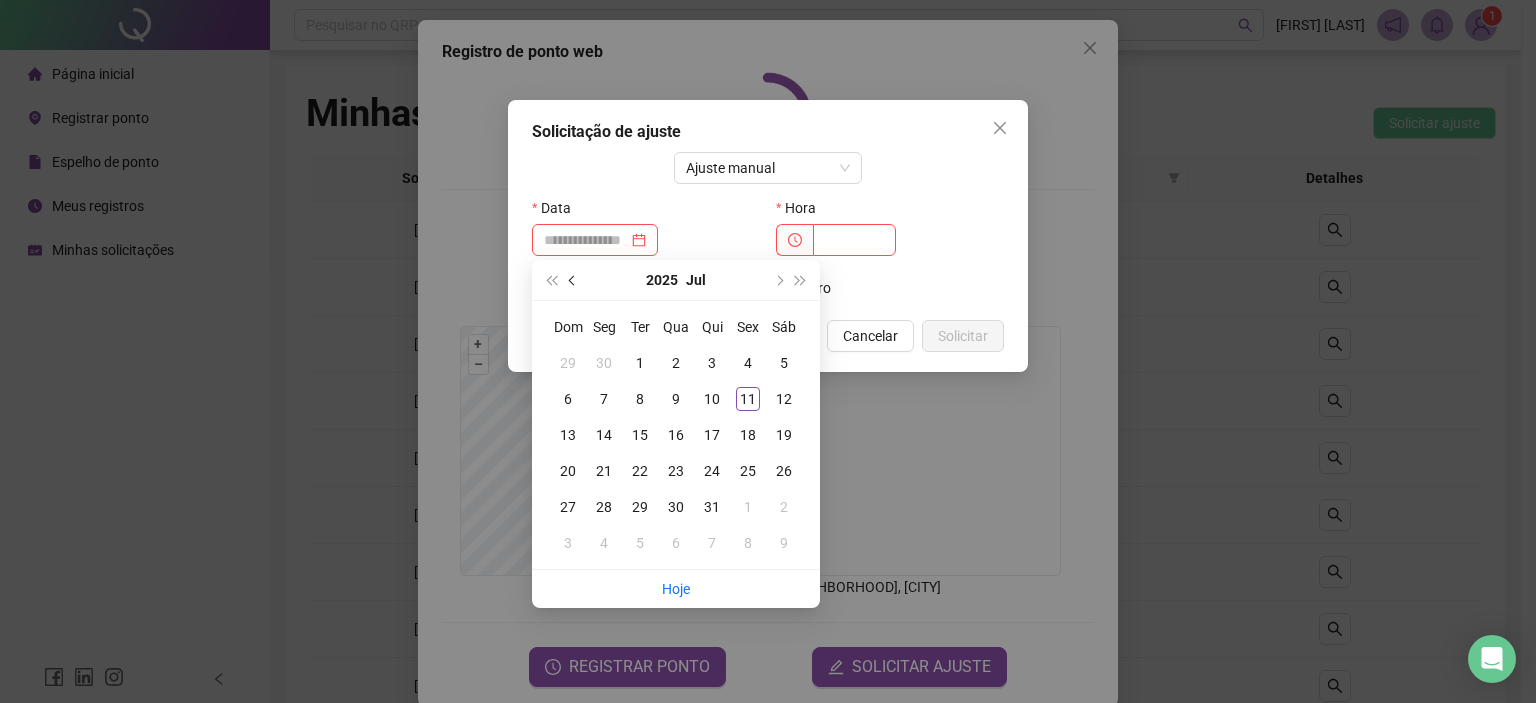 click at bounding box center [573, 280] 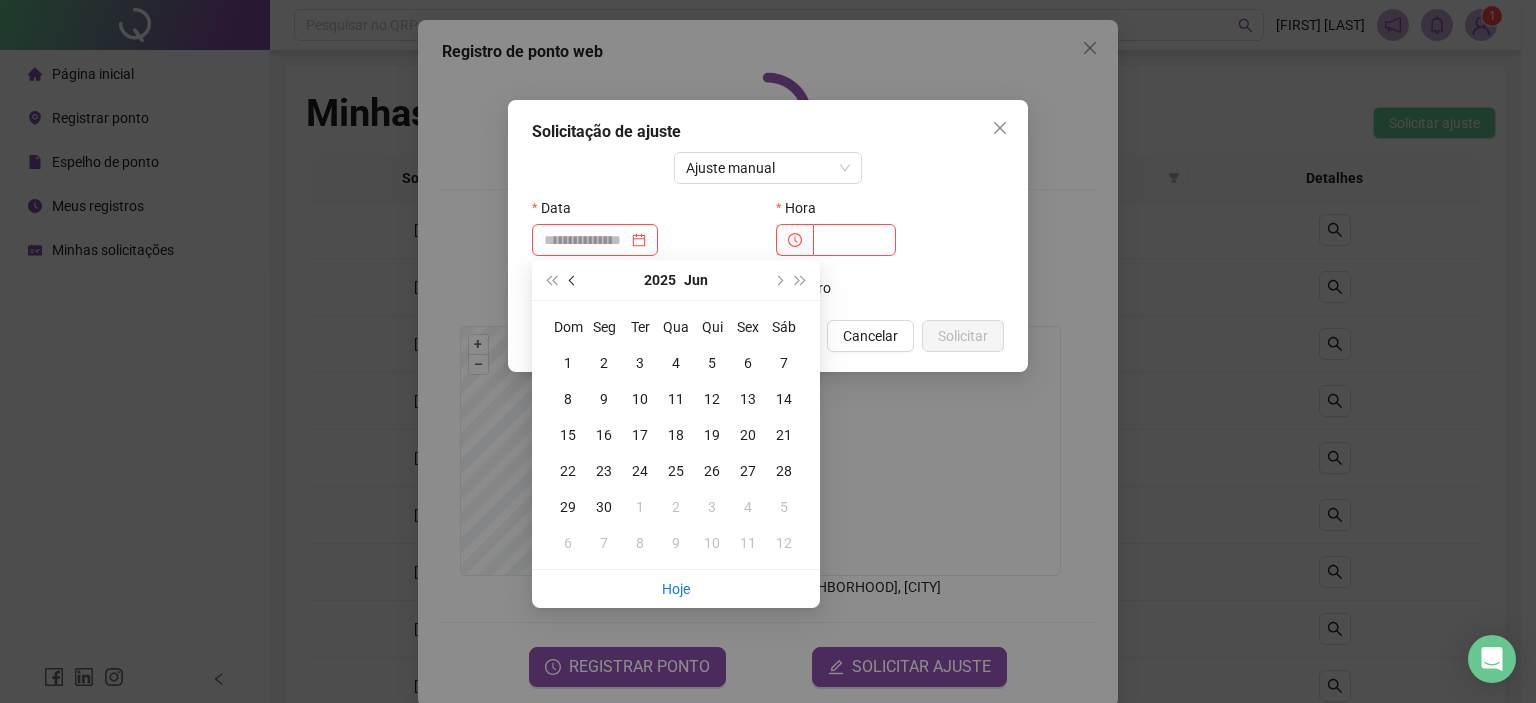 click at bounding box center (573, 280) 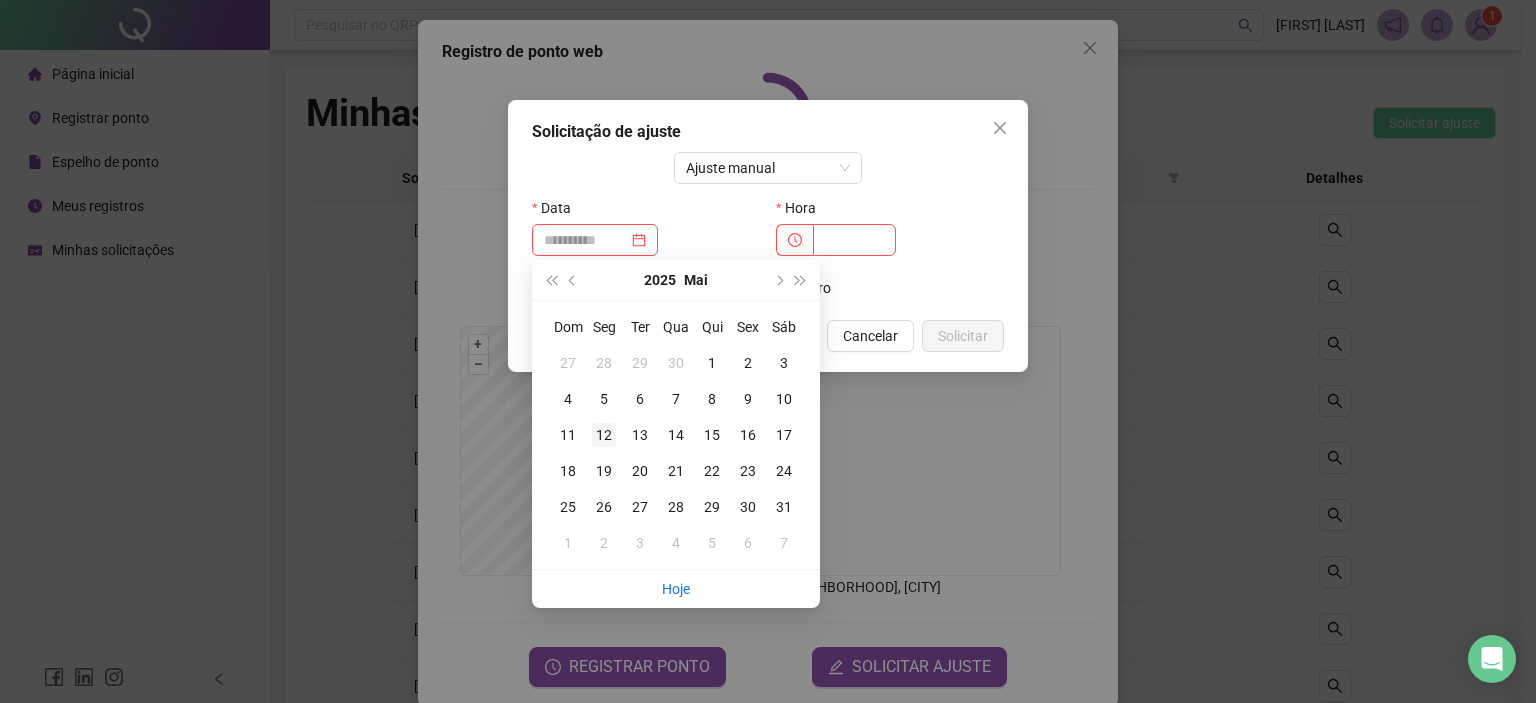 type on "**********" 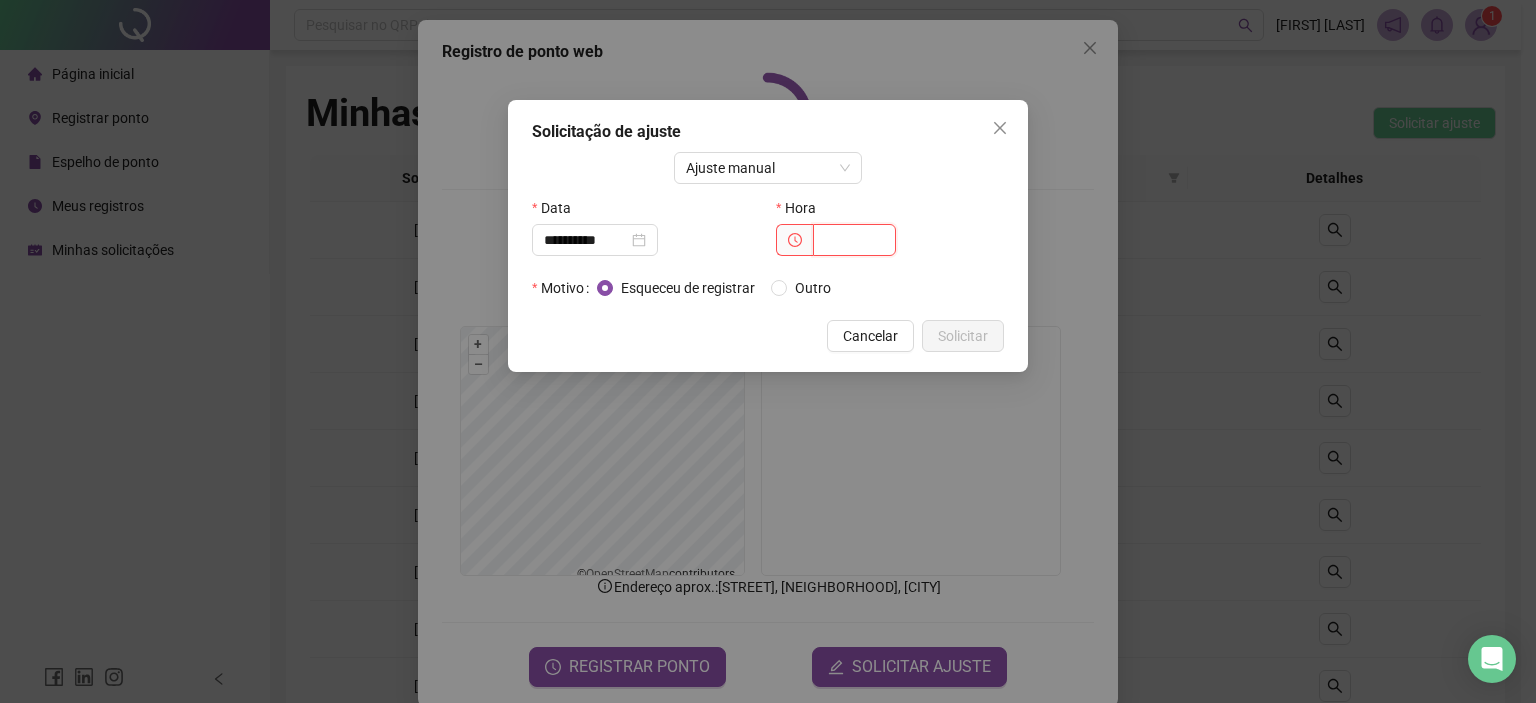 click at bounding box center (854, 240) 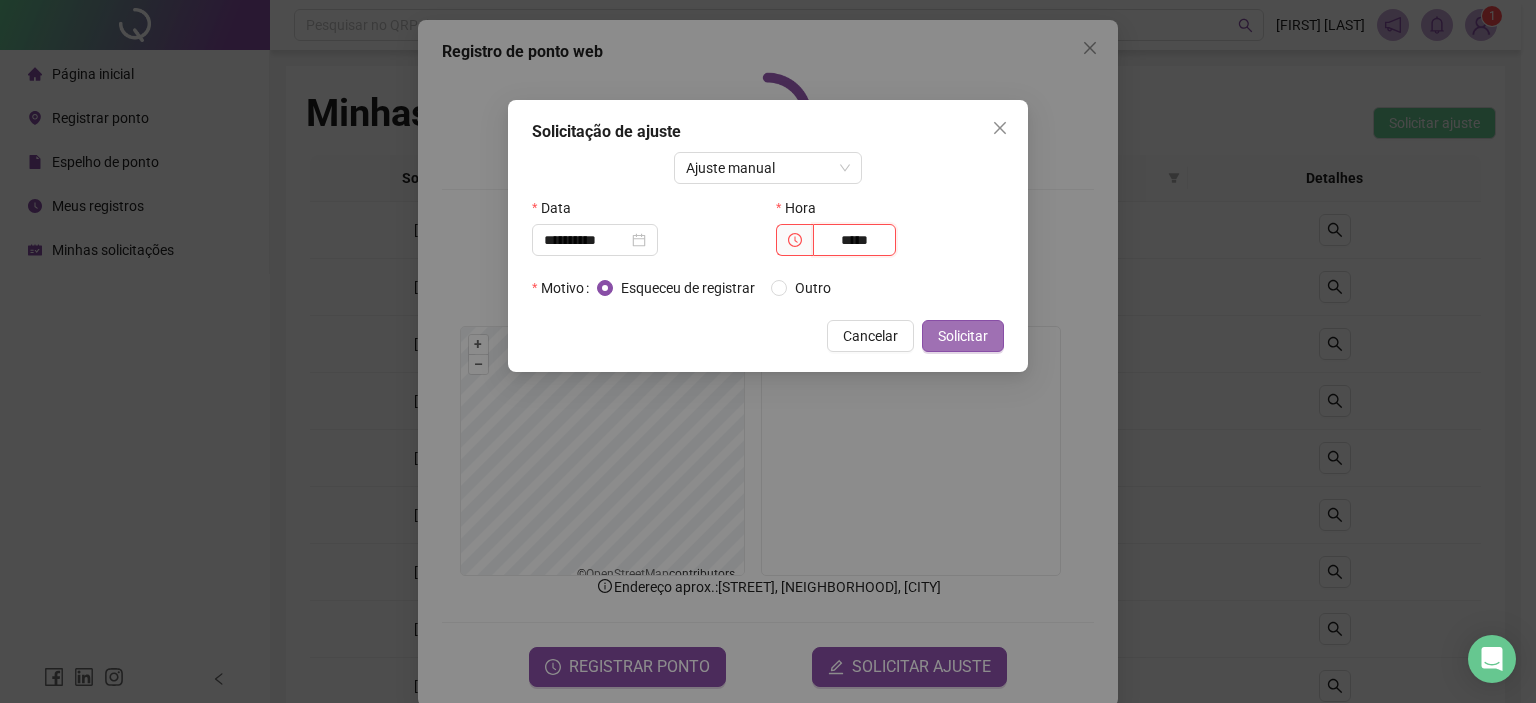 type on "*****" 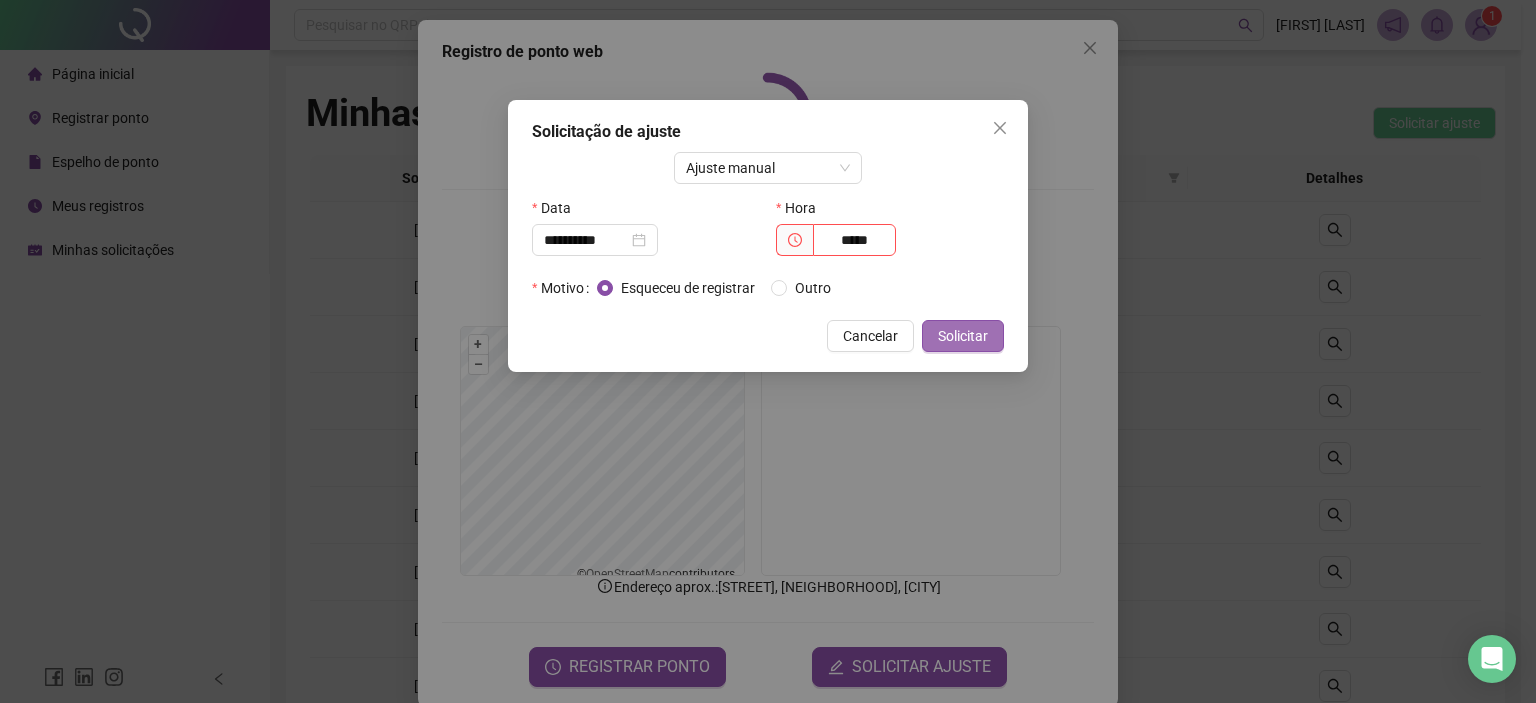 click on "Solicitar" at bounding box center (963, 336) 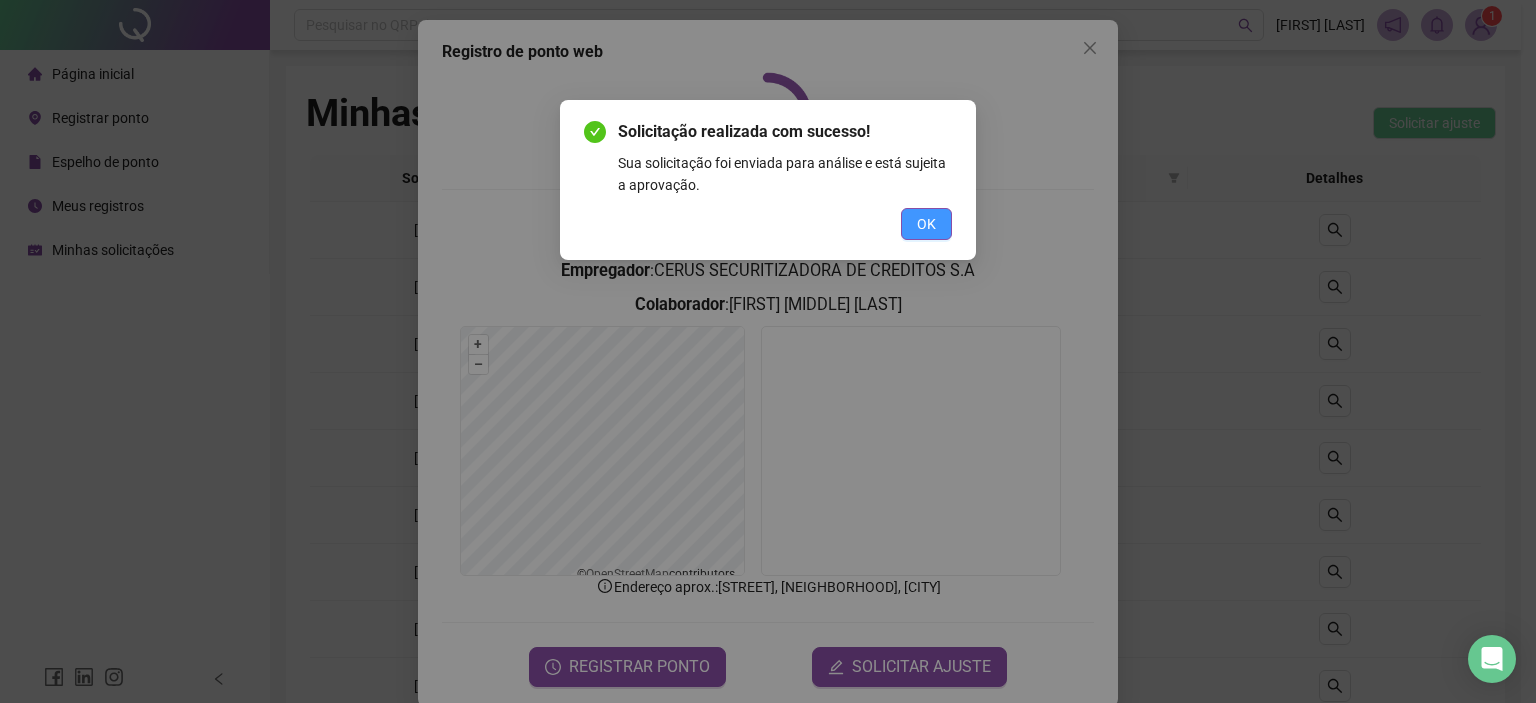 click on "OK" at bounding box center [926, 224] 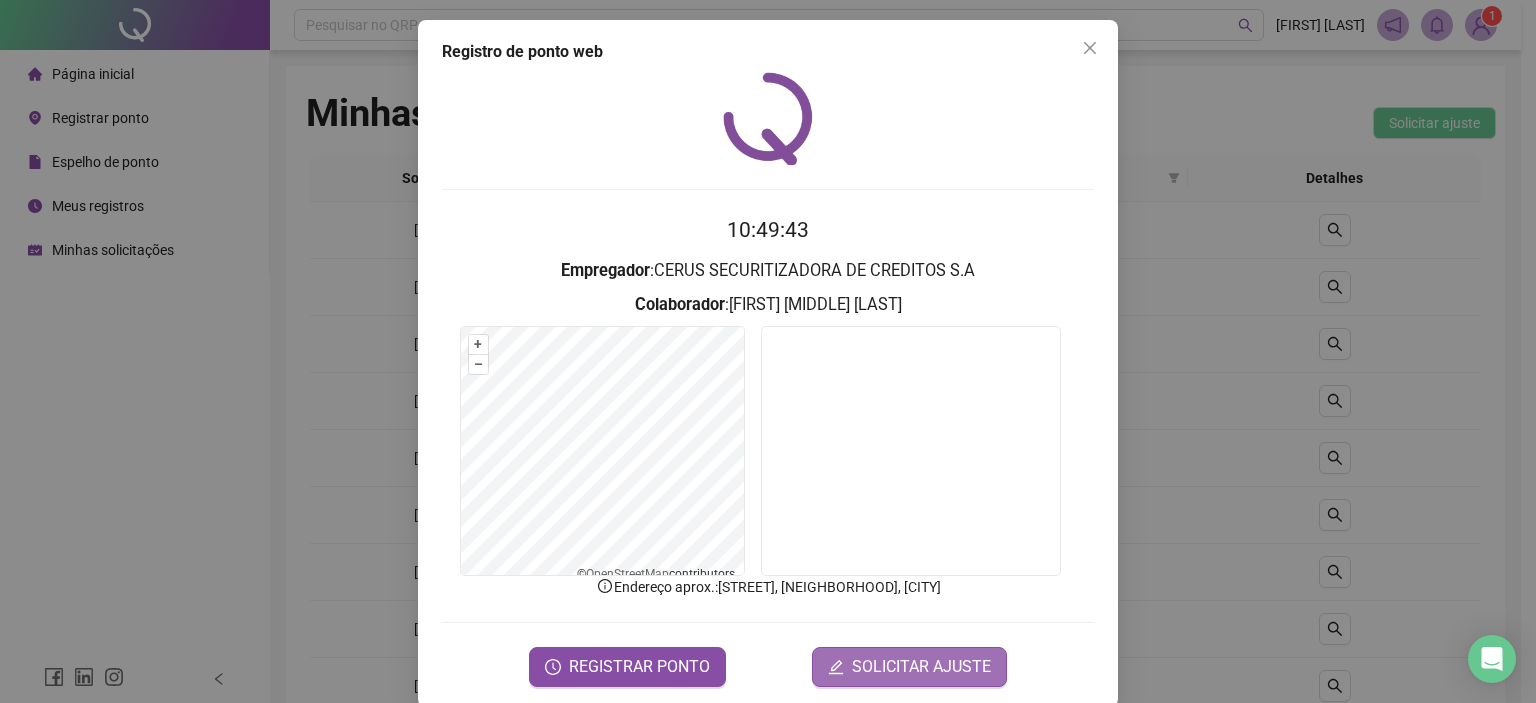 click on "SOLICITAR AJUSTE" at bounding box center (921, 667) 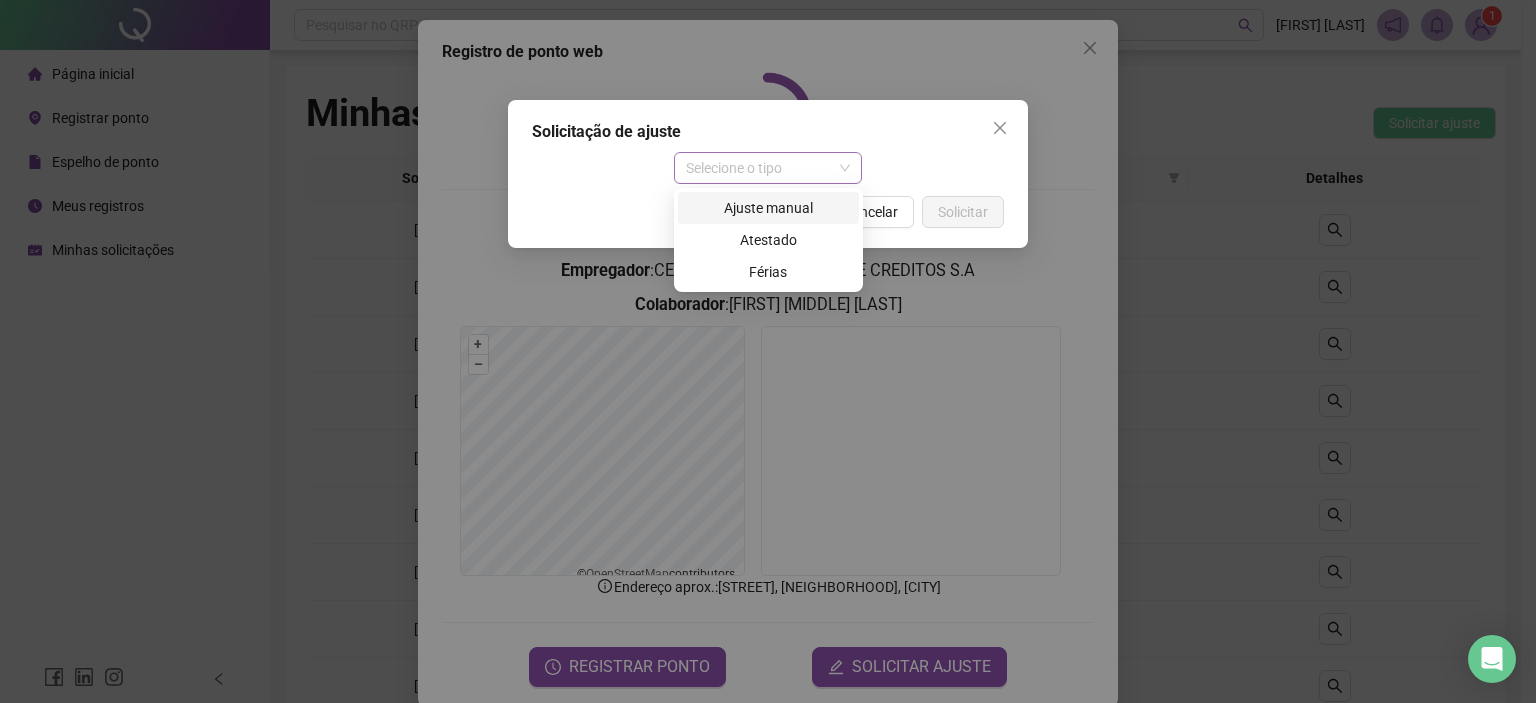 click on "Selecione o tipo" at bounding box center (768, 168) 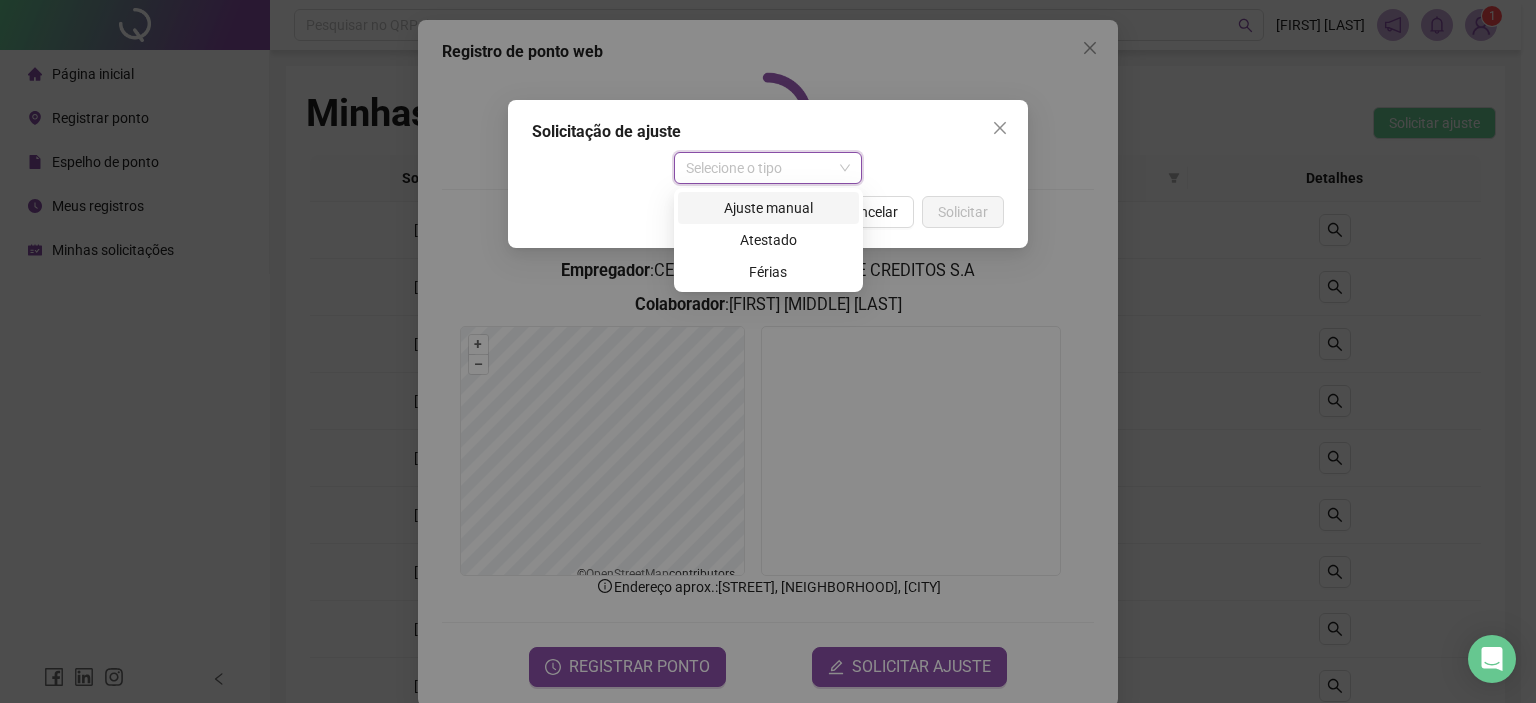 click on "Ajuste manual" at bounding box center (768, 208) 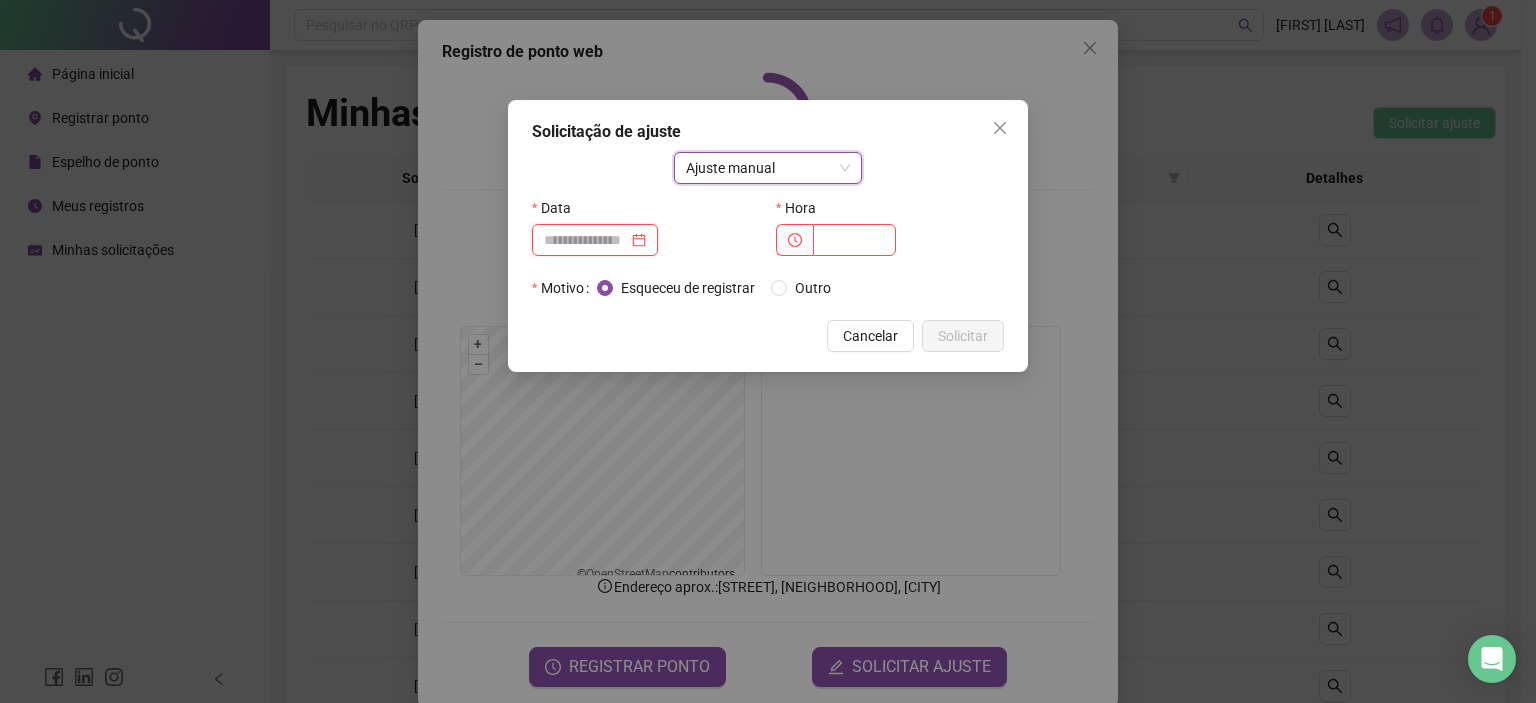 click at bounding box center (586, 240) 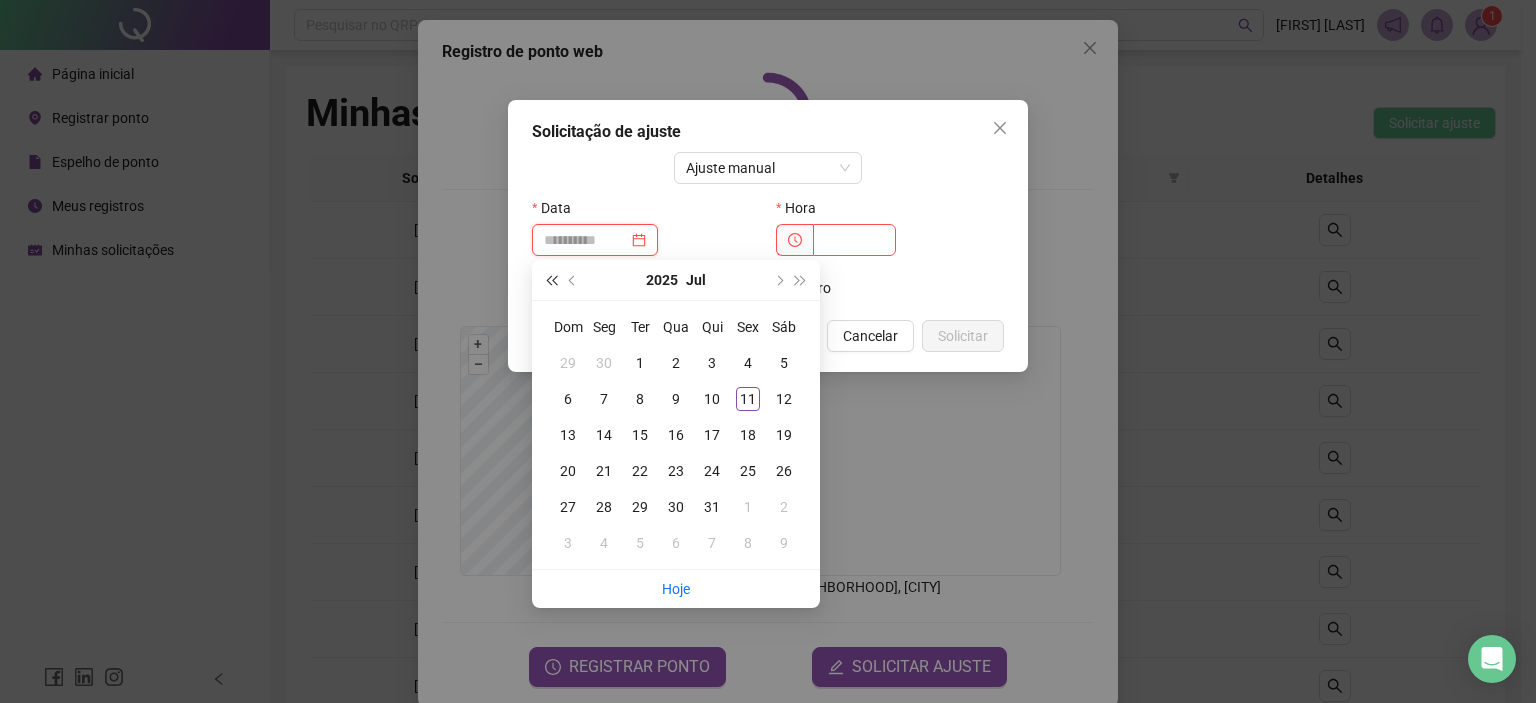 type on "**********" 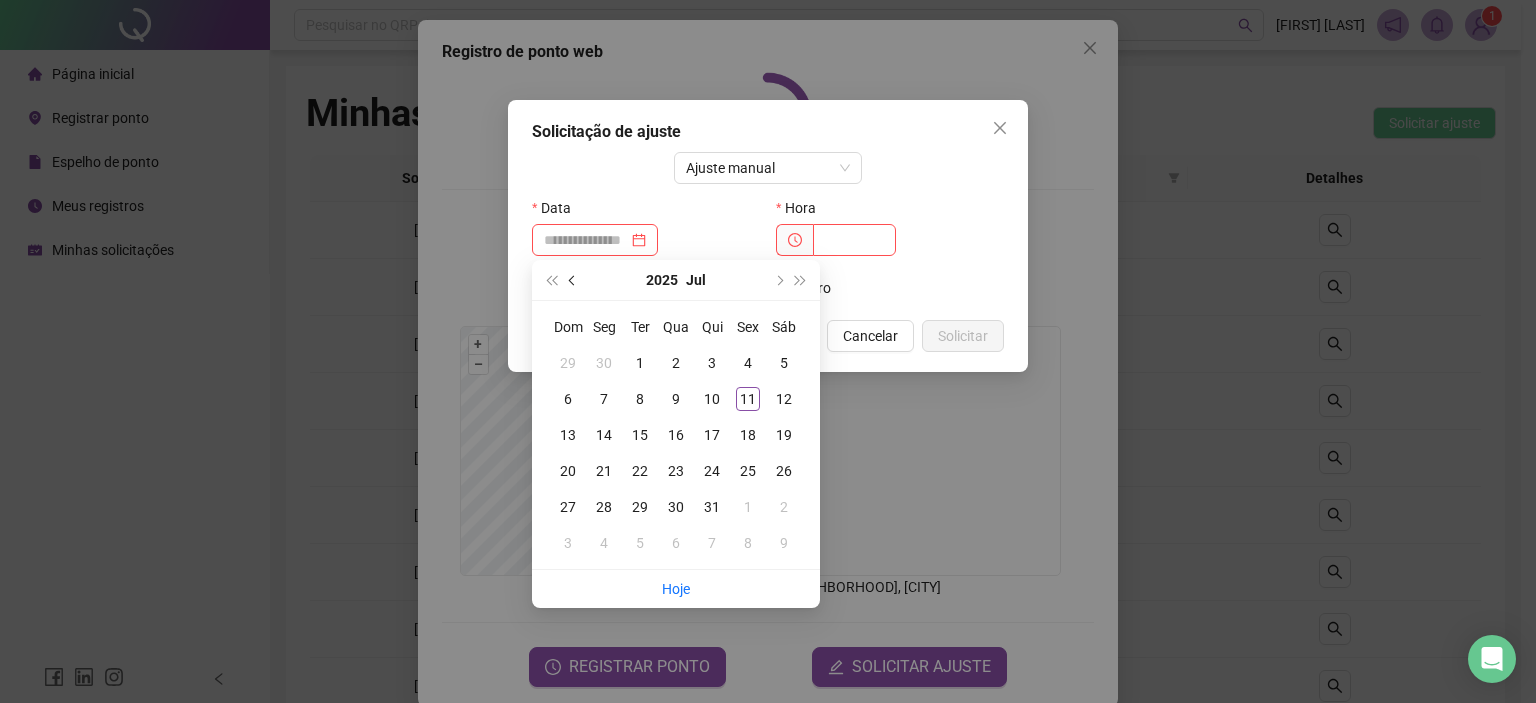 click at bounding box center (573, 280) 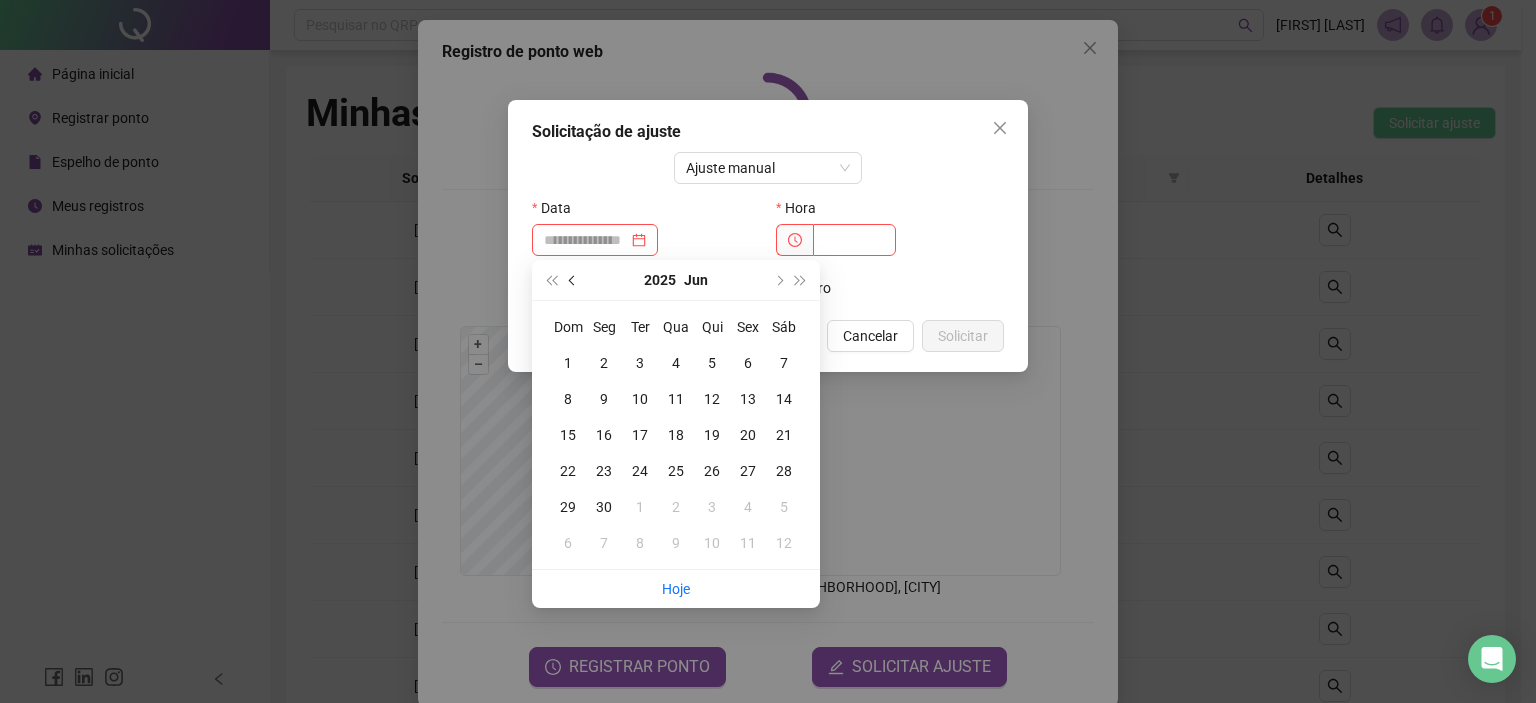 click at bounding box center (573, 280) 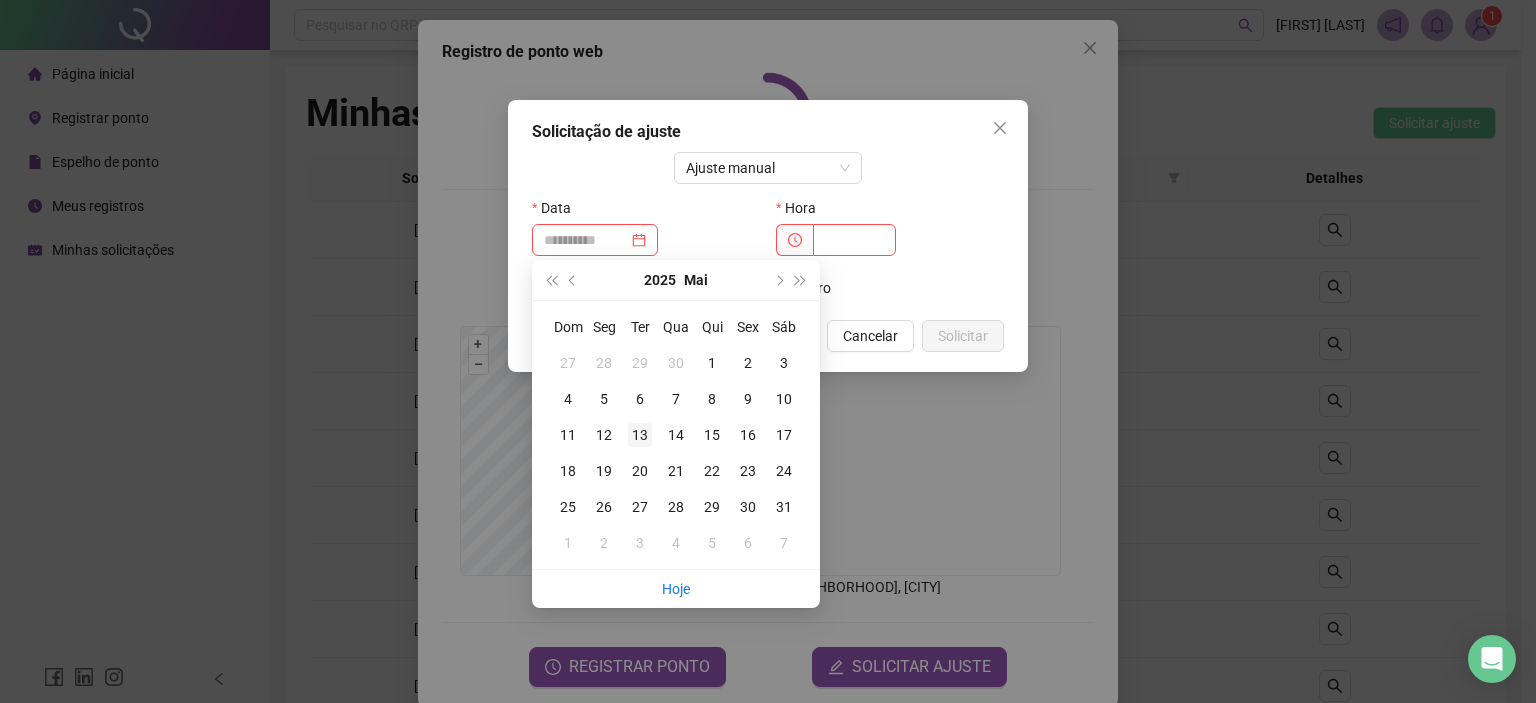type on "**********" 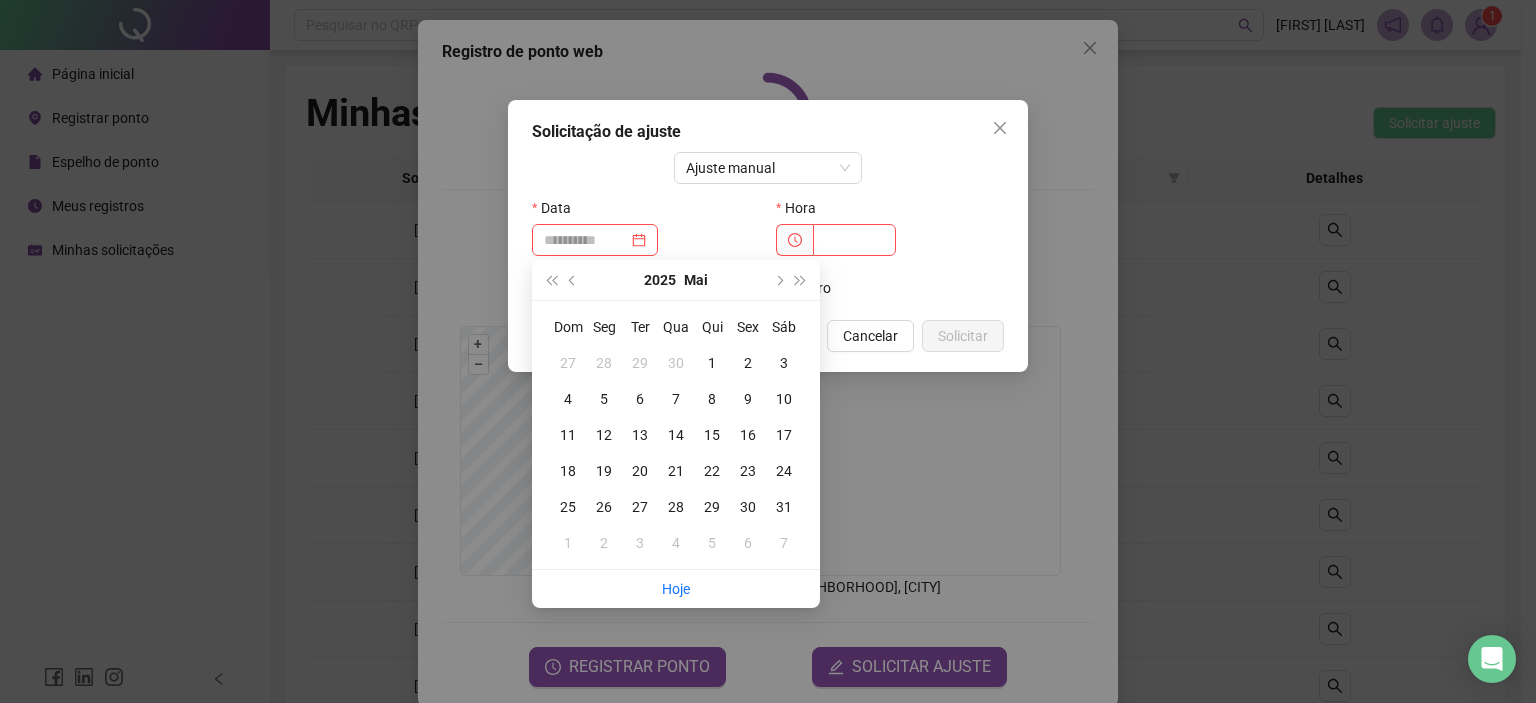 click on "13" at bounding box center (640, 435) 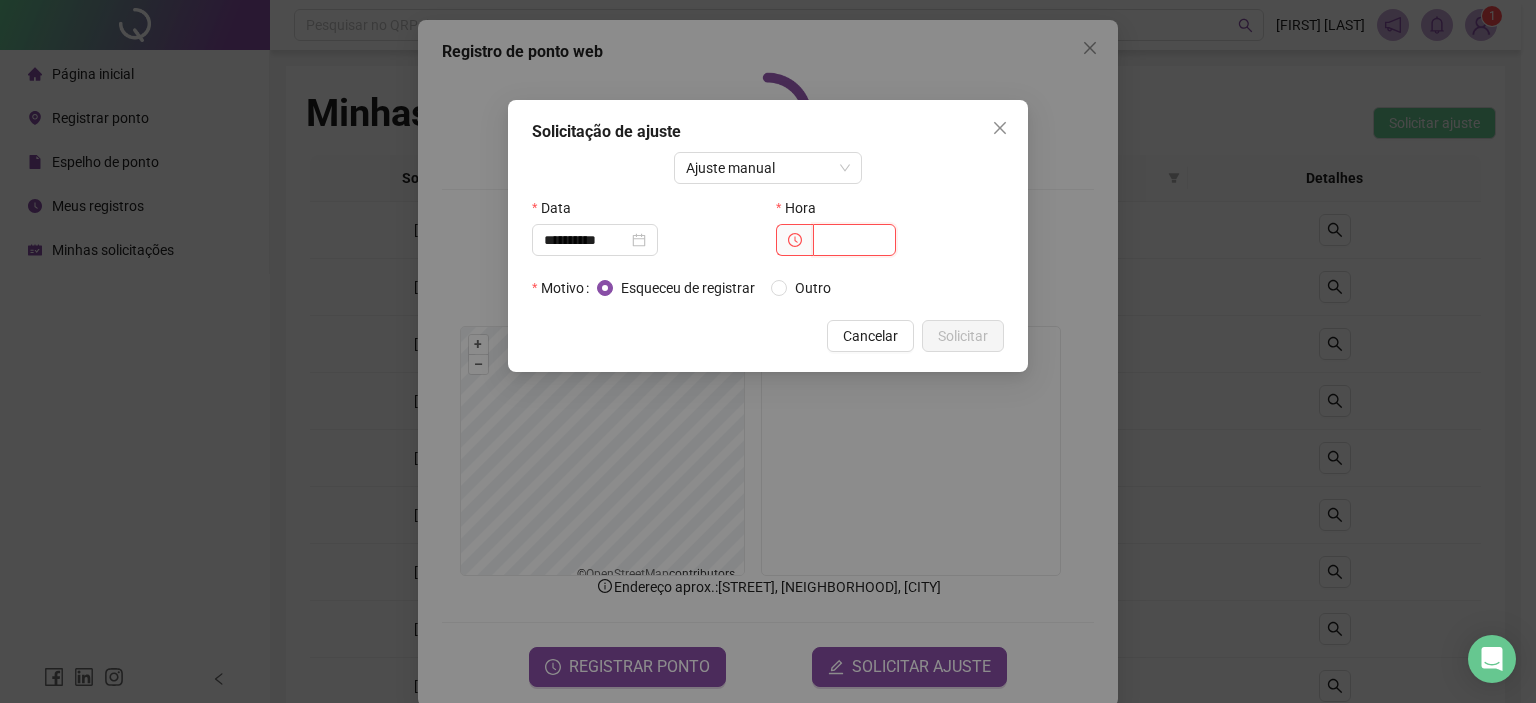 click at bounding box center [854, 240] 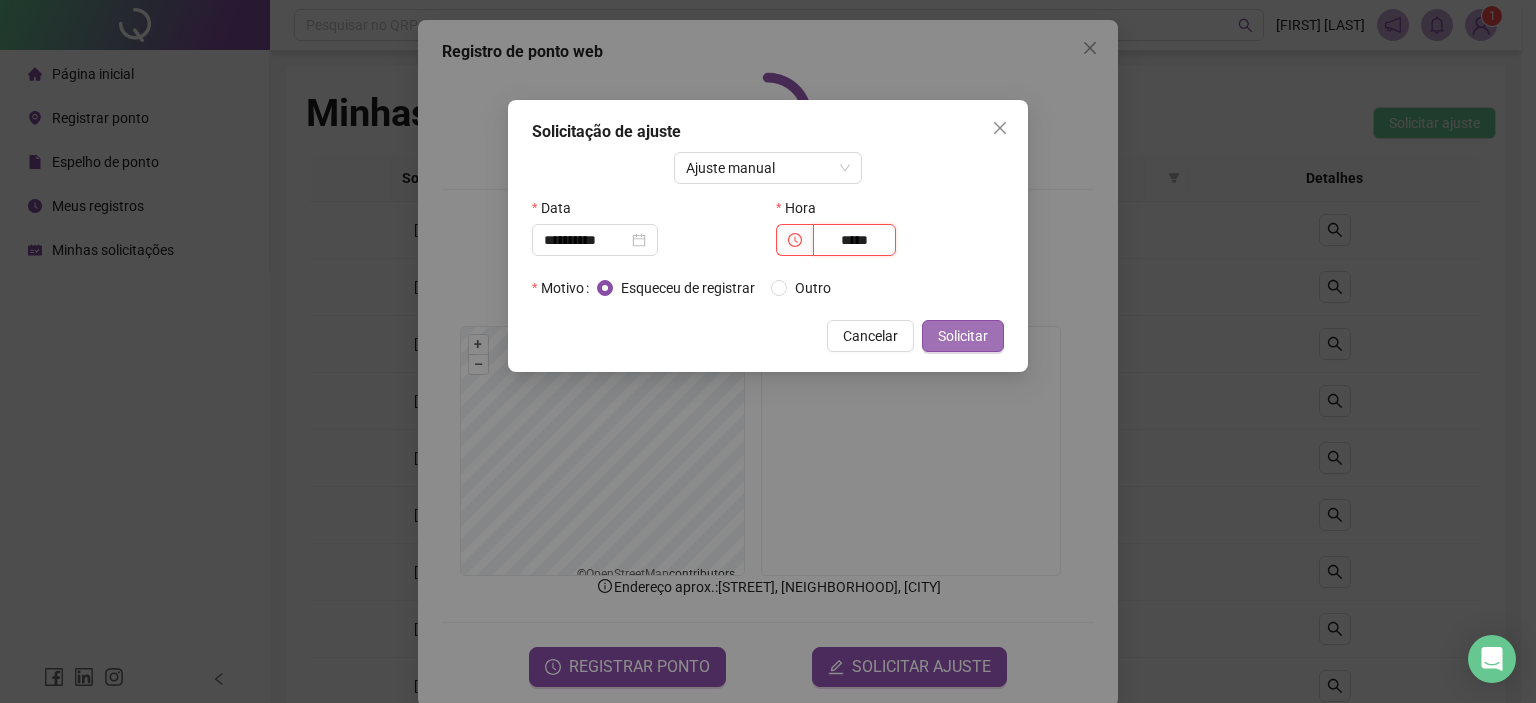 type on "*****" 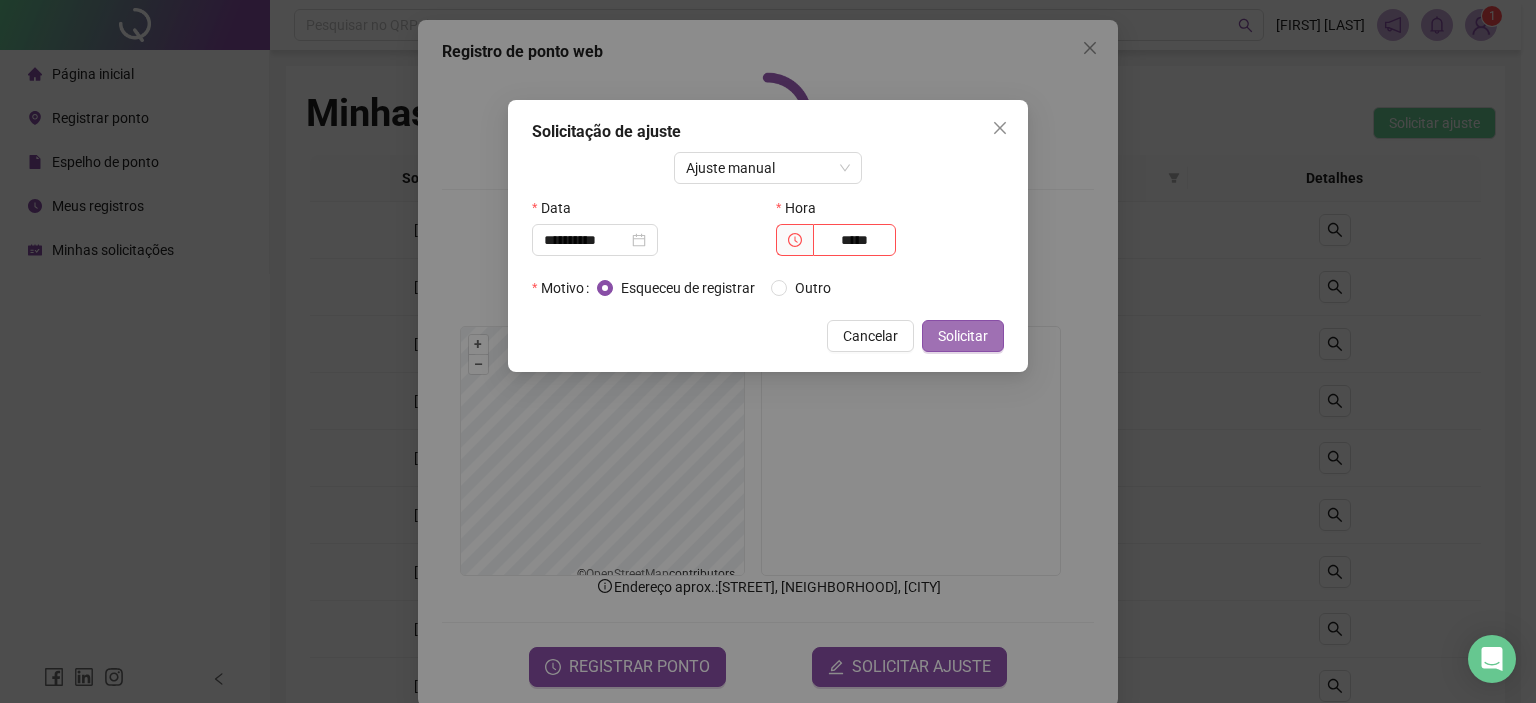 click on "Solicitar" at bounding box center (963, 336) 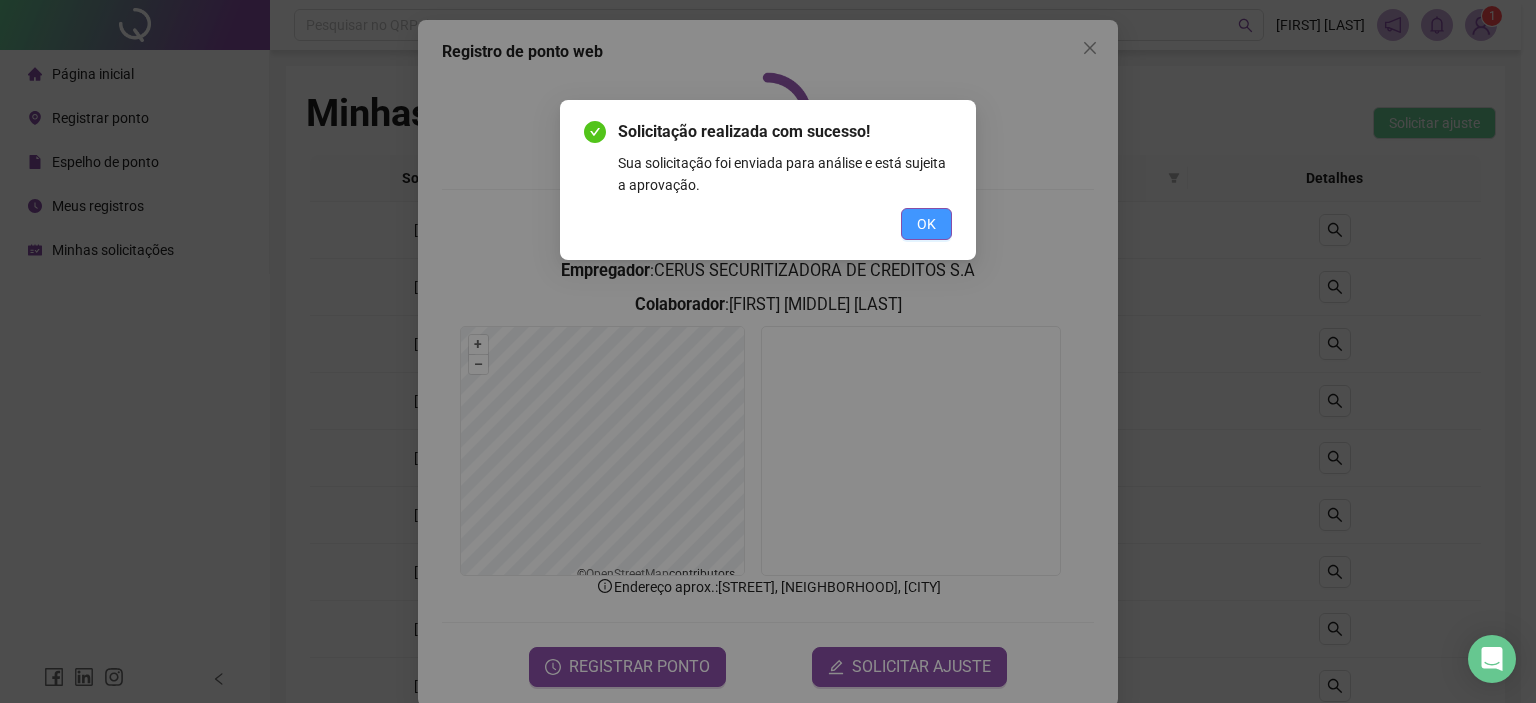 click on "OK" at bounding box center [926, 224] 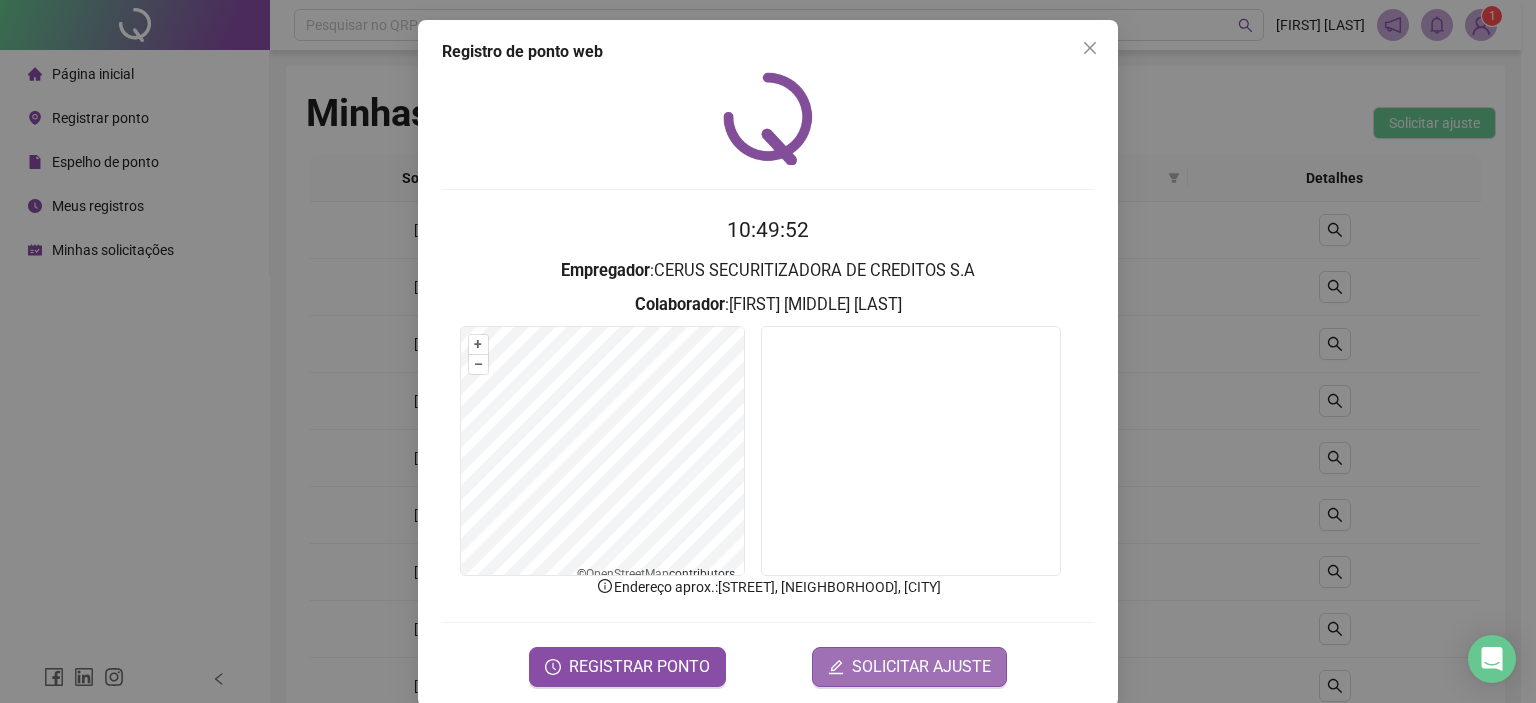 click on "SOLICITAR AJUSTE" at bounding box center (921, 667) 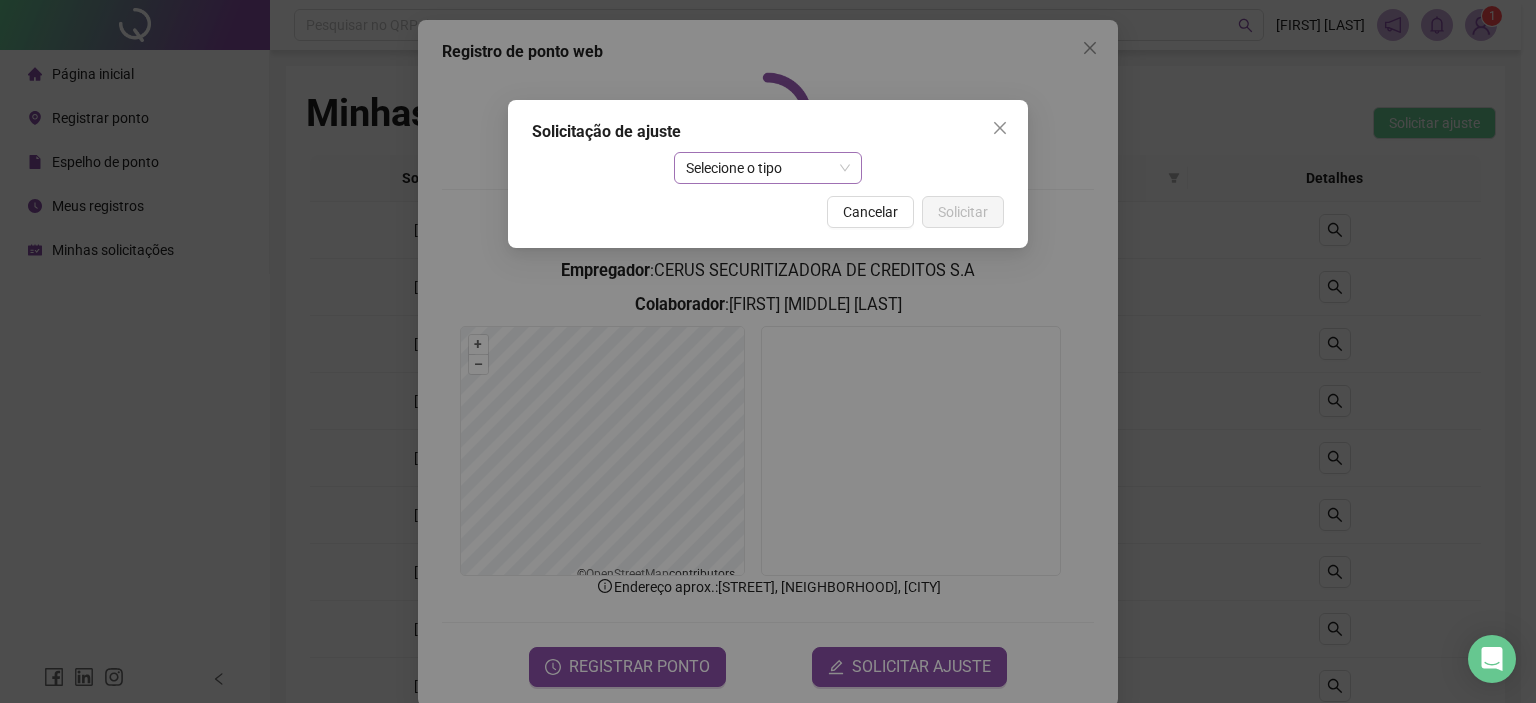 click on "Selecione o tipo" at bounding box center (768, 168) 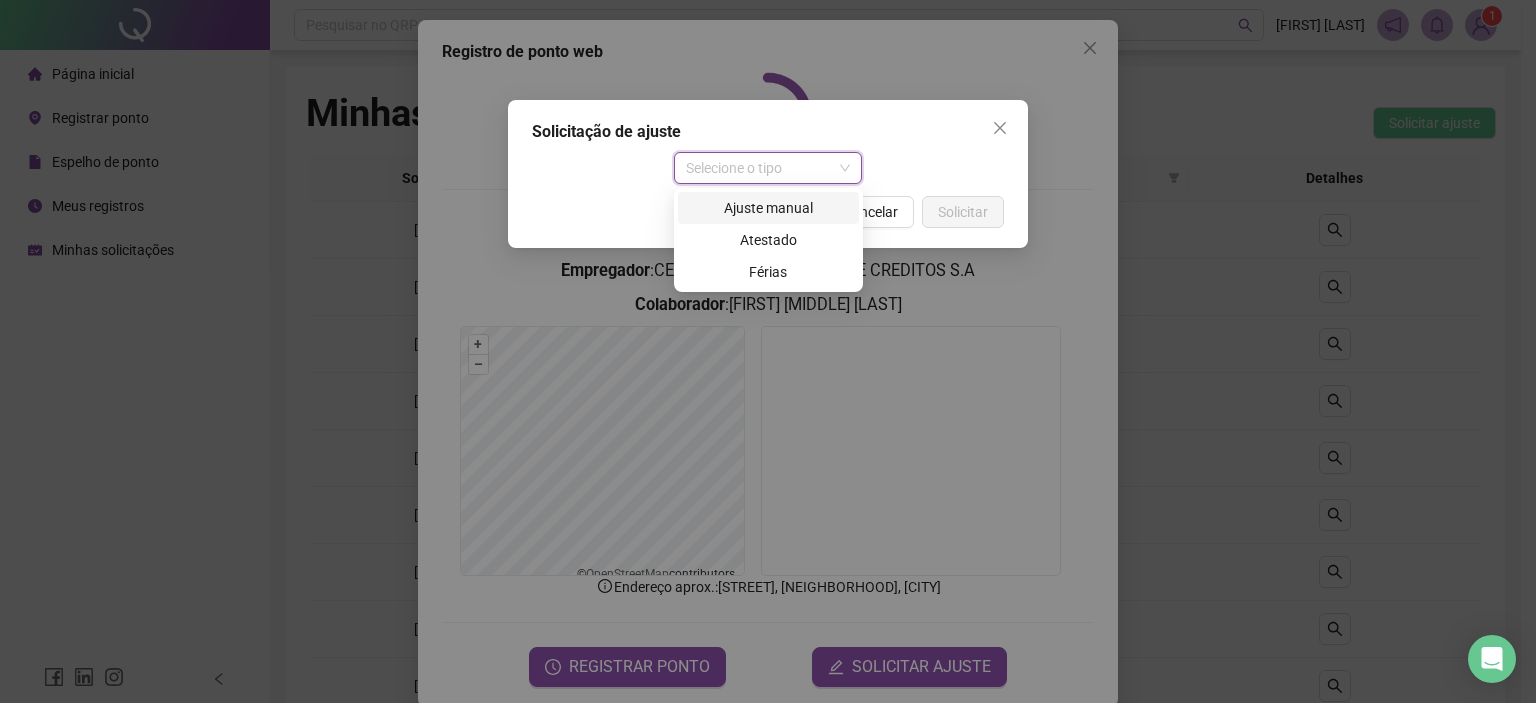 click on "Ajuste manual" at bounding box center (768, 208) 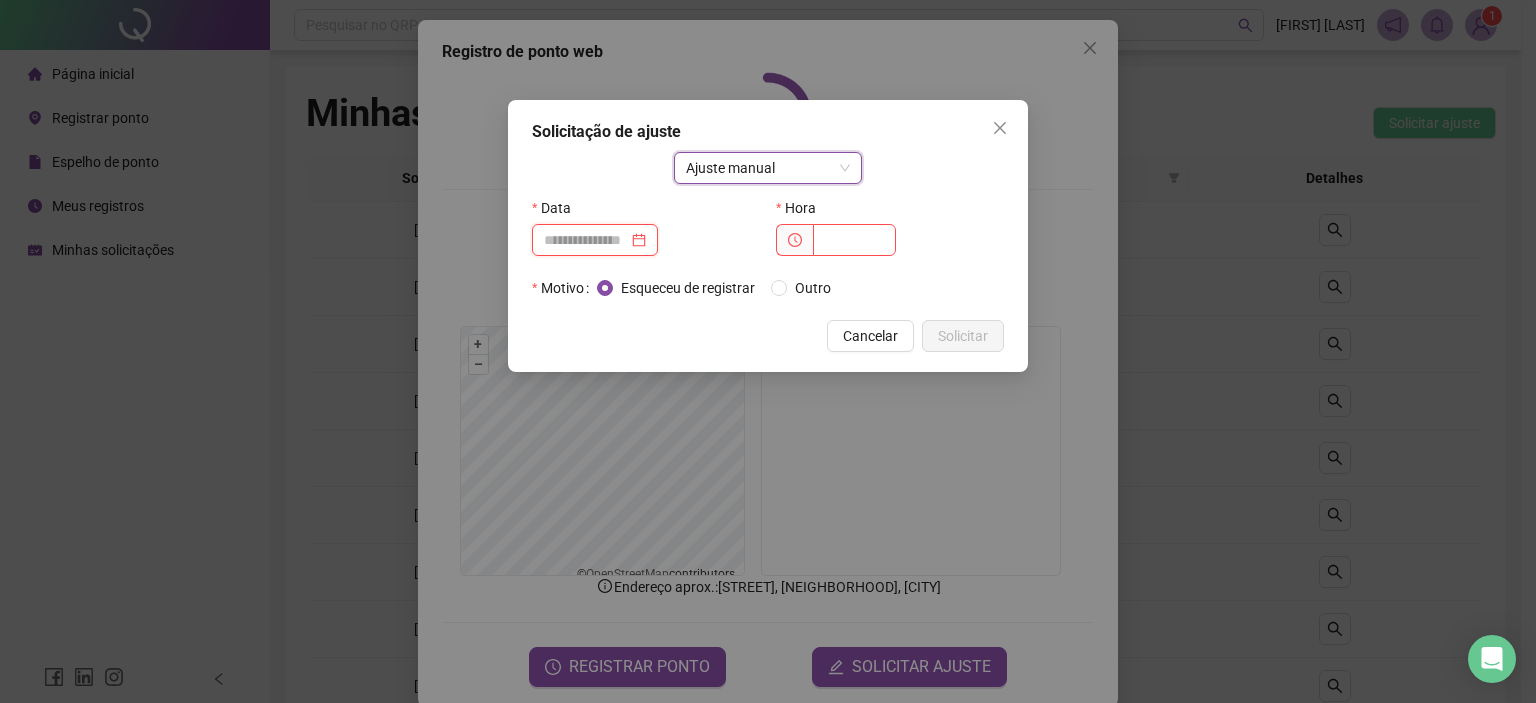 click at bounding box center [586, 240] 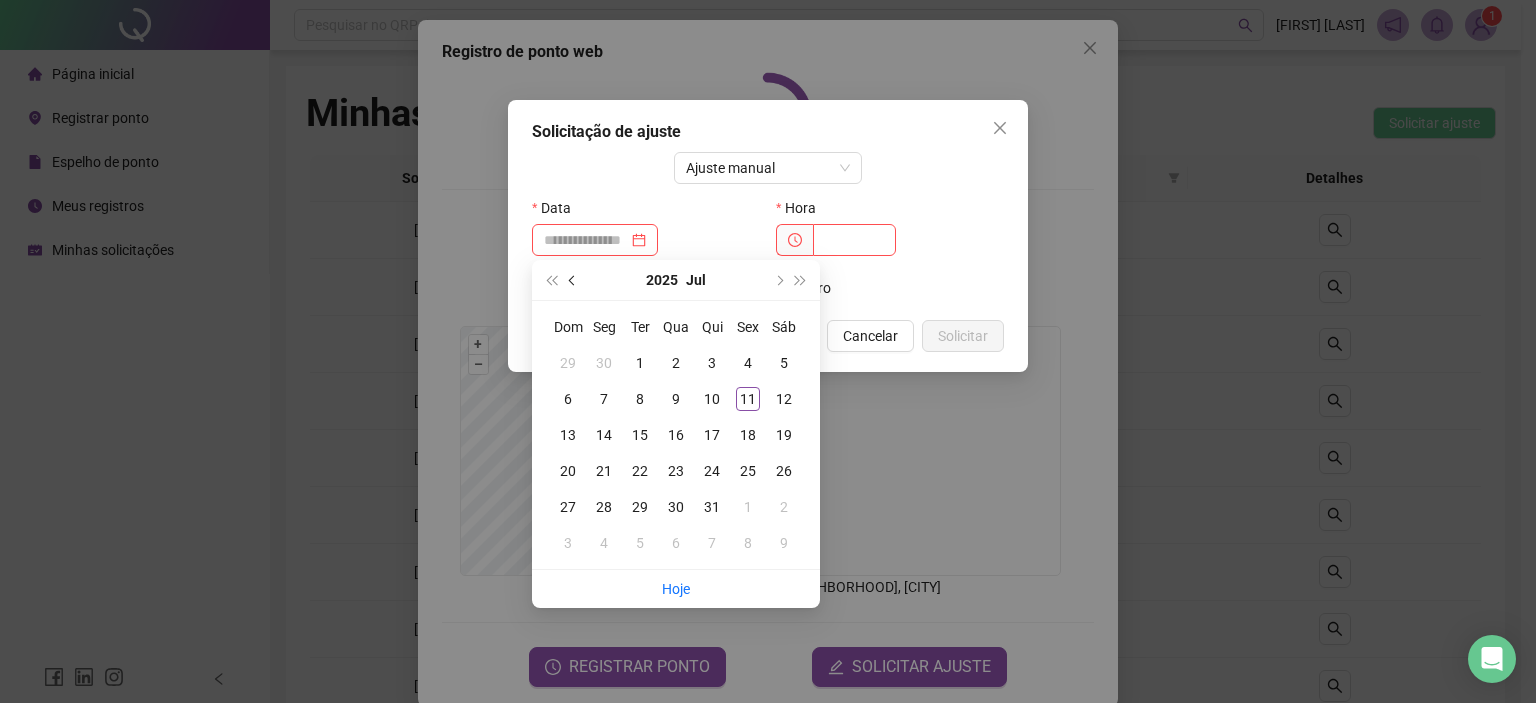 click at bounding box center (573, 280) 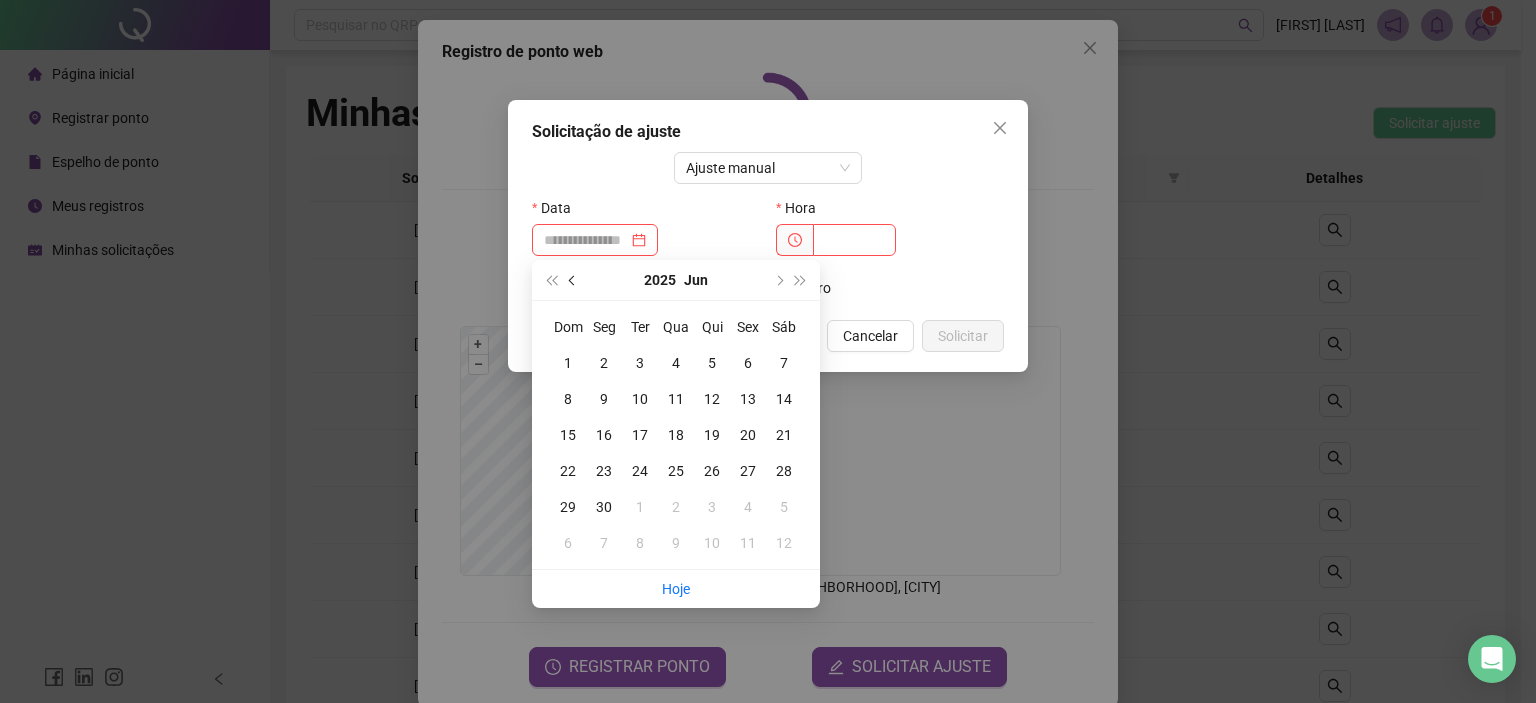 click at bounding box center (573, 280) 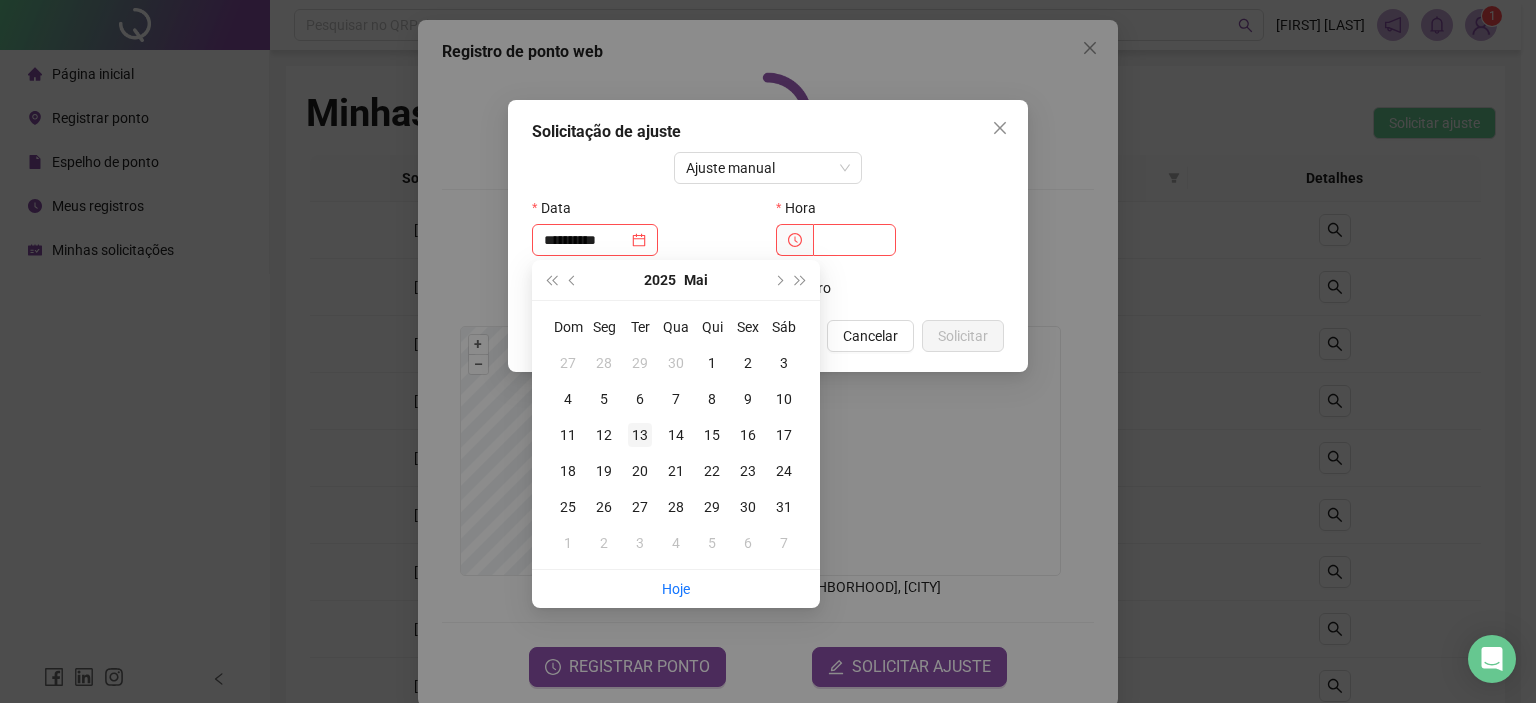 type on "**********" 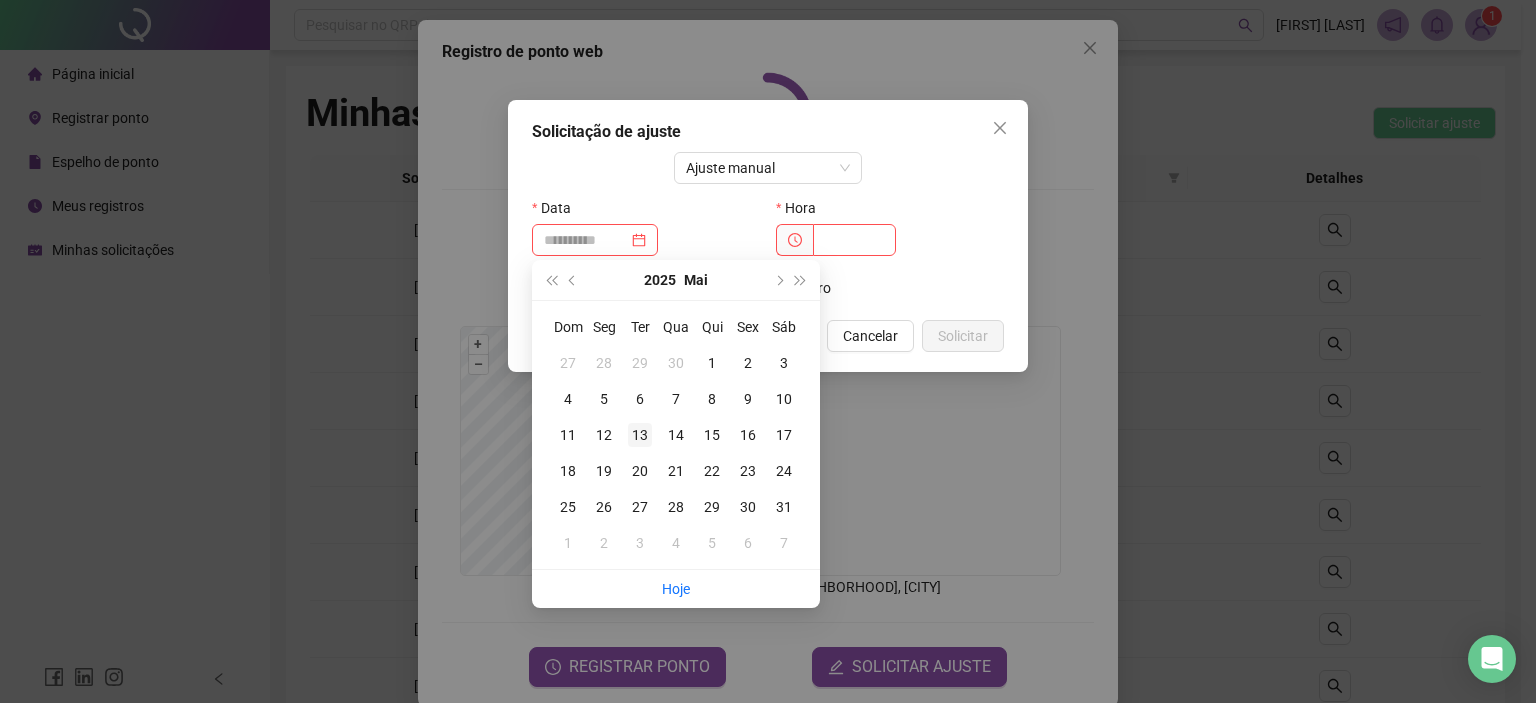 click on "13" at bounding box center (640, 435) 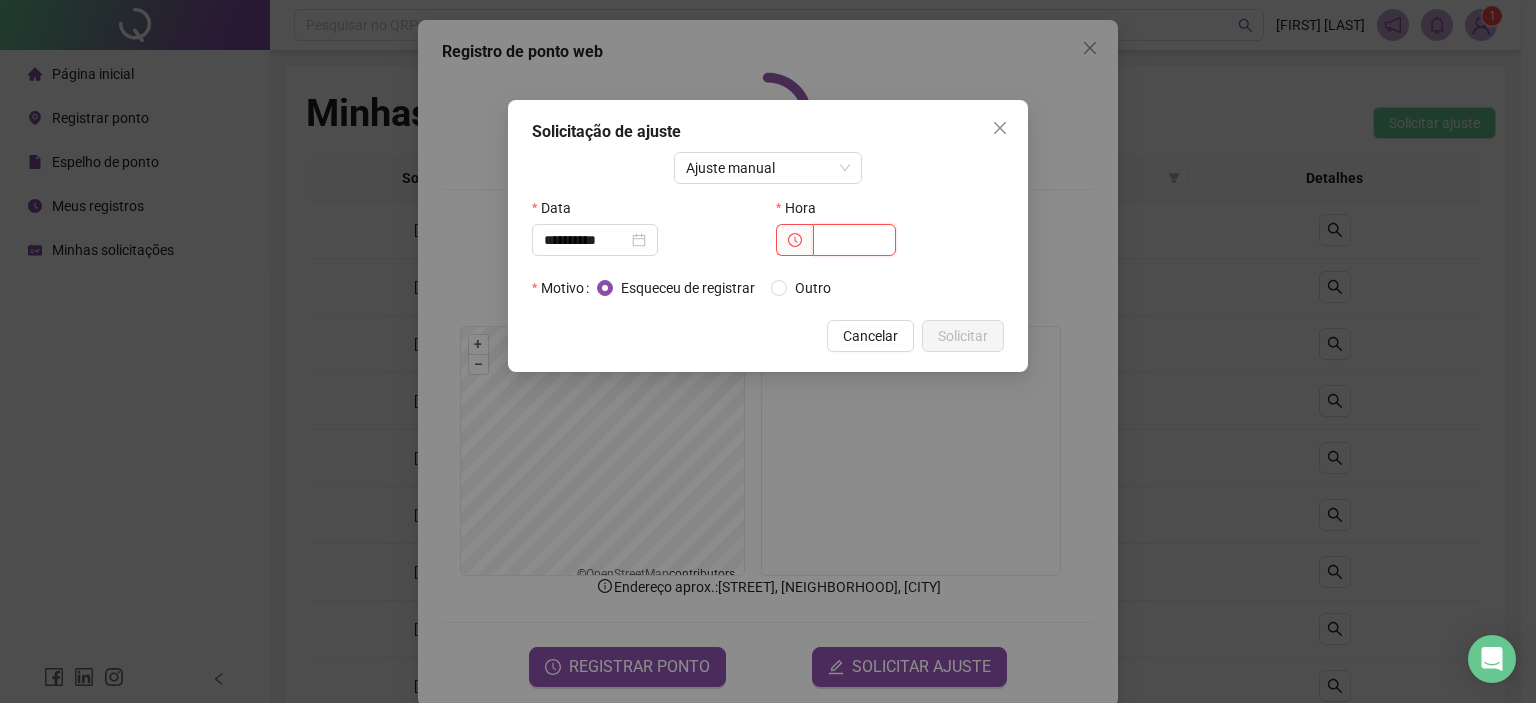 drag, startPoint x: 839, startPoint y: 253, endPoint x: 855, endPoint y: 245, distance: 17.888544 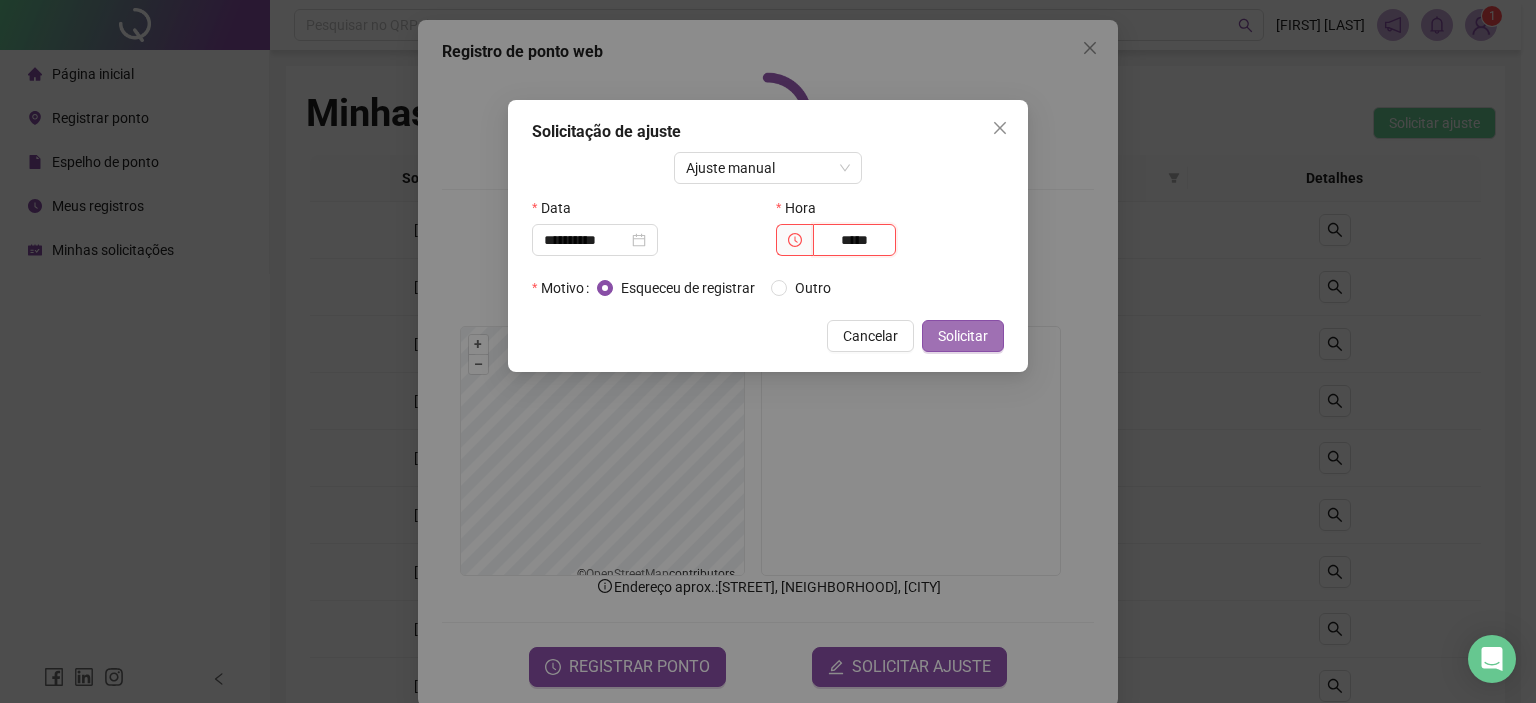 type on "*****" 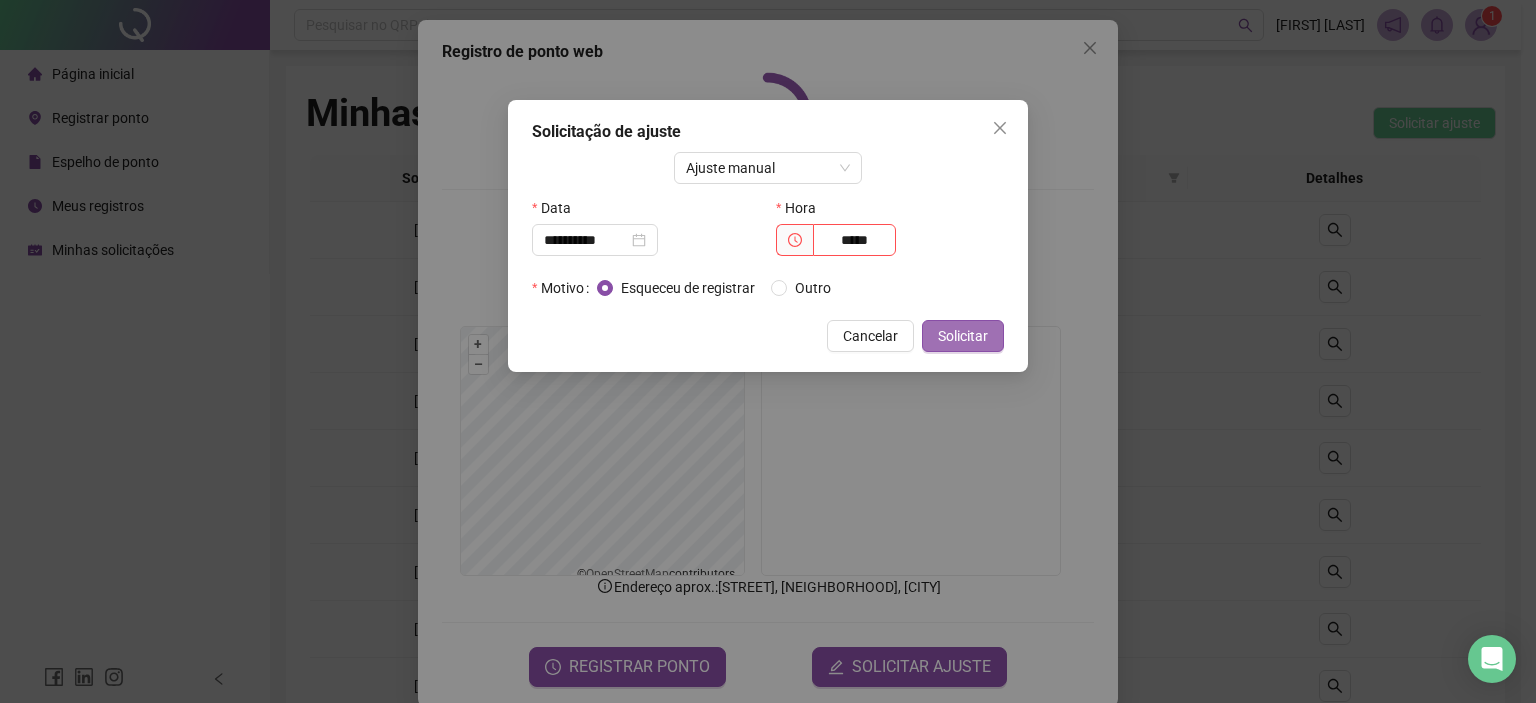 click on "Solicitar" at bounding box center (963, 336) 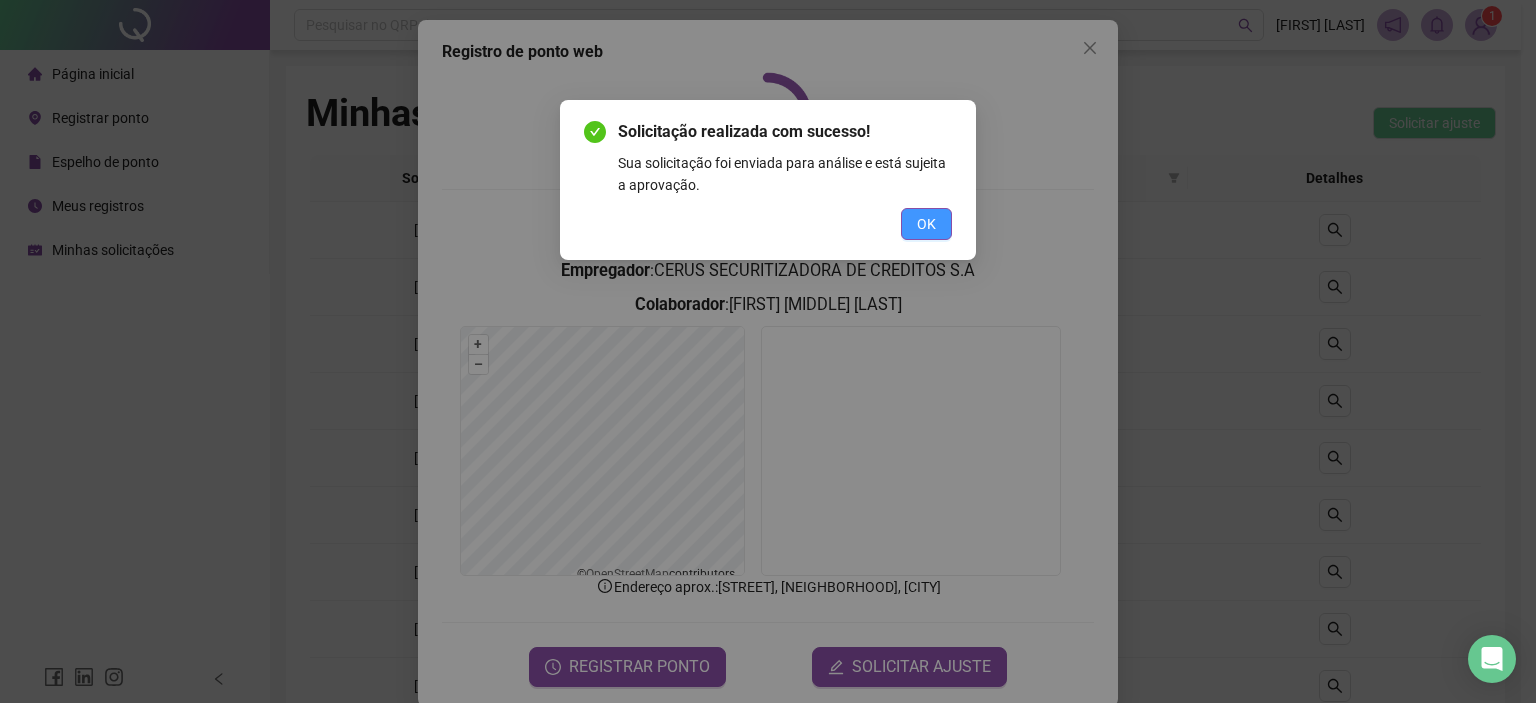 click on "OK" at bounding box center (926, 224) 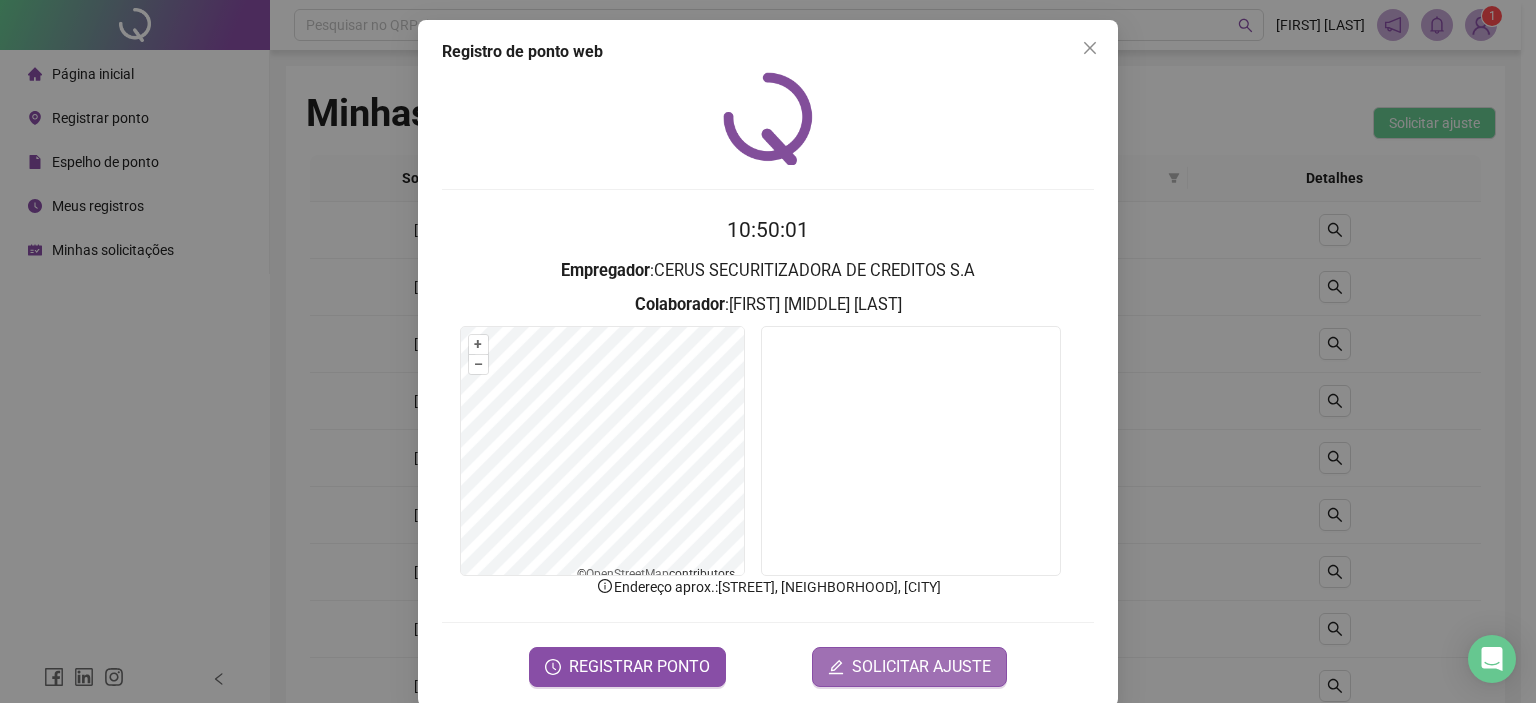 click on "SOLICITAR AJUSTE" at bounding box center (921, 667) 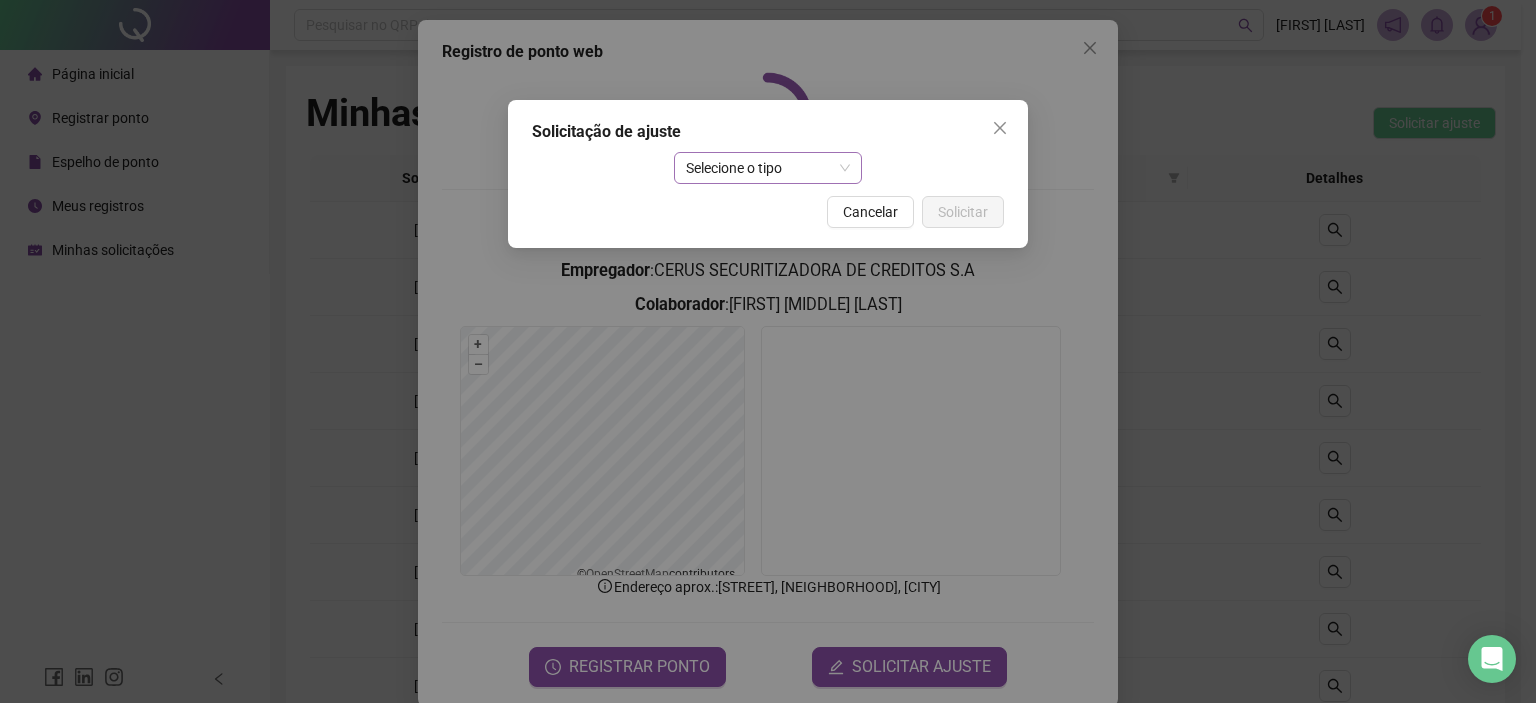 click on "Selecione o tipo" at bounding box center [768, 168] 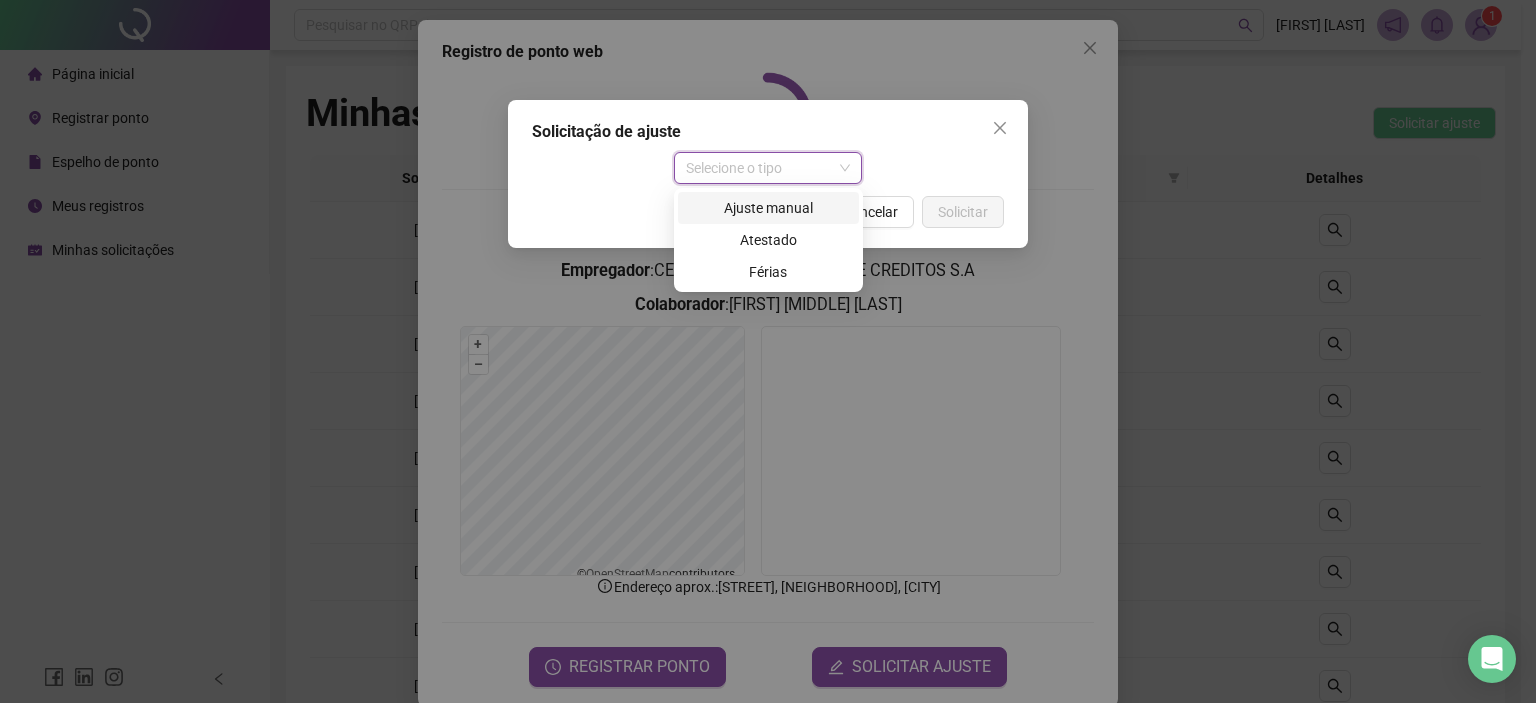click on "Ajuste manual" at bounding box center [768, 208] 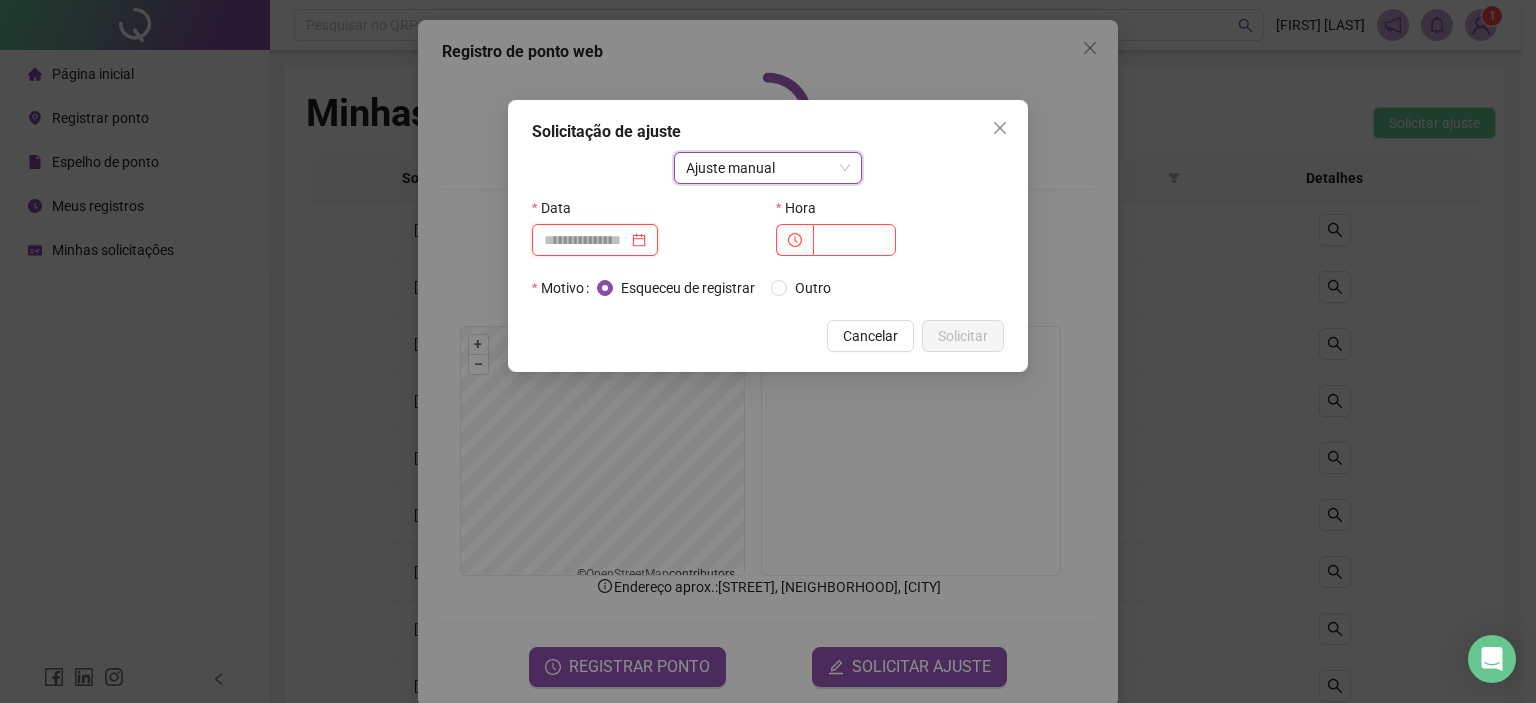 click at bounding box center (586, 240) 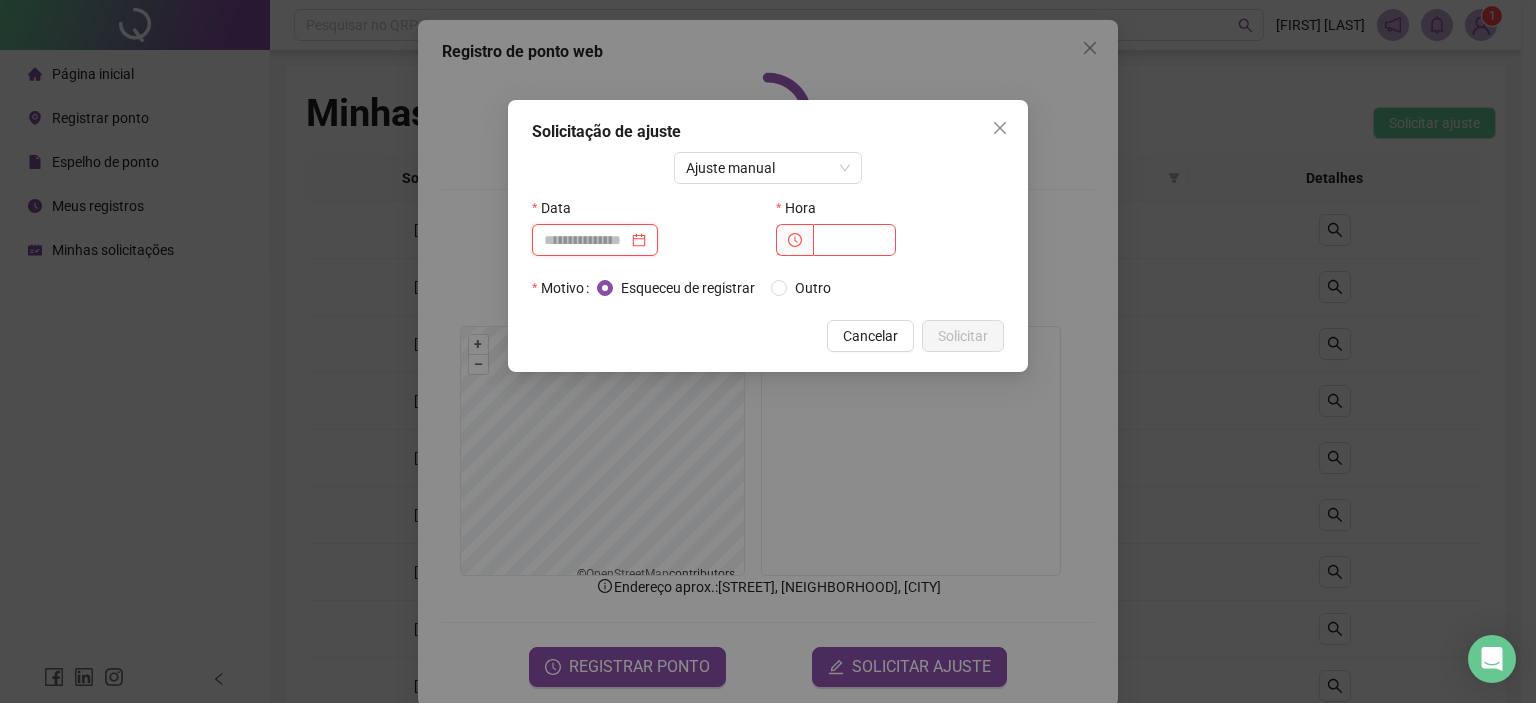 type on "**********" 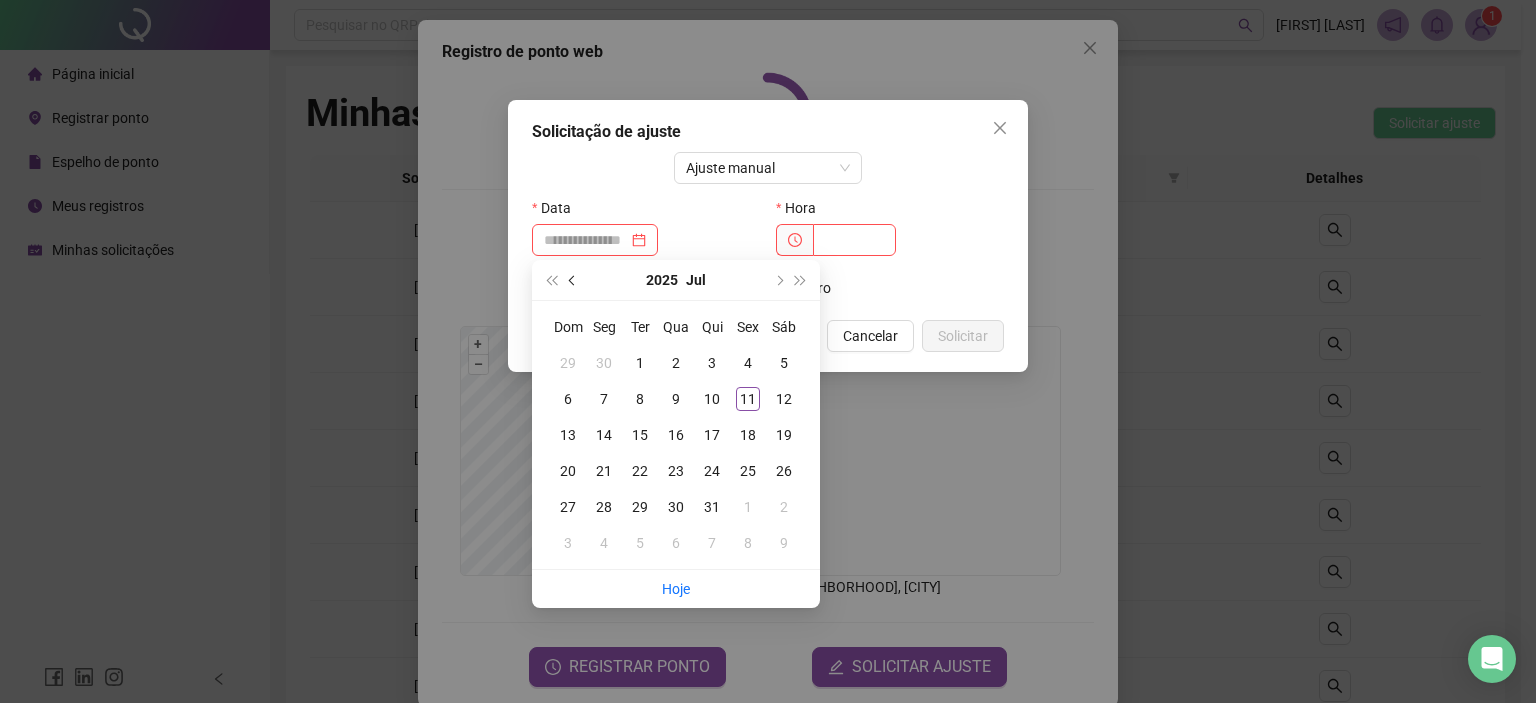 click at bounding box center [573, 280] 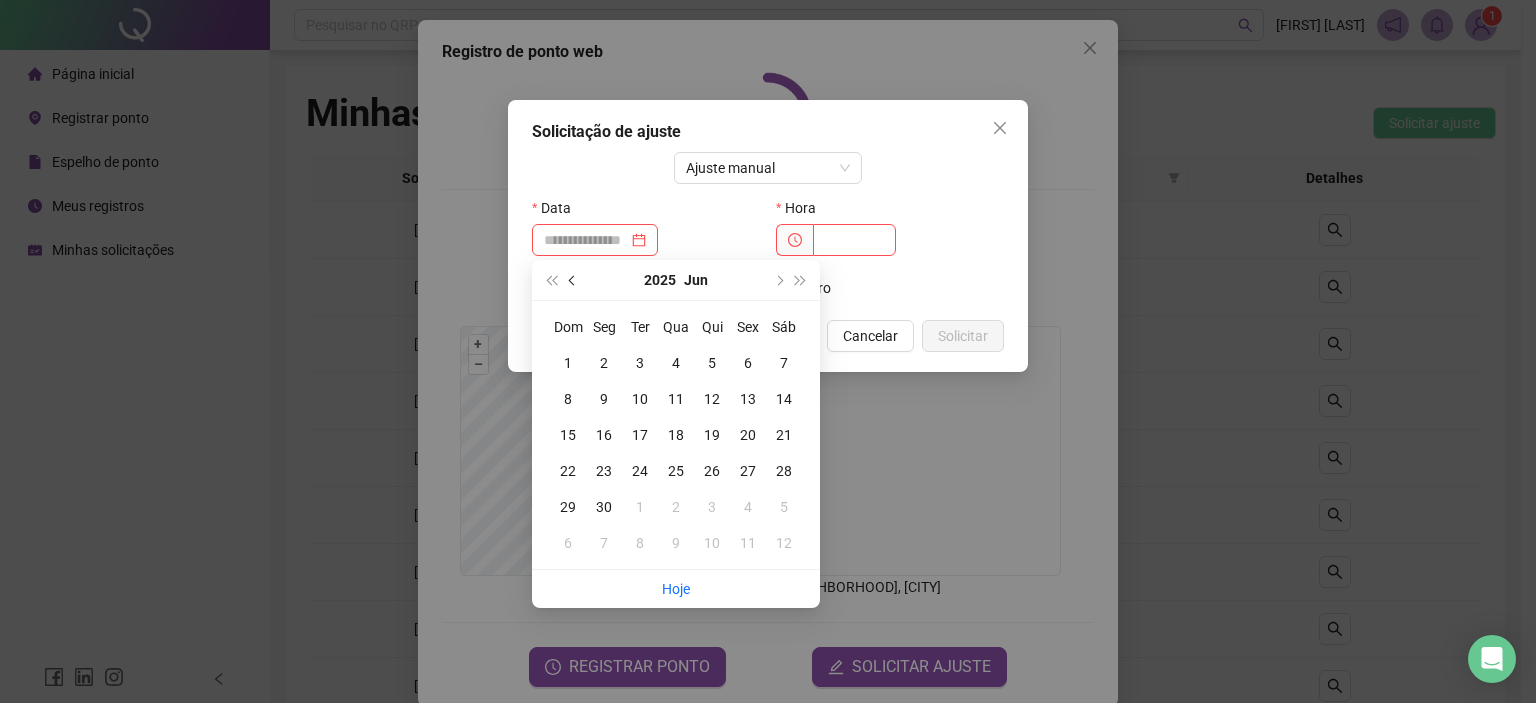click at bounding box center [573, 280] 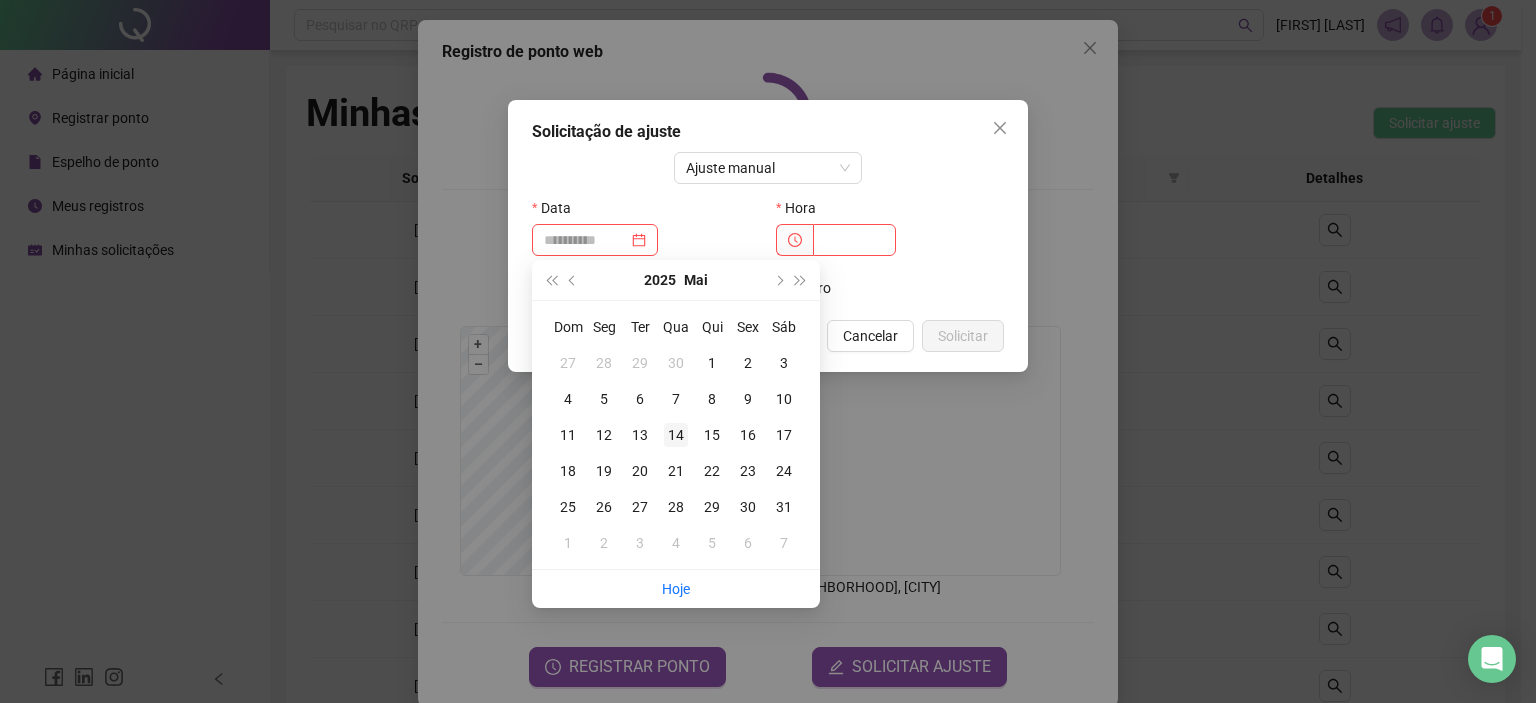 type on "**********" 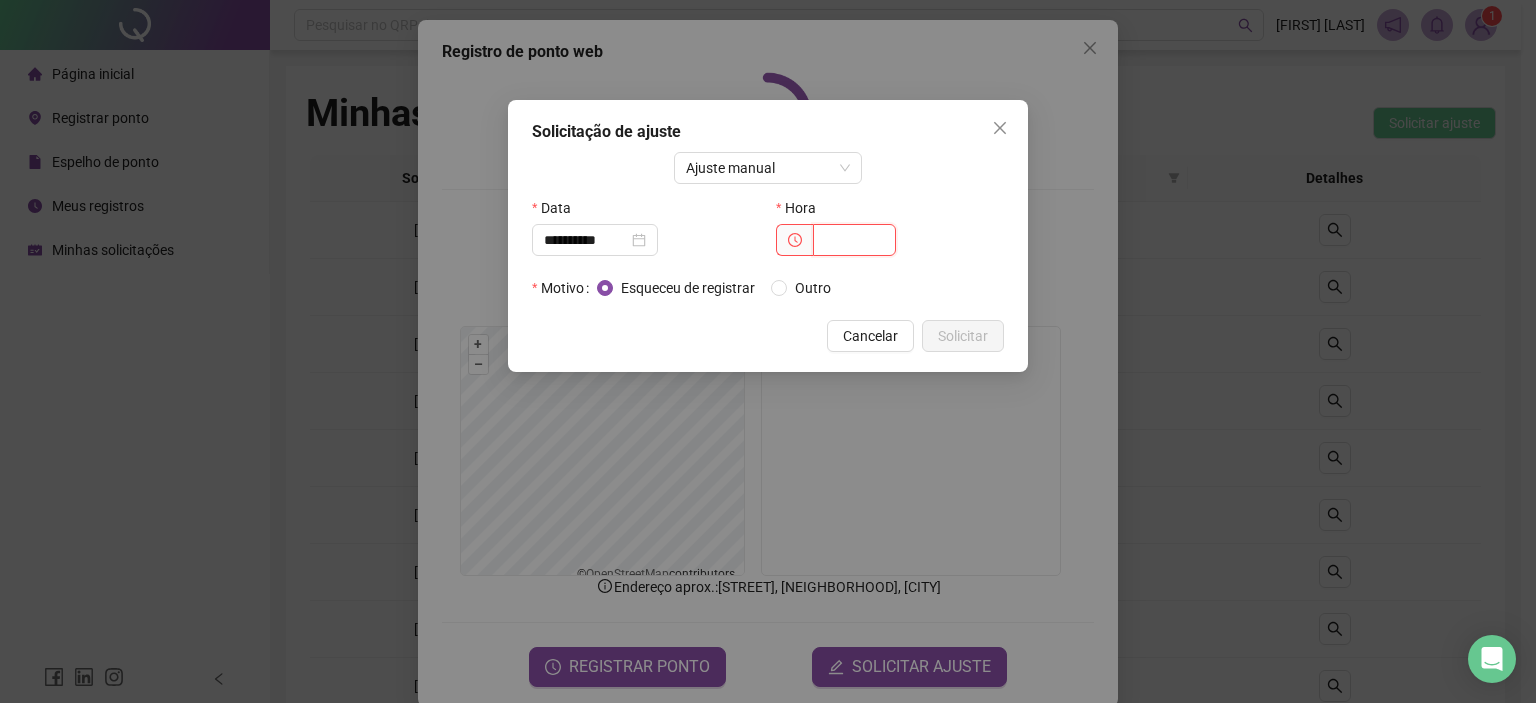 click at bounding box center (854, 240) 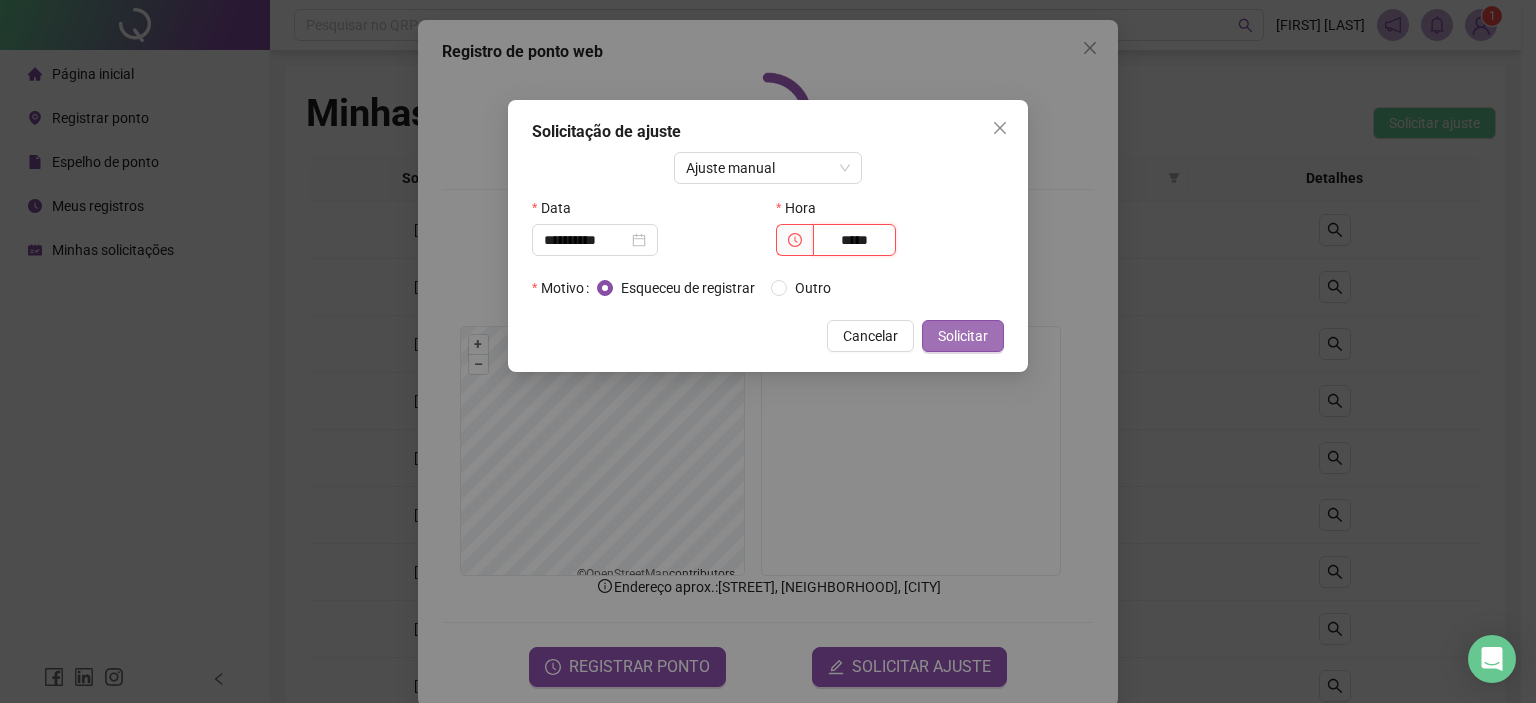 type on "*****" 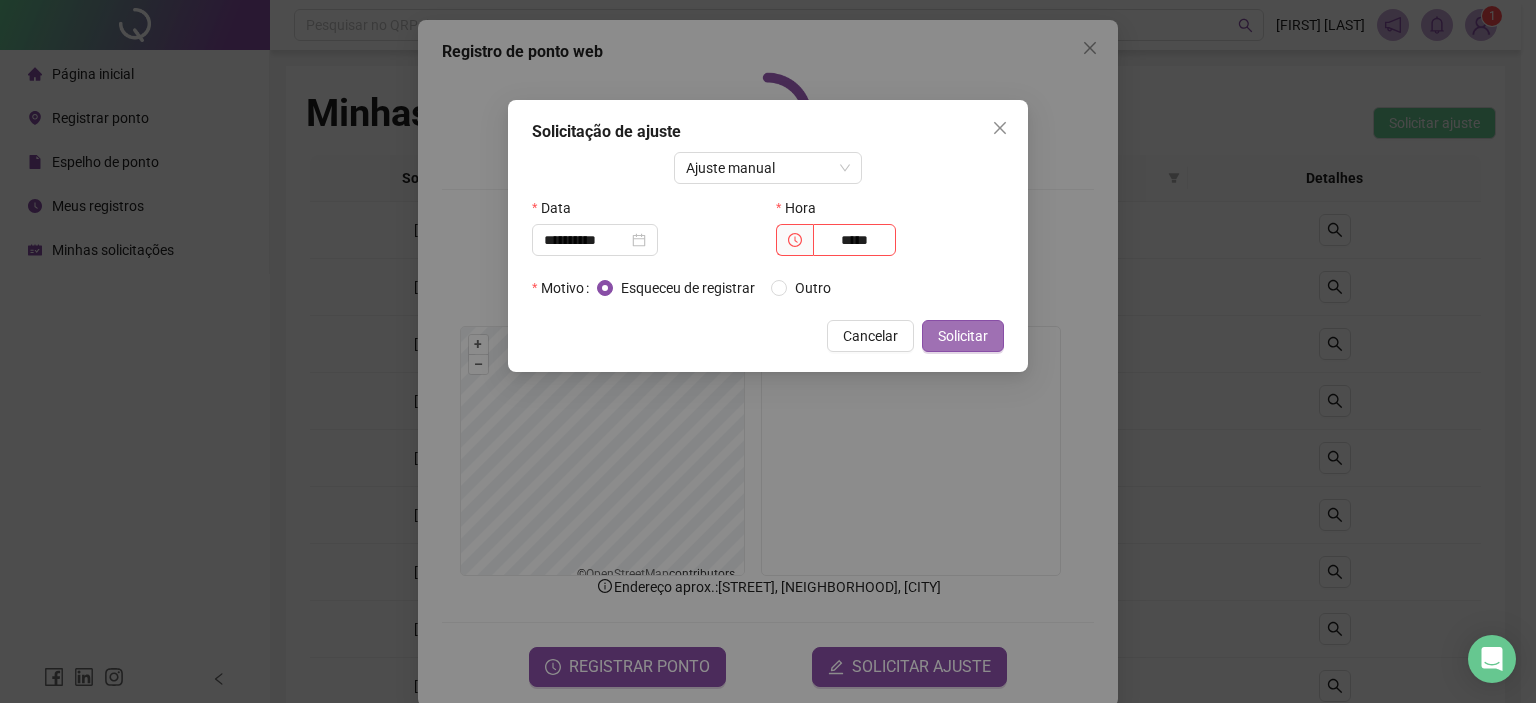 click on "Solicitar" at bounding box center (963, 336) 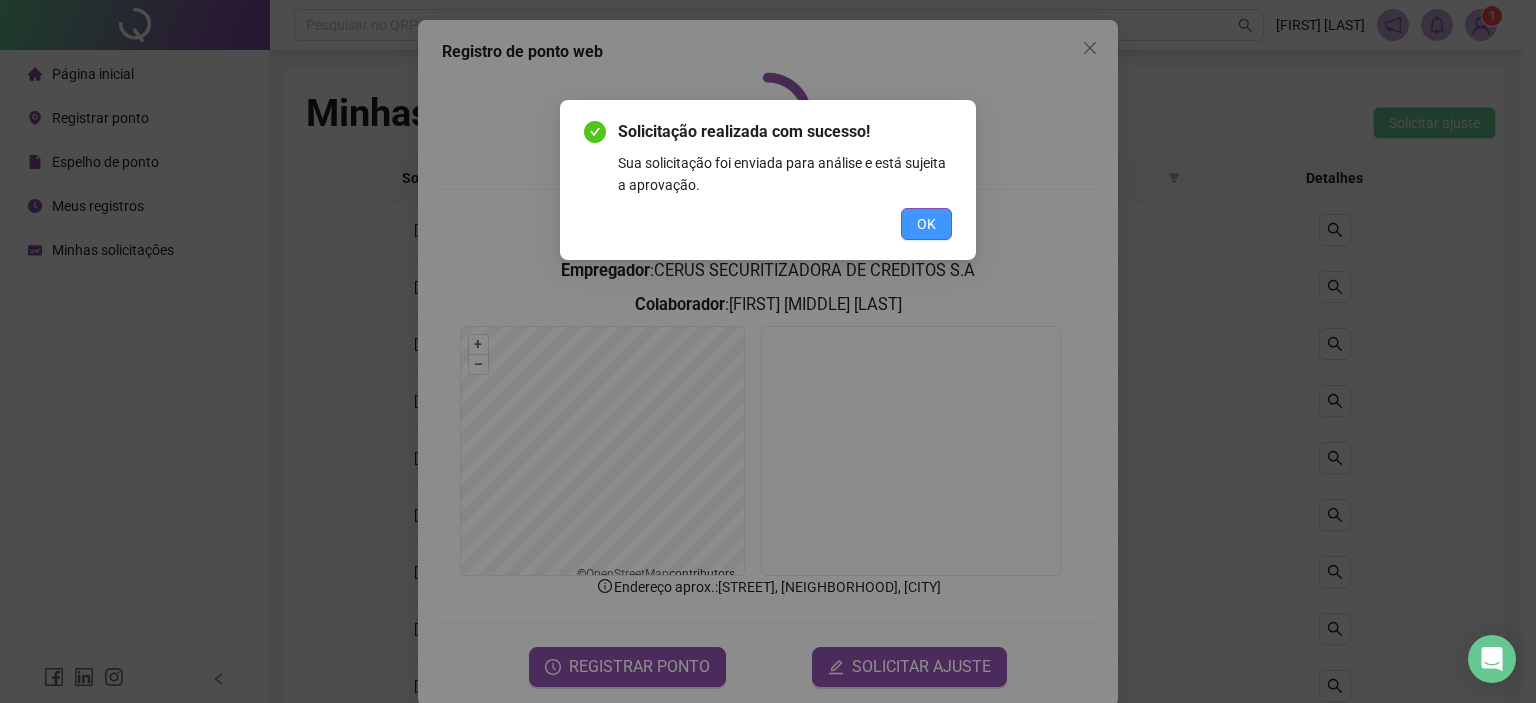 click on "OK" at bounding box center [926, 224] 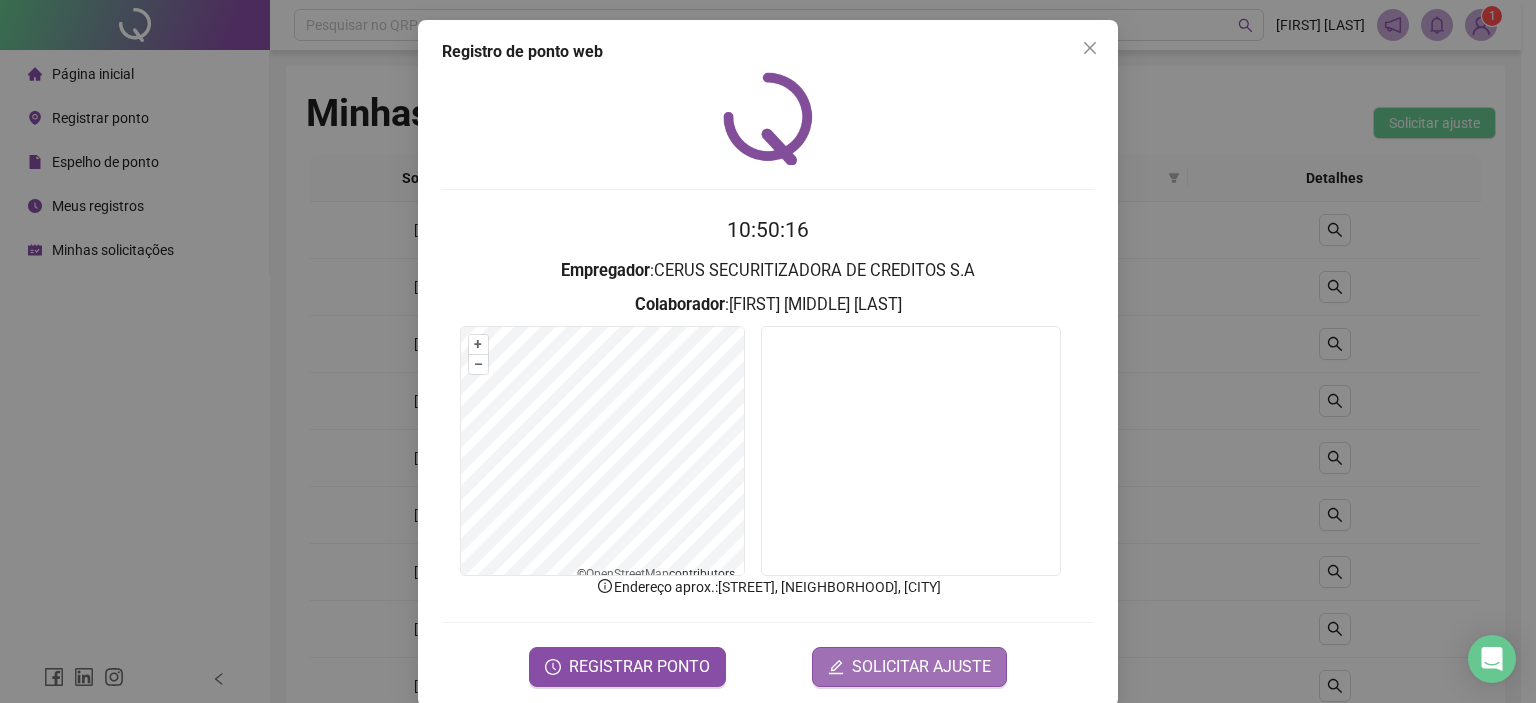 click on "SOLICITAR AJUSTE" at bounding box center [921, 667] 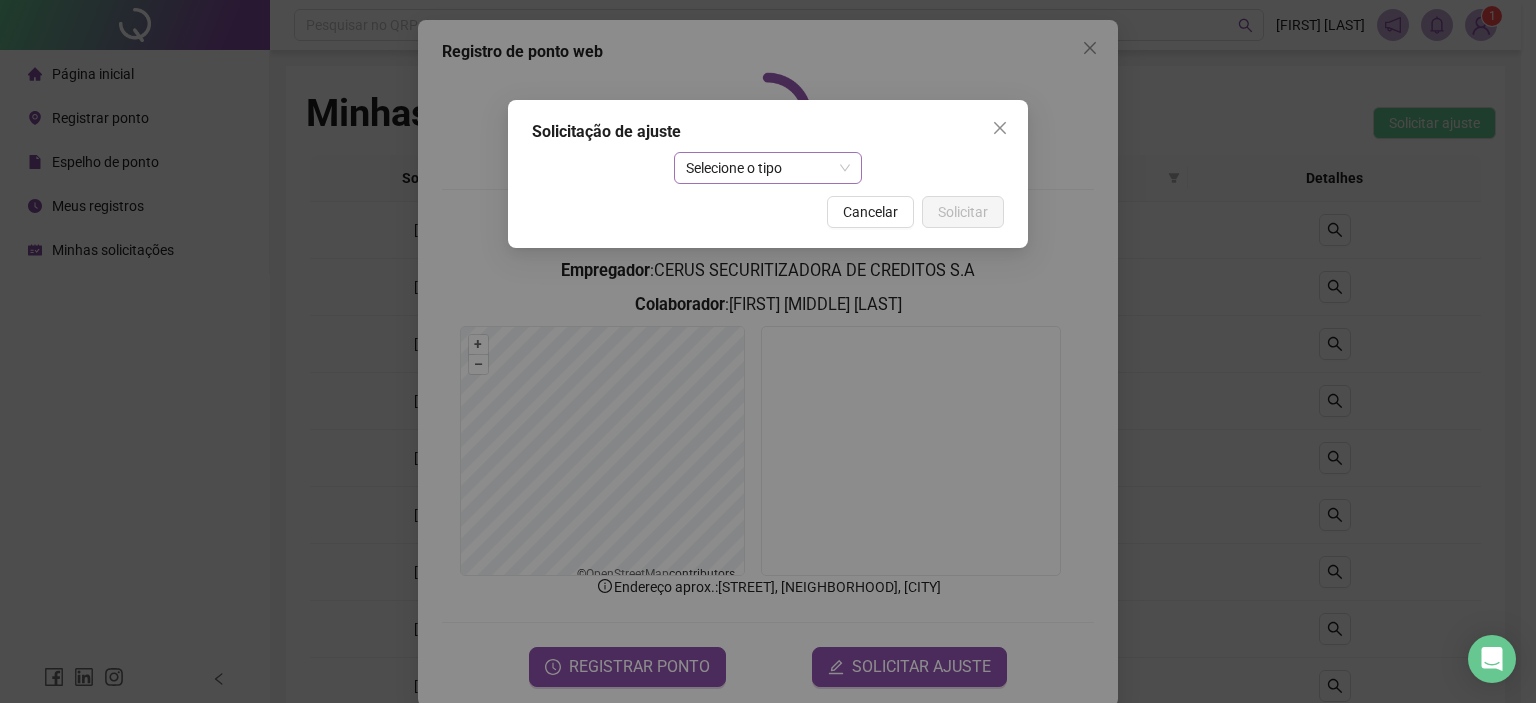 click on "Selecione o tipo" at bounding box center [768, 168] 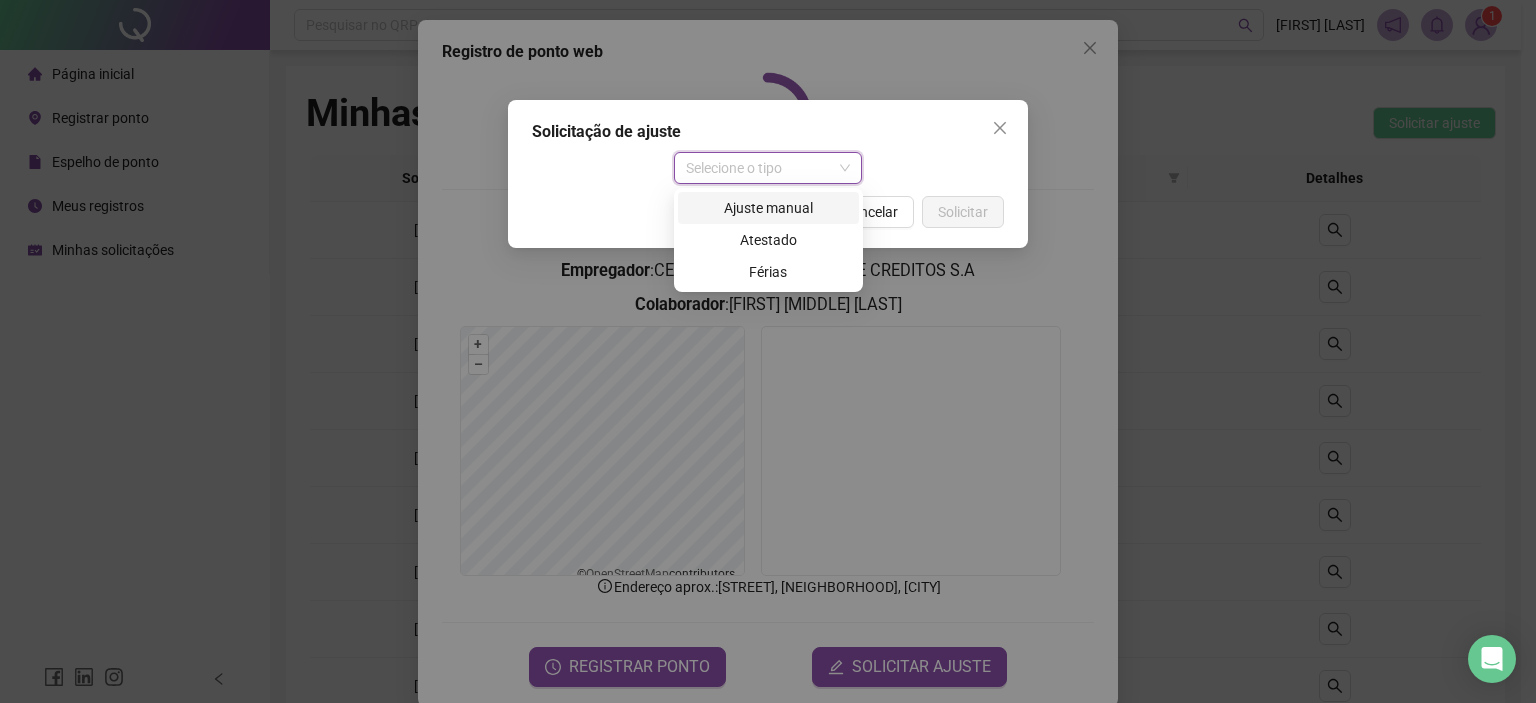 click on "Ajuste manual" at bounding box center [768, 208] 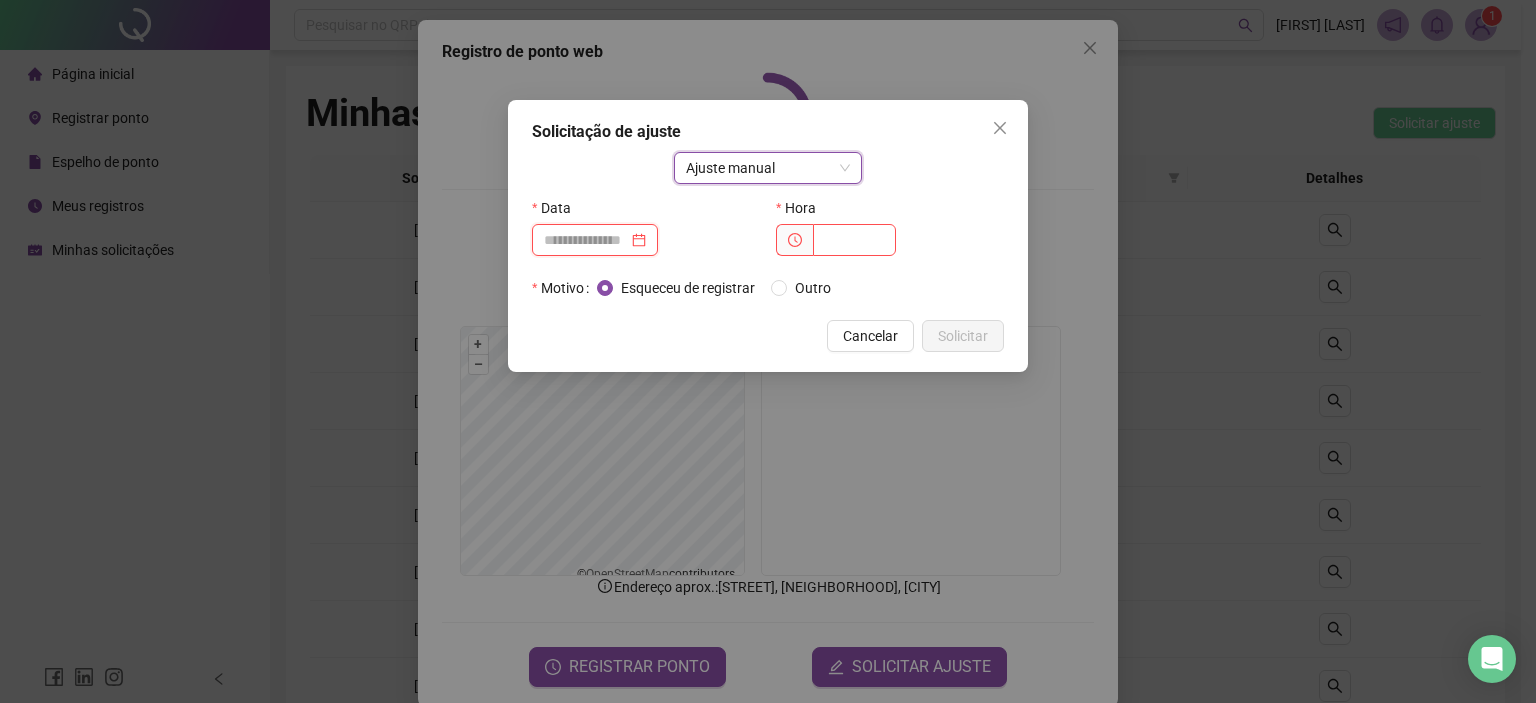 click at bounding box center (586, 240) 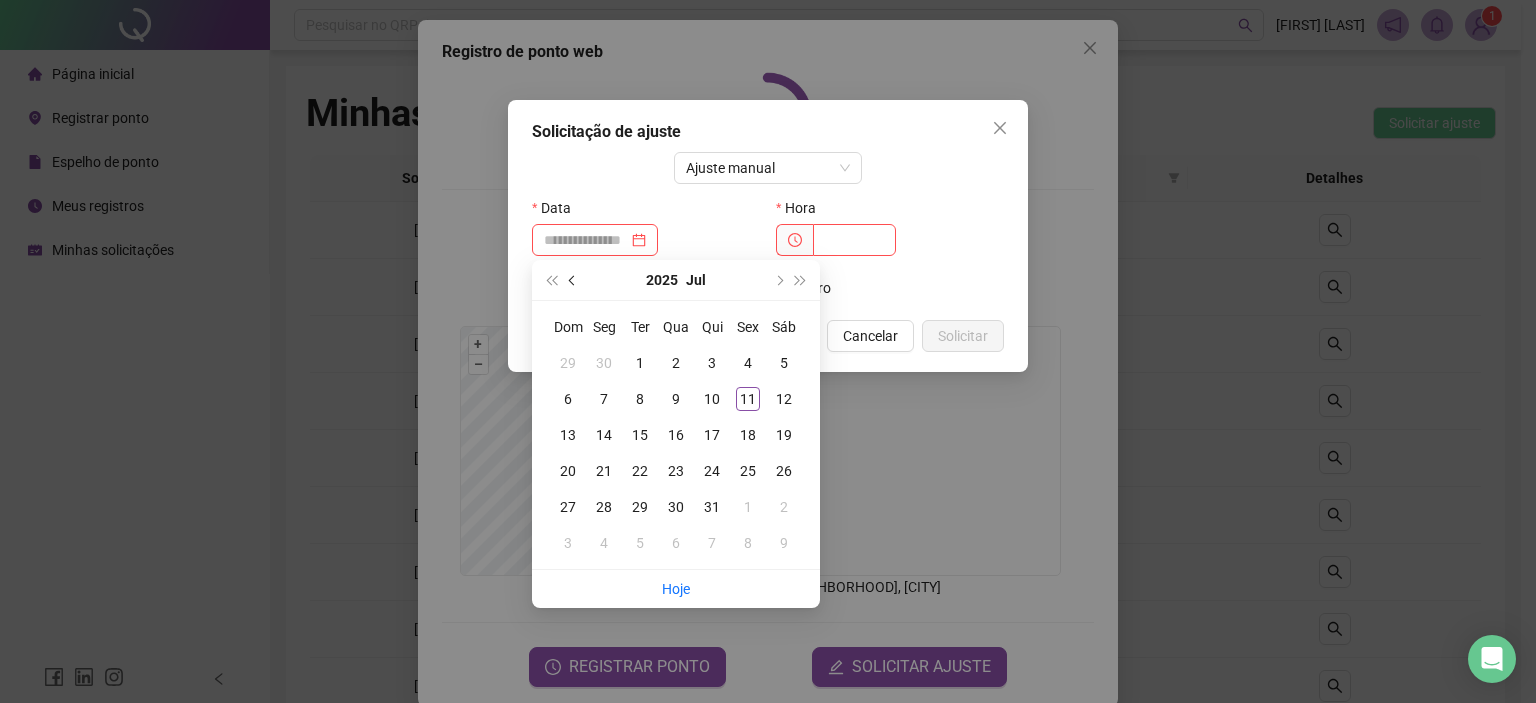 click at bounding box center [574, 280] 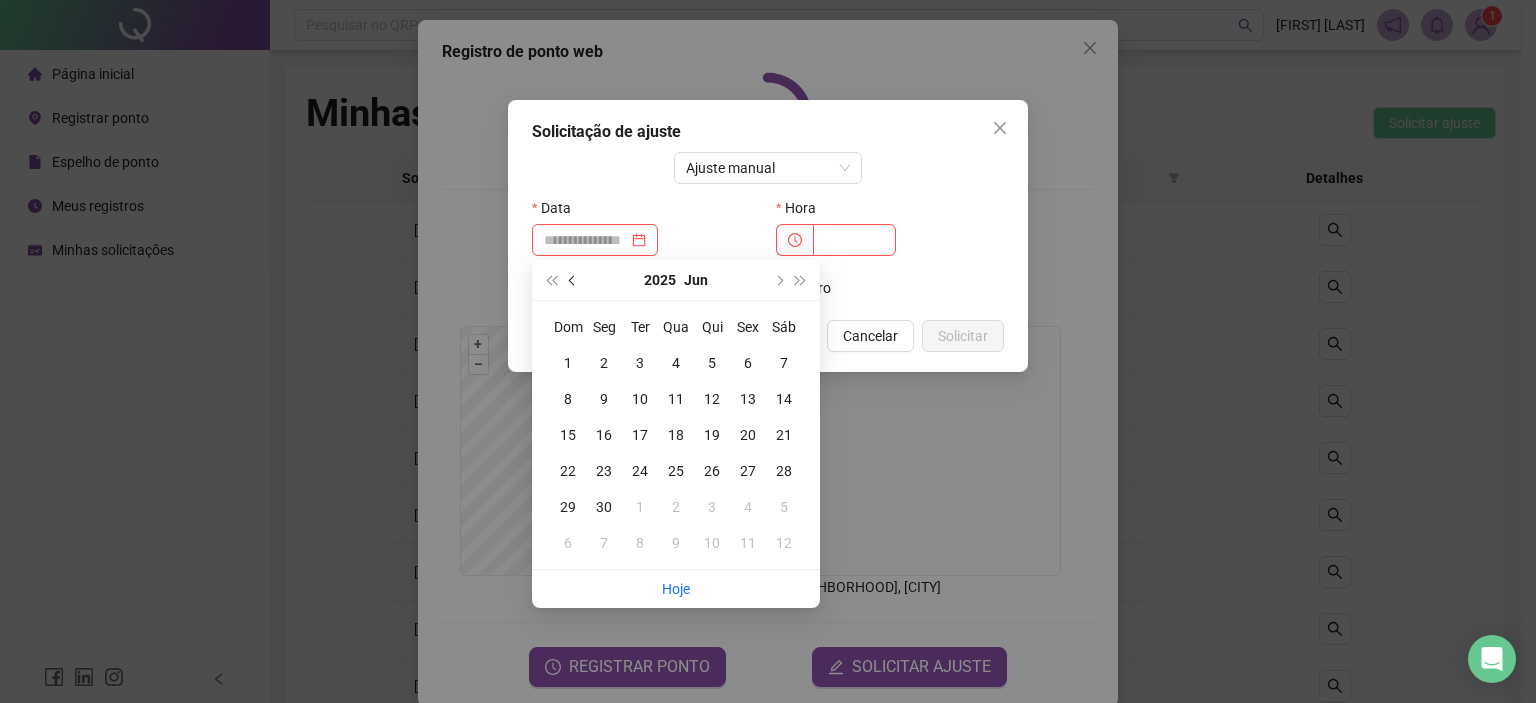 click at bounding box center (574, 280) 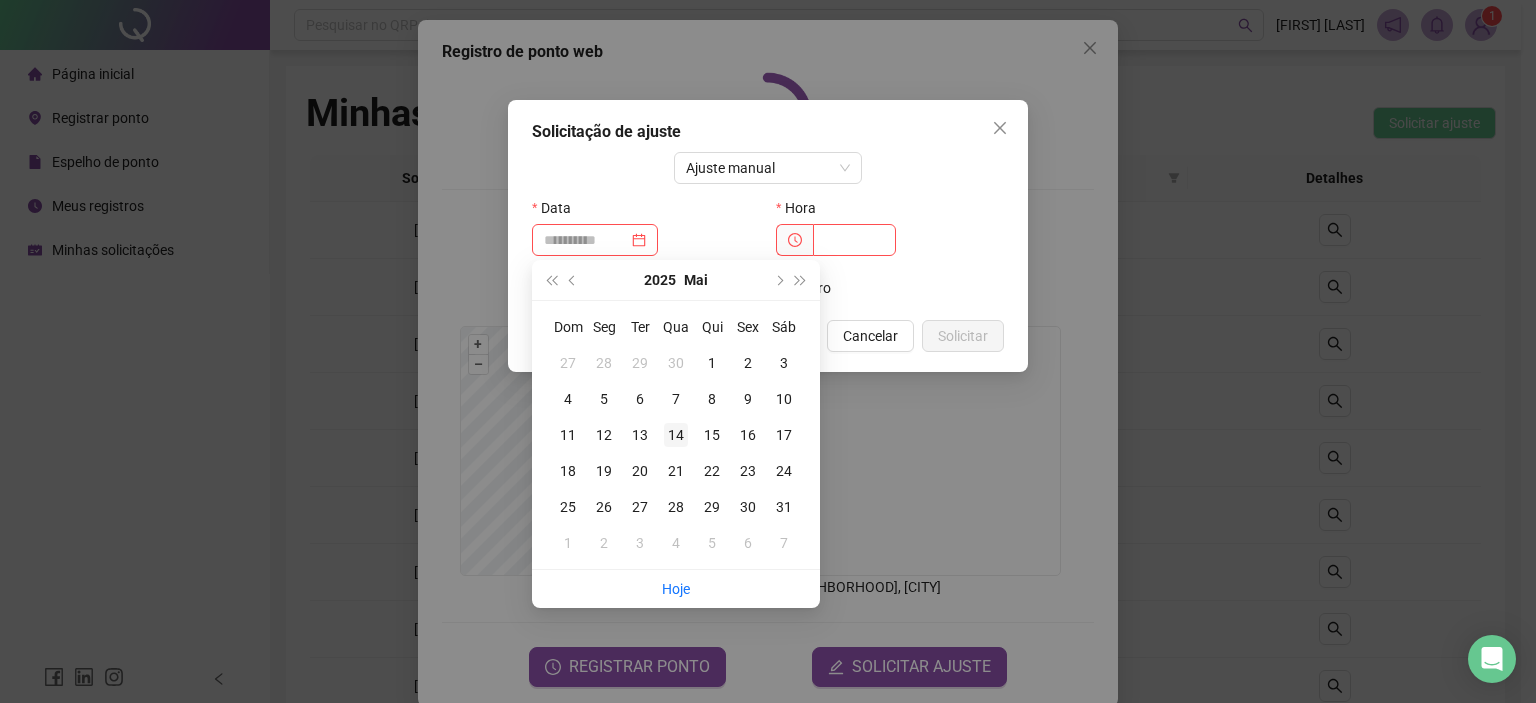 type on "**********" 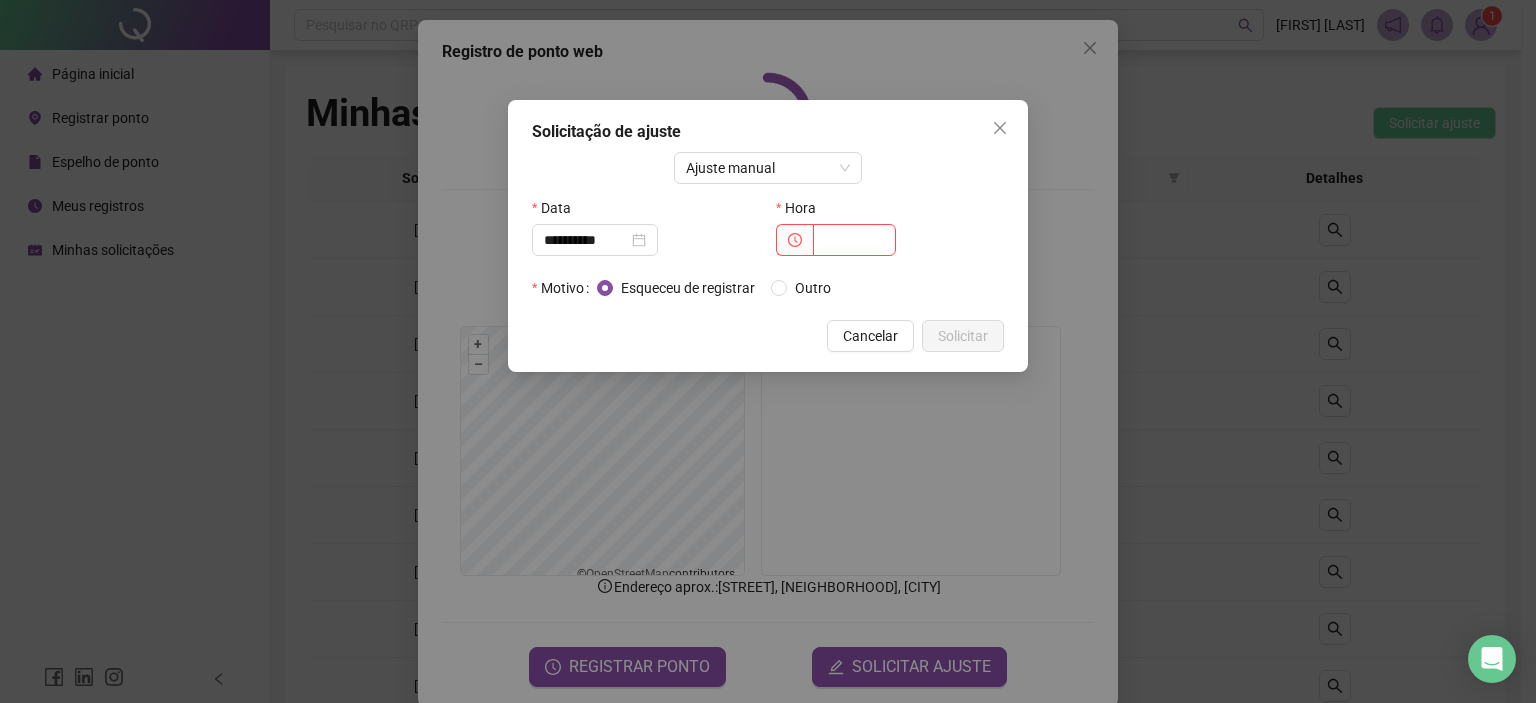 click on "Hora" at bounding box center (890, 208) 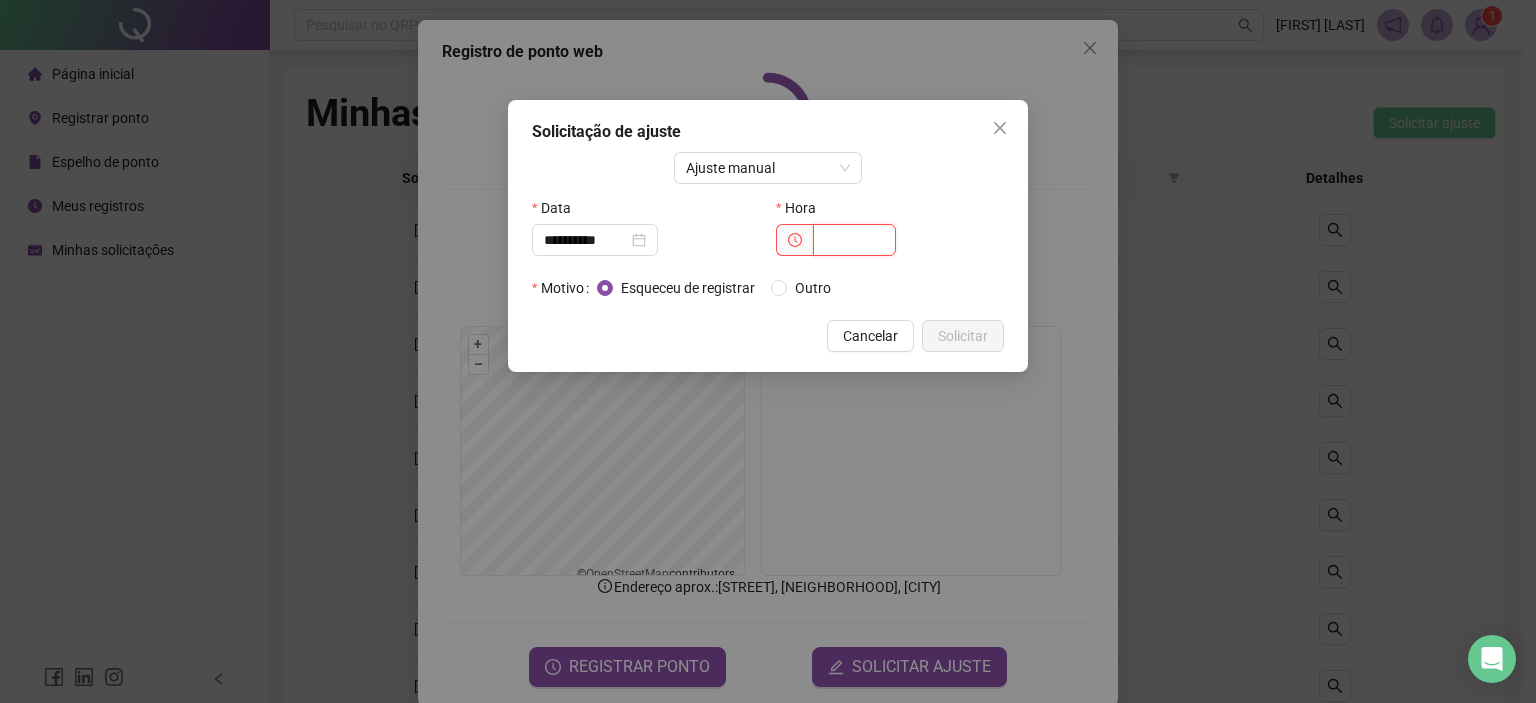 click at bounding box center (854, 240) 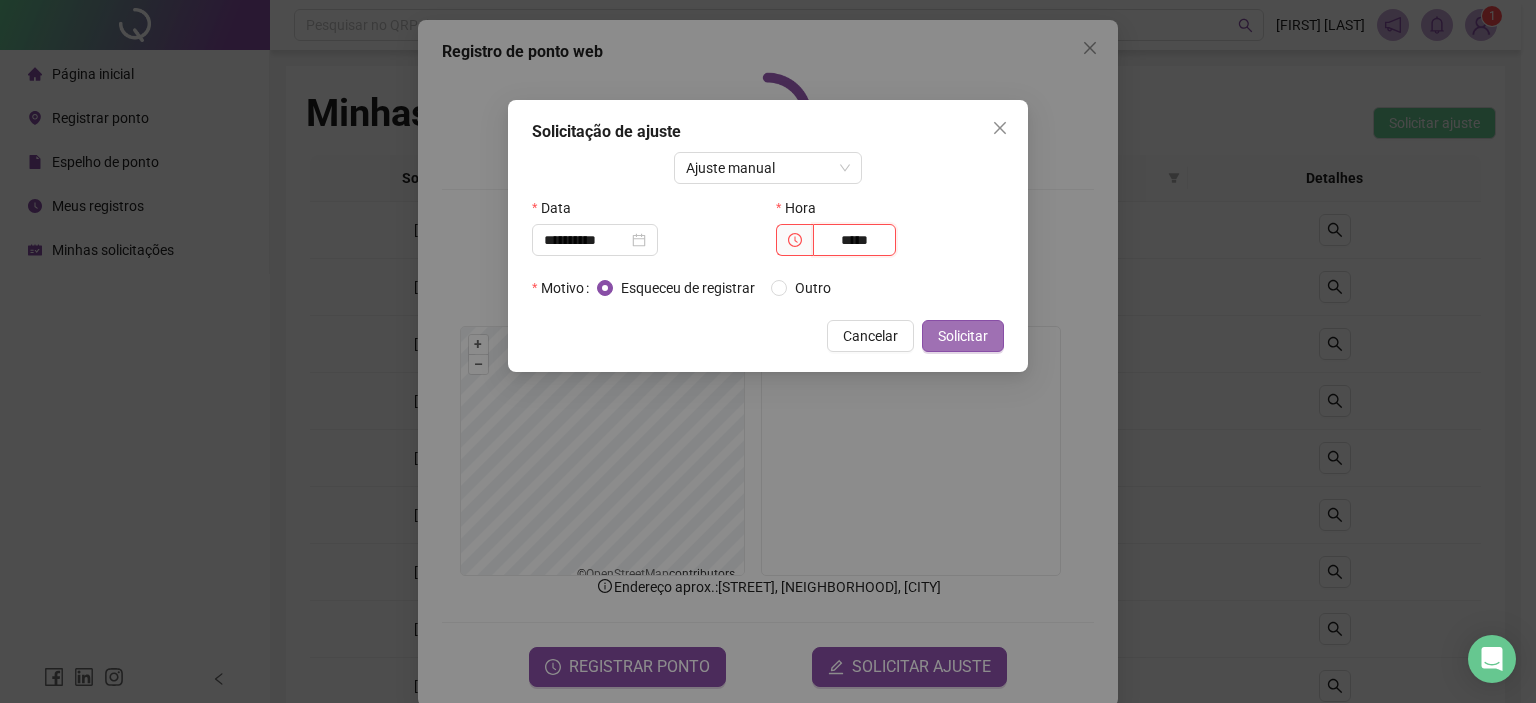 type on "*****" 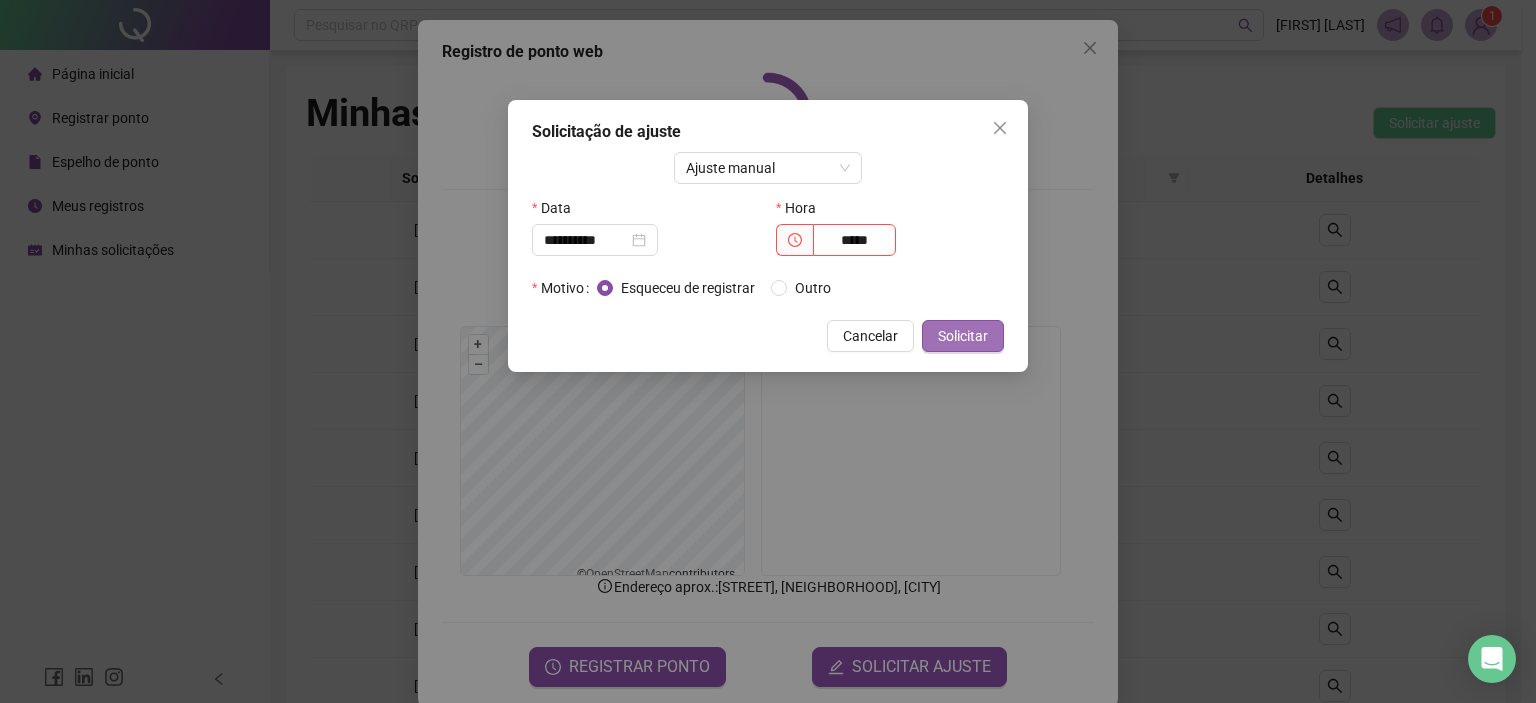 click on "Solicitar" at bounding box center [963, 336] 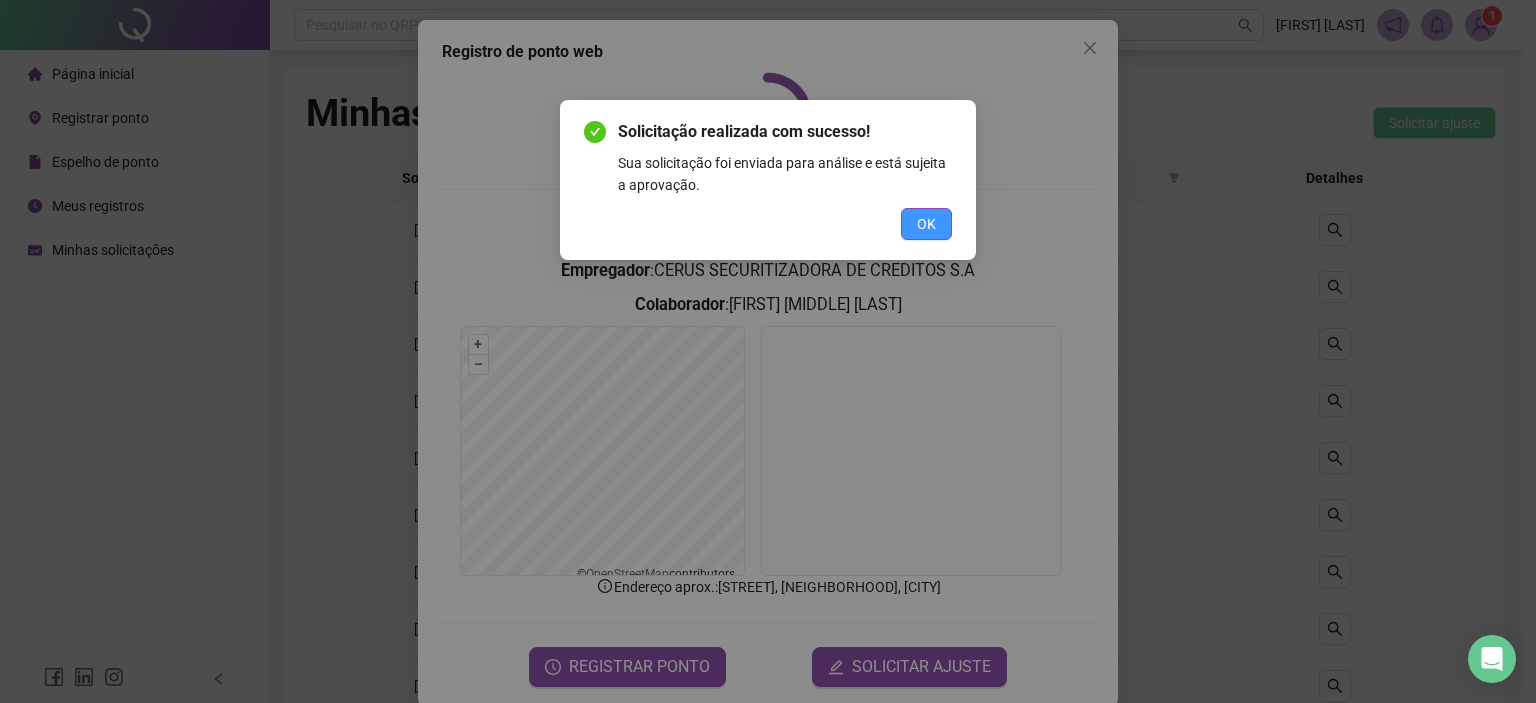 click on "OK" at bounding box center [926, 224] 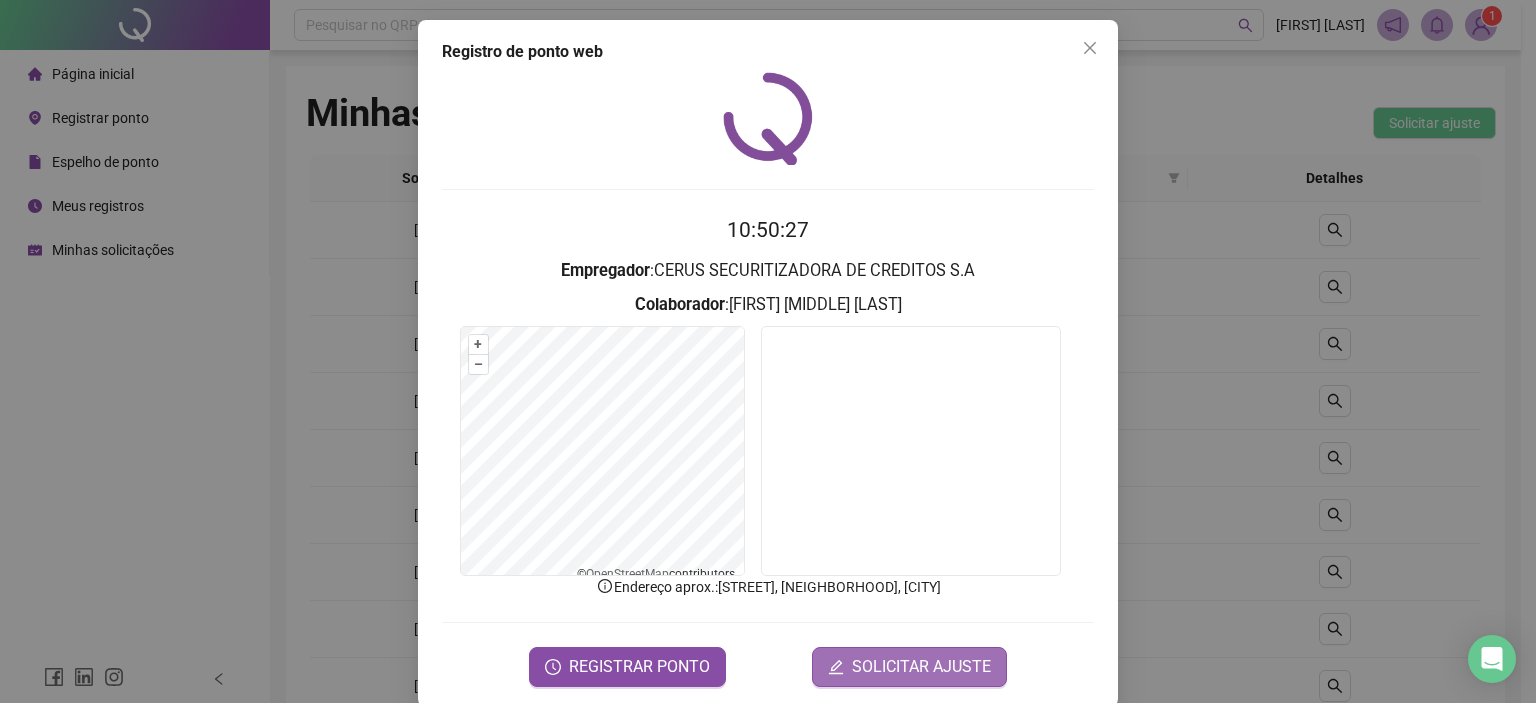 click on "SOLICITAR AJUSTE" at bounding box center [921, 667] 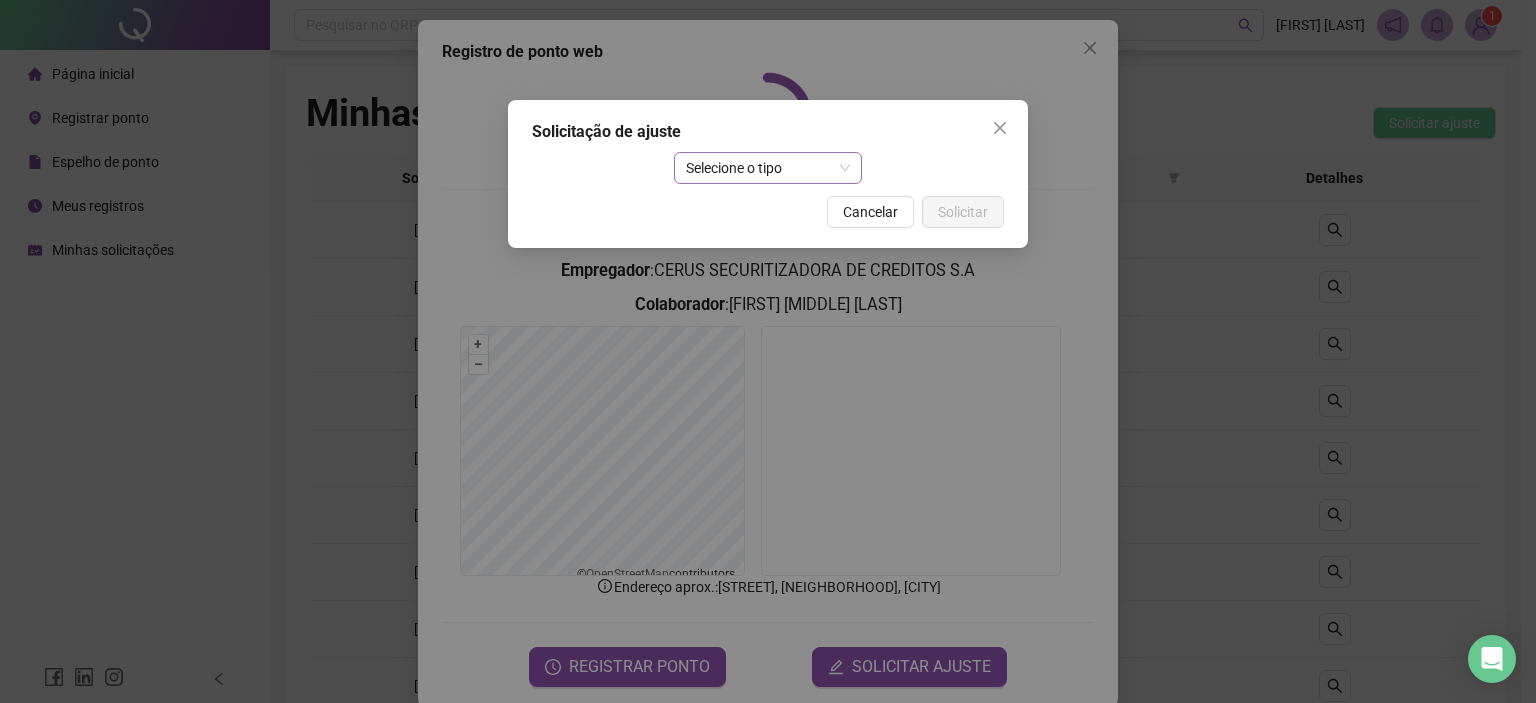 click on "Selecione o tipo" at bounding box center [768, 168] 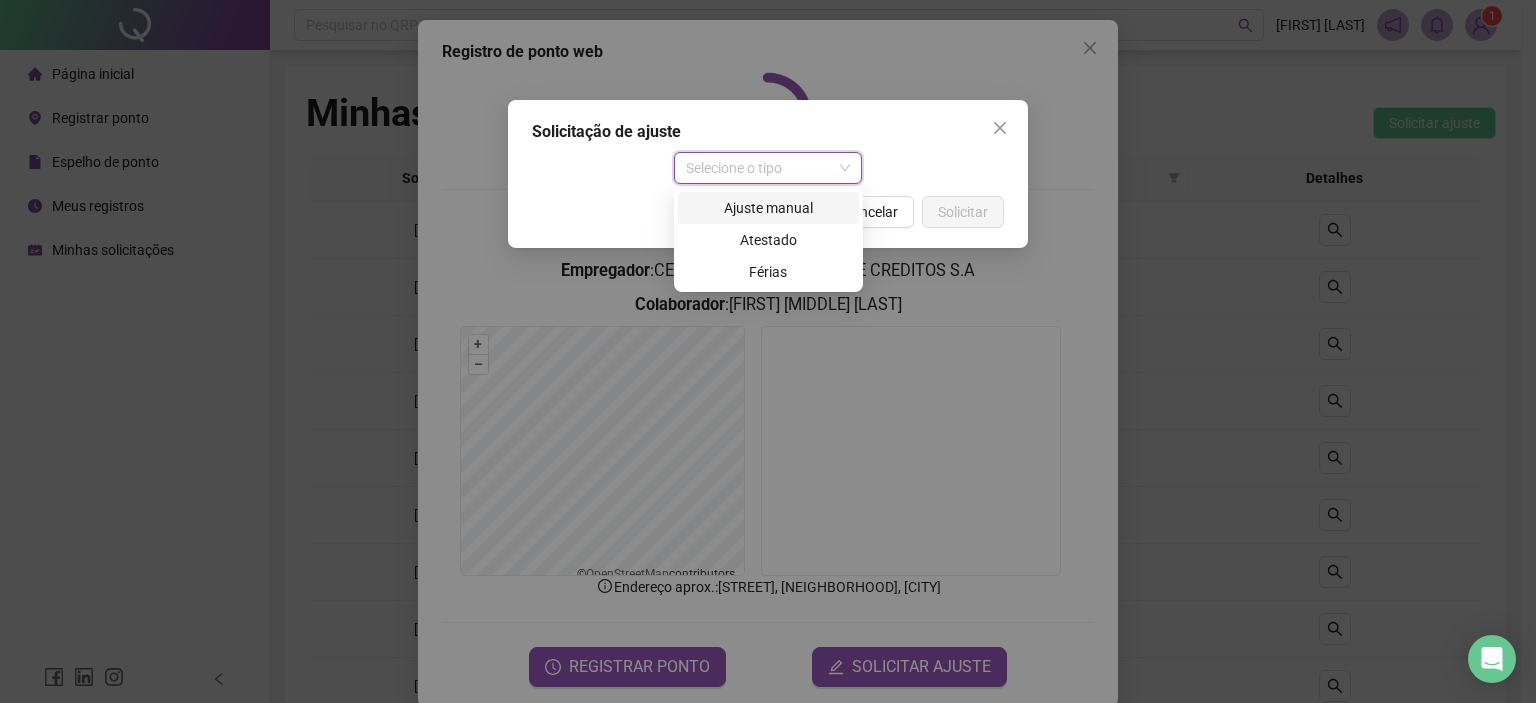 click on "Ajuste manual" at bounding box center (768, 208) 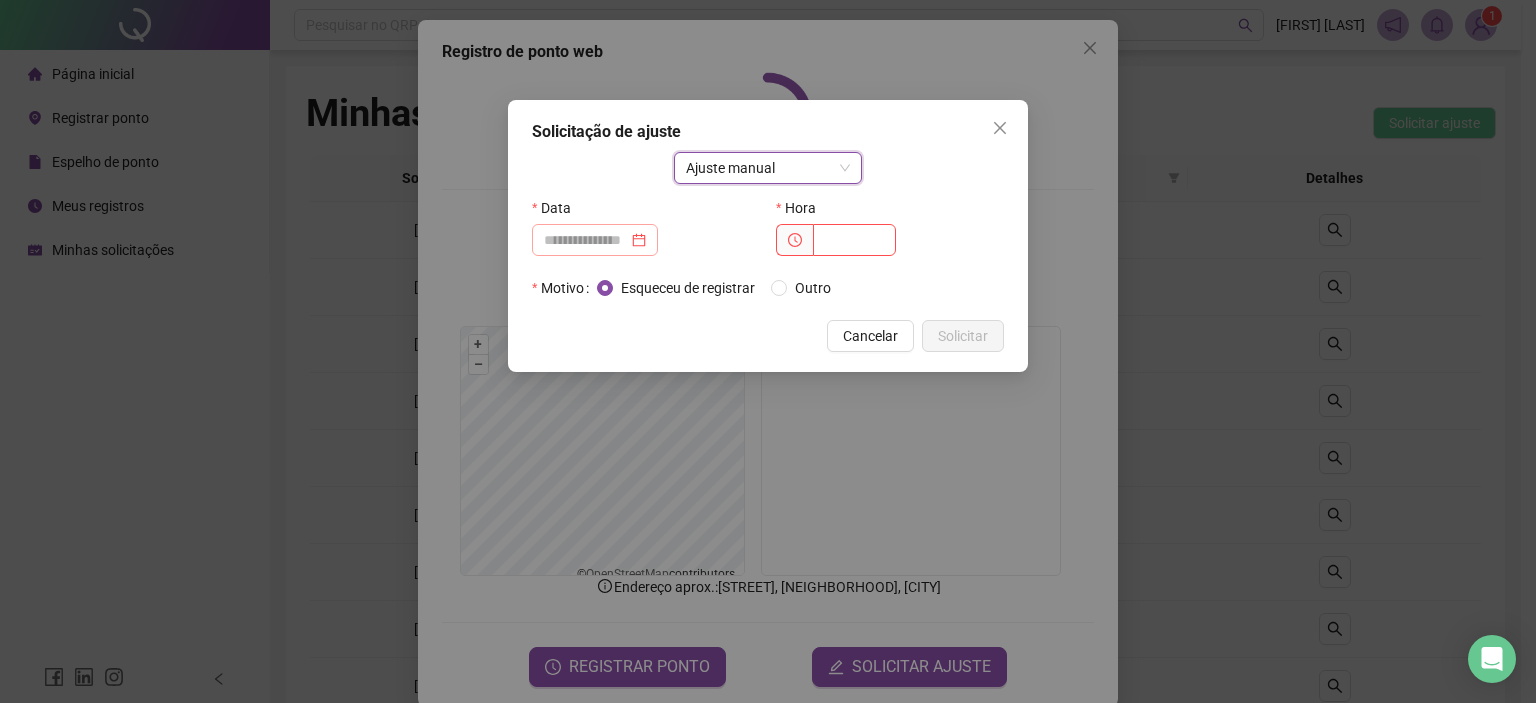 click at bounding box center [595, 240] 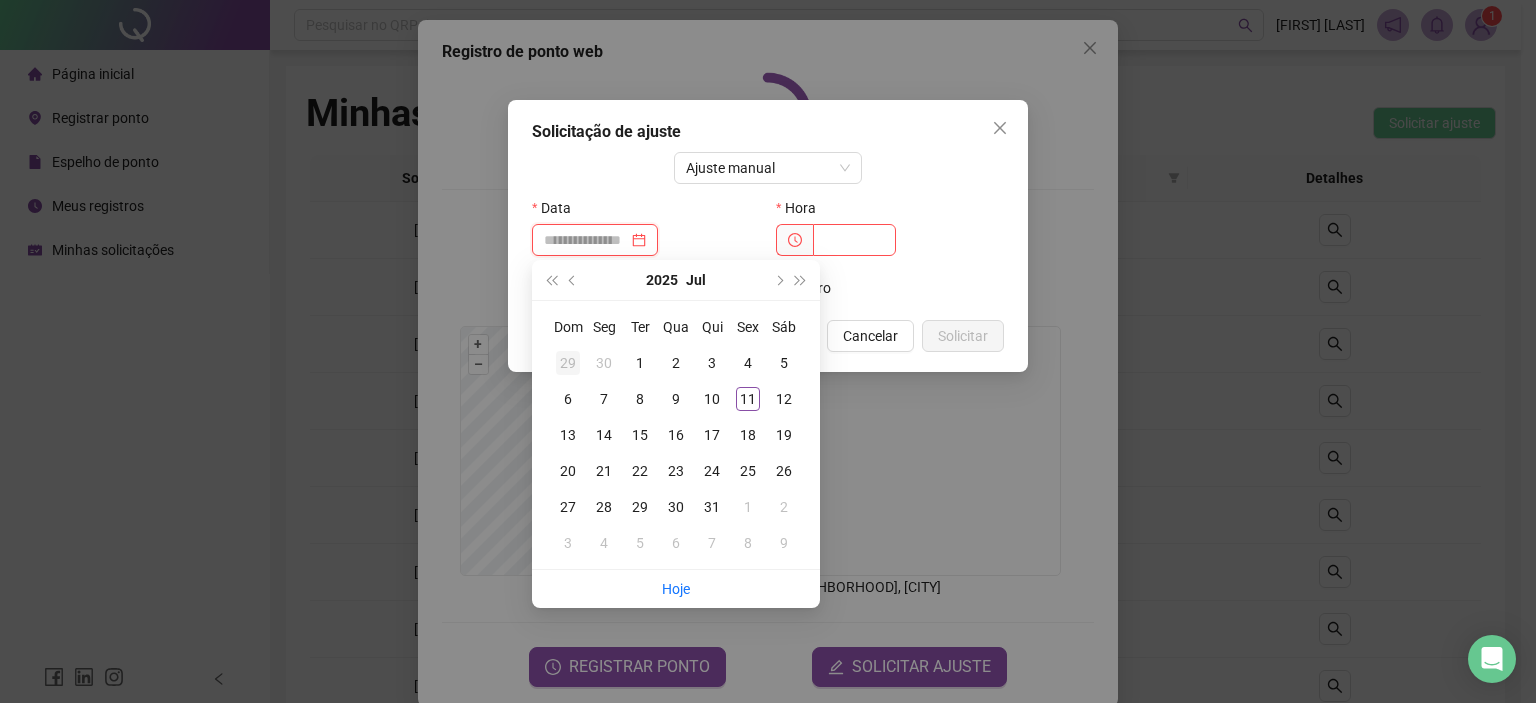 type on "**********" 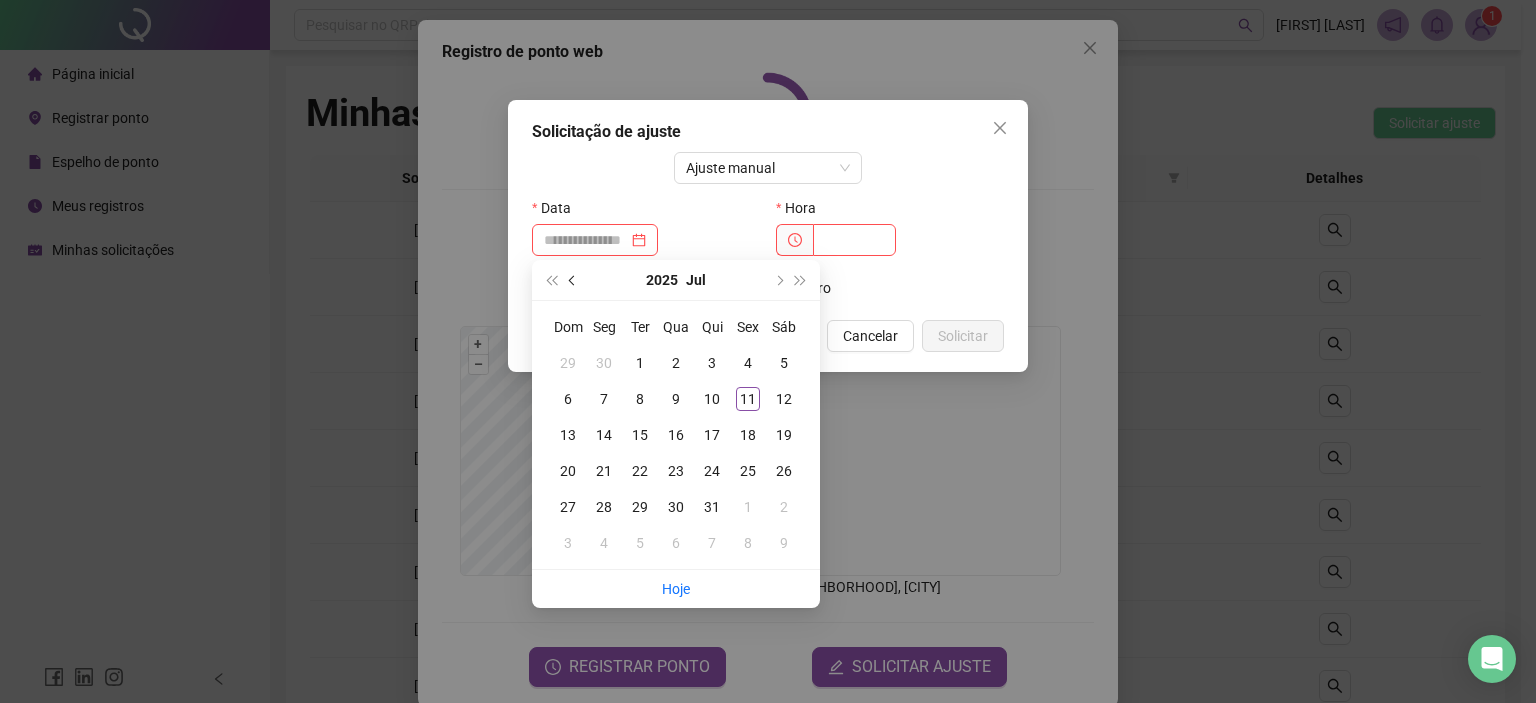 click at bounding box center [573, 280] 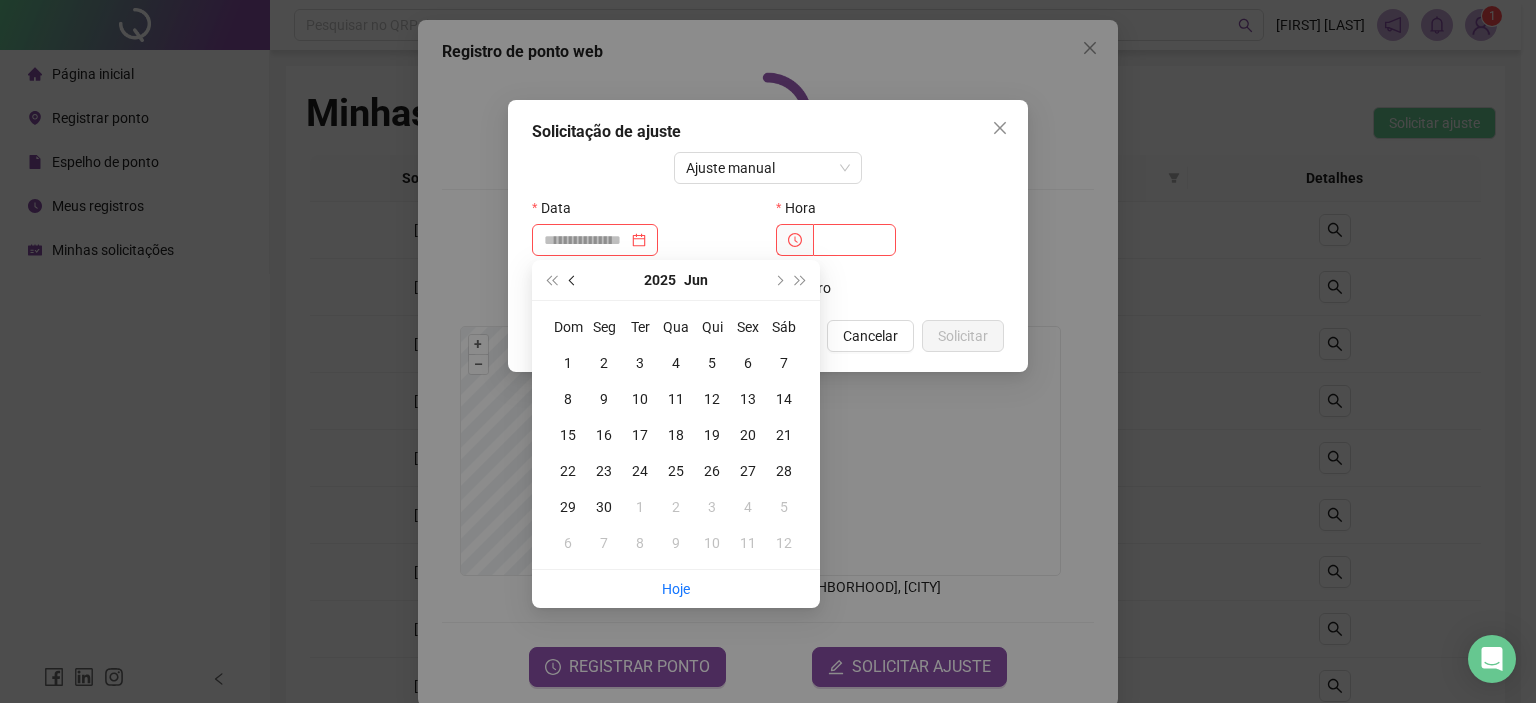 click at bounding box center (573, 280) 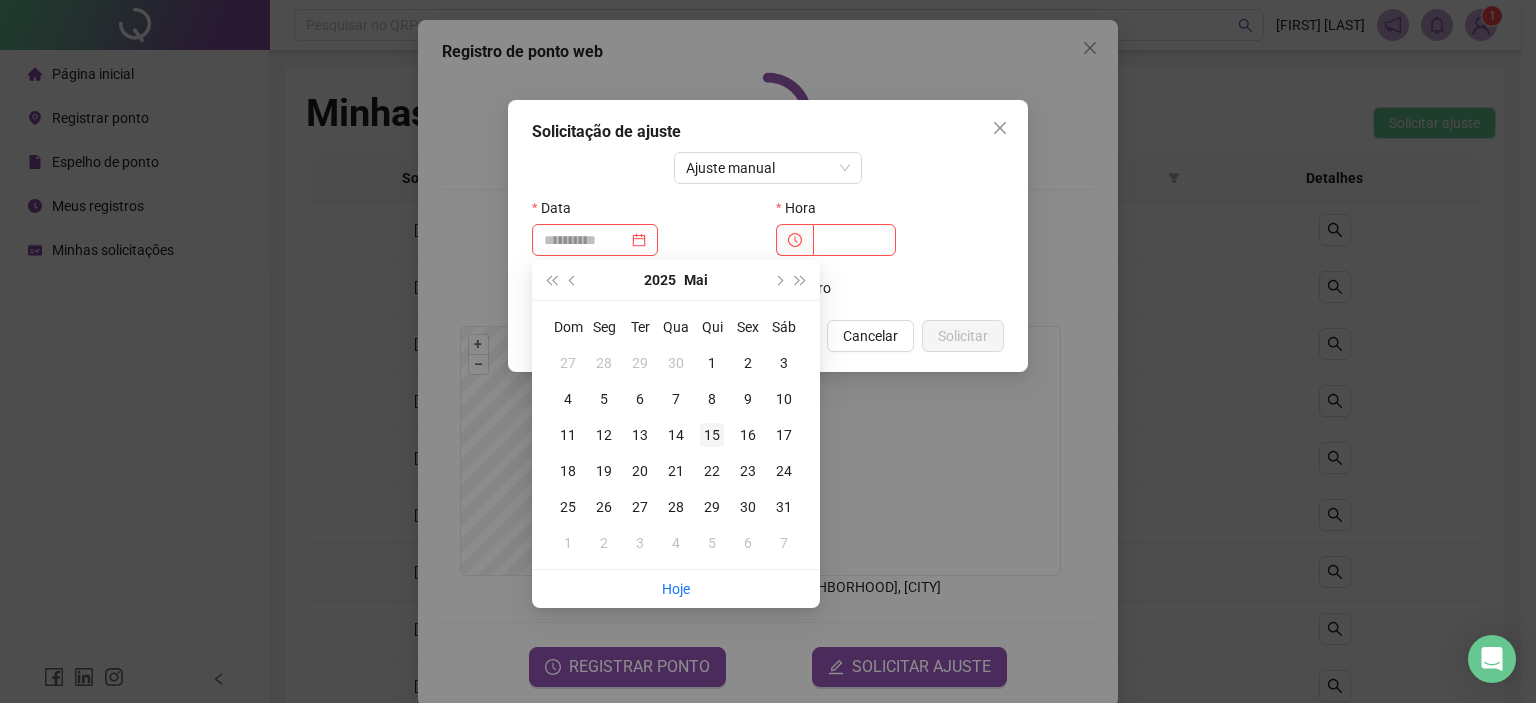 type on "**********" 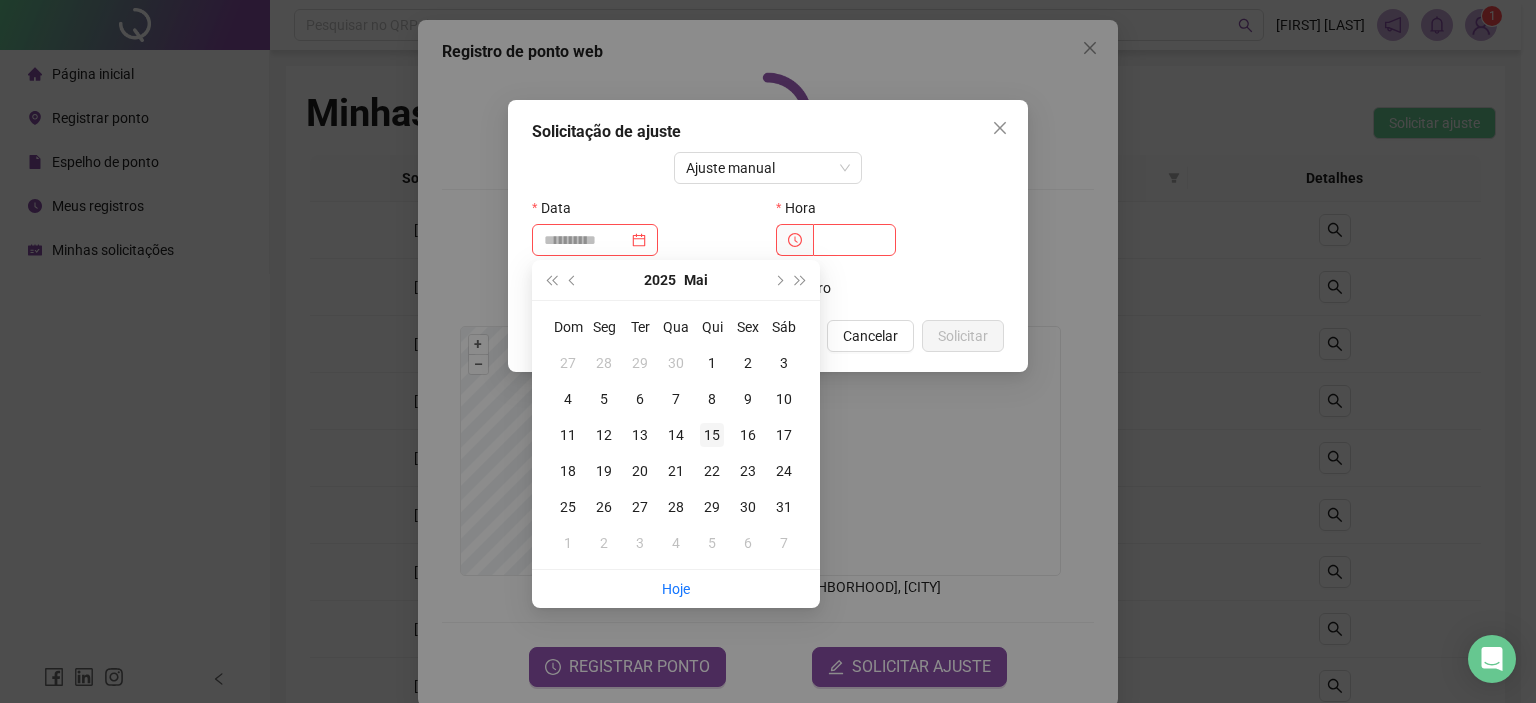 click on "15" at bounding box center [712, 435] 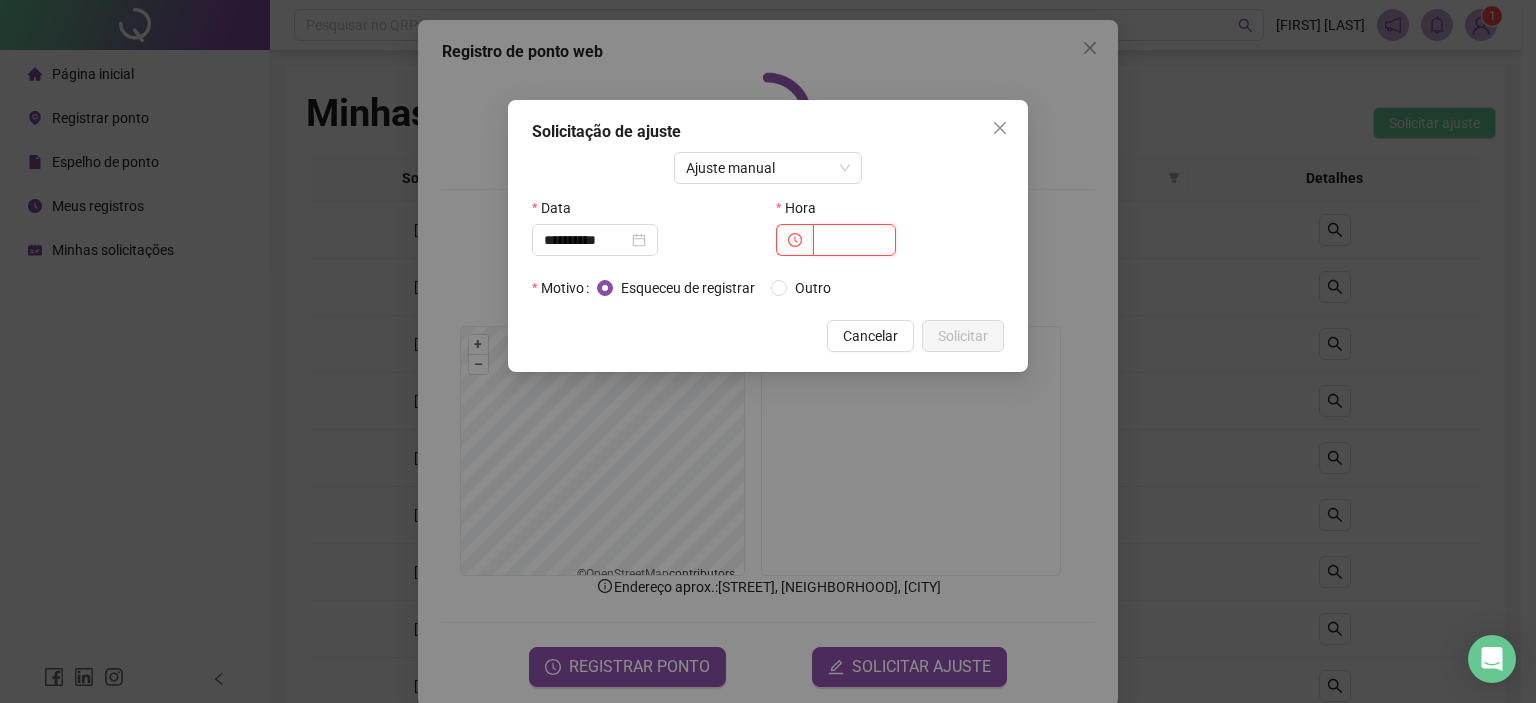 click at bounding box center (854, 240) 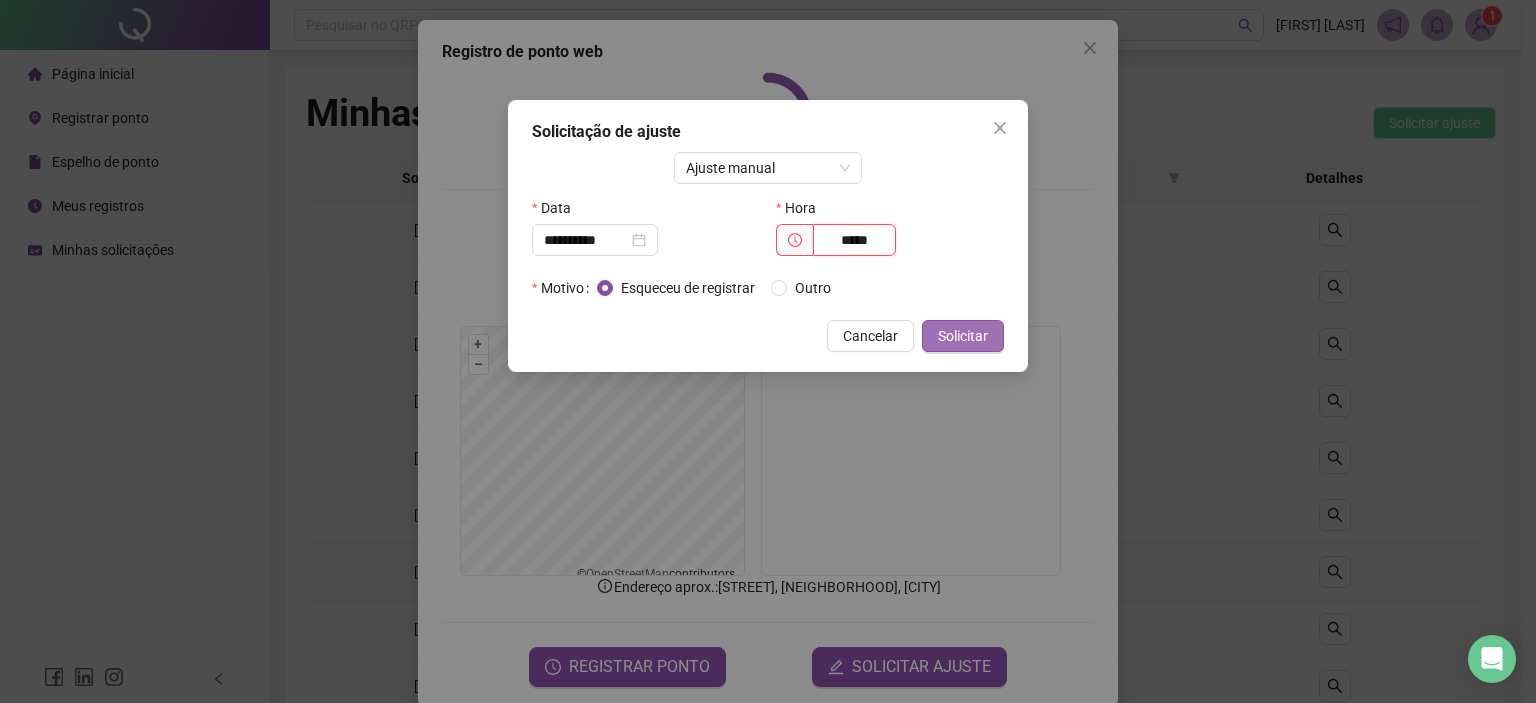 type on "*****" 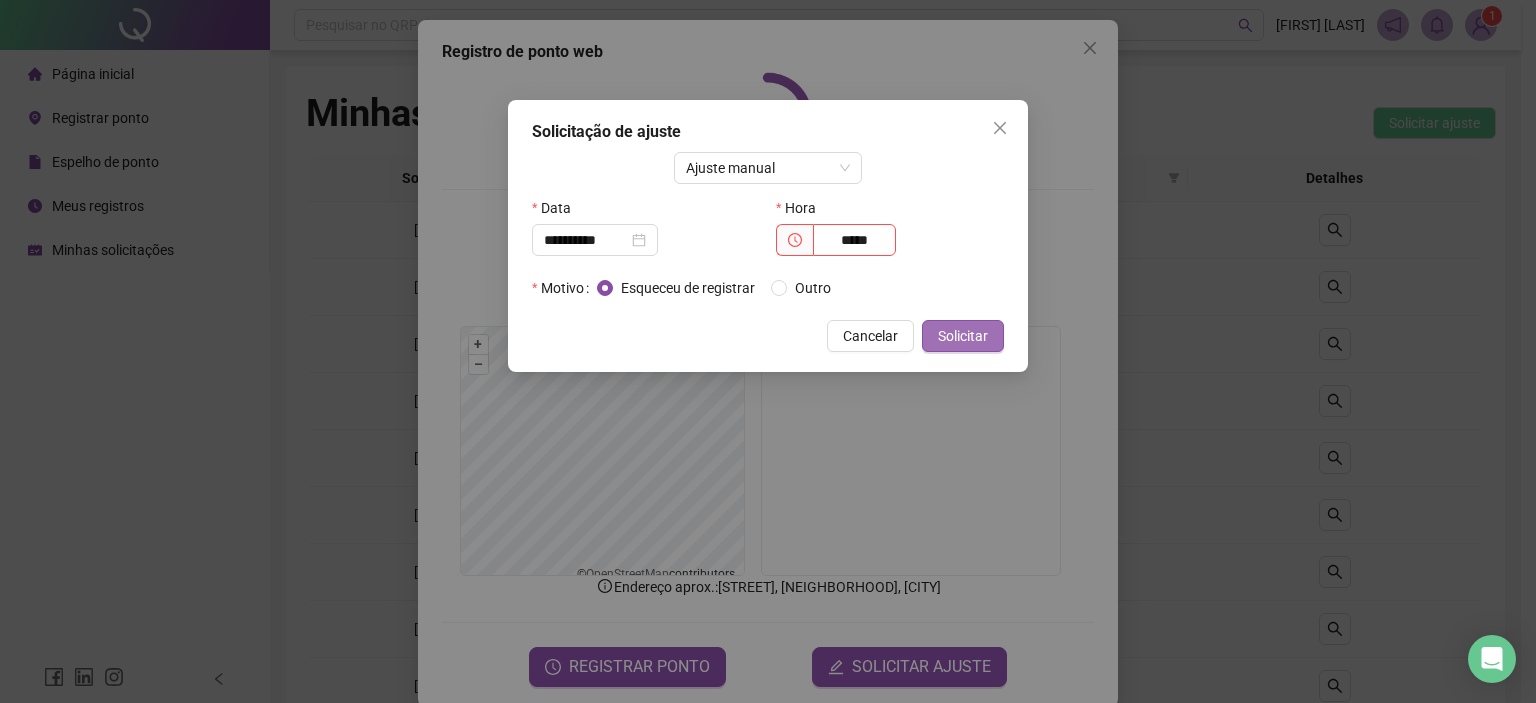 click on "Solicitar" at bounding box center [963, 336] 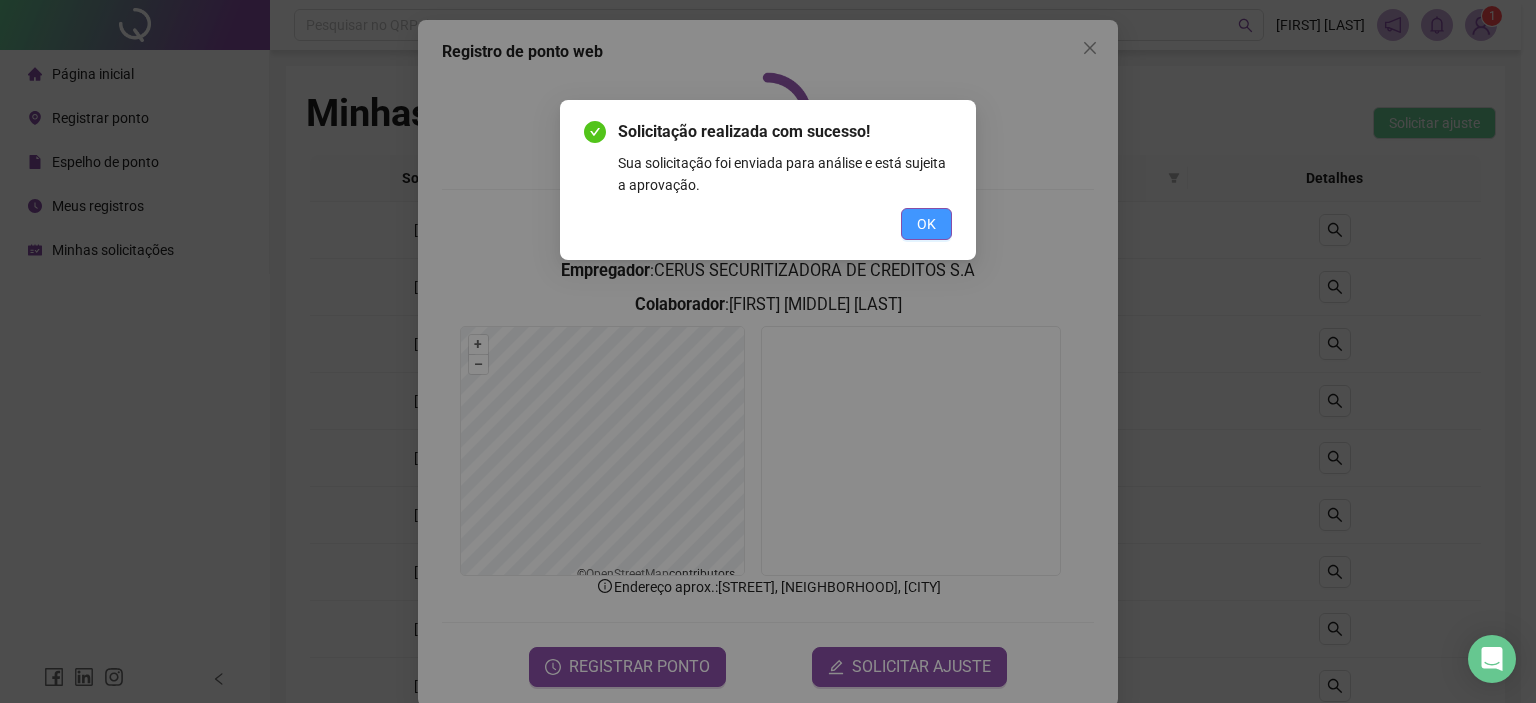 click on "OK" at bounding box center (926, 224) 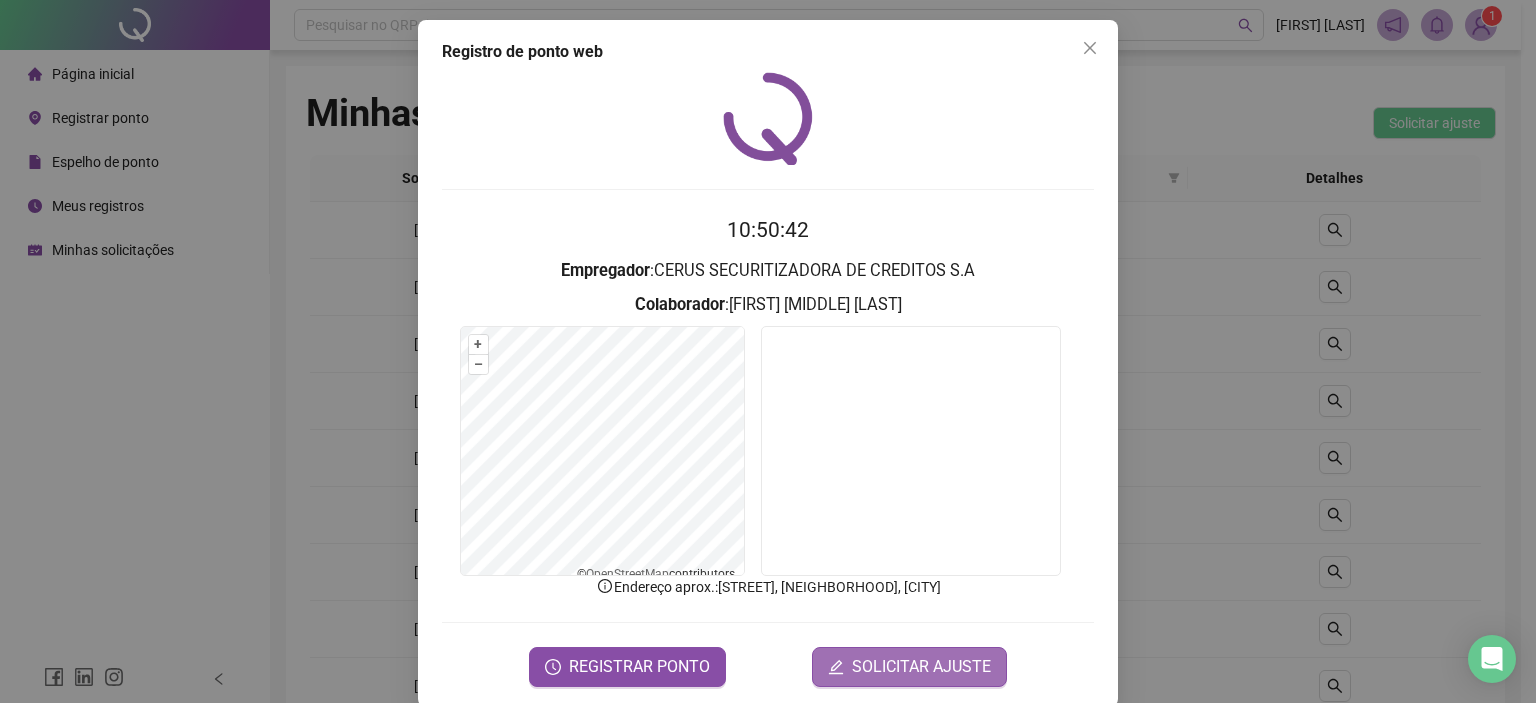click on "SOLICITAR AJUSTE" at bounding box center [921, 667] 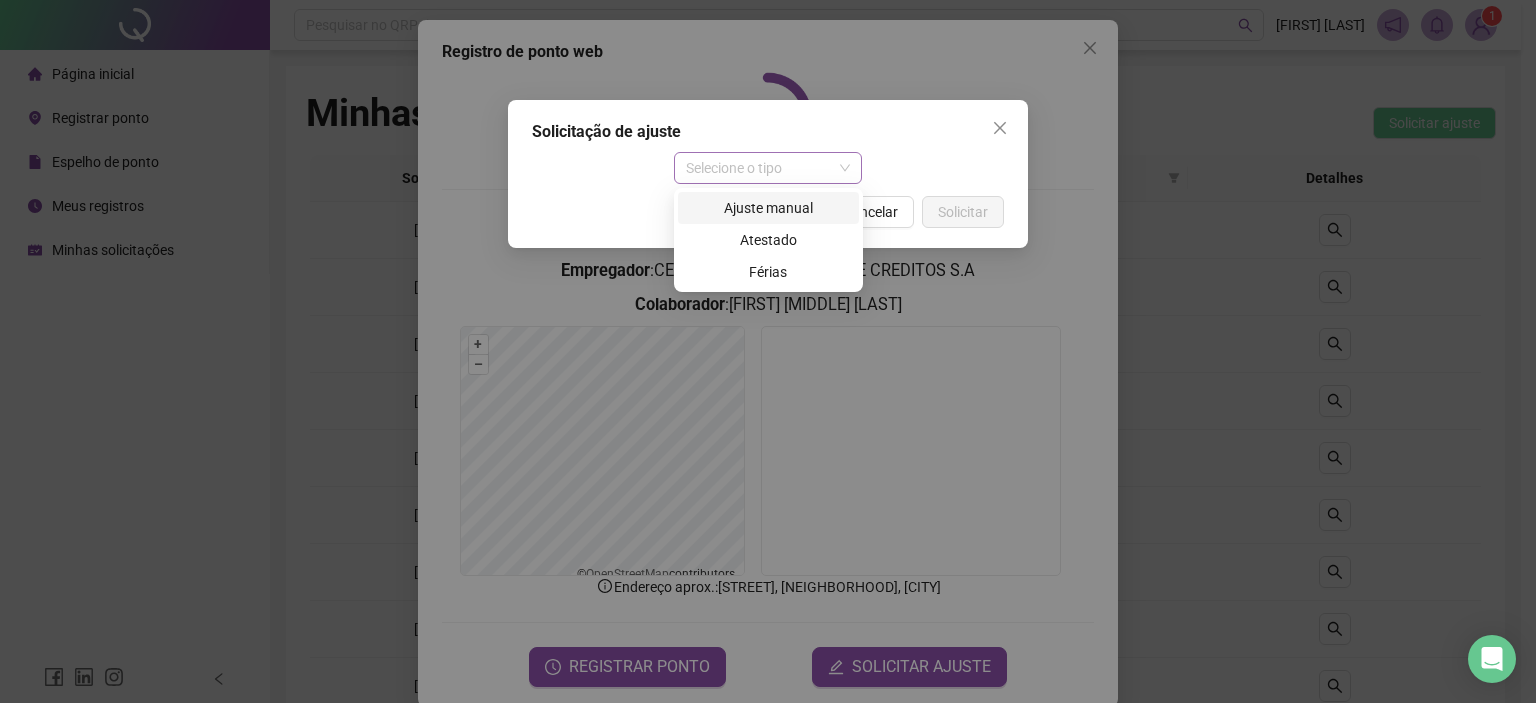 click on "Selecione o tipo" at bounding box center (768, 168) 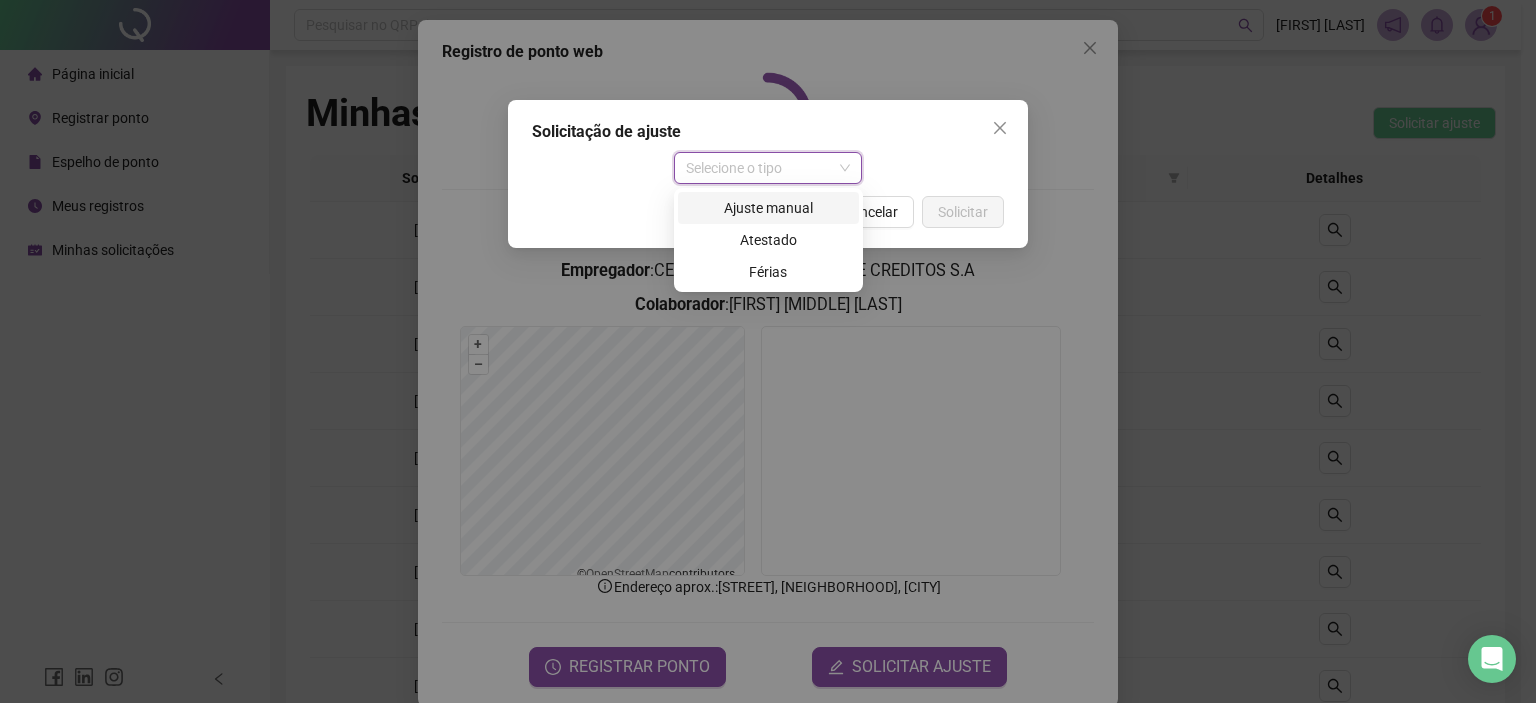 click on "Ajuste manual" at bounding box center [768, 208] 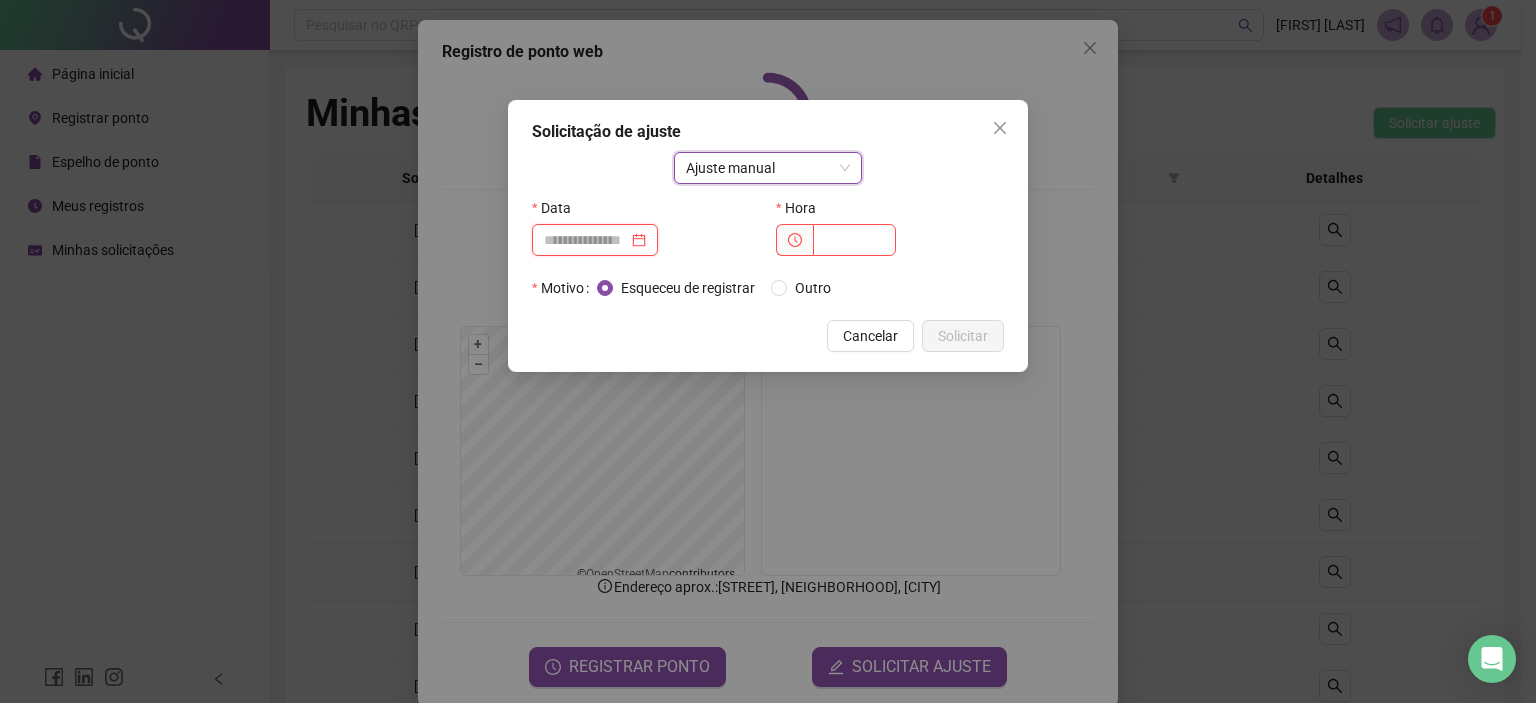 click at bounding box center (586, 240) 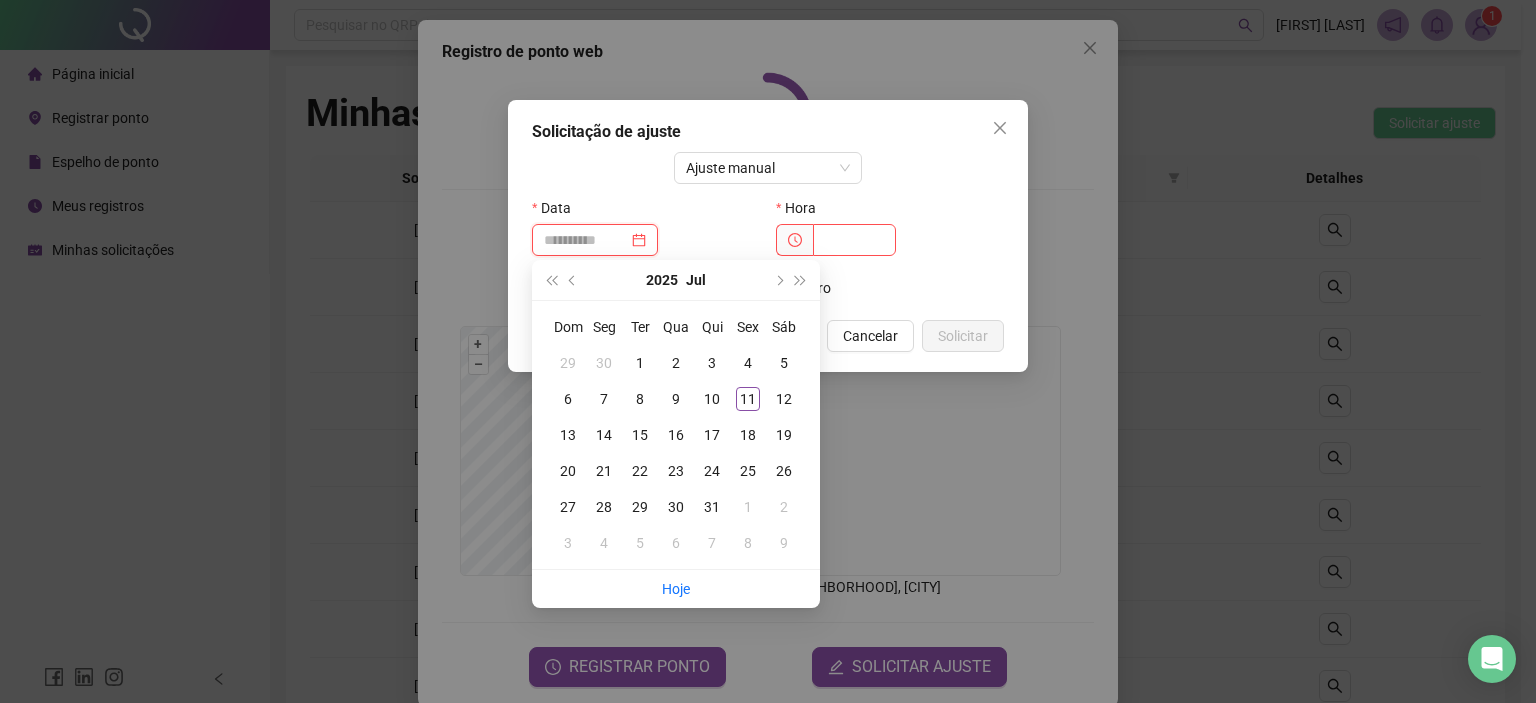 type on "**********" 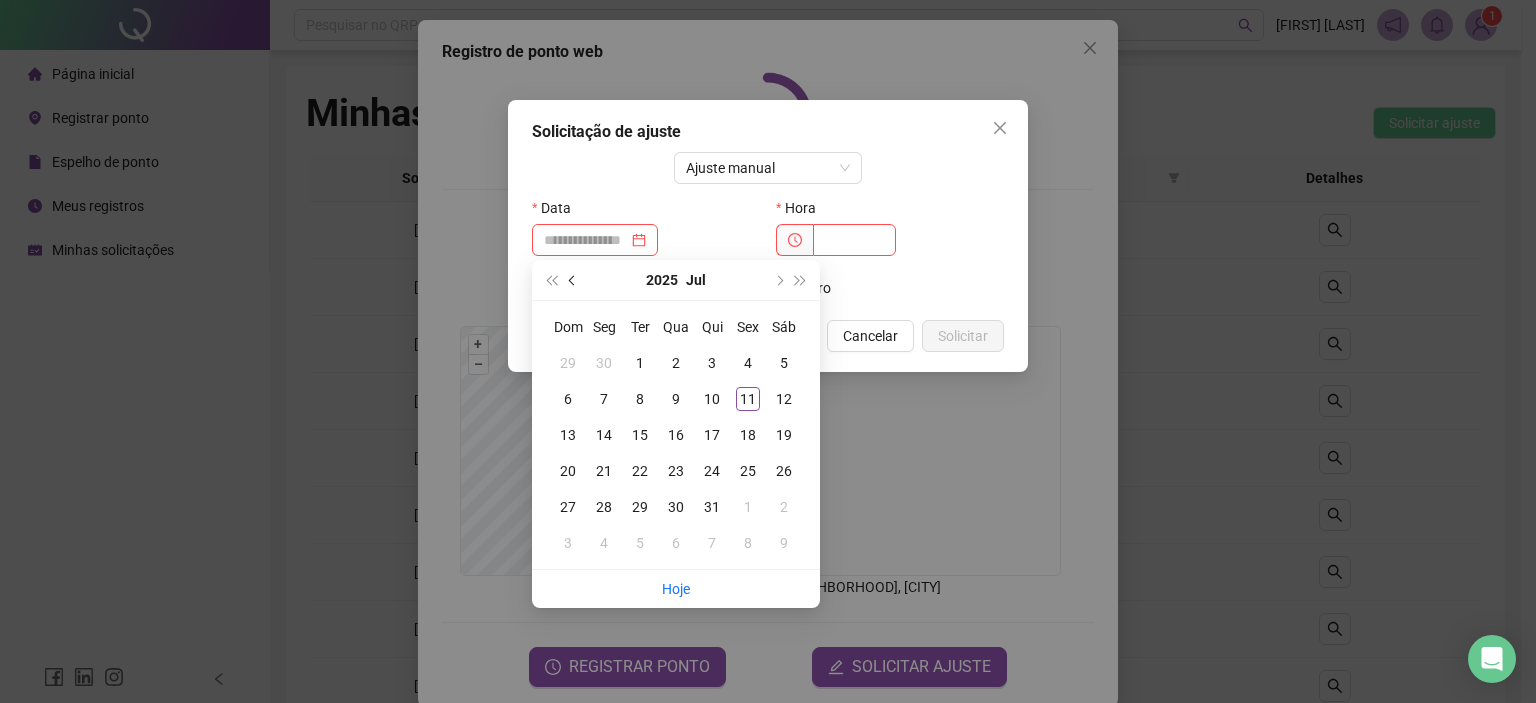 click at bounding box center [573, 280] 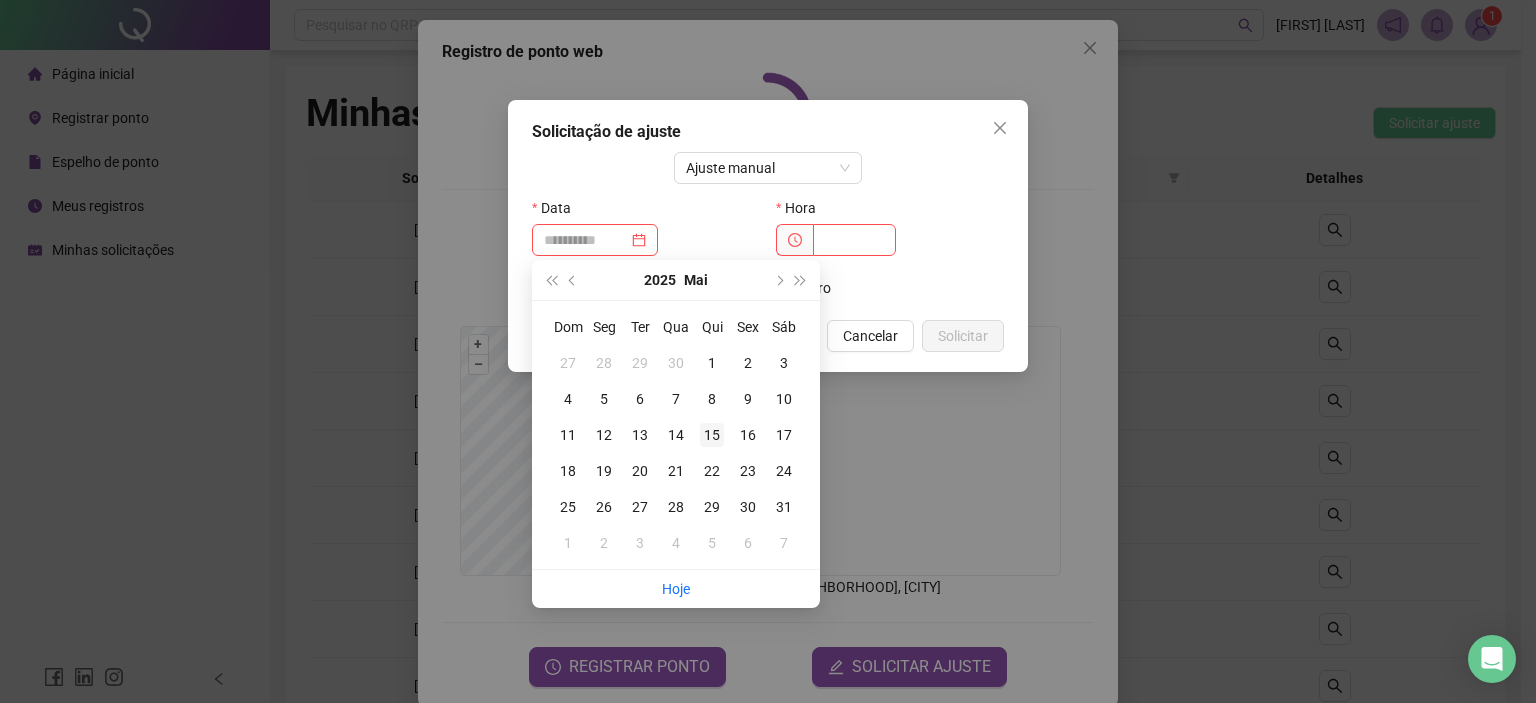 type on "**********" 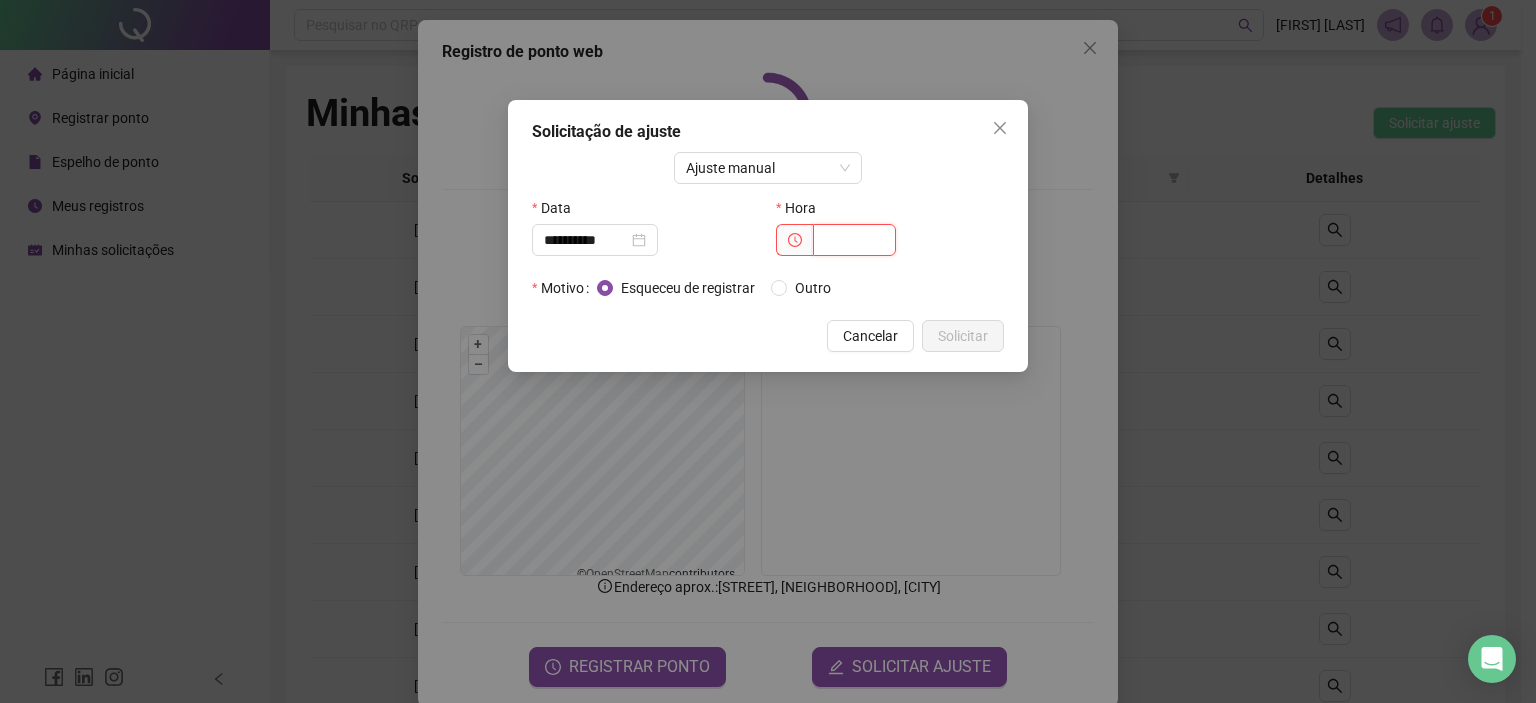 click at bounding box center [854, 240] 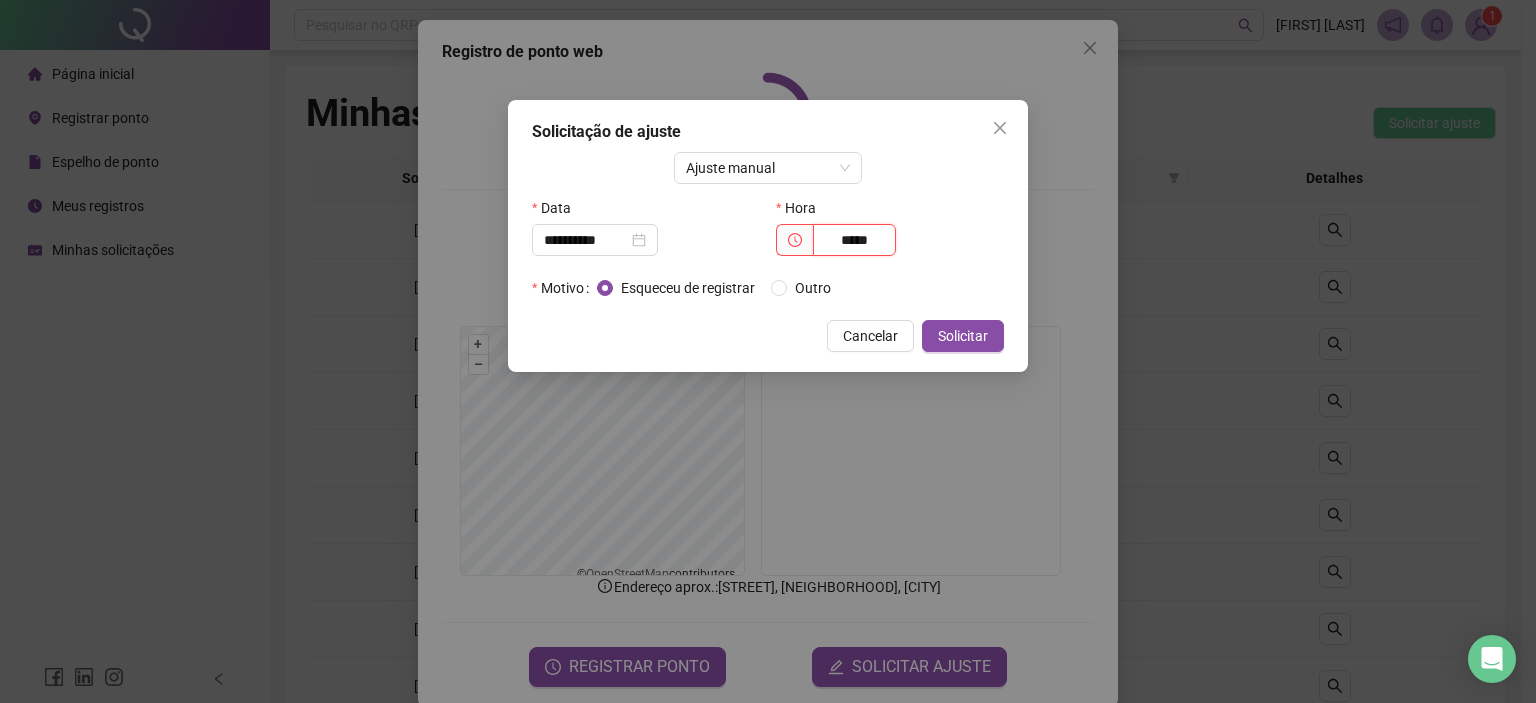 type on "*****" 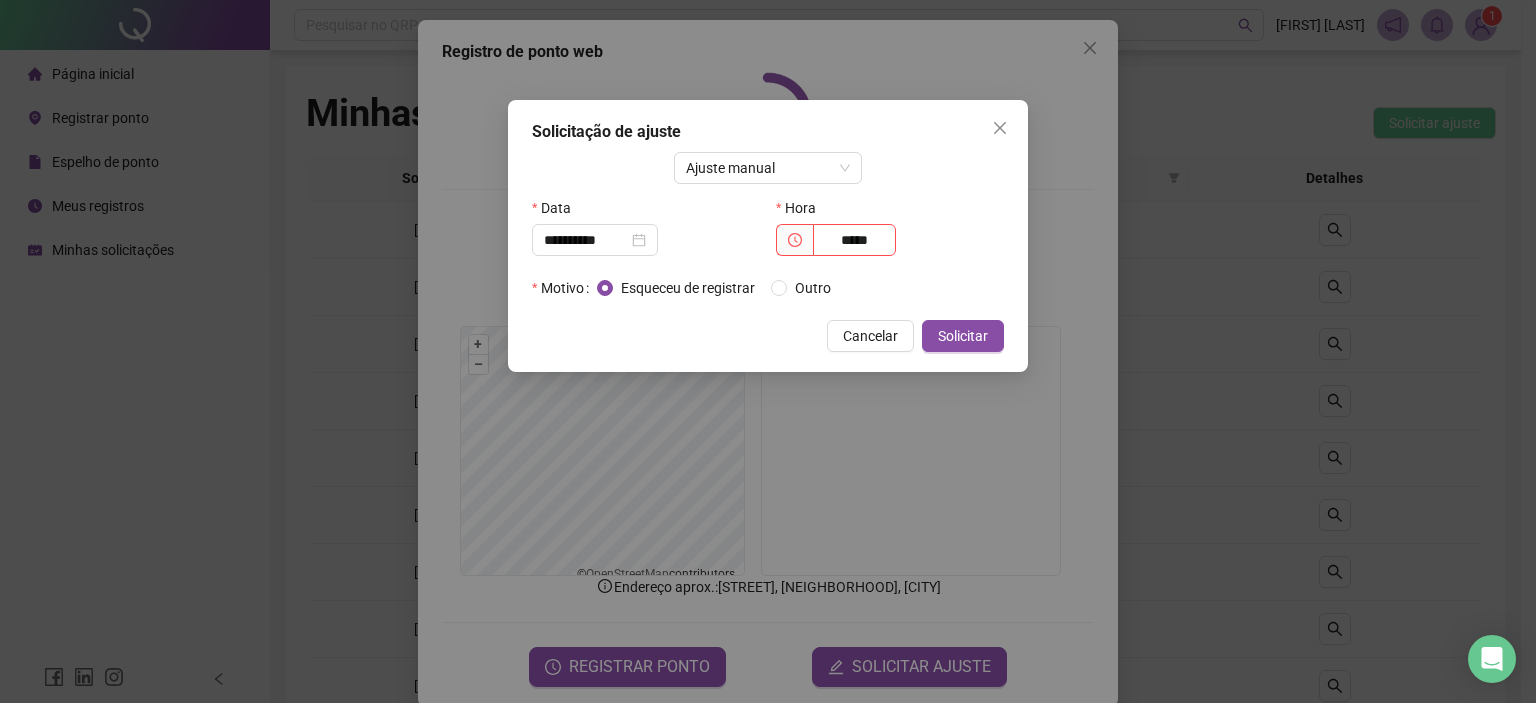 click on "**********" at bounding box center [768, 236] 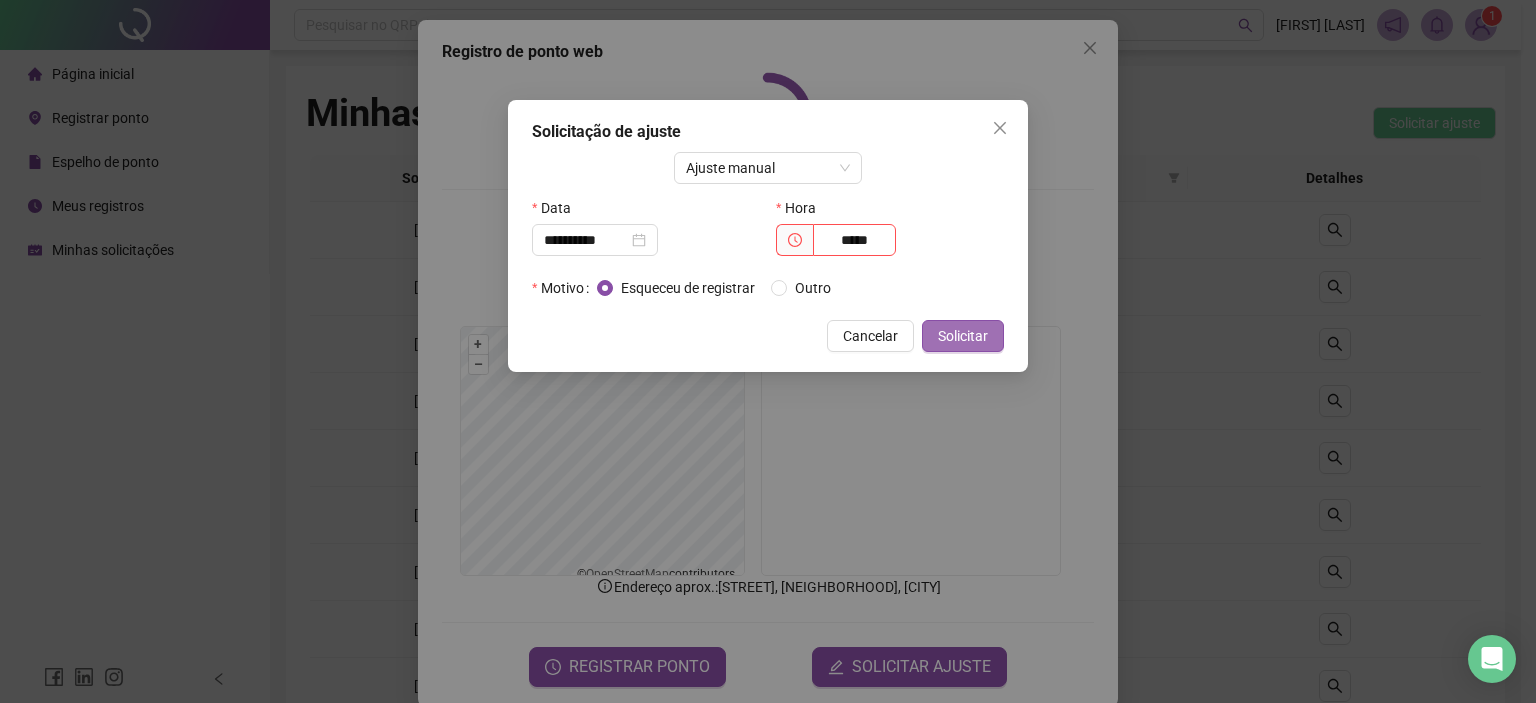 click on "Solicitar" at bounding box center [963, 336] 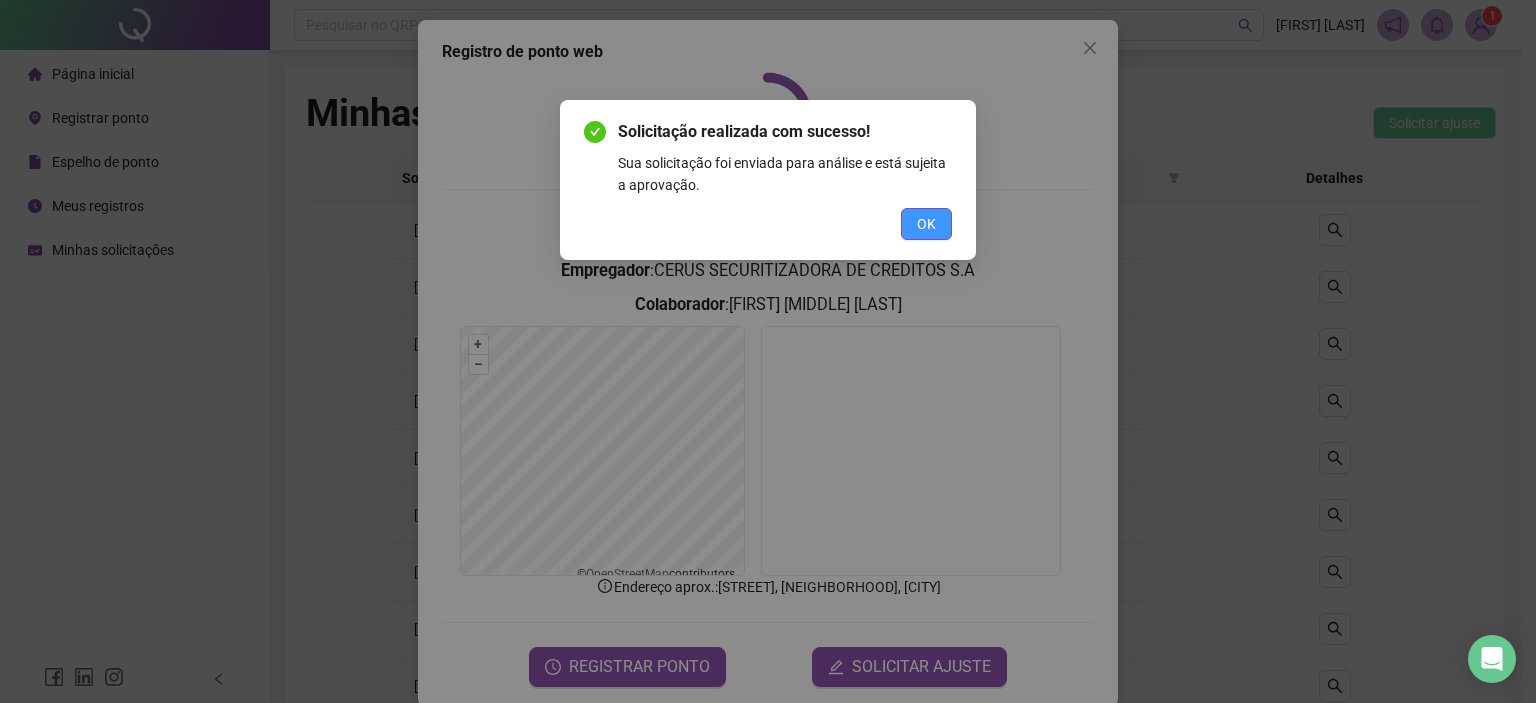 click on "OK" at bounding box center (926, 224) 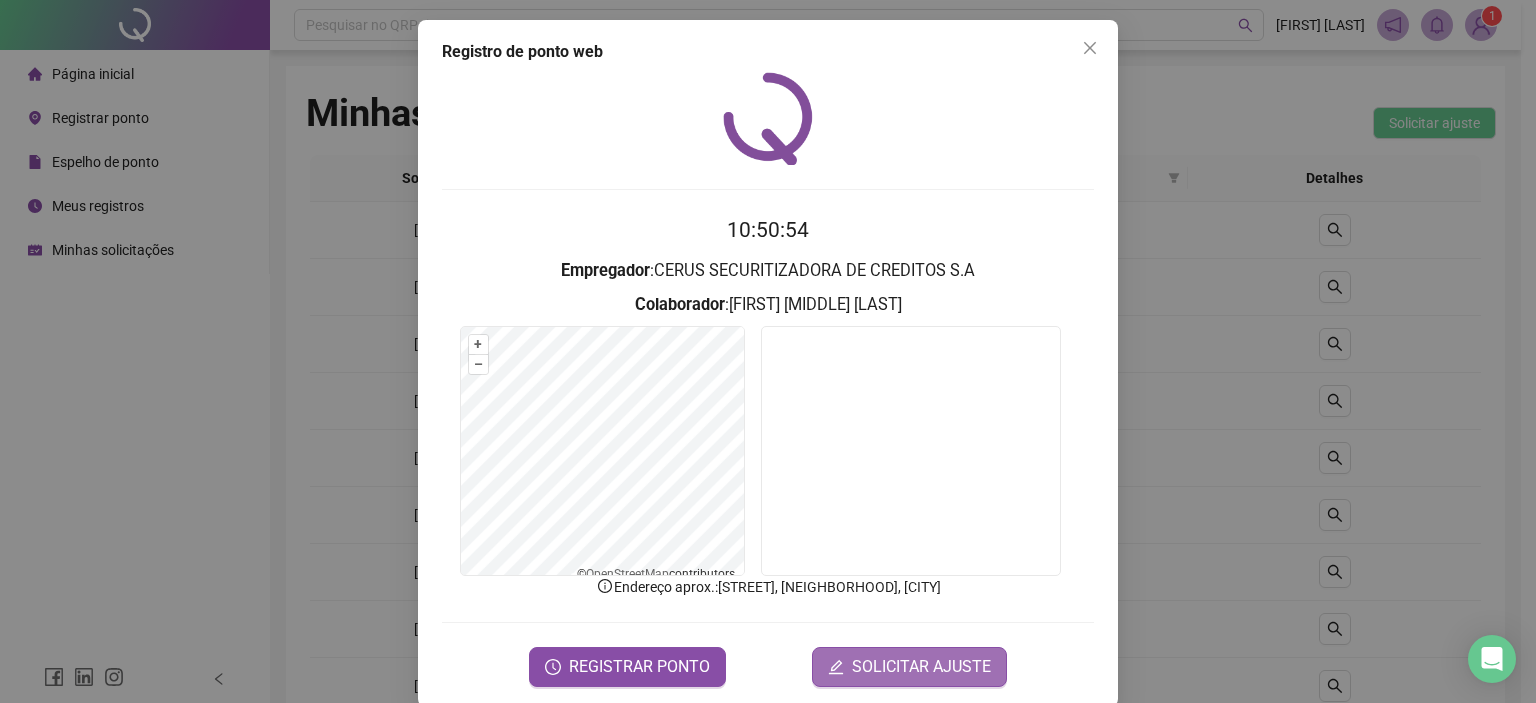 click on "SOLICITAR AJUSTE" at bounding box center [921, 667] 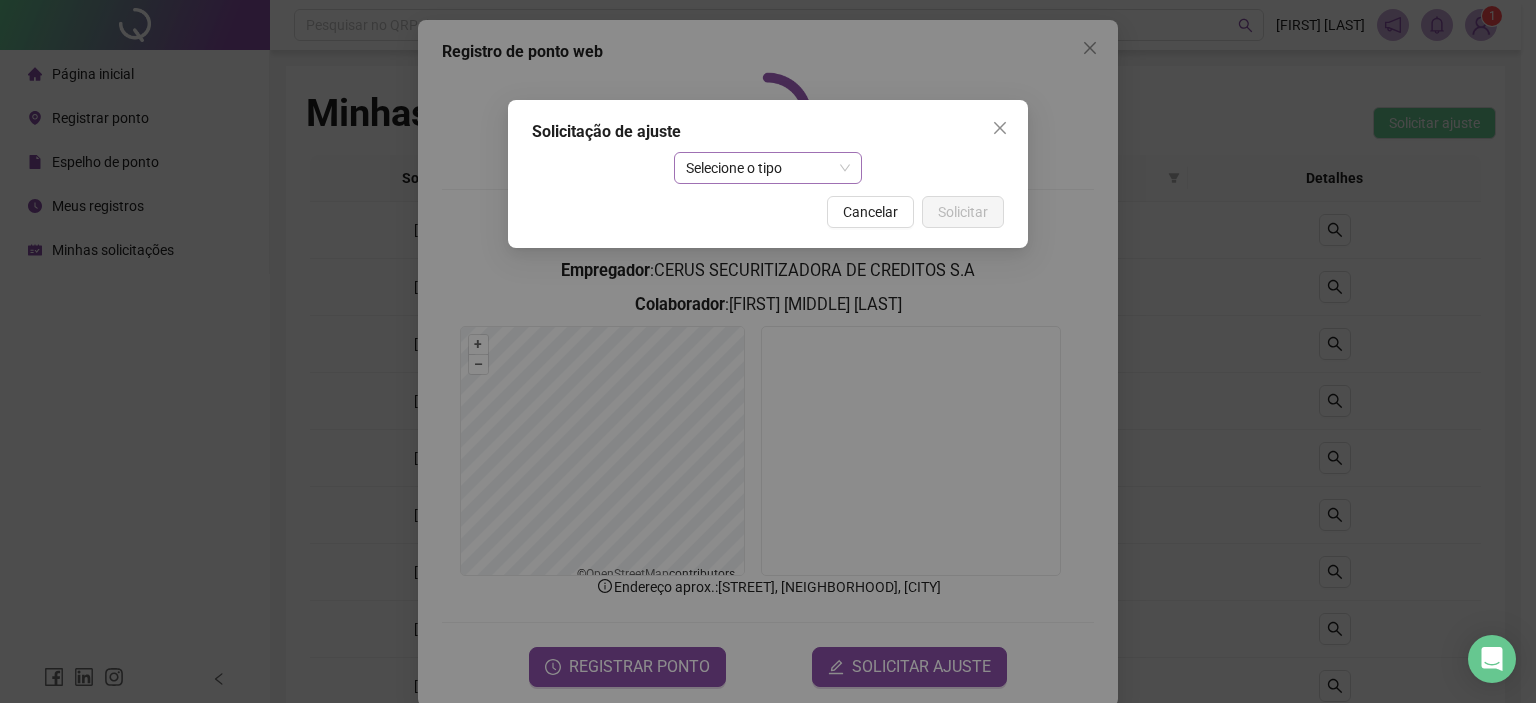 click on "Selecione o tipo" at bounding box center [768, 168] 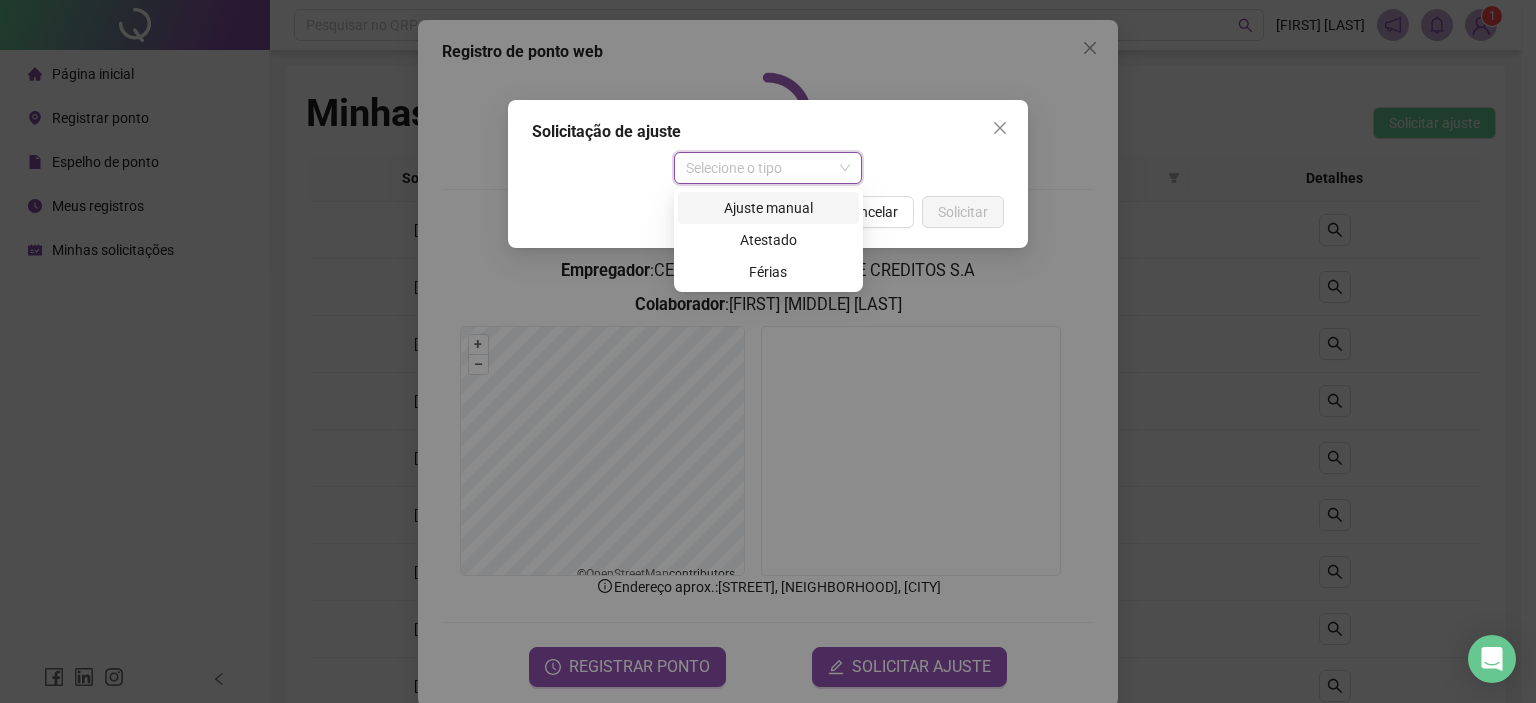 click on "Ajuste manual" at bounding box center [768, 208] 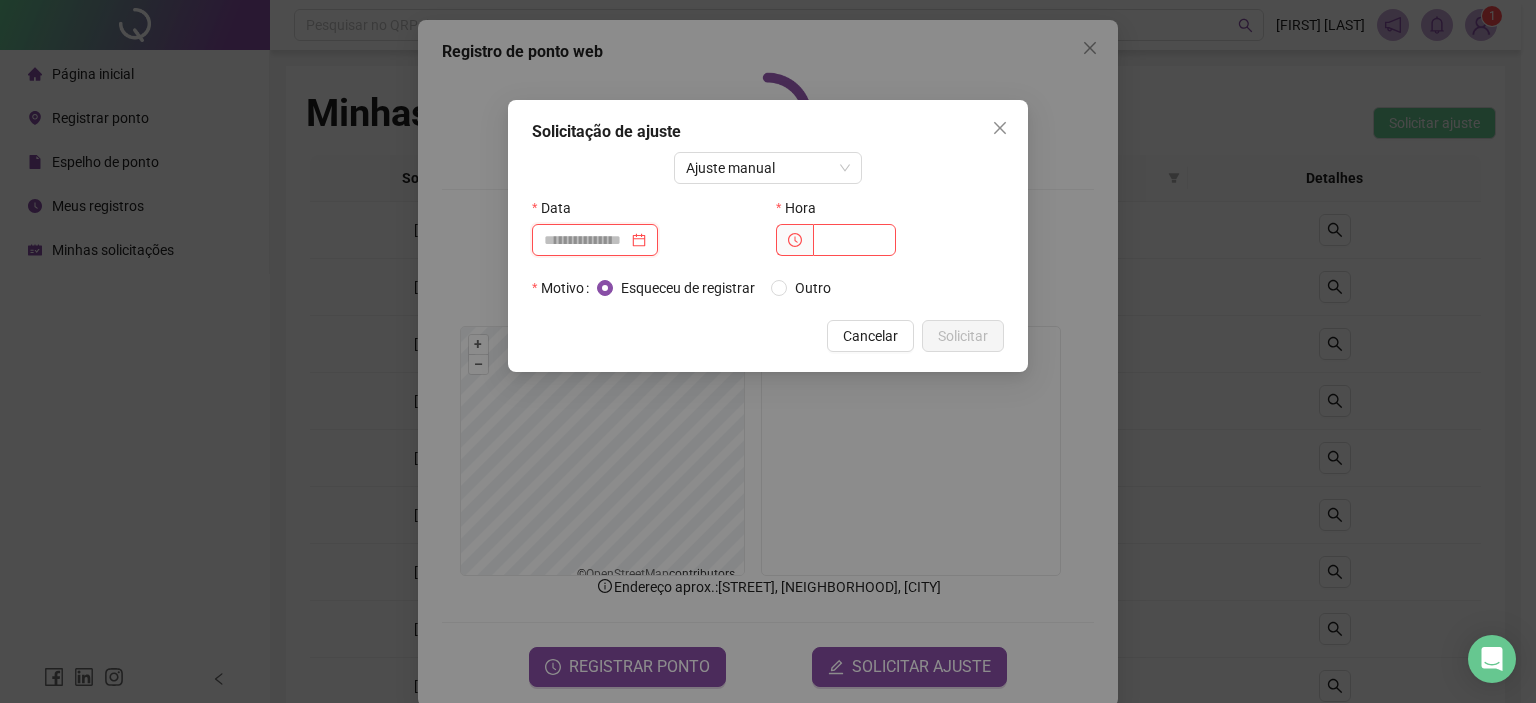 click at bounding box center (586, 240) 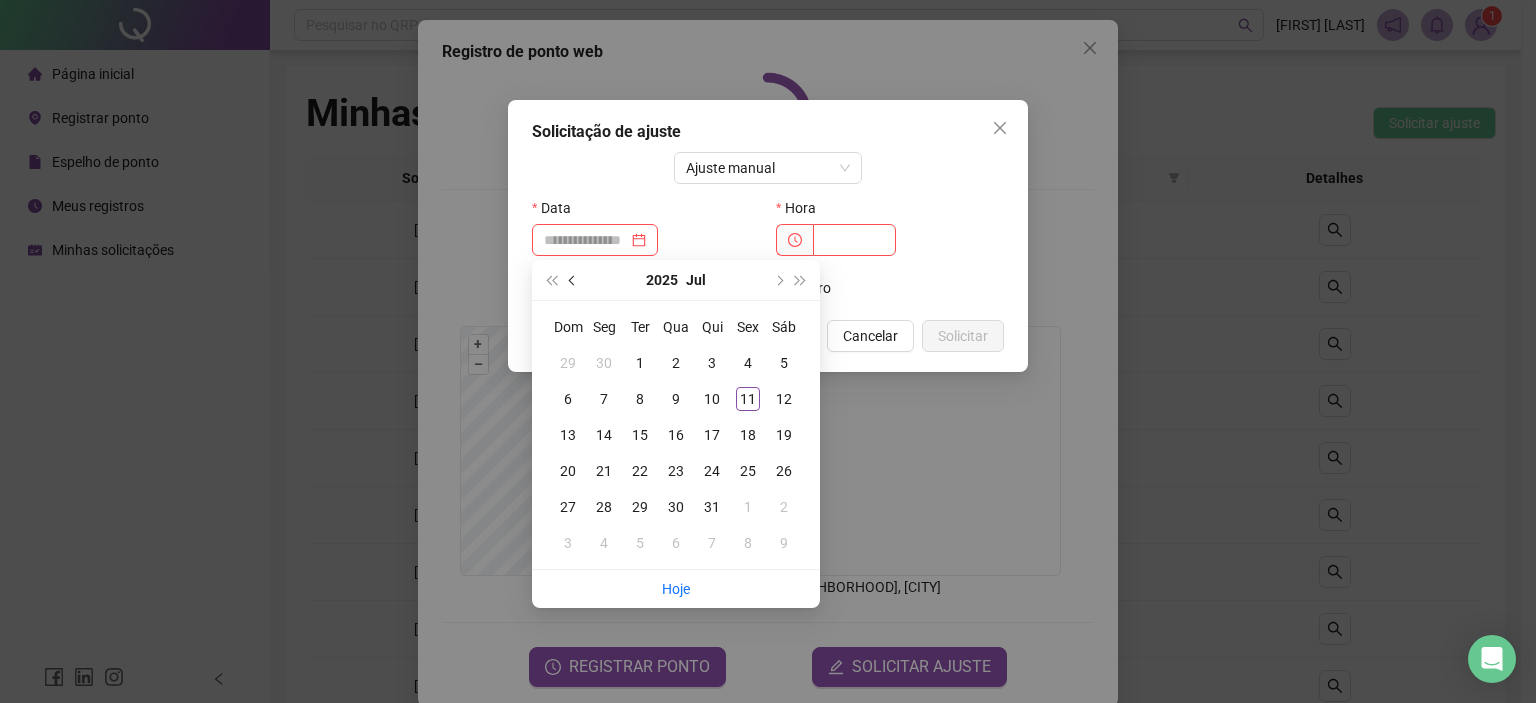 click at bounding box center (574, 280) 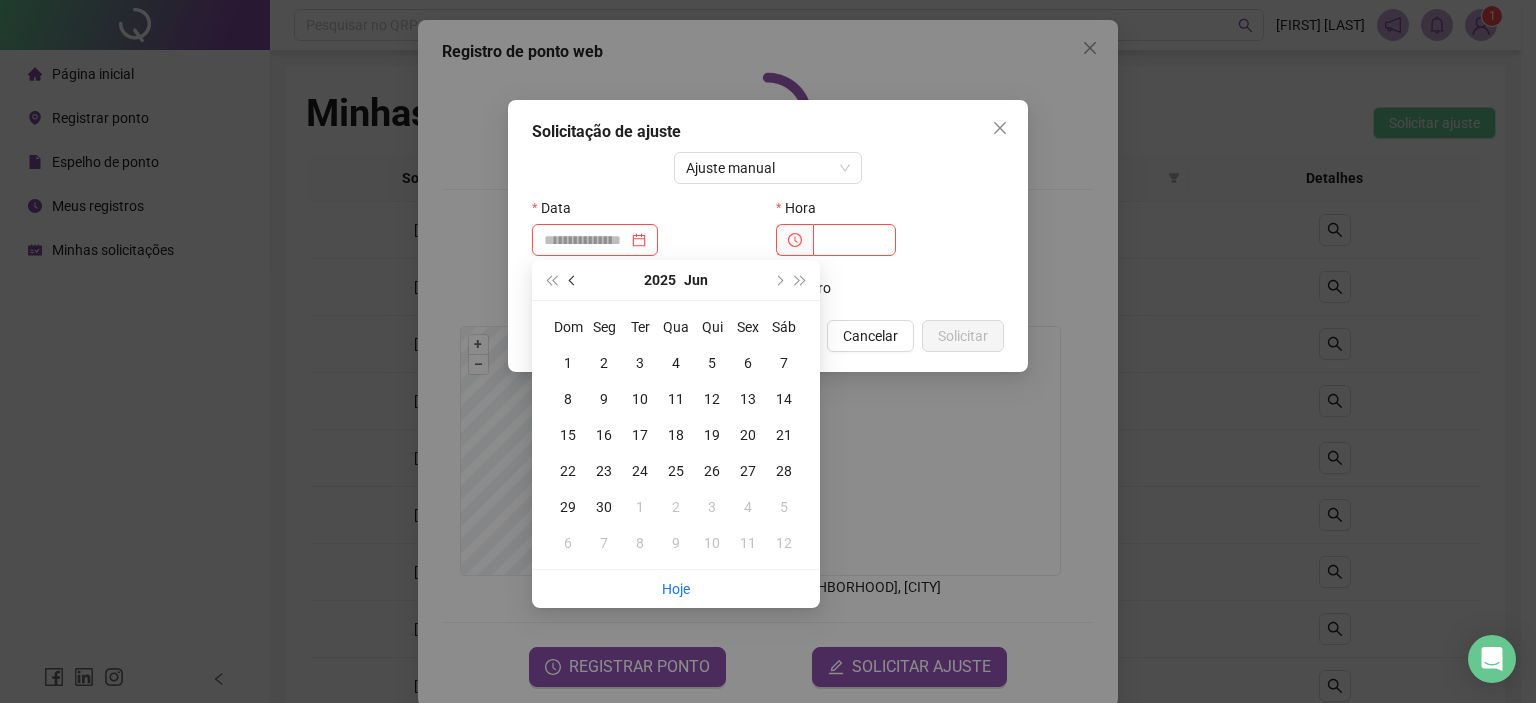 click at bounding box center (574, 280) 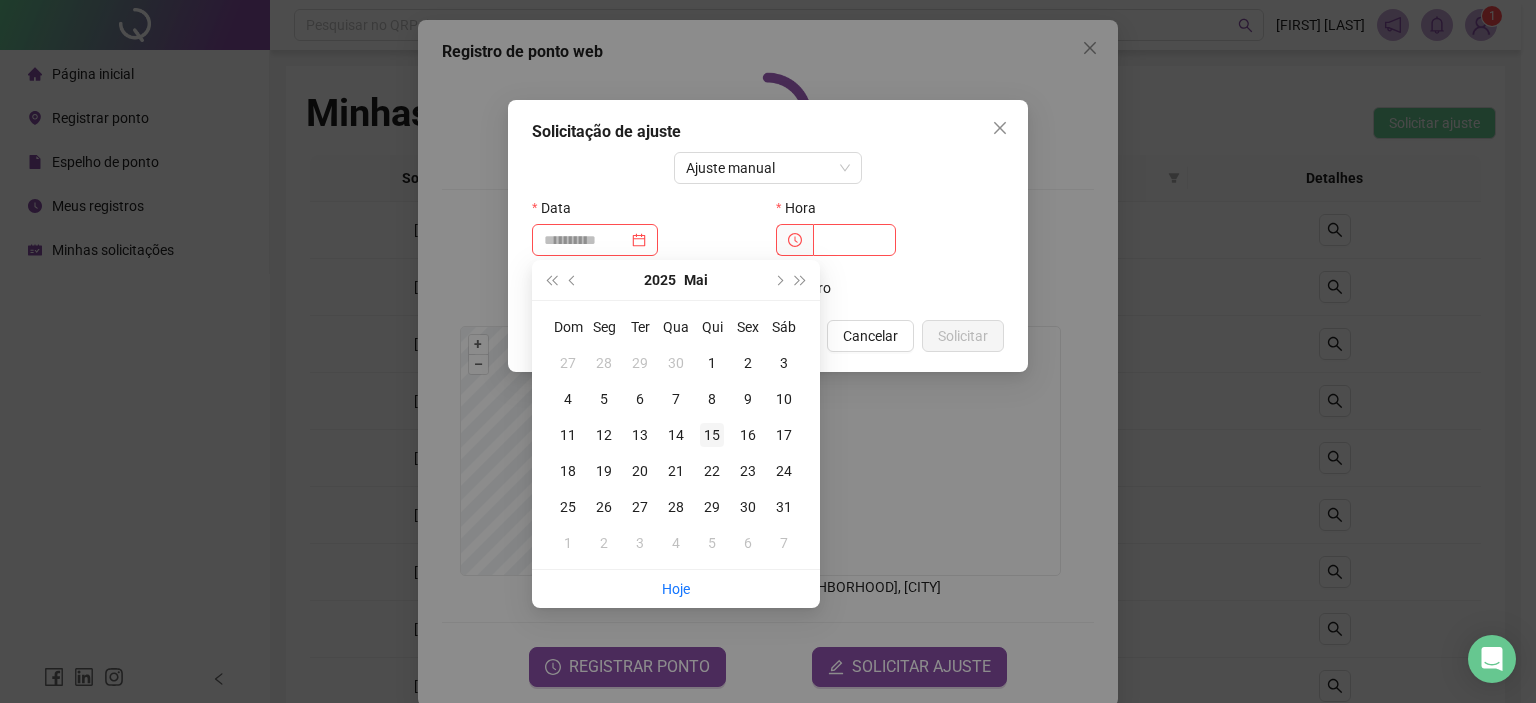 click on "15" at bounding box center [712, 435] 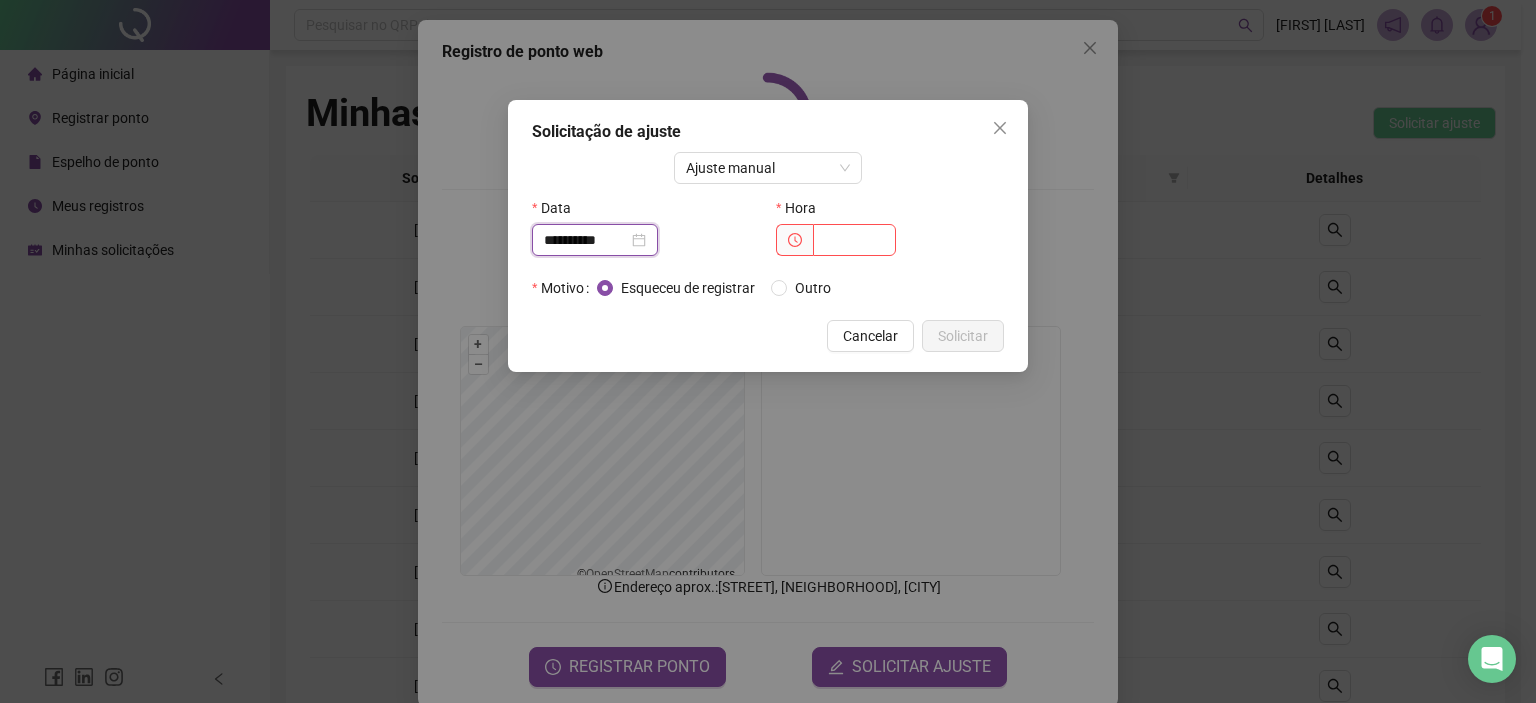 click on "**********" at bounding box center (586, 240) 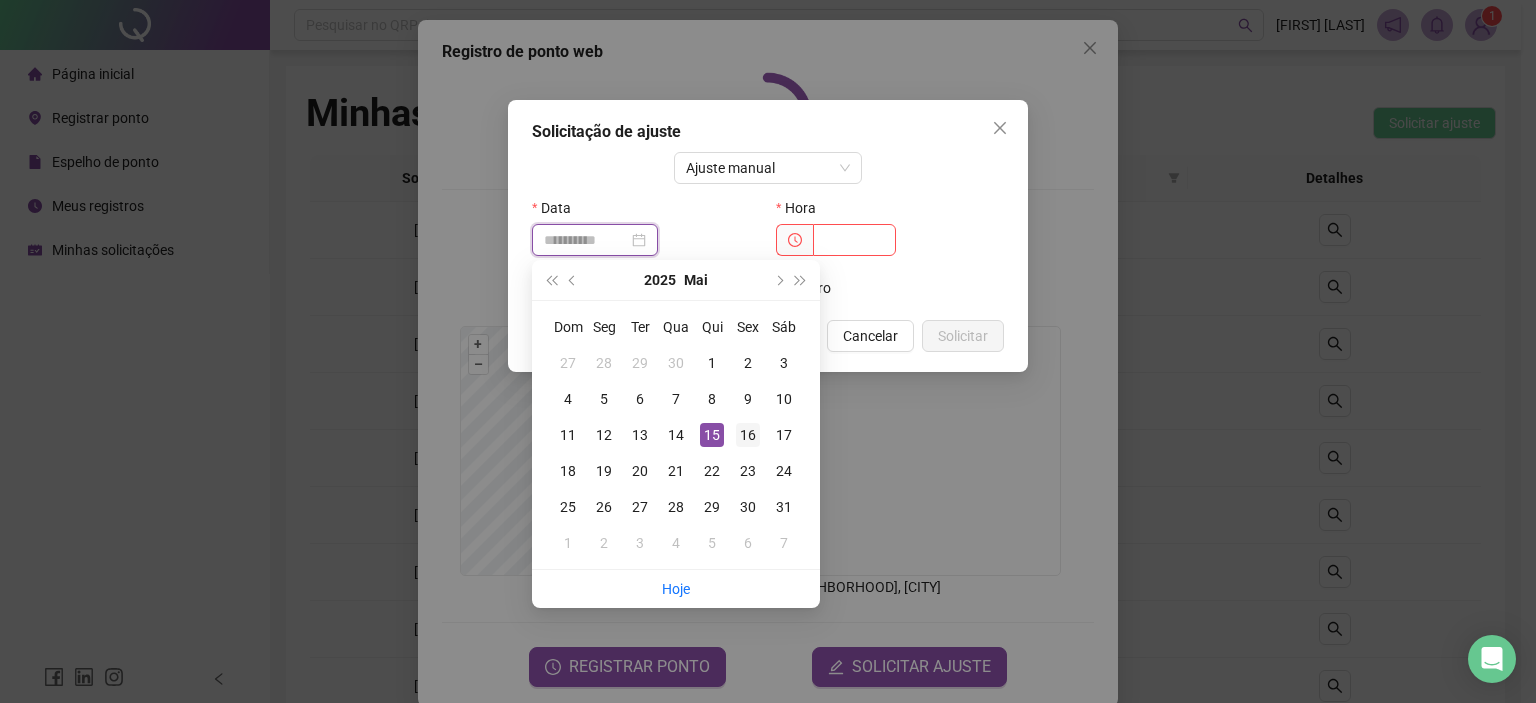 type on "**********" 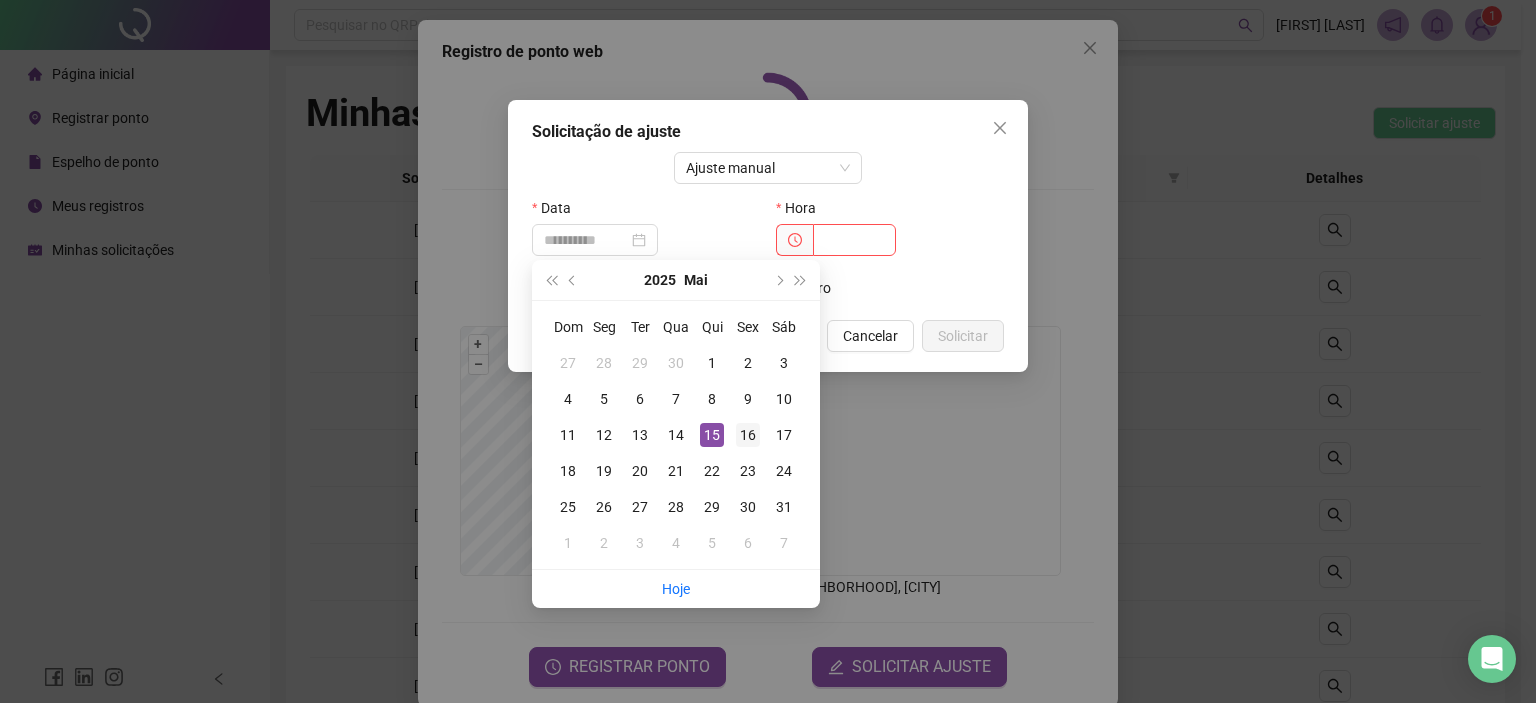 click on "16" at bounding box center (748, 435) 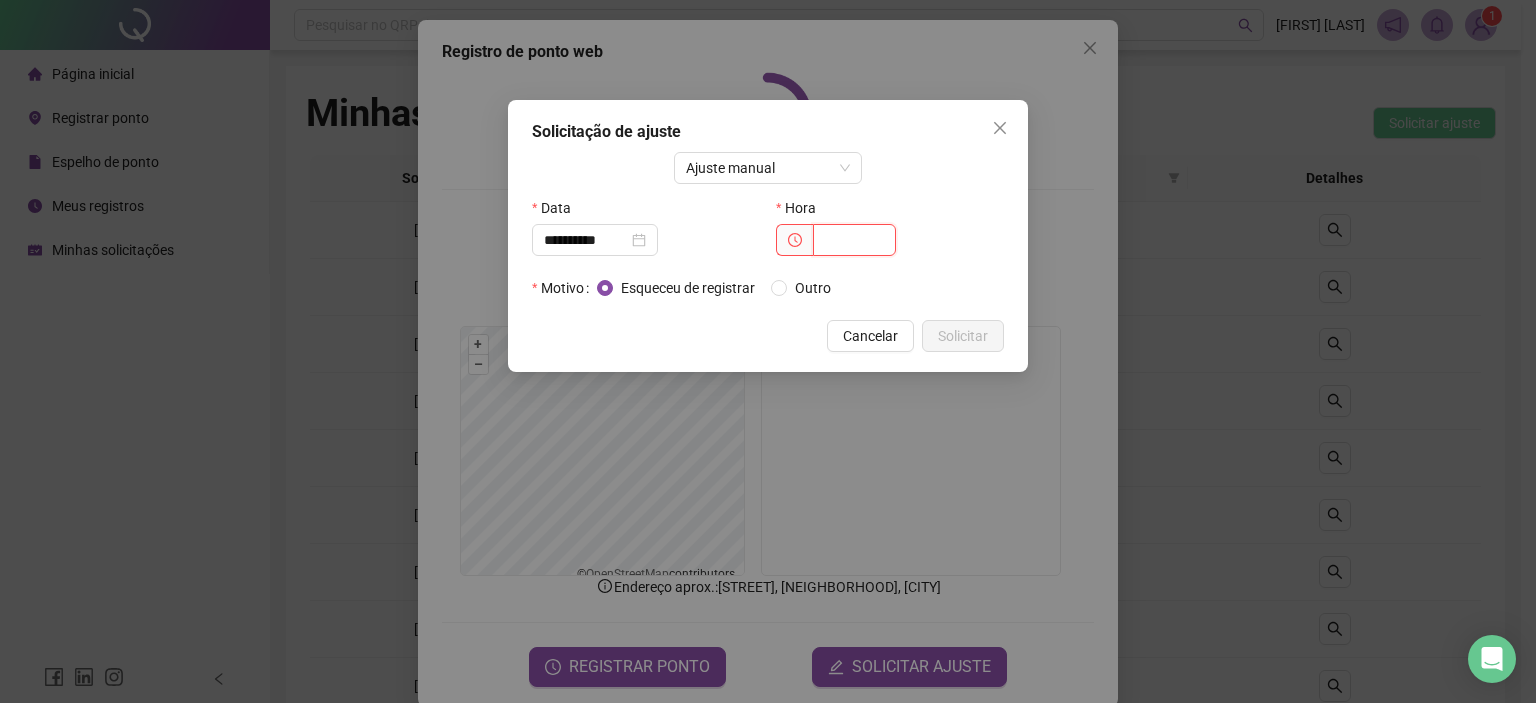 click at bounding box center (854, 240) 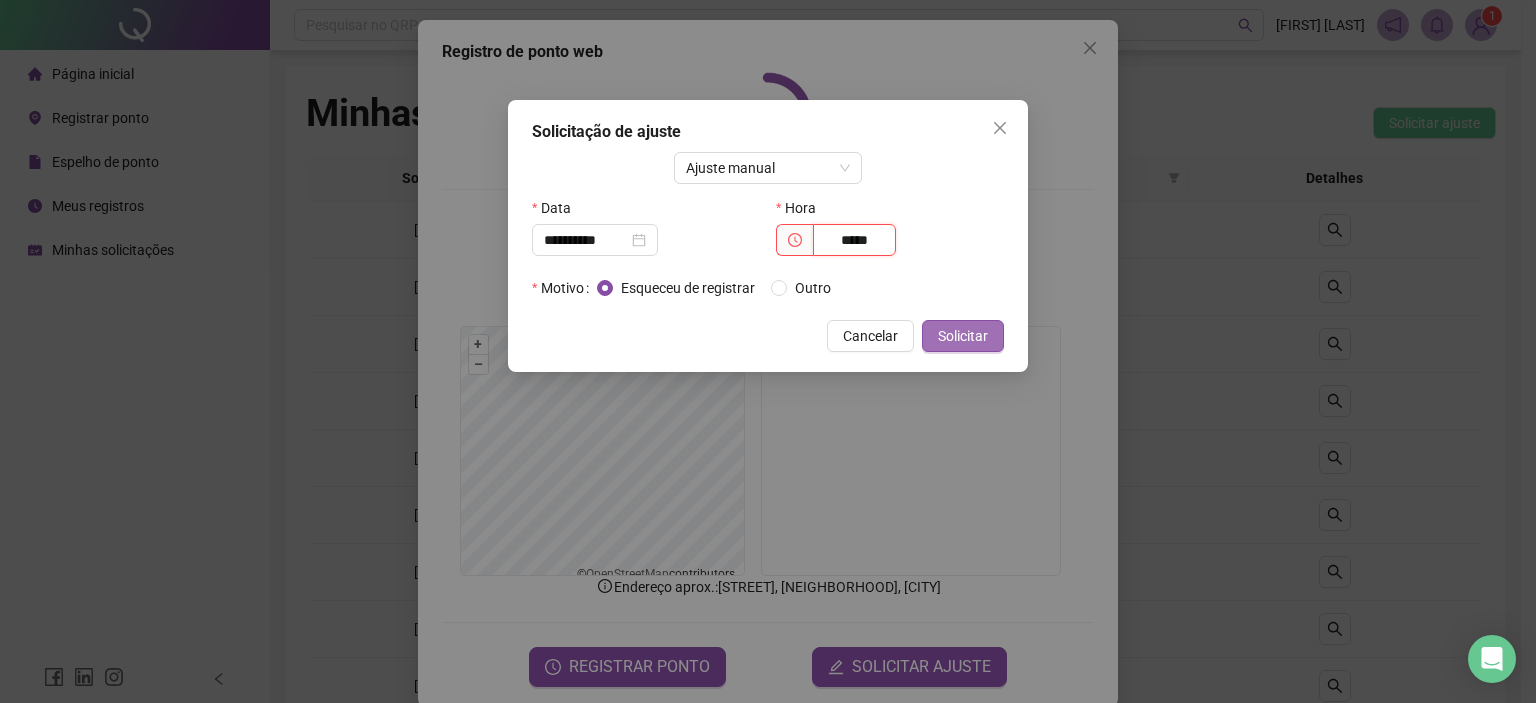 type on "*****" 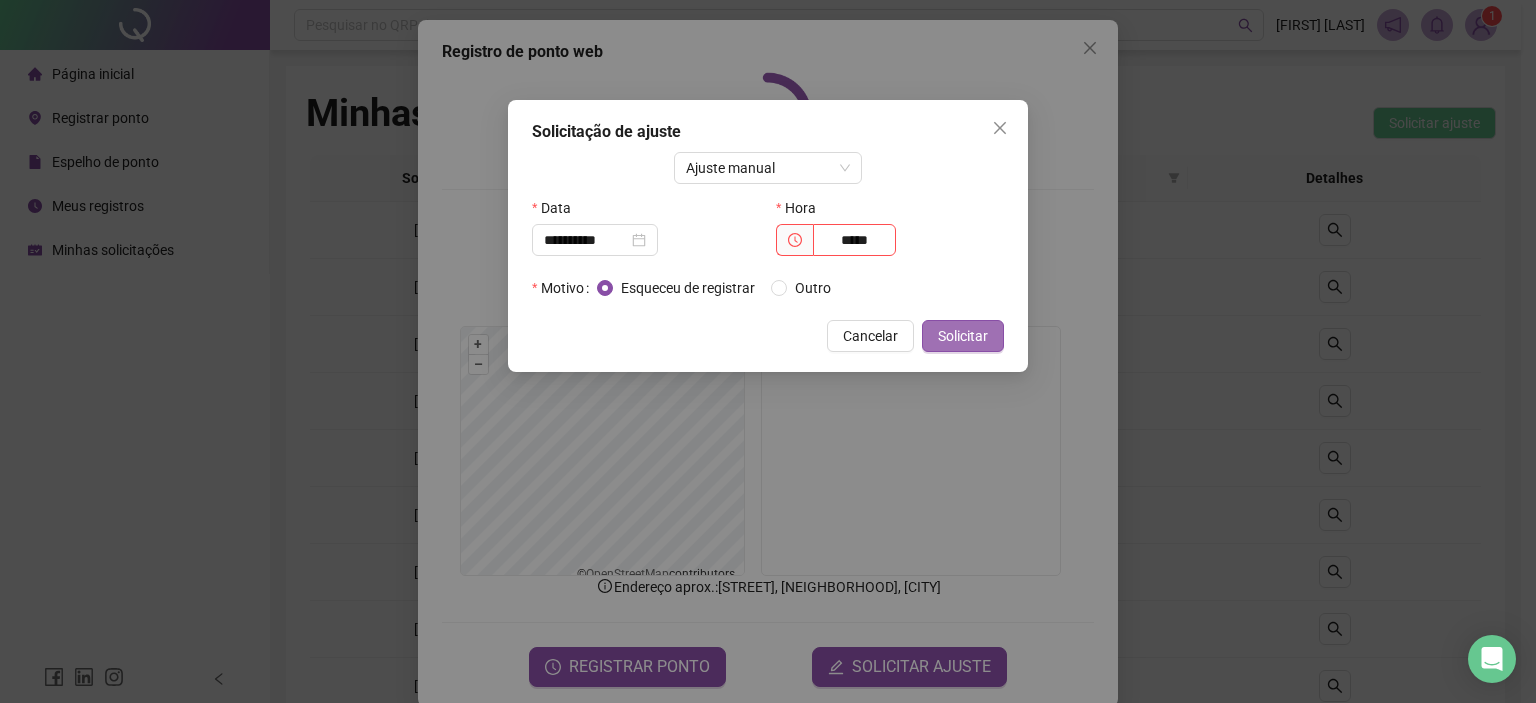 click on "Solicitar" at bounding box center (963, 336) 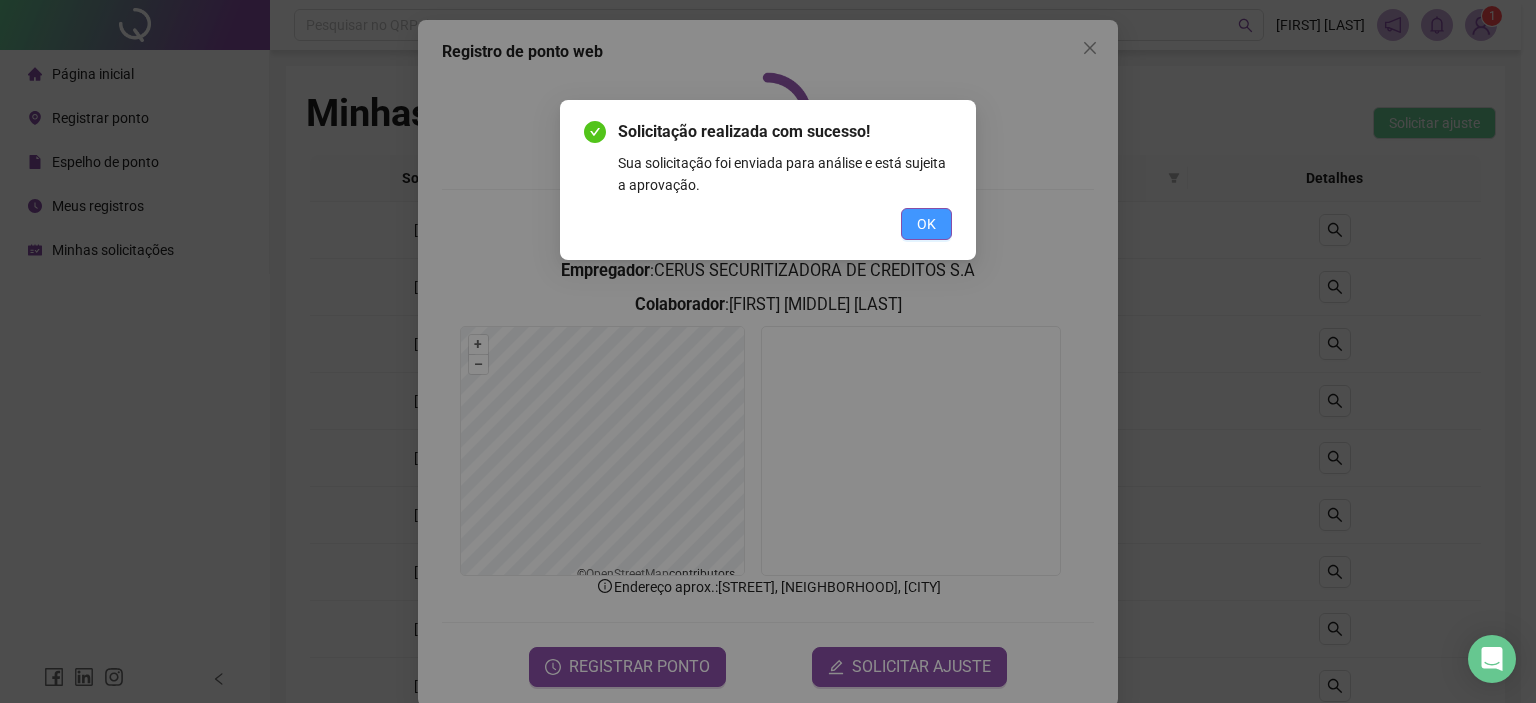 click on "OK" at bounding box center (926, 224) 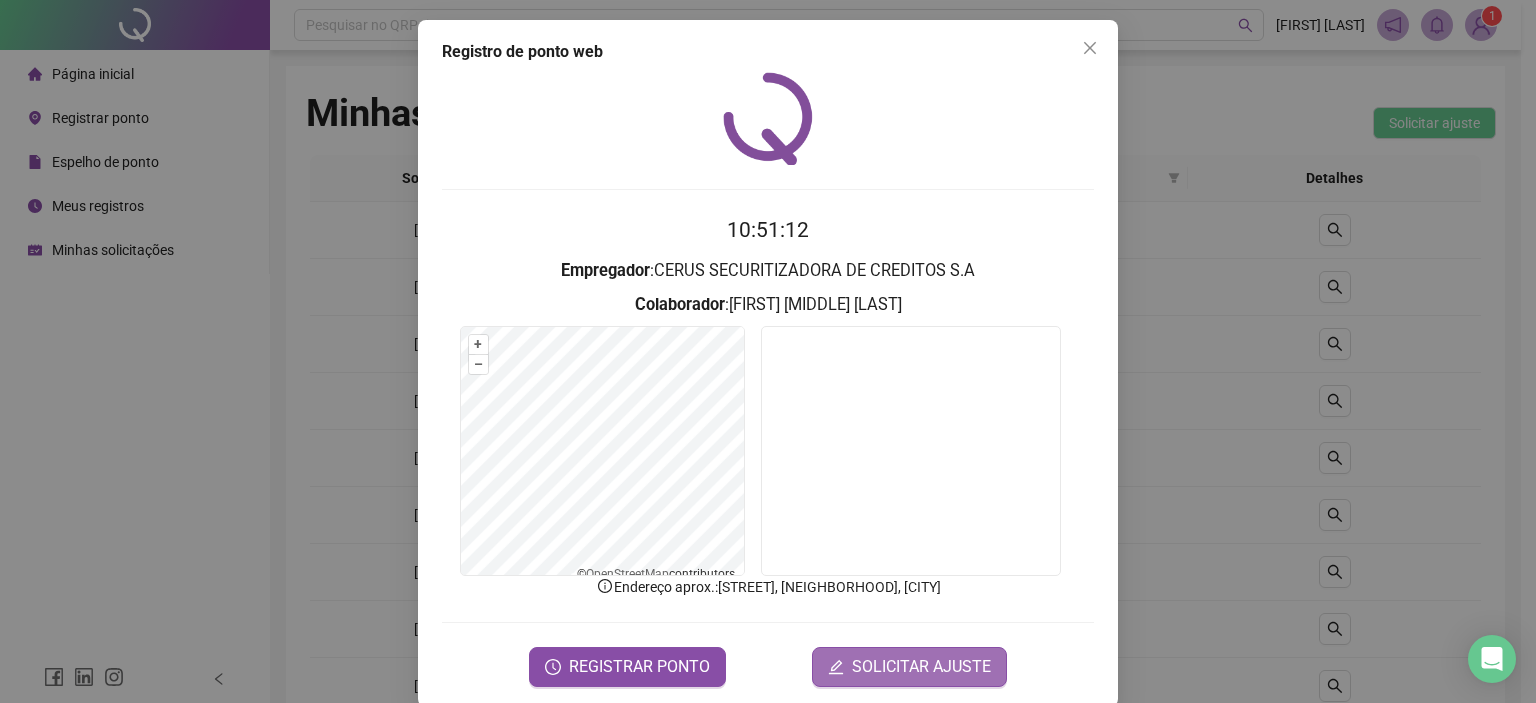 click on "SOLICITAR AJUSTE" at bounding box center [921, 667] 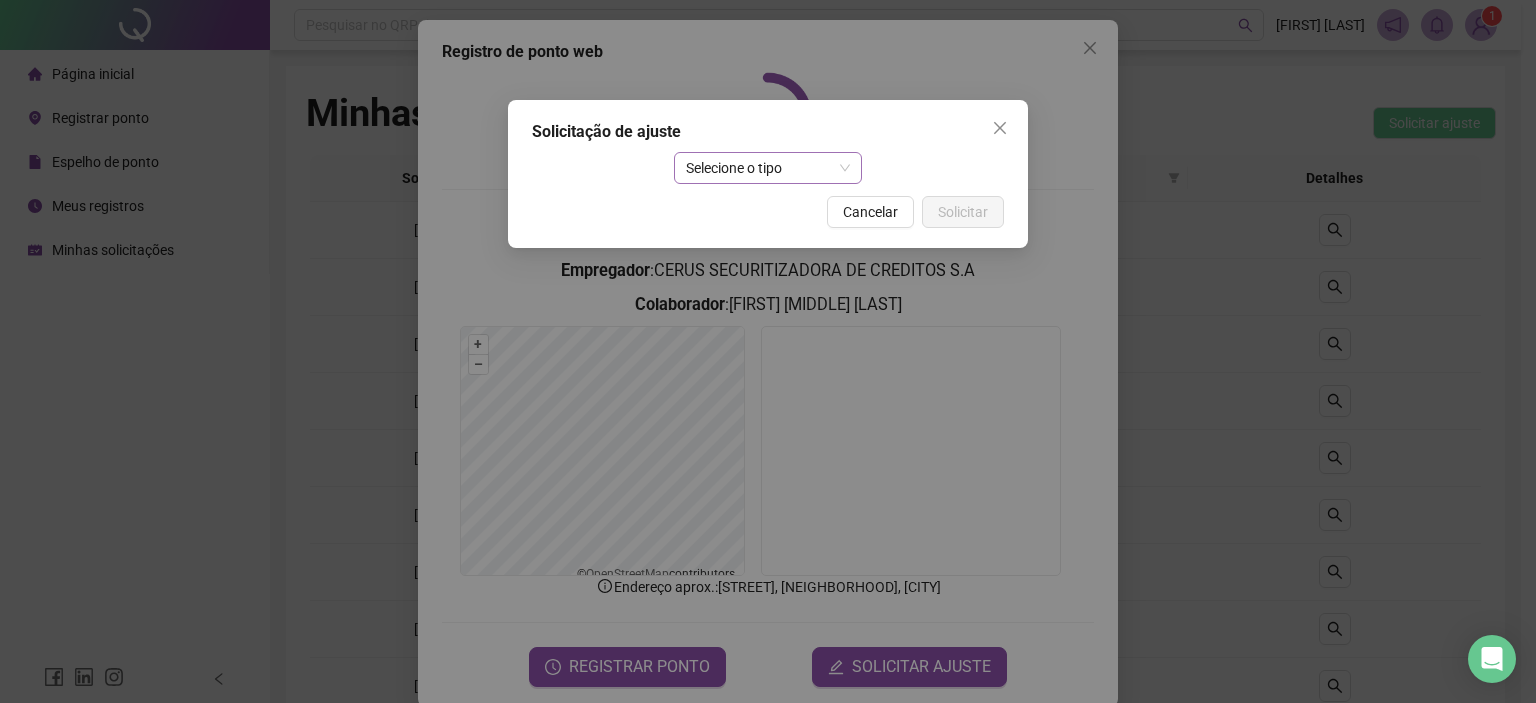 click on "Selecione o tipo" at bounding box center (768, 168) 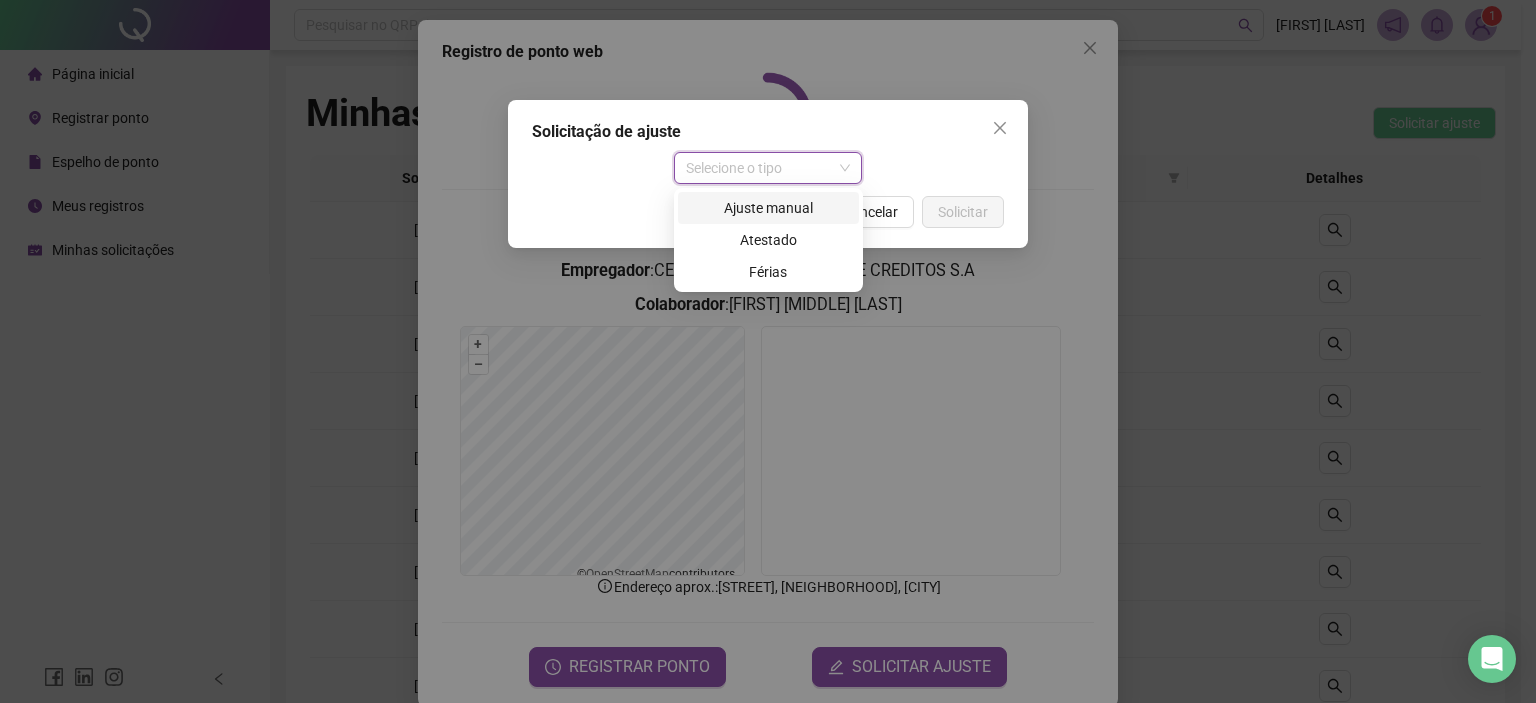 click on "Ajuste manual" at bounding box center [768, 208] 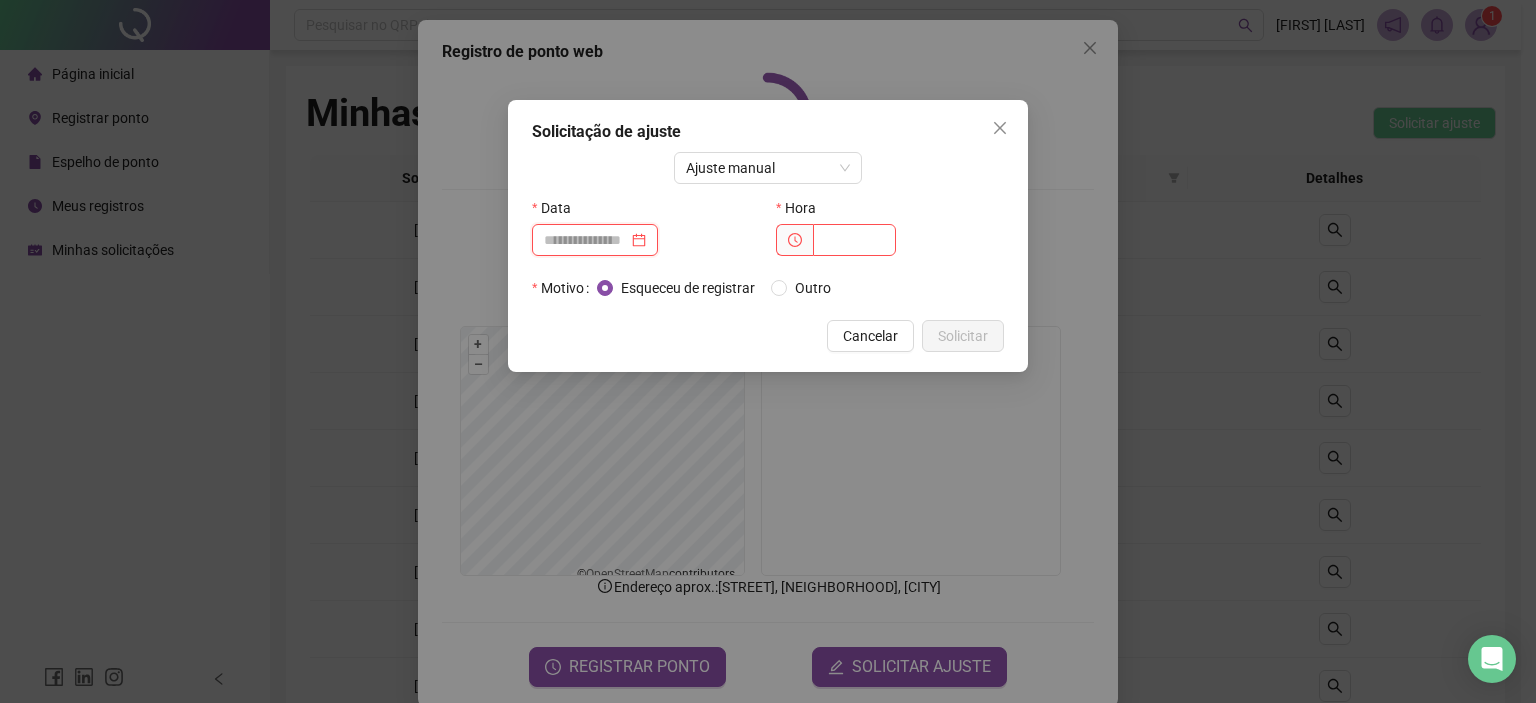 click at bounding box center (586, 240) 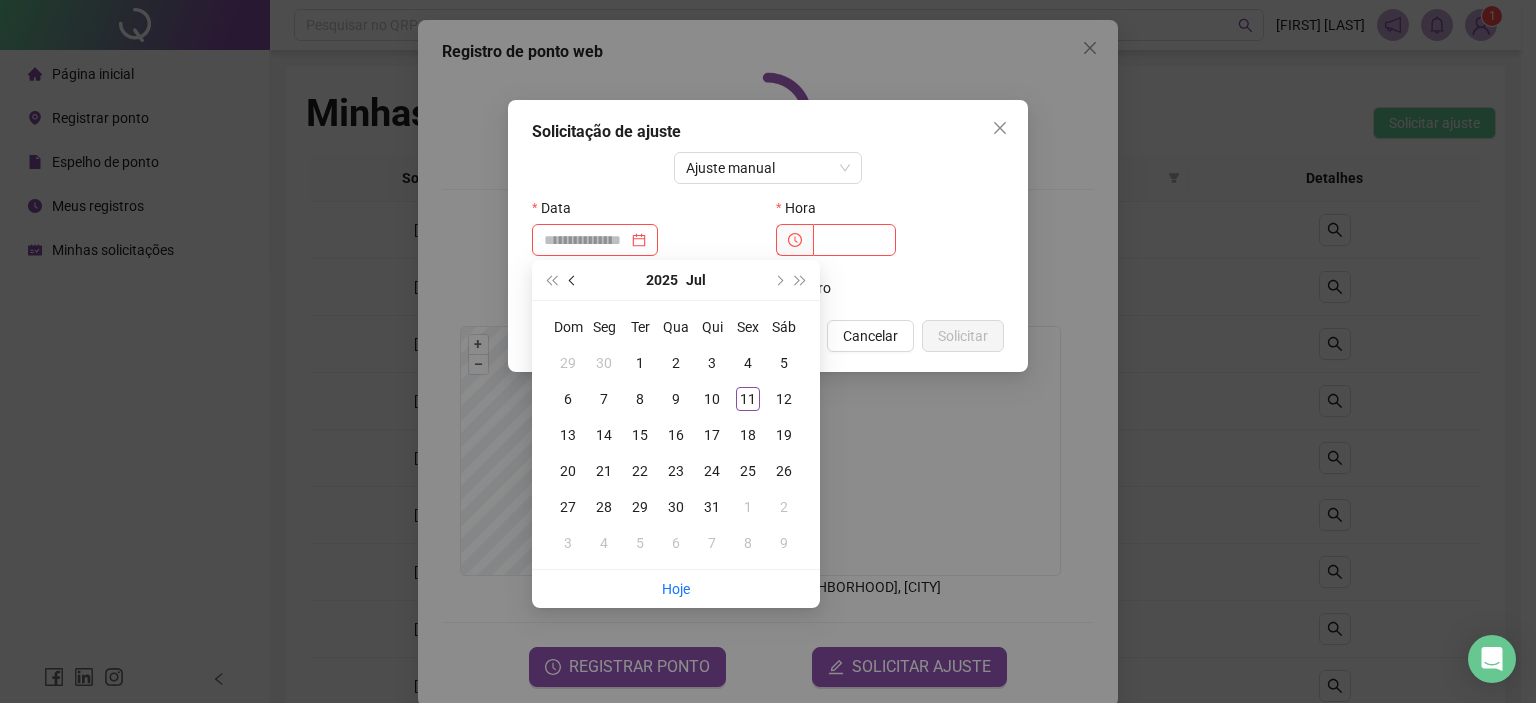click at bounding box center (573, 280) 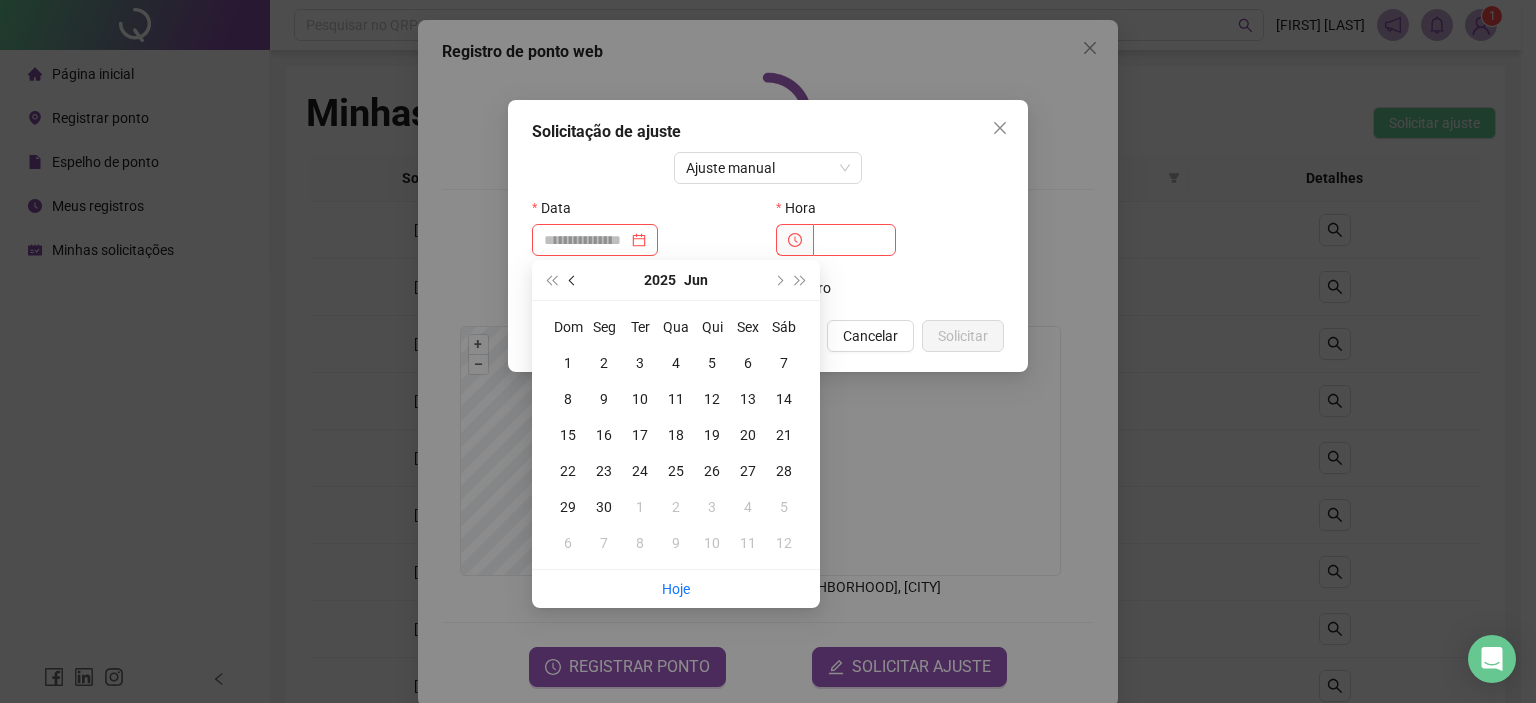 click at bounding box center (573, 280) 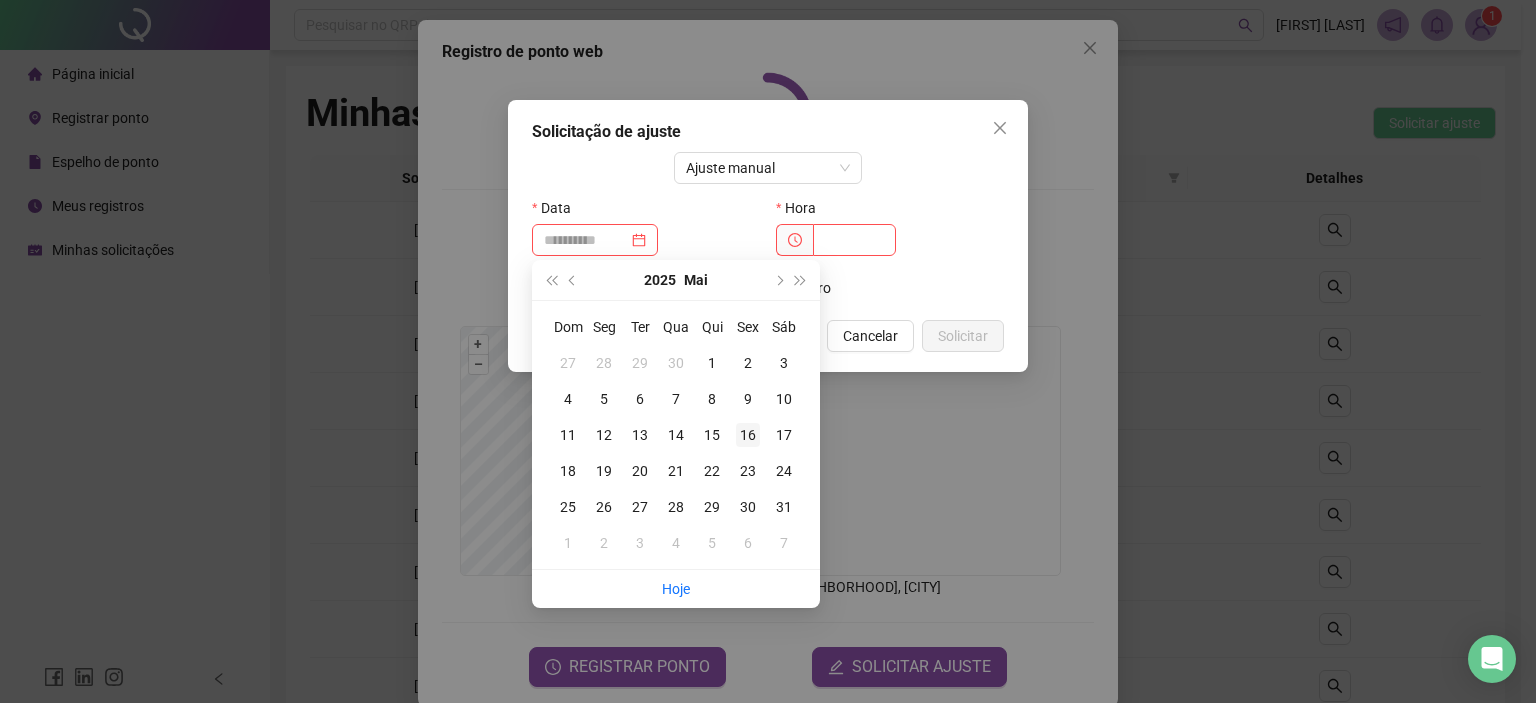 type on "**********" 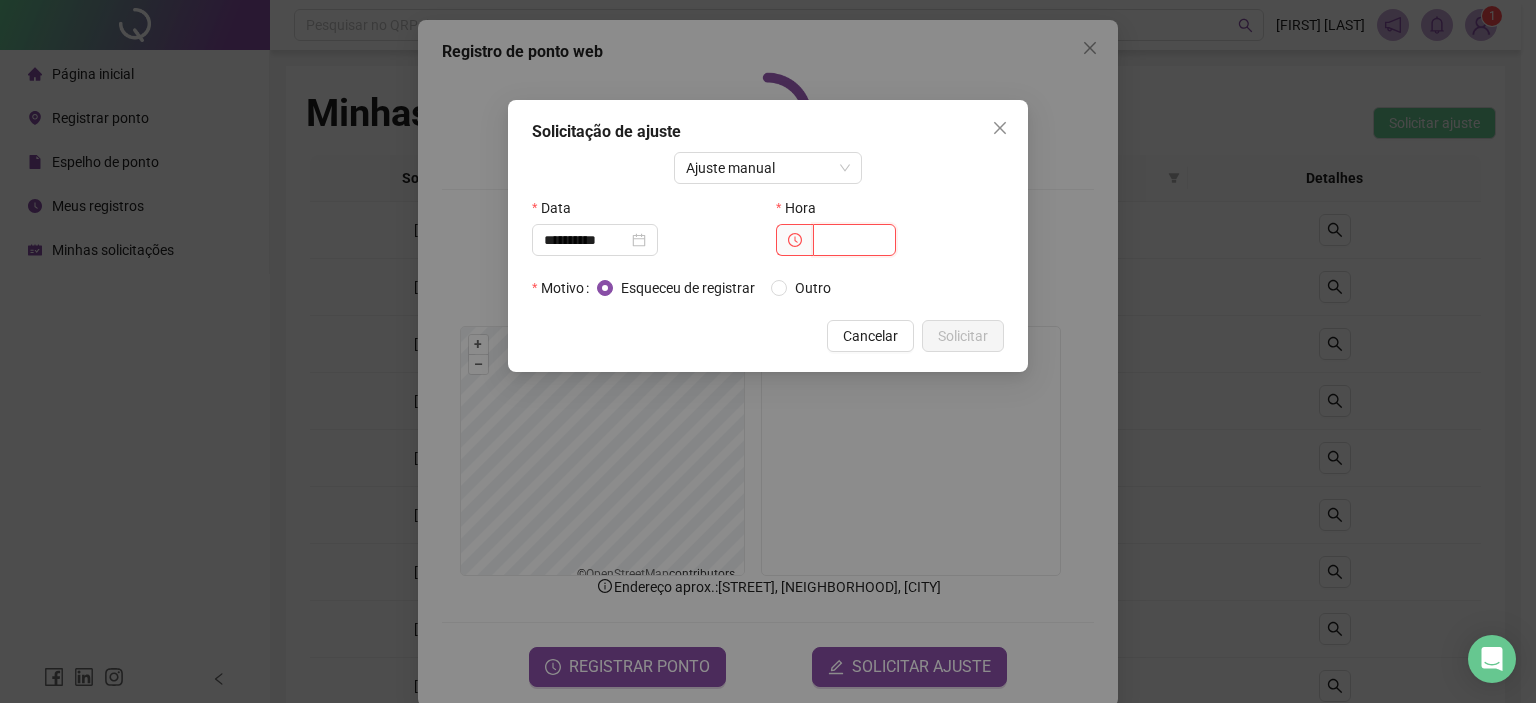 drag, startPoint x: 828, startPoint y: 251, endPoint x: 869, endPoint y: 241, distance: 42.201897 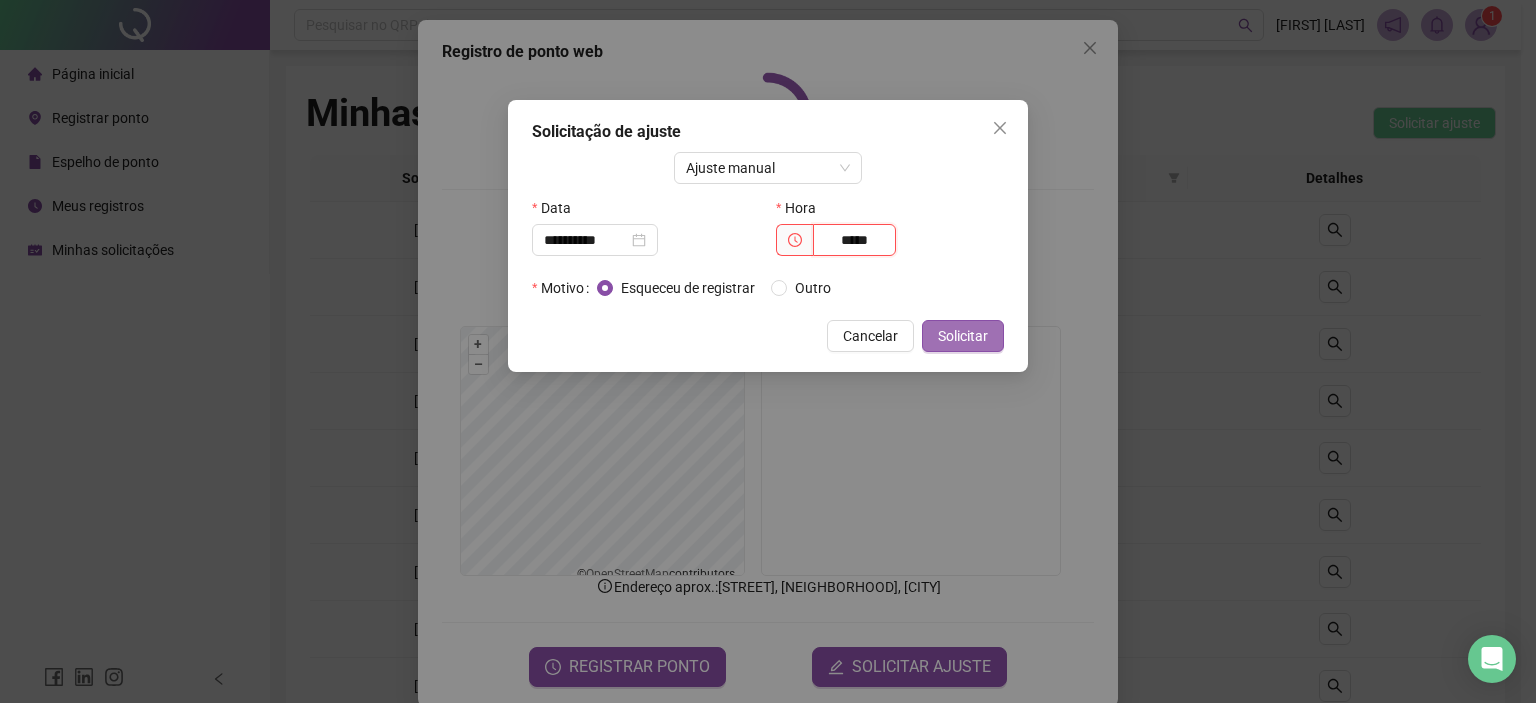 type on "*****" 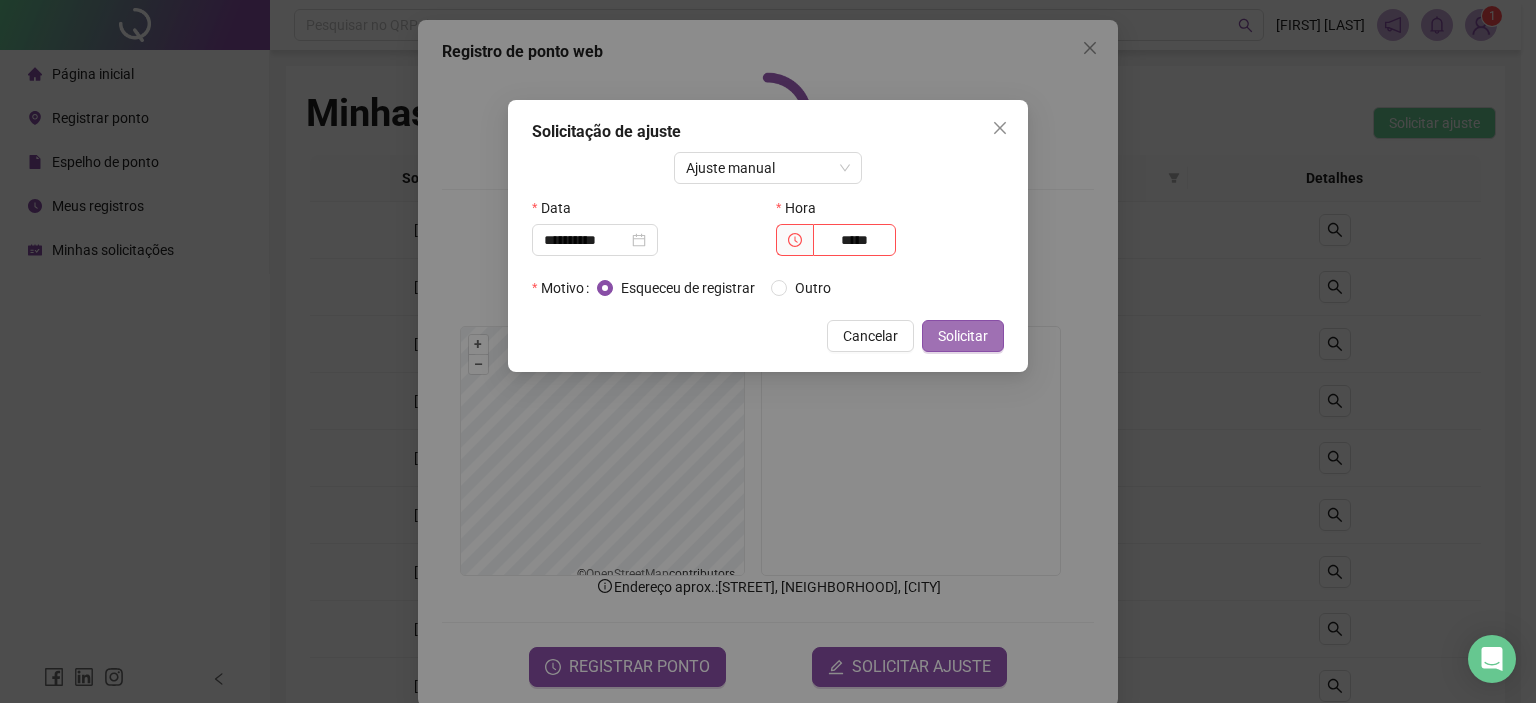 click on "Solicitar" at bounding box center (963, 336) 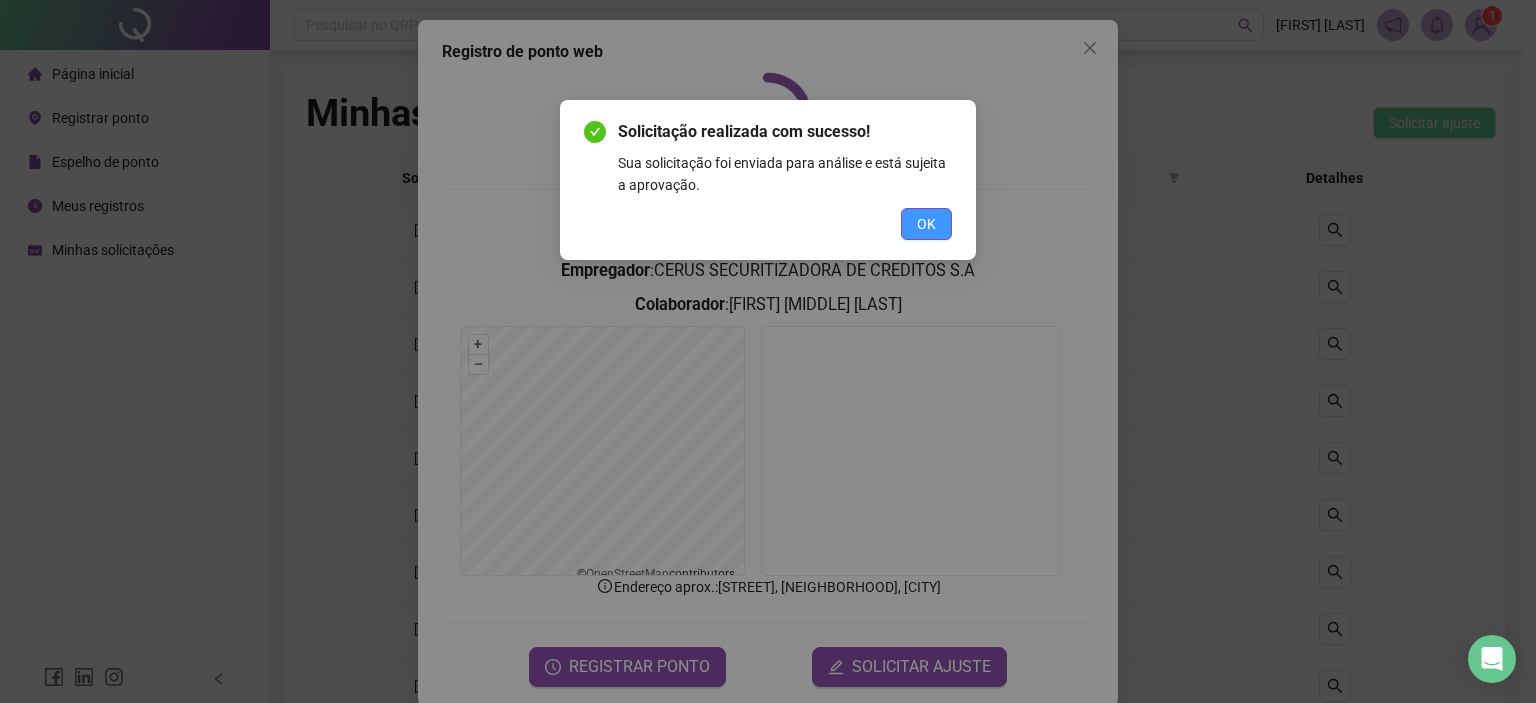 click on "OK" at bounding box center (926, 224) 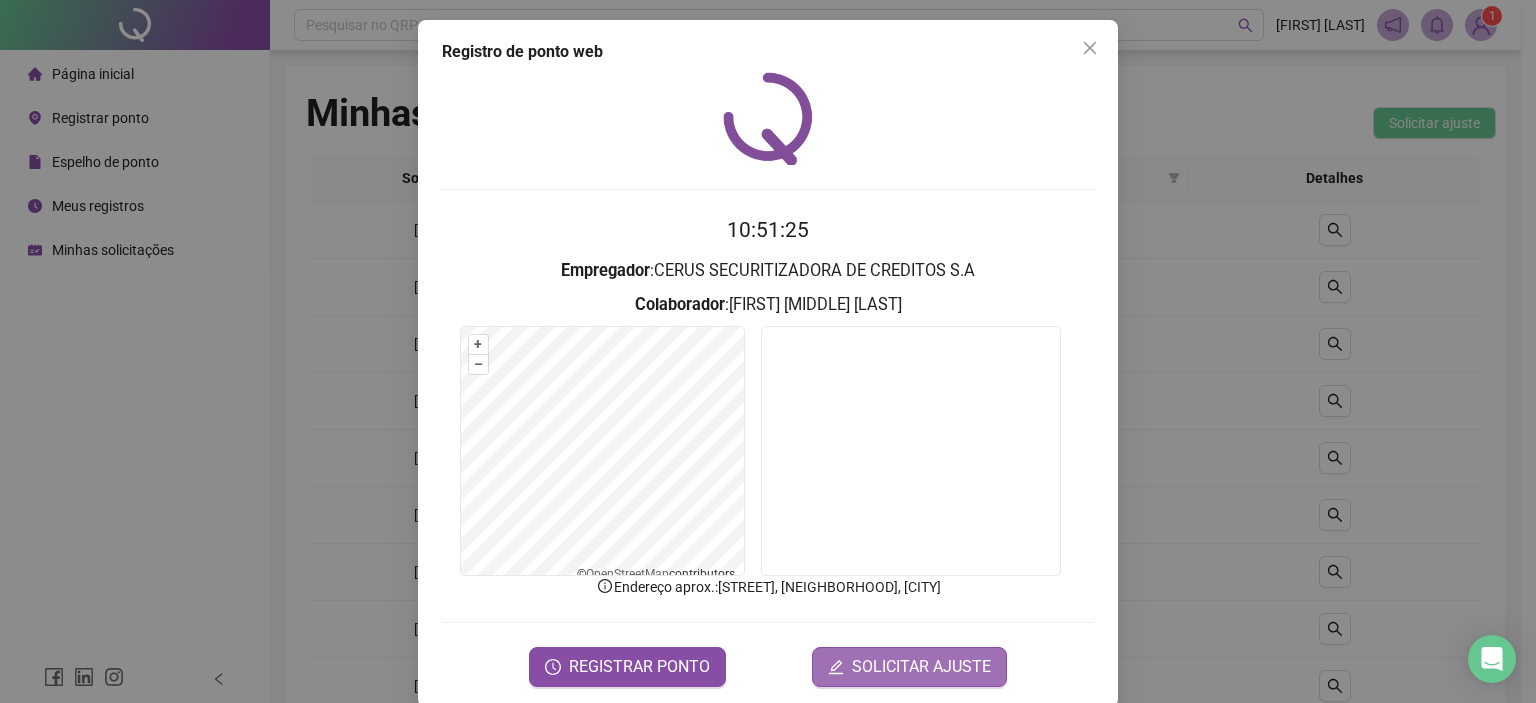 click on "SOLICITAR AJUSTE" at bounding box center [909, 667] 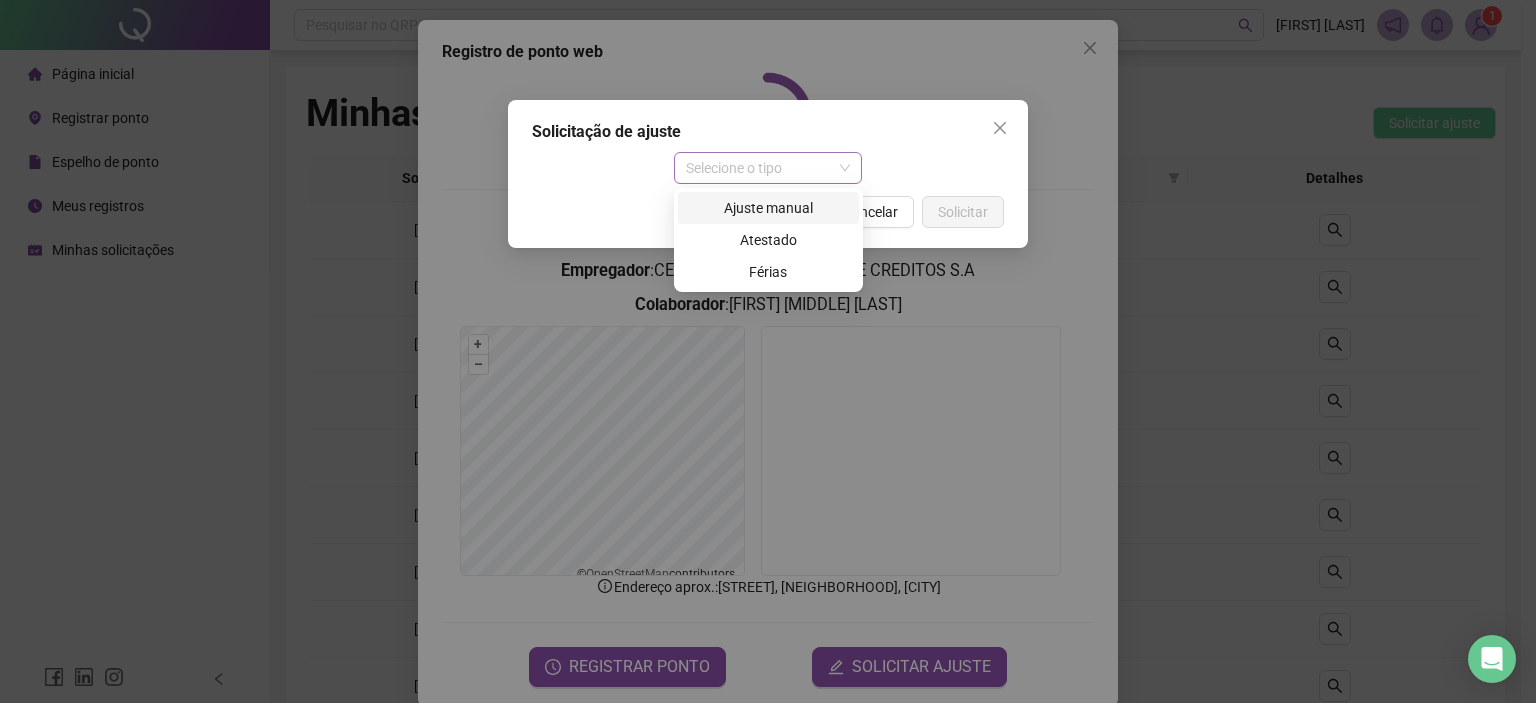 click on "Selecione o tipo" at bounding box center [768, 168] 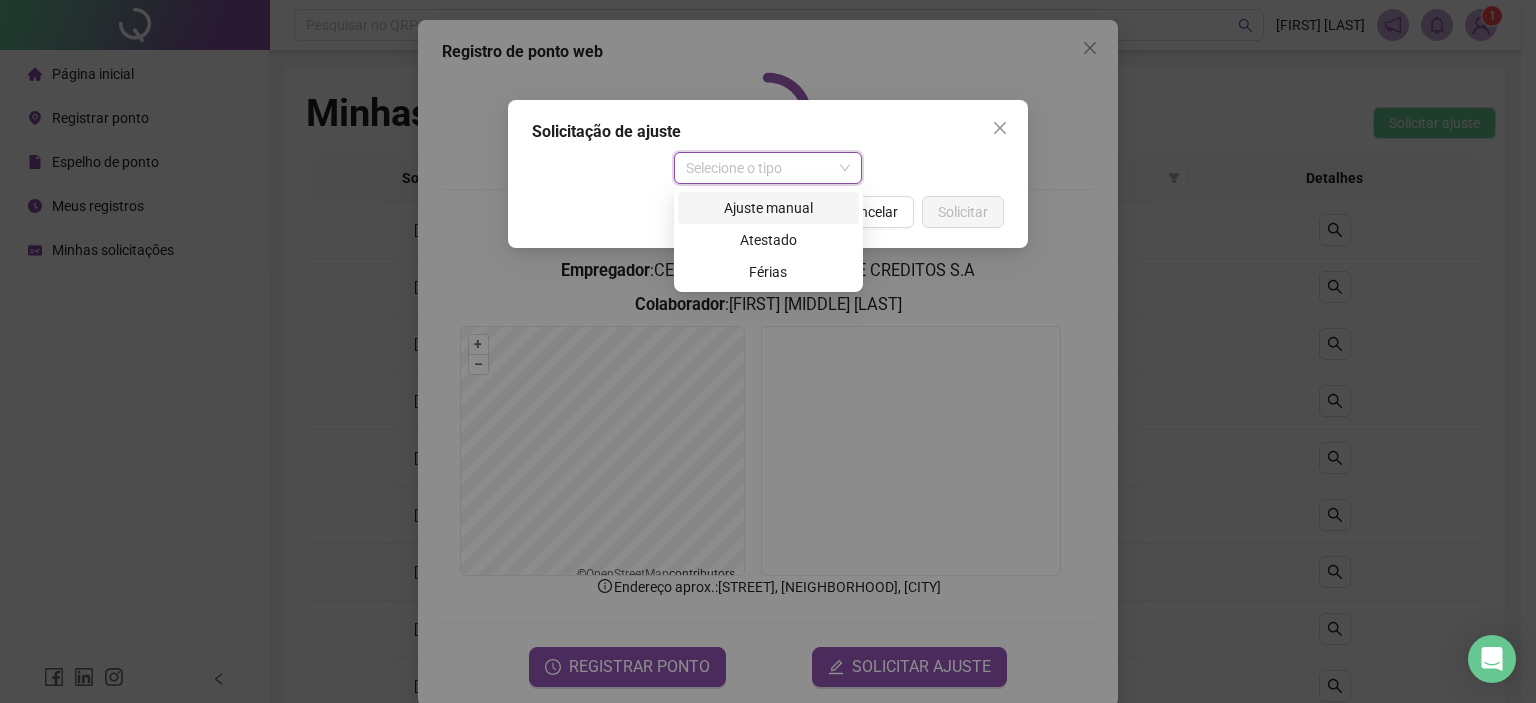 click on "Ajuste manual" at bounding box center [768, 208] 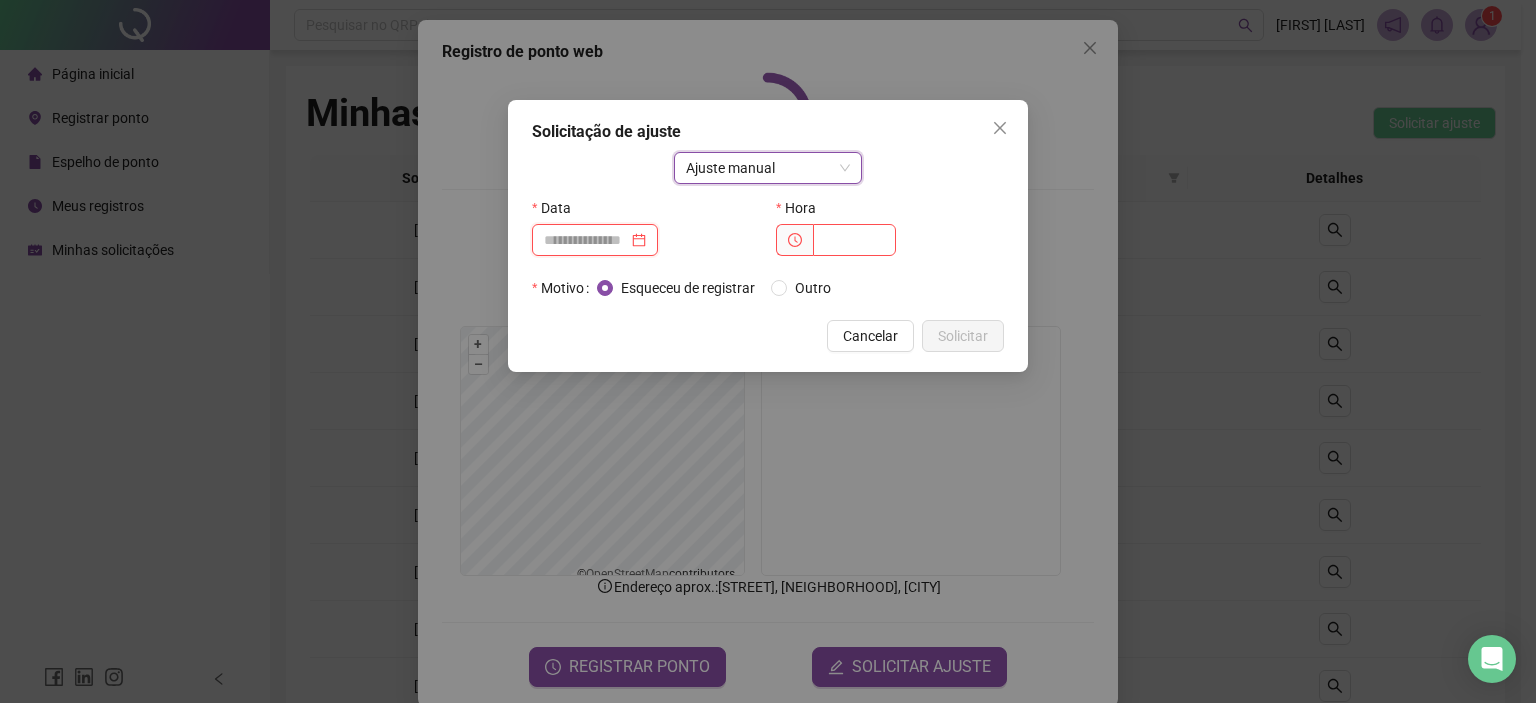 click at bounding box center [586, 240] 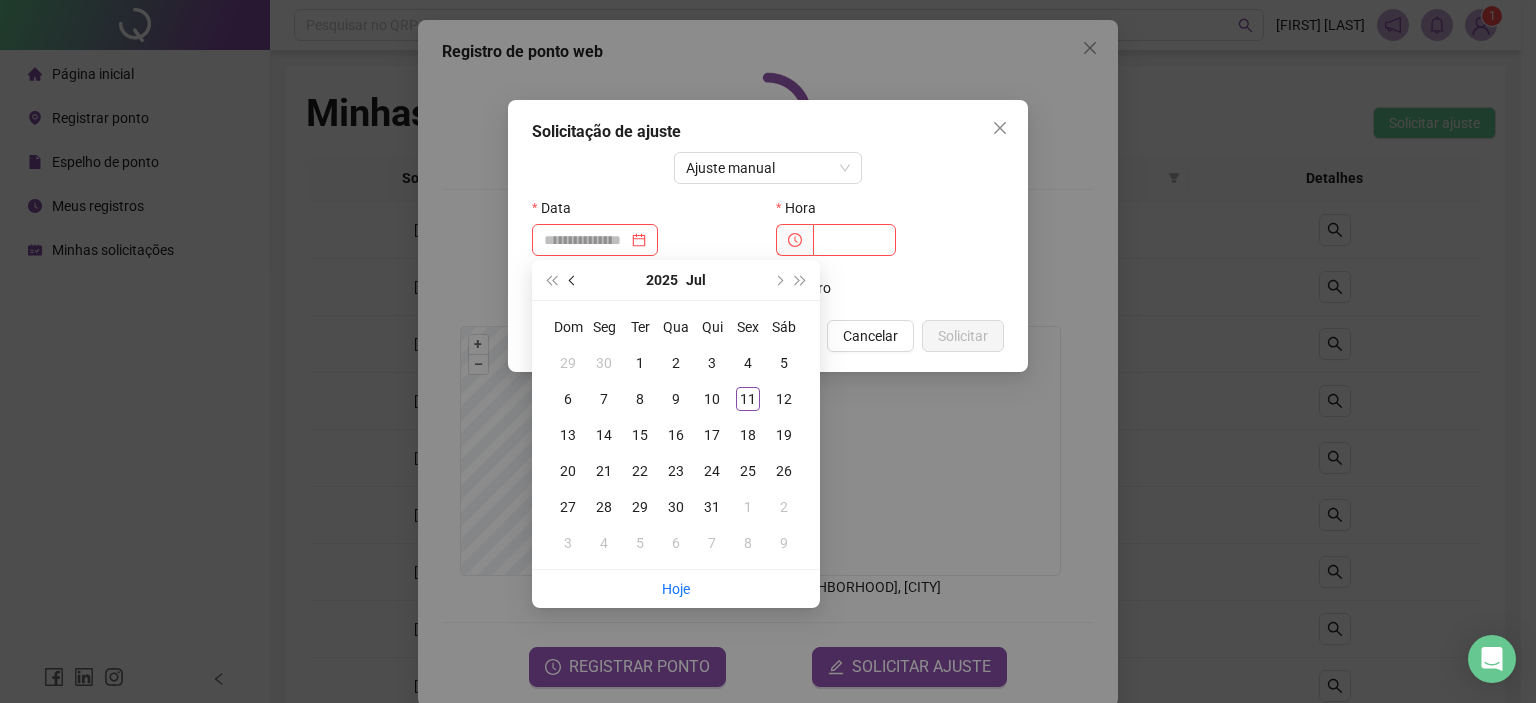 click at bounding box center [574, 280] 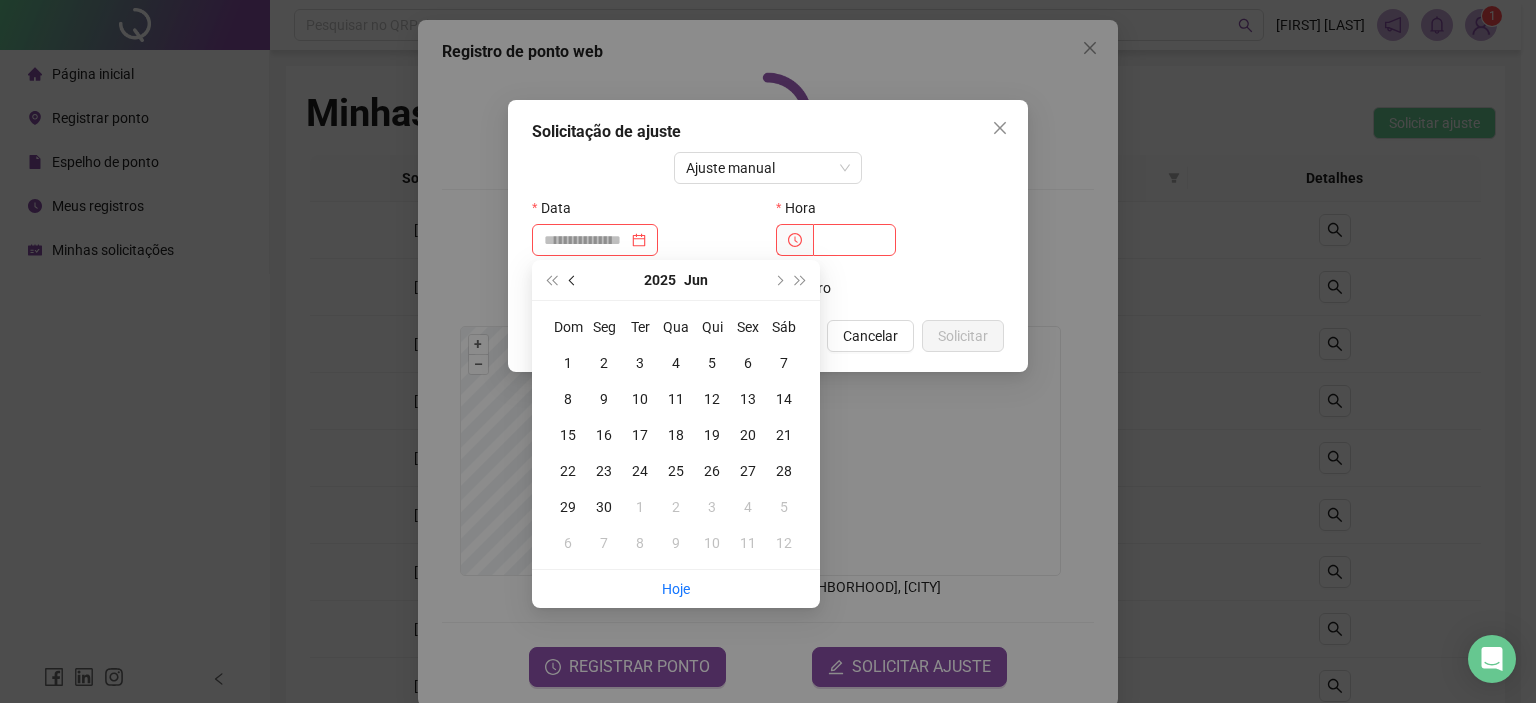 click at bounding box center [574, 280] 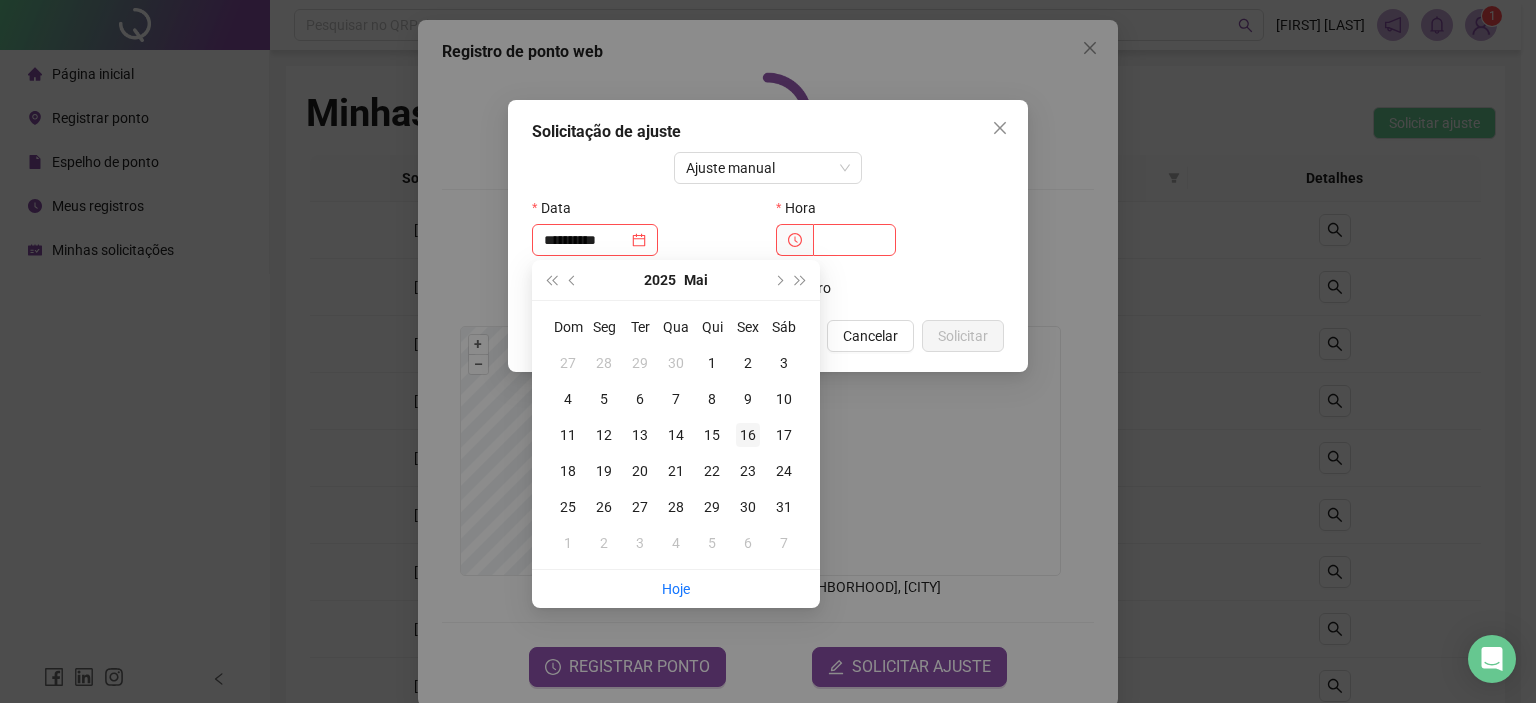 type on "**********" 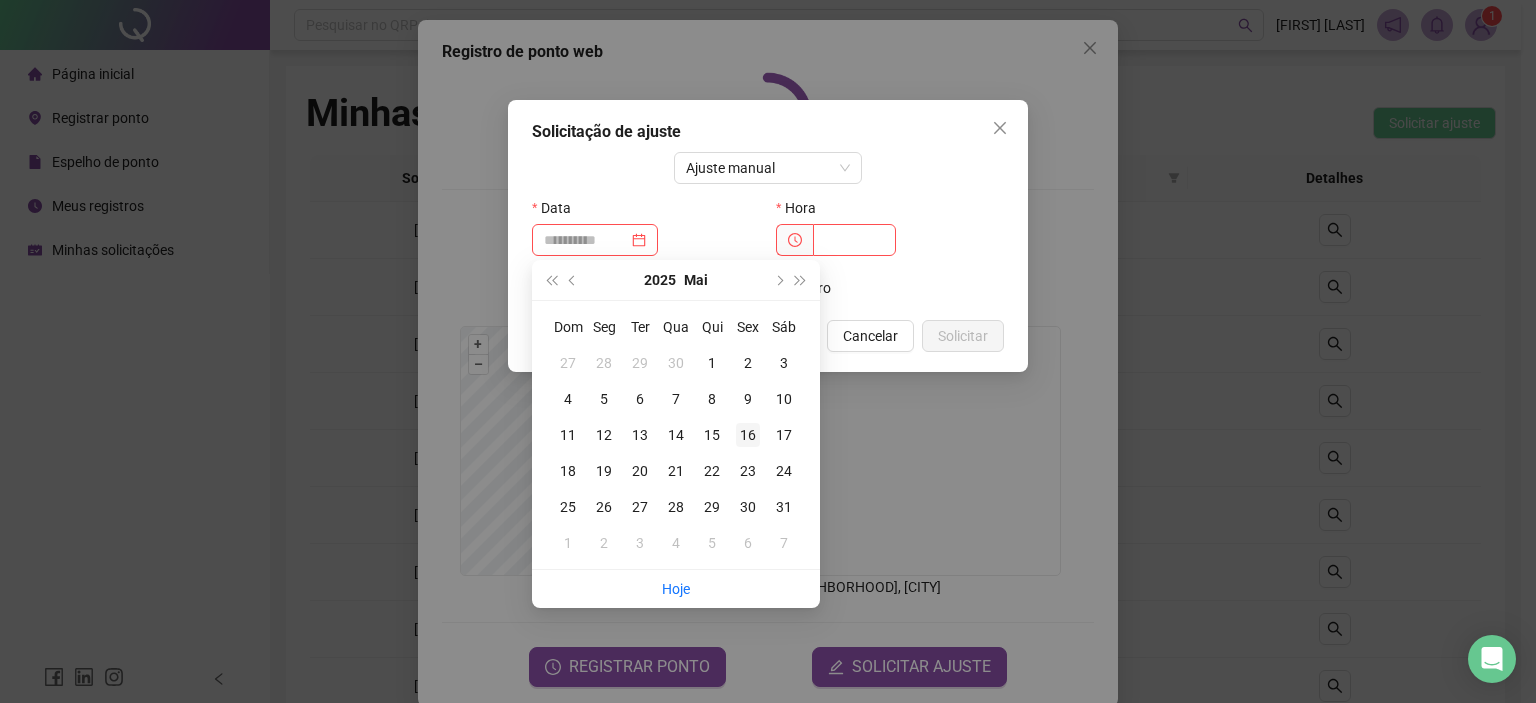 click on "16" at bounding box center (748, 435) 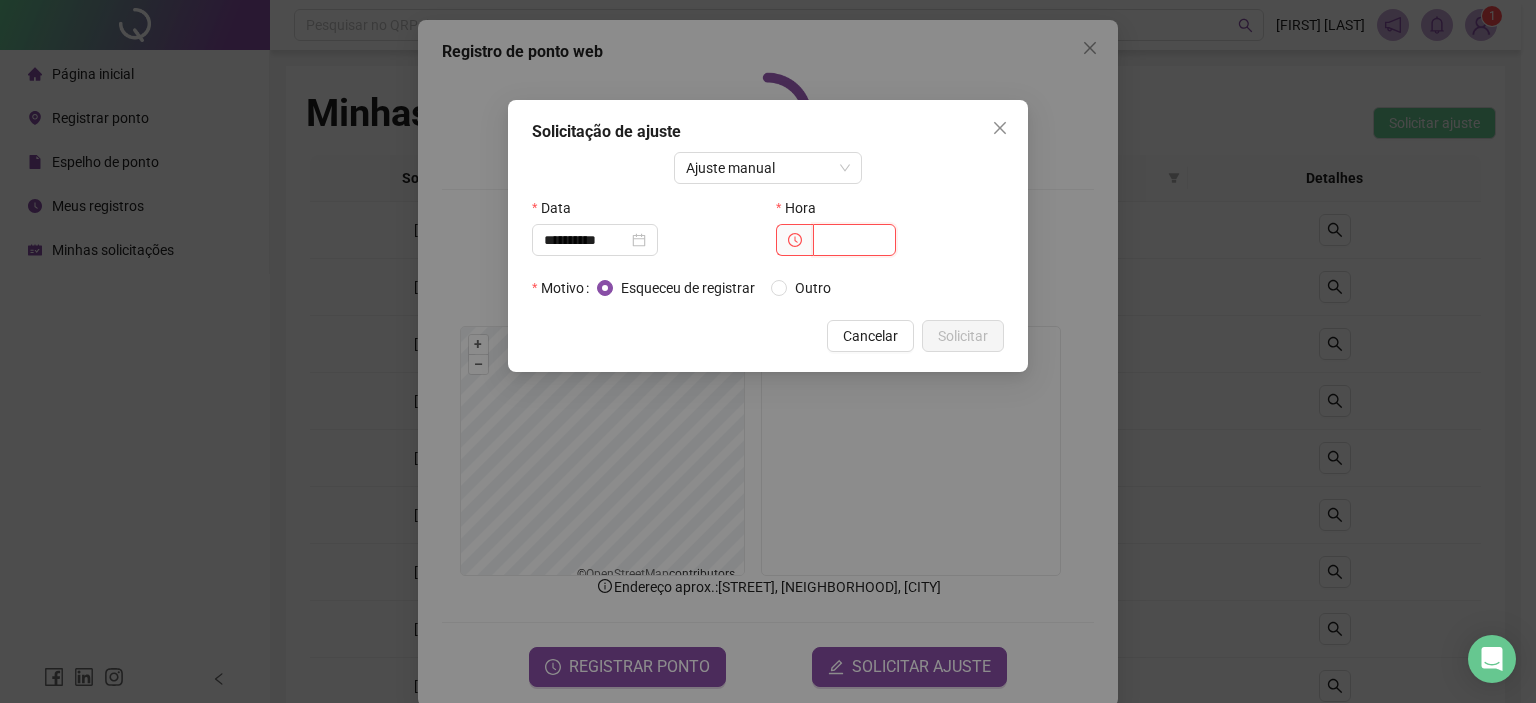 click at bounding box center [854, 240] 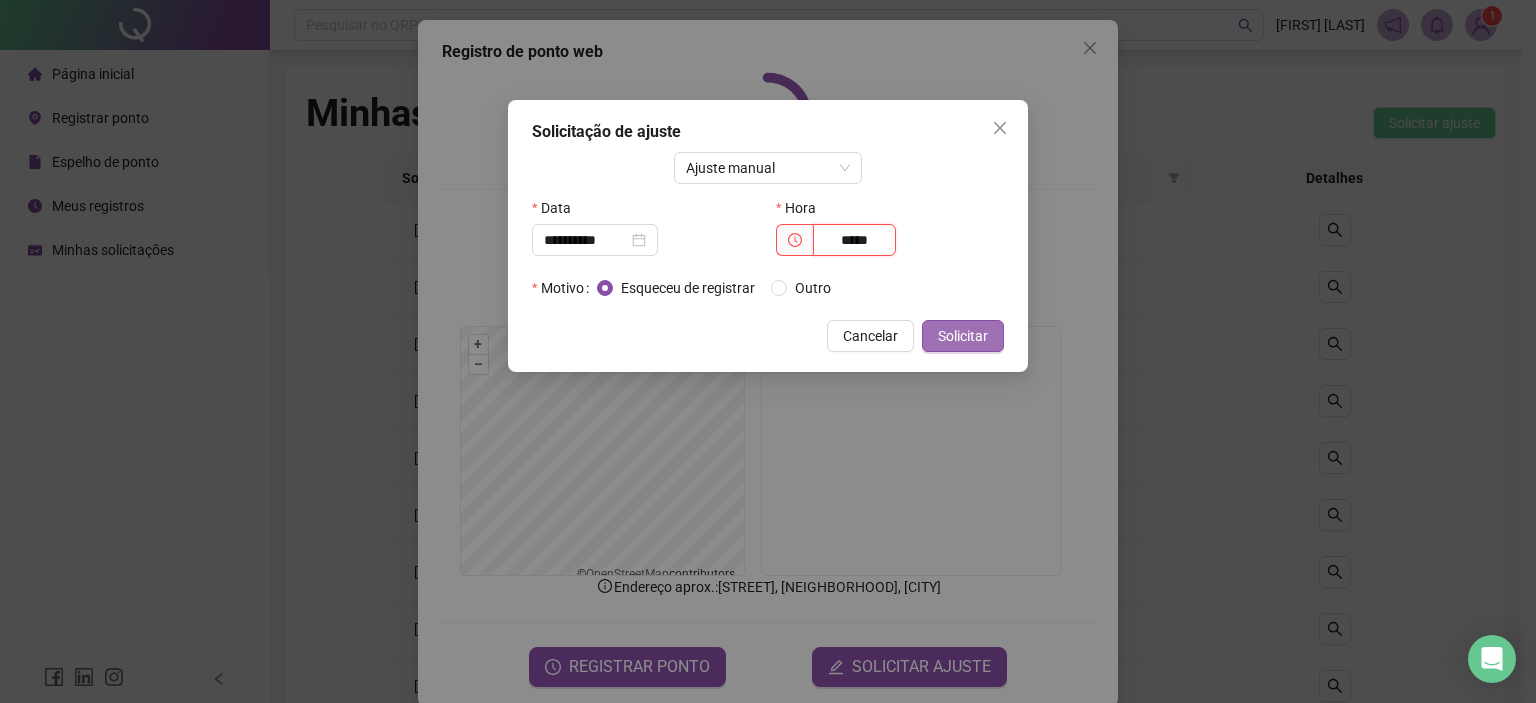 type on "*****" 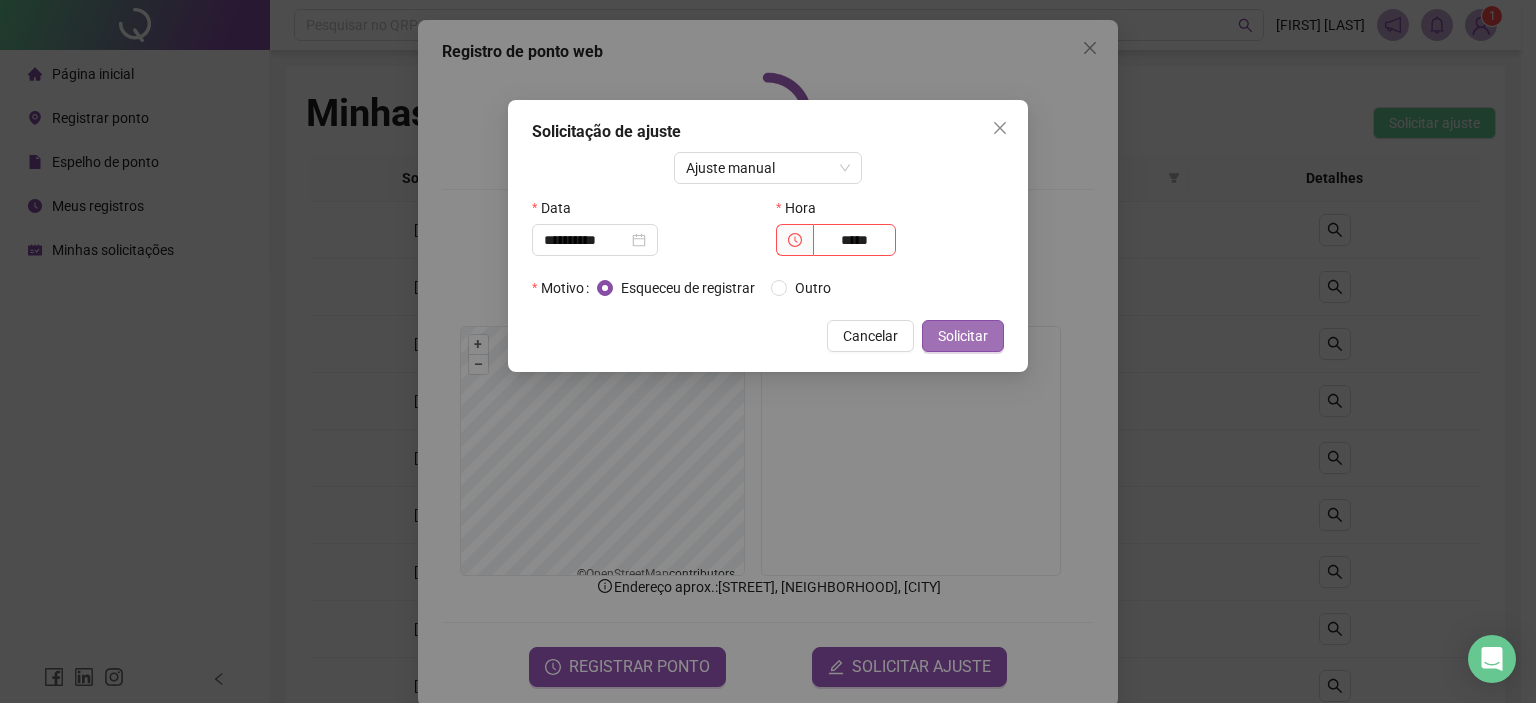 click on "Solicitar" at bounding box center (963, 336) 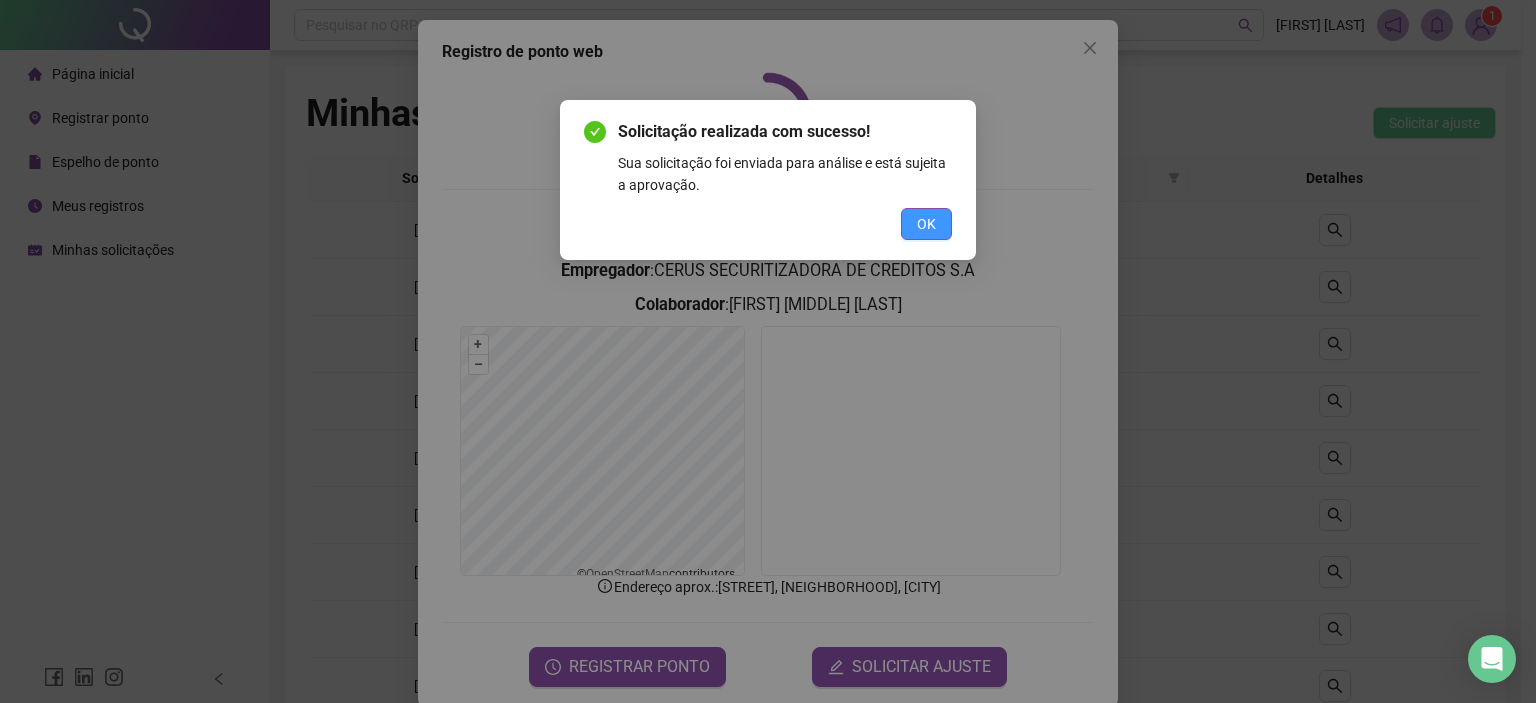 click on "OK" at bounding box center (926, 224) 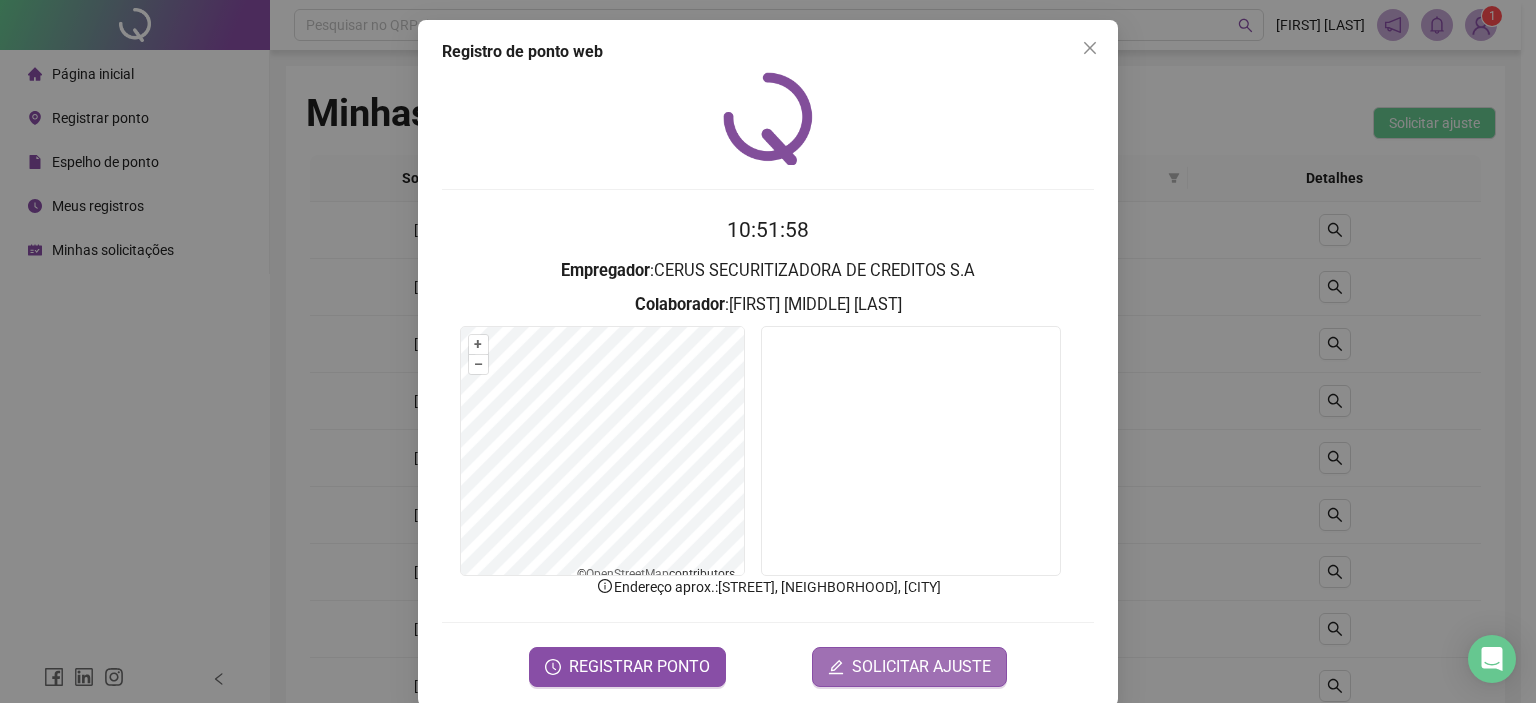 click on "SOLICITAR AJUSTE" at bounding box center (921, 667) 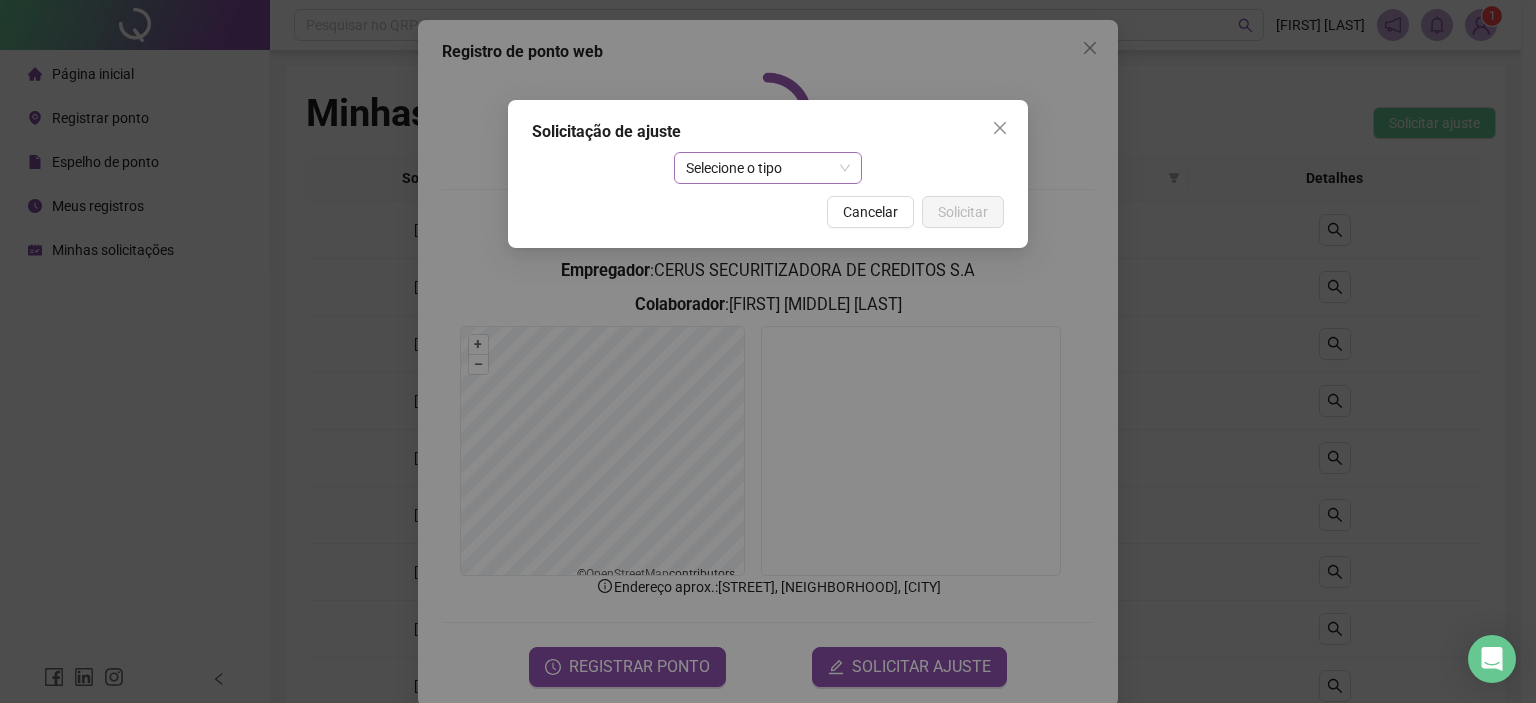 click on "Selecione o tipo" at bounding box center (768, 168) 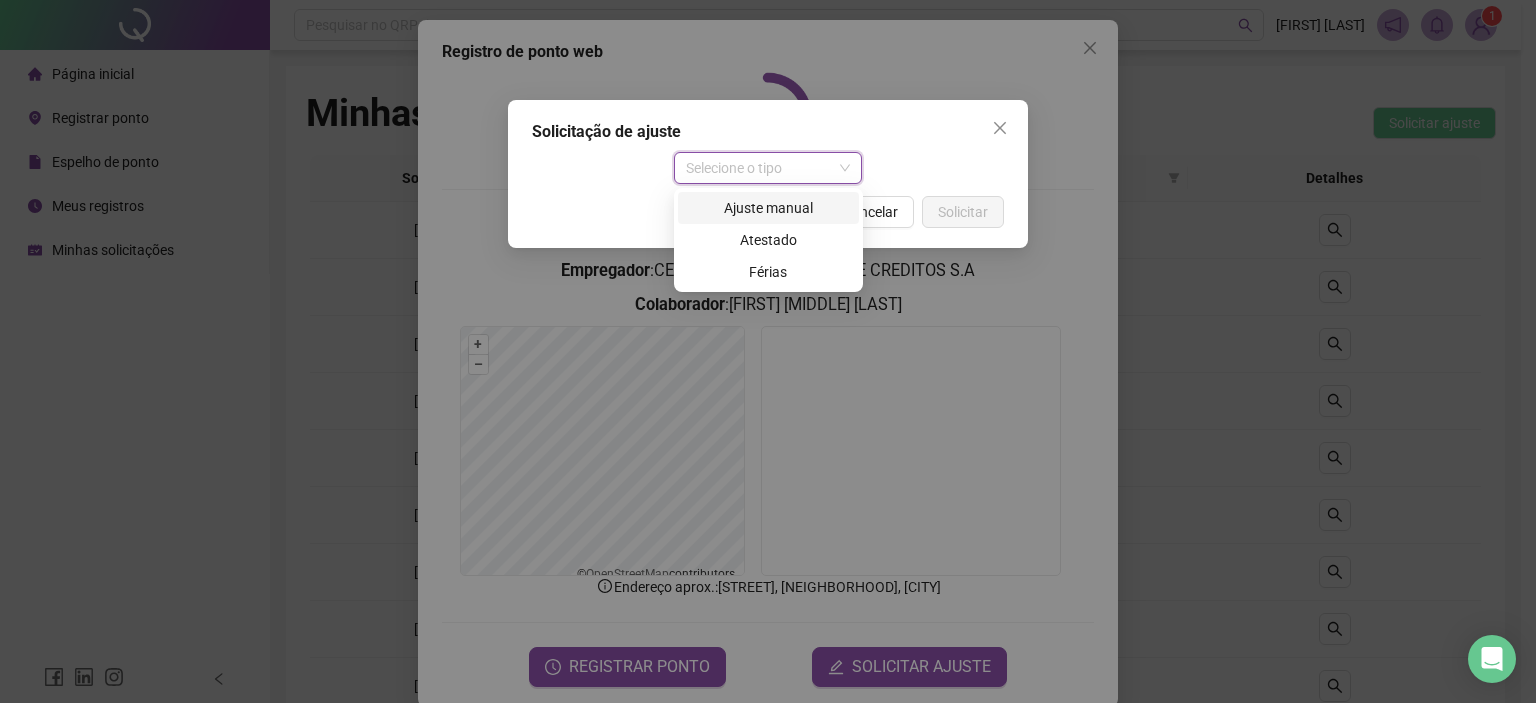 click on "Ajuste manual" at bounding box center (768, 208) 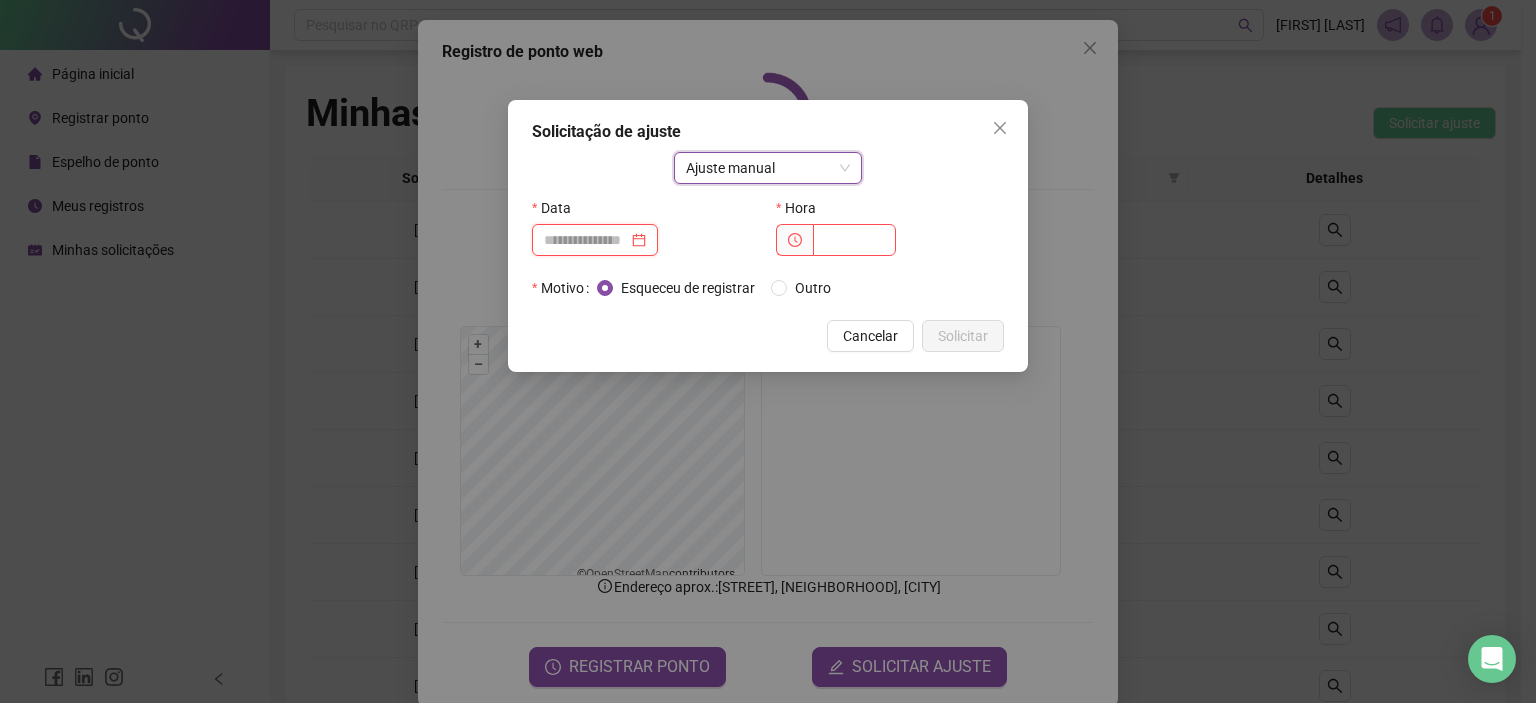 click at bounding box center [586, 240] 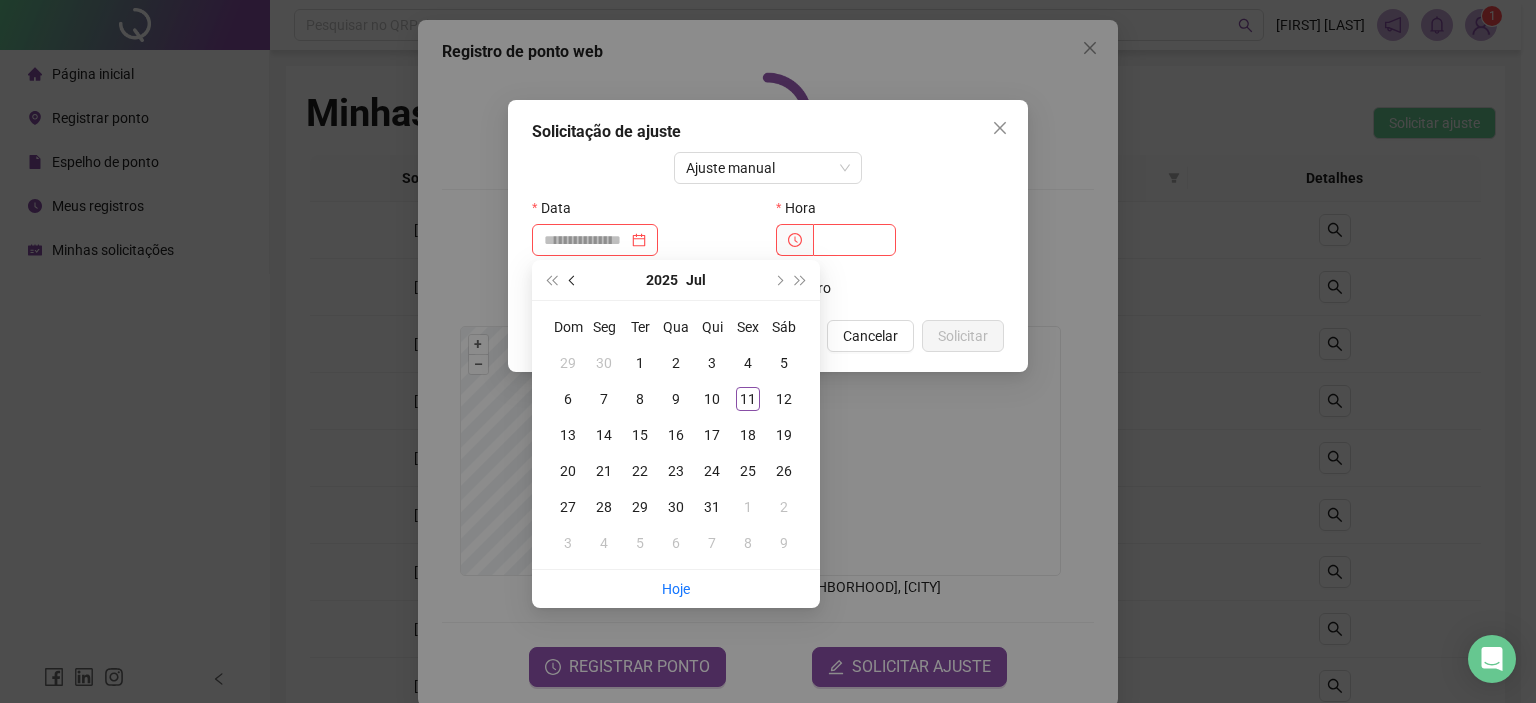 click at bounding box center [573, 280] 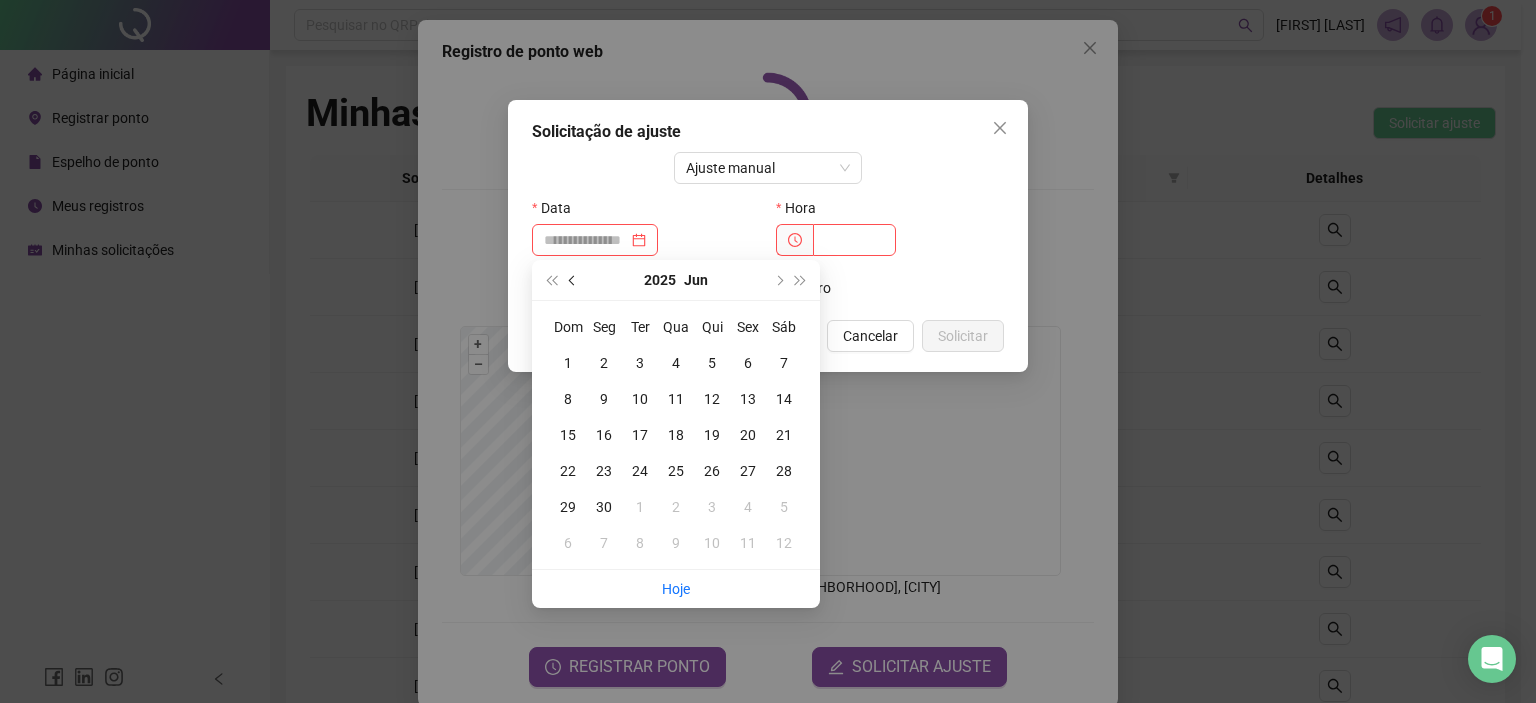 click at bounding box center (573, 280) 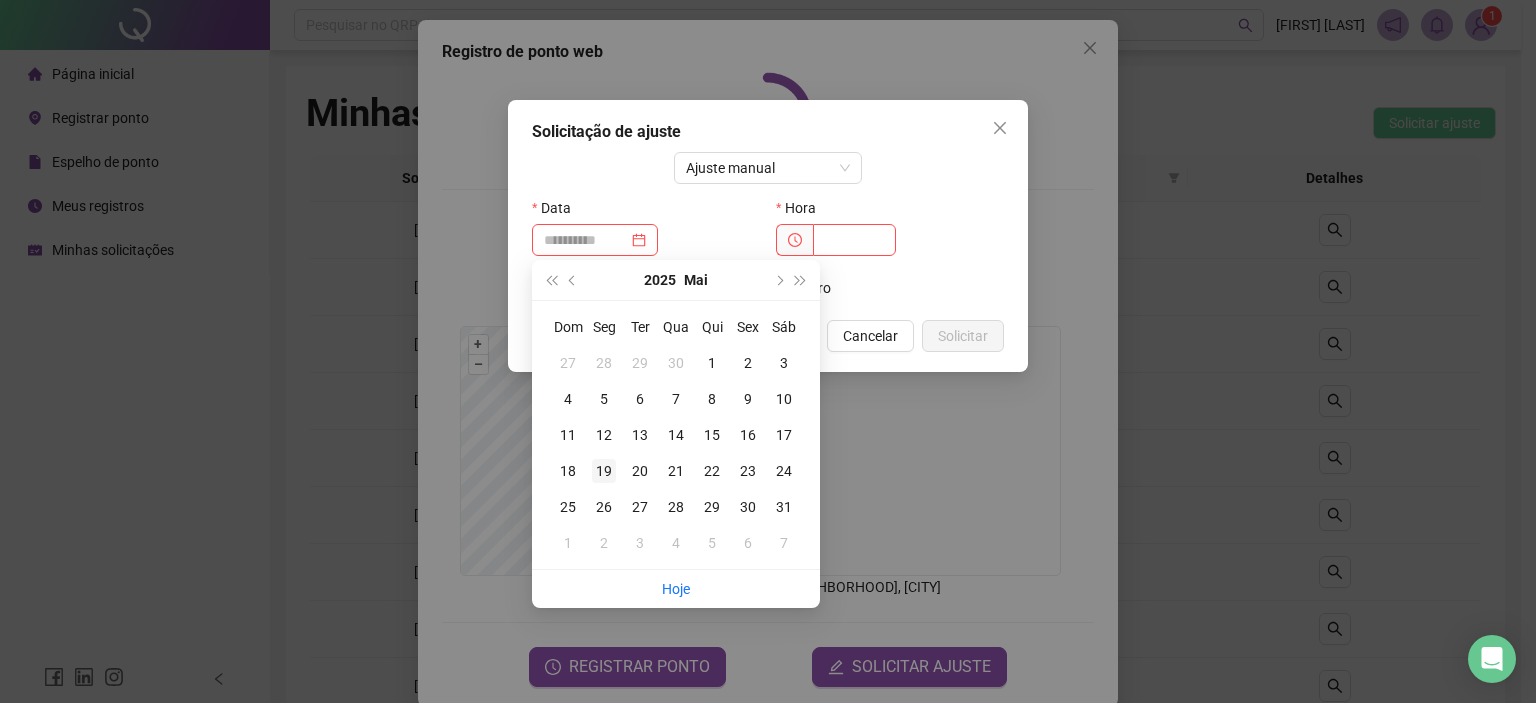 type on "**********" 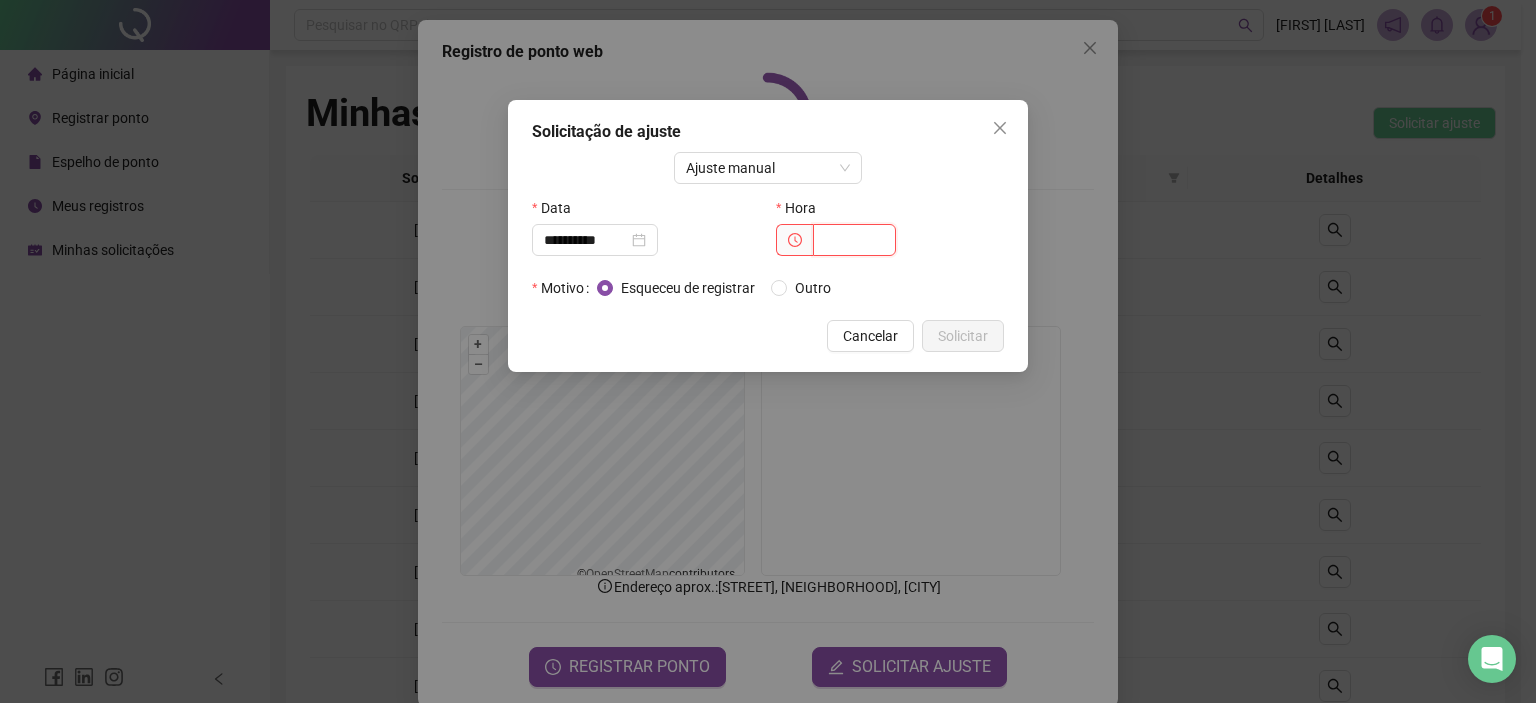 click at bounding box center (854, 240) 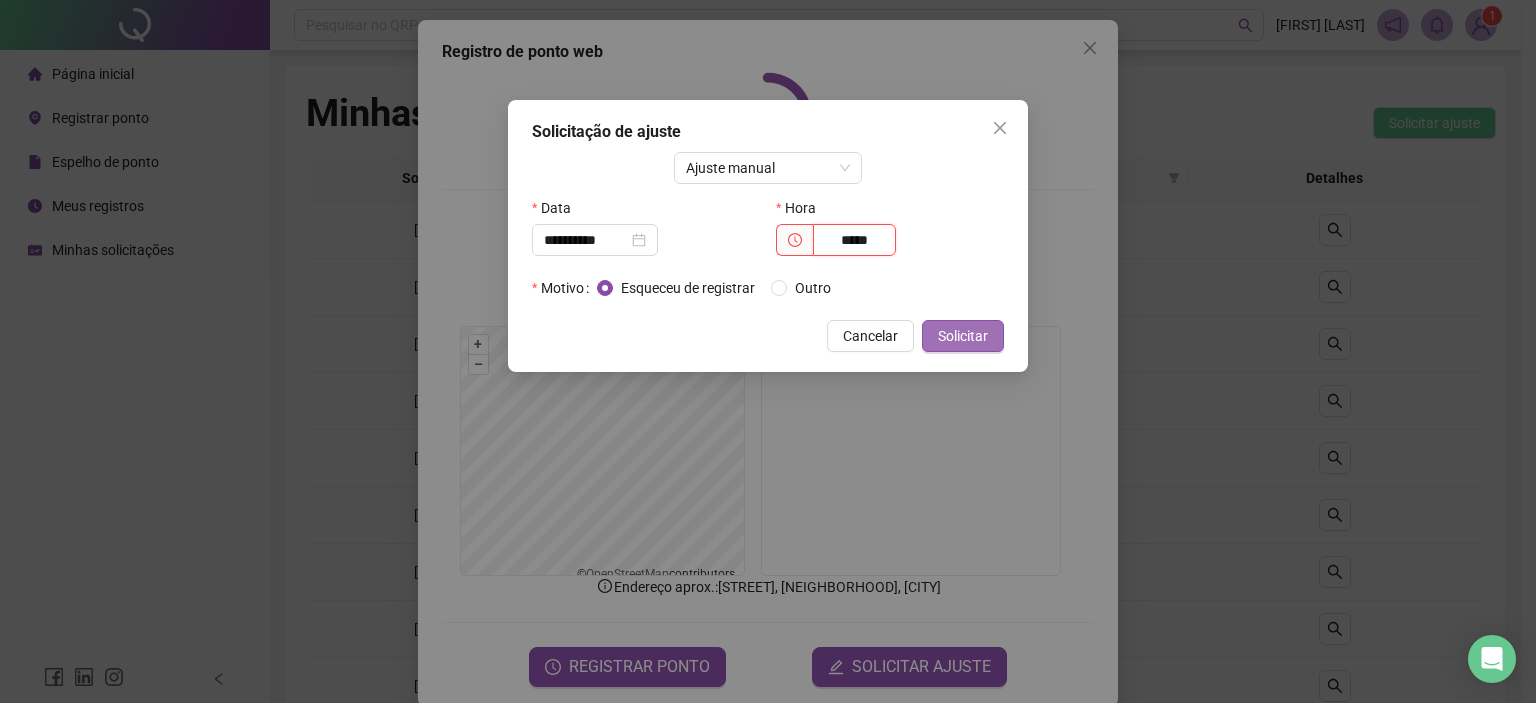 type on "*****" 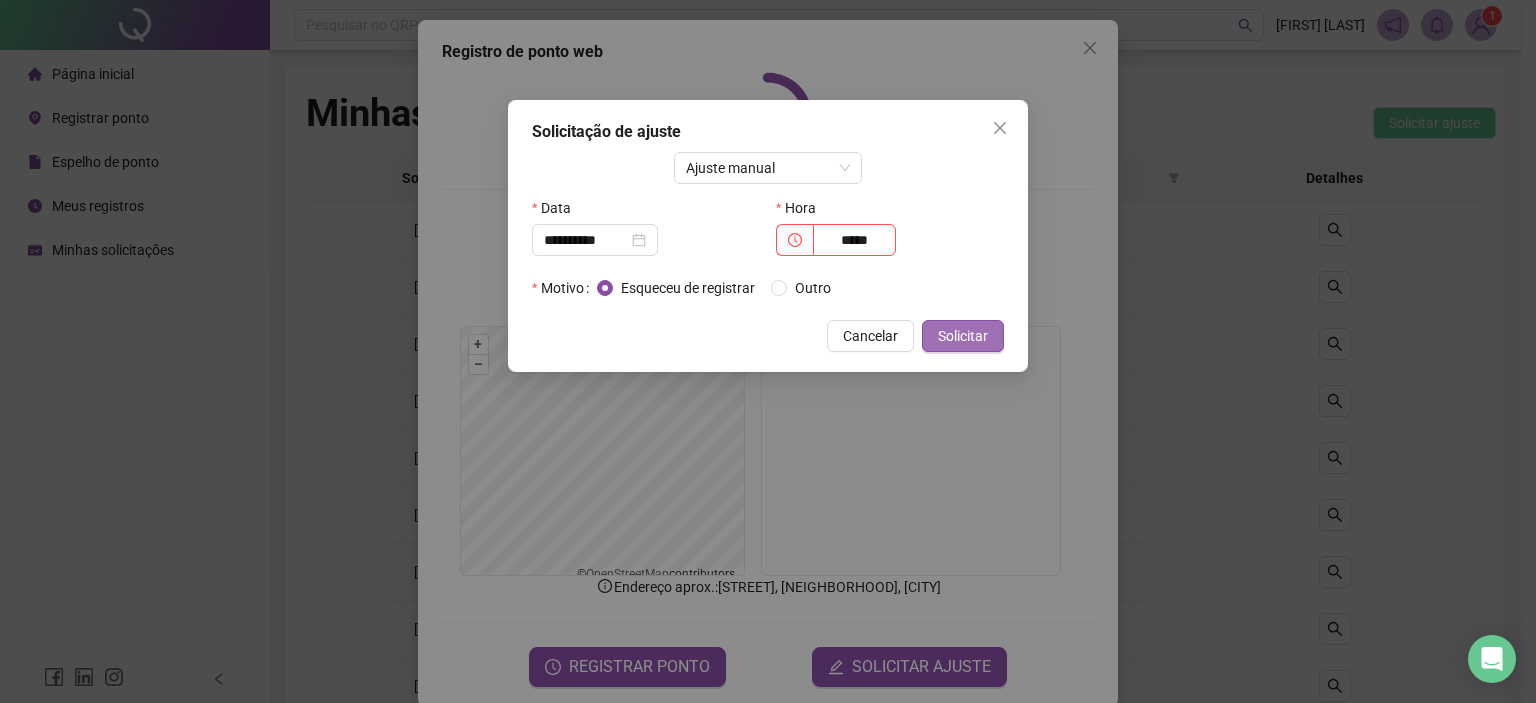 click on "Solicitar" at bounding box center (963, 336) 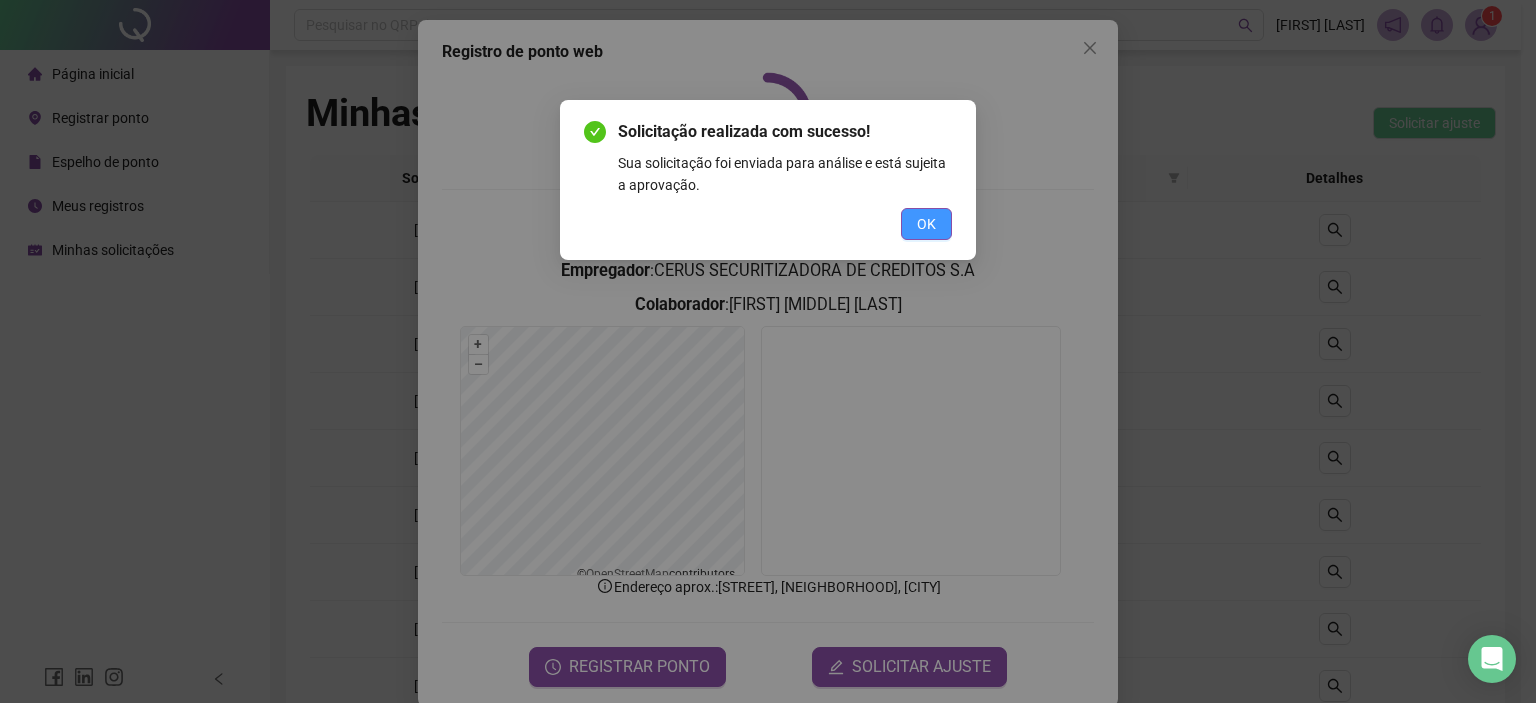 click on "OK" at bounding box center [926, 224] 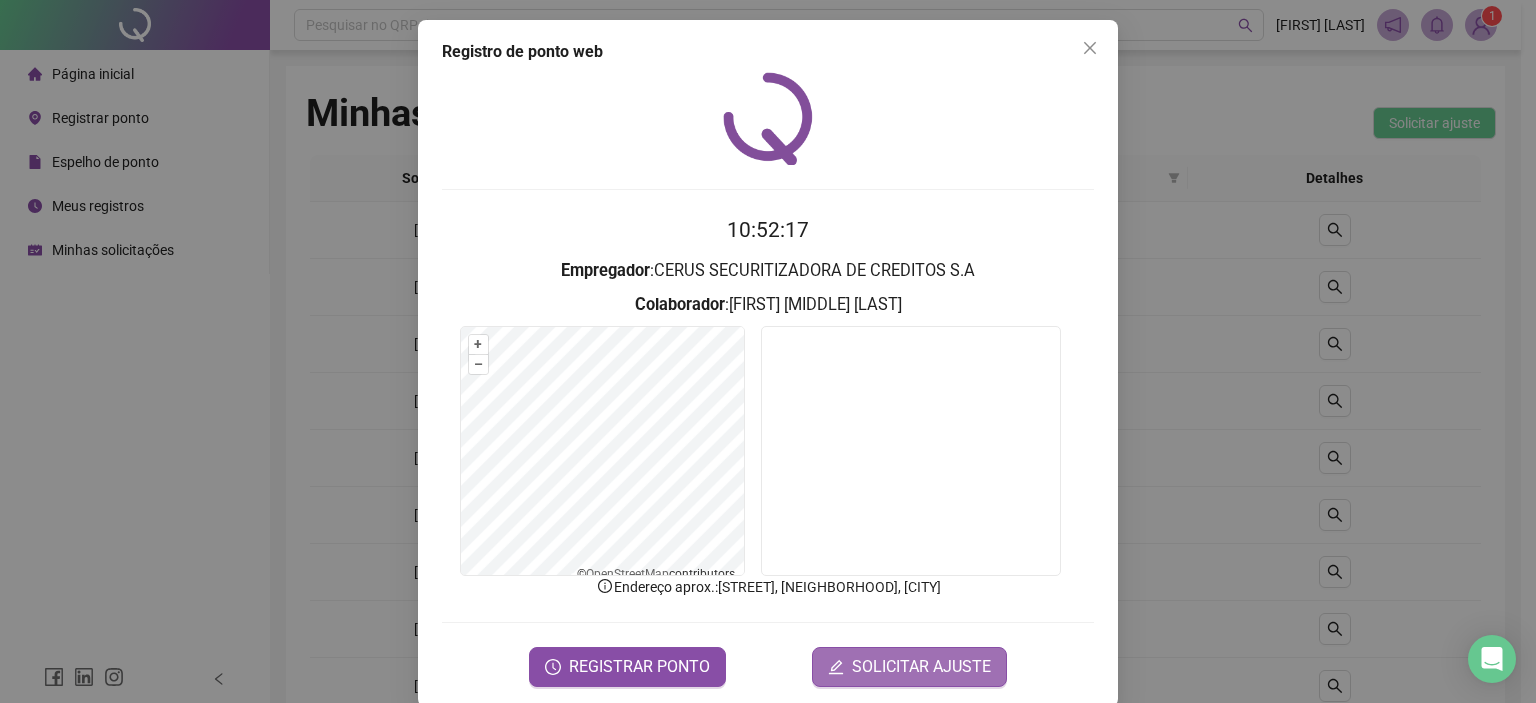 click on "SOLICITAR AJUSTE" at bounding box center (921, 667) 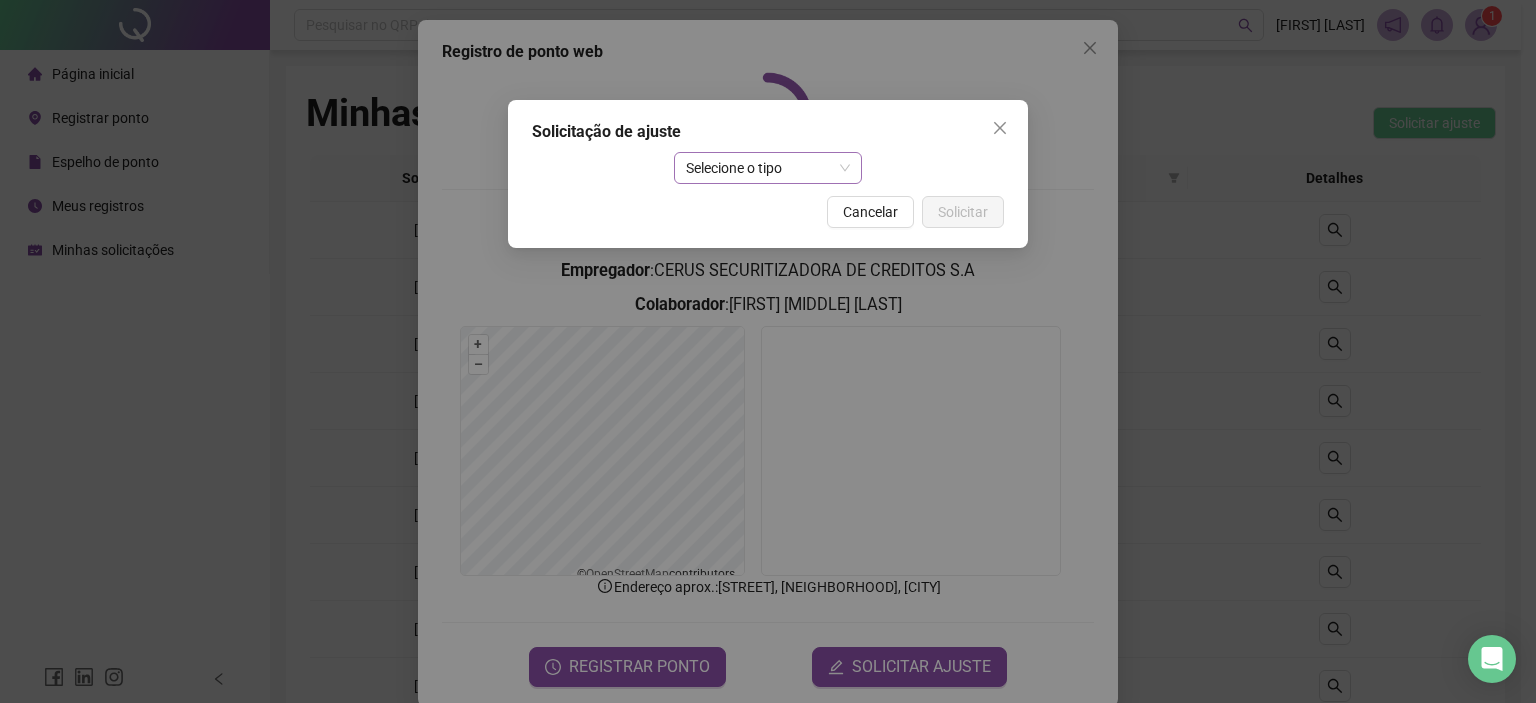 click on "Selecione o tipo" at bounding box center [768, 168] 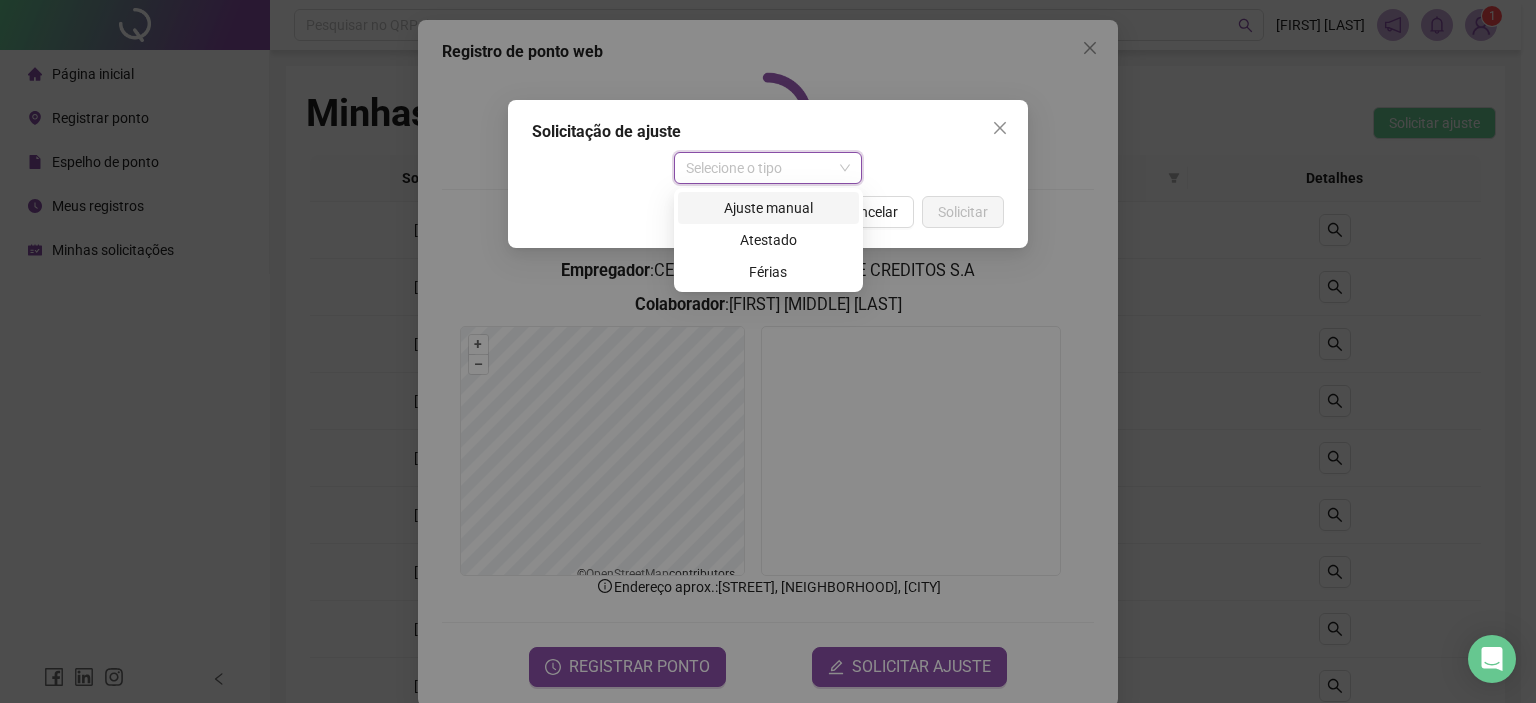 click on "Ajuste manual" at bounding box center [768, 208] 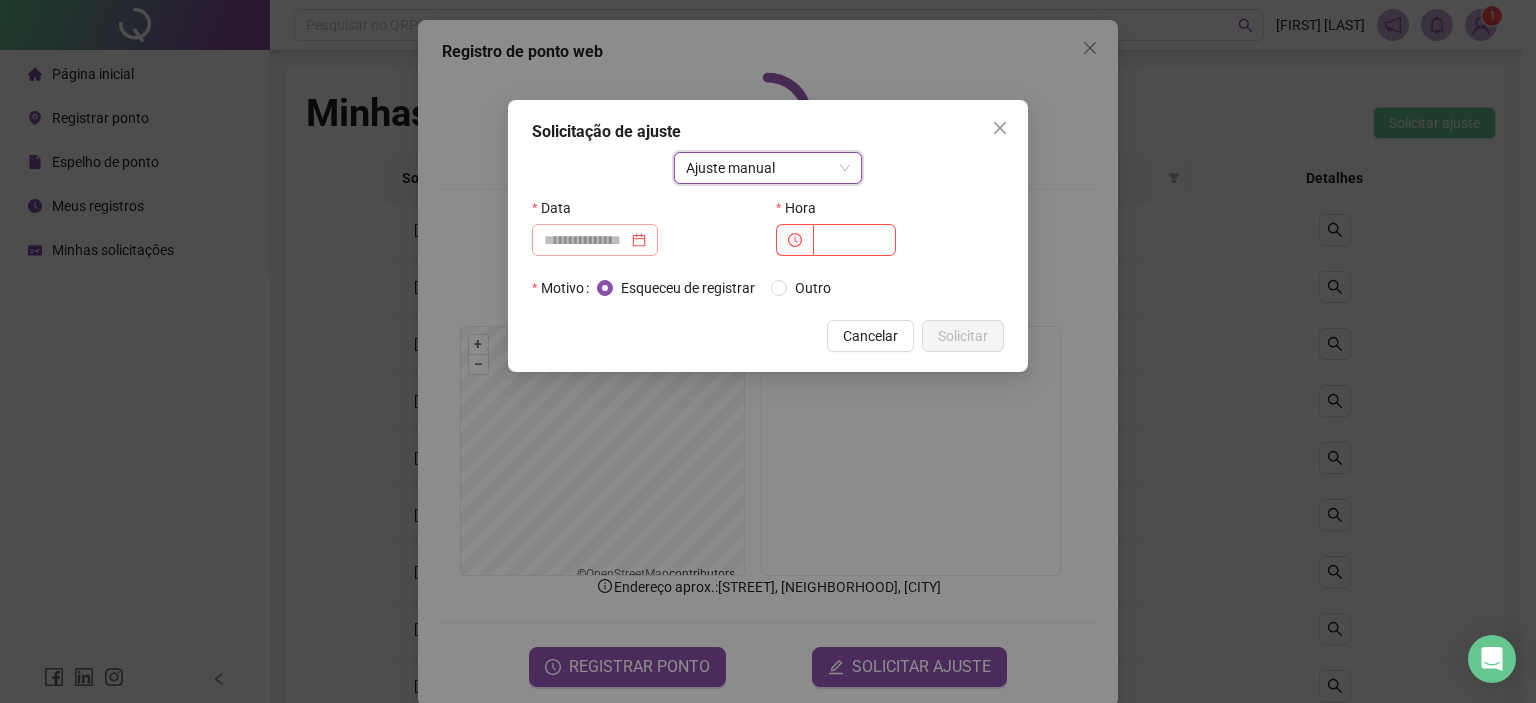 click at bounding box center (595, 240) 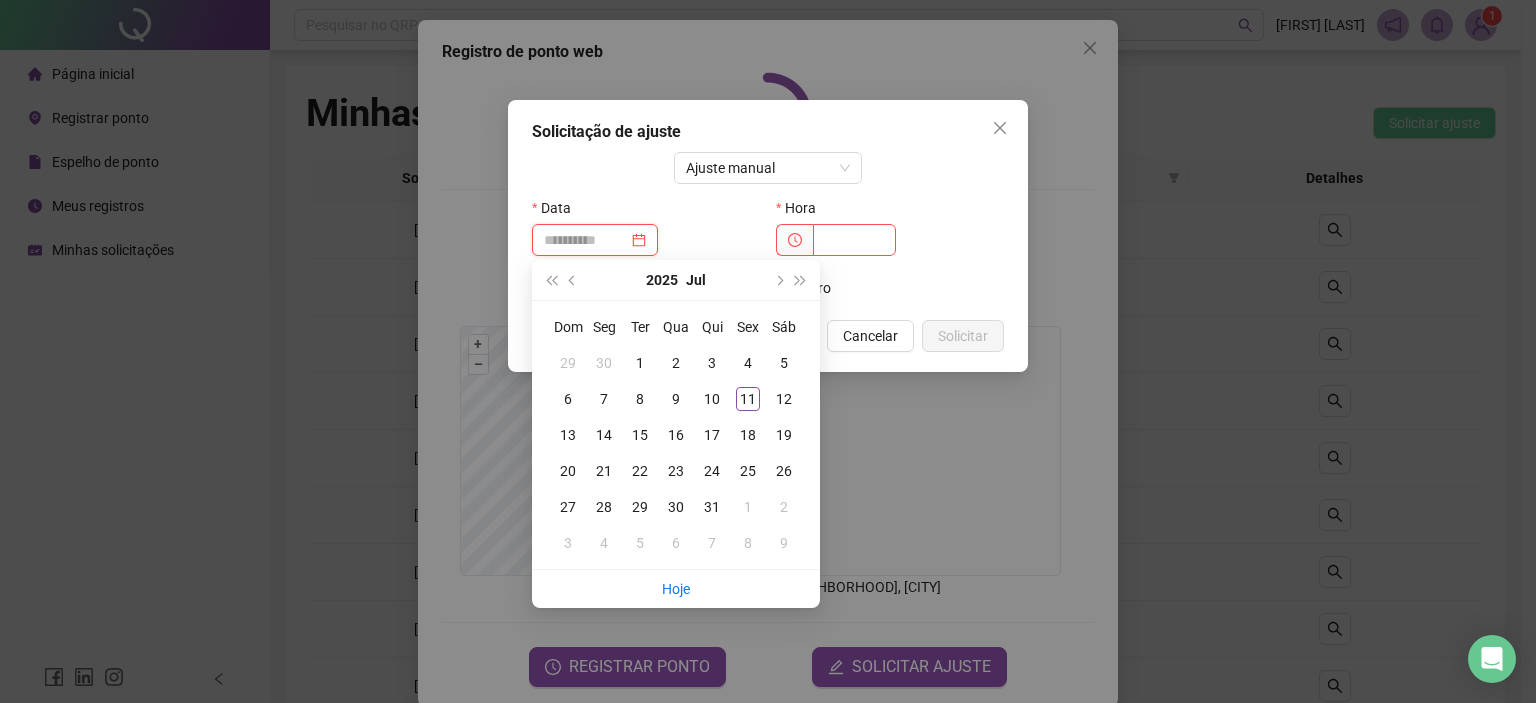 type on "**********" 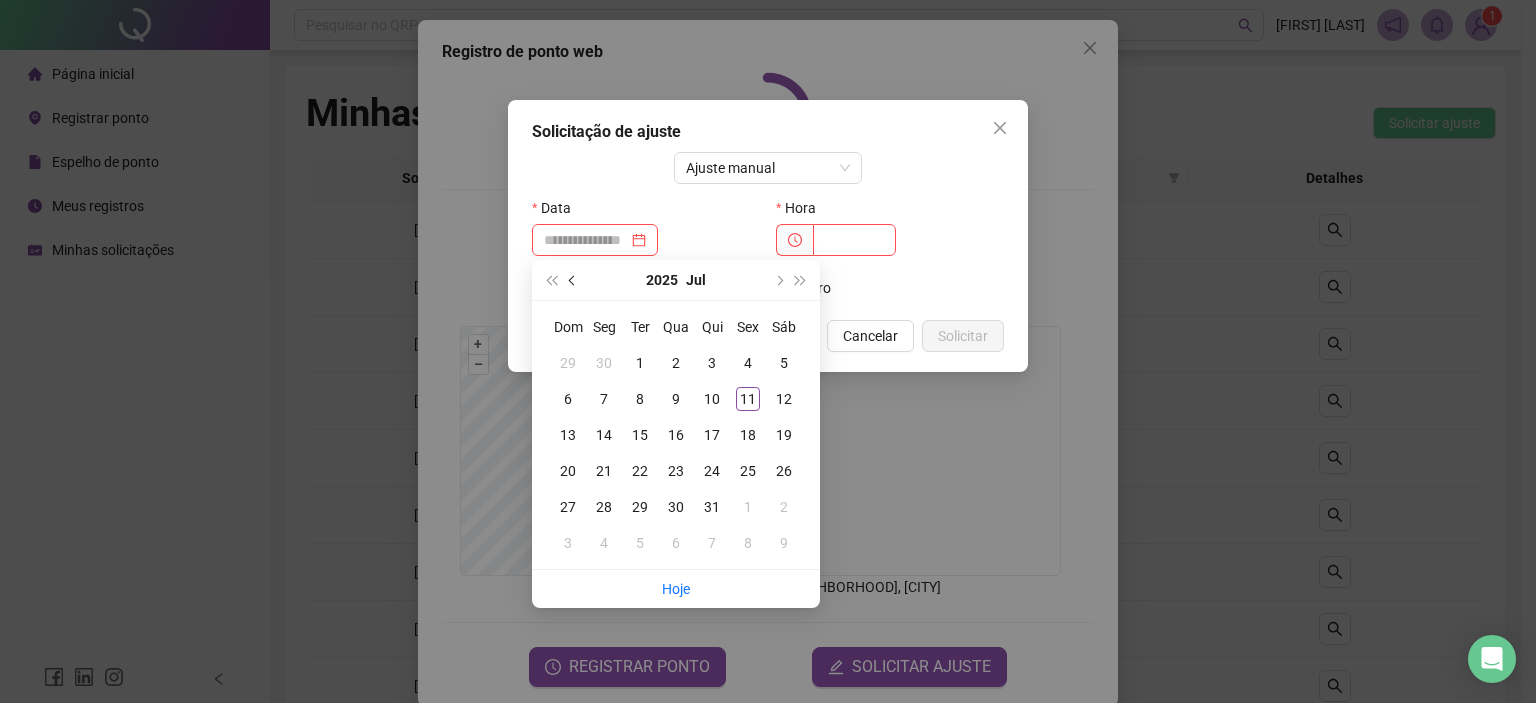 click at bounding box center (574, 280) 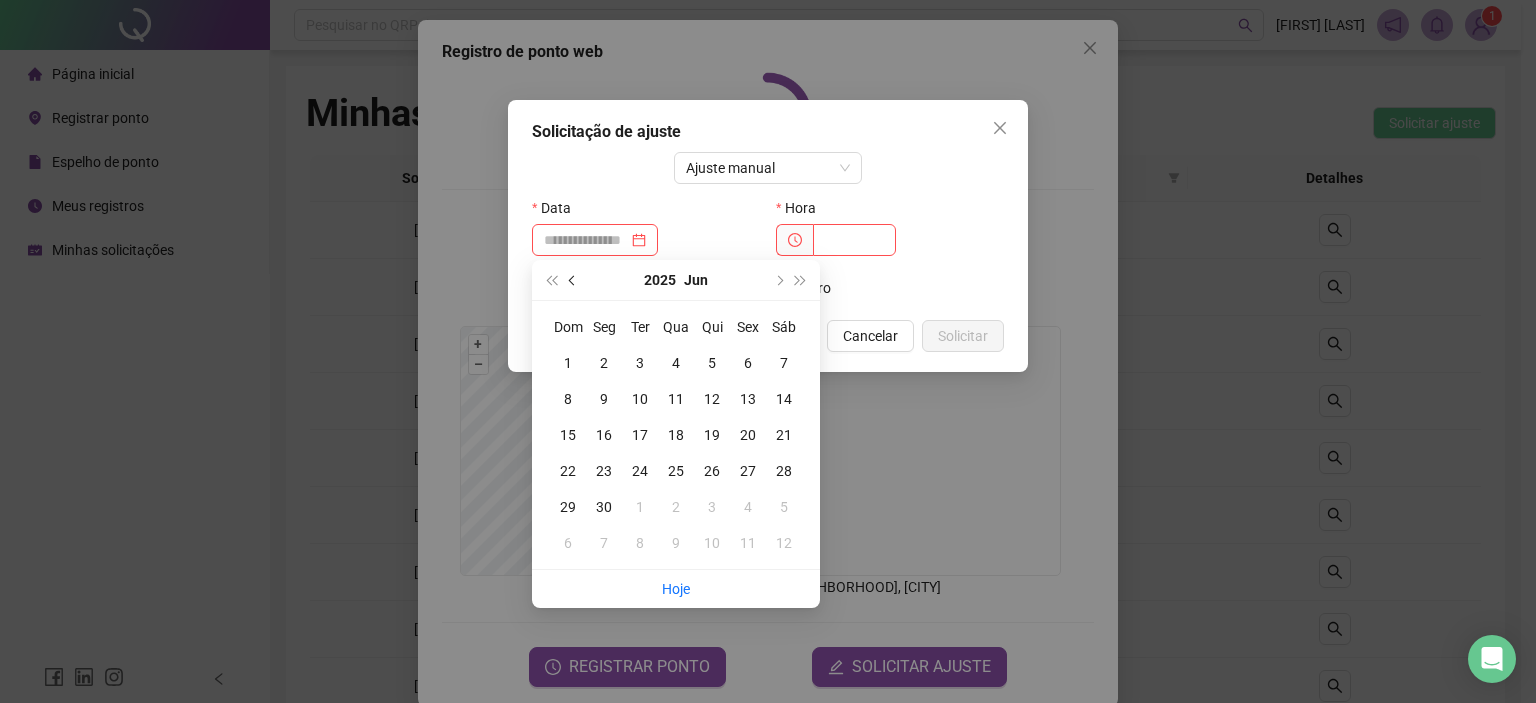 click at bounding box center [574, 280] 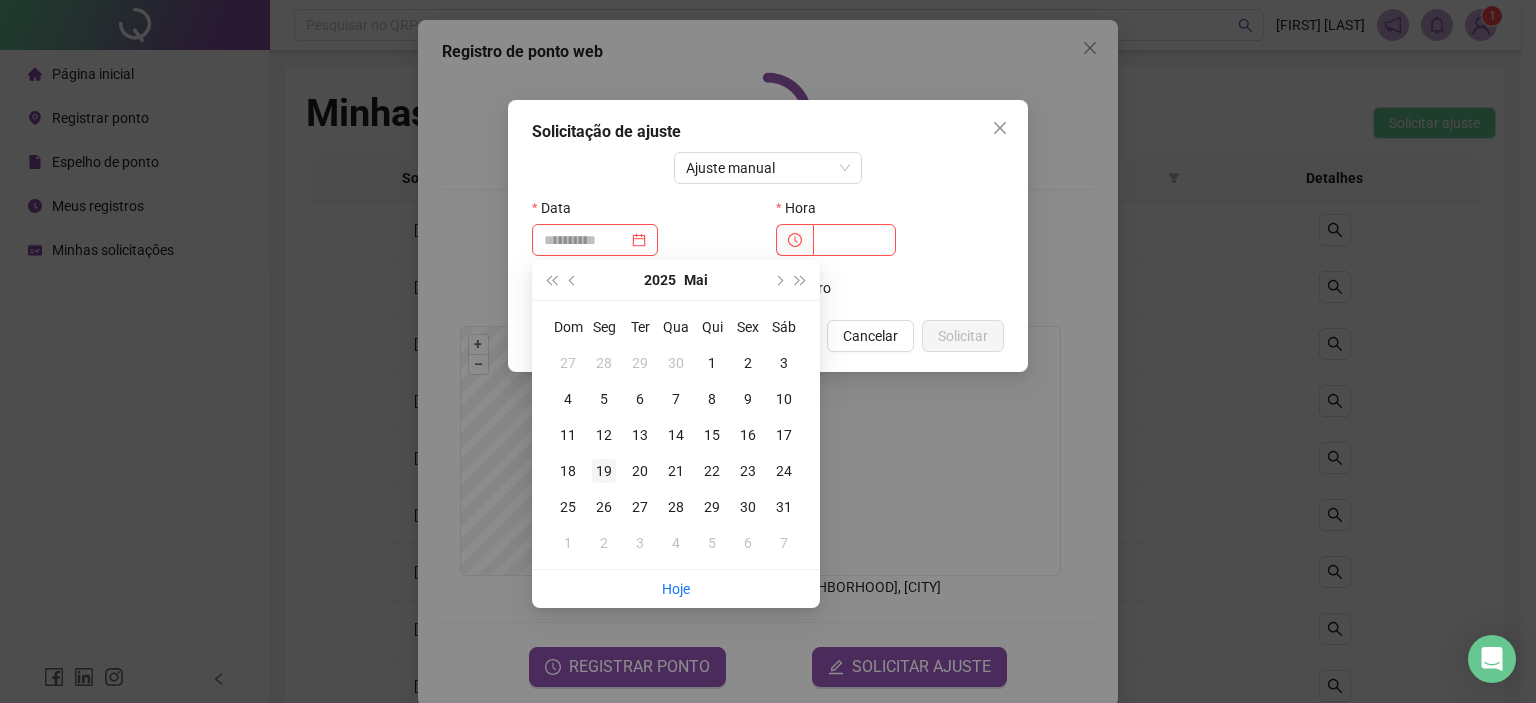 type on "**********" 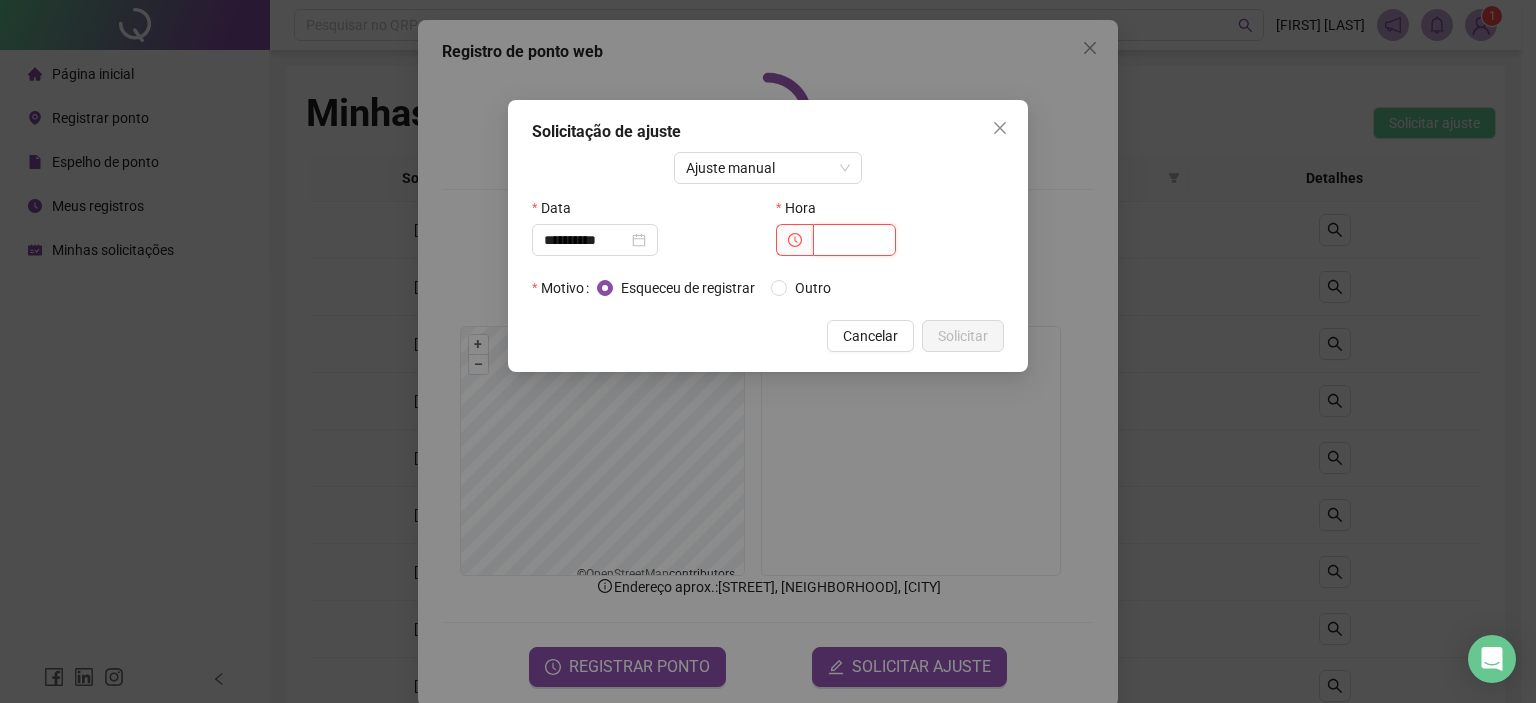 click at bounding box center [854, 240] 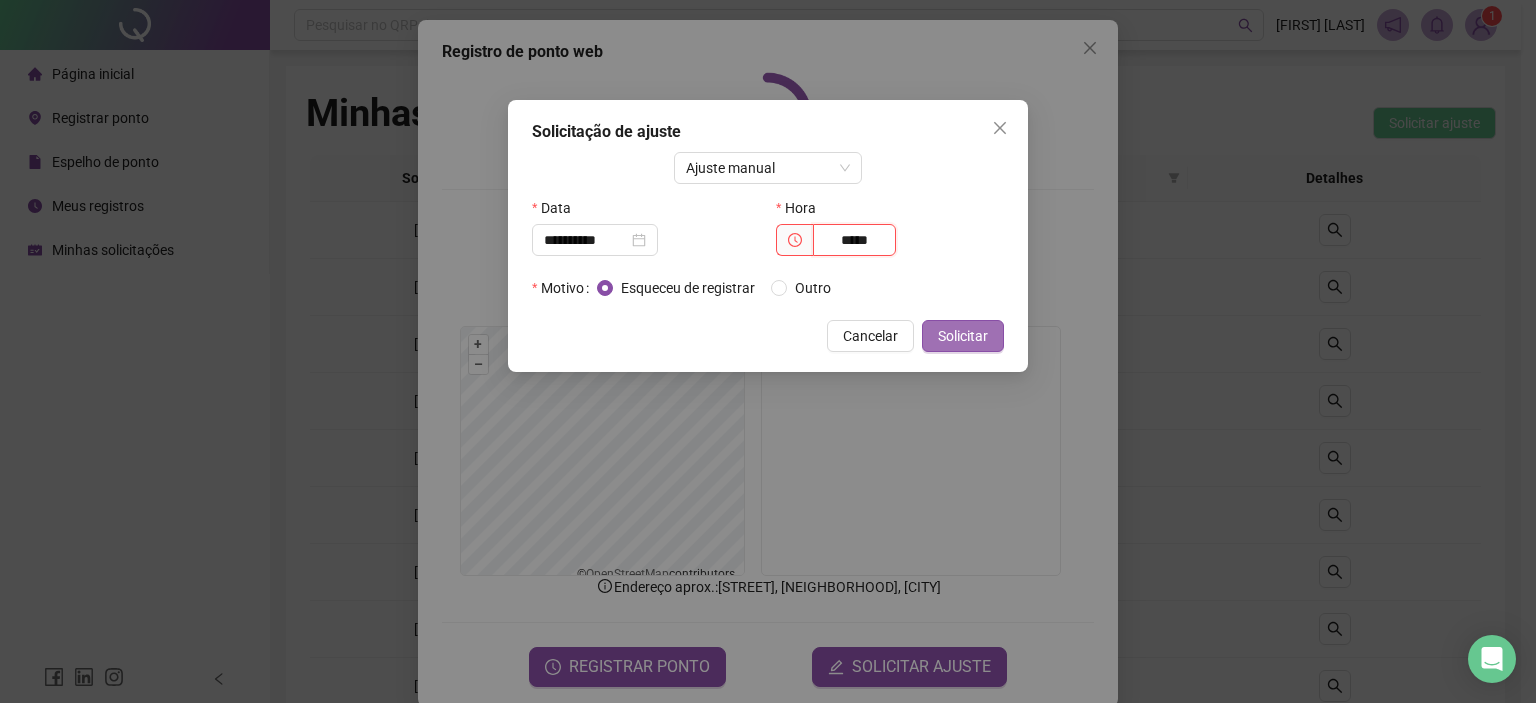 type on "*****" 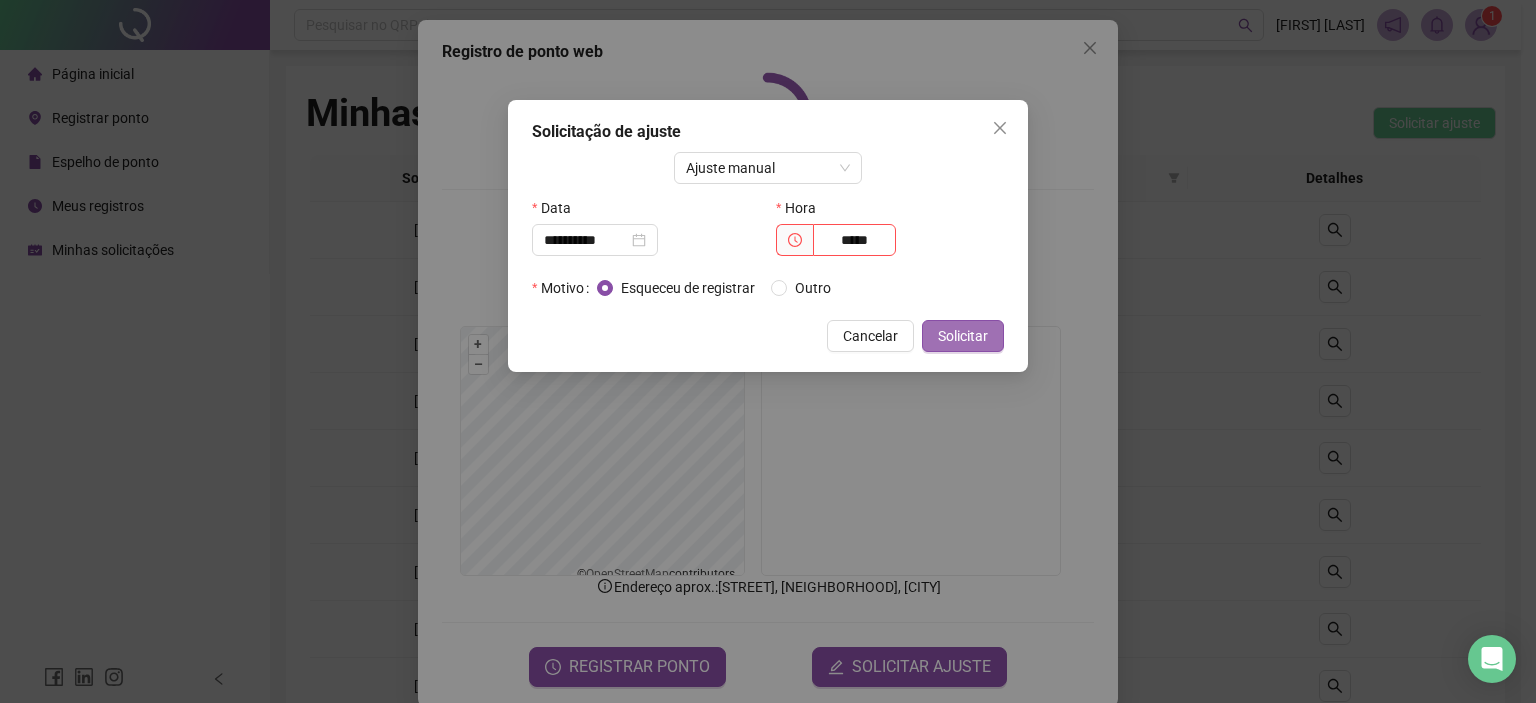 click on "Solicitar" at bounding box center (963, 336) 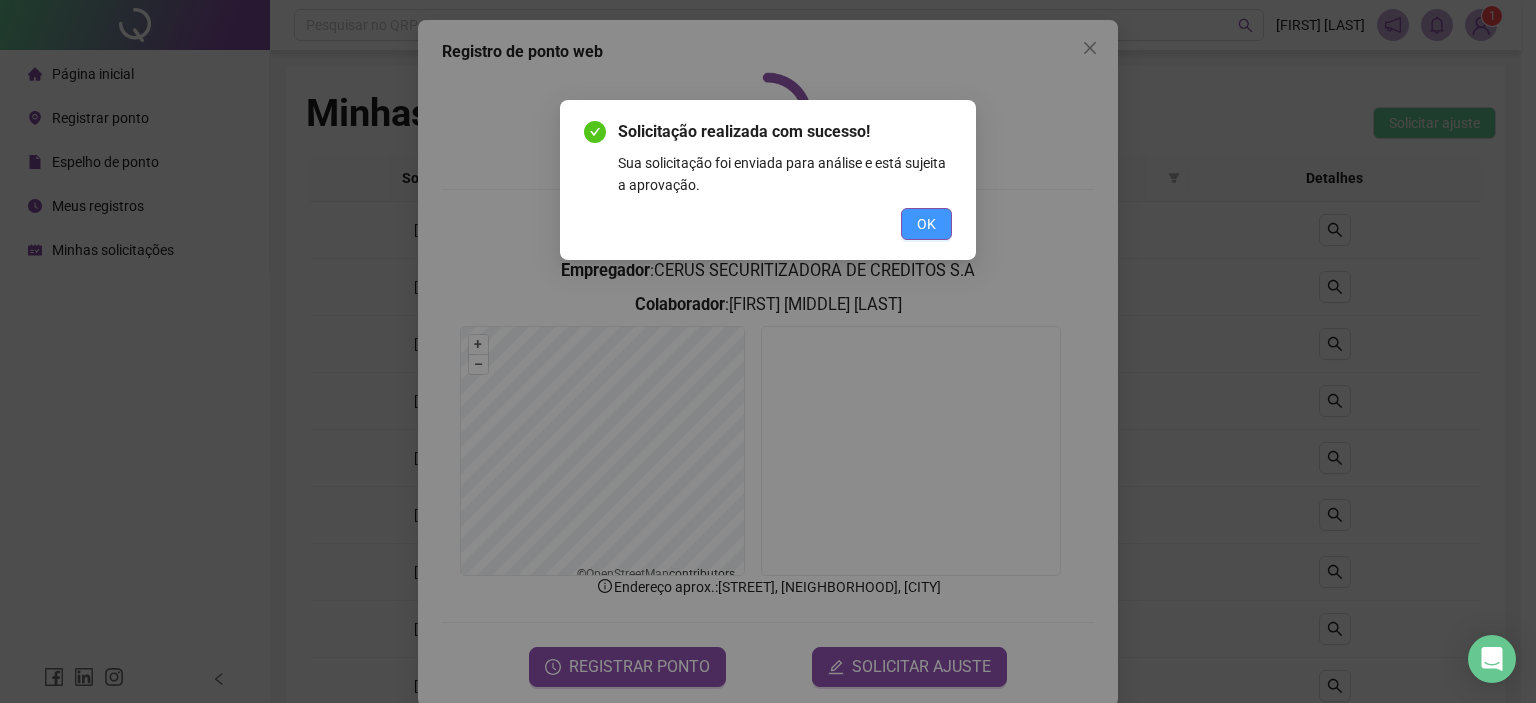 click on "OK" at bounding box center [926, 224] 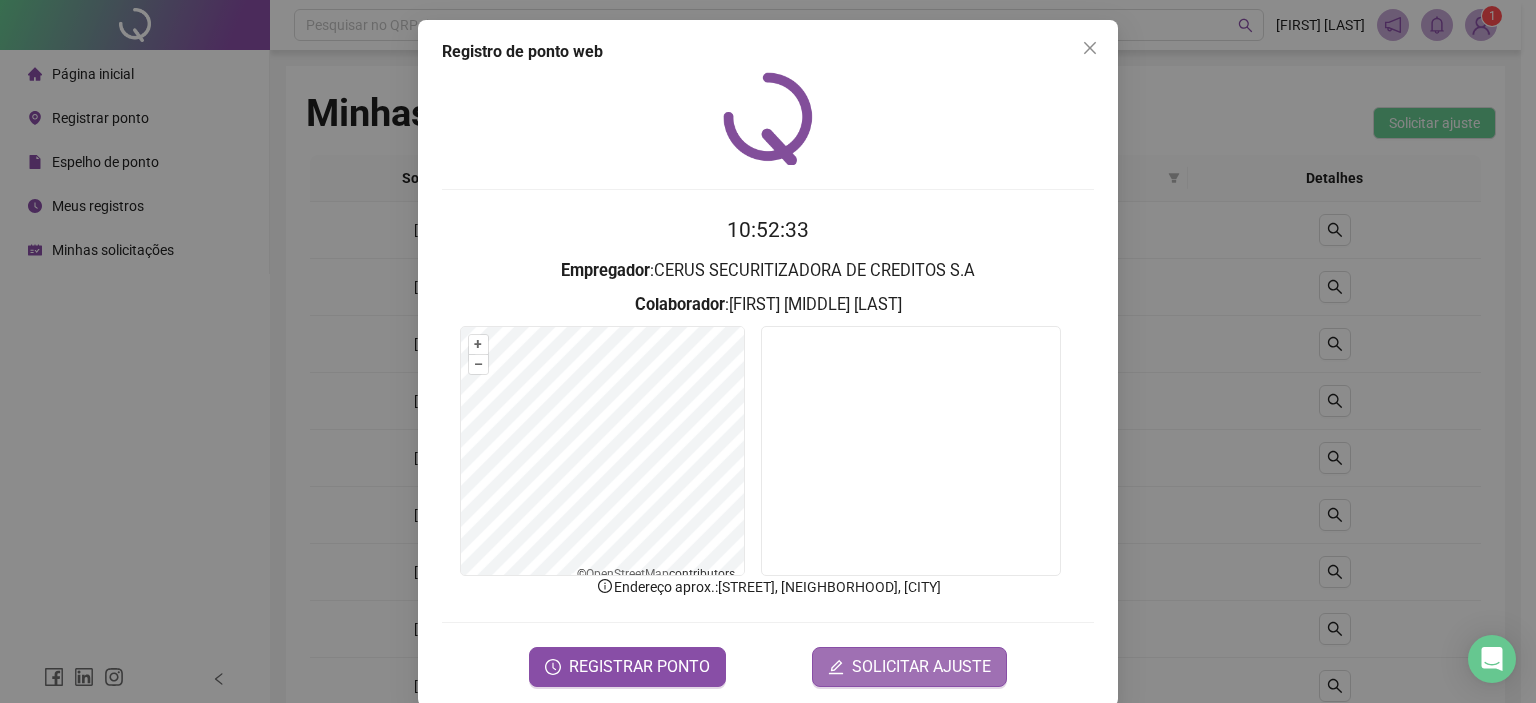 click on "SOLICITAR AJUSTE" at bounding box center (909, 667) 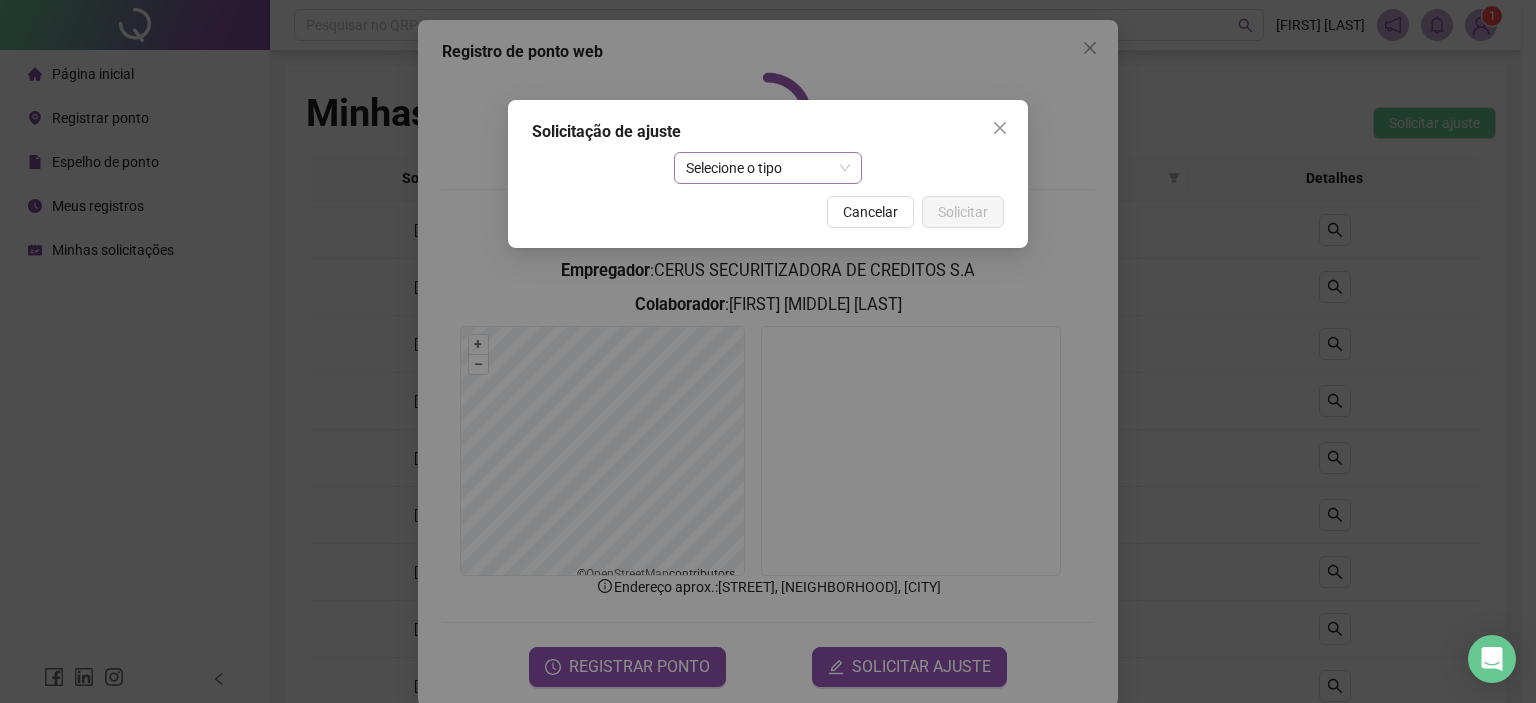 click on "Selecione o tipo" at bounding box center [768, 168] 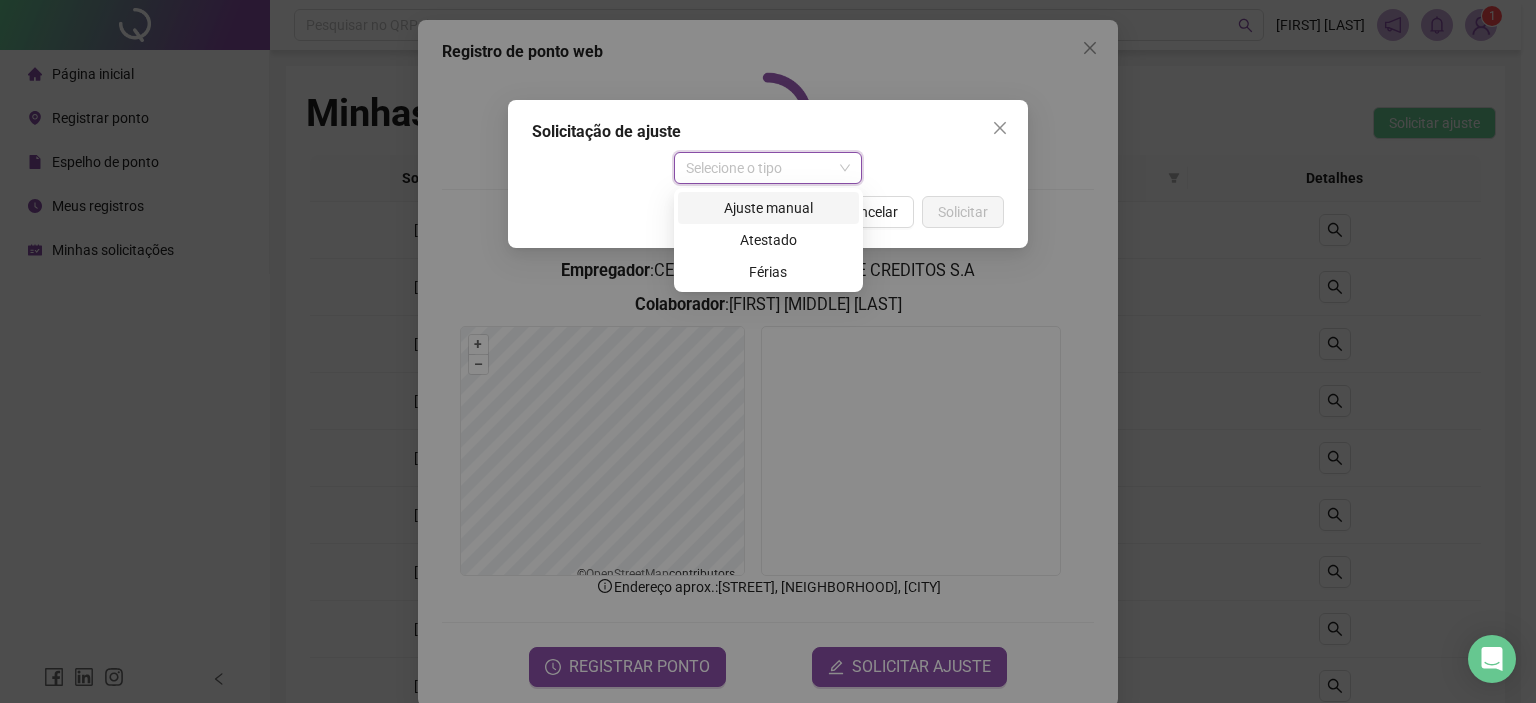 click on "Ajuste manual" at bounding box center (768, 208) 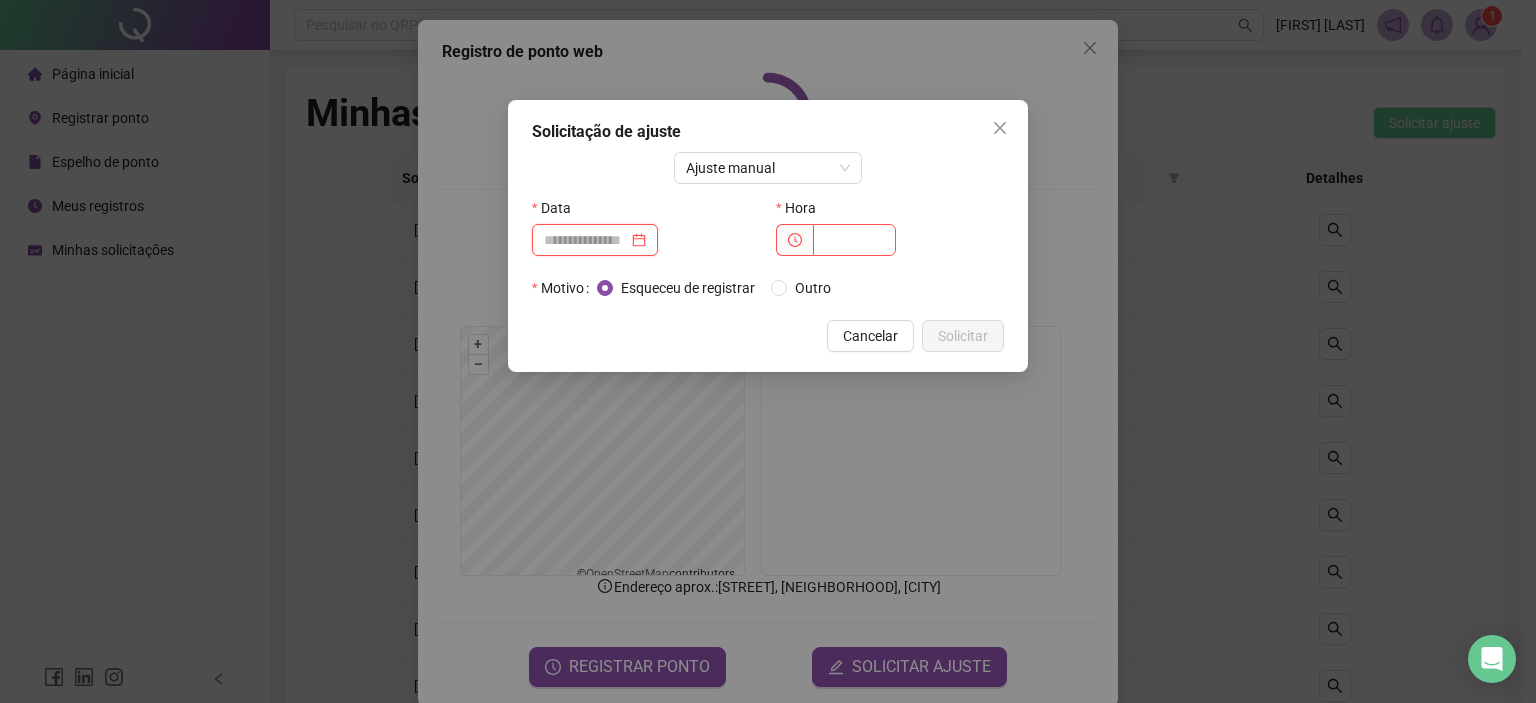 click at bounding box center [586, 240] 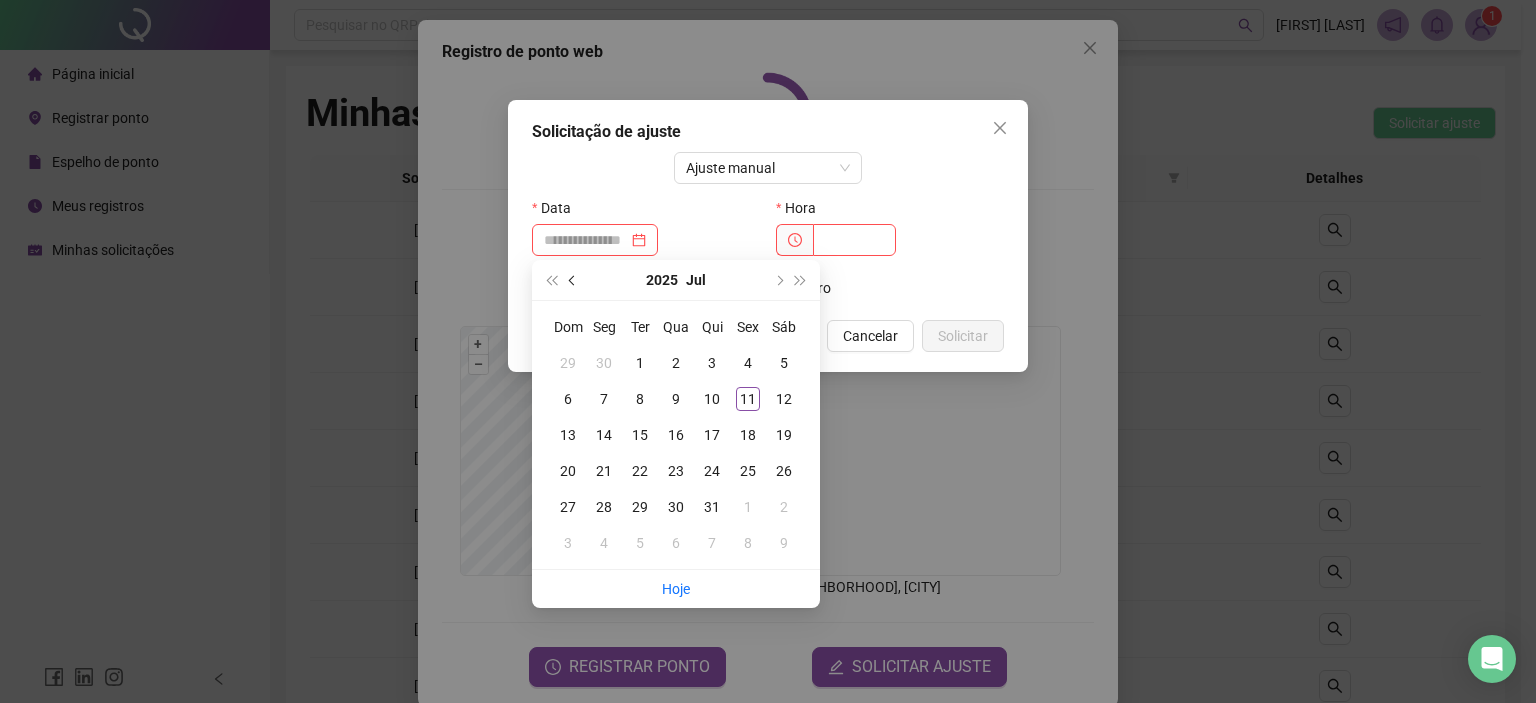 click at bounding box center (573, 280) 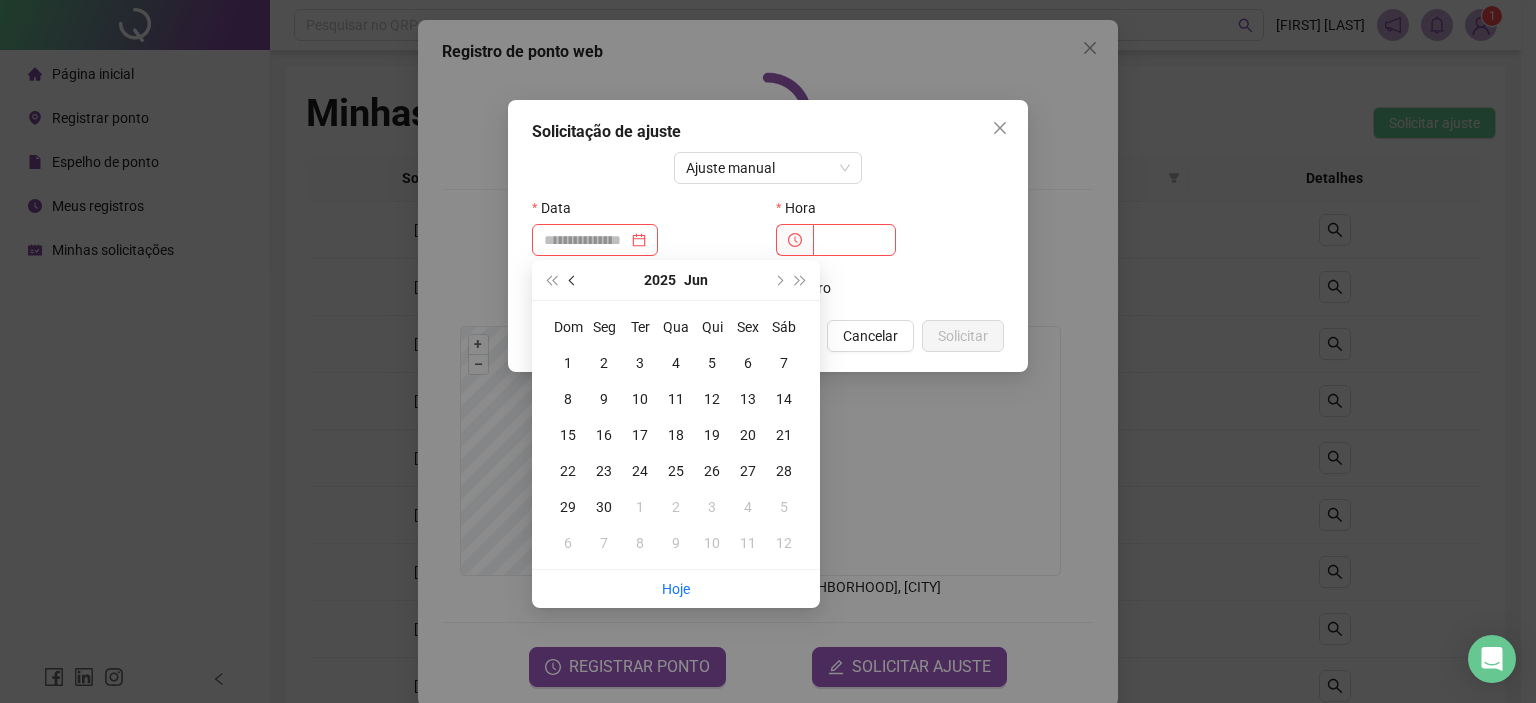 click at bounding box center (573, 280) 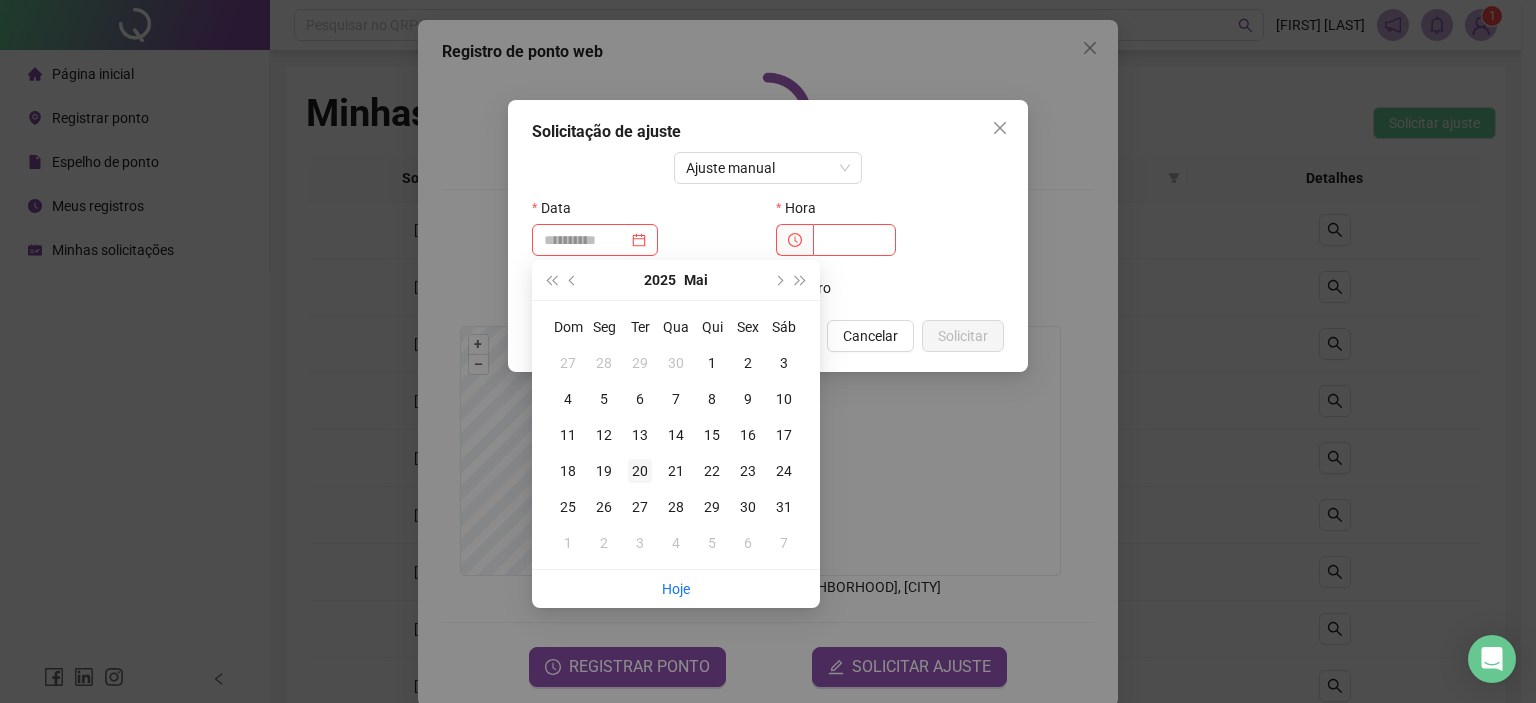 type on "**********" 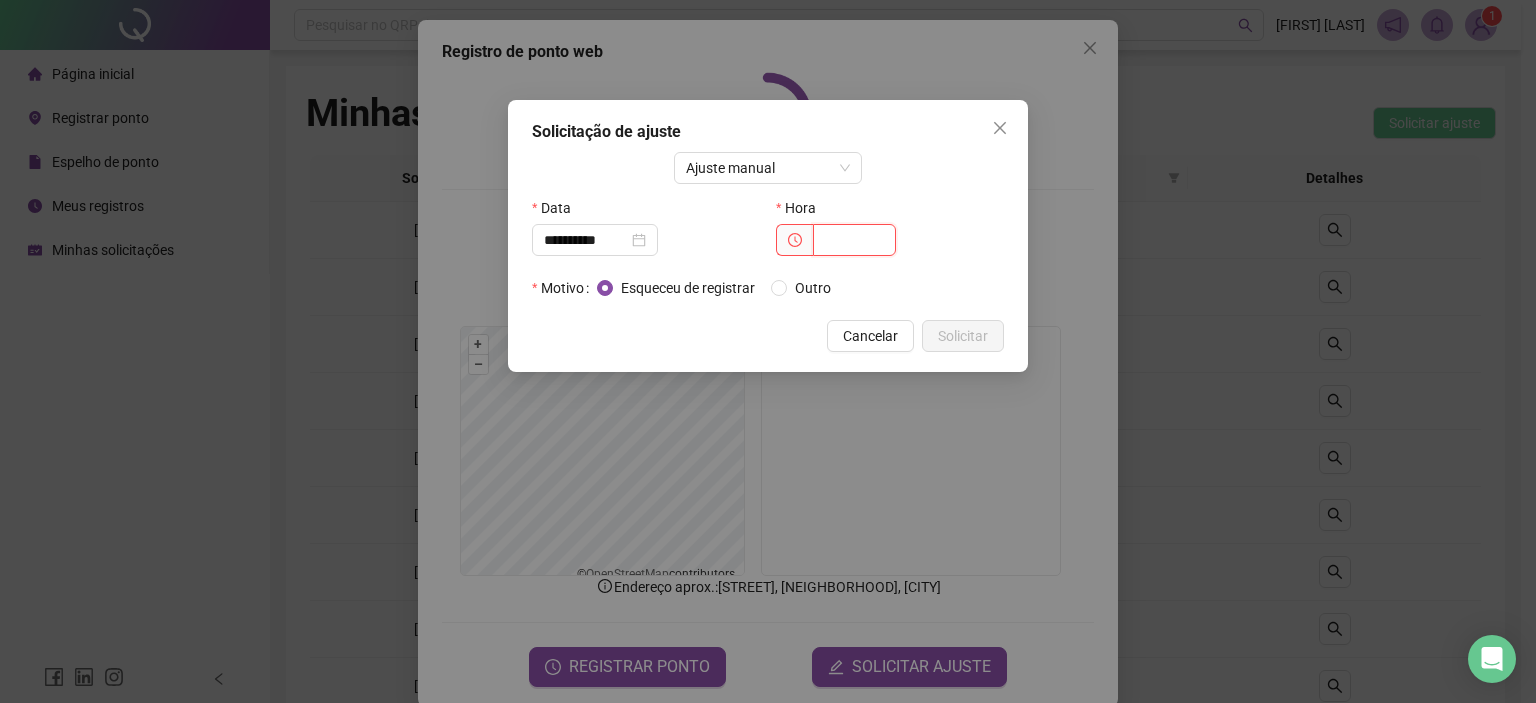 click at bounding box center (854, 240) 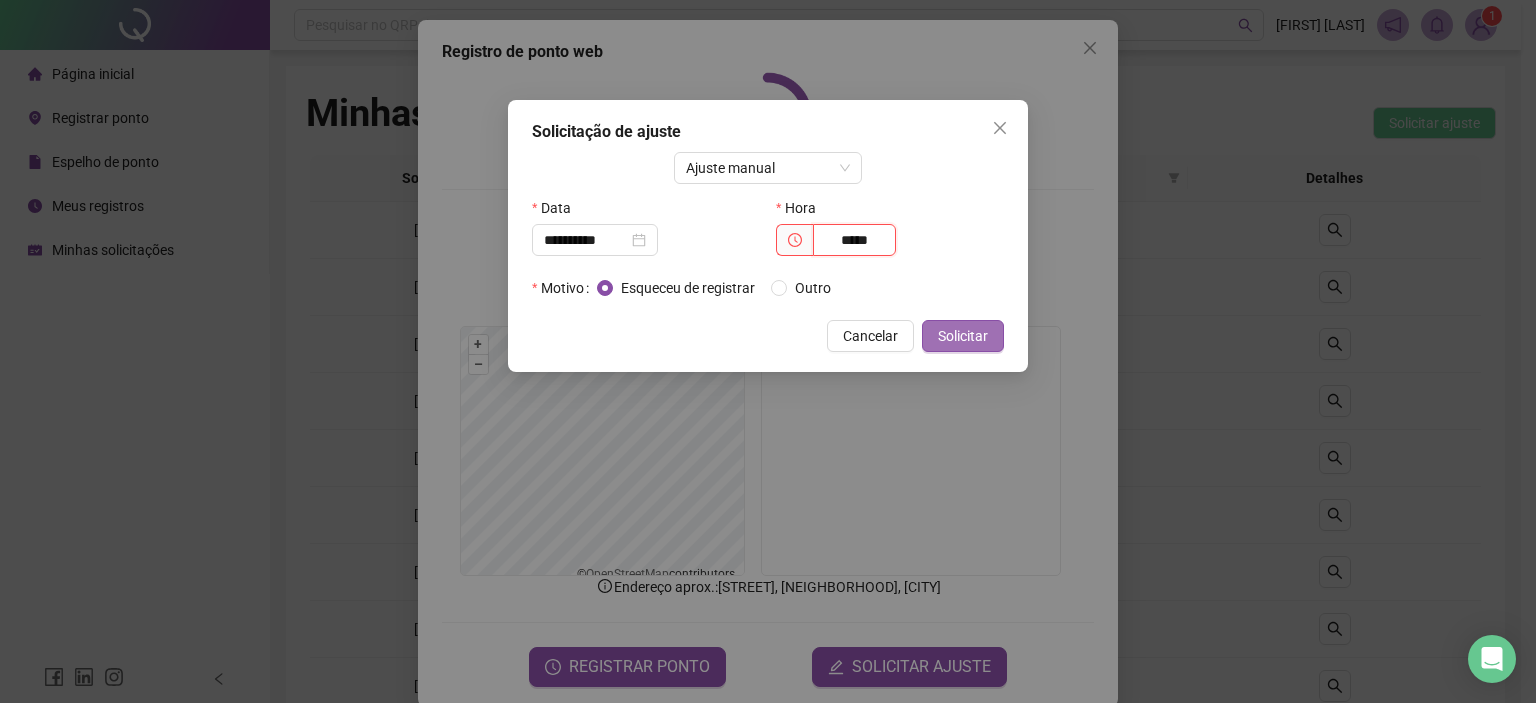 type on "*****" 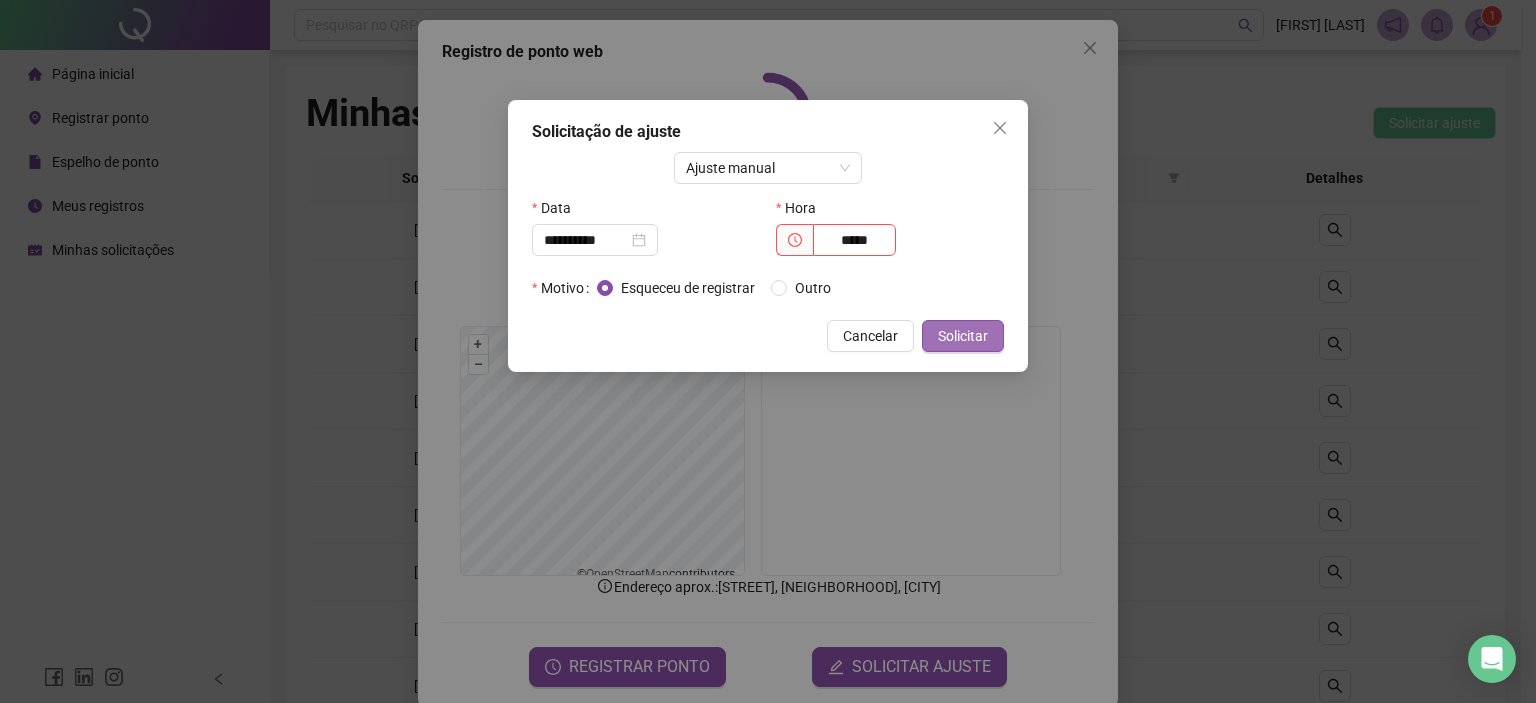 click on "Solicitar" at bounding box center (963, 336) 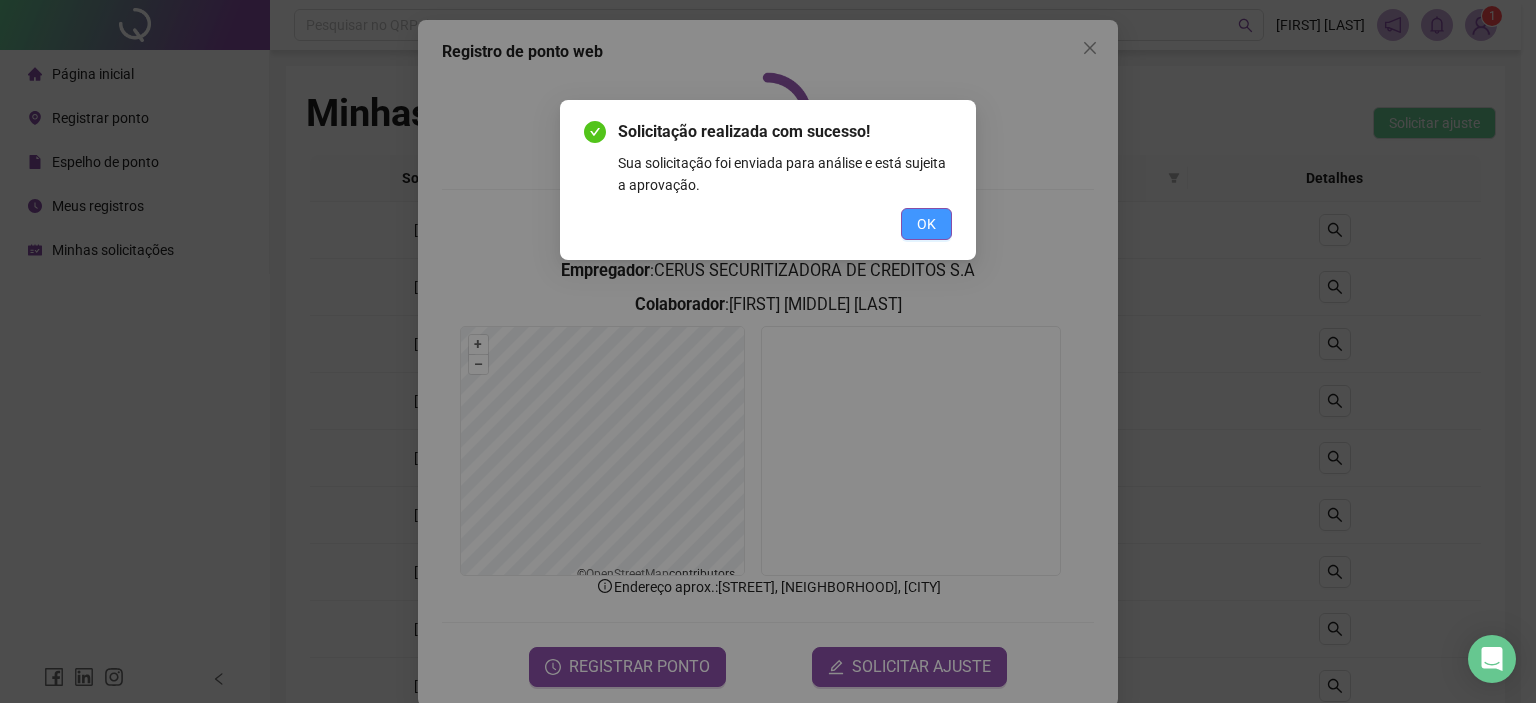 click on "OK" at bounding box center [926, 224] 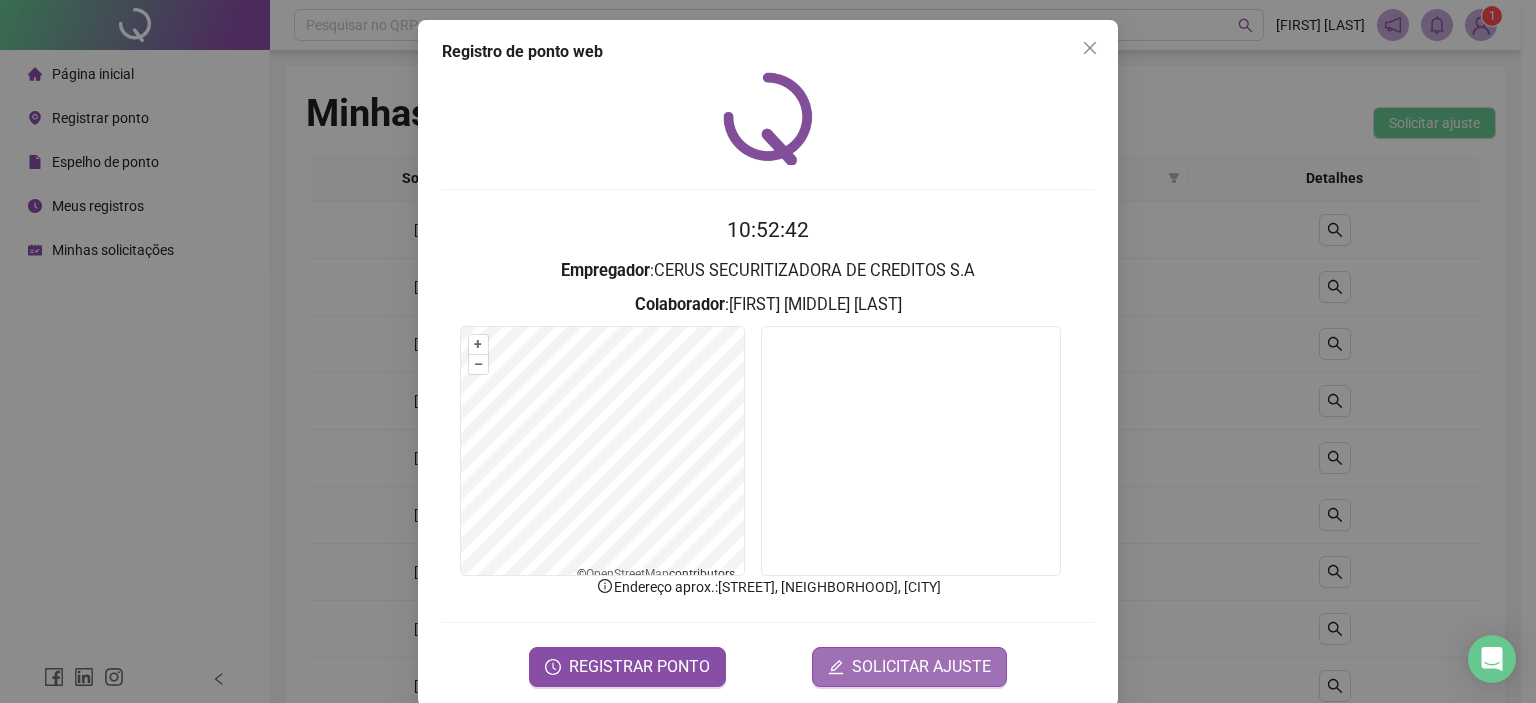 click on "SOLICITAR AJUSTE" at bounding box center (921, 667) 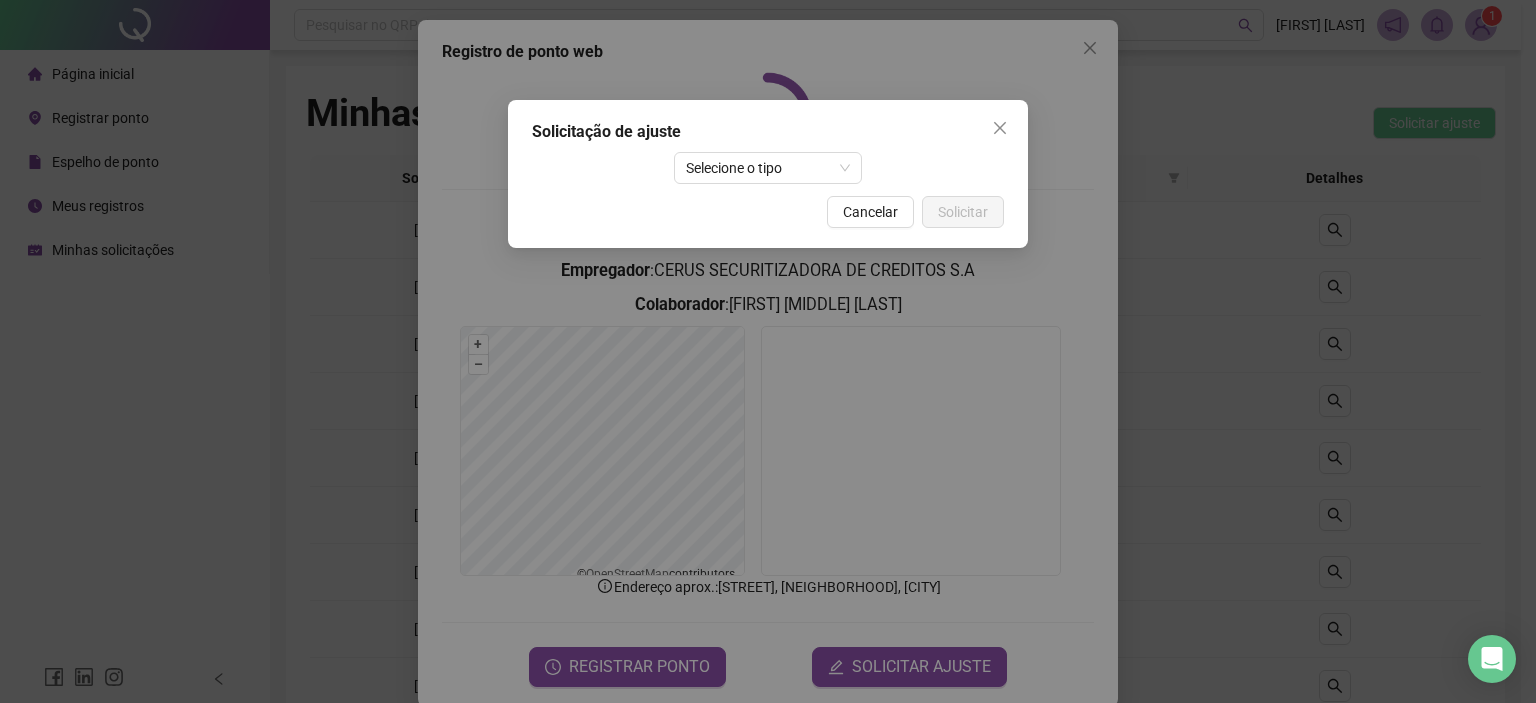 click on "Solicitação de ajuste Selecione o tipo Cancelar Solicitar" at bounding box center (768, 174) 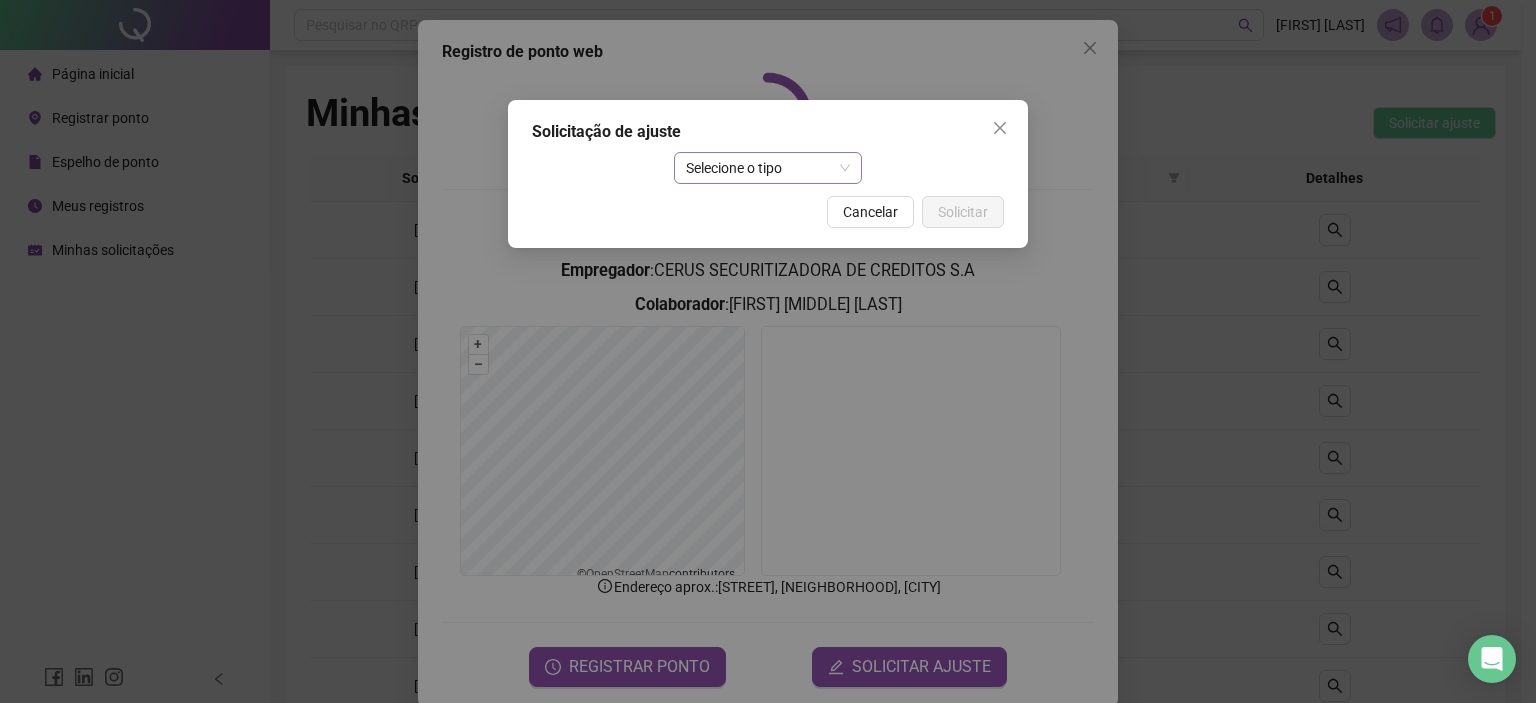 click on "Selecione o tipo" at bounding box center [768, 168] 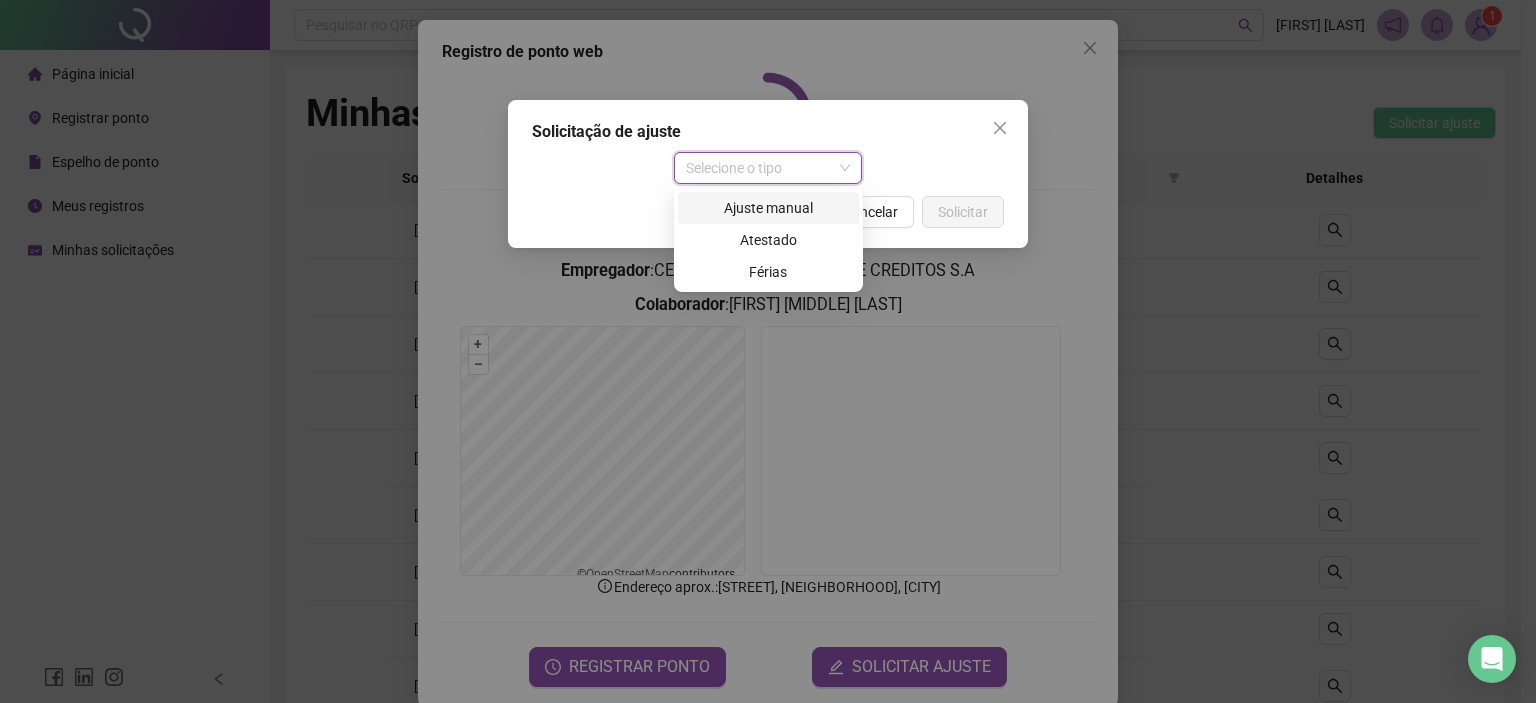 click on "Ajuste manual" at bounding box center (768, 208) 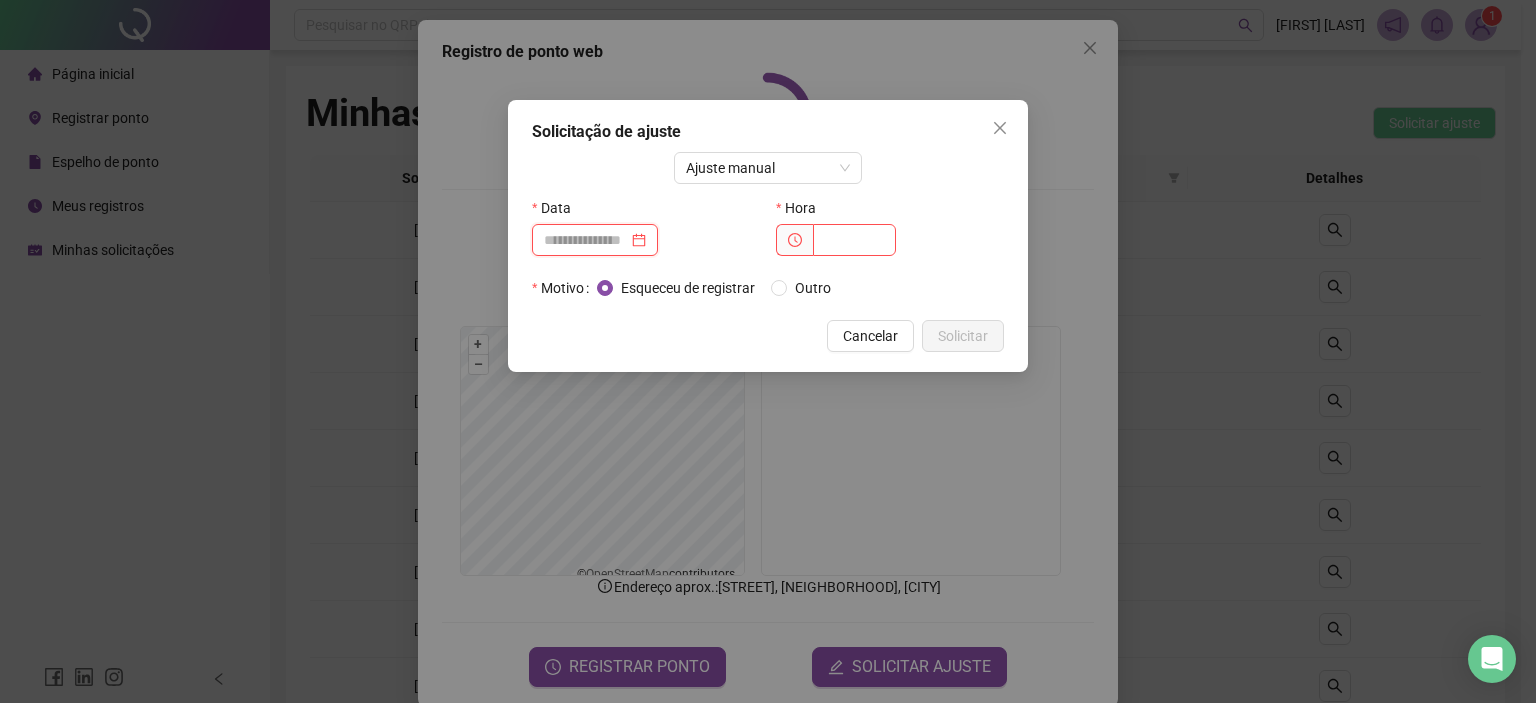 click at bounding box center [586, 240] 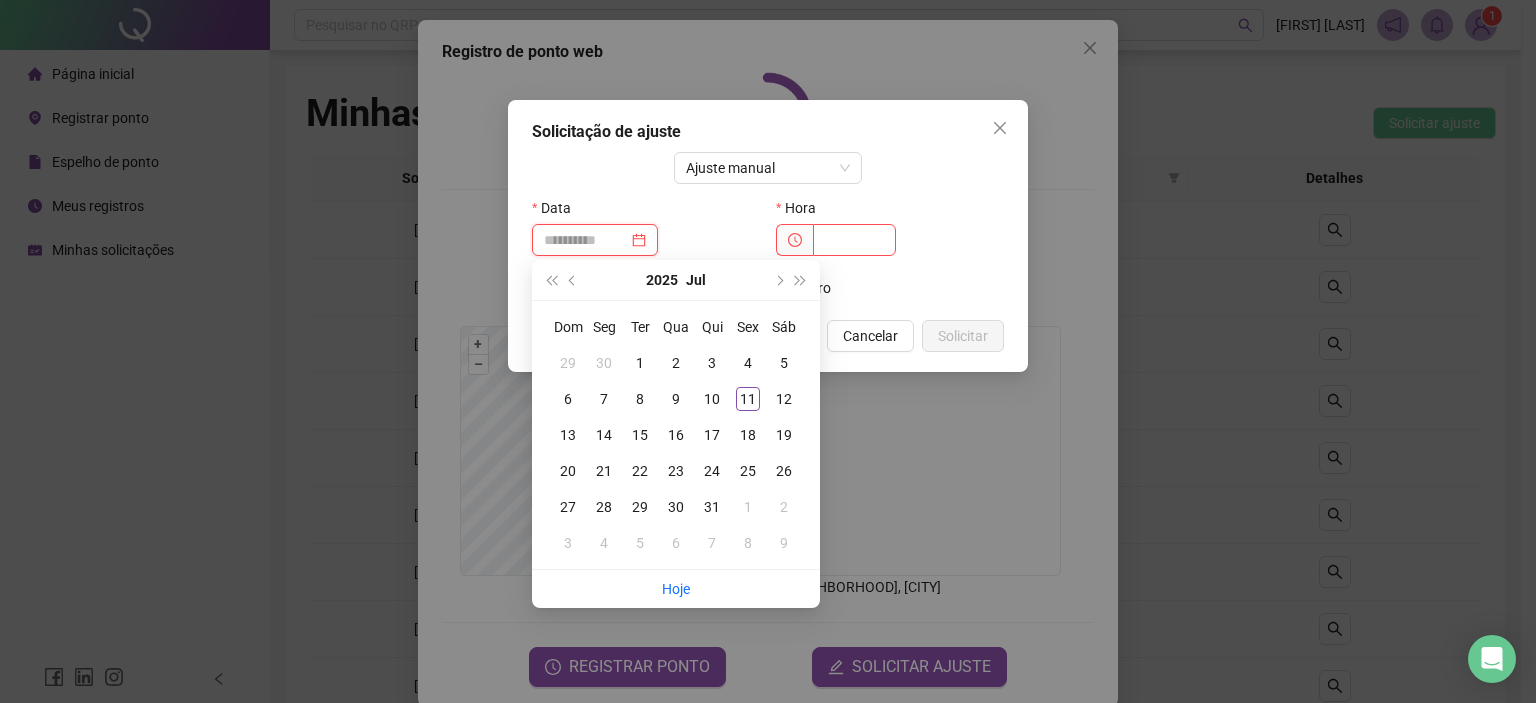 type on "**********" 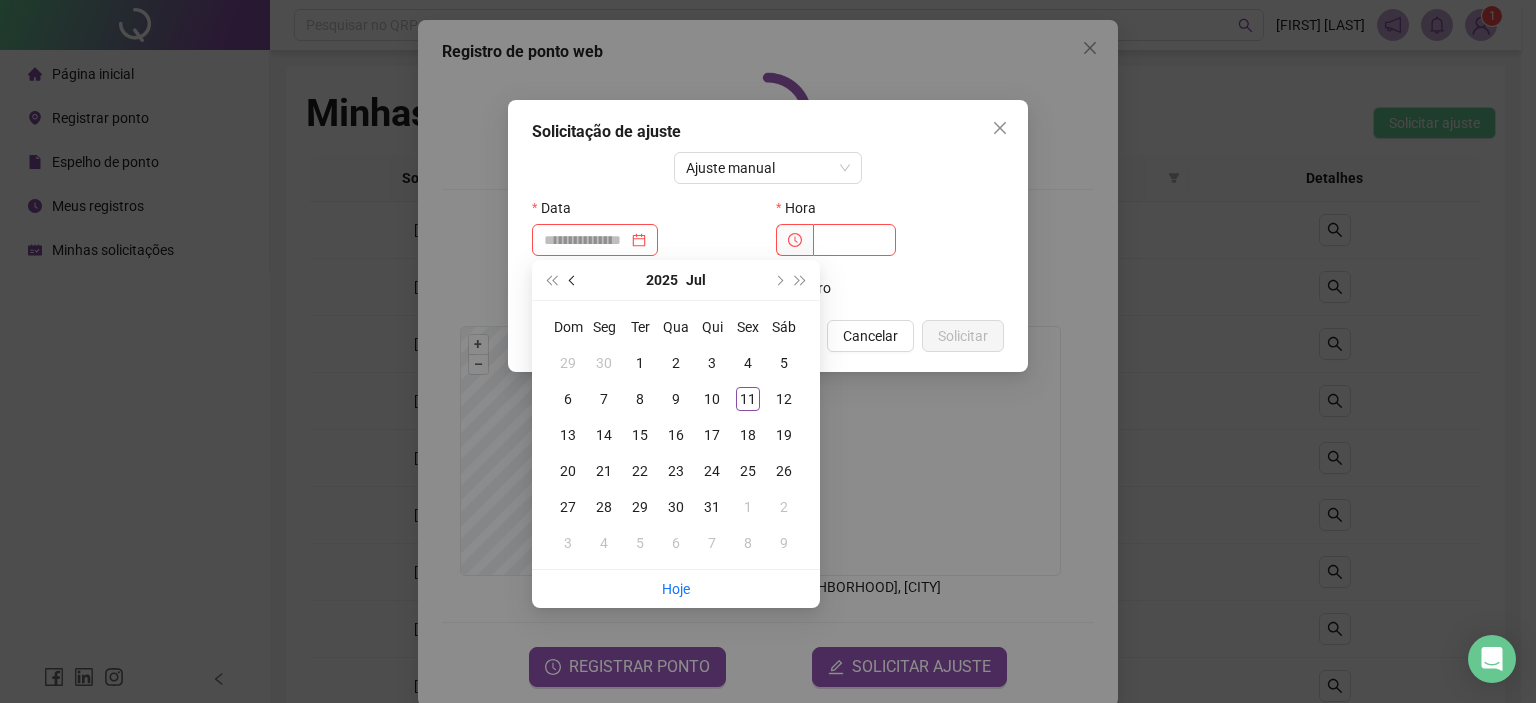 click at bounding box center (573, 280) 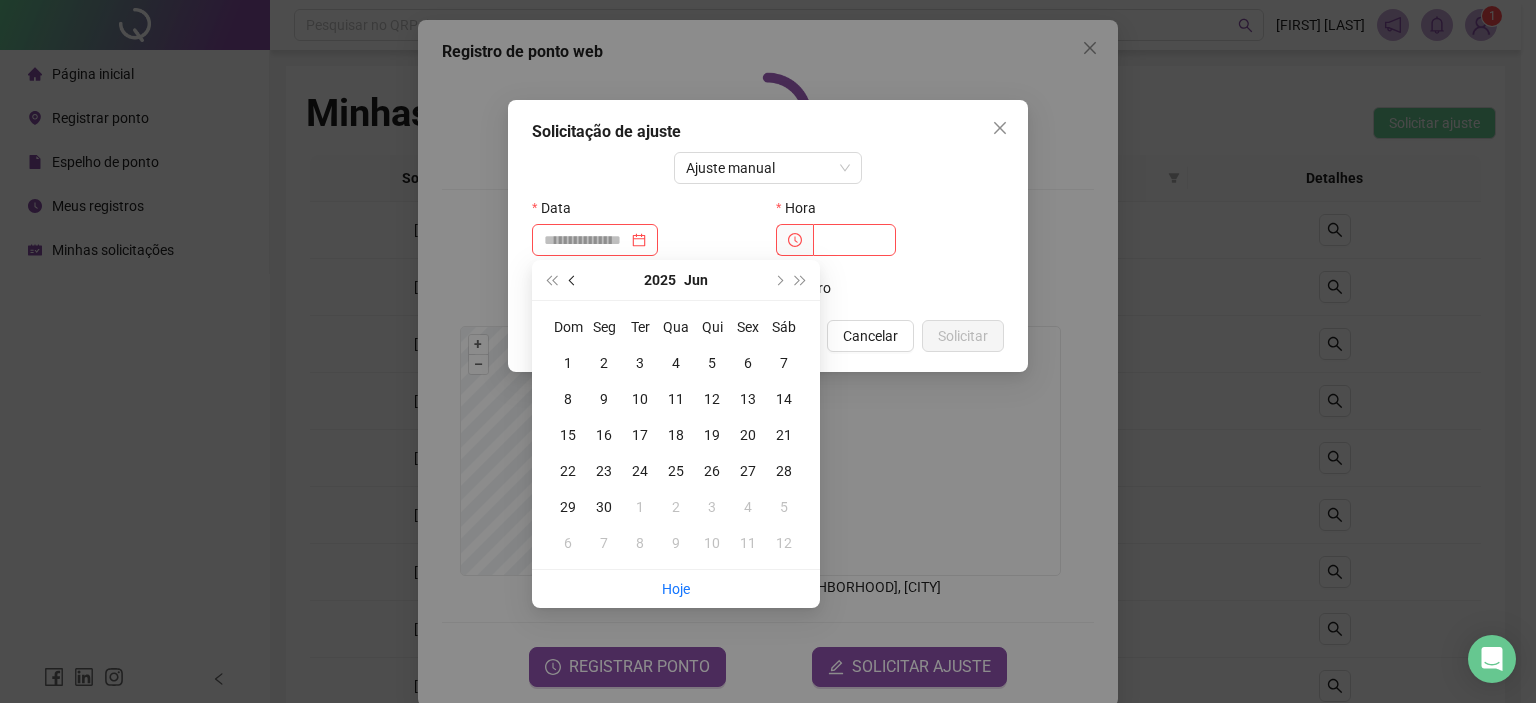 click at bounding box center [573, 280] 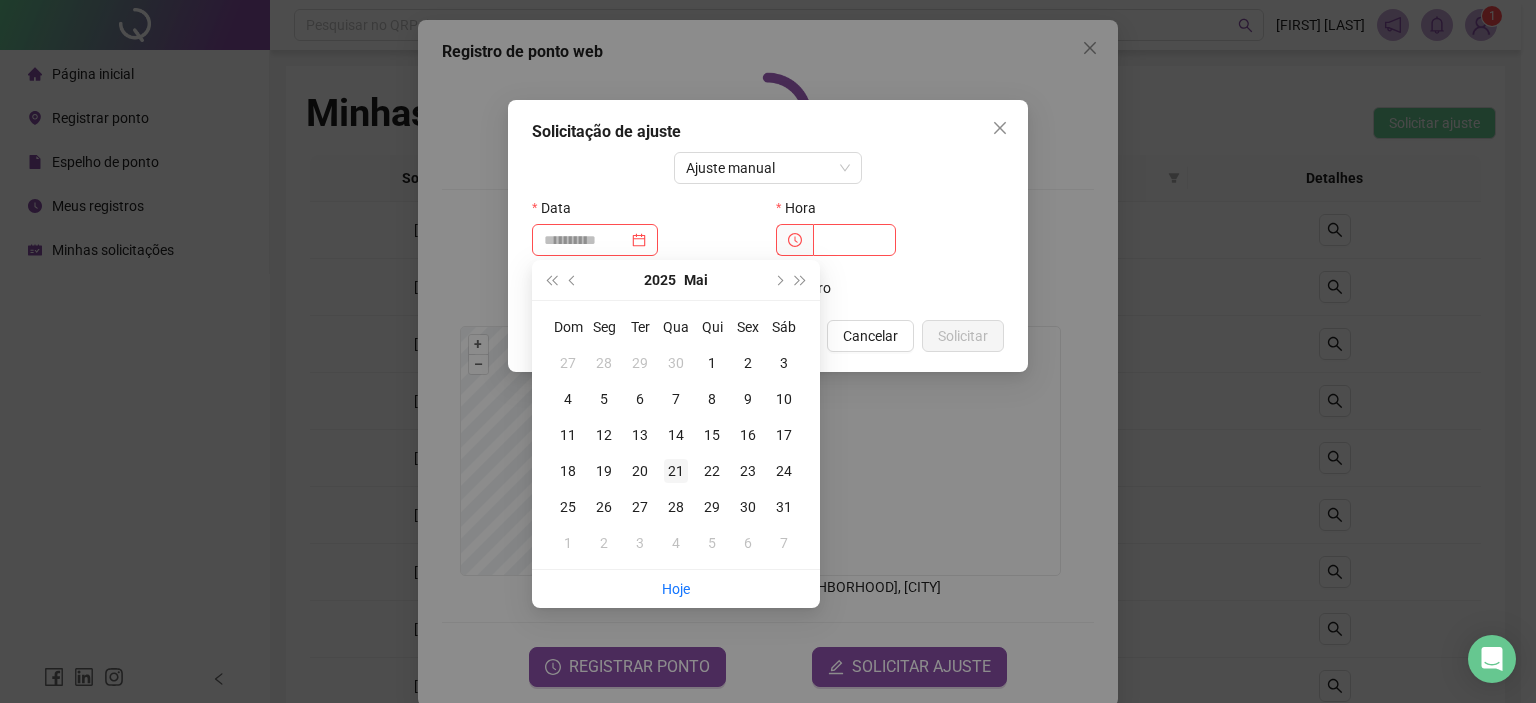 click on "21" at bounding box center [676, 471] 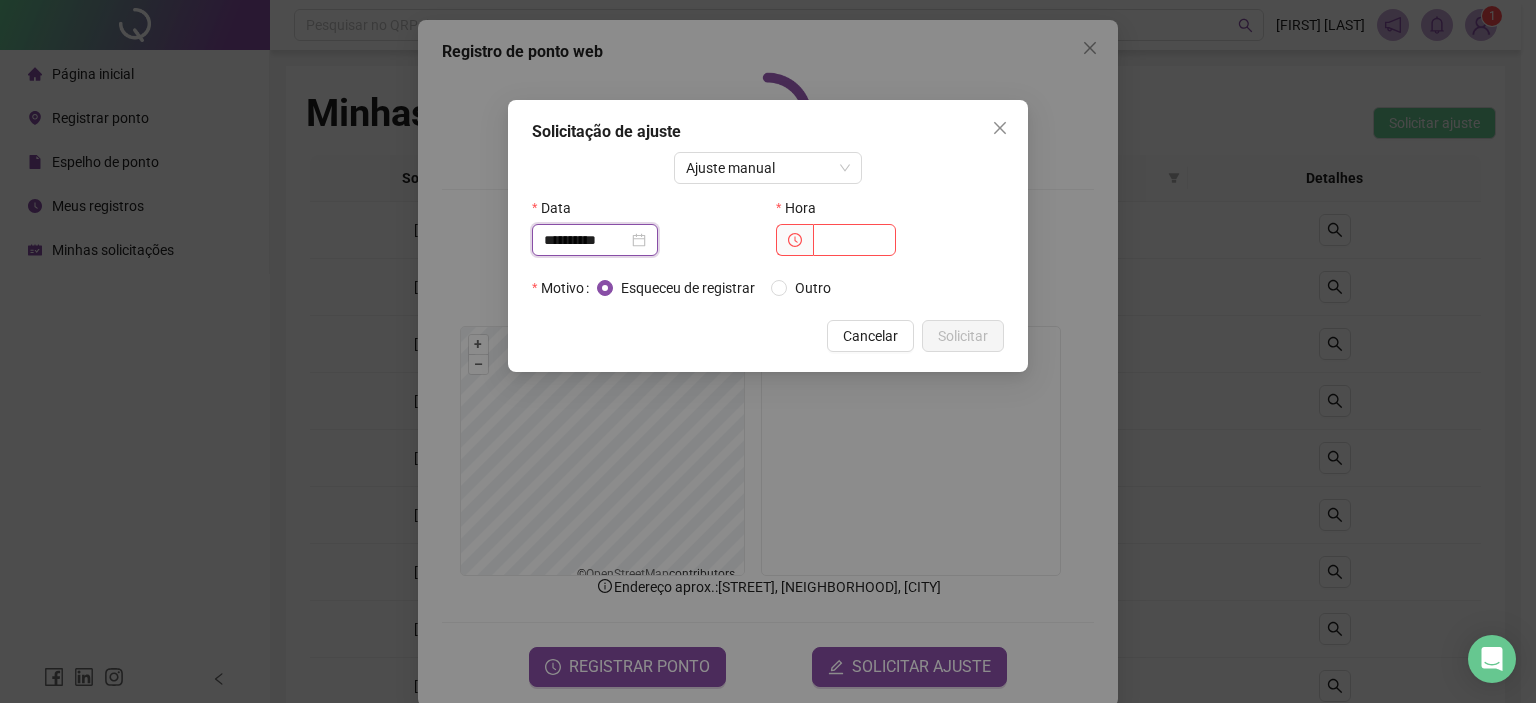 click on "**********" at bounding box center [586, 240] 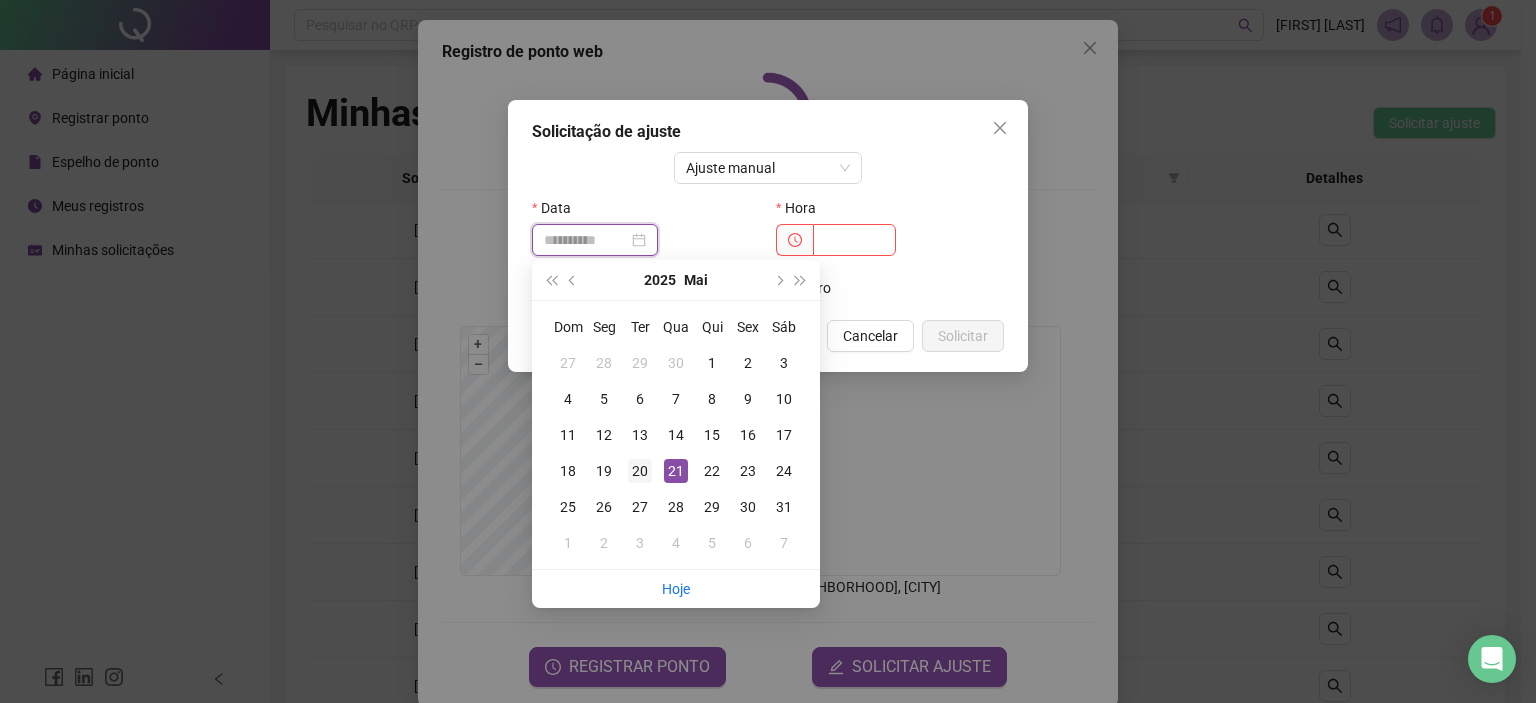 type on "**********" 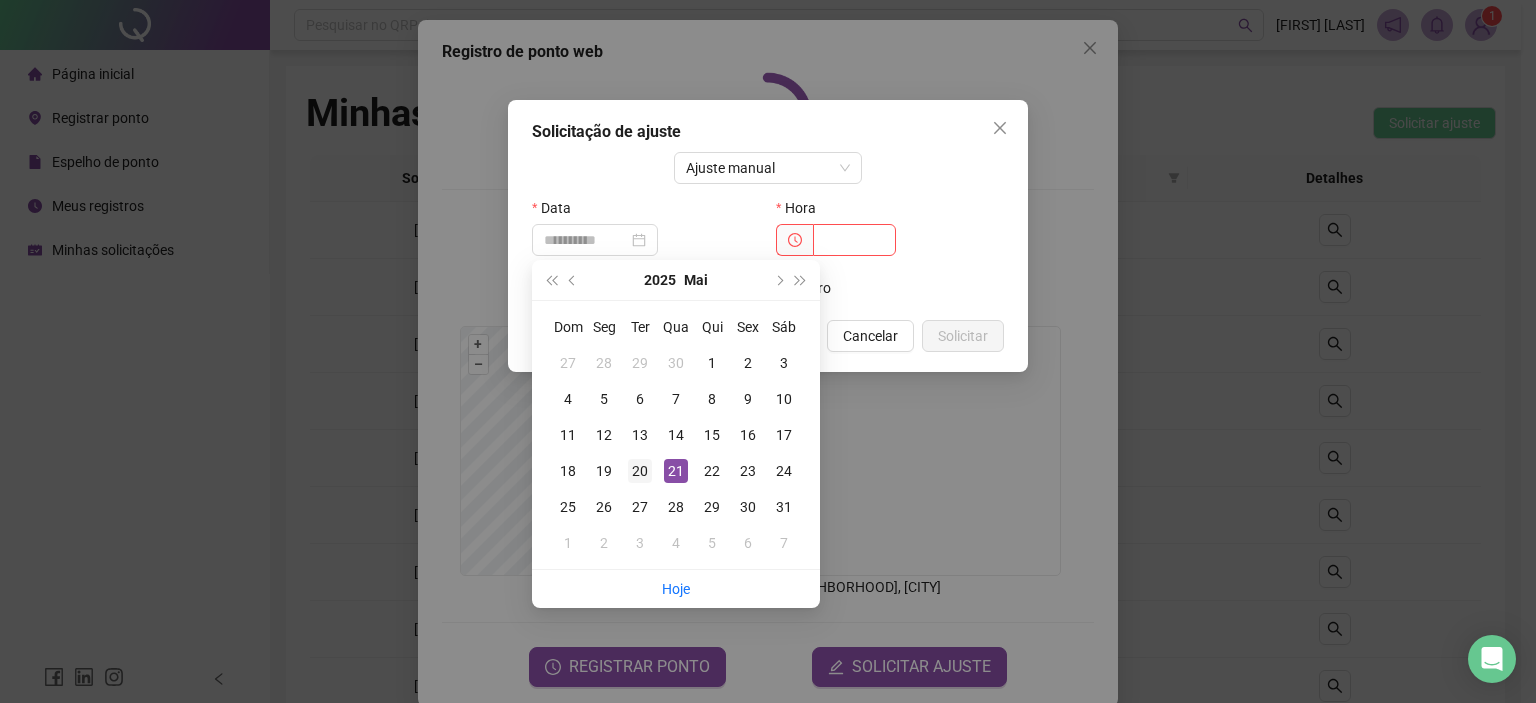 click on "20" at bounding box center (640, 471) 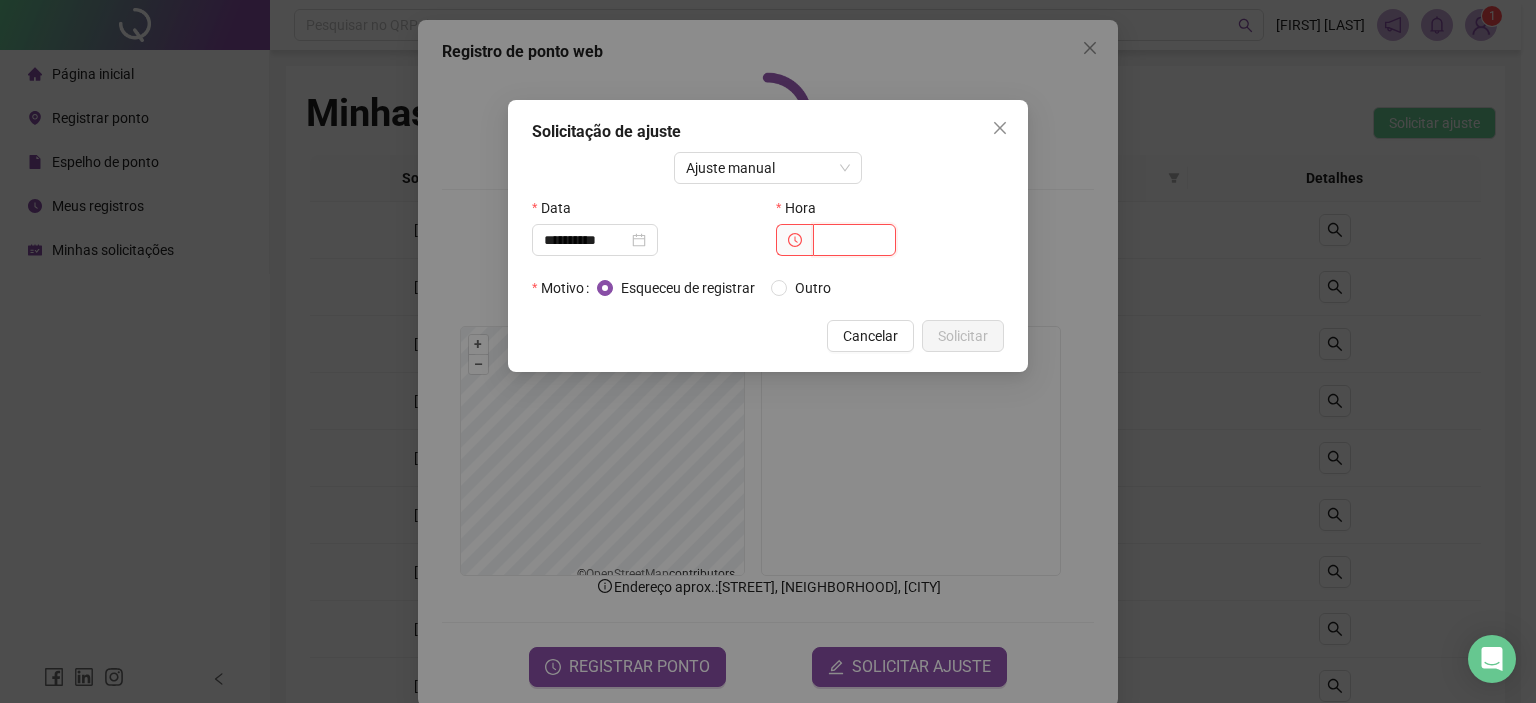 click at bounding box center (854, 240) 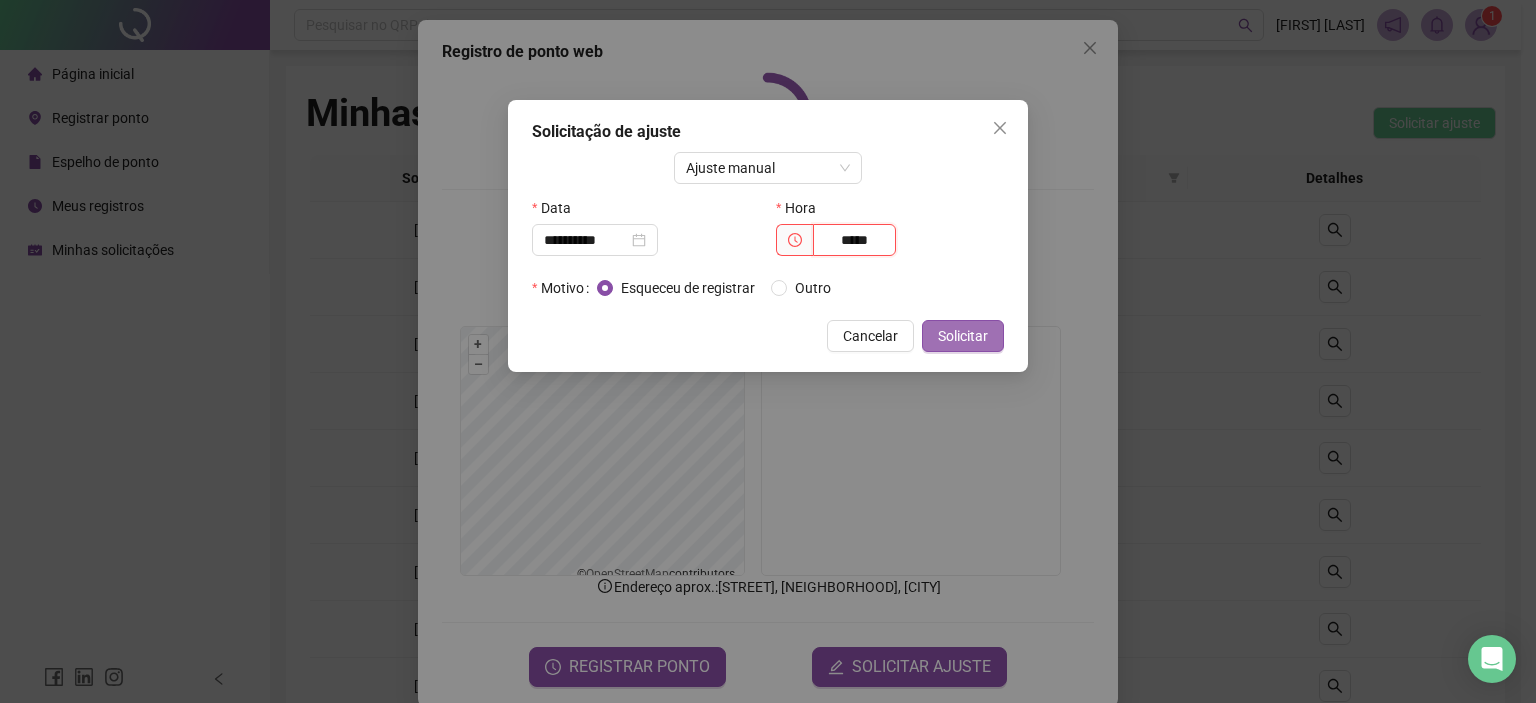 type on "*****" 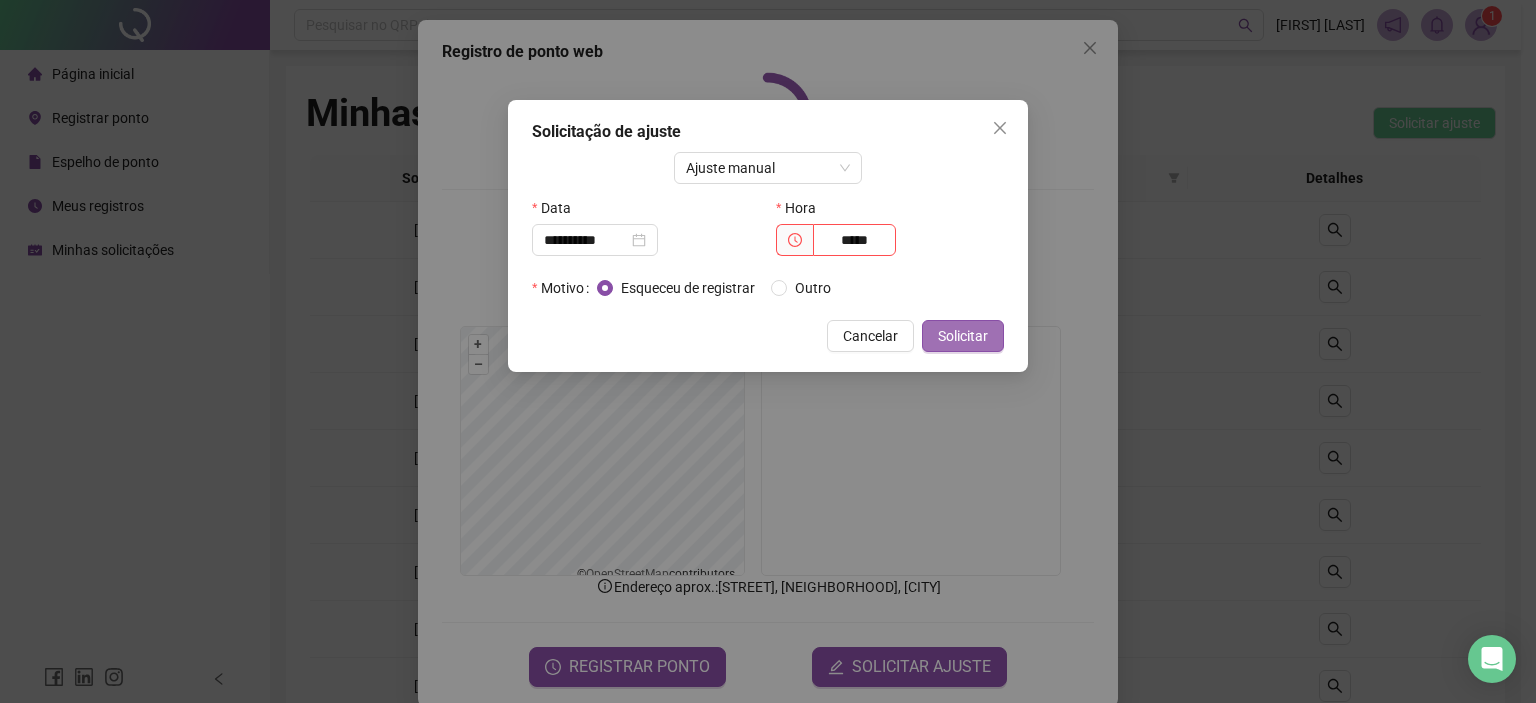 click on "Solicitar" at bounding box center [963, 336] 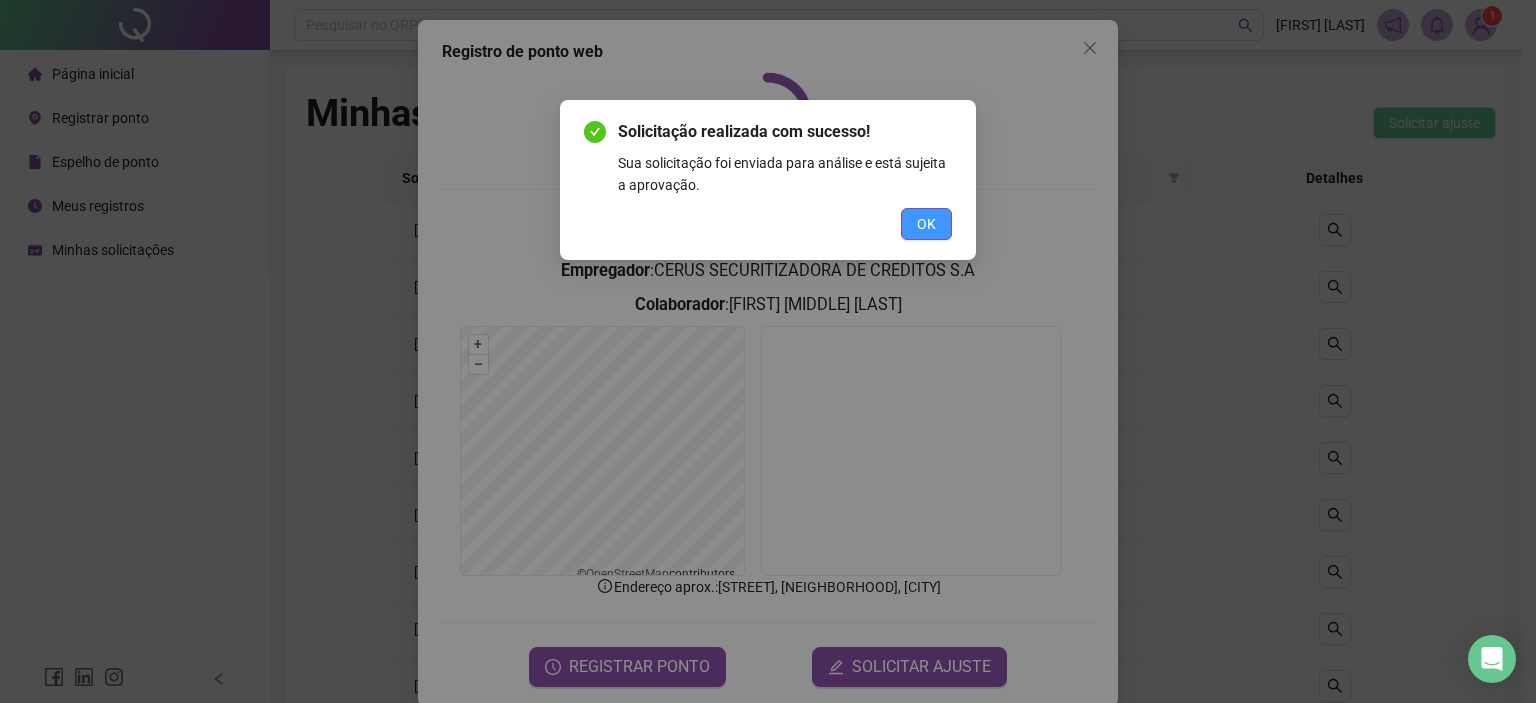 click on "OK" at bounding box center [926, 224] 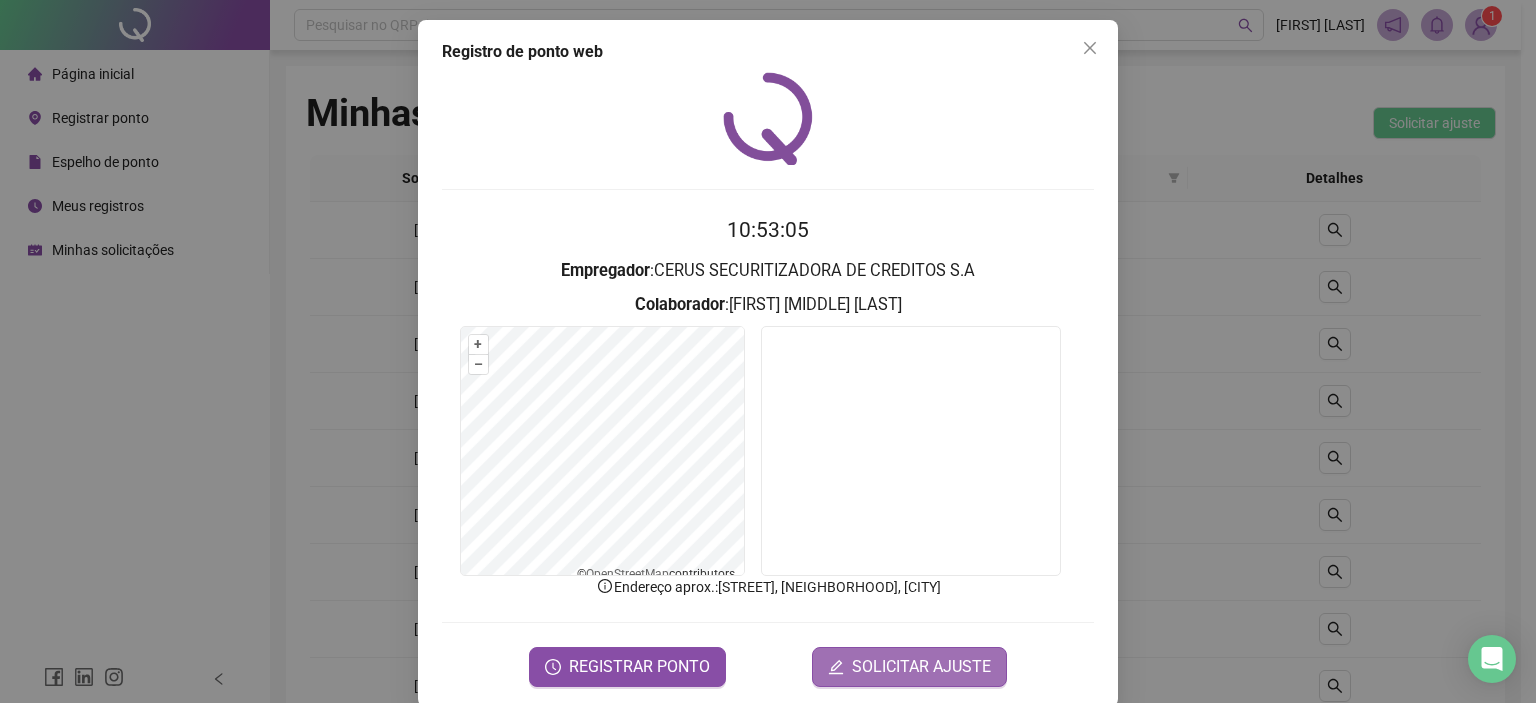 click on "SOLICITAR AJUSTE" at bounding box center [909, 667] 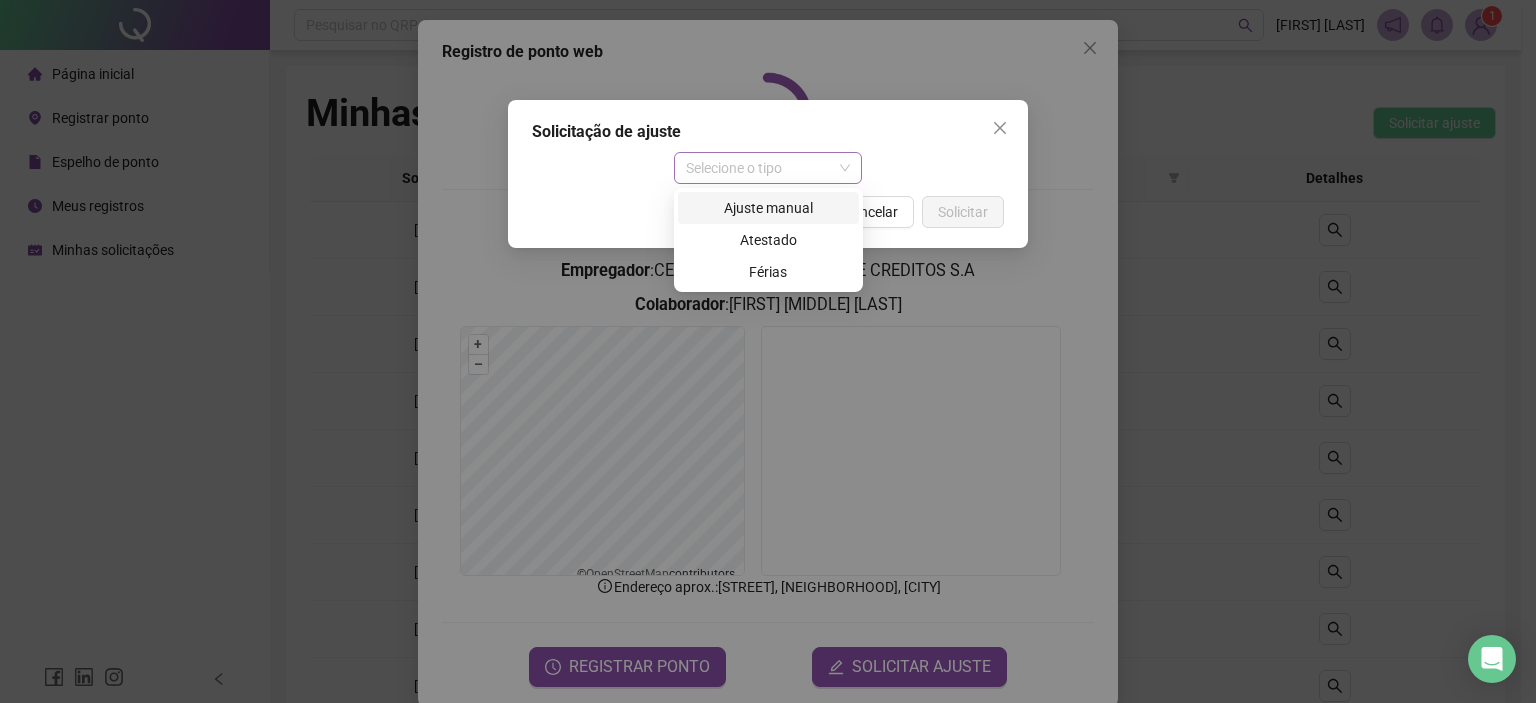 drag, startPoint x: 748, startPoint y: 157, endPoint x: 742, endPoint y: 167, distance: 11.661903 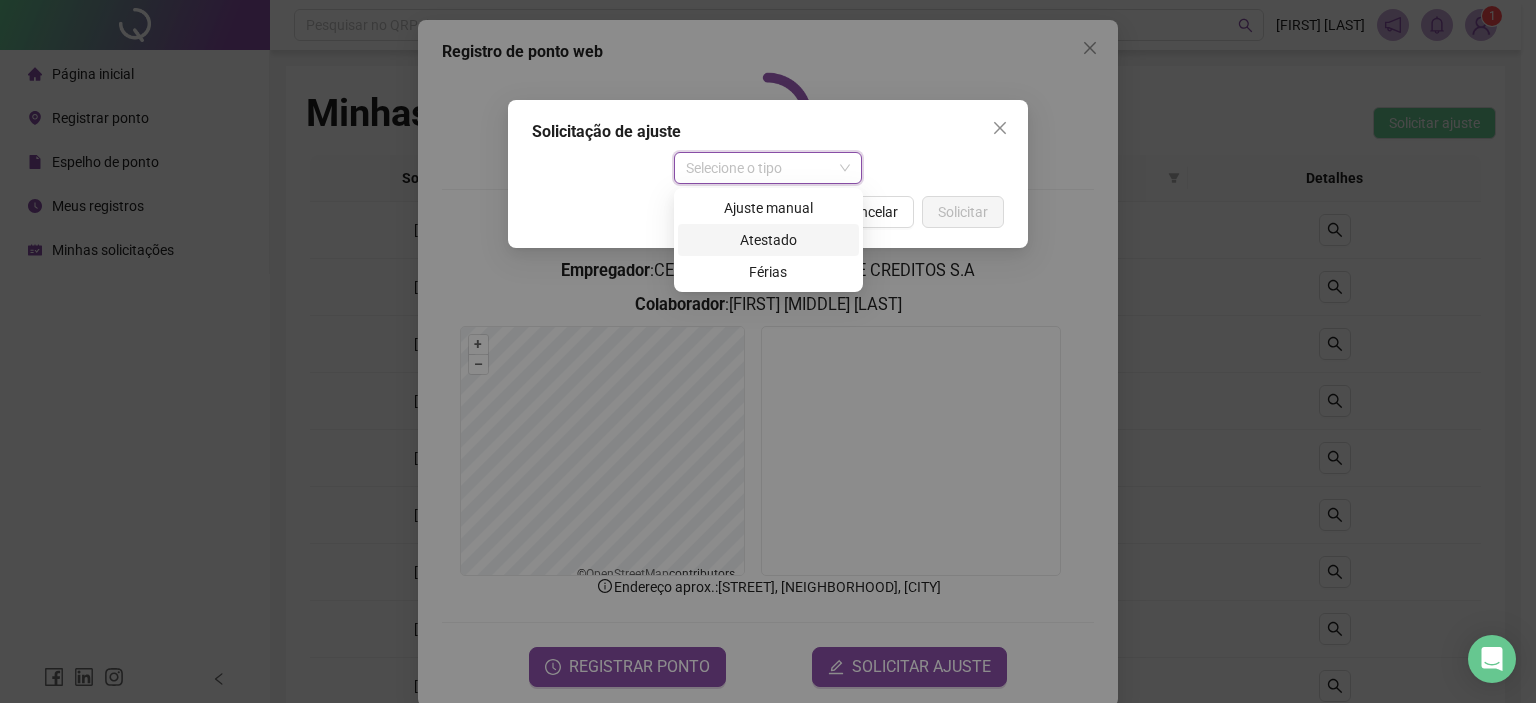 click on "Ajuste manual" at bounding box center [768, 208] 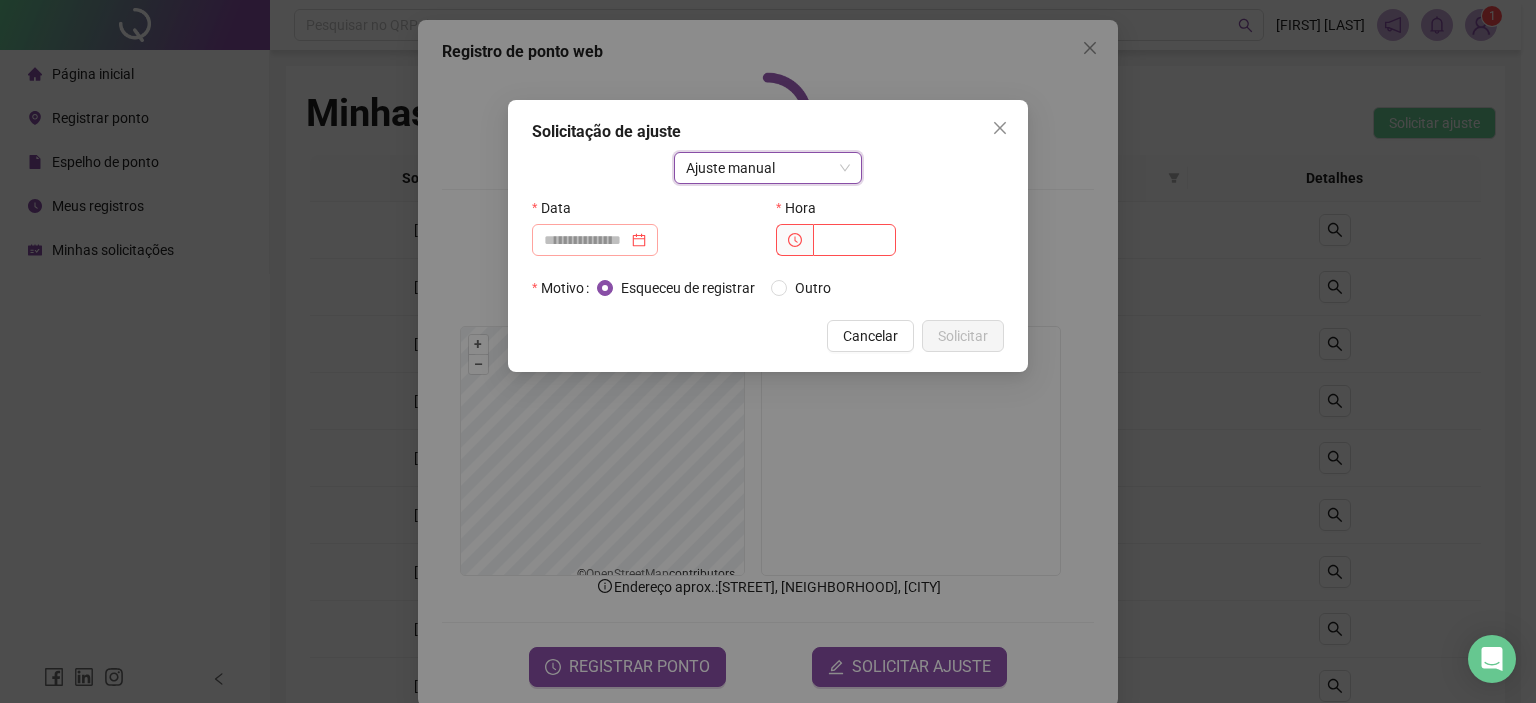 click at bounding box center [595, 240] 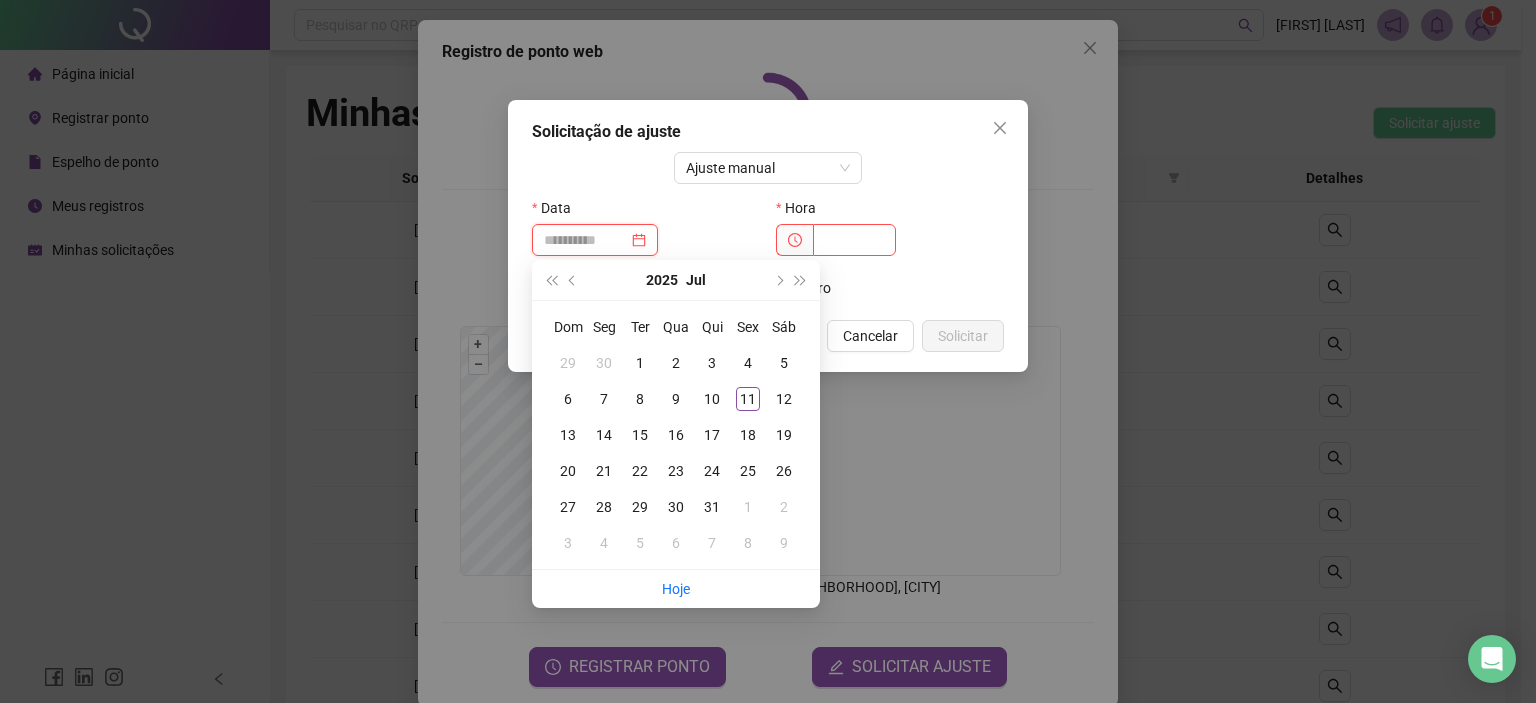 type on "**********" 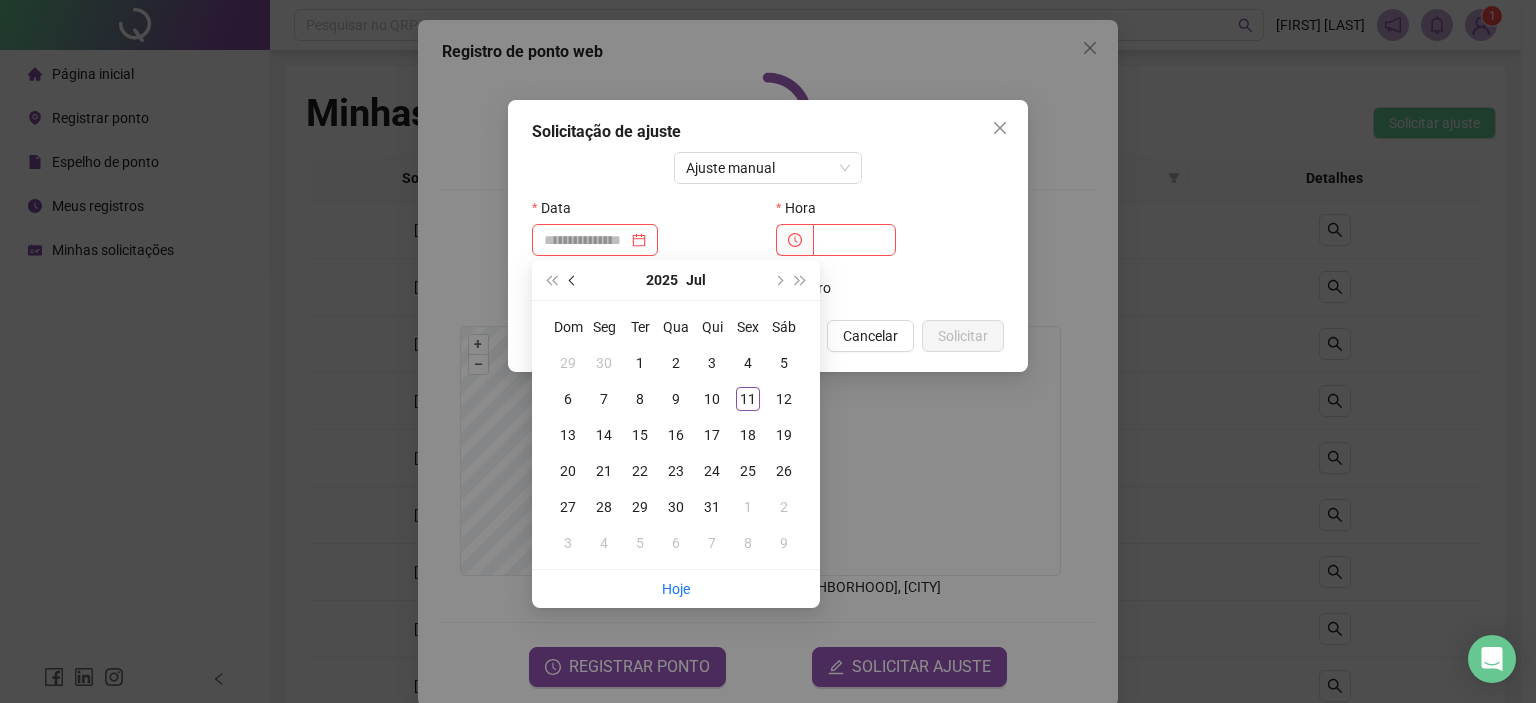 click at bounding box center [573, 280] 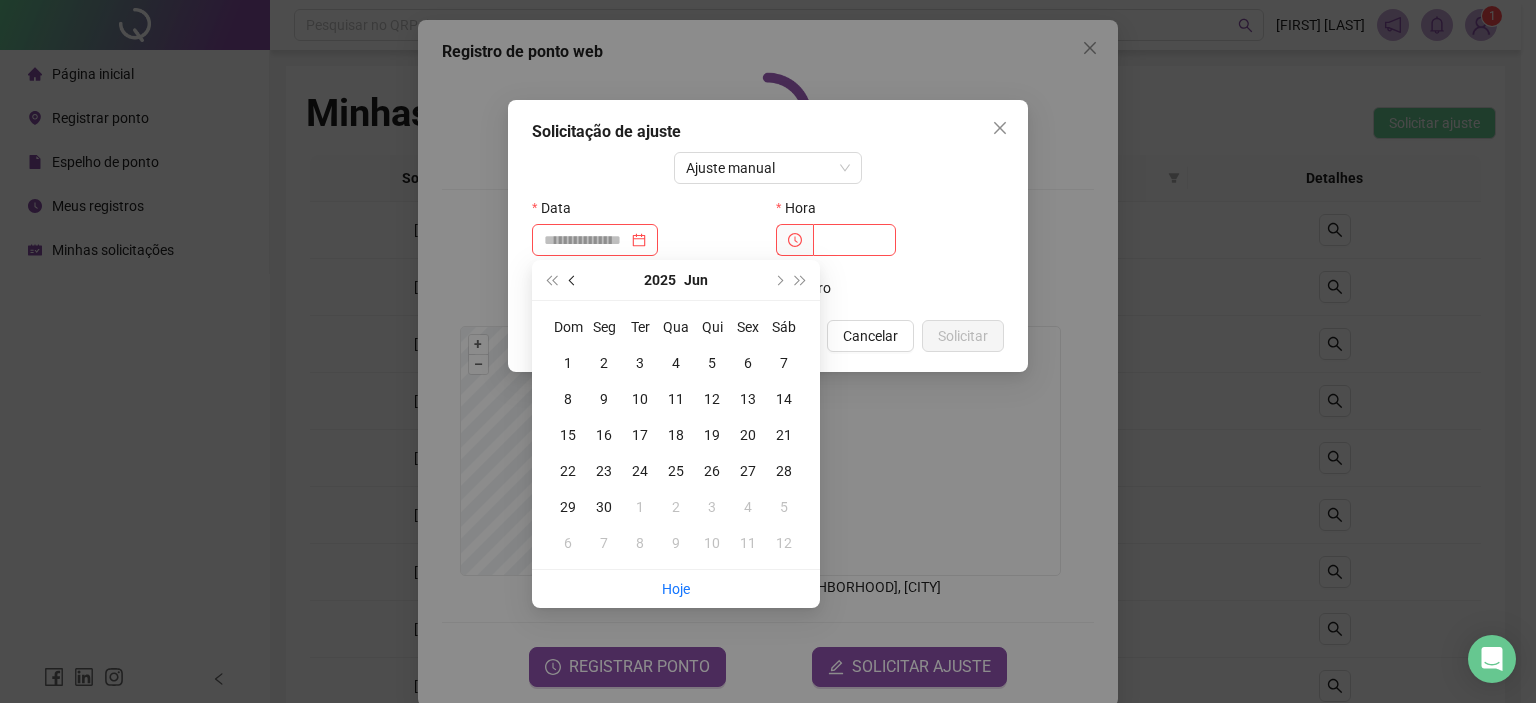 click at bounding box center [573, 280] 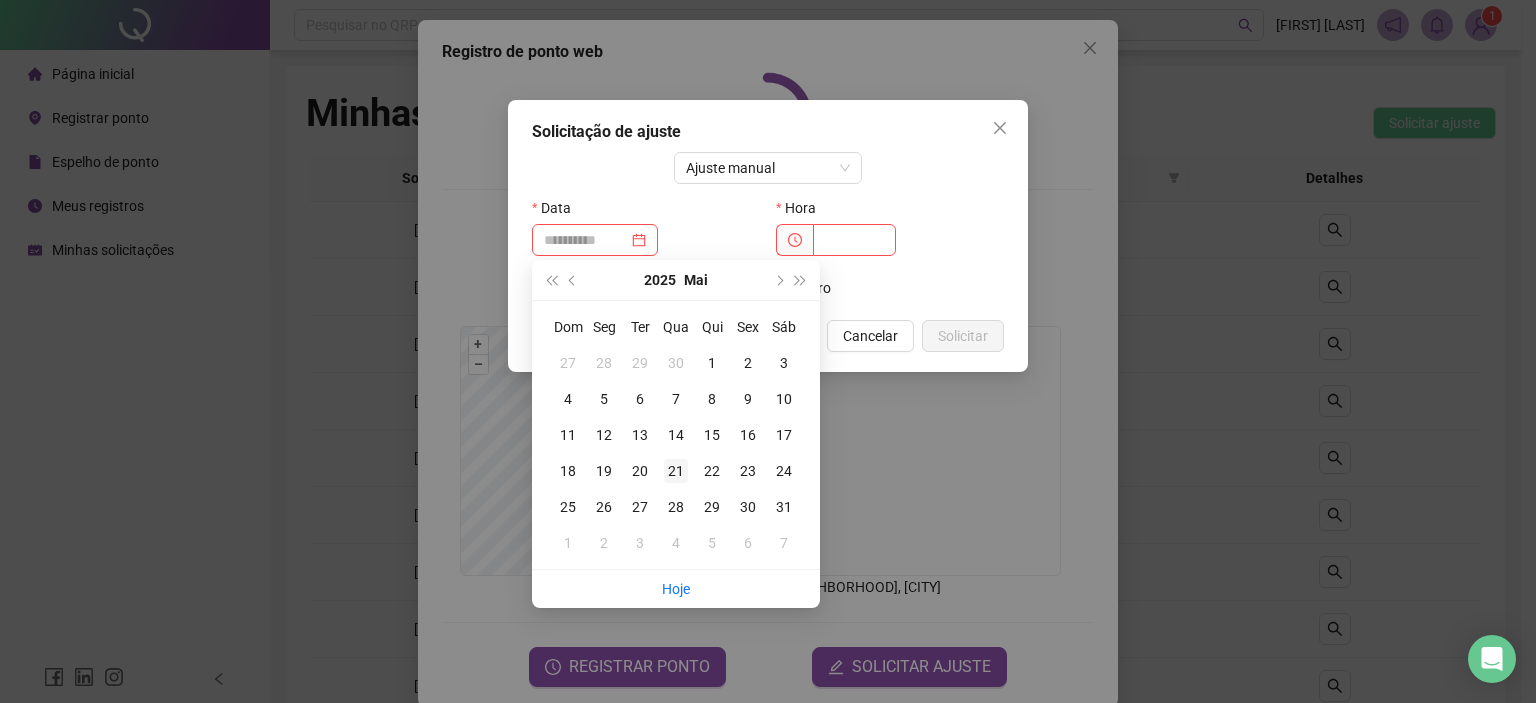 type on "**********" 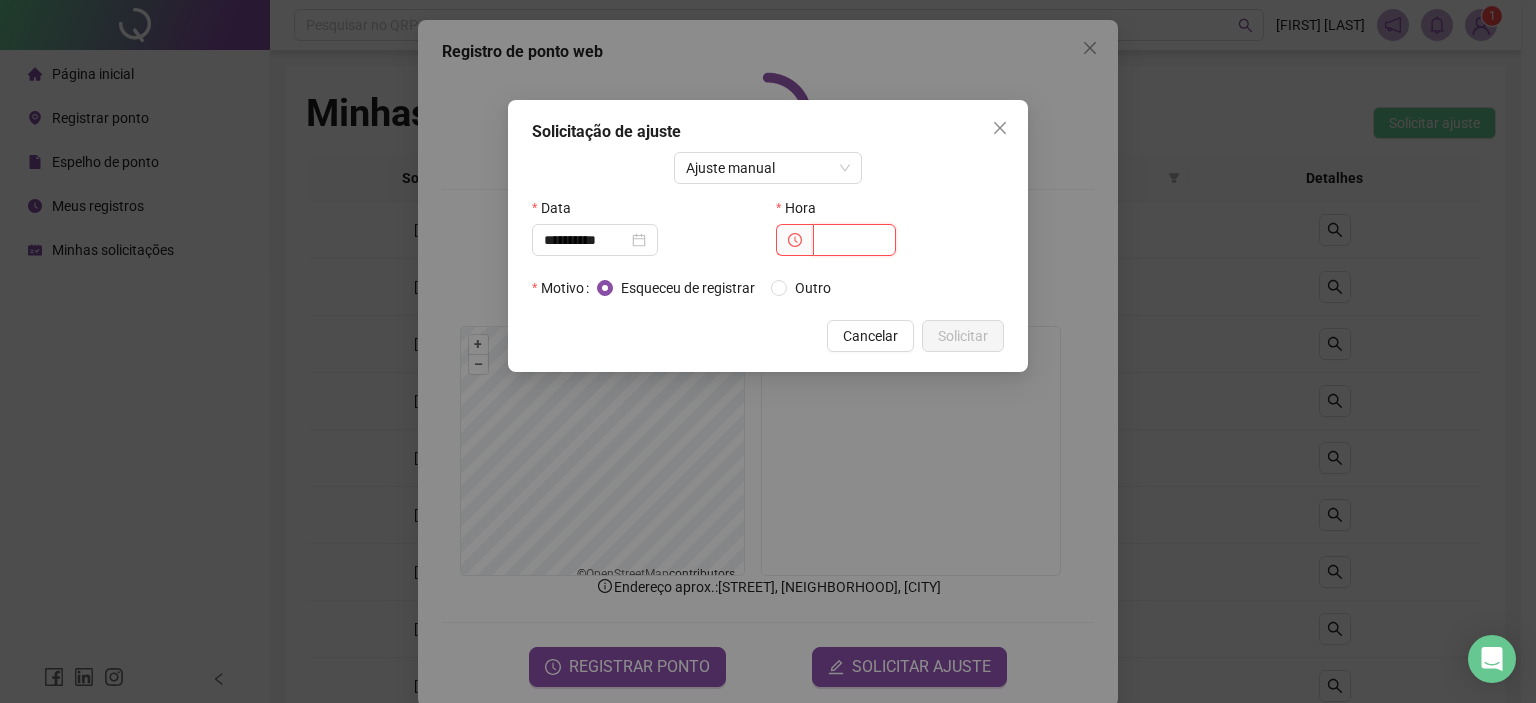 click at bounding box center (854, 240) 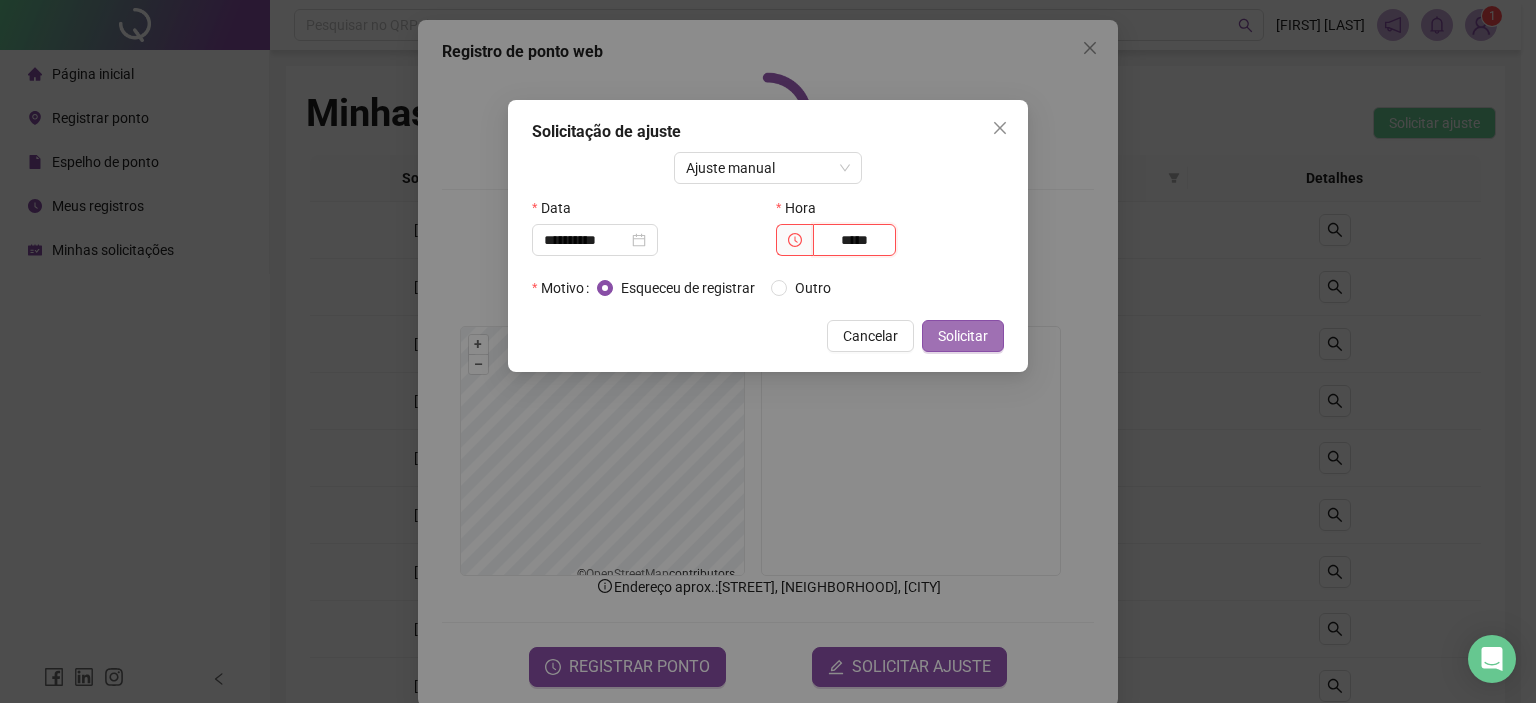 type on "*****" 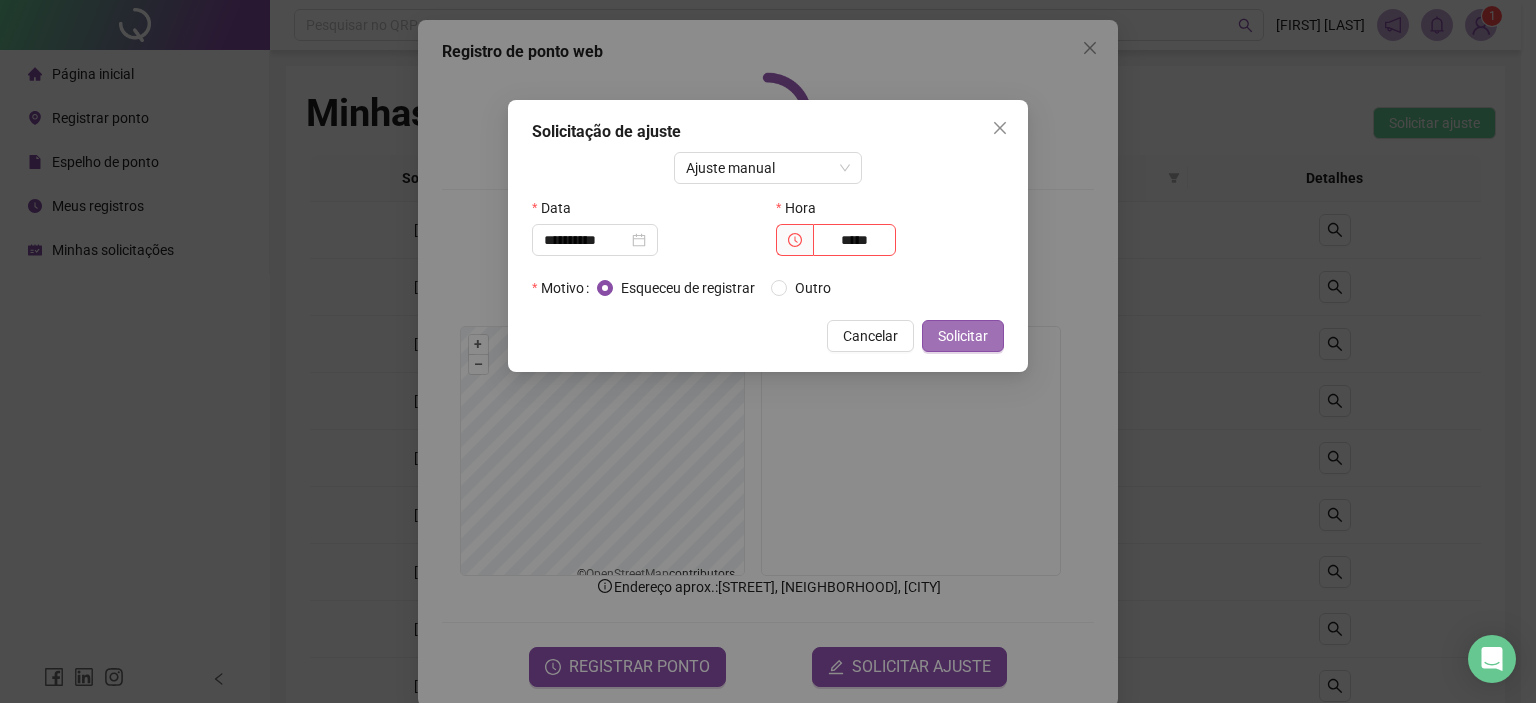 click on "Solicitar" at bounding box center (963, 336) 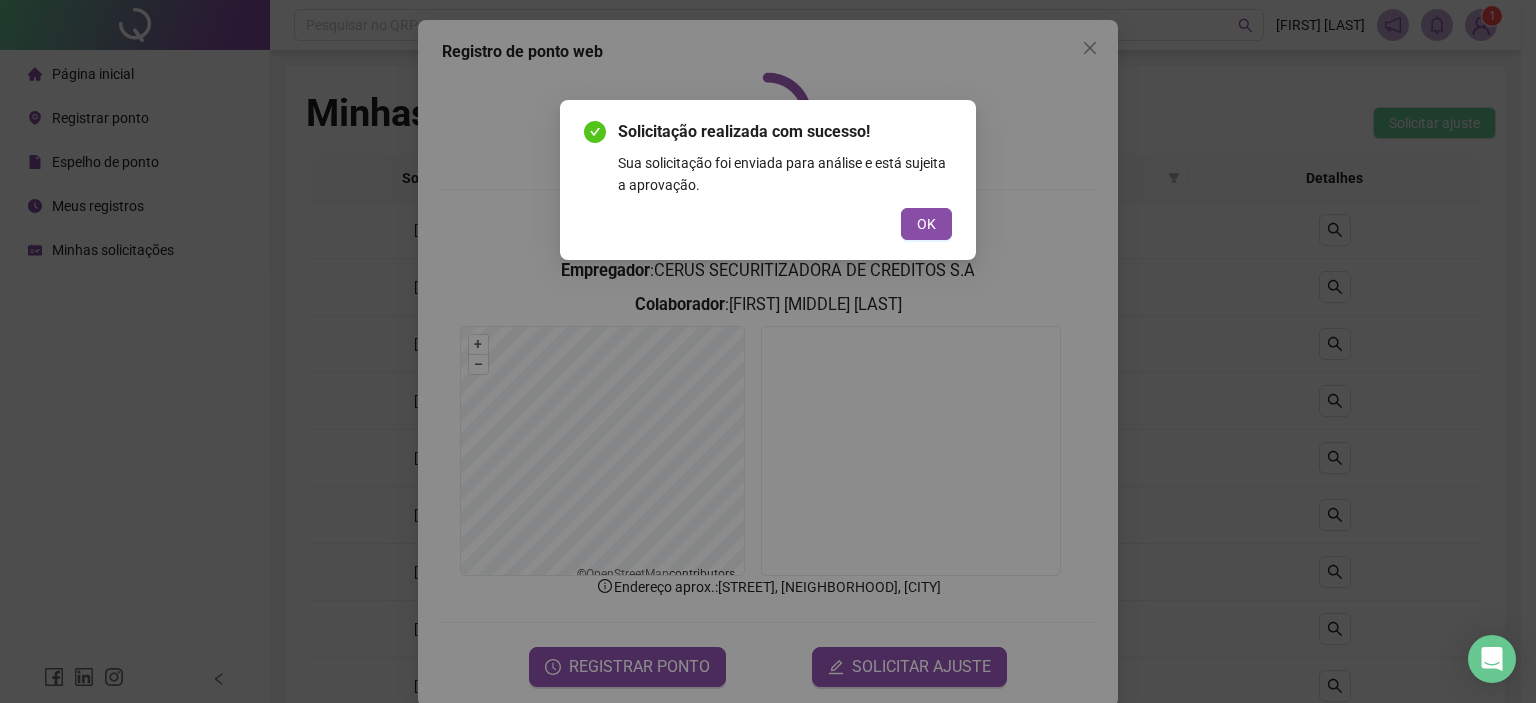 drag, startPoint x: 916, startPoint y: 220, endPoint x: 918, endPoint y: 322, distance: 102.01961 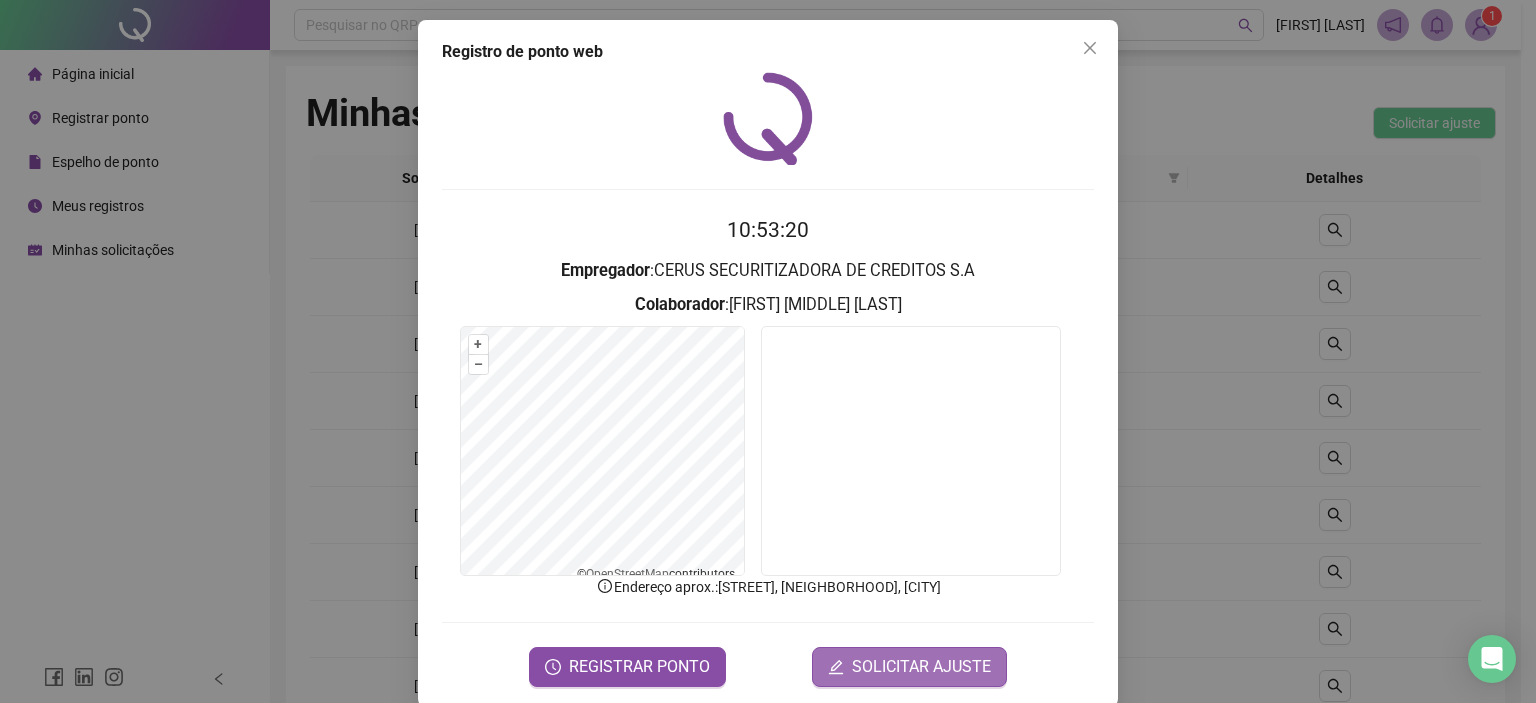 click on "SOLICITAR AJUSTE" at bounding box center (921, 667) 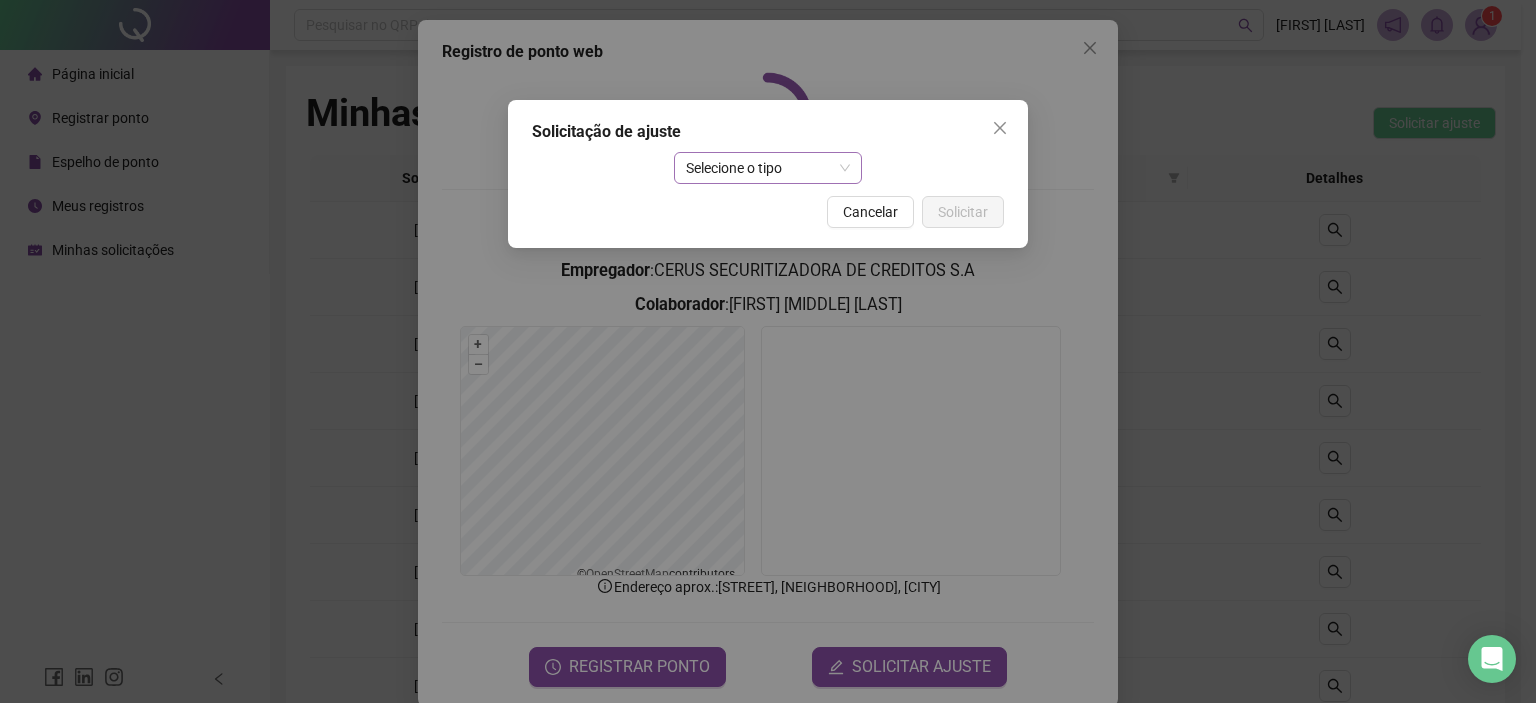 click on "Selecione o tipo" at bounding box center (768, 168) 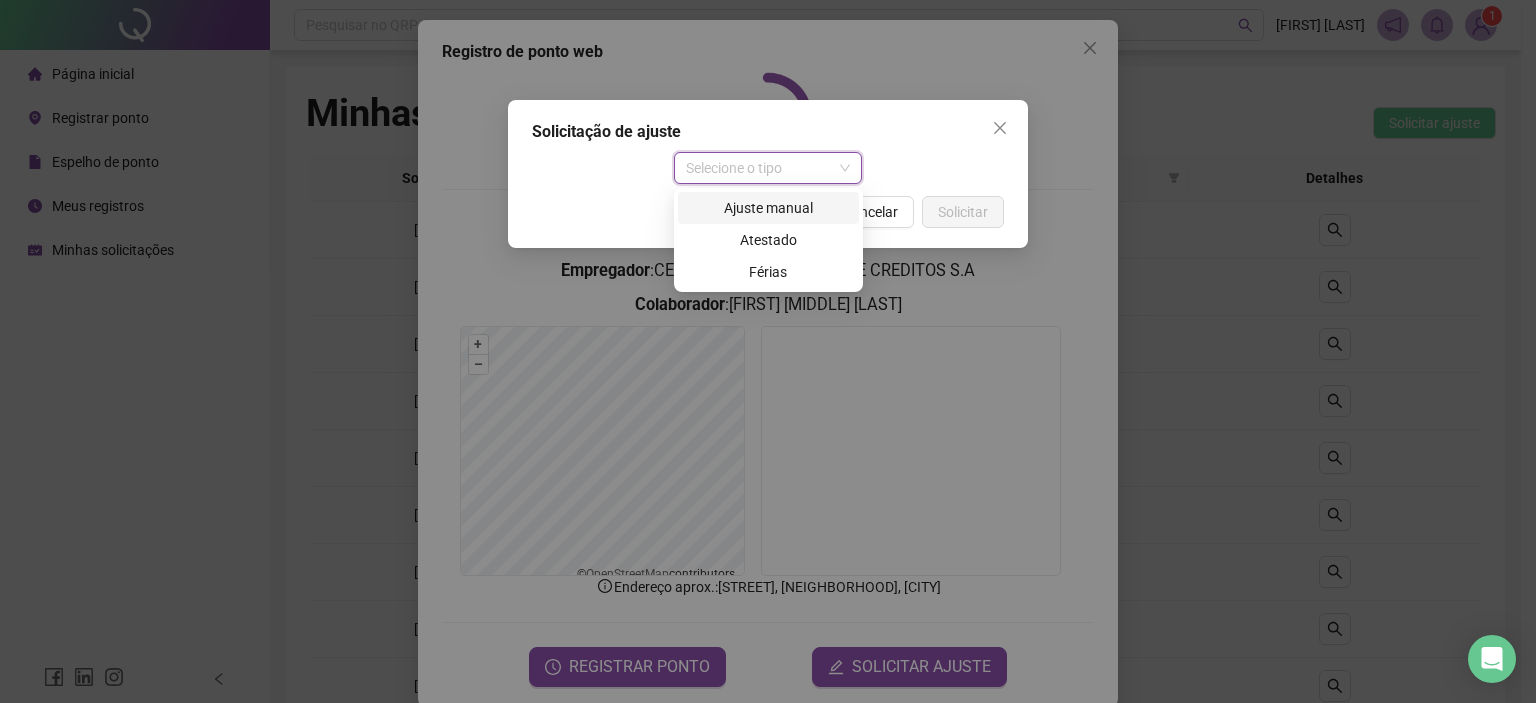 click on "Ajuste manual" at bounding box center (768, 208) 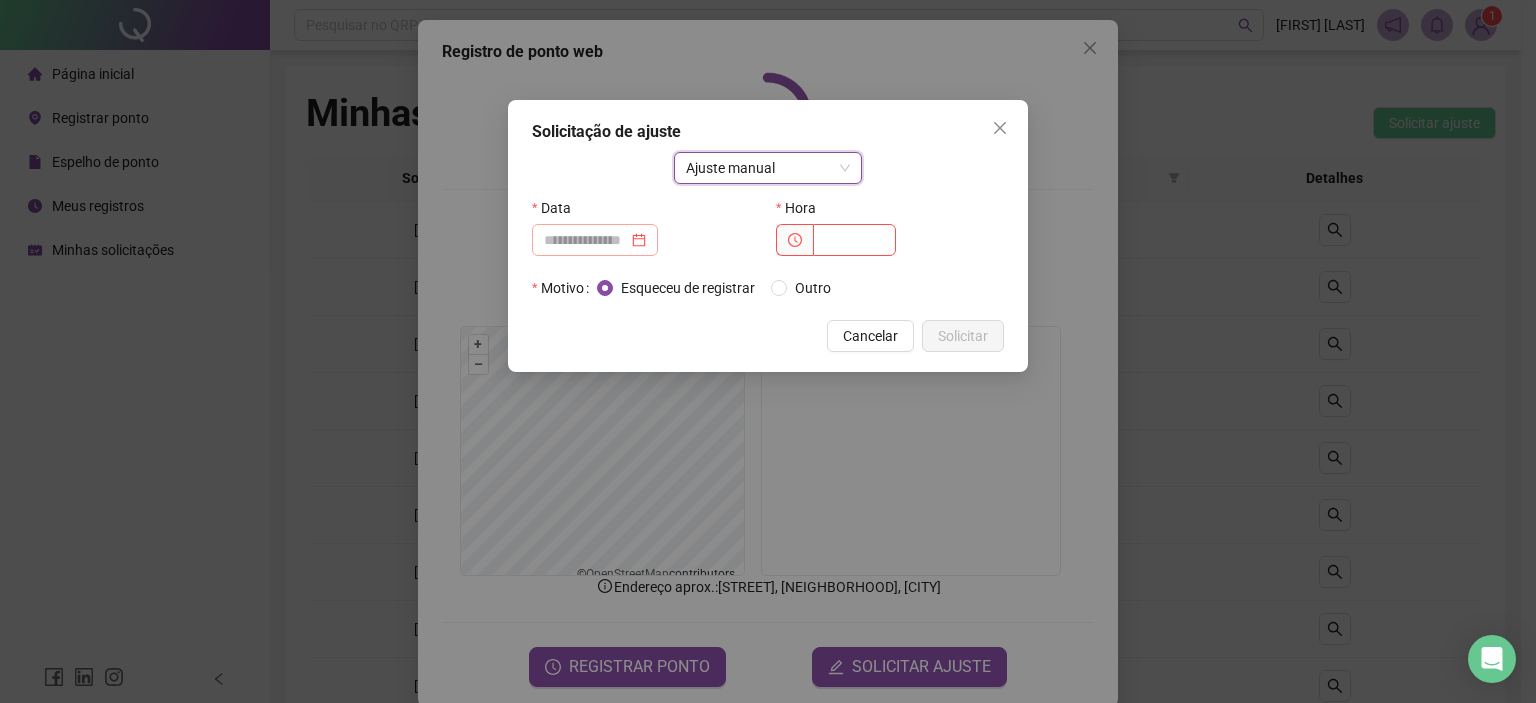 click at bounding box center [595, 240] 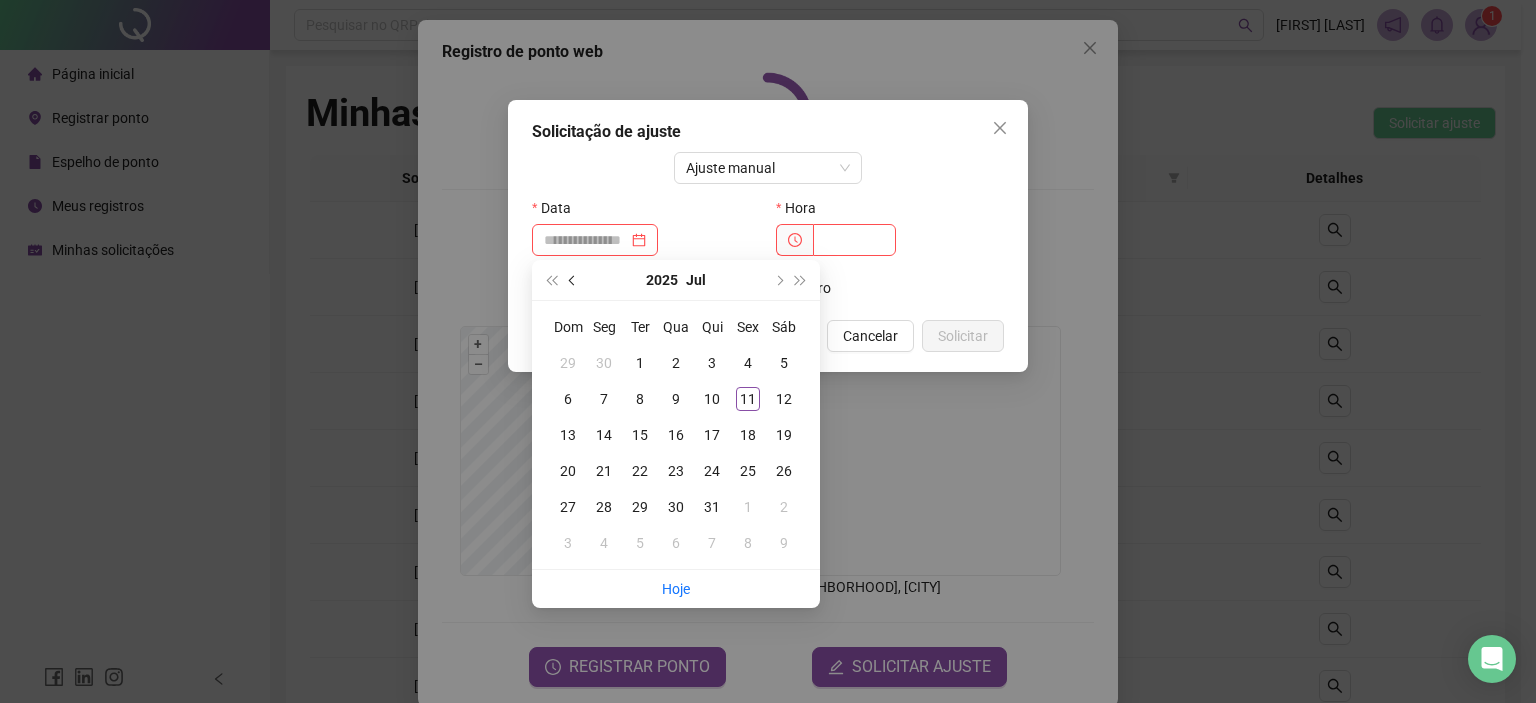 click at bounding box center [574, 280] 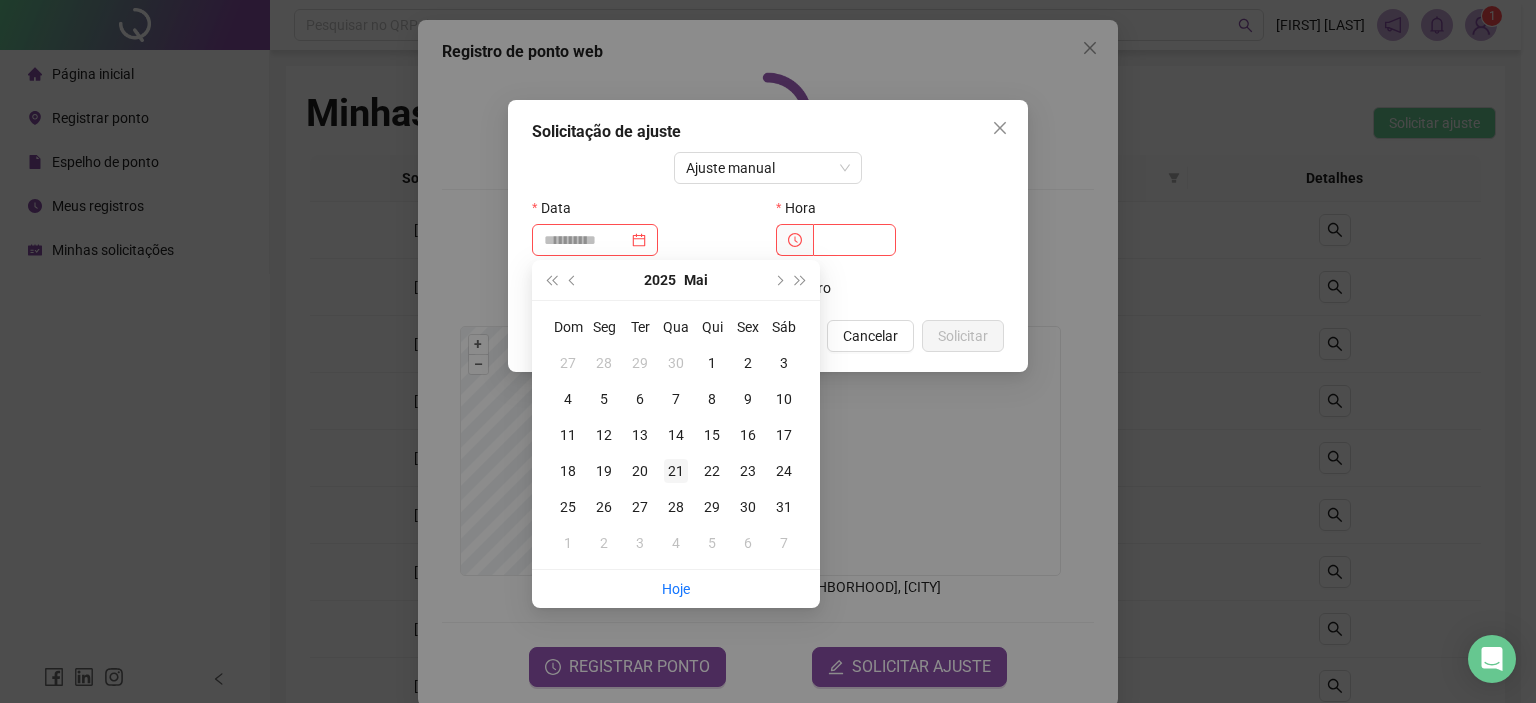 type on "**********" 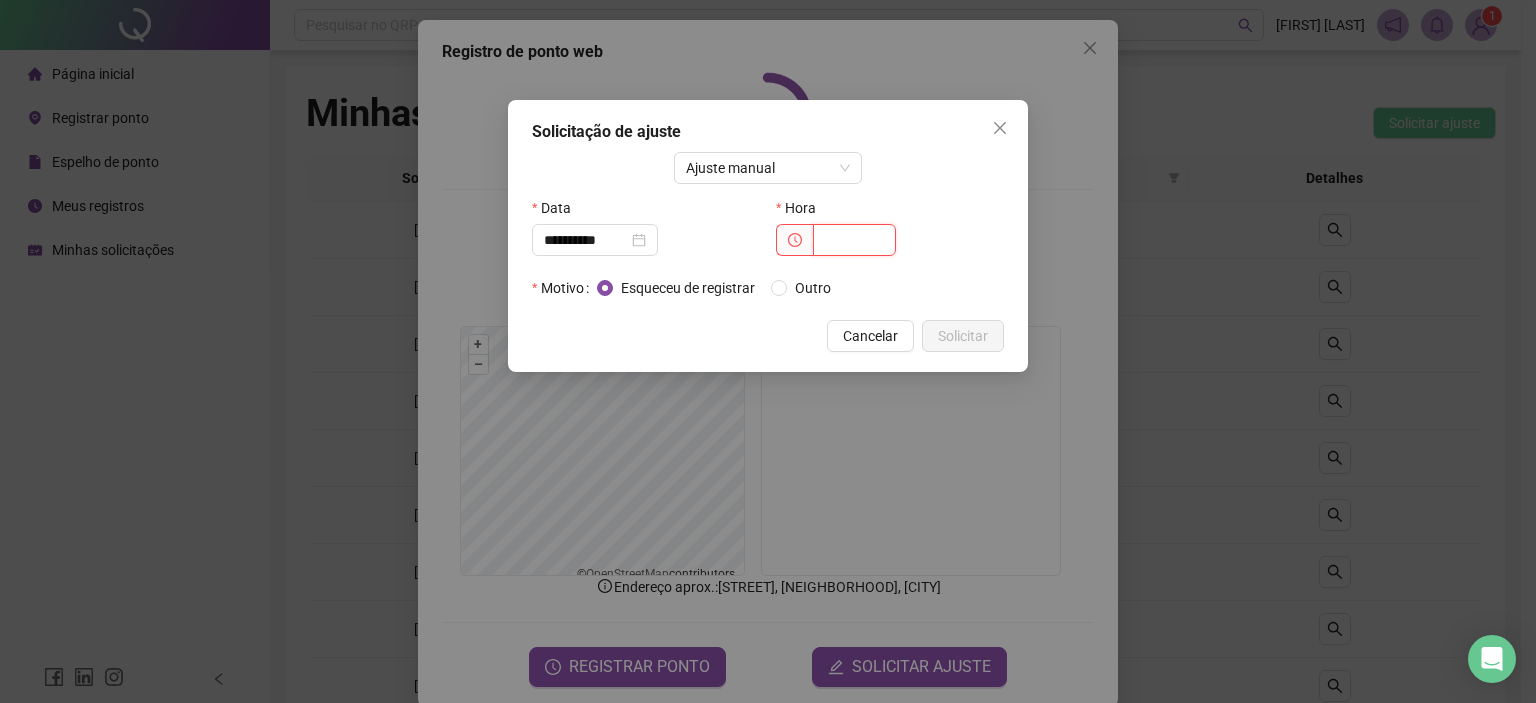 click at bounding box center (854, 240) 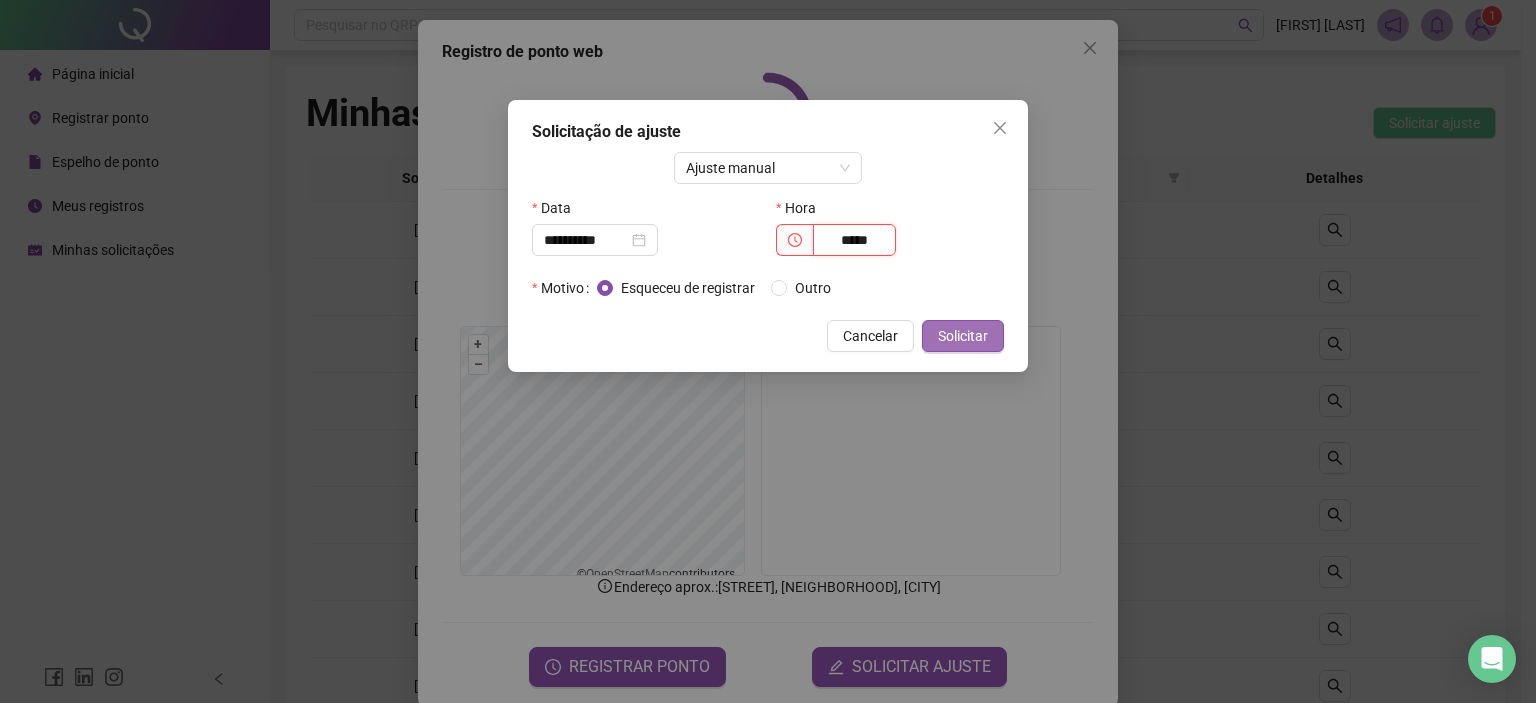 type on "*****" 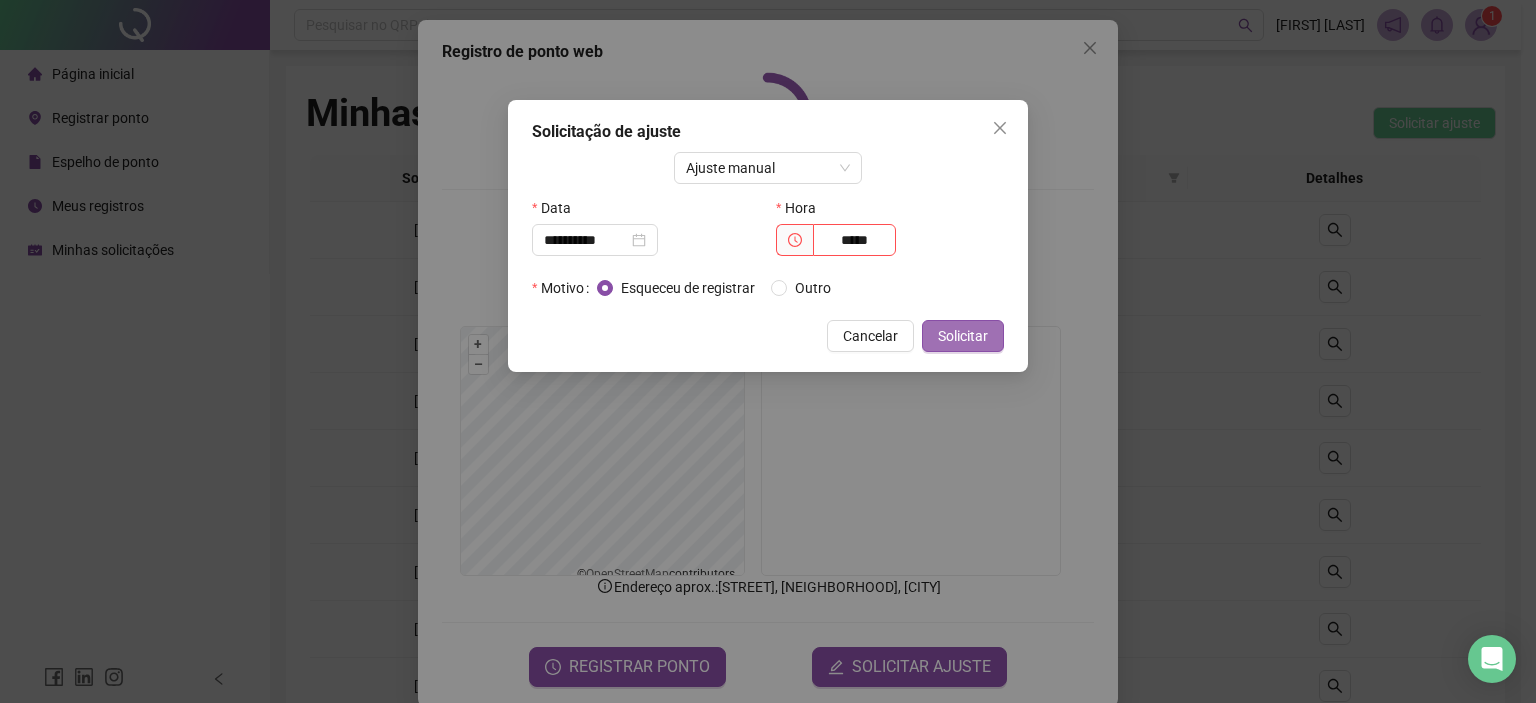 click on "Solicitar" at bounding box center (963, 336) 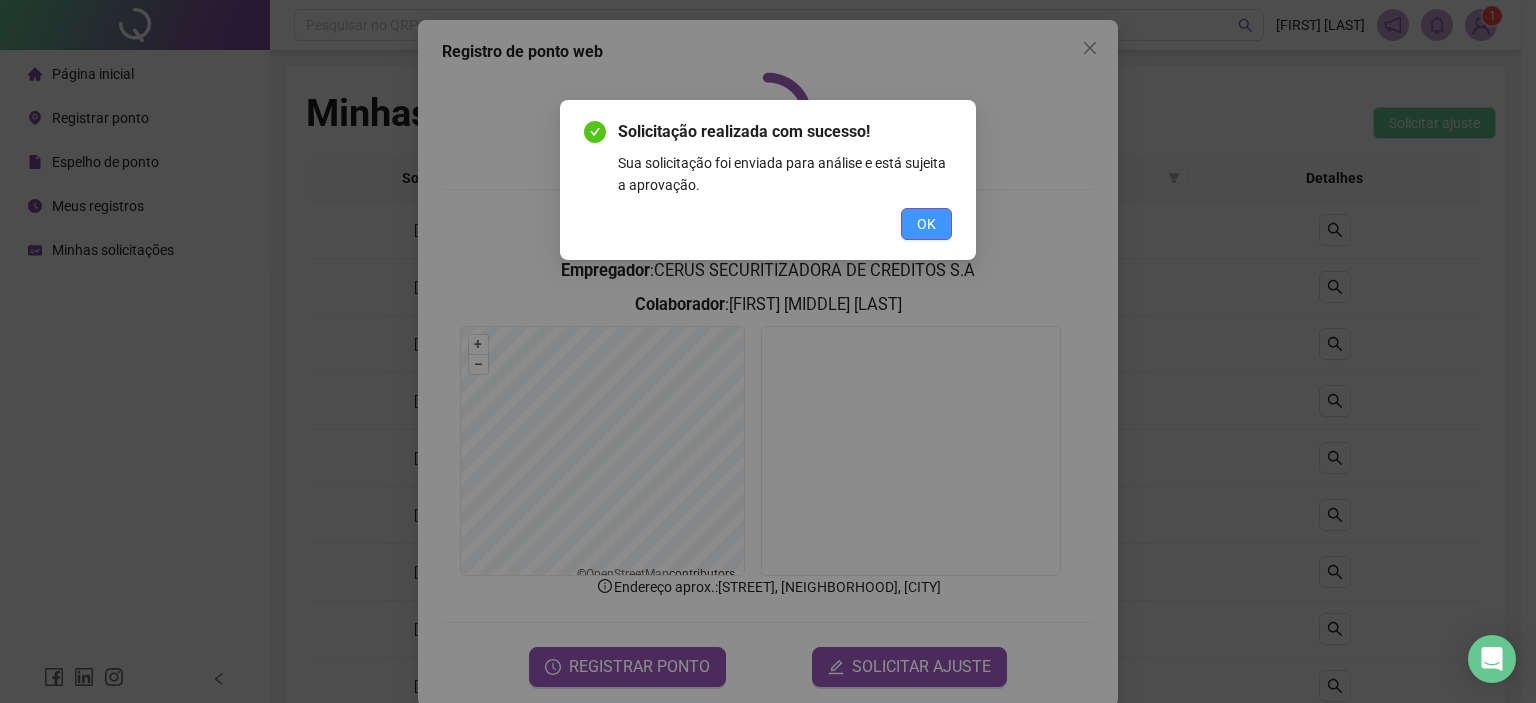 click on "OK" at bounding box center (926, 224) 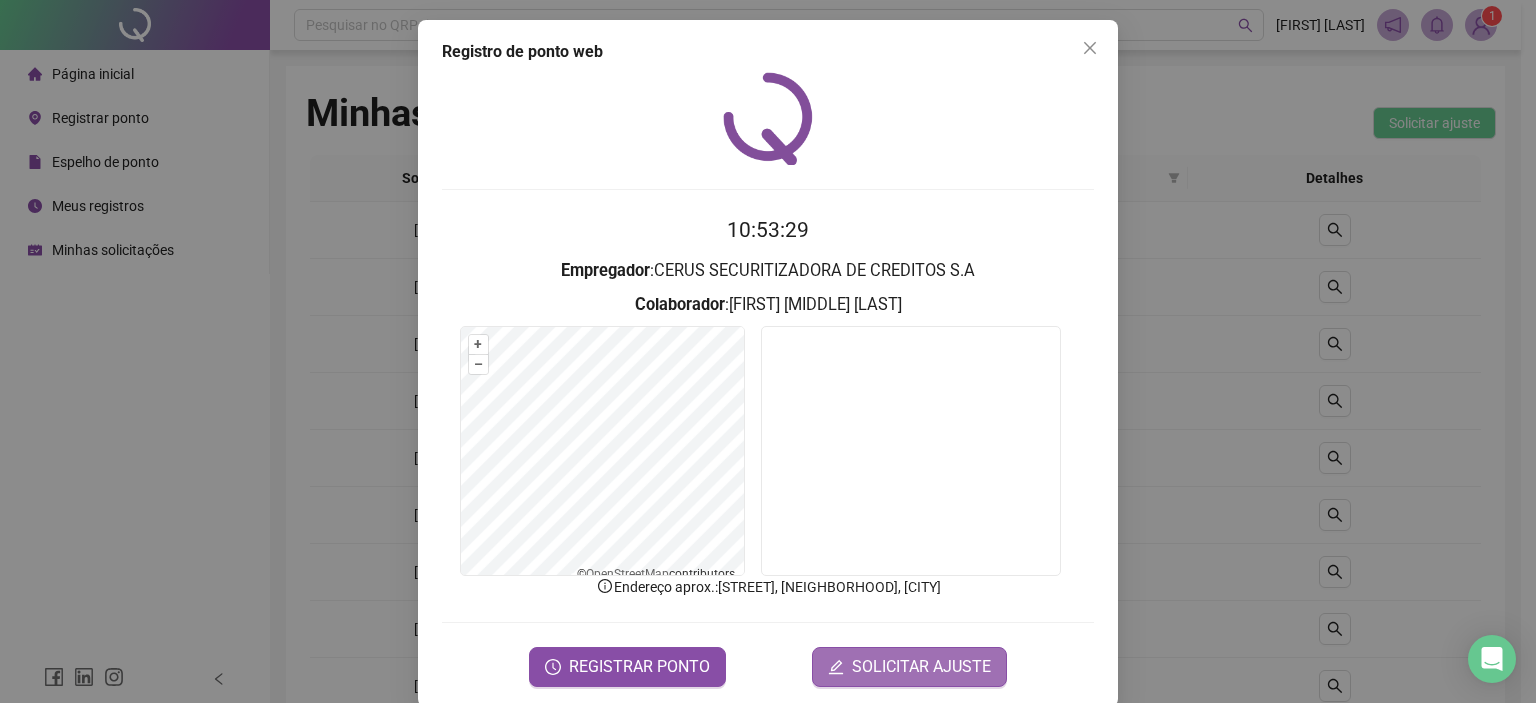 click on "SOLICITAR AJUSTE" at bounding box center [921, 667] 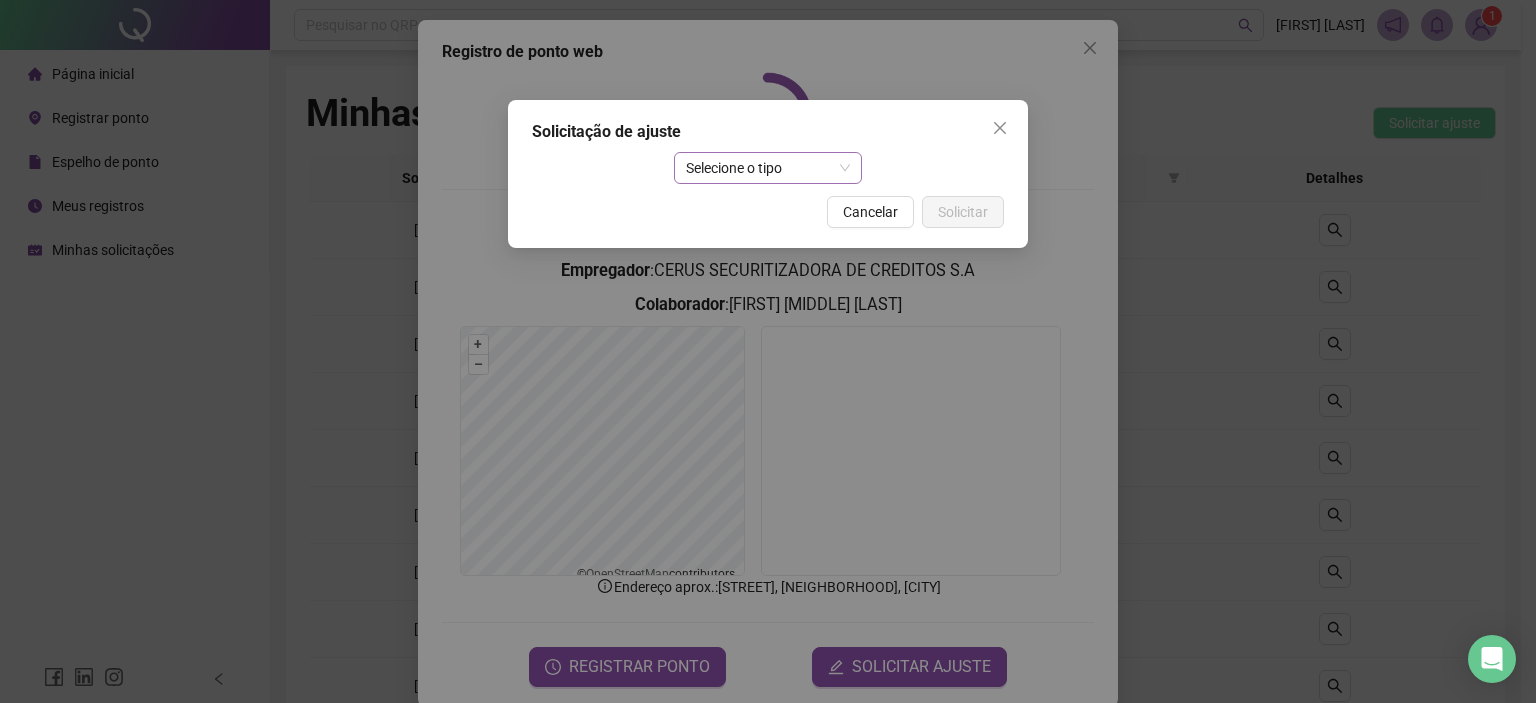 click on "Selecione o tipo" at bounding box center [768, 168] 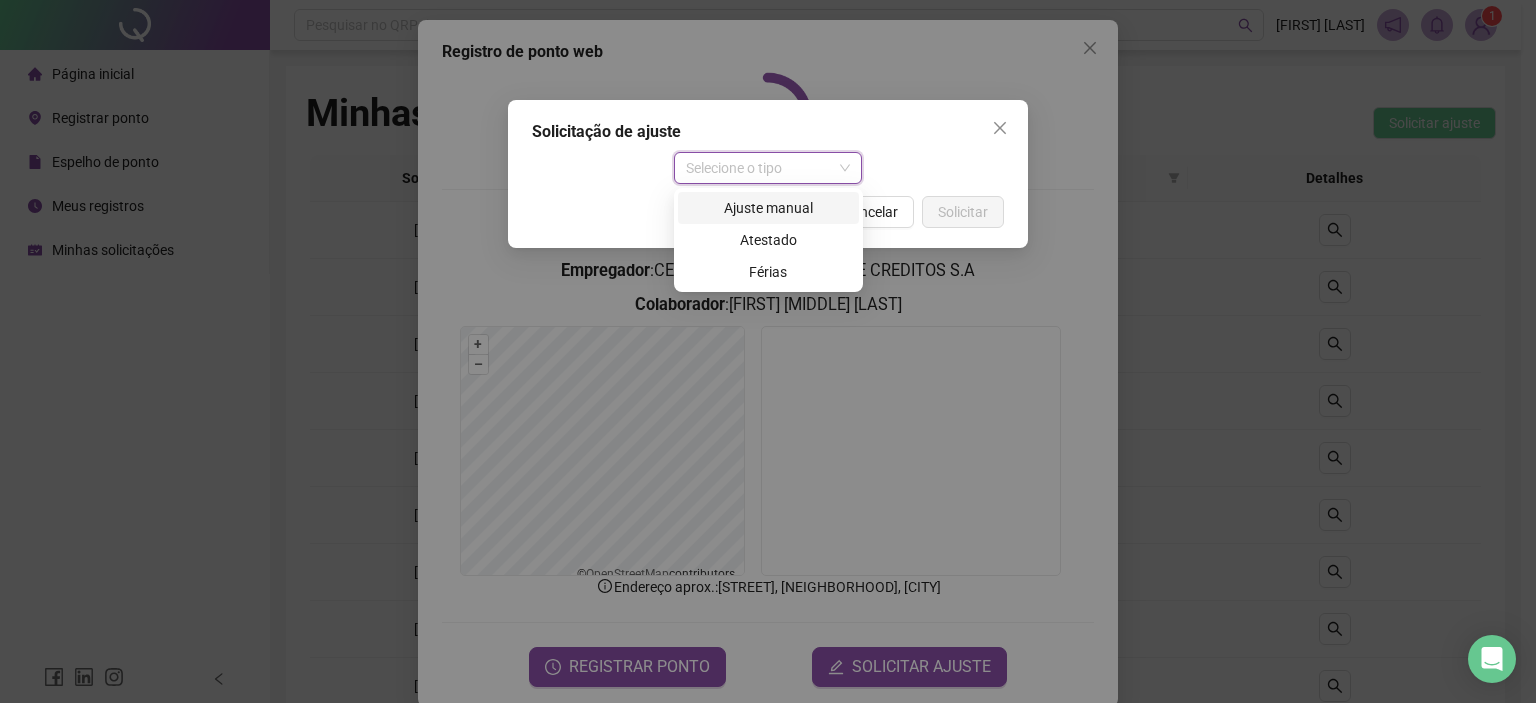 click on "Ajuste manual" at bounding box center [768, 208] 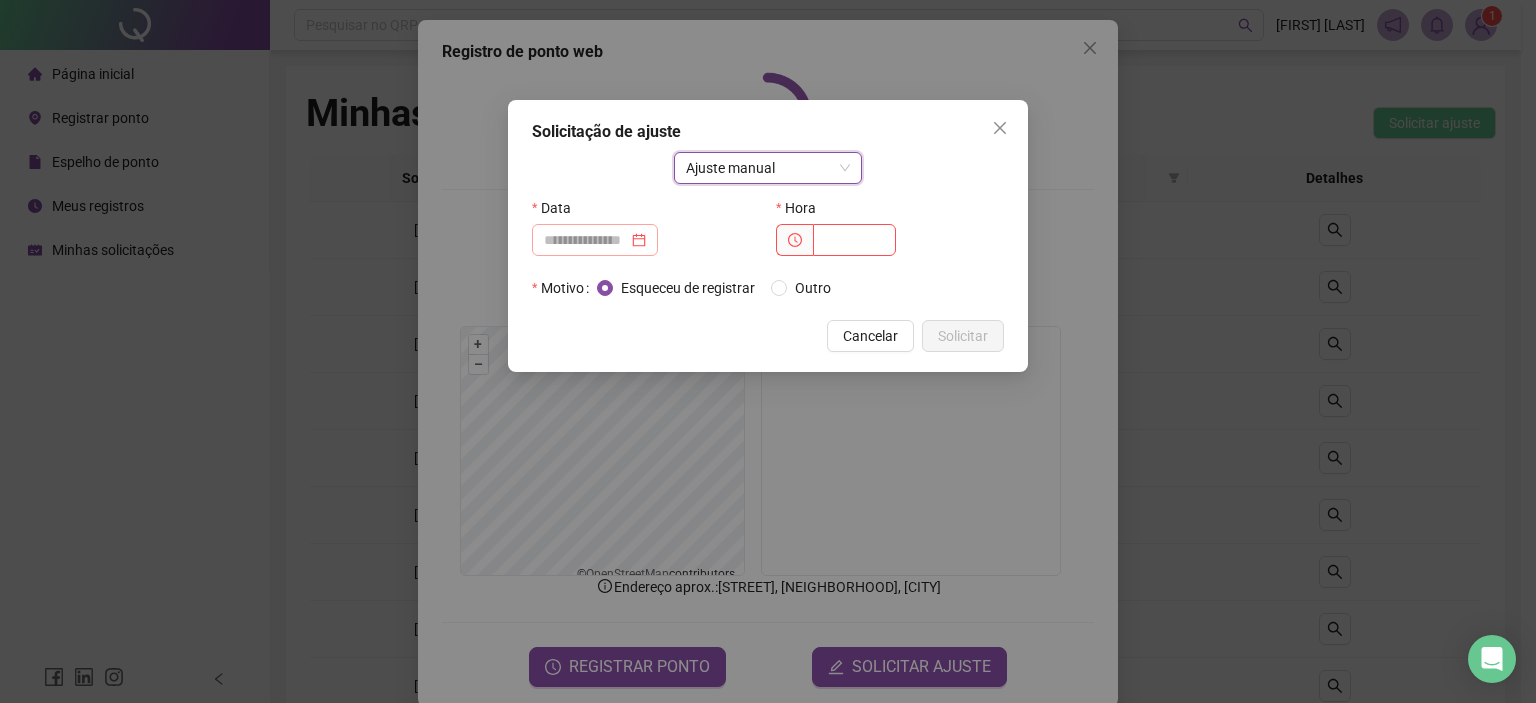 click at bounding box center (595, 240) 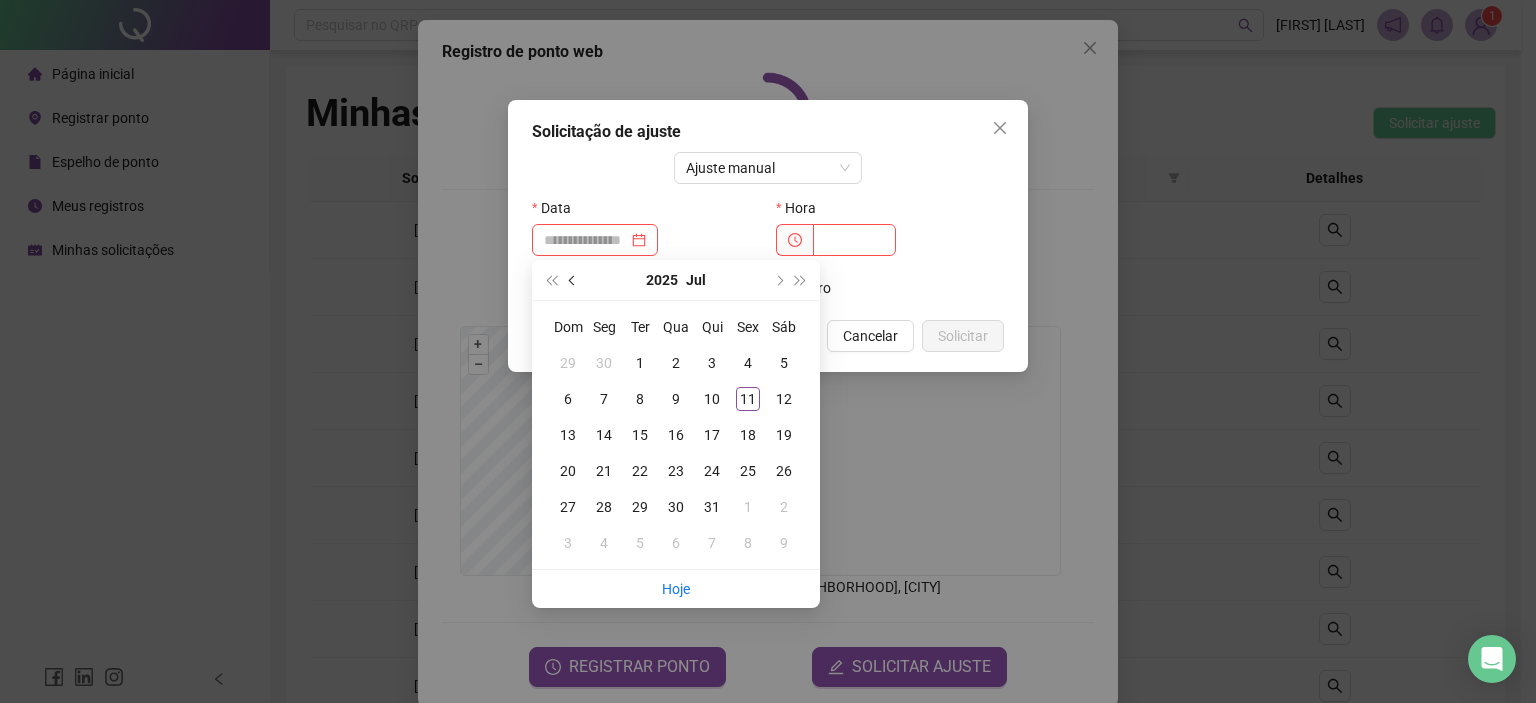 click at bounding box center [573, 280] 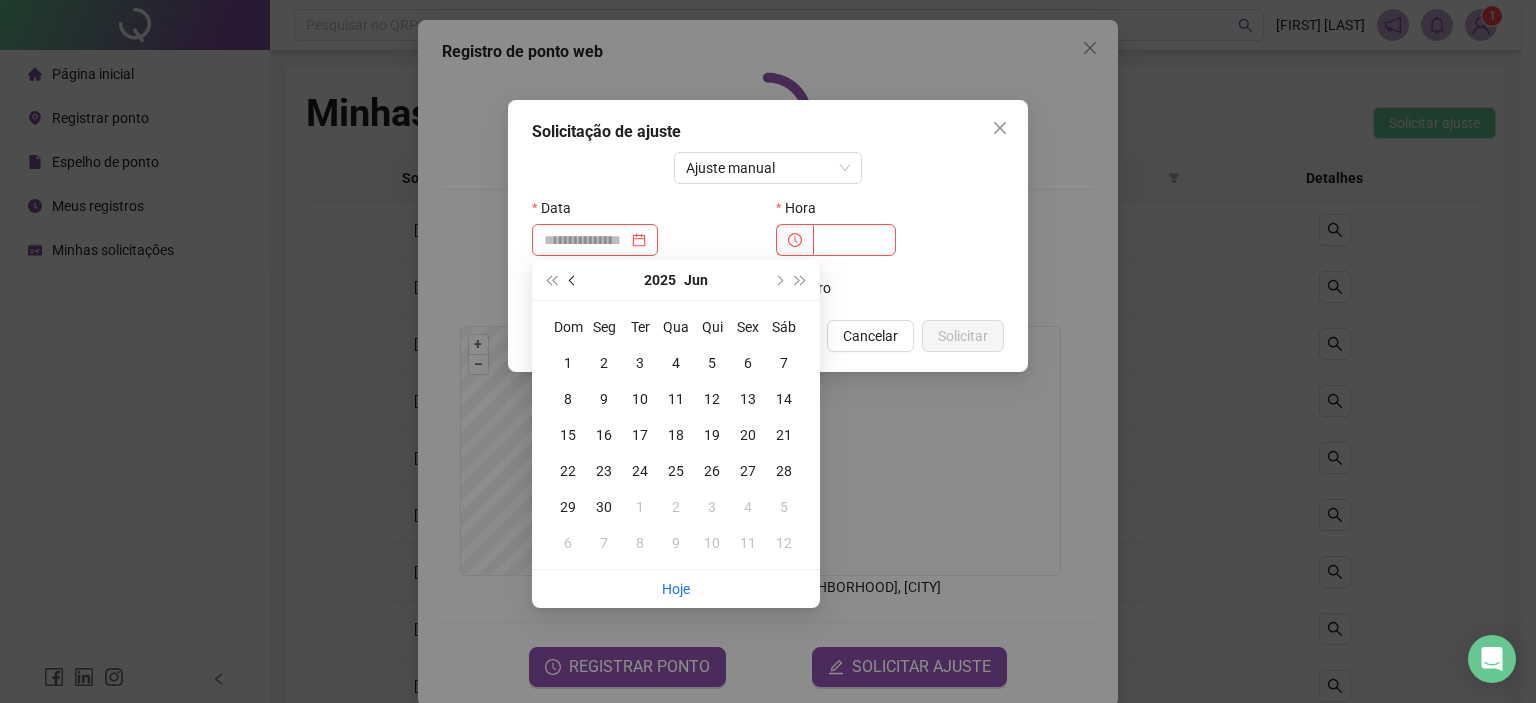 click at bounding box center [573, 280] 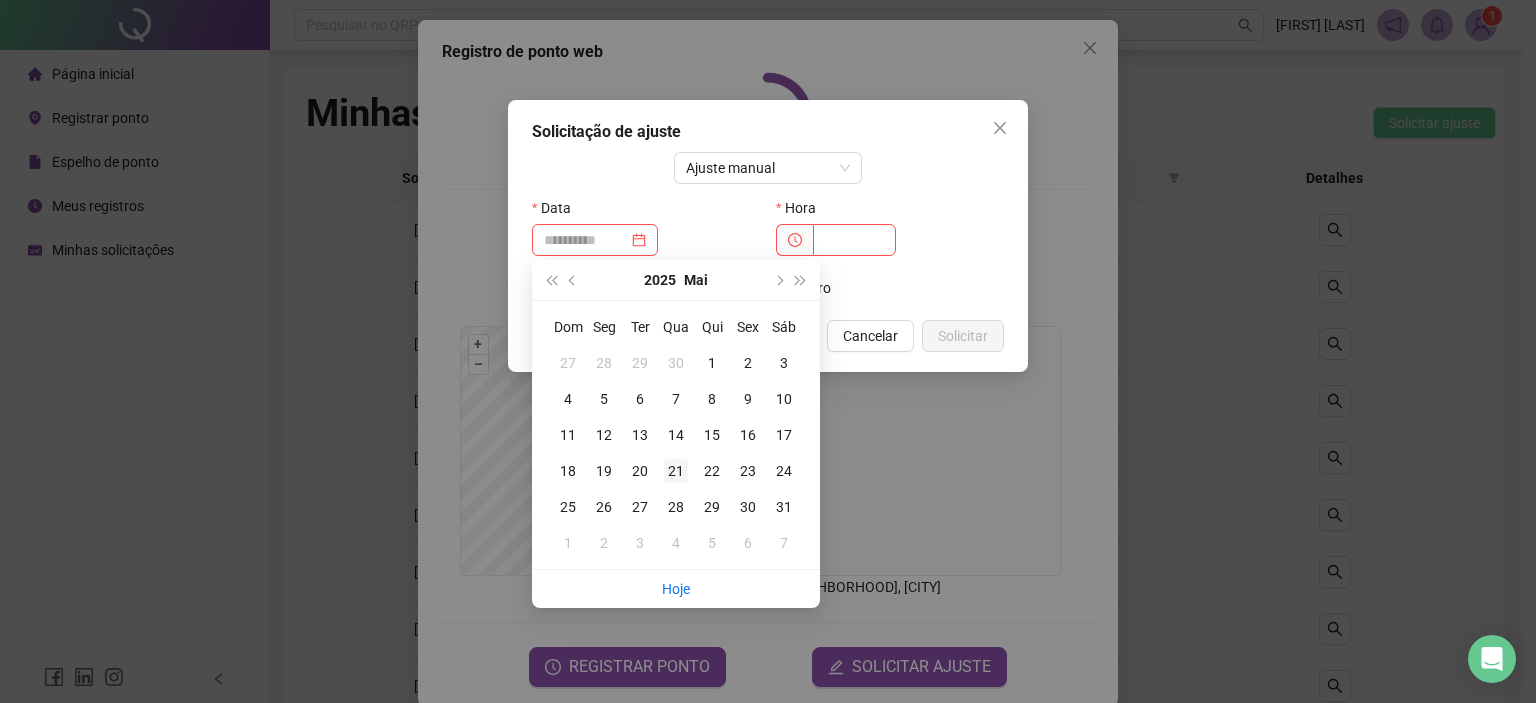 type on "**********" 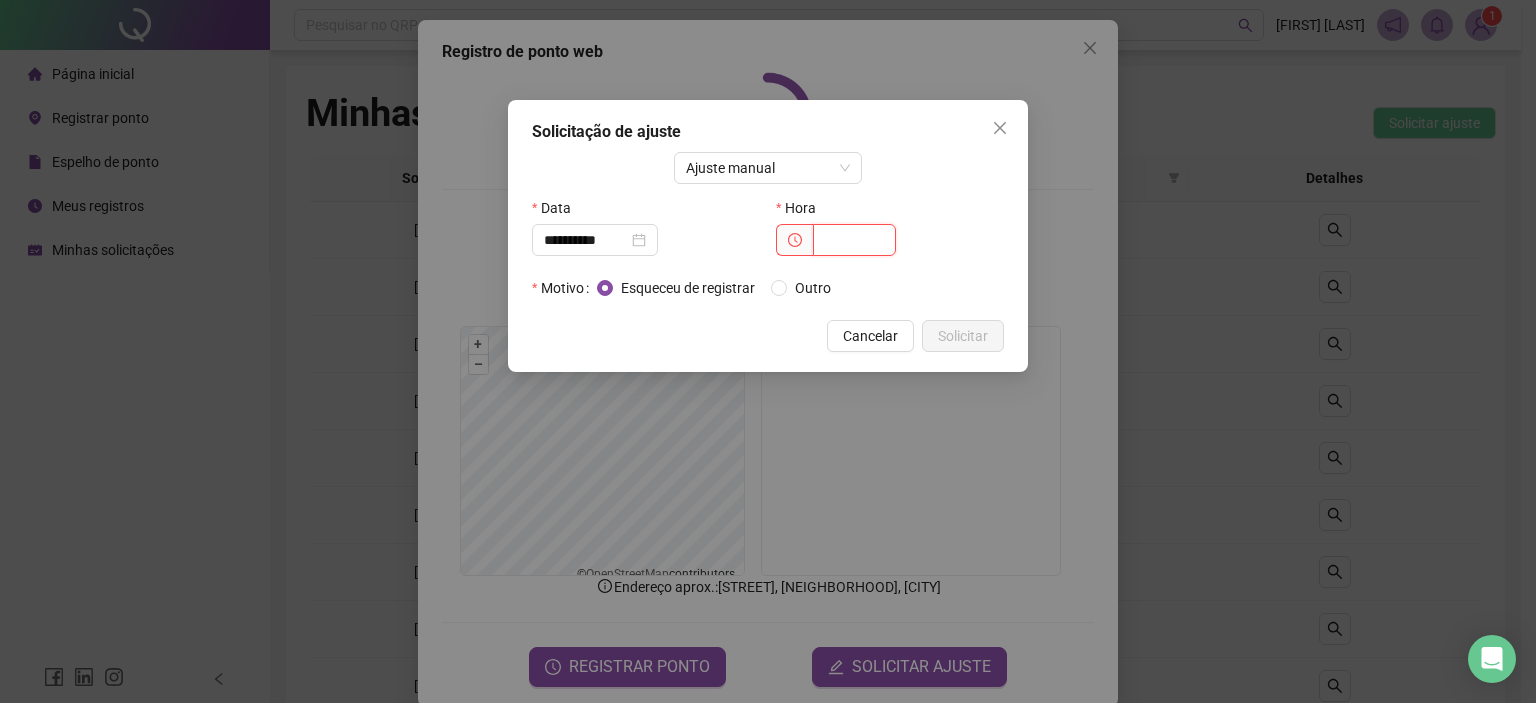 click at bounding box center (854, 240) 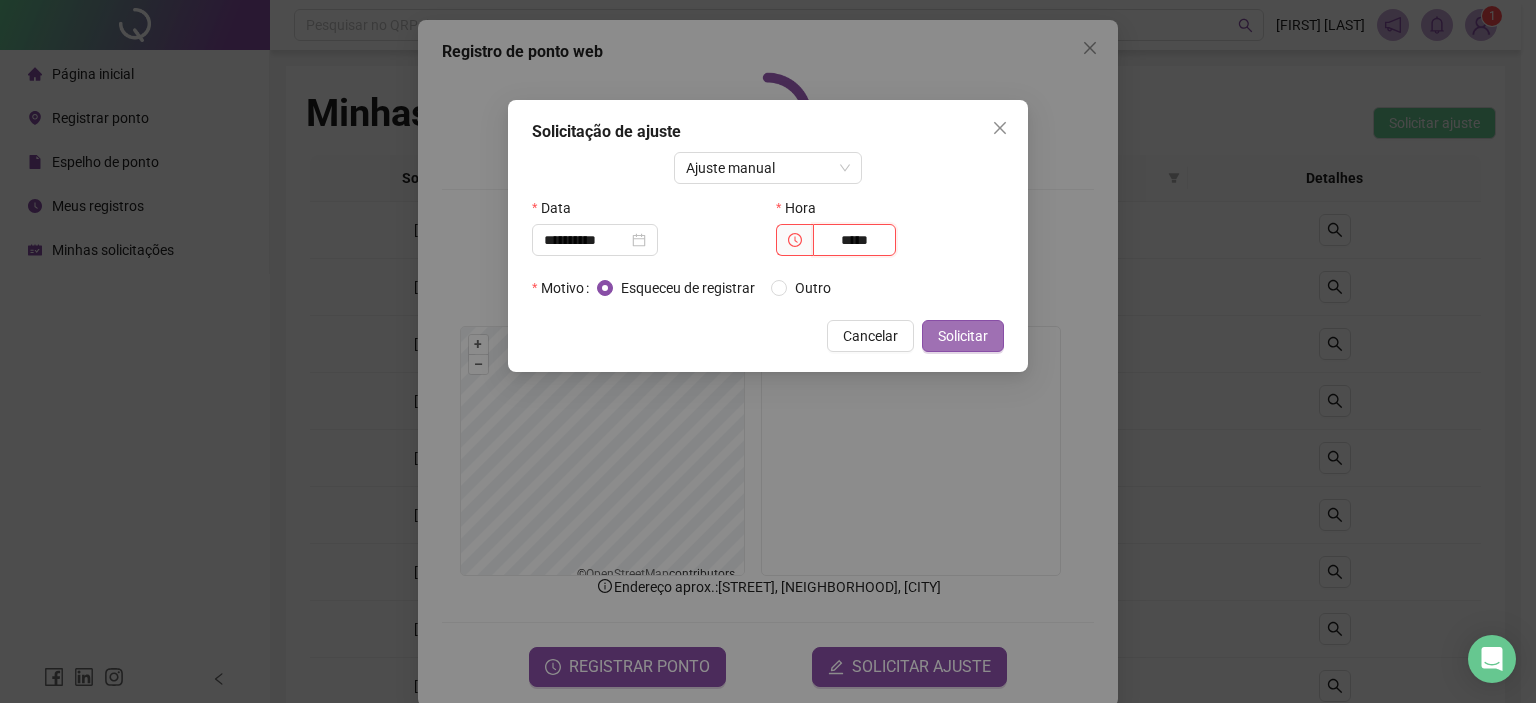 type on "*****" 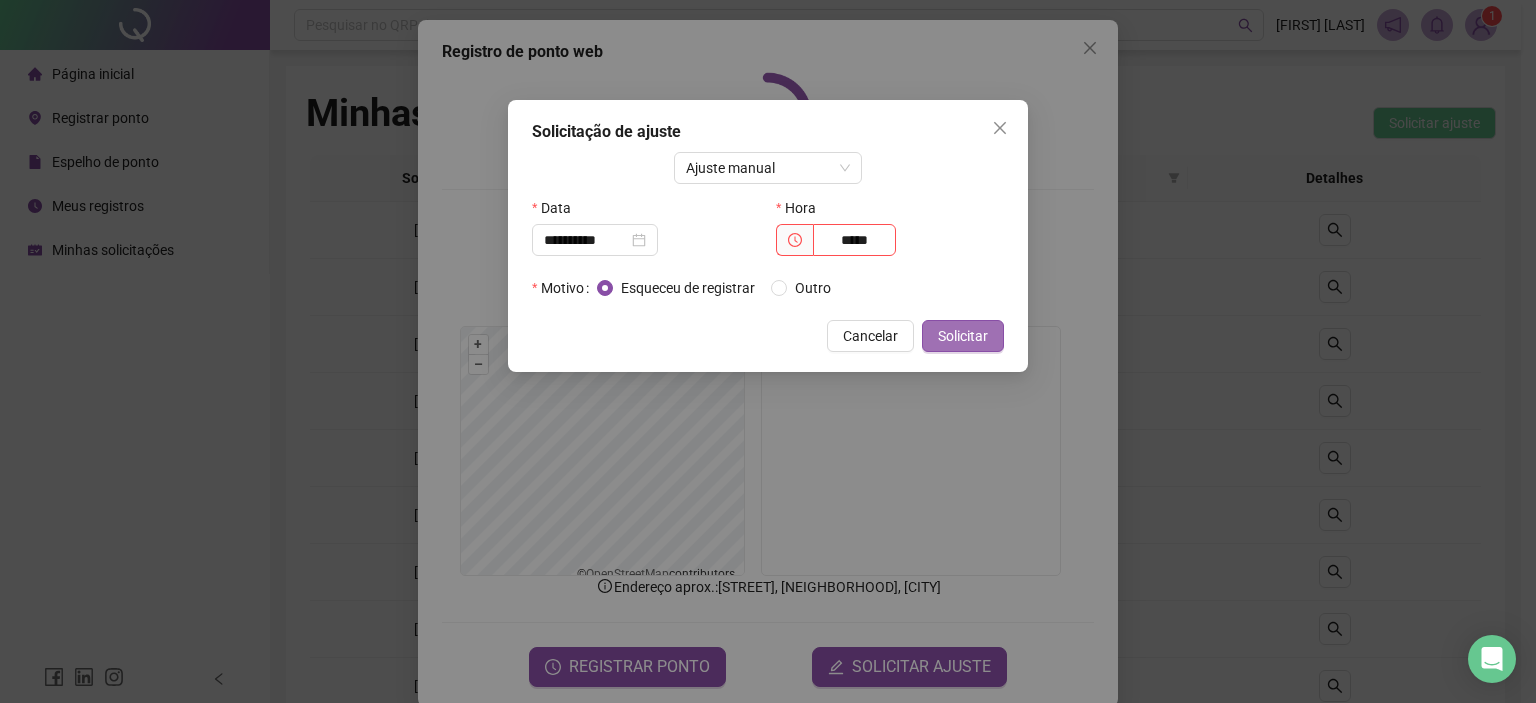click on "Solicitar" at bounding box center (963, 336) 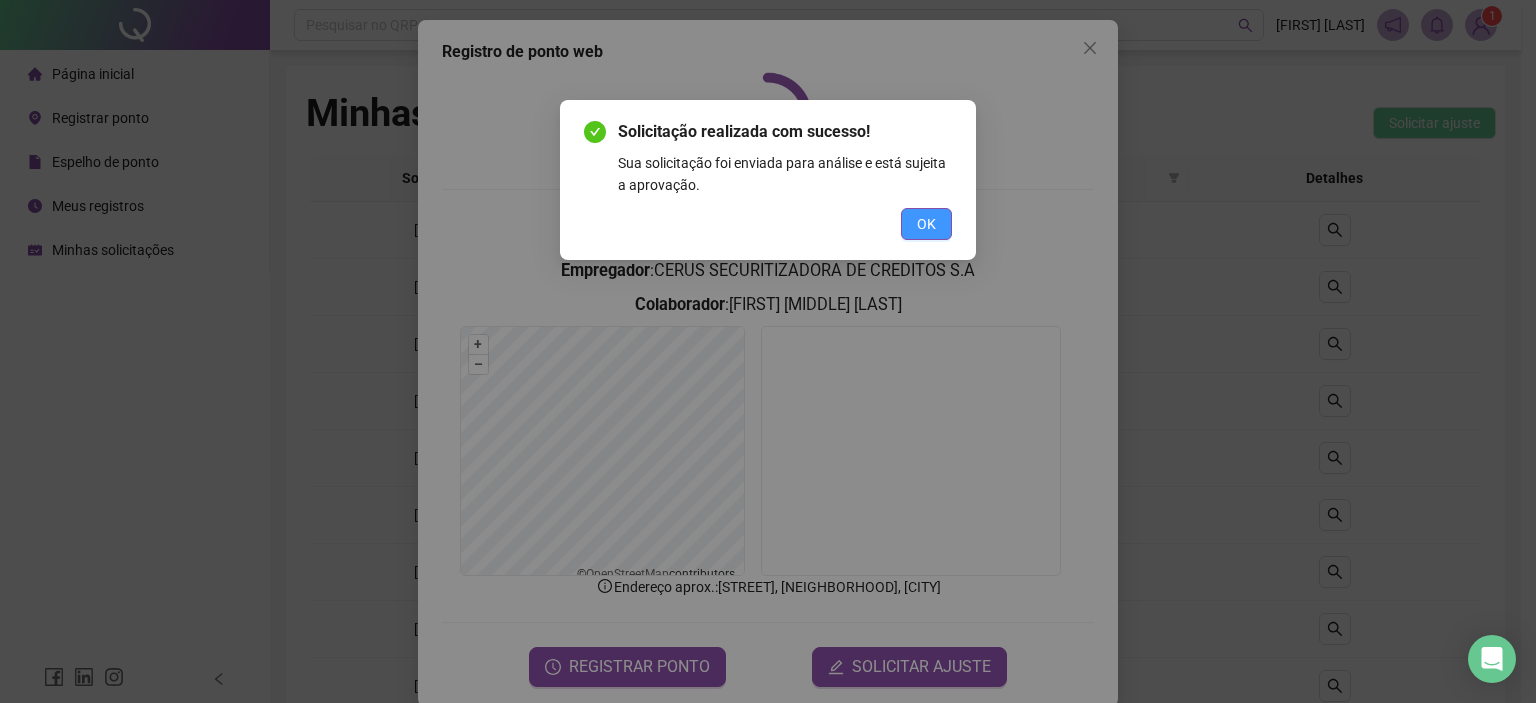 click on "OK" at bounding box center [926, 224] 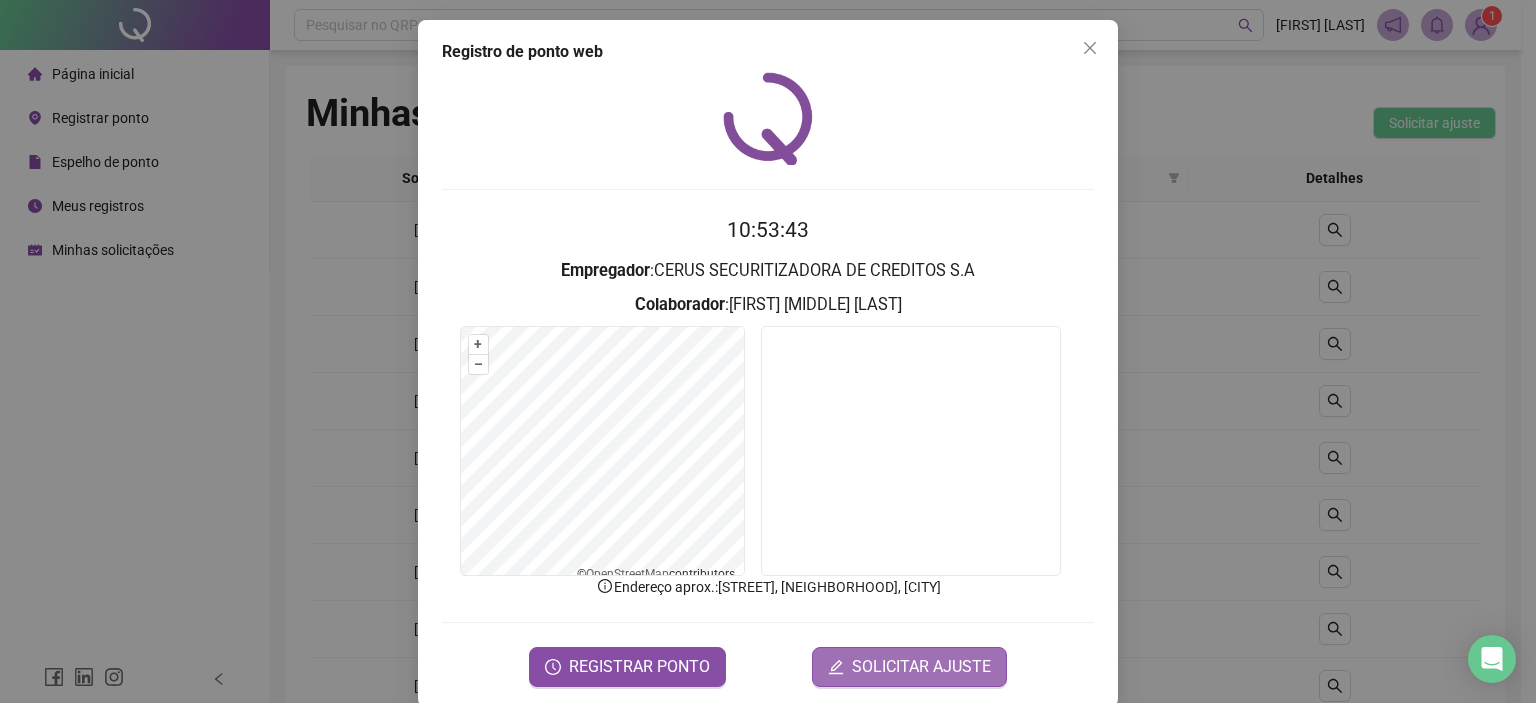 click on "SOLICITAR AJUSTE" at bounding box center (921, 667) 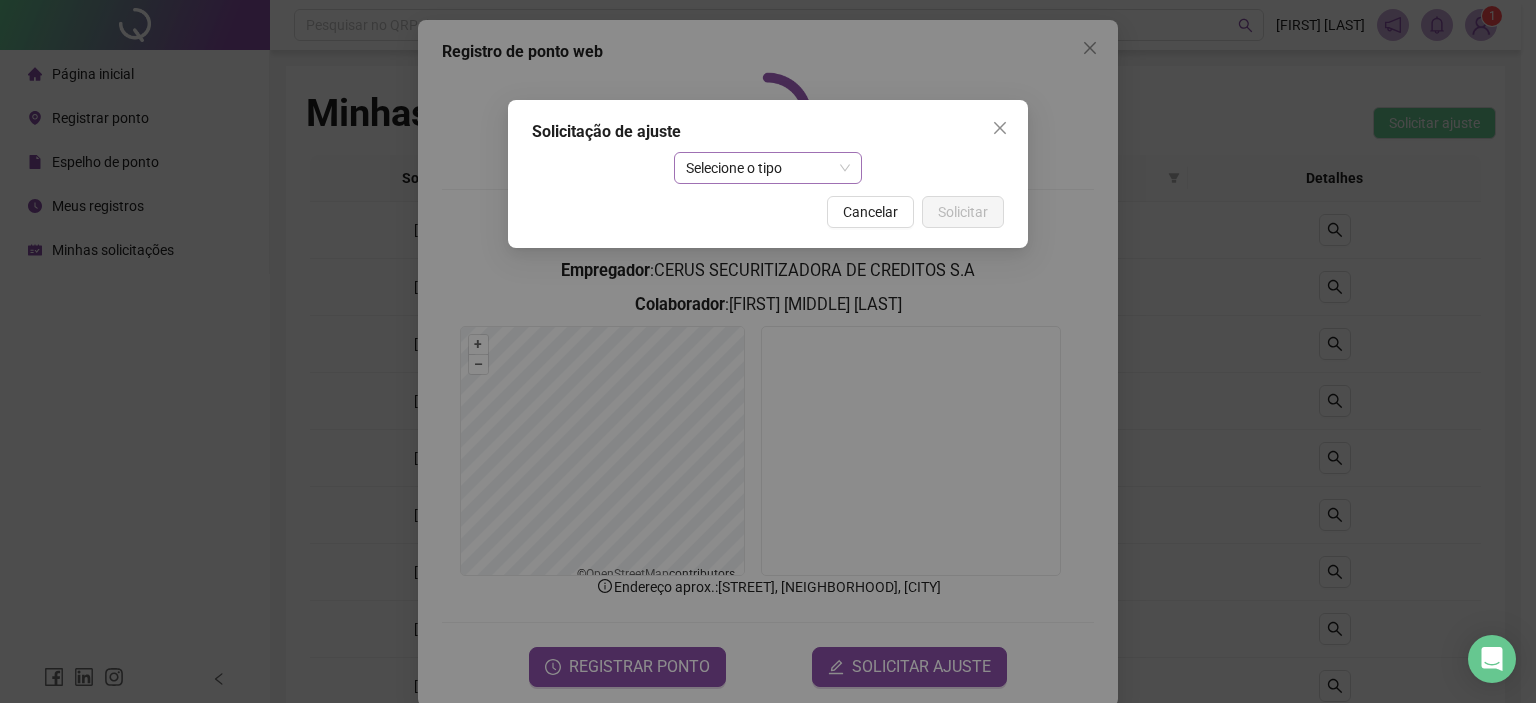 click on "Selecione o tipo" at bounding box center [768, 168] 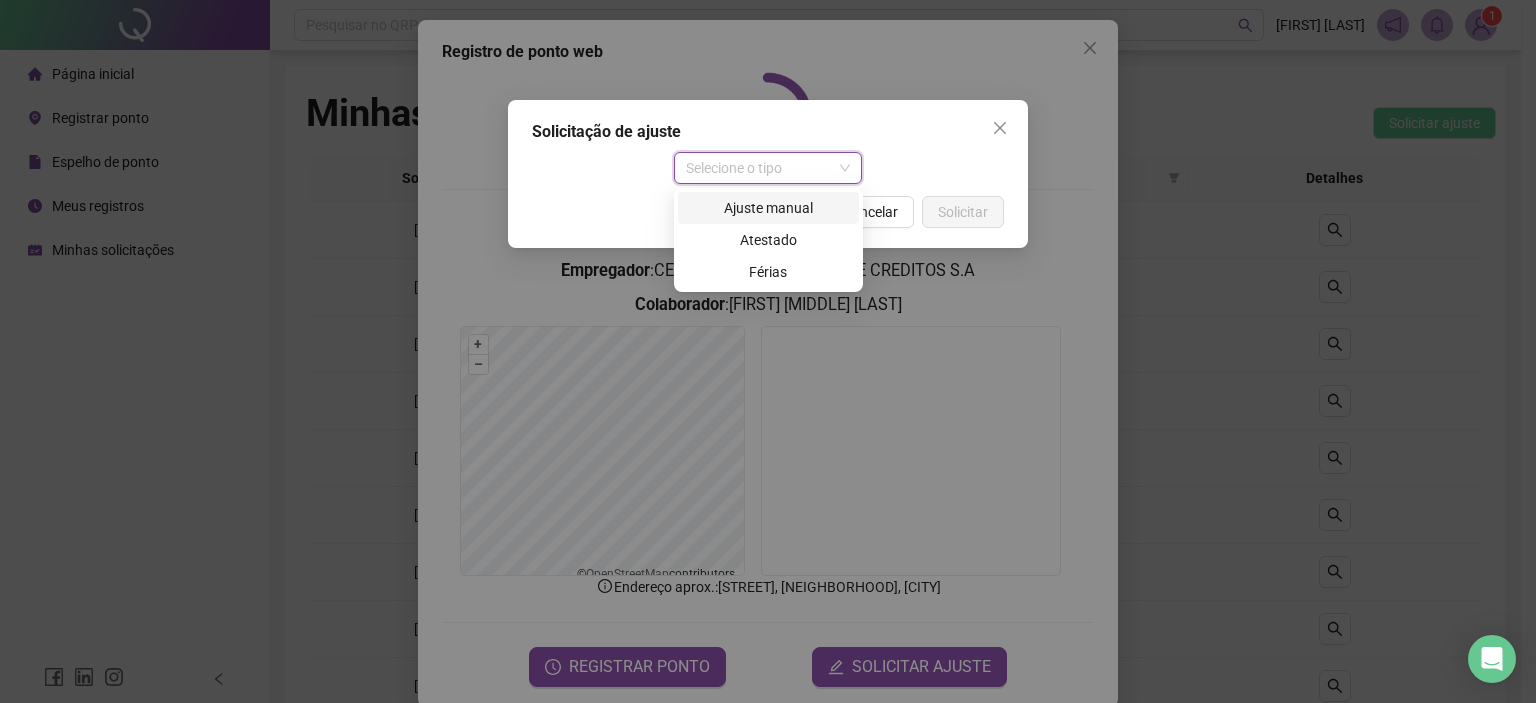 click on "Ajuste manual" at bounding box center [768, 208] 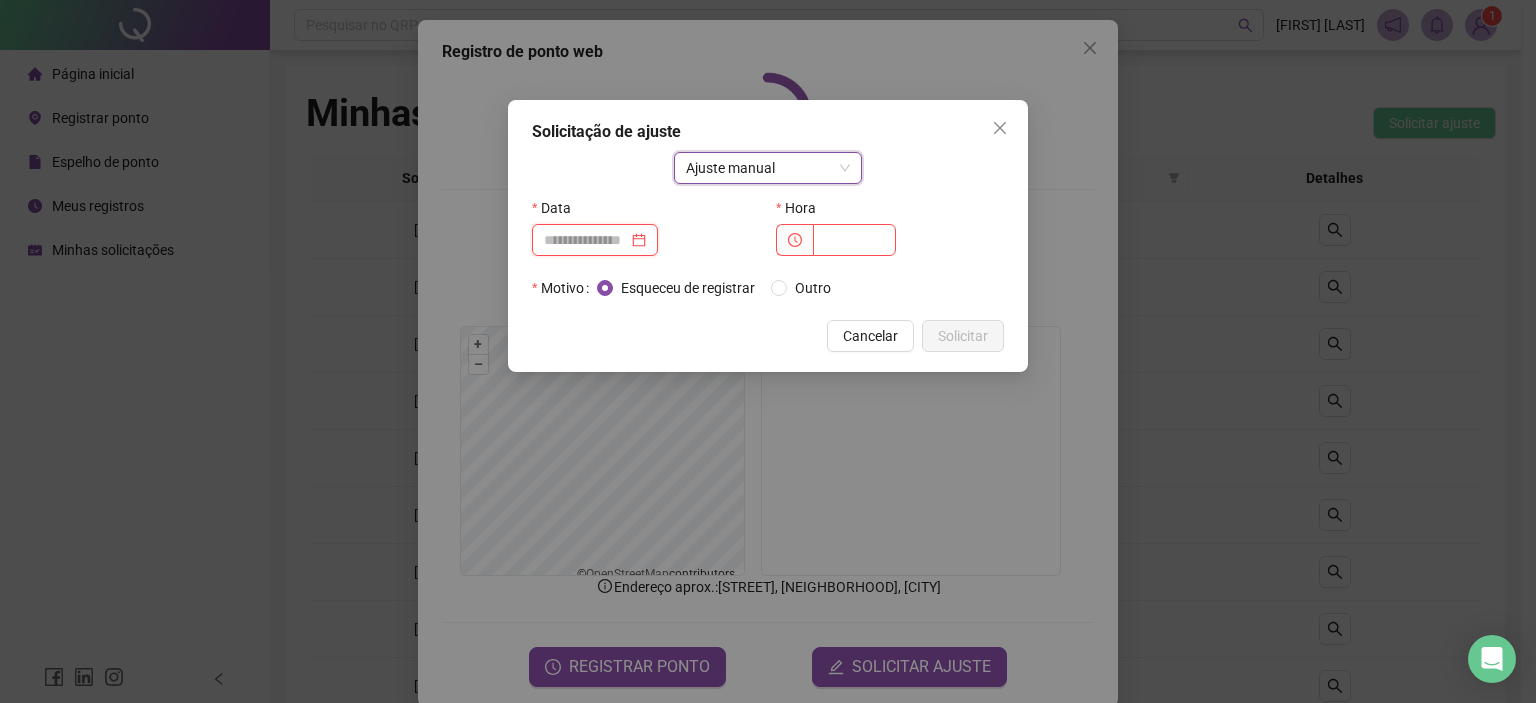 click at bounding box center [586, 240] 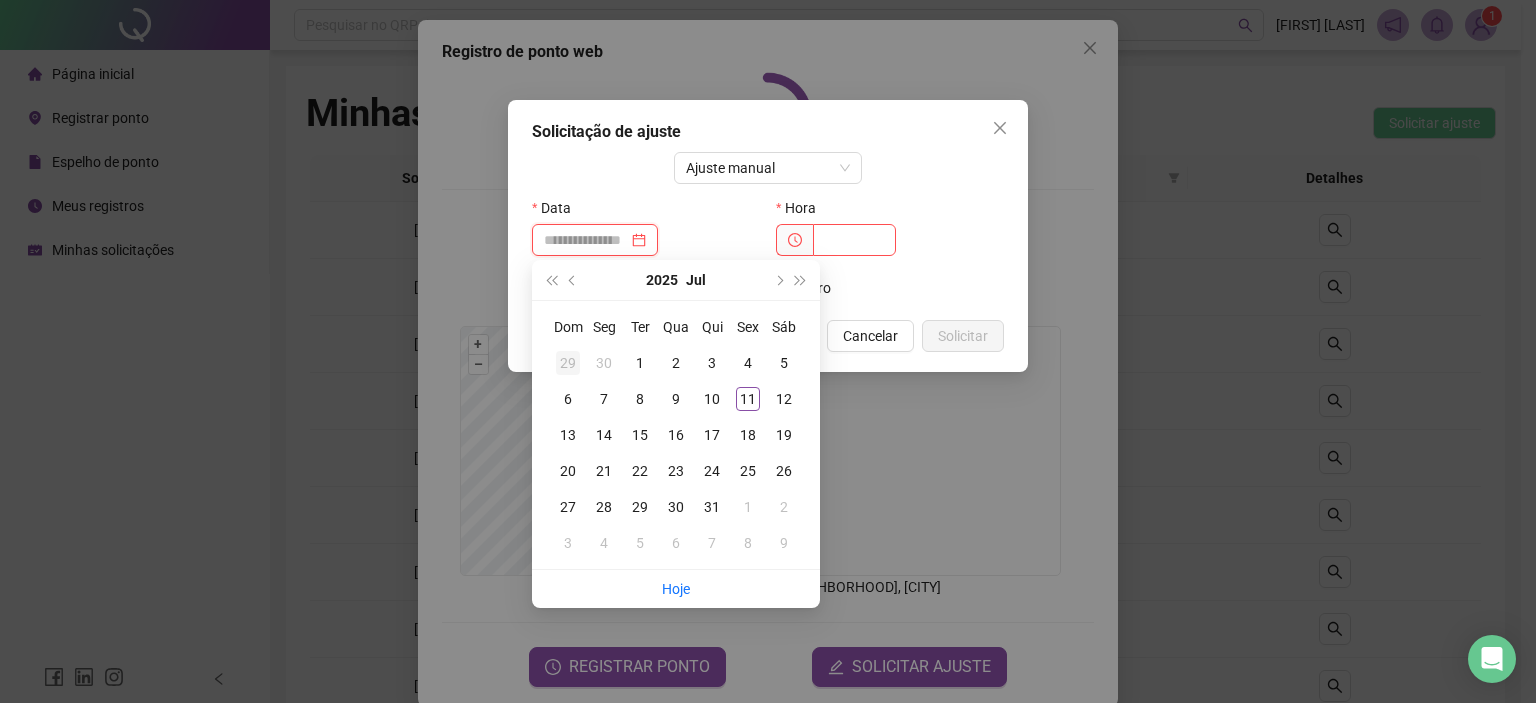 type on "**********" 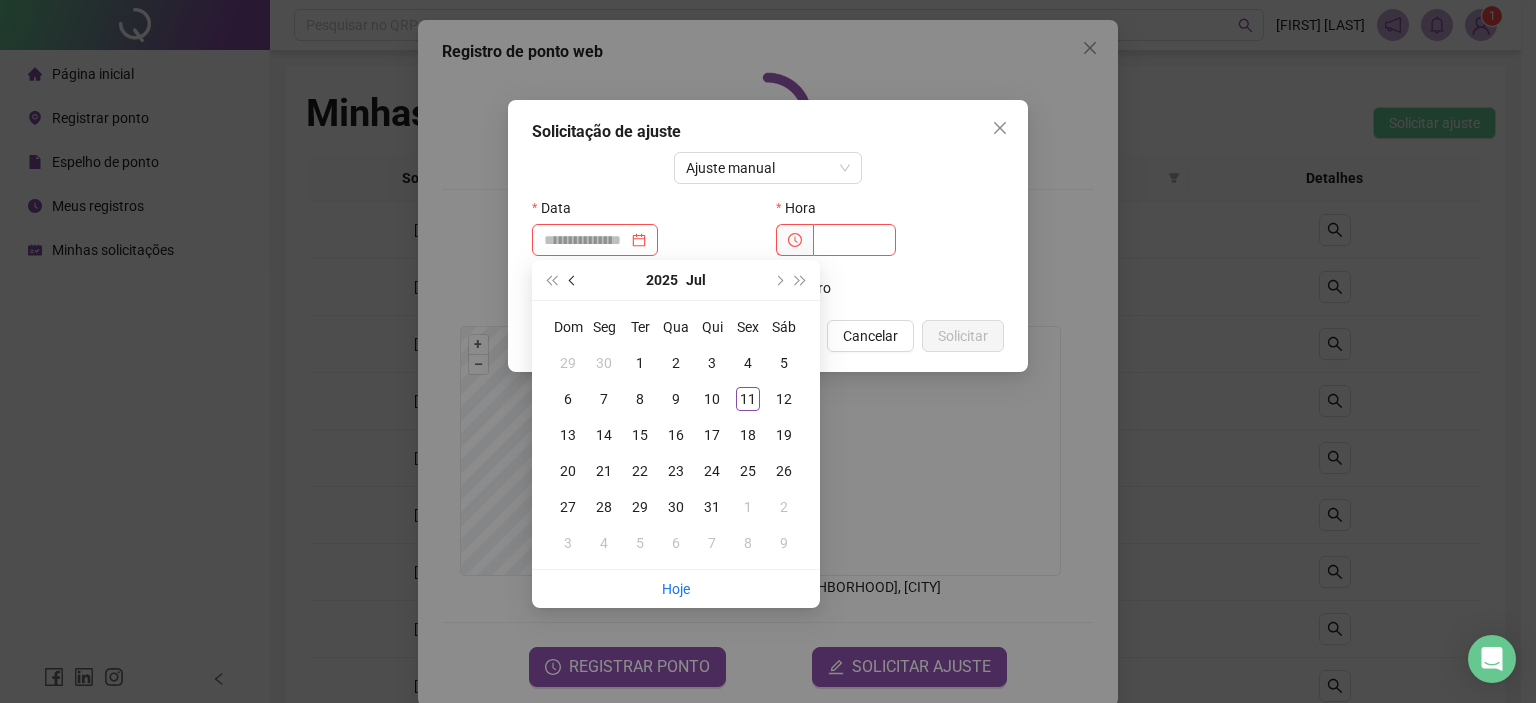click at bounding box center [573, 280] 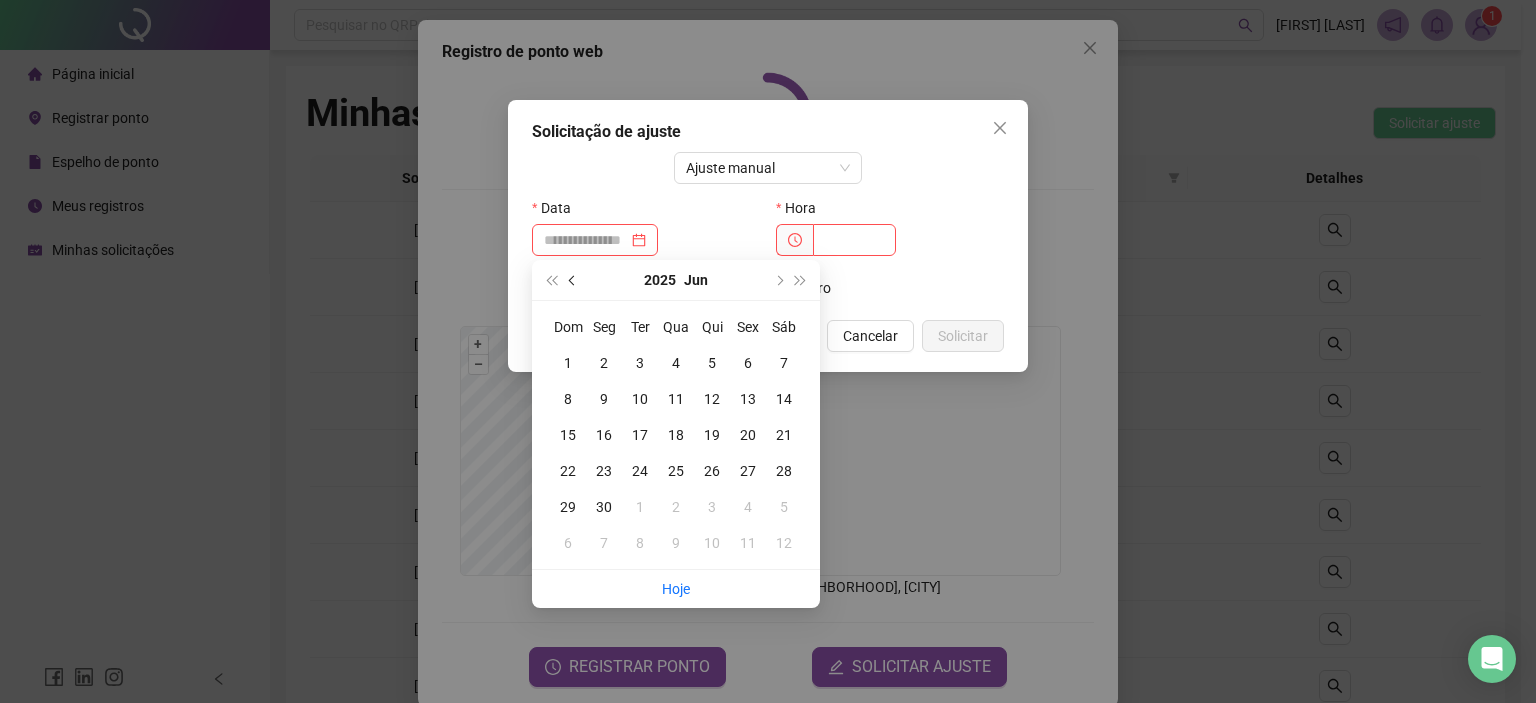 click at bounding box center [573, 280] 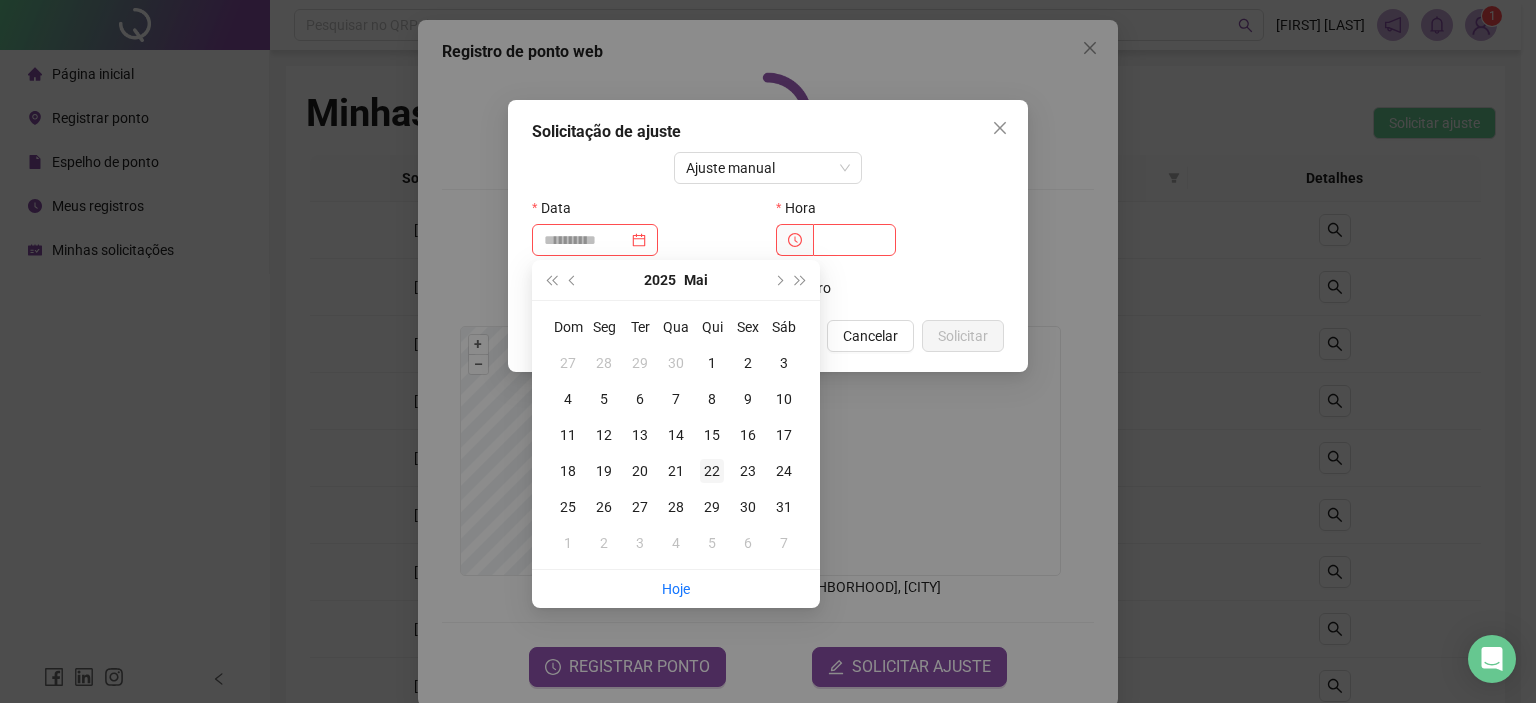 type on "**********" 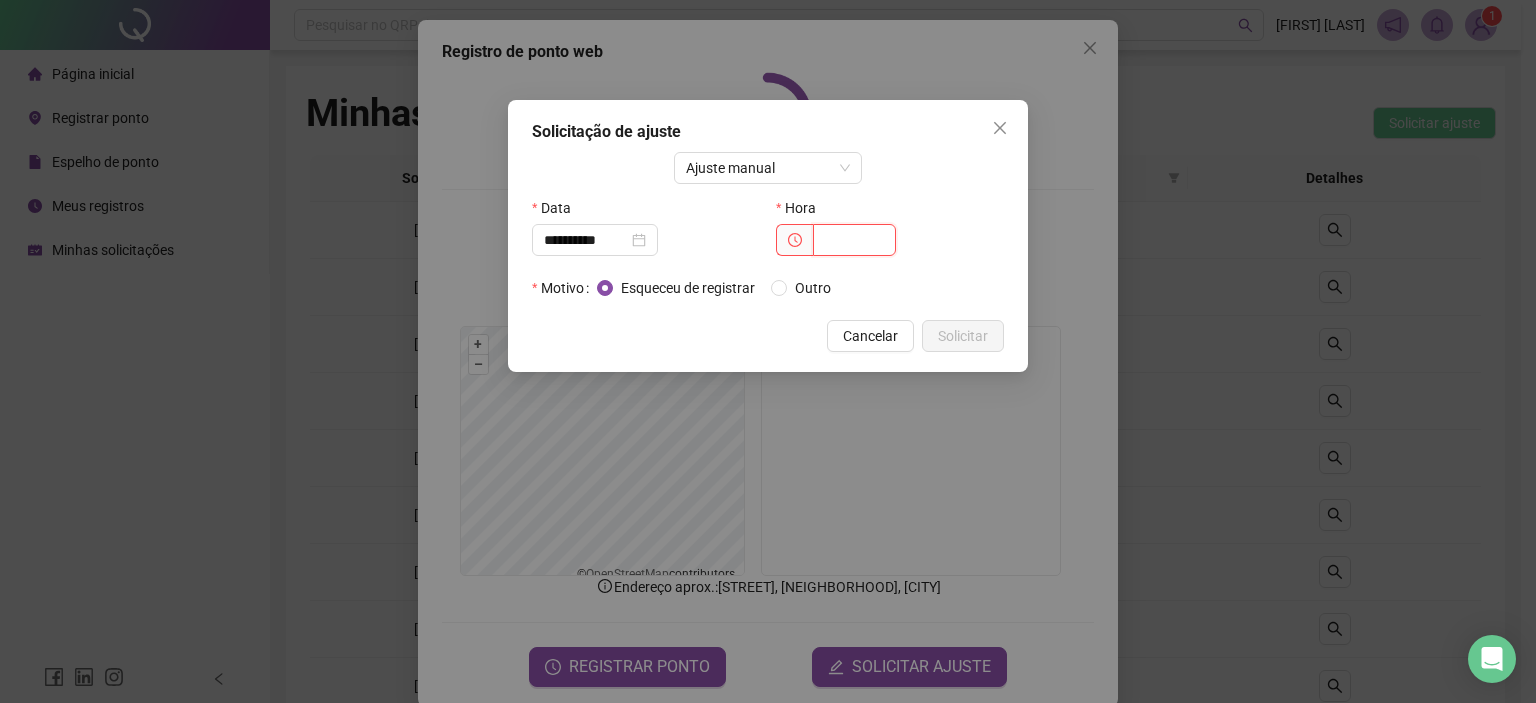 click at bounding box center [854, 240] 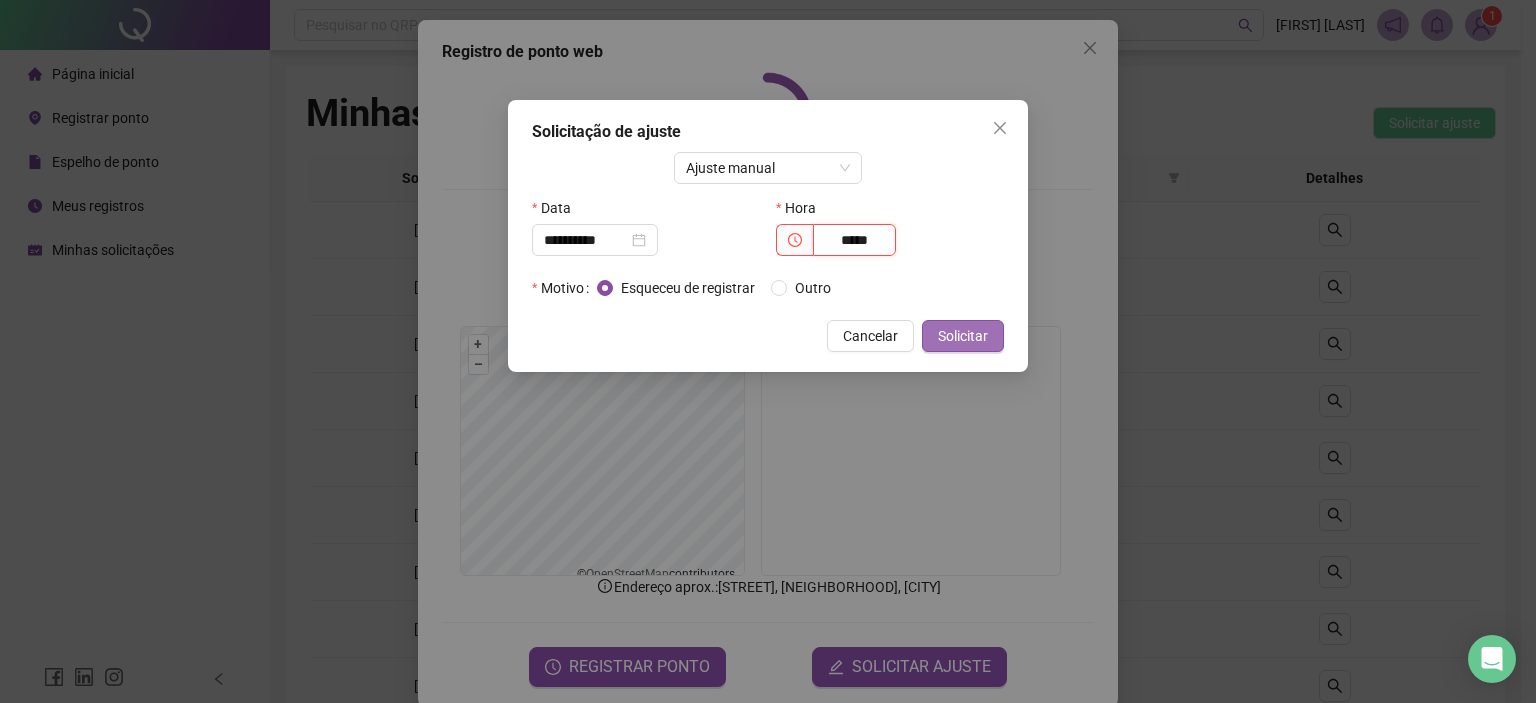 type on "*****" 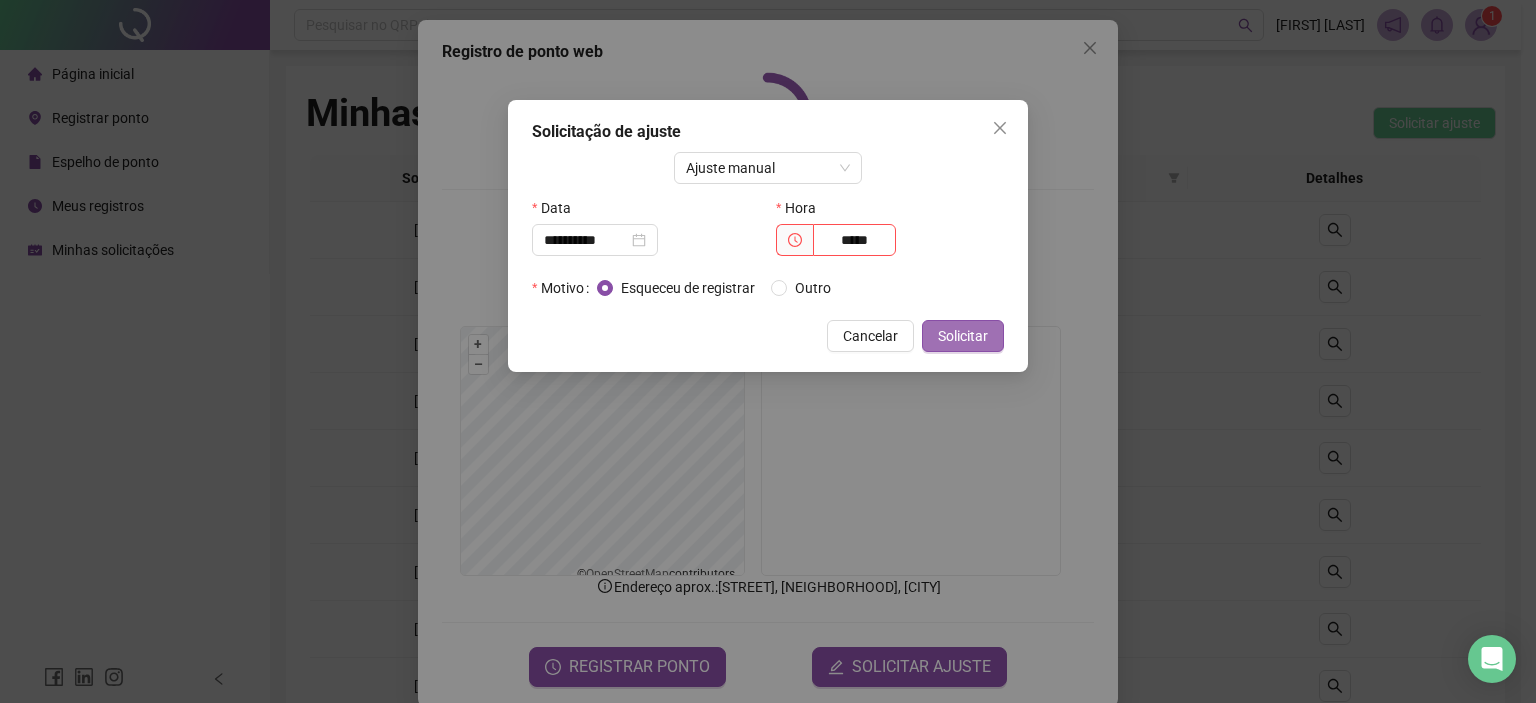 click on "Solicitar" at bounding box center [963, 336] 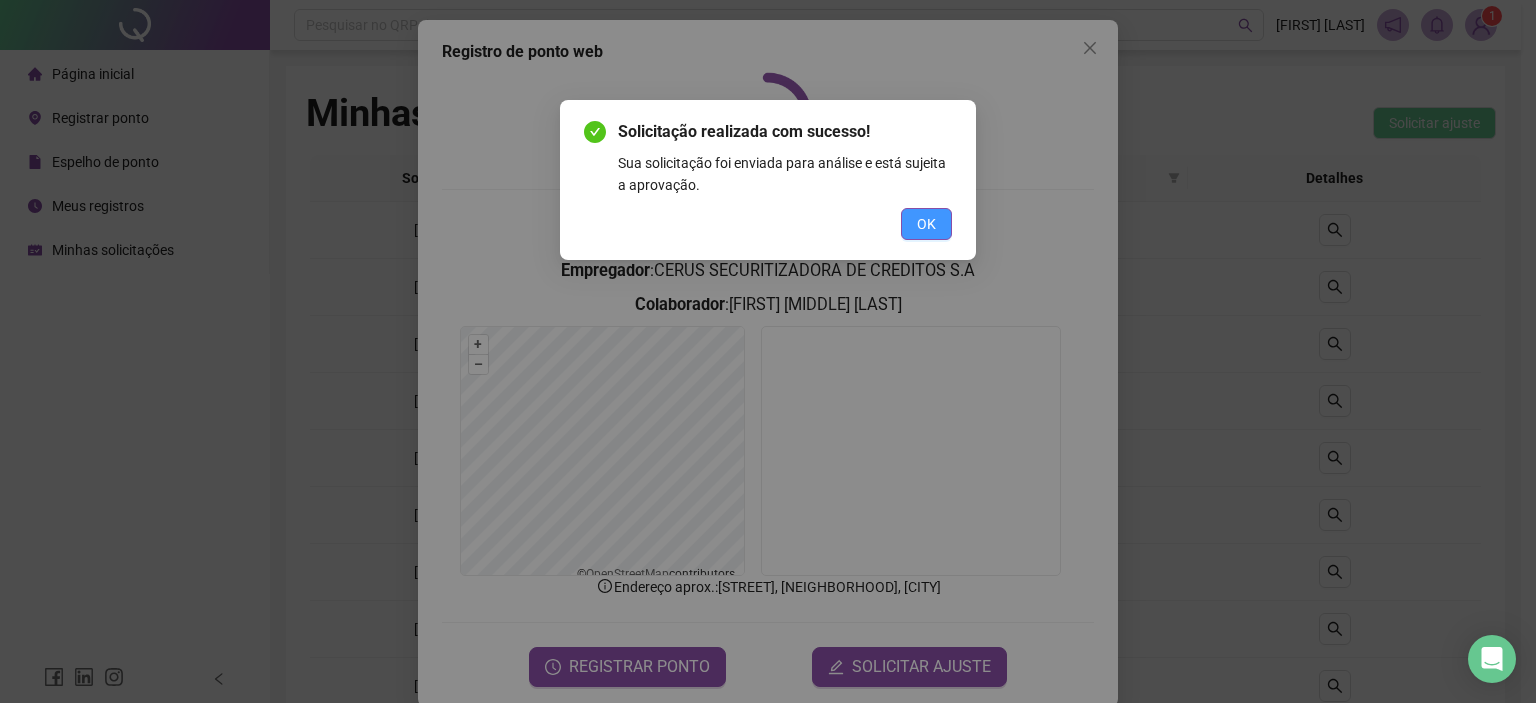 click on "OK" at bounding box center (926, 224) 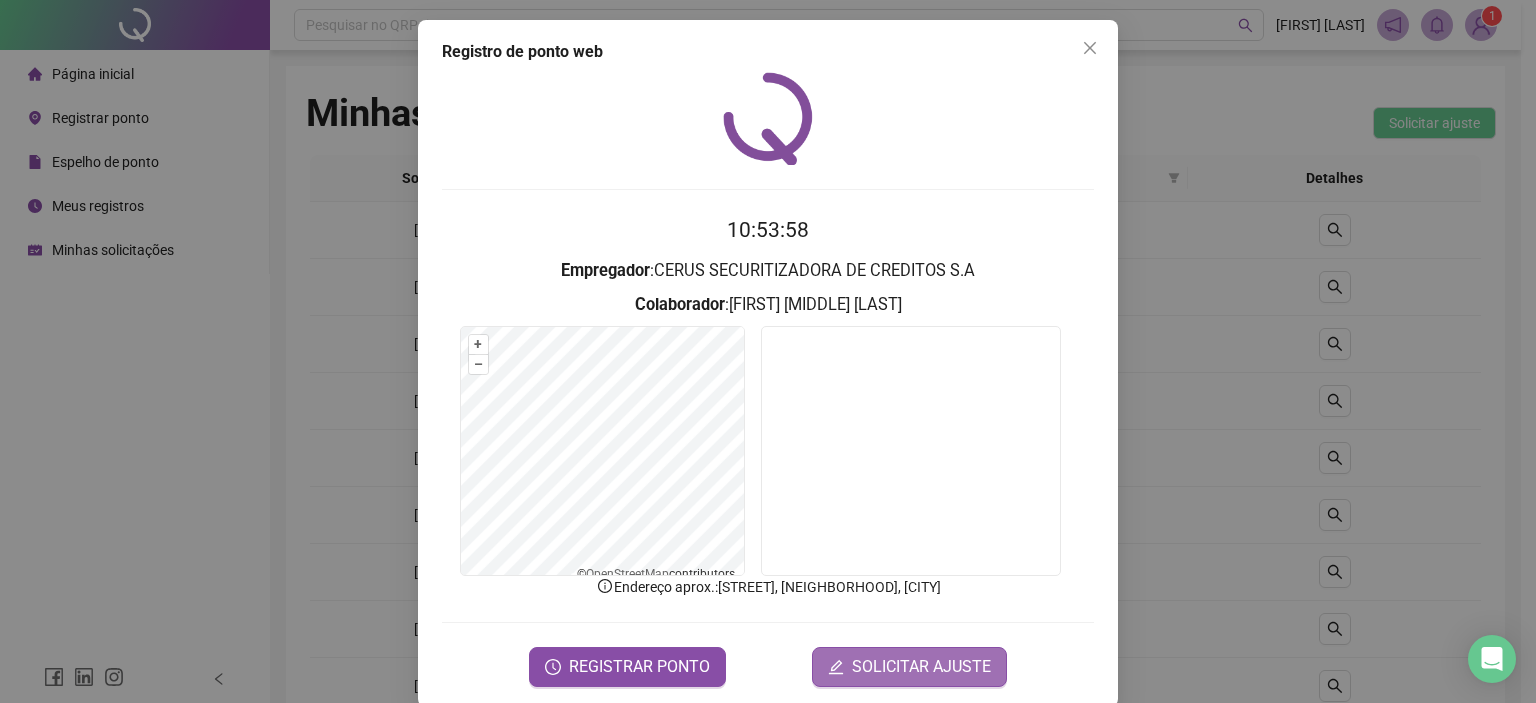 click on "SOLICITAR AJUSTE" at bounding box center (909, 667) 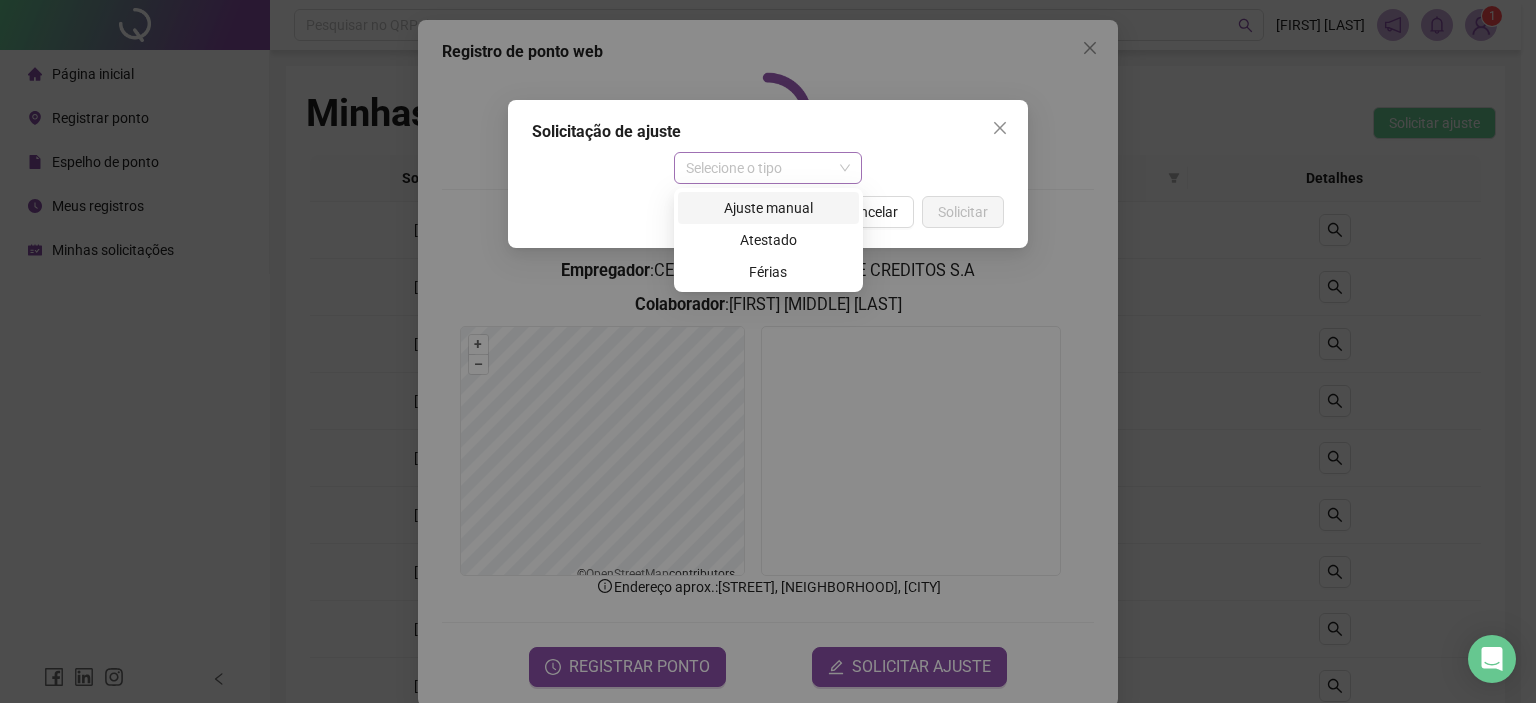 click on "Selecione o tipo" at bounding box center [768, 168] 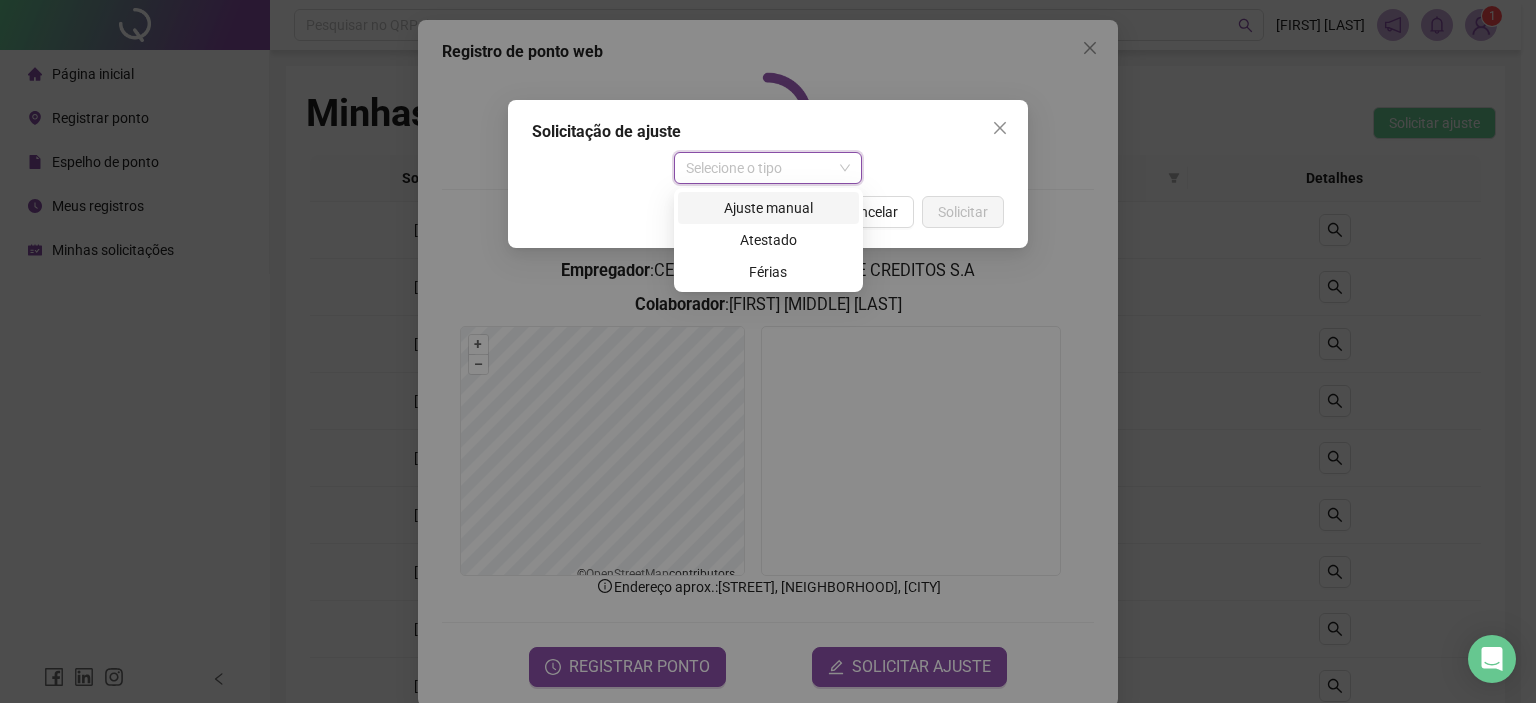 click on "Ajuste manual" at bounding box center [768, 208] 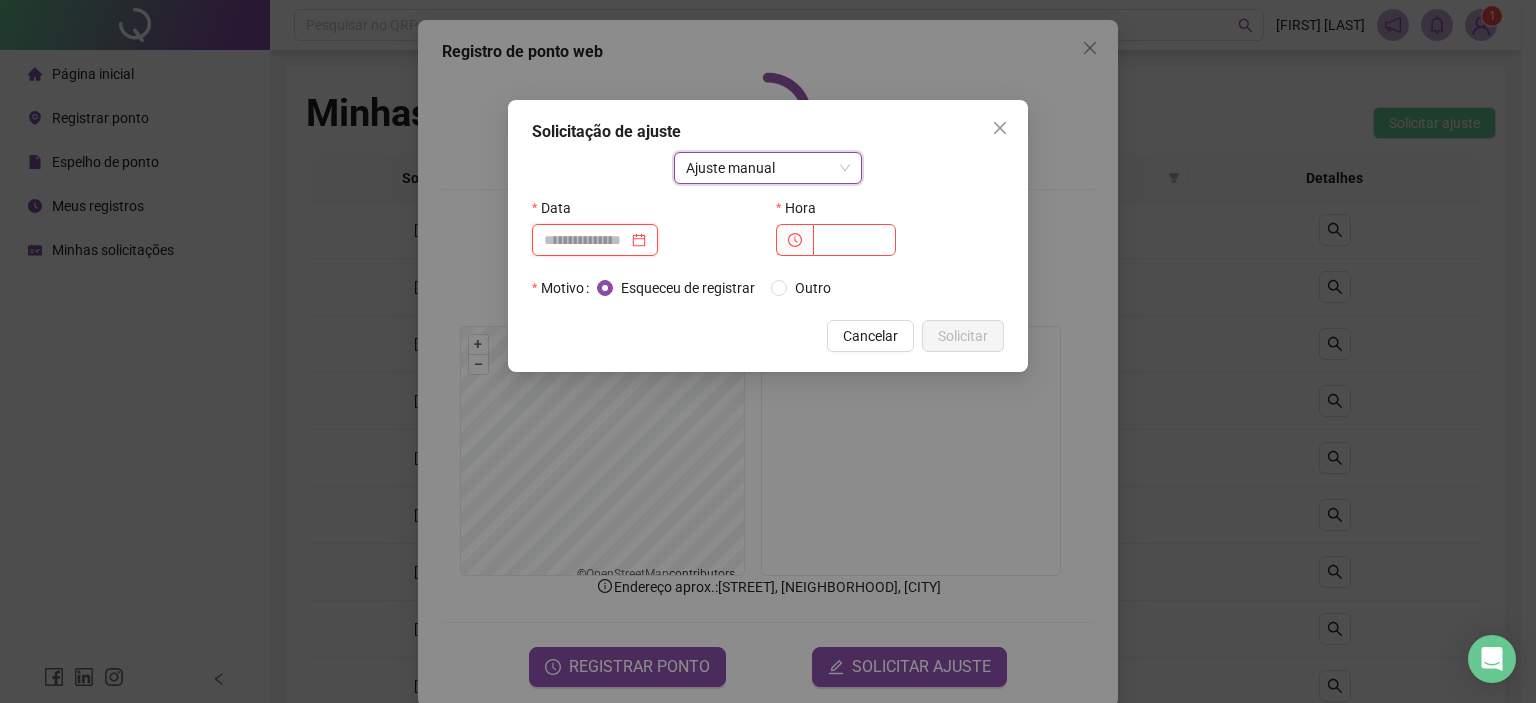 click at bounding box center [586, 240] 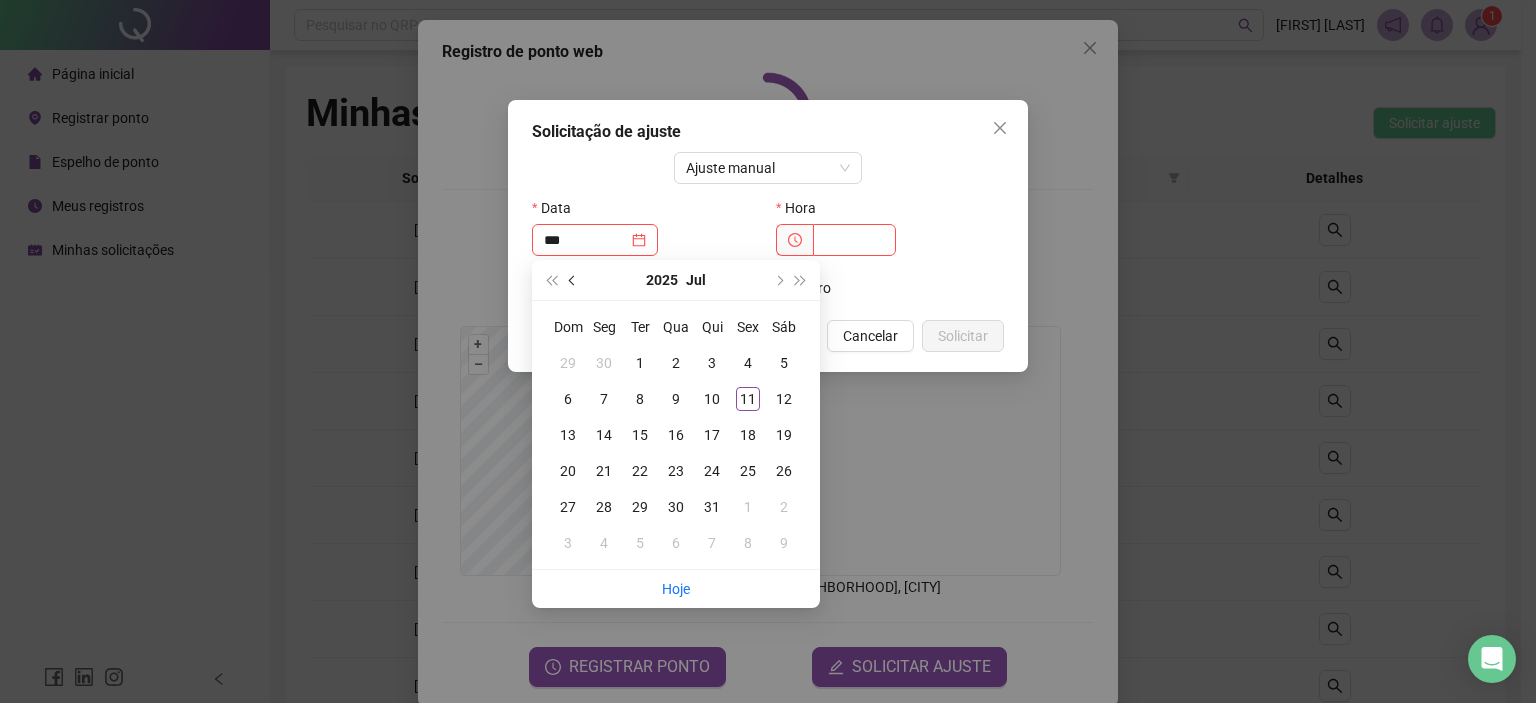 click at bounding box center (573, 280) 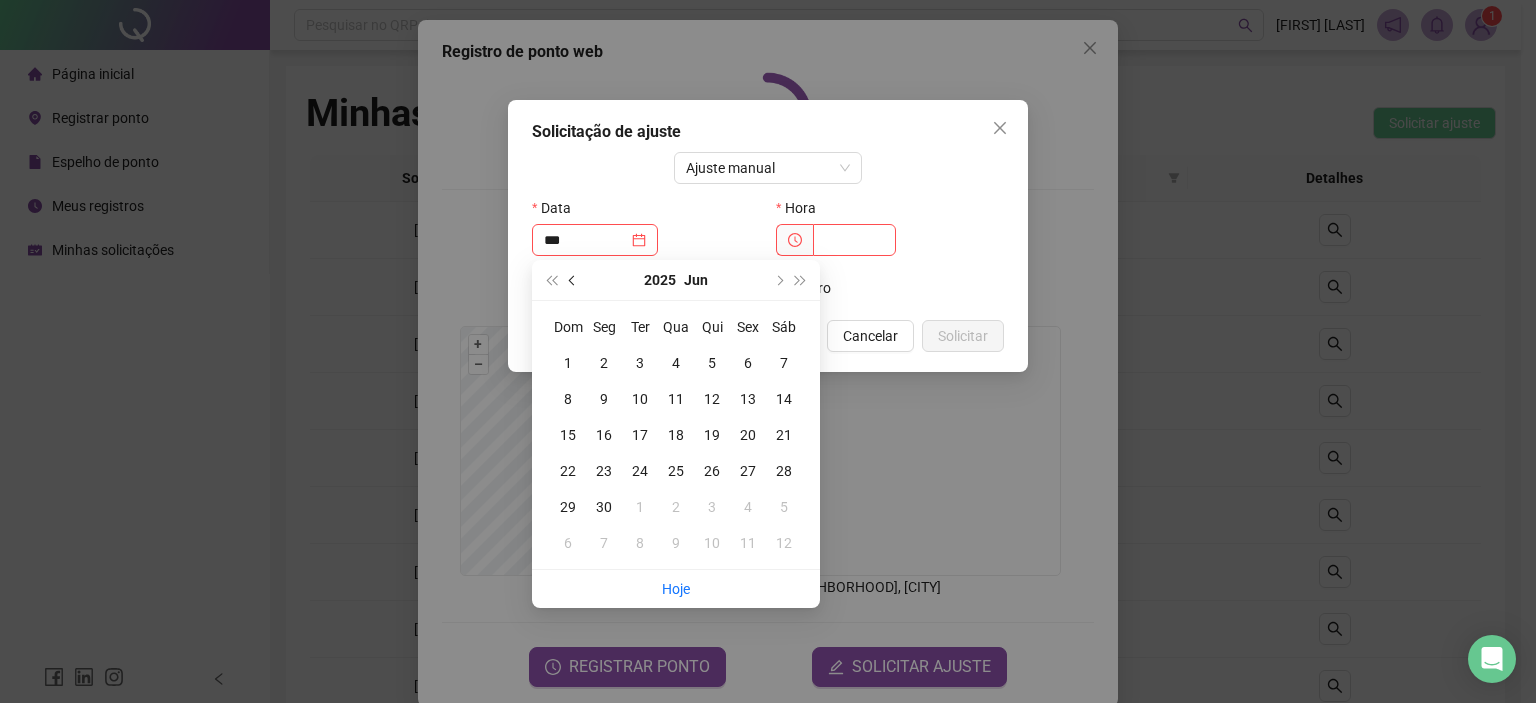 click at bounding box center [573, 280] 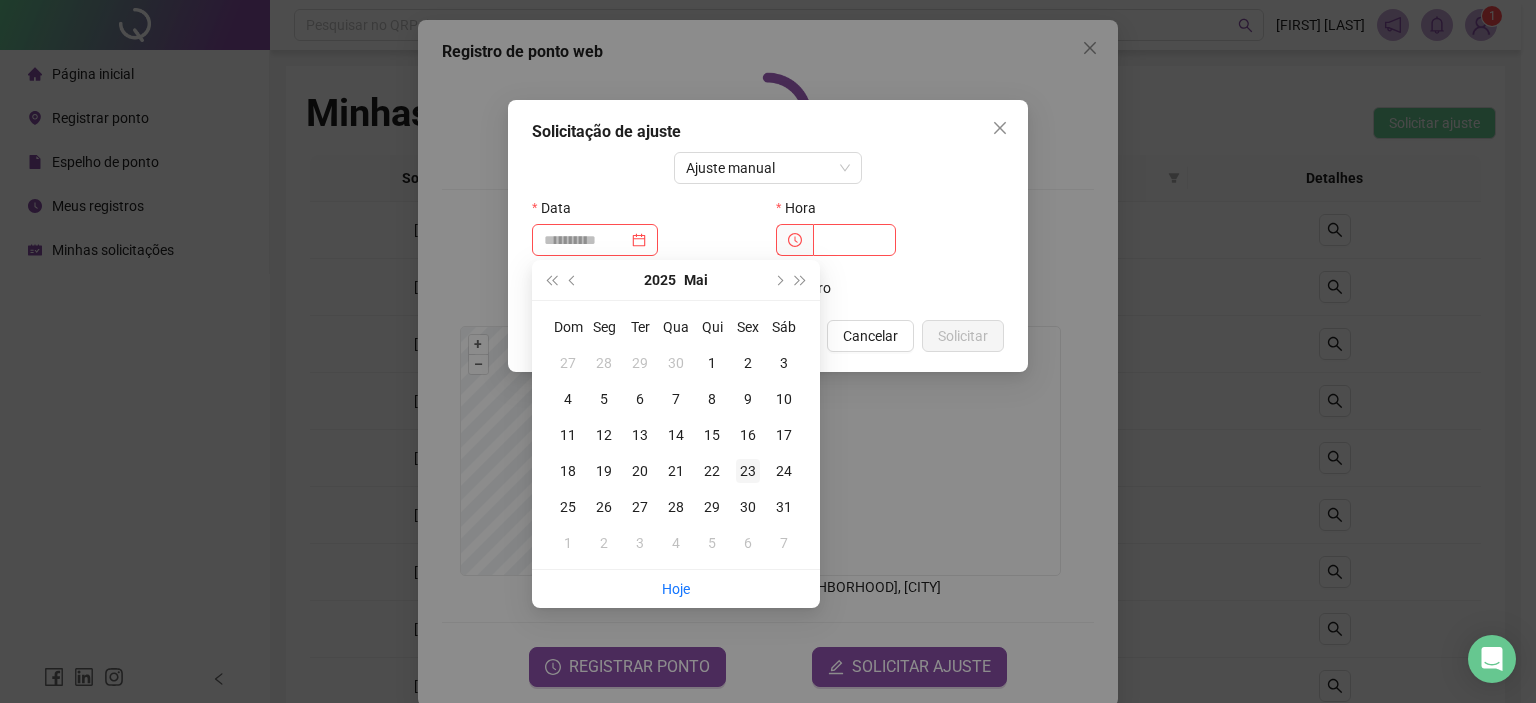 type on "**********" 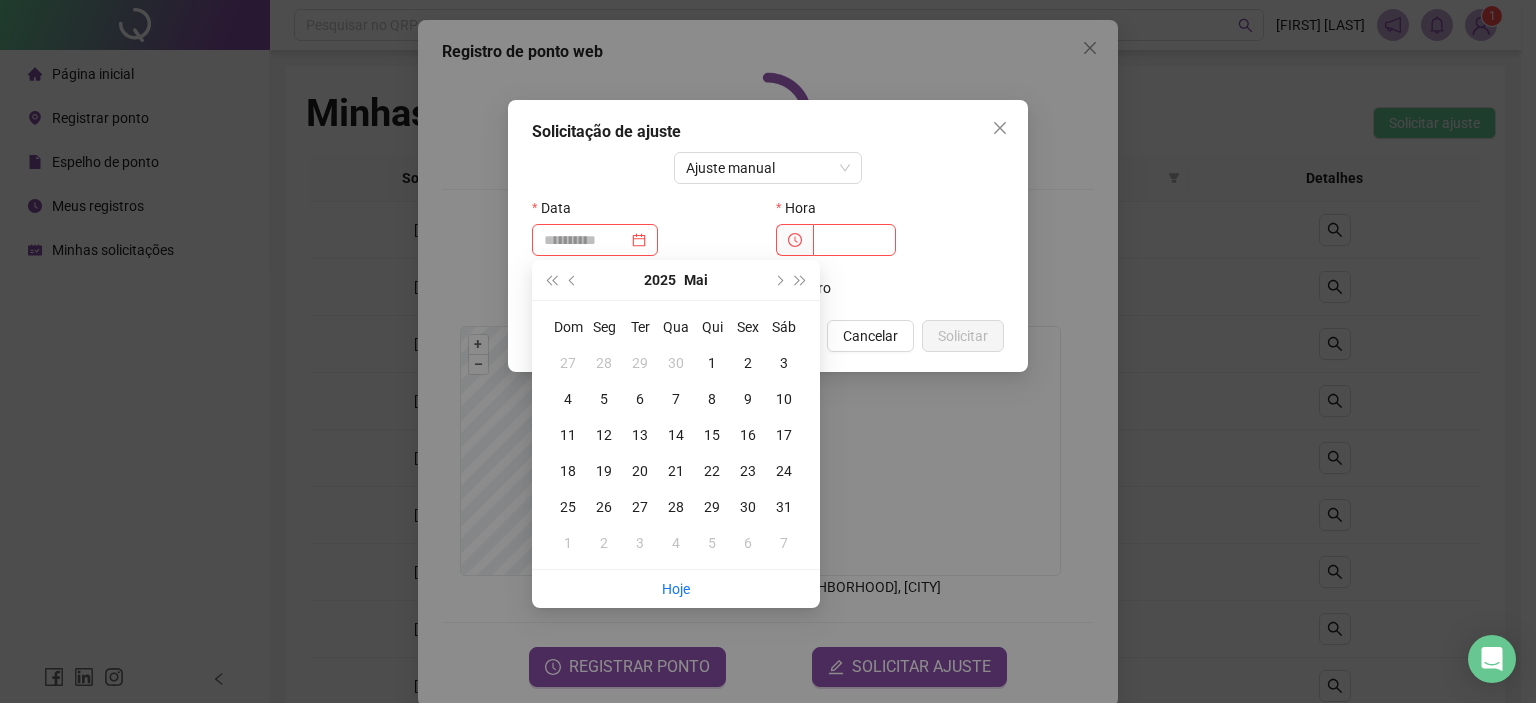 drag, startPoint x: 753, startPoint y: 475, endPoint x: 800, endPoint y: 371, distance: 114.12712 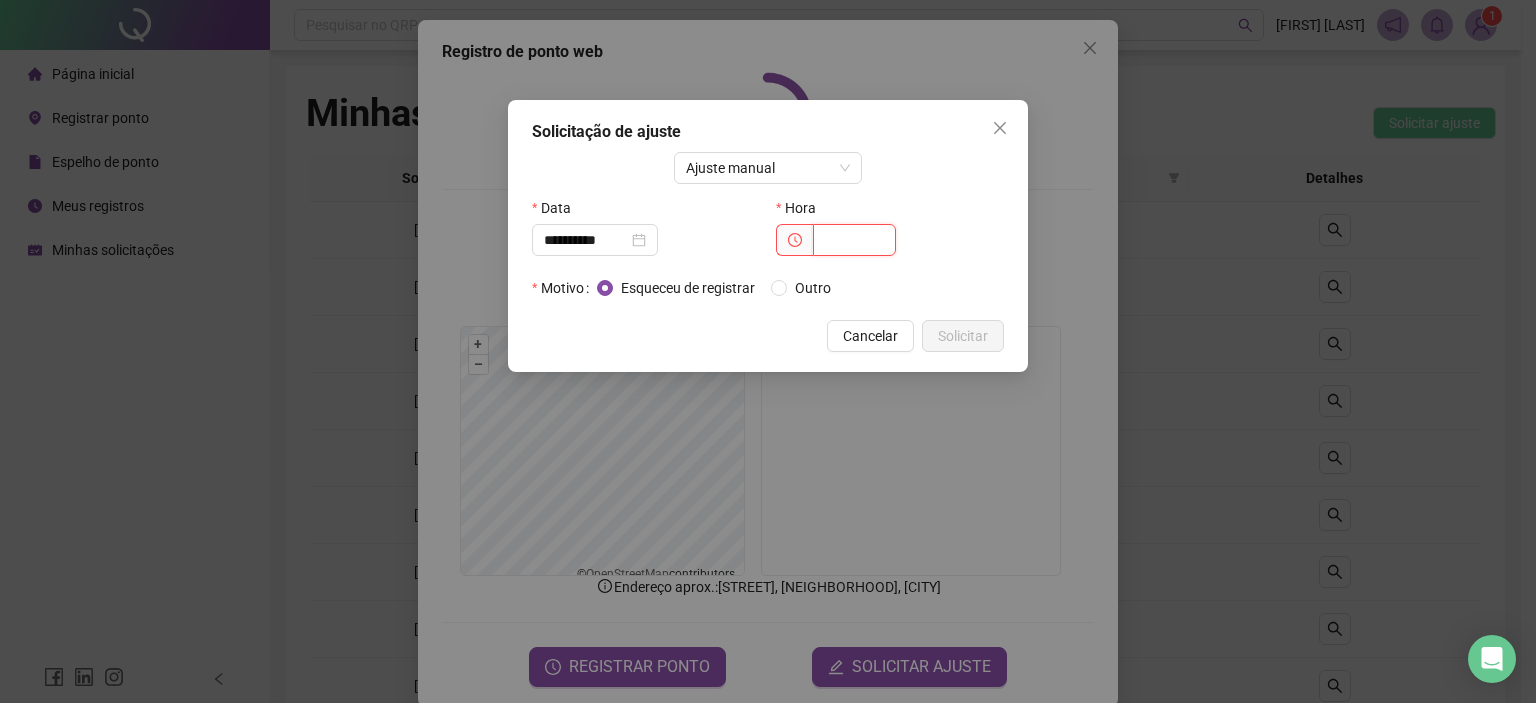 click at bounding box center (854, 240) 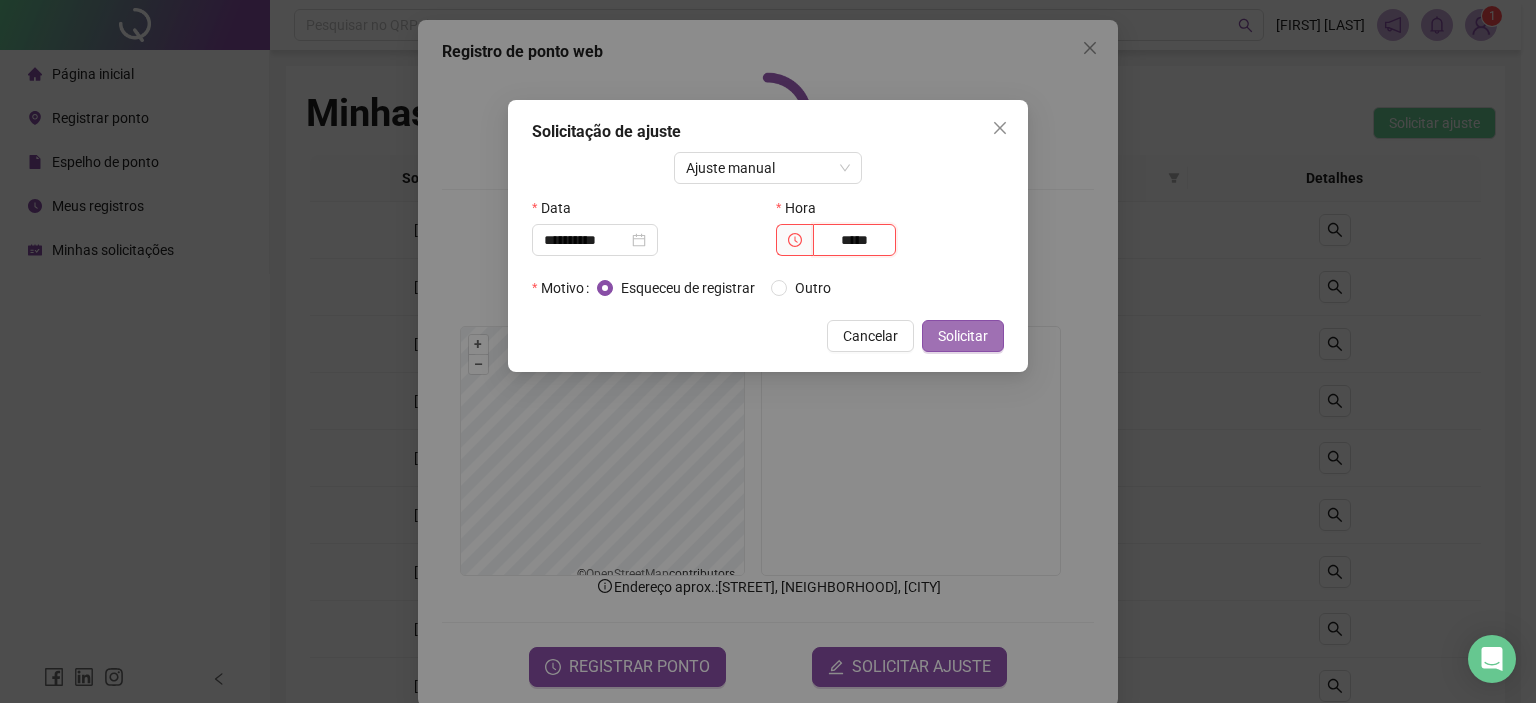 type on "*****" 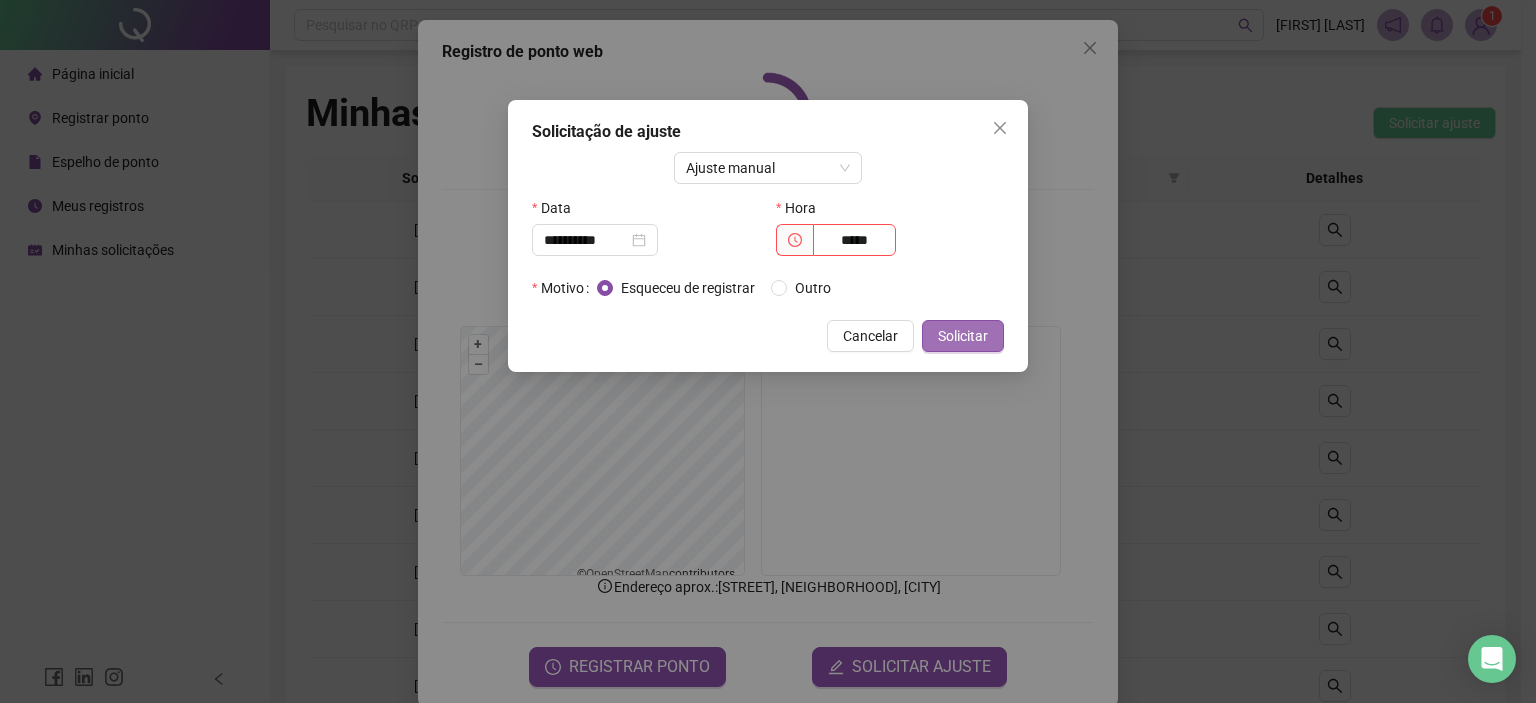 click on "Solicitar" at bounding box center (963, 336) 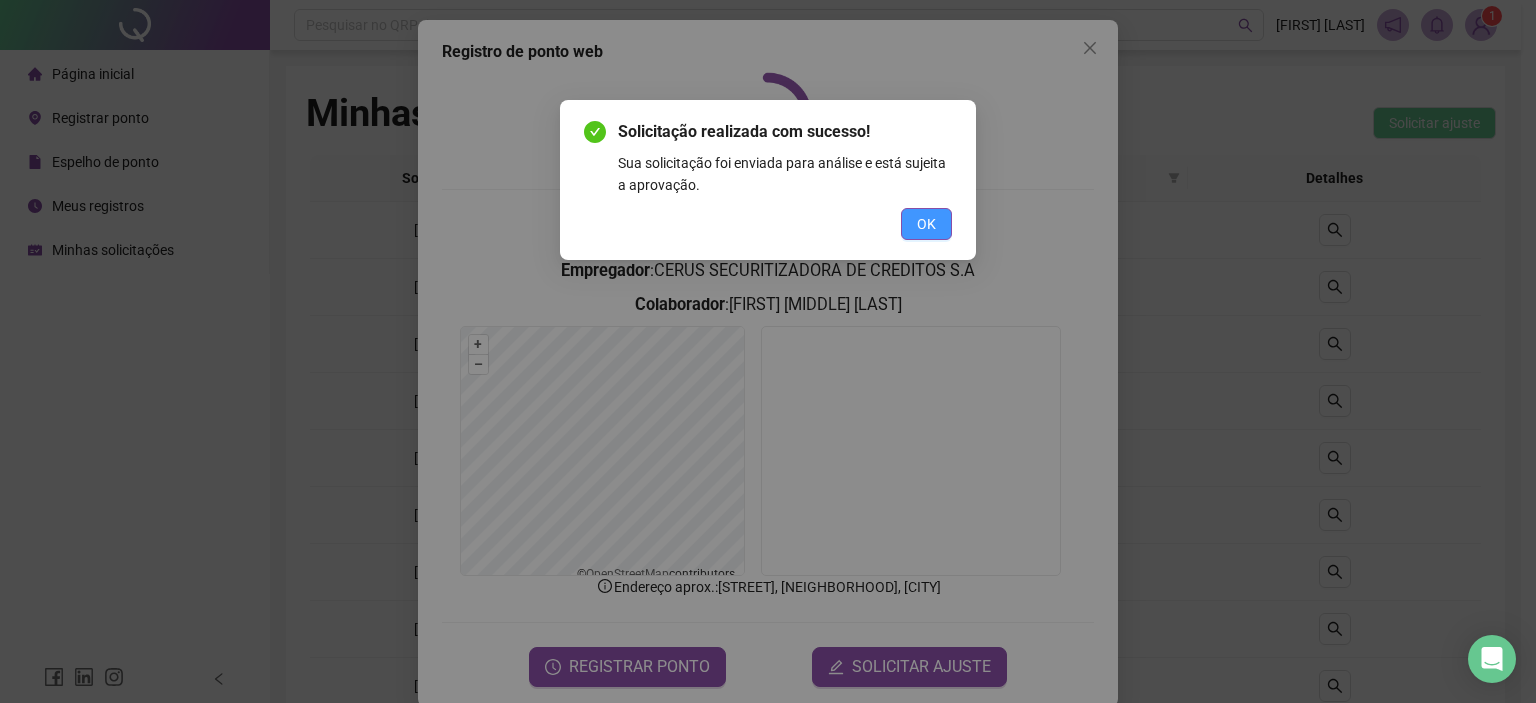 click on "OK" at bounding box center [926, 224] 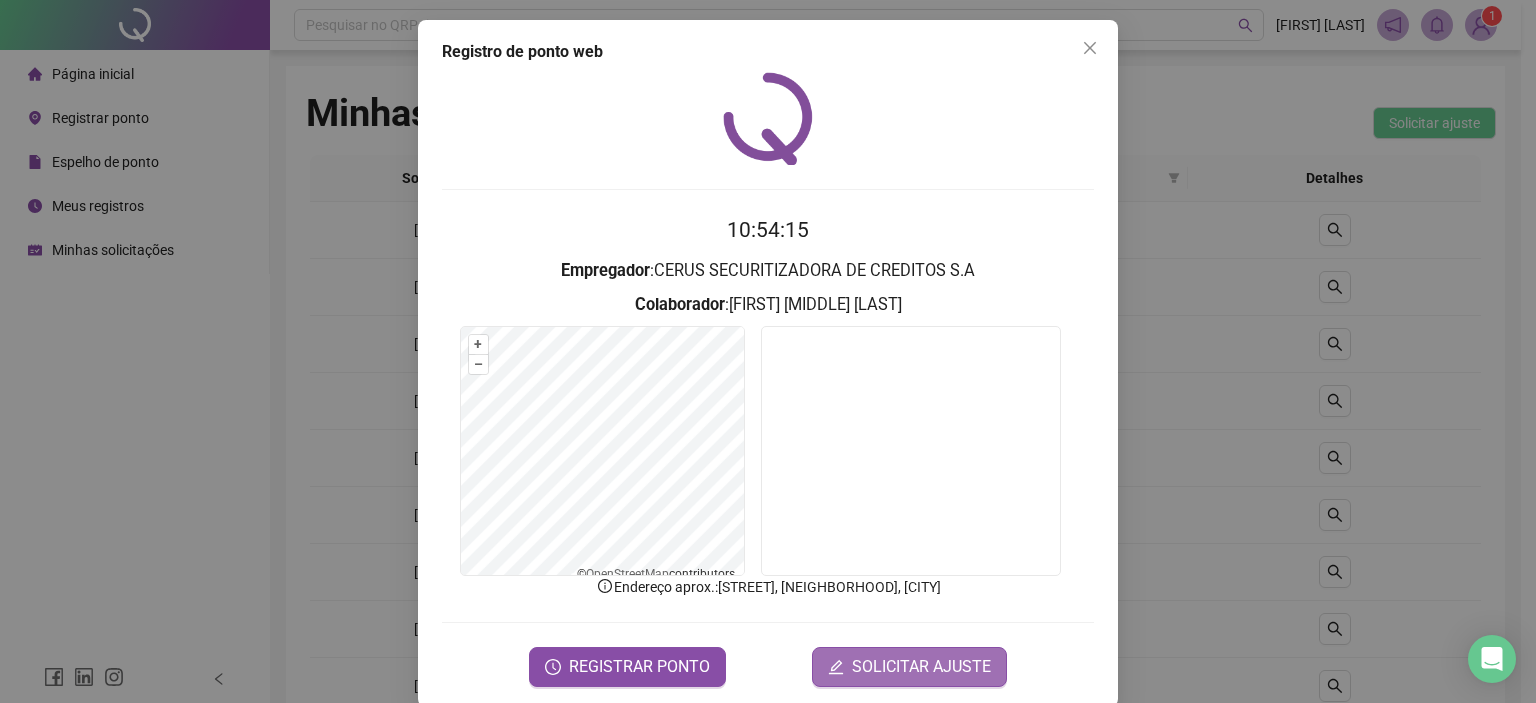 click on "SOLICITAR AJUSTE" at bounding box center (909, 667) 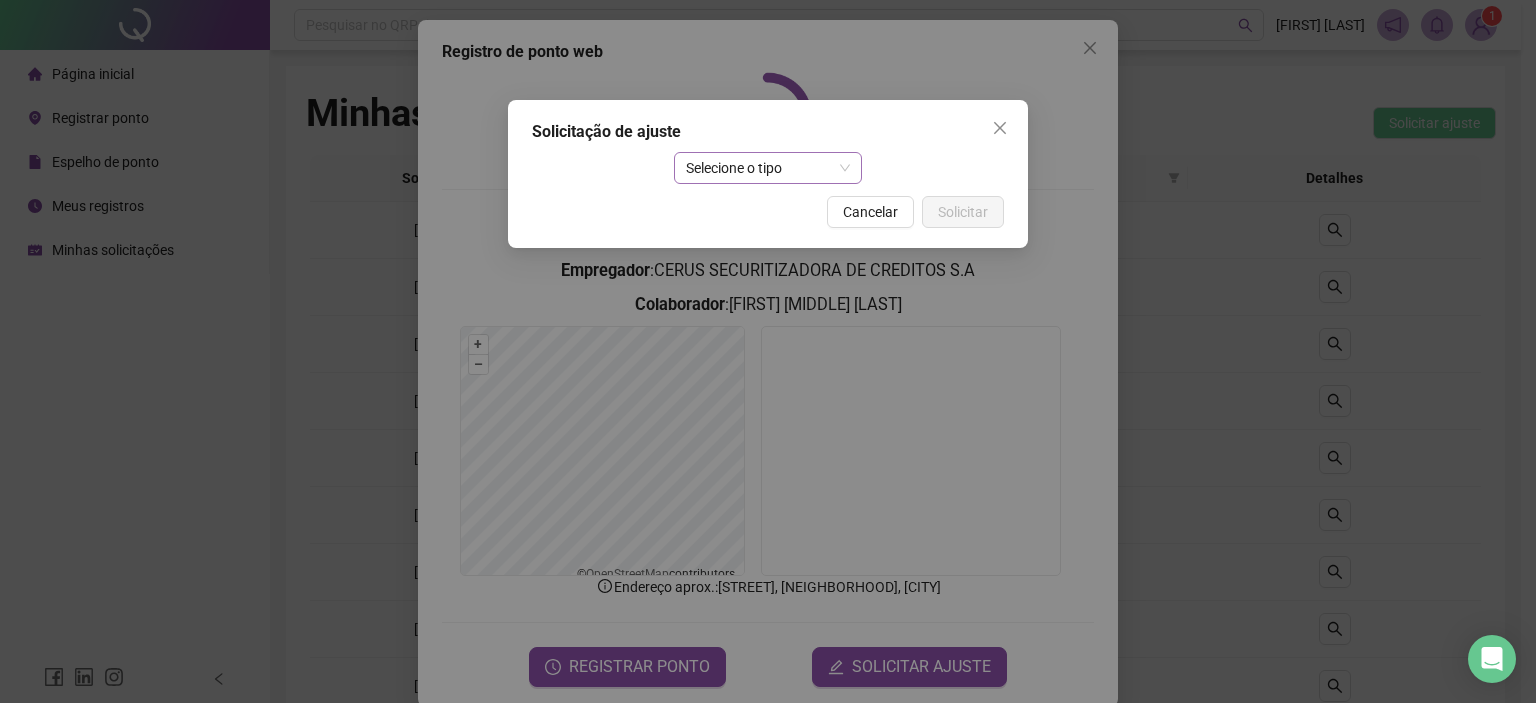 click on "Selecione o tipo" at bounding box center [768, 168] 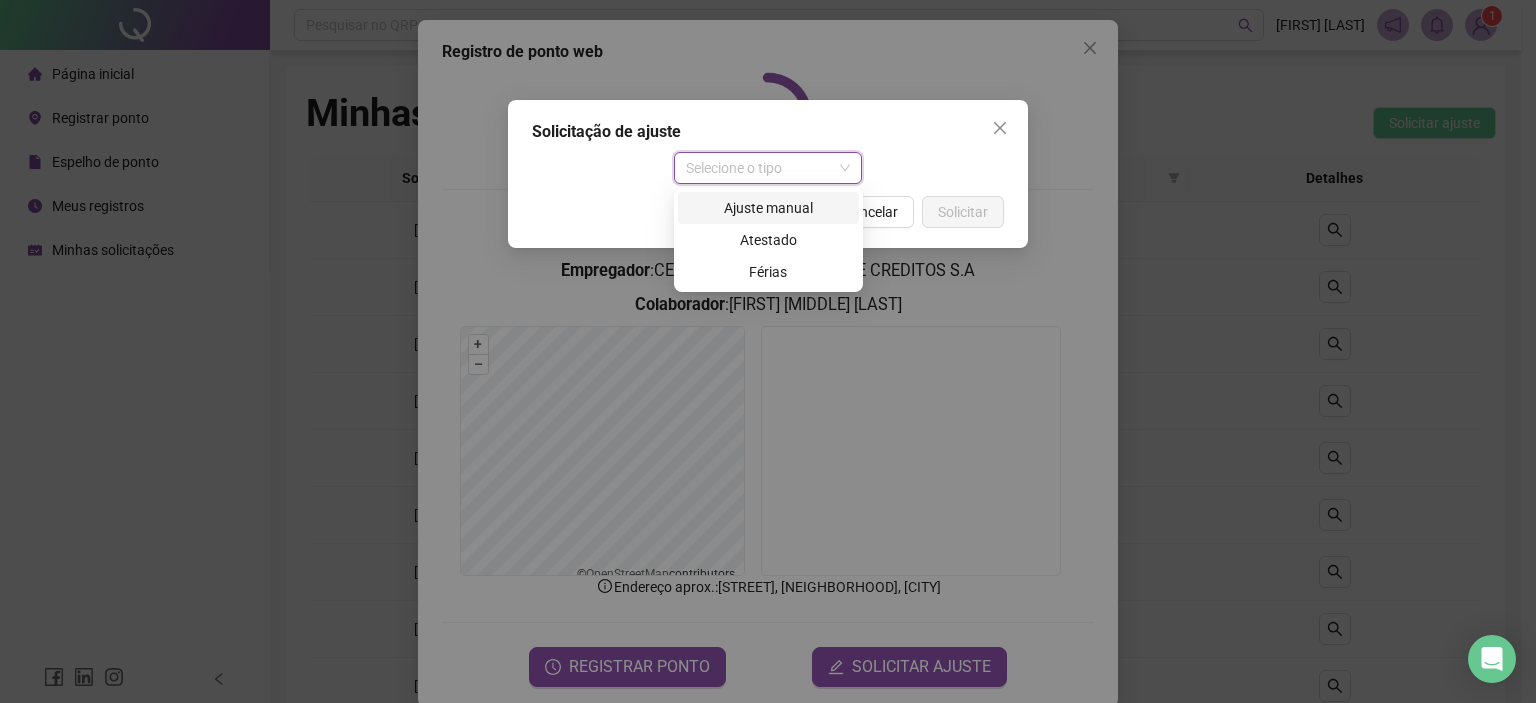 click on "Ajuste manual" at bounding box center [768, 208] 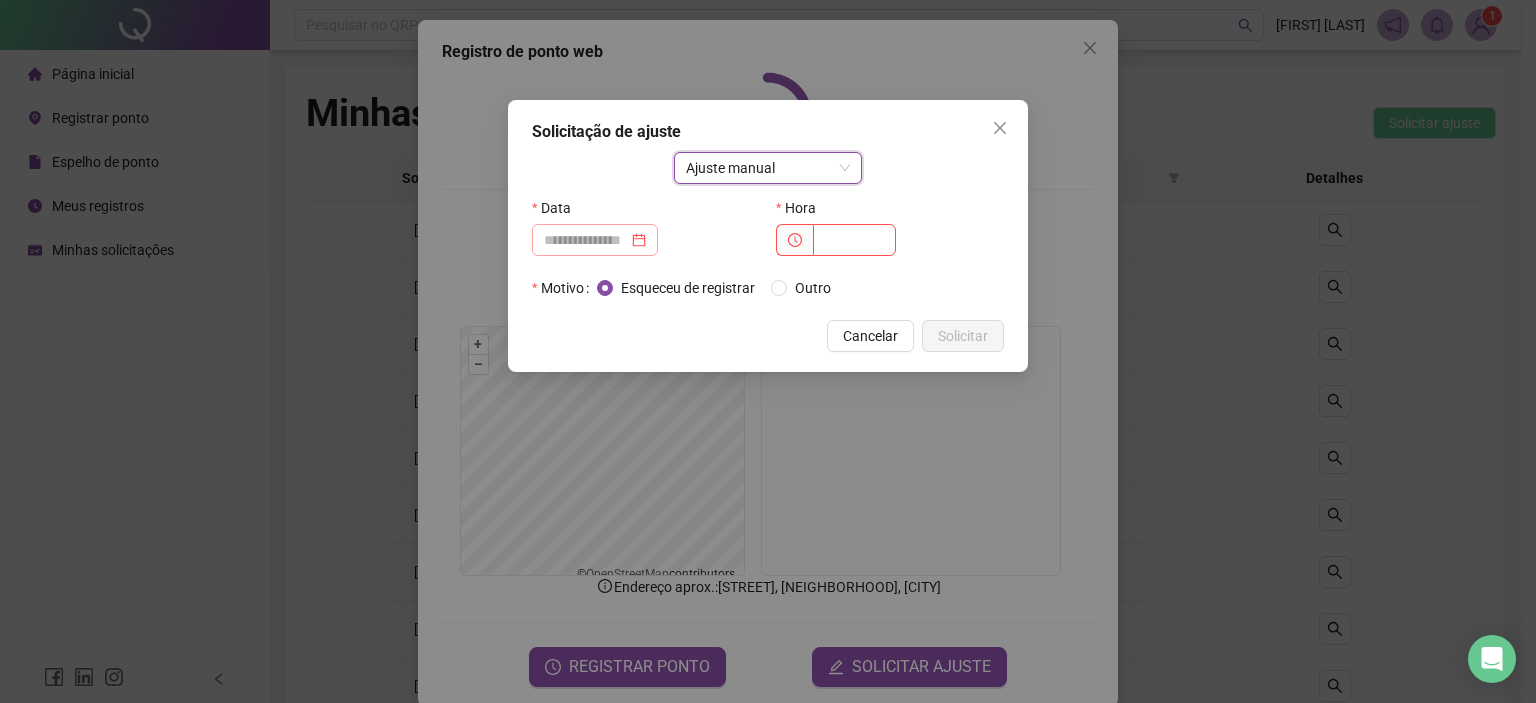 drag, startPoint x: 637, startPoint y: 220, endPoint x: 604, endPoint y: 229, distance: 34.20526 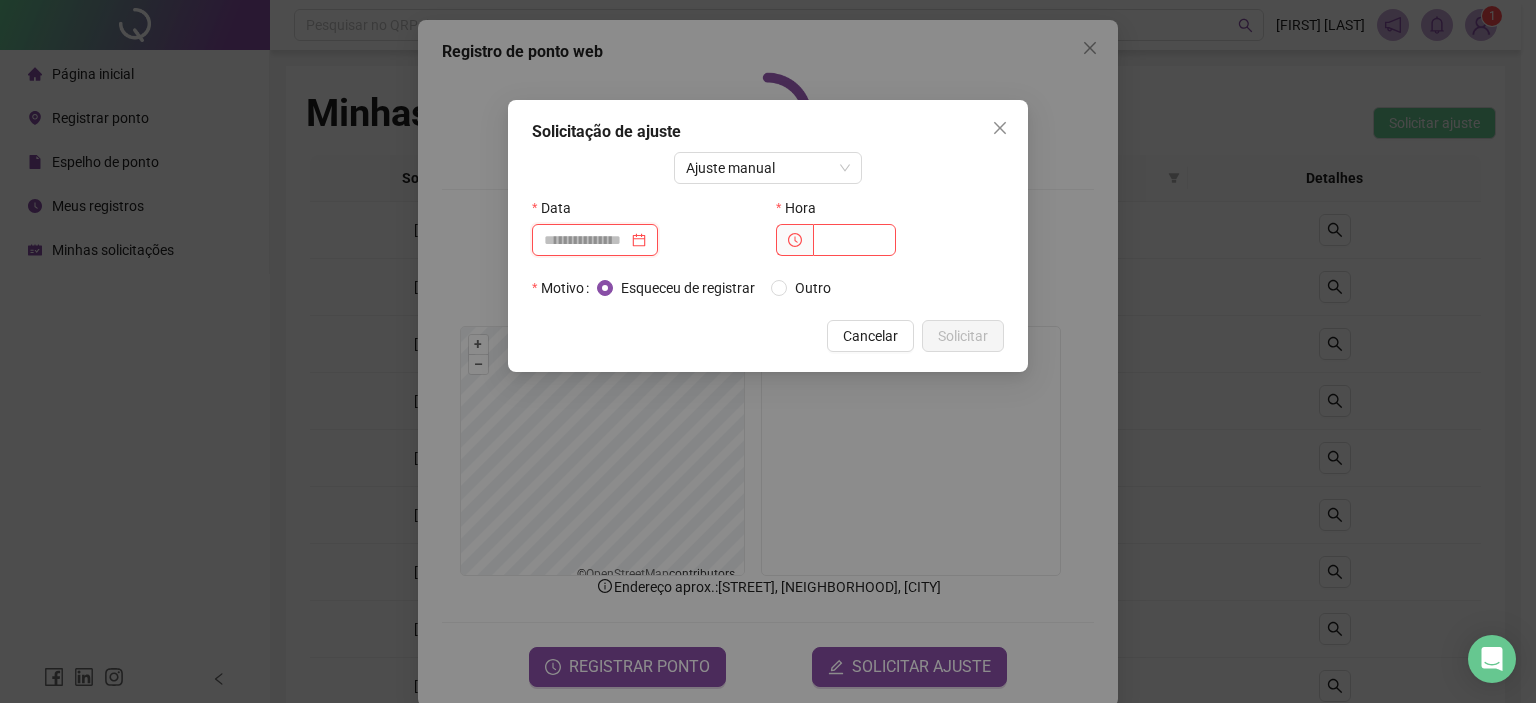 click at bounding box center (586, 240) 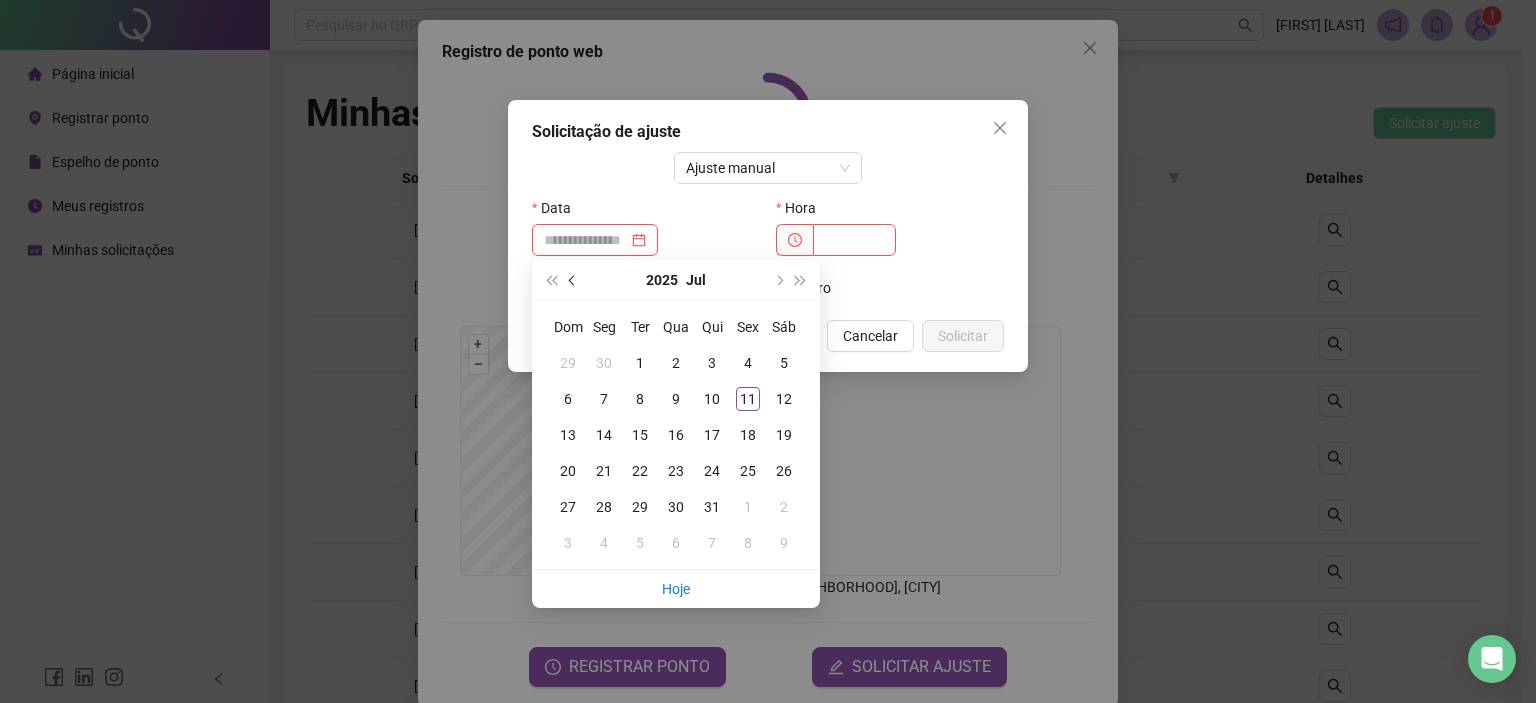 click at bounding box center [574, 280] 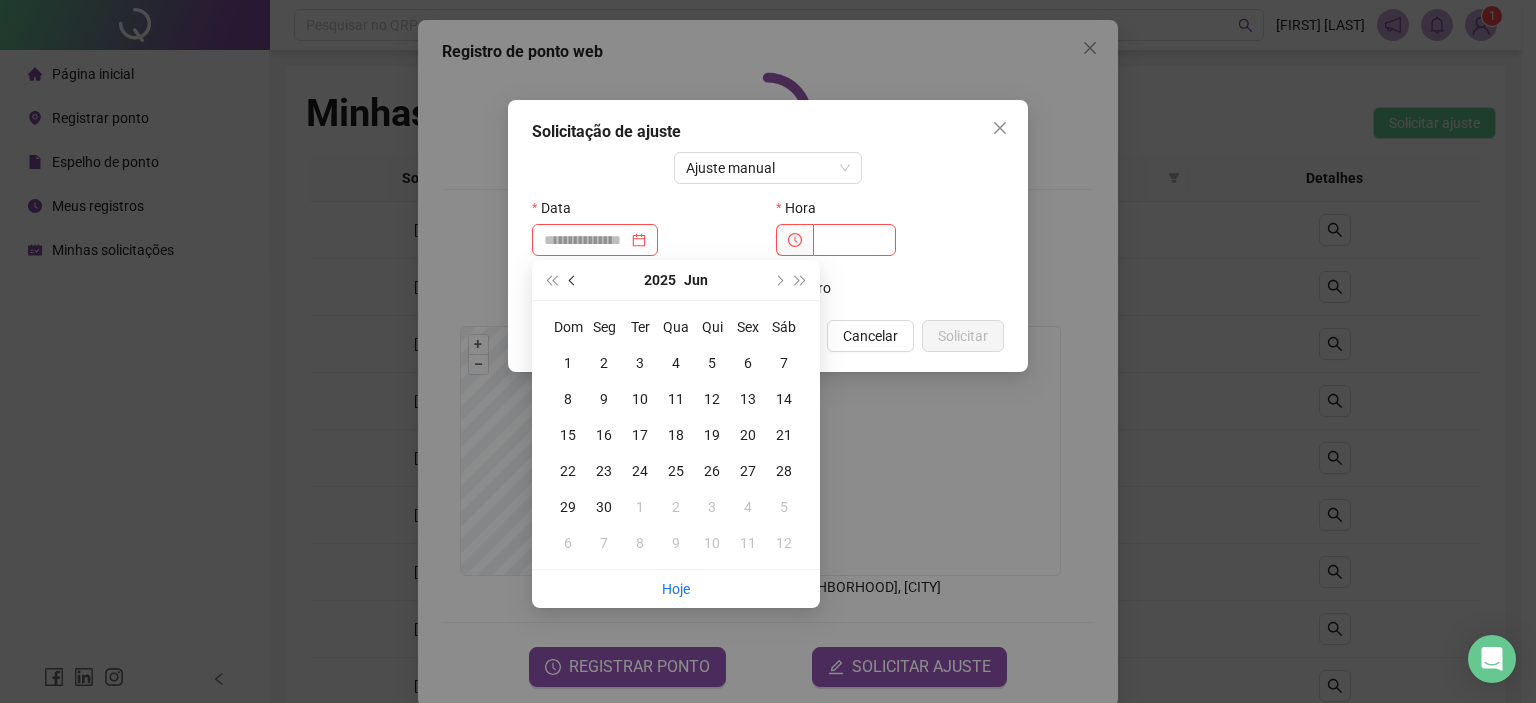 click at bounding box center [574, 280] 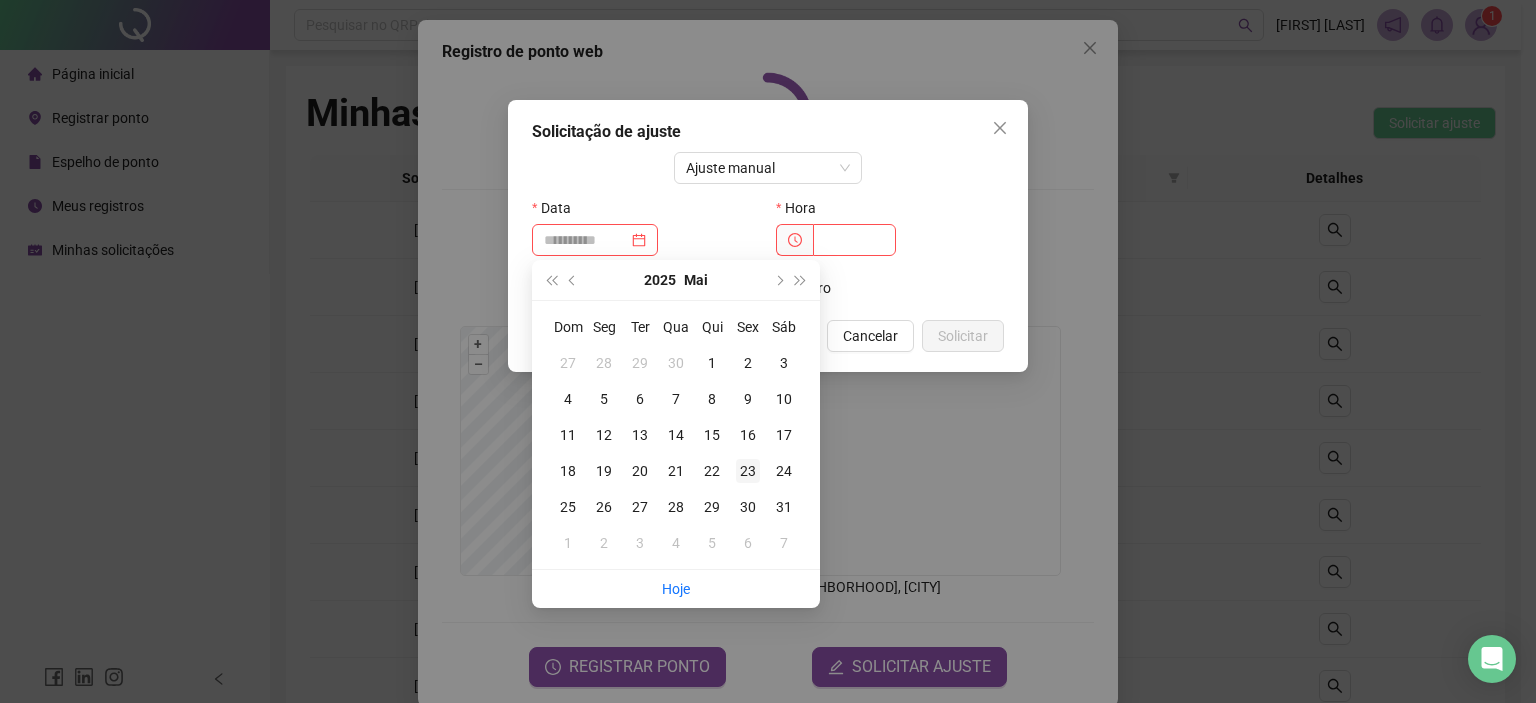 type on "**********" 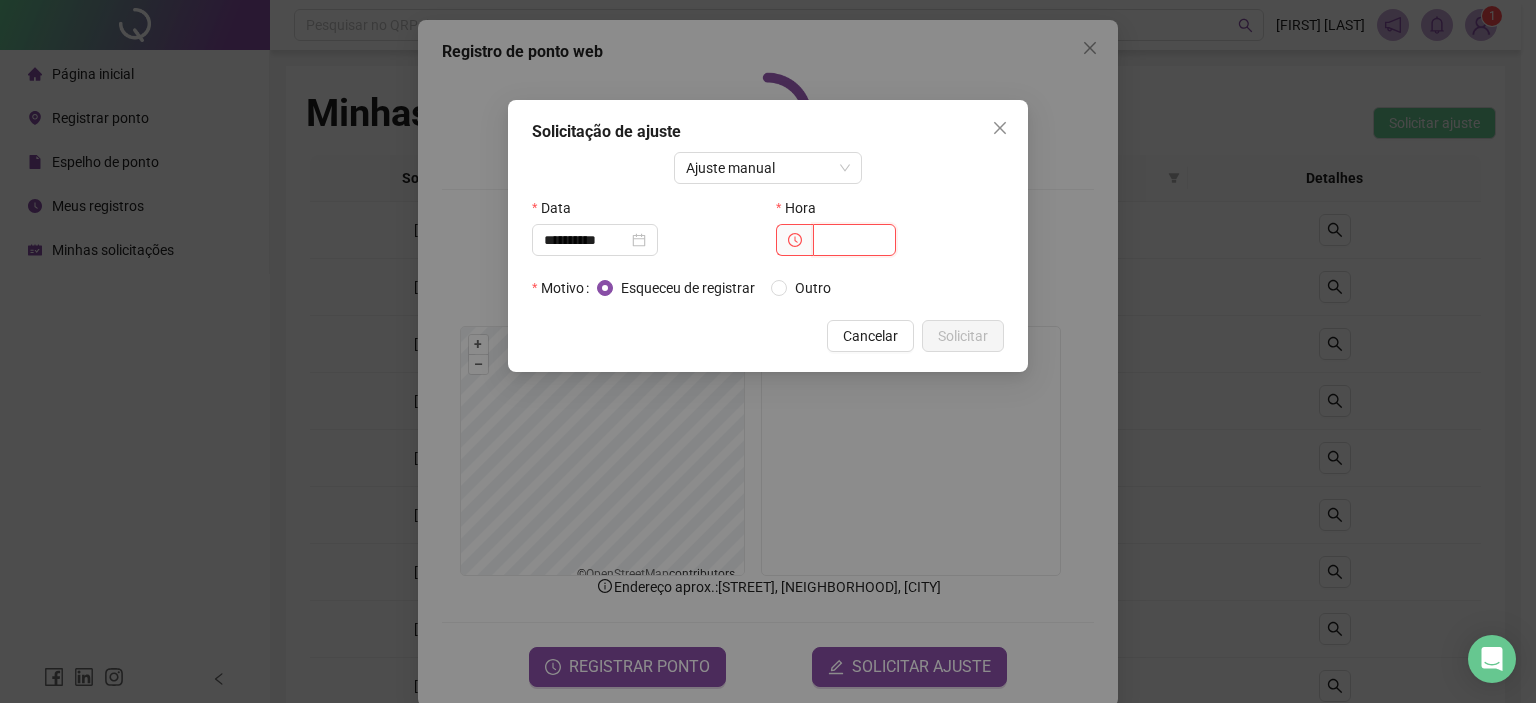 click at bounding box center [854, 240] 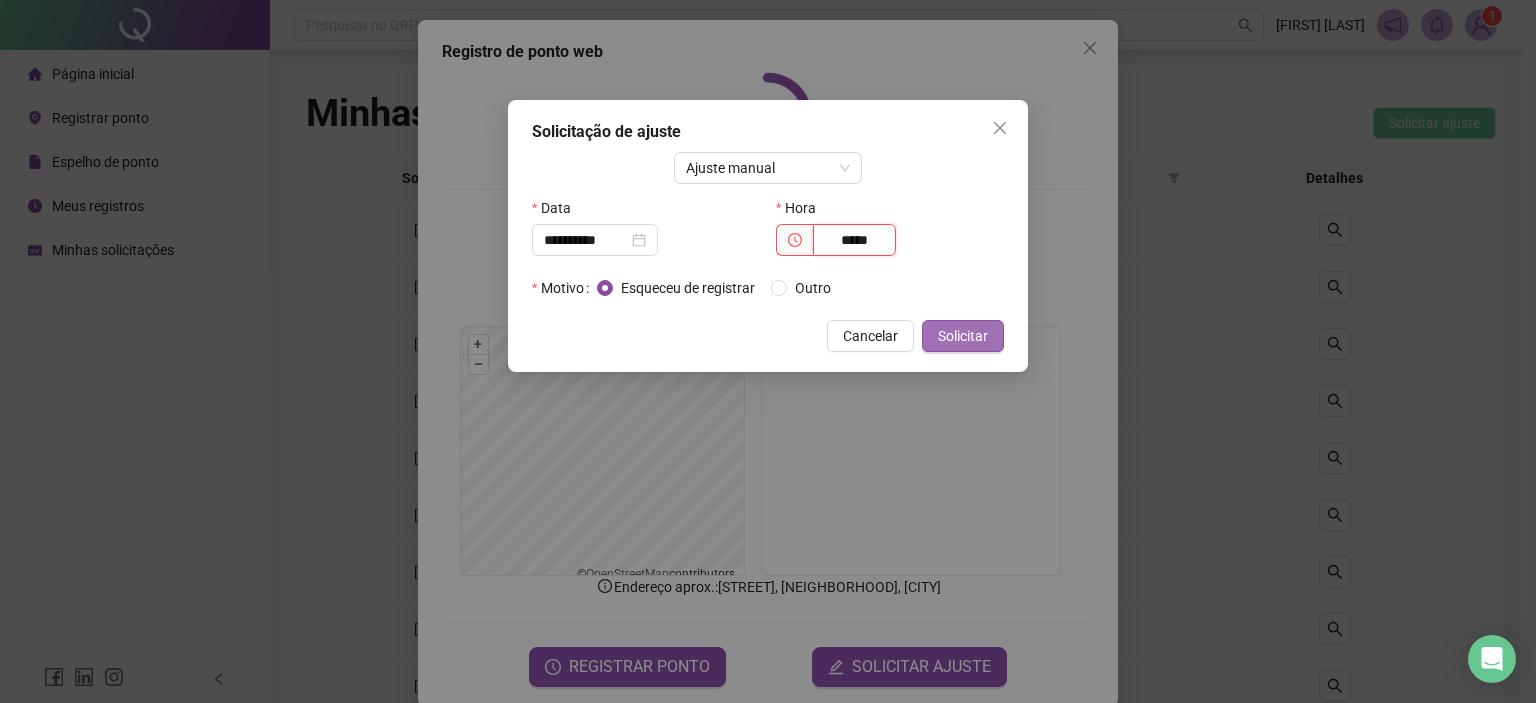 type on "*****" 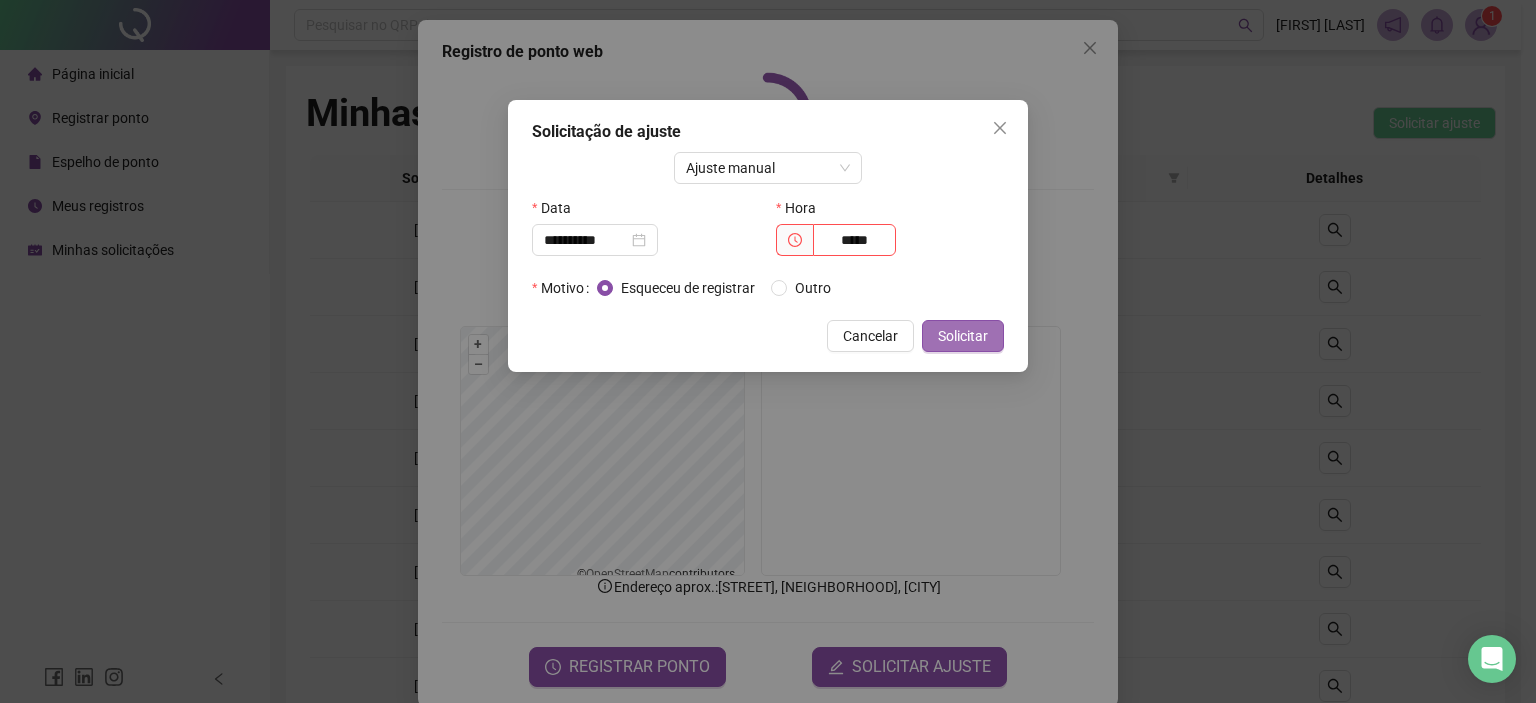 click on "Solicitar" at bounding box center (963, 336) 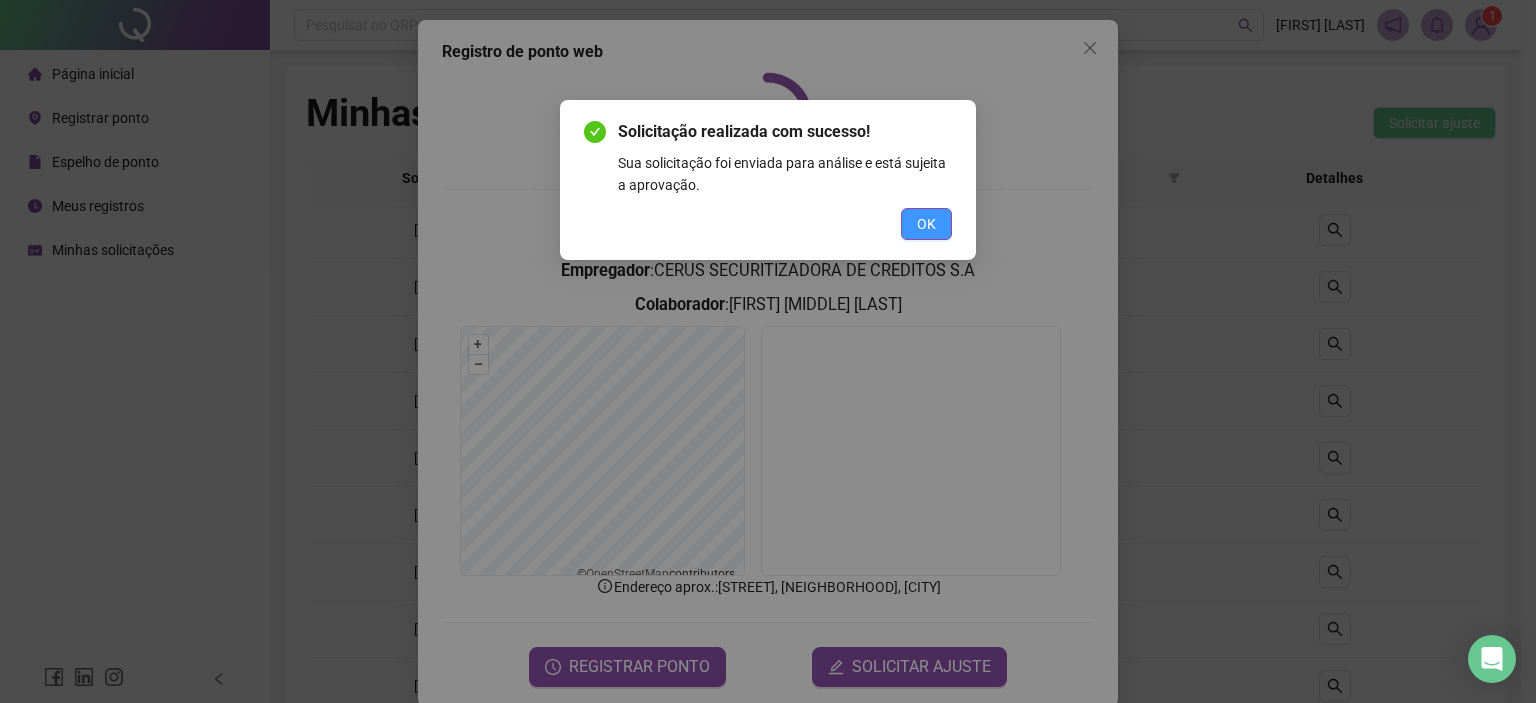 click on "OK" at bounding box center (926, 224) 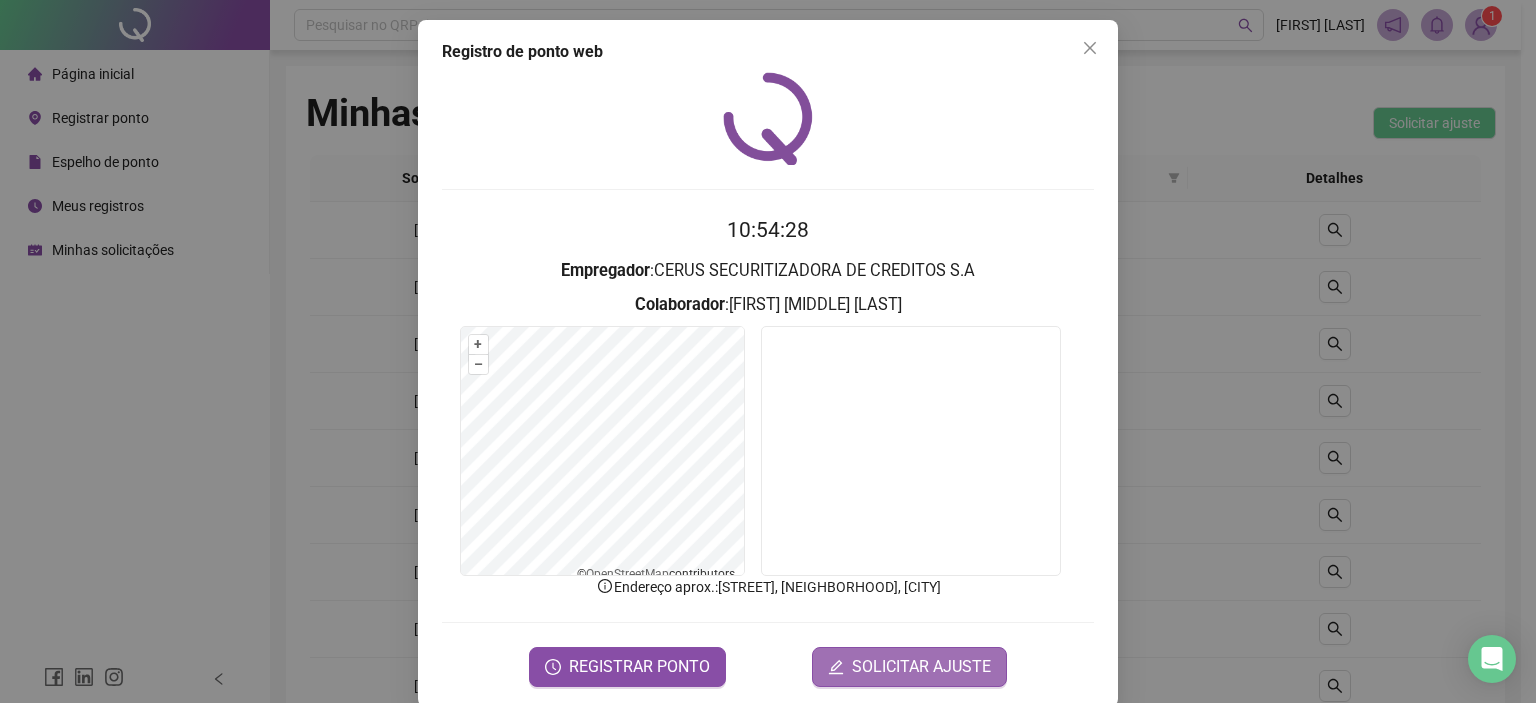 click on "SOLICITAR AJUSTE" at bounding box center [921, 667] 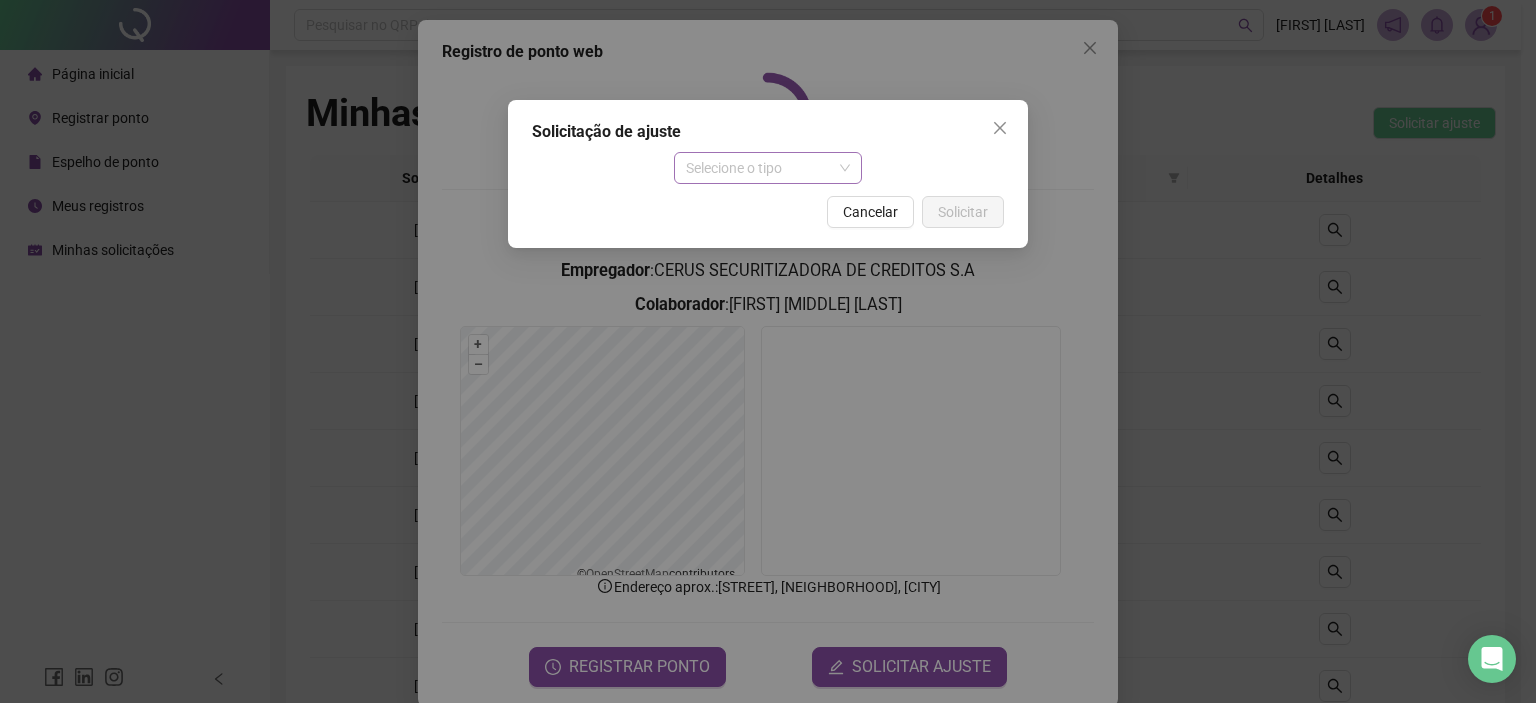 click on "Selecione o tipo" at bounding box center [768, 168] 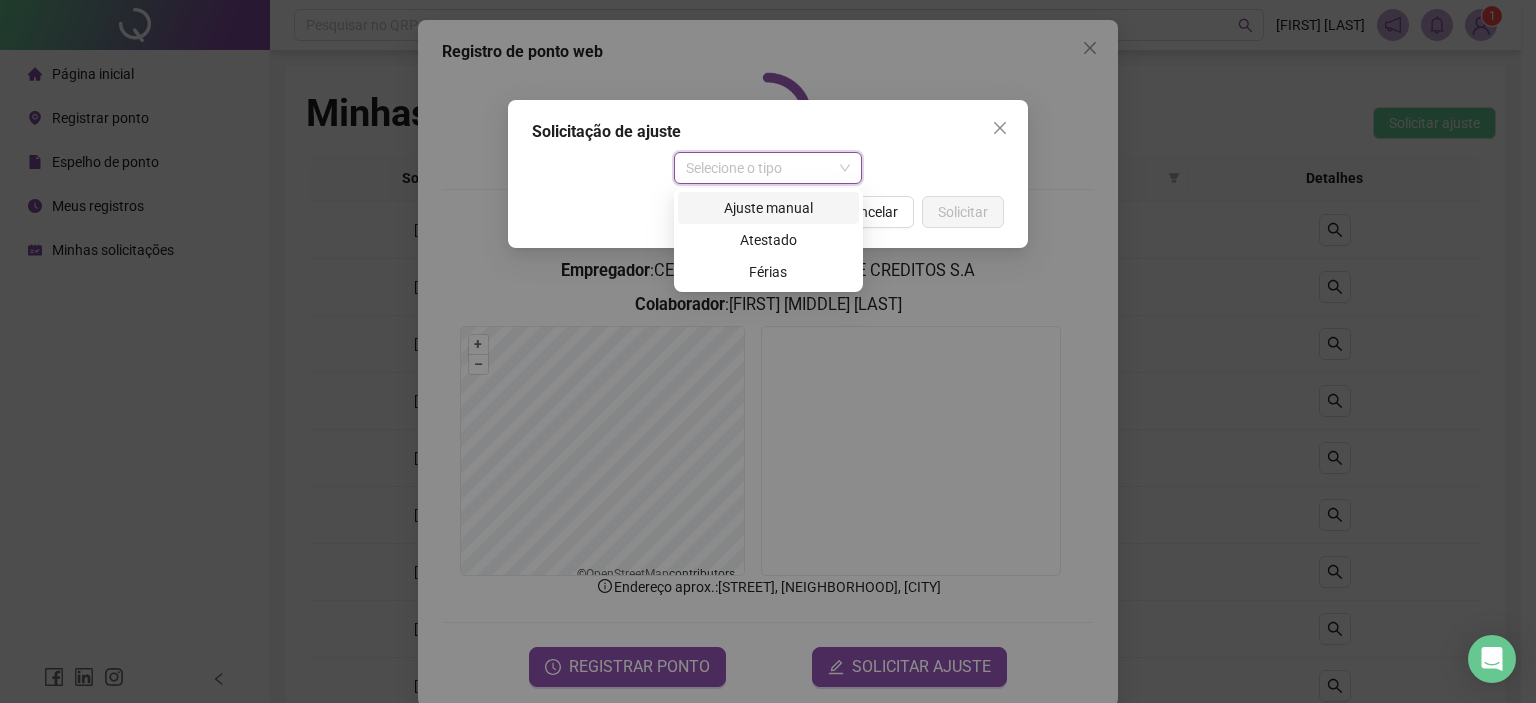 click on "Ajuste manual" at bounding box center [768, 208] 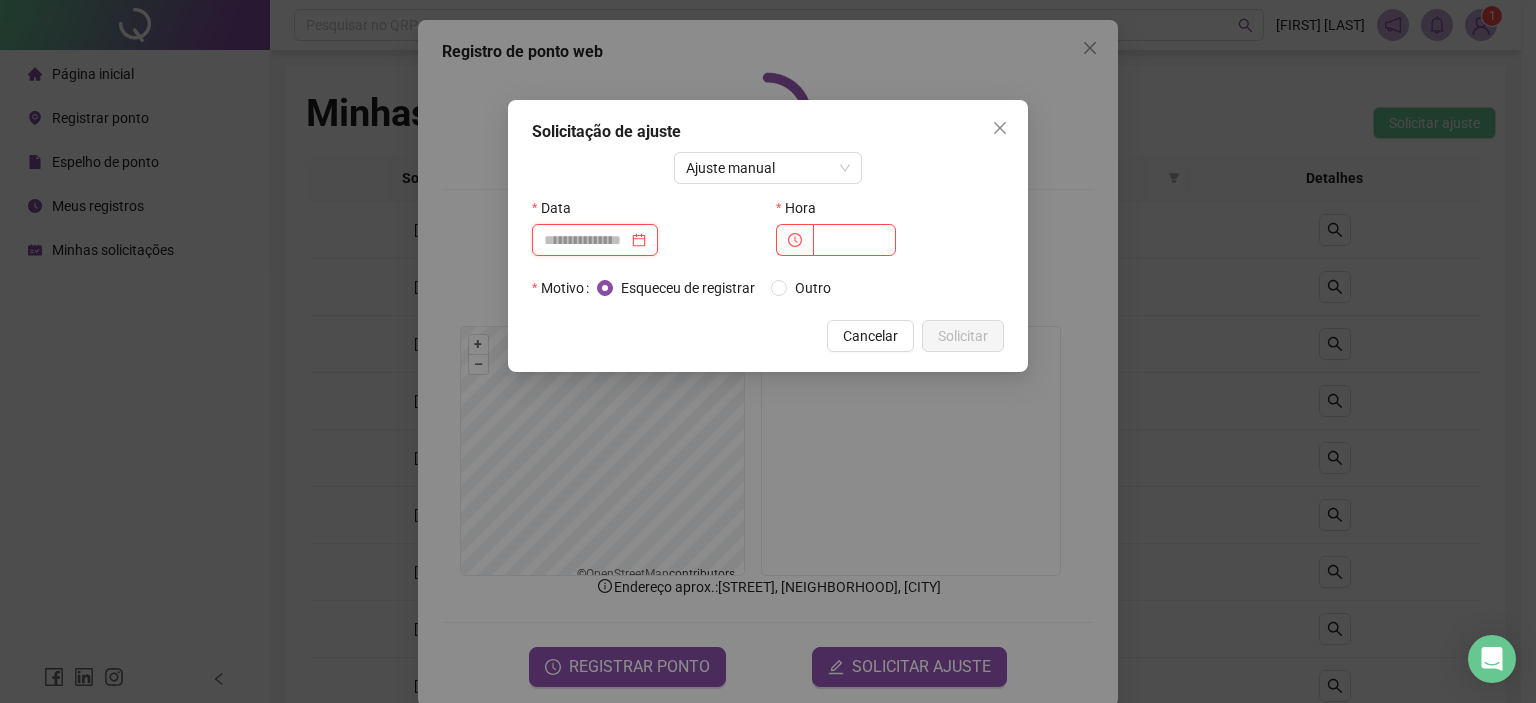 click at bounding box center (586, 240) 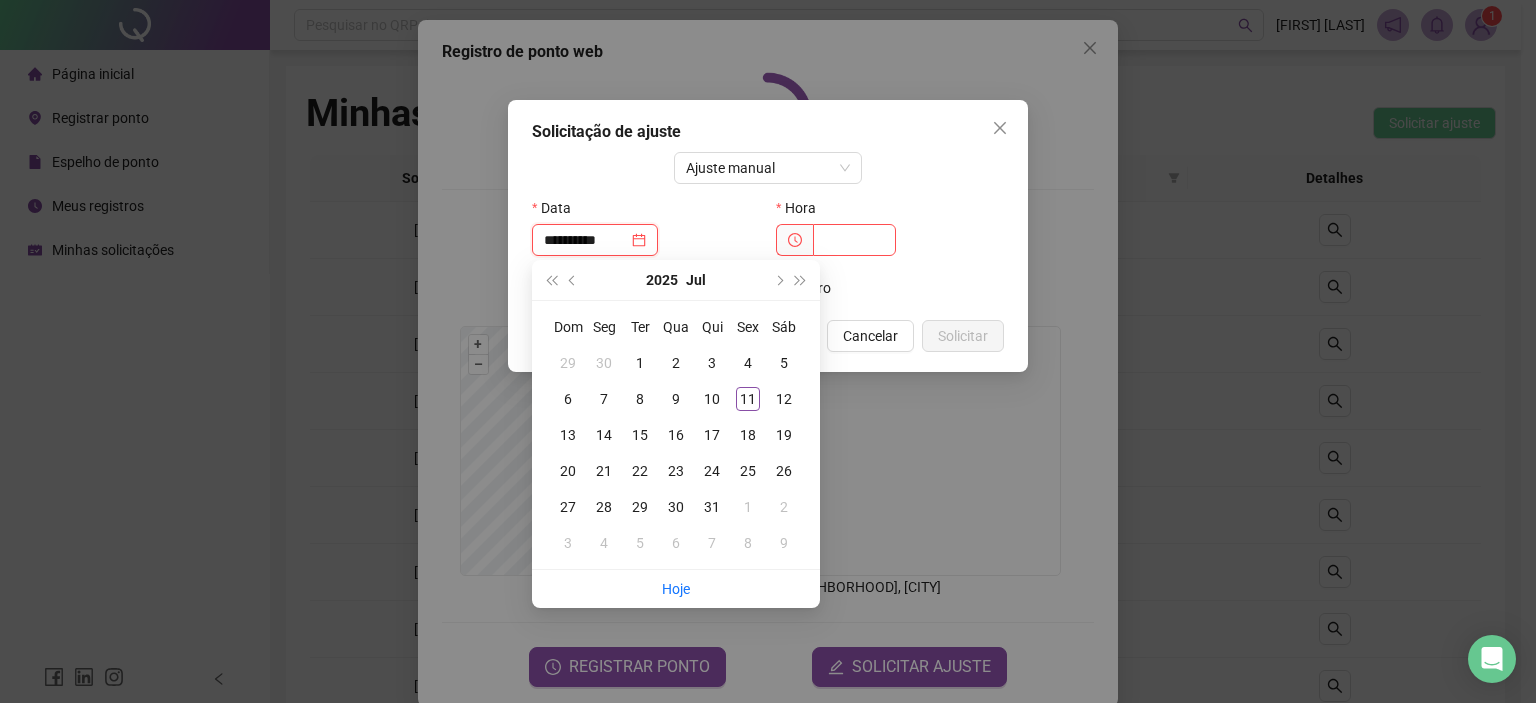 type on "**********" 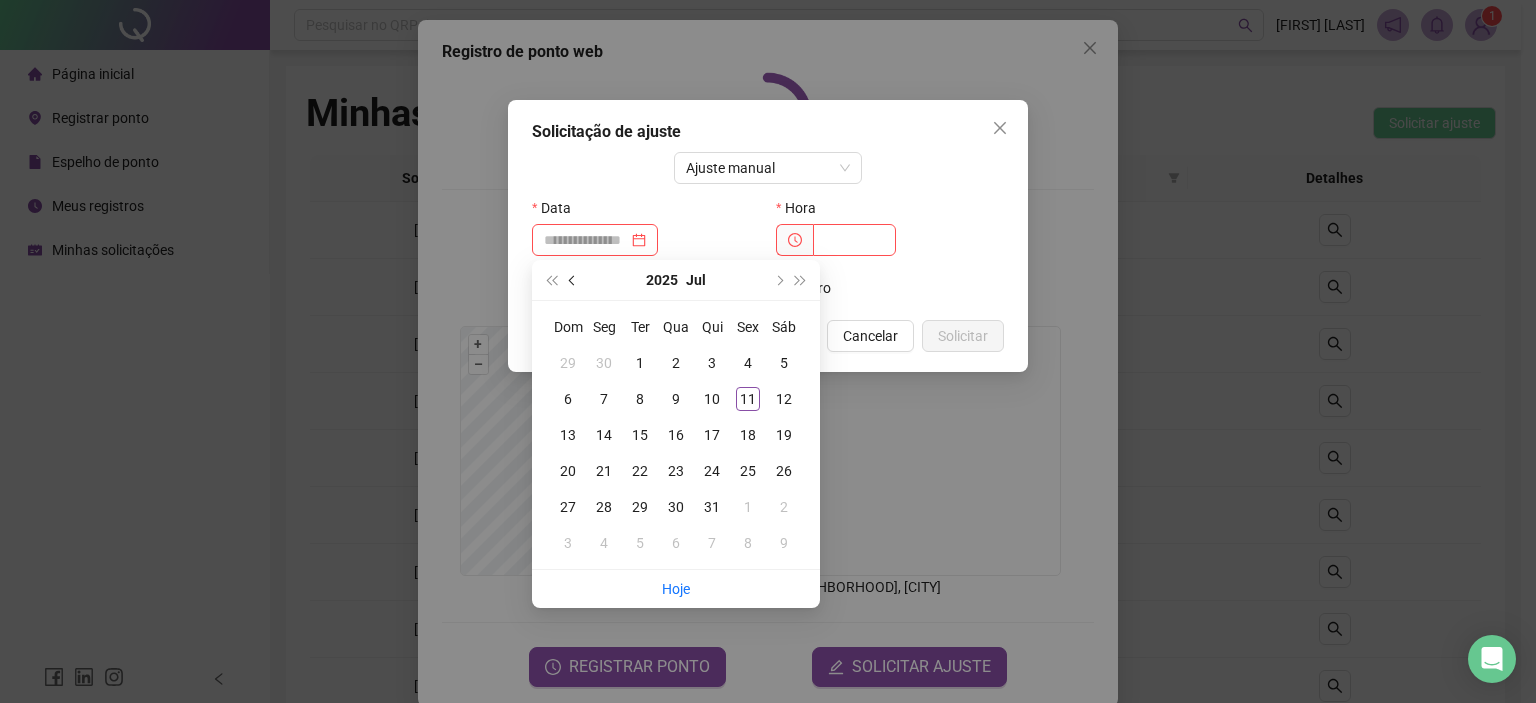 click at bounding box center [573, 280] 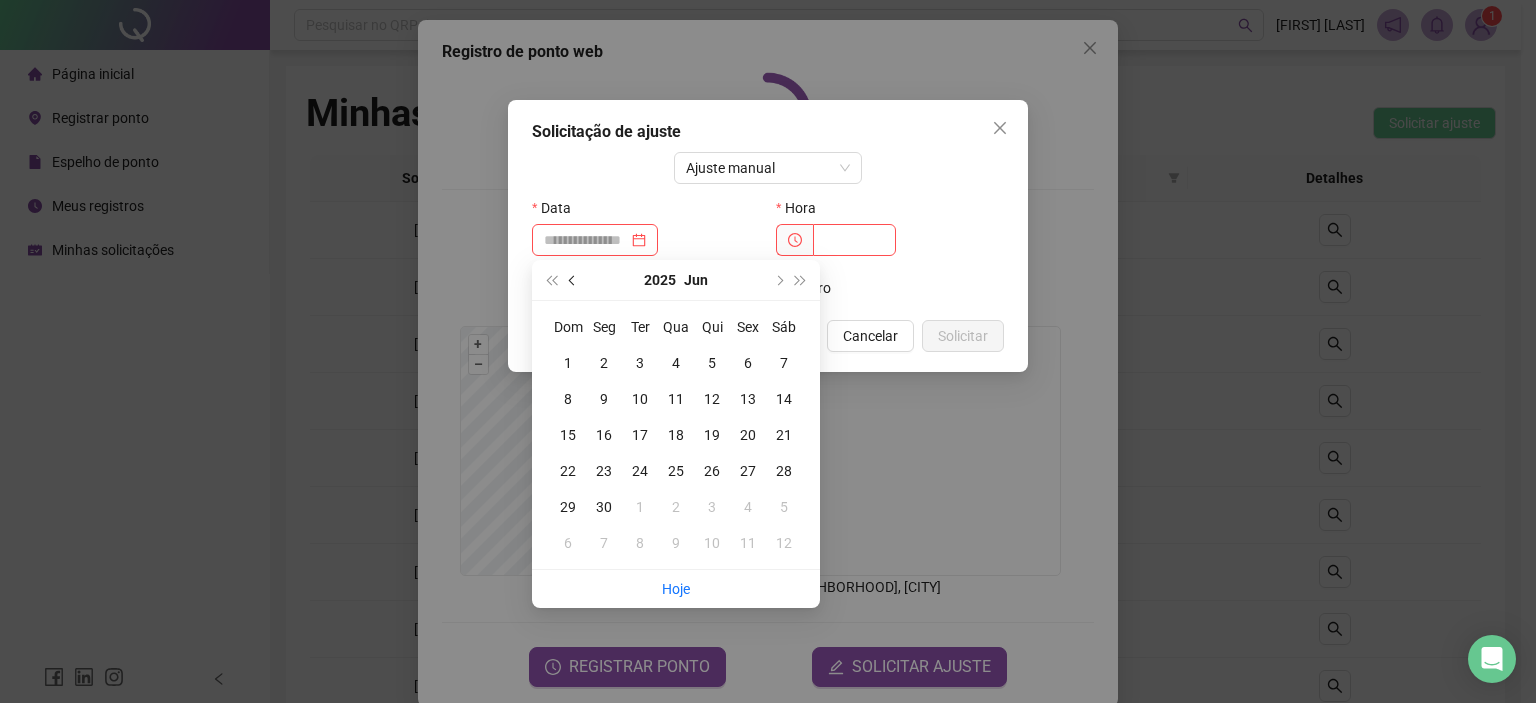 click at bounding box center (573, 280) 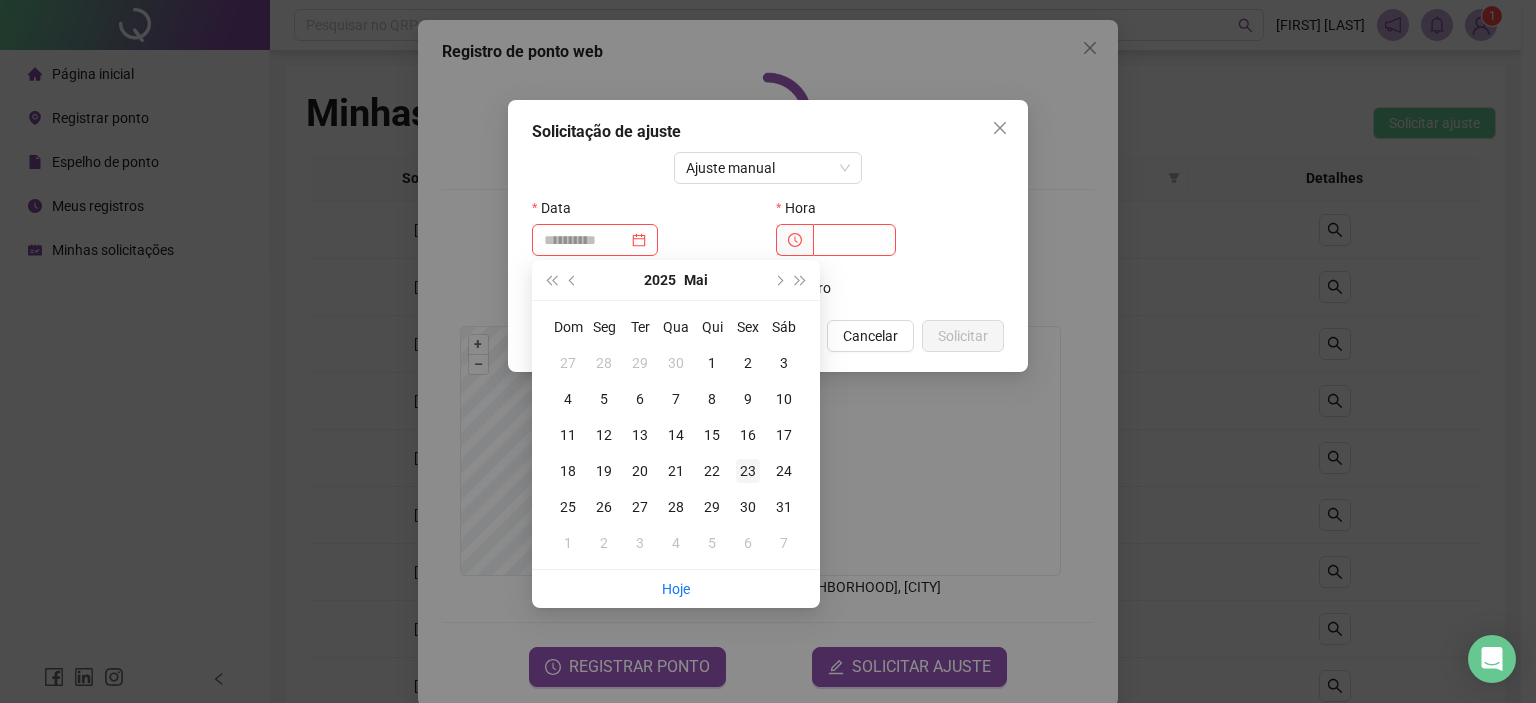 type on "**********" 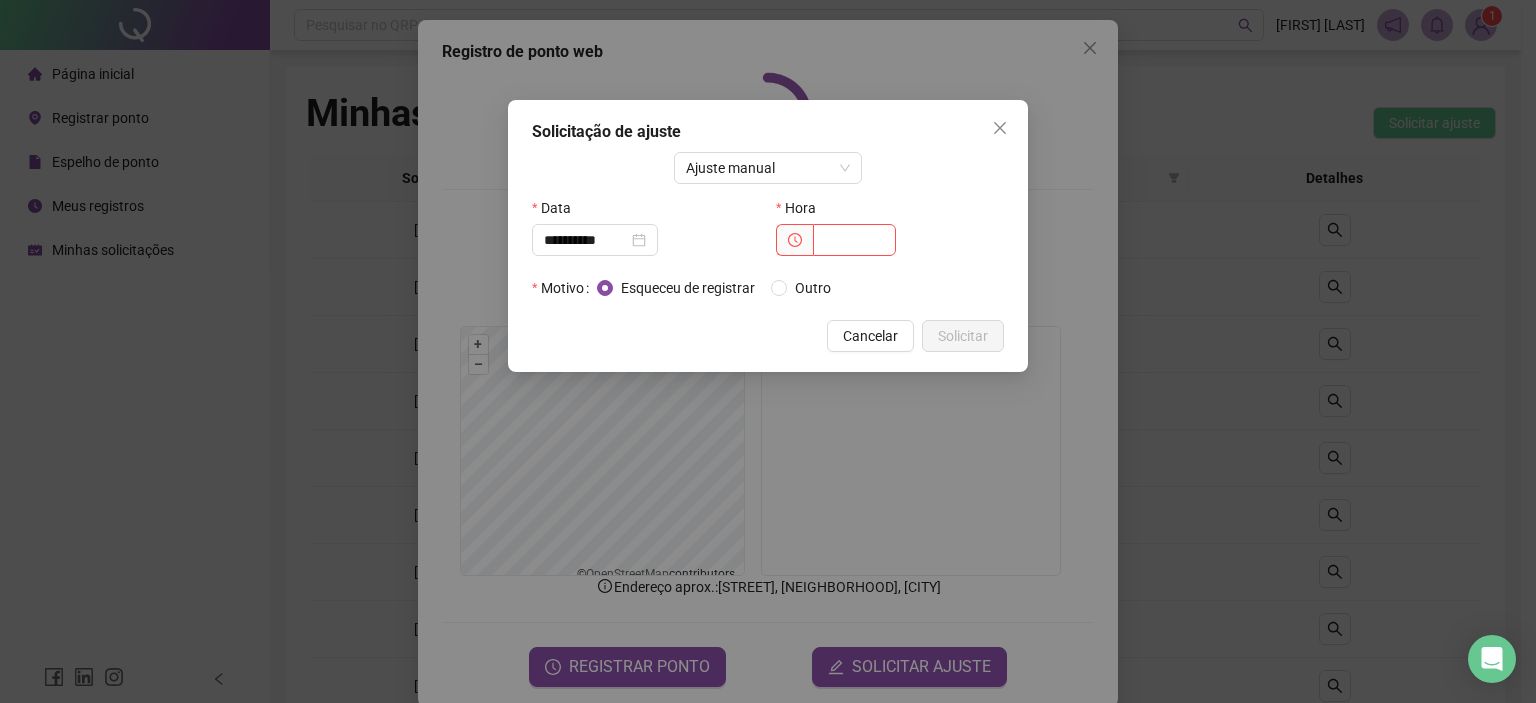 click on "Hora" at bounding box center (890, 208) 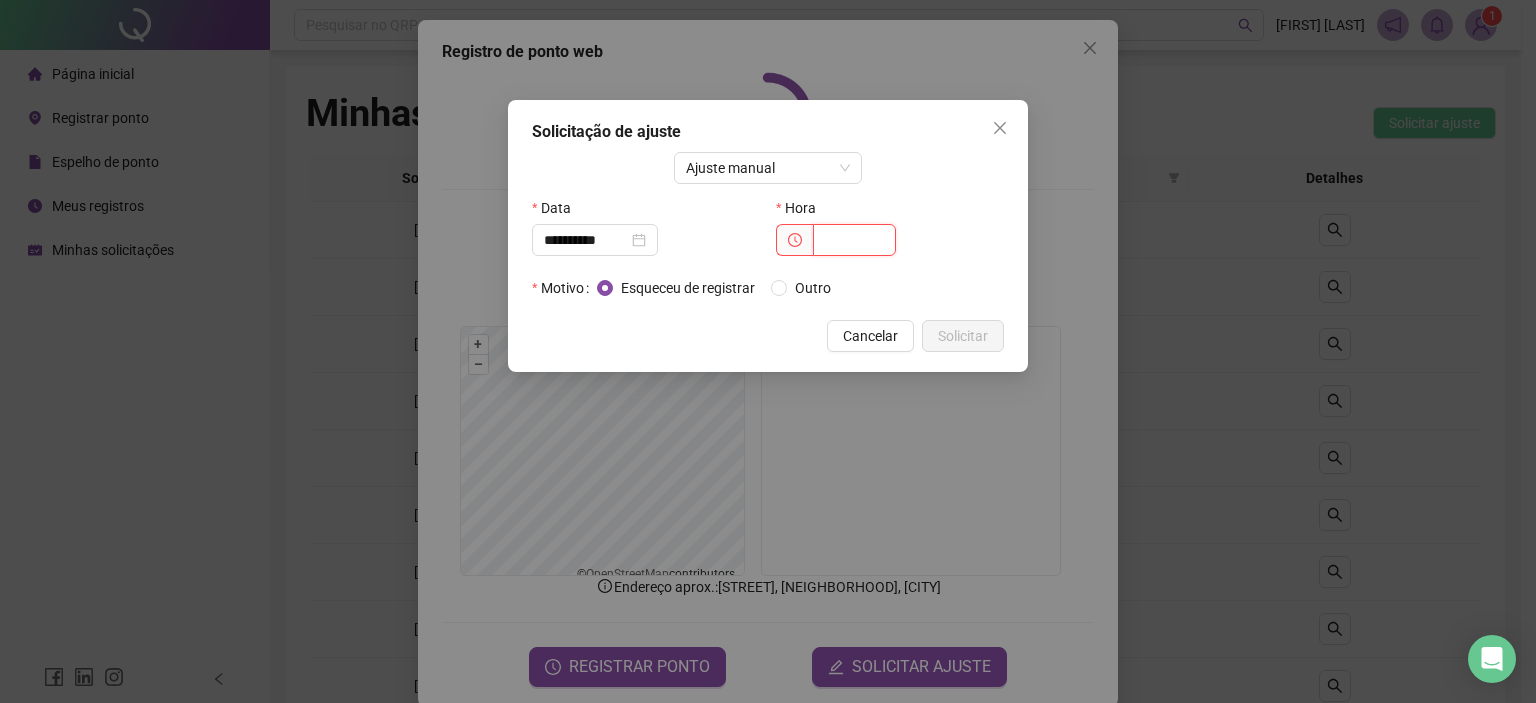 click at bounding box center (854, 240) 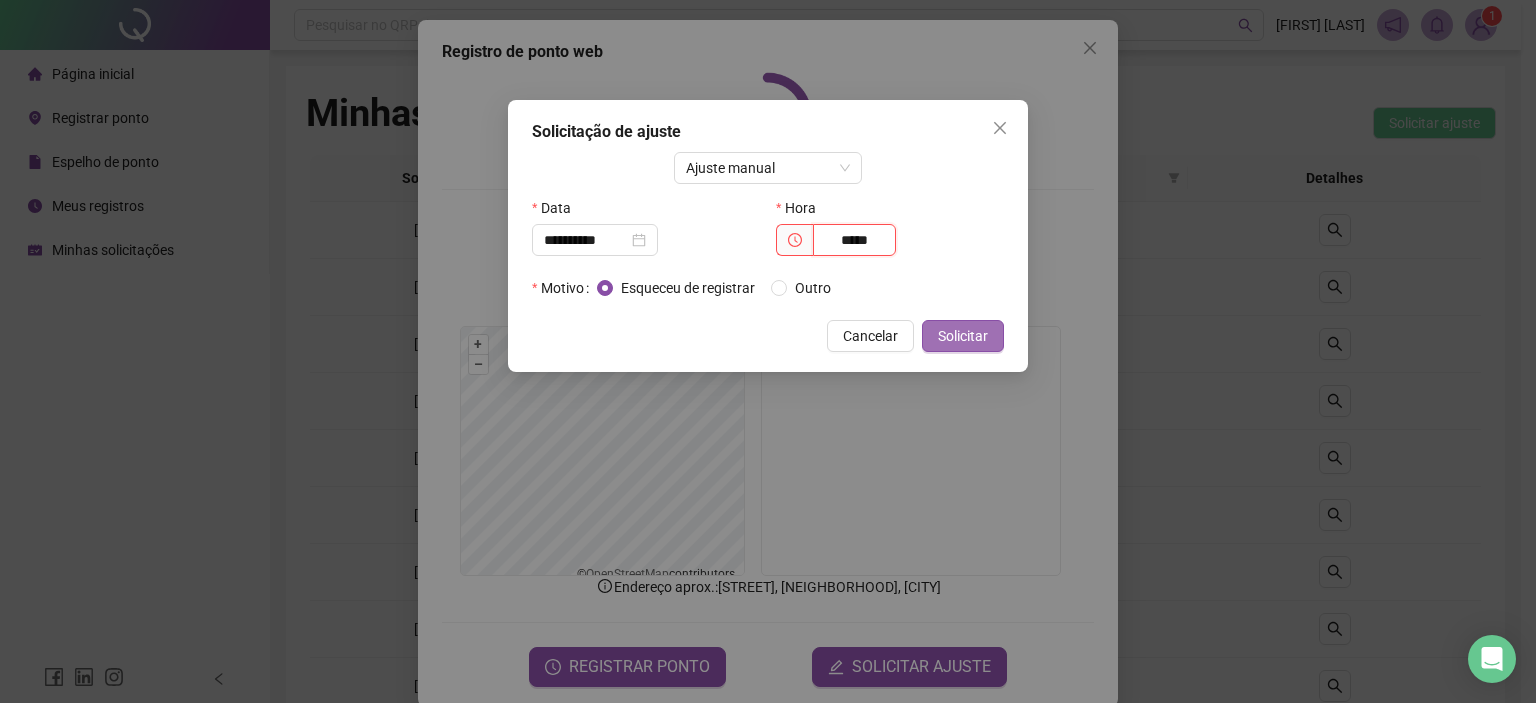 type on "*****" 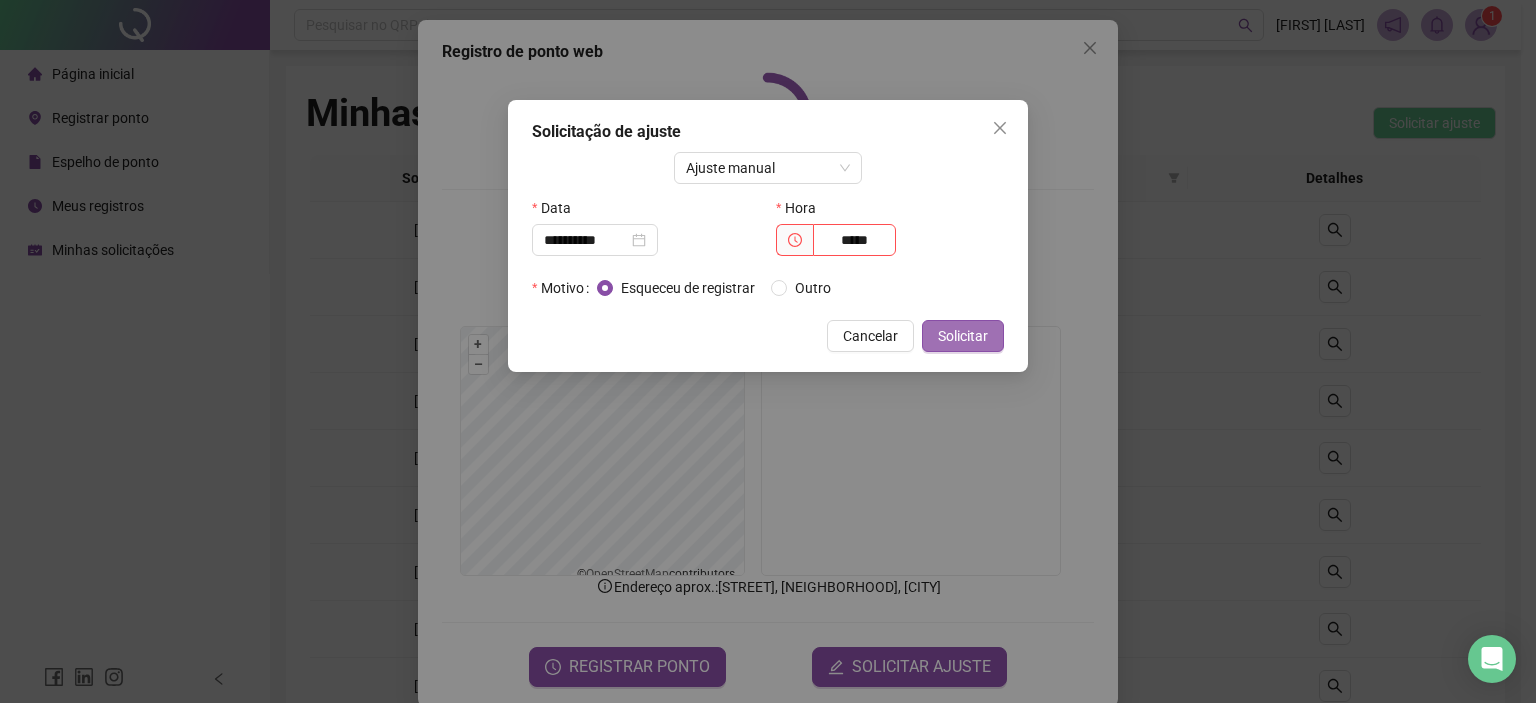 click on "Solicitar" at bounding box center [963, 336] 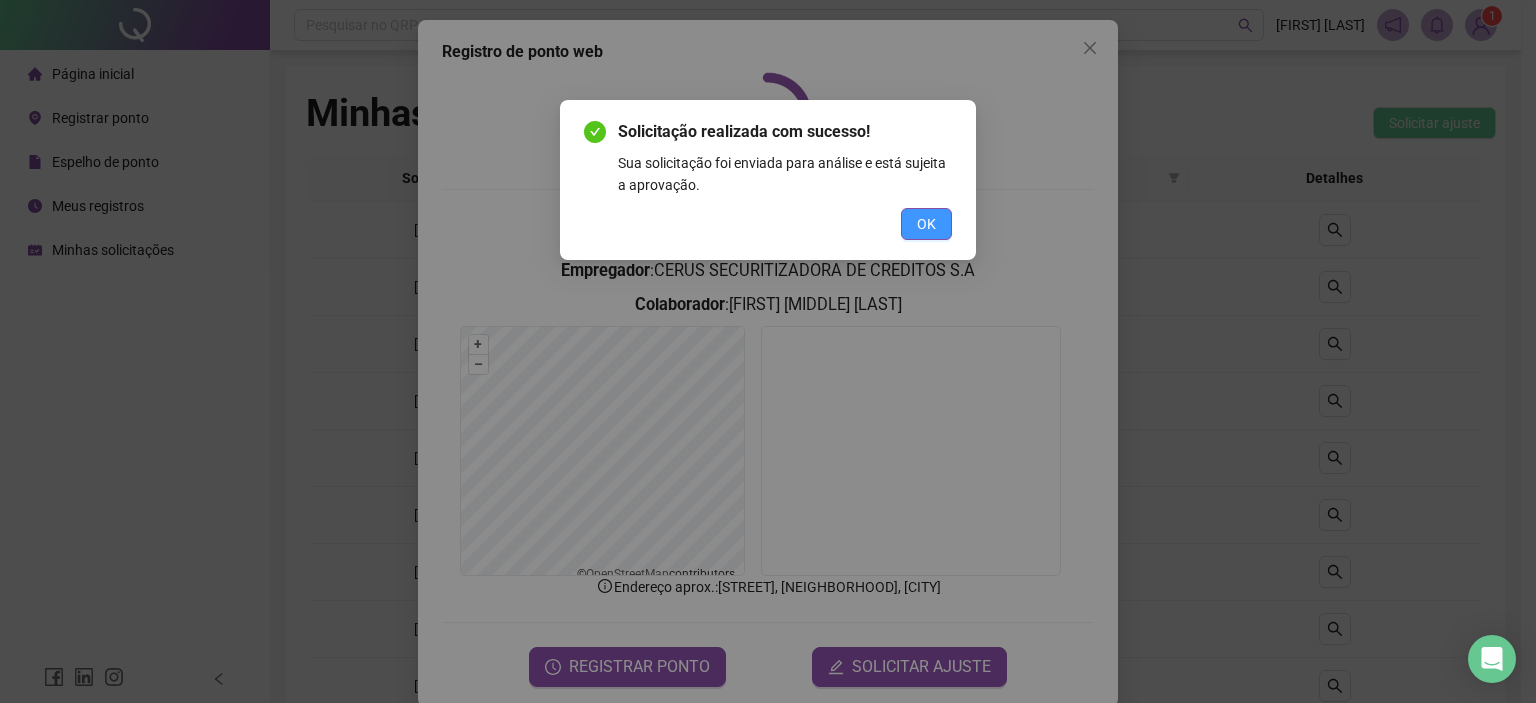 click on "OK" at bounding box center [926, 224] 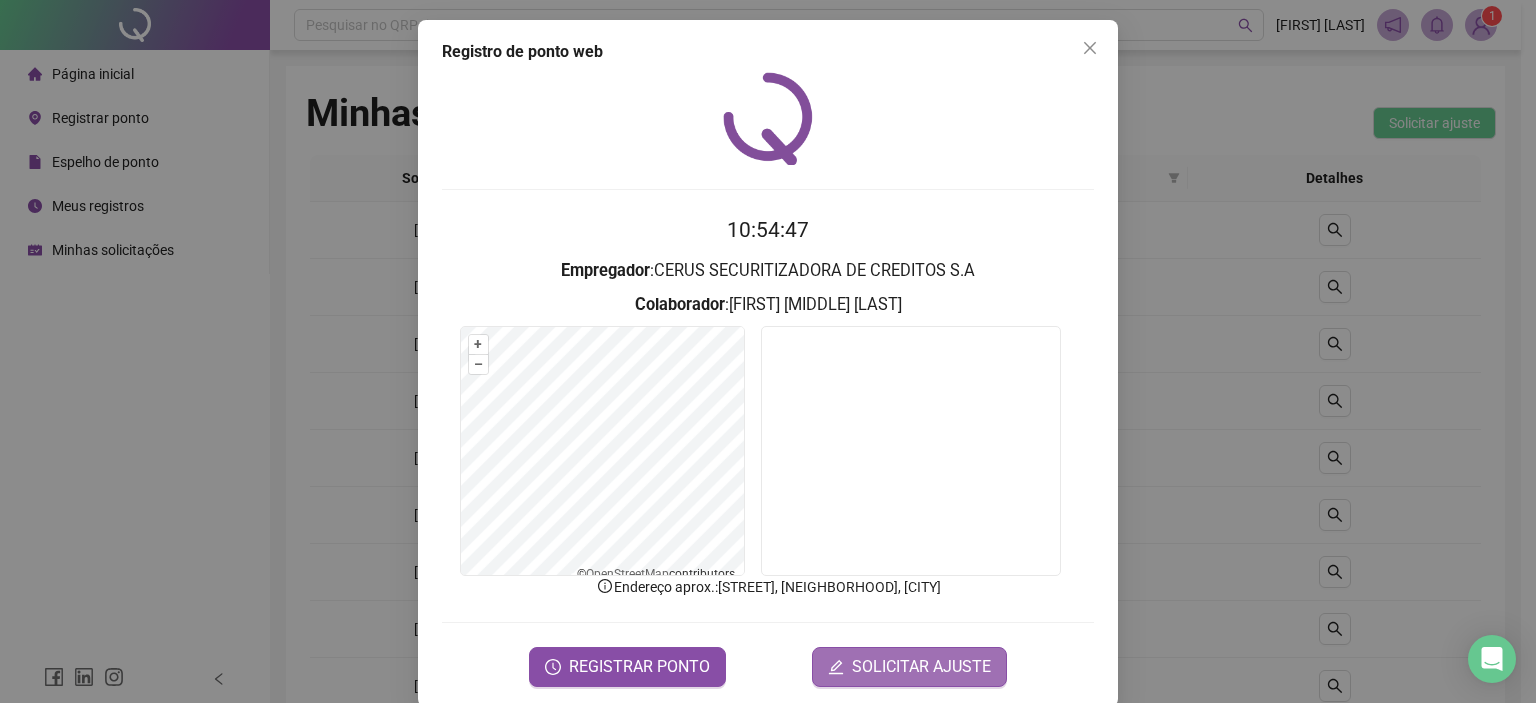 click on "SOLICITAR AJUSTE" at bounding box center [909, 667] 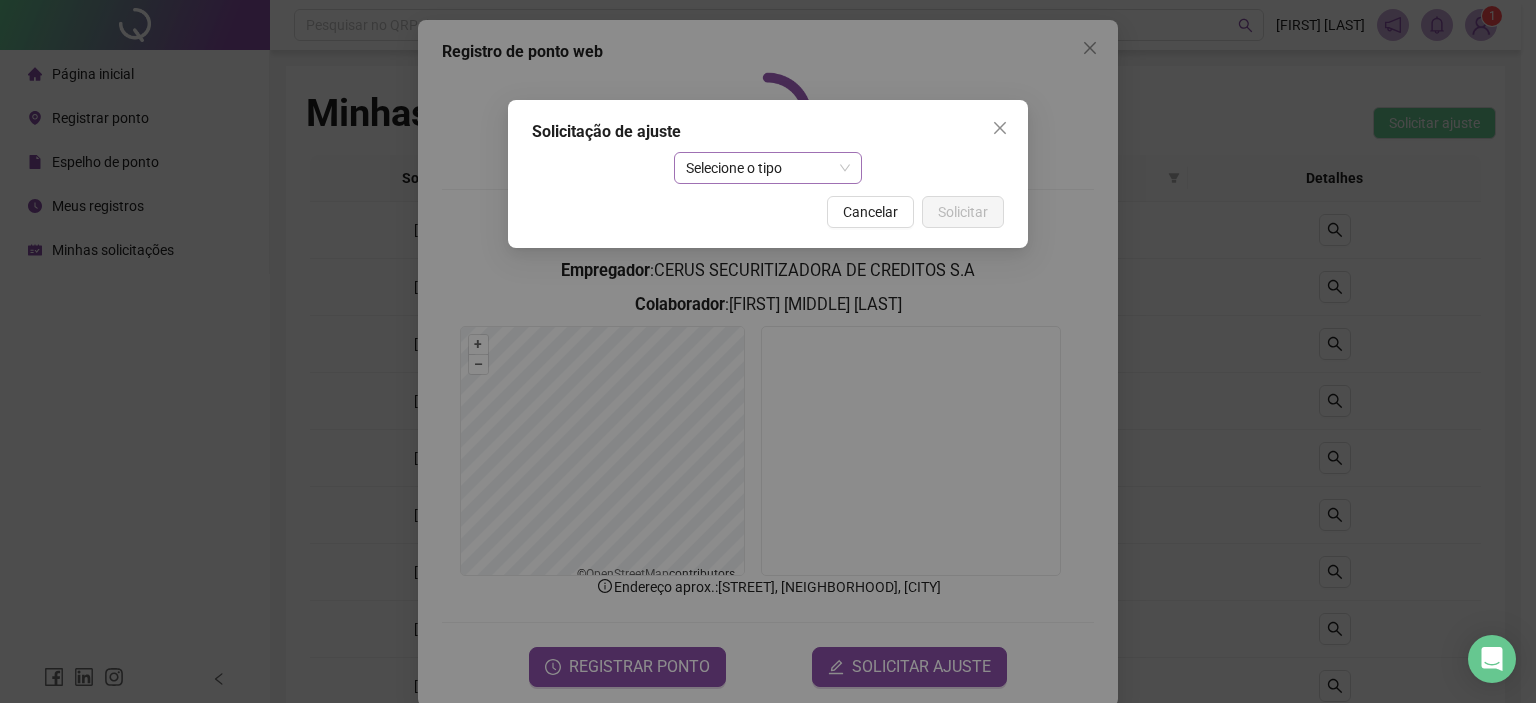 click on "Selecione o tipo" at bounding box center [768, 168] 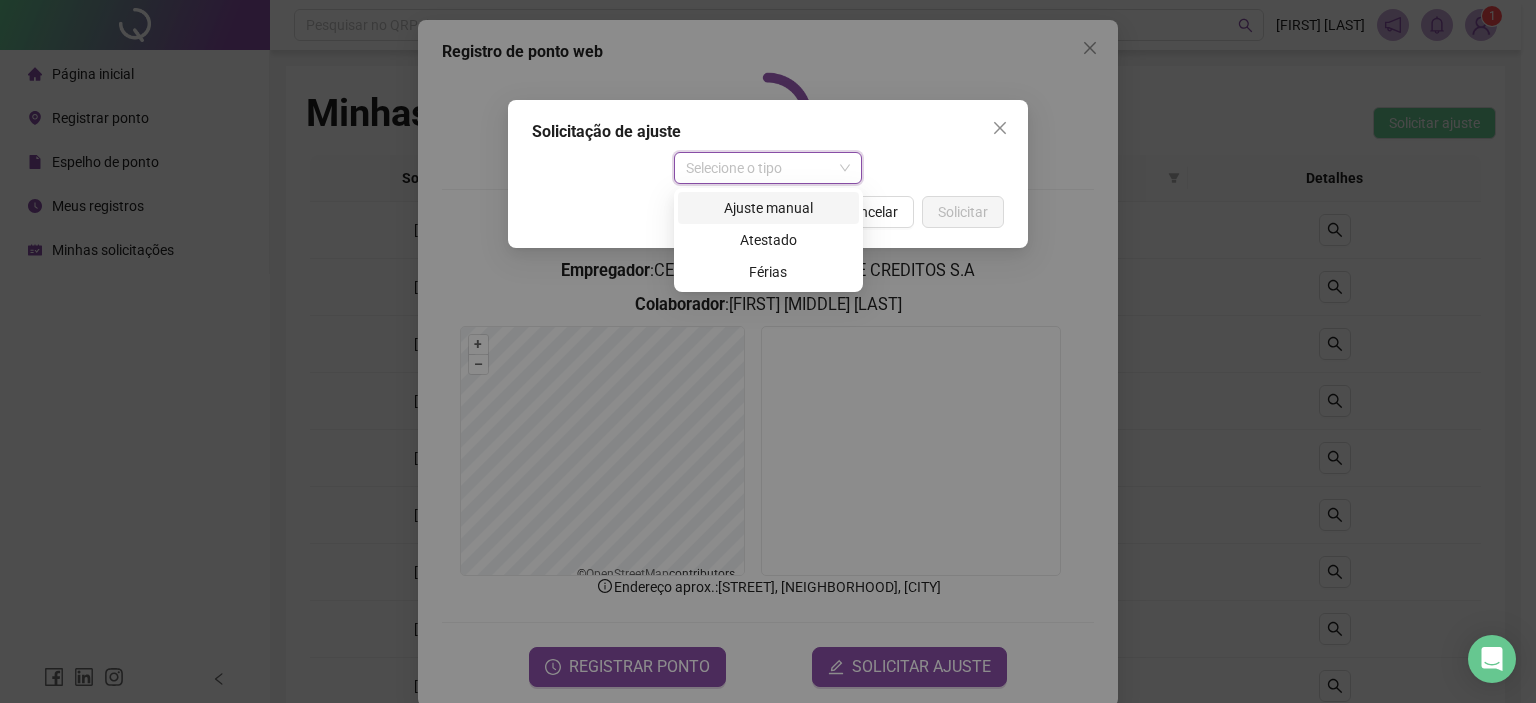 click on "Ajuste manual" at bounding box center [768, 208] 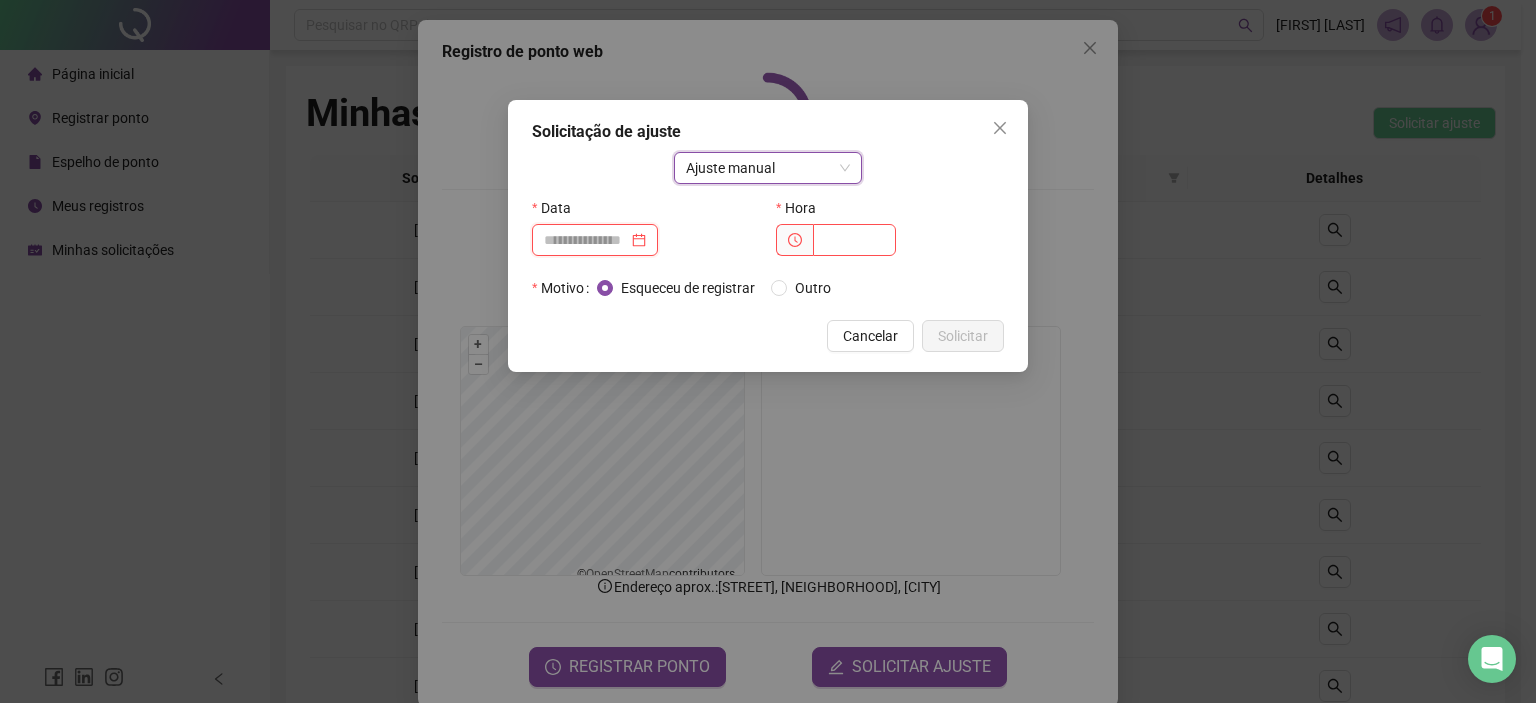 click at bounding box center (586, 240) 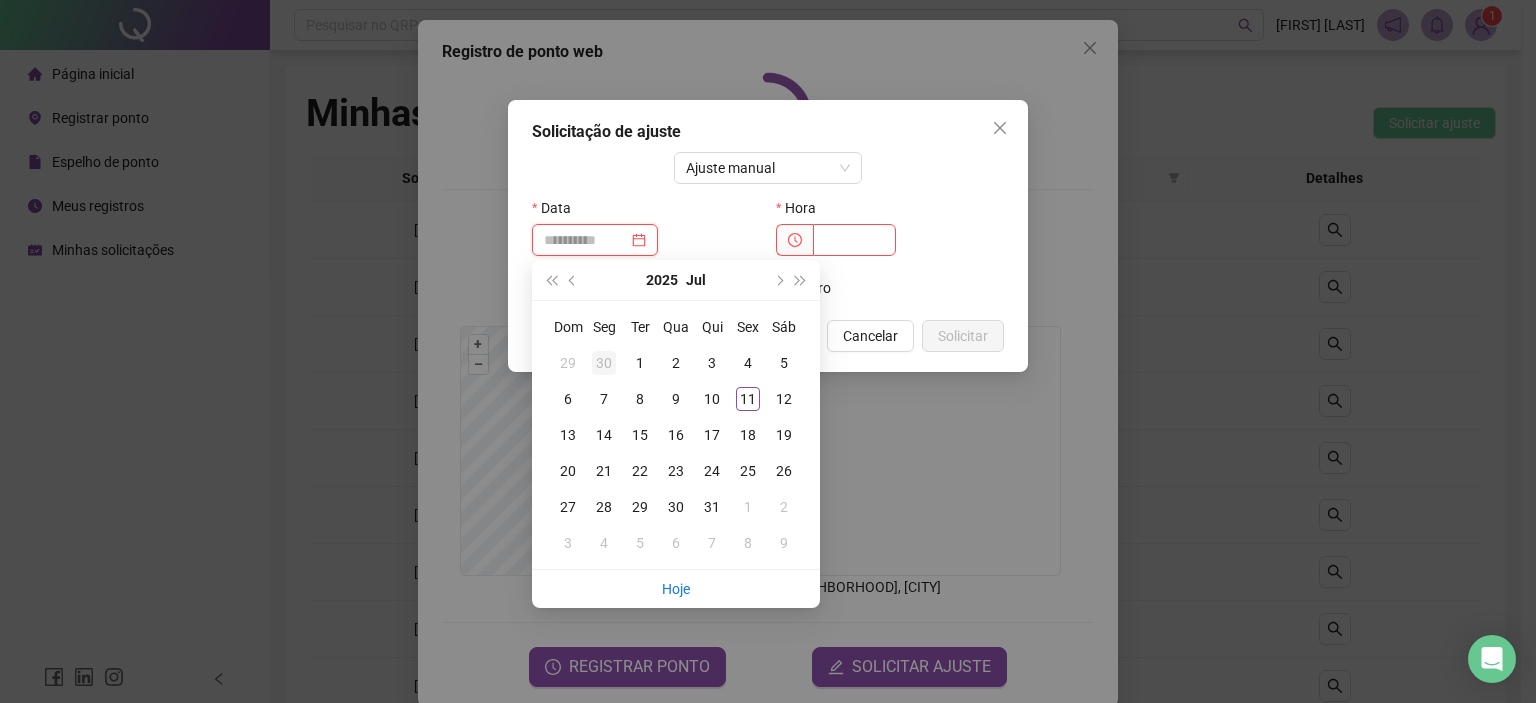 type on "**********" 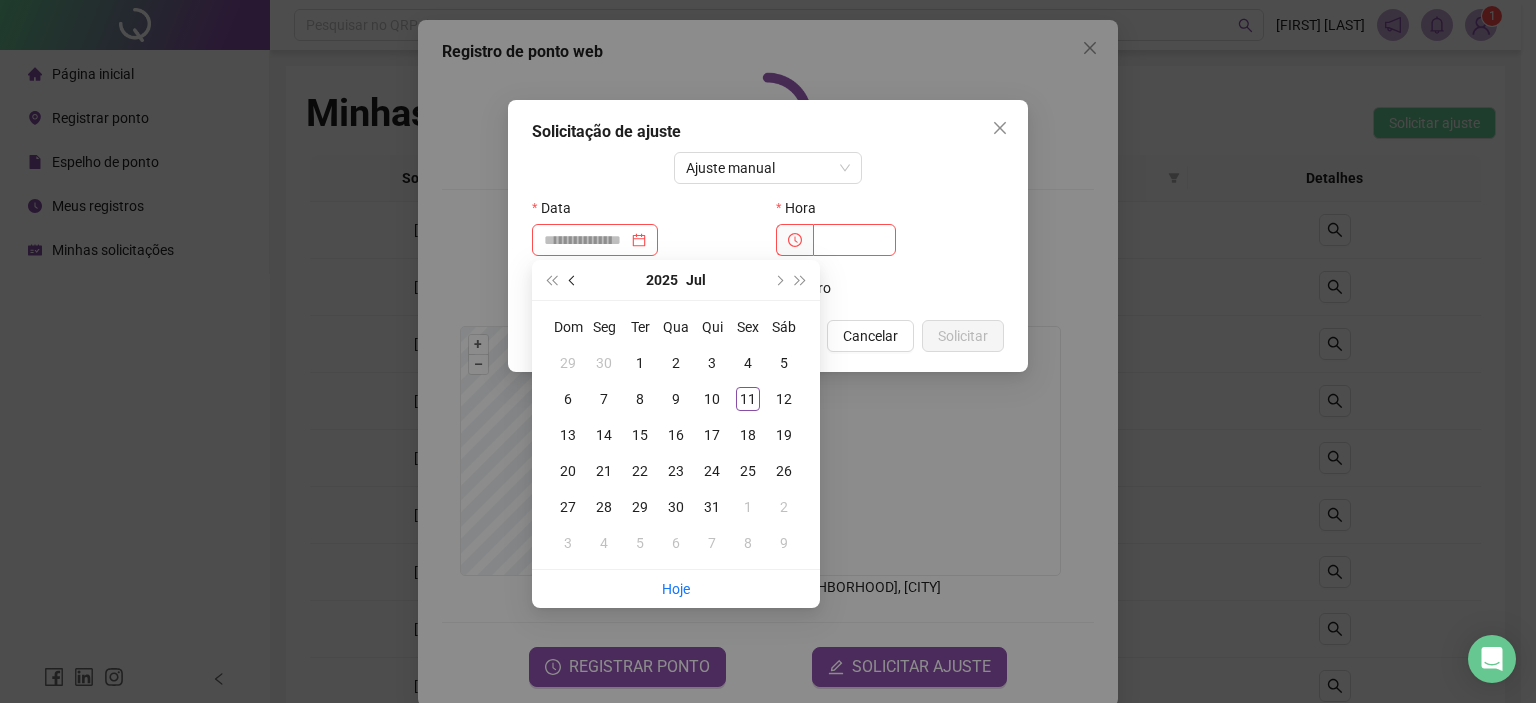 click at bounding box center [574, 280] 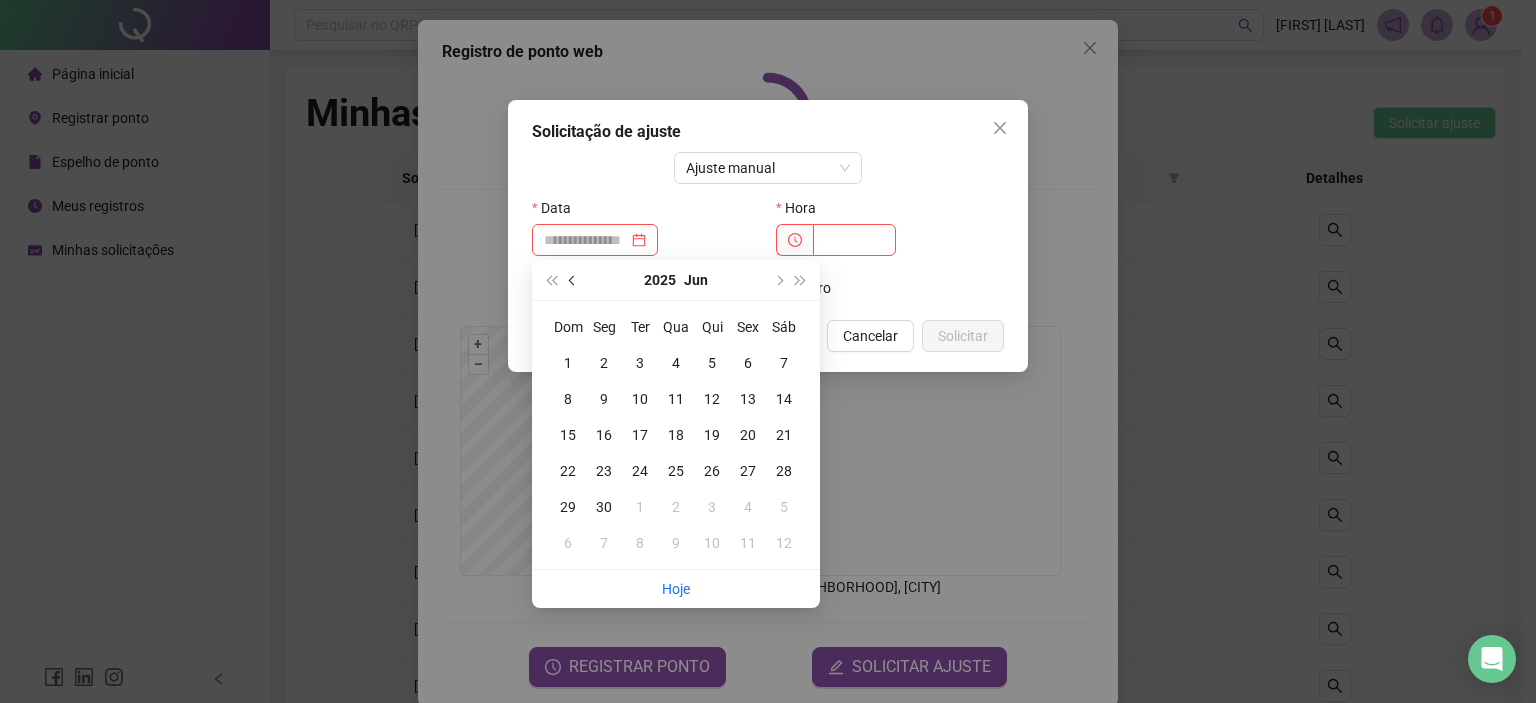 click at bounding box center (574, 280) 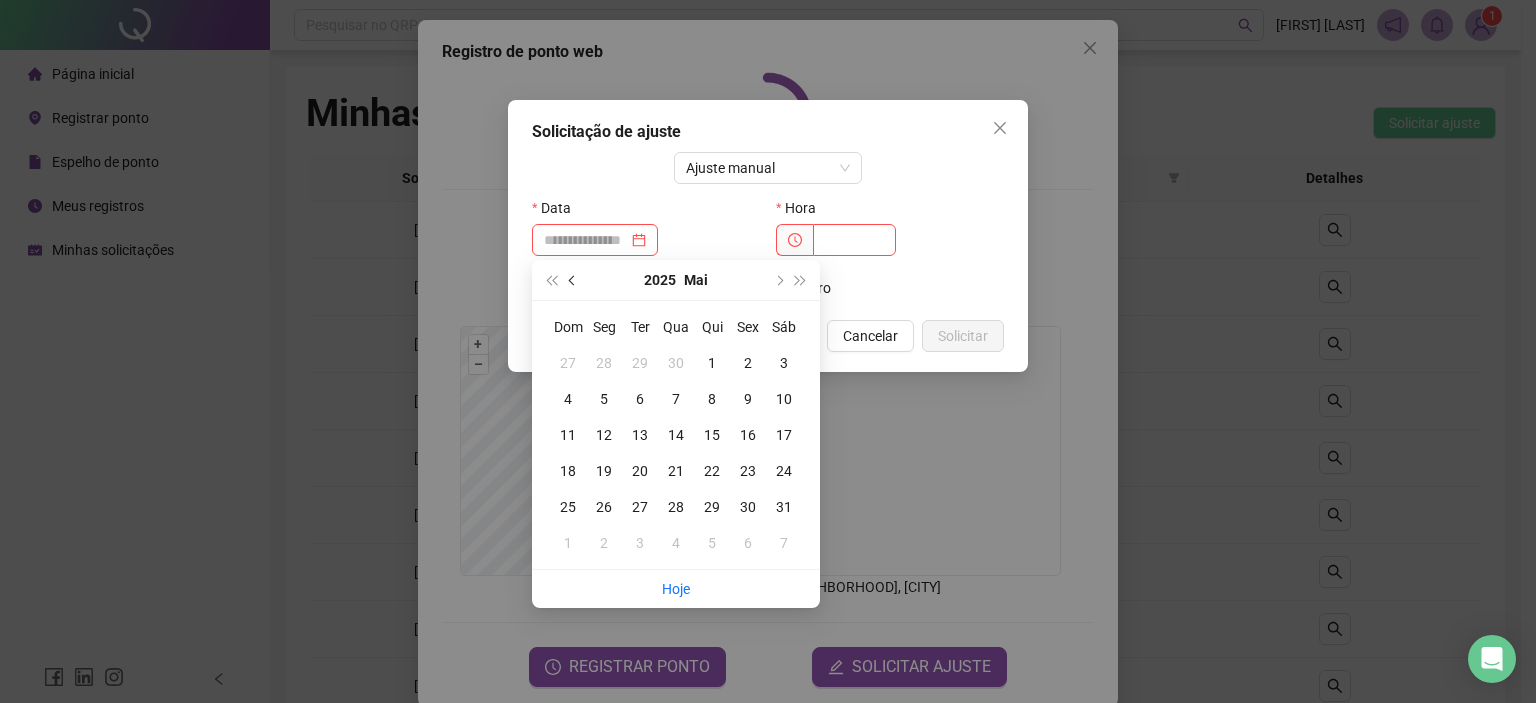 click at bounding box center (574, 280) 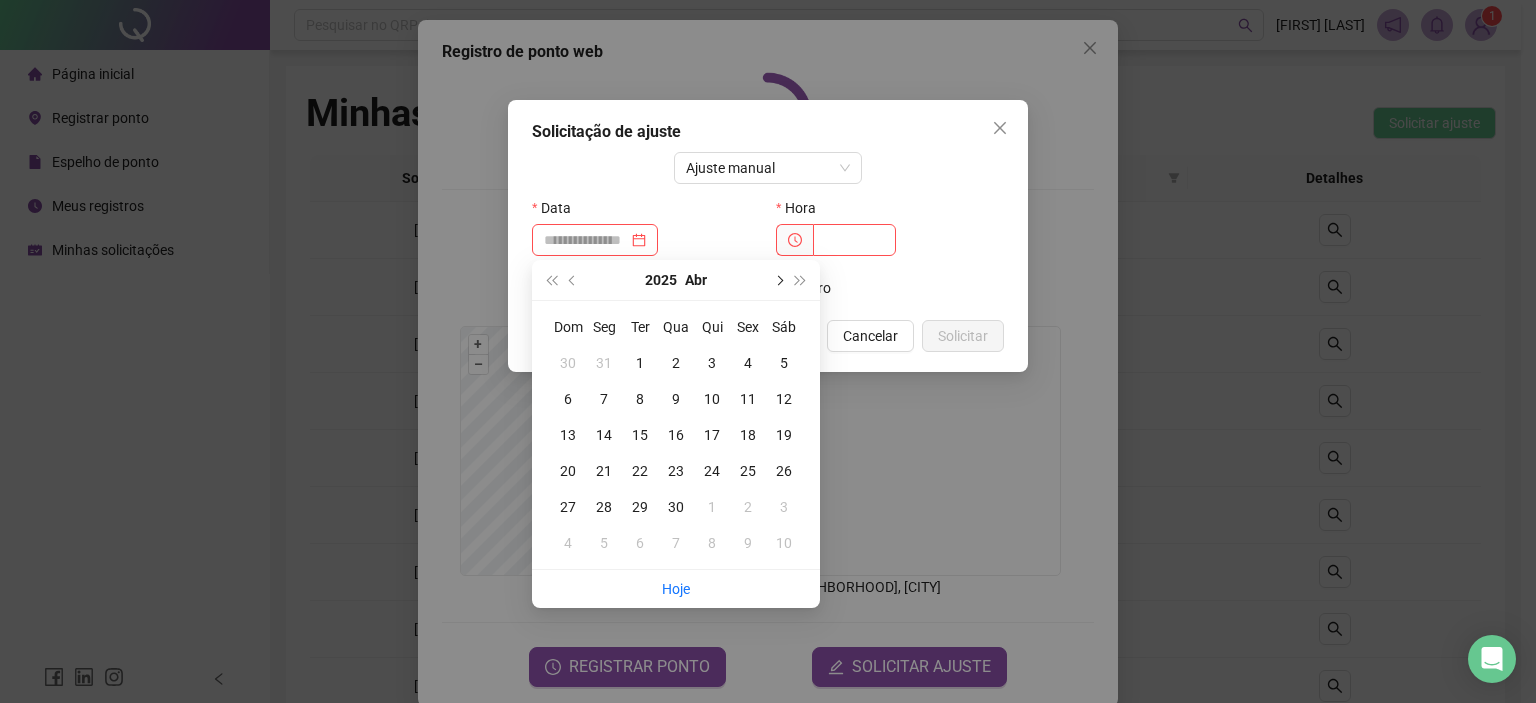 click at bounding box center (778, 280) 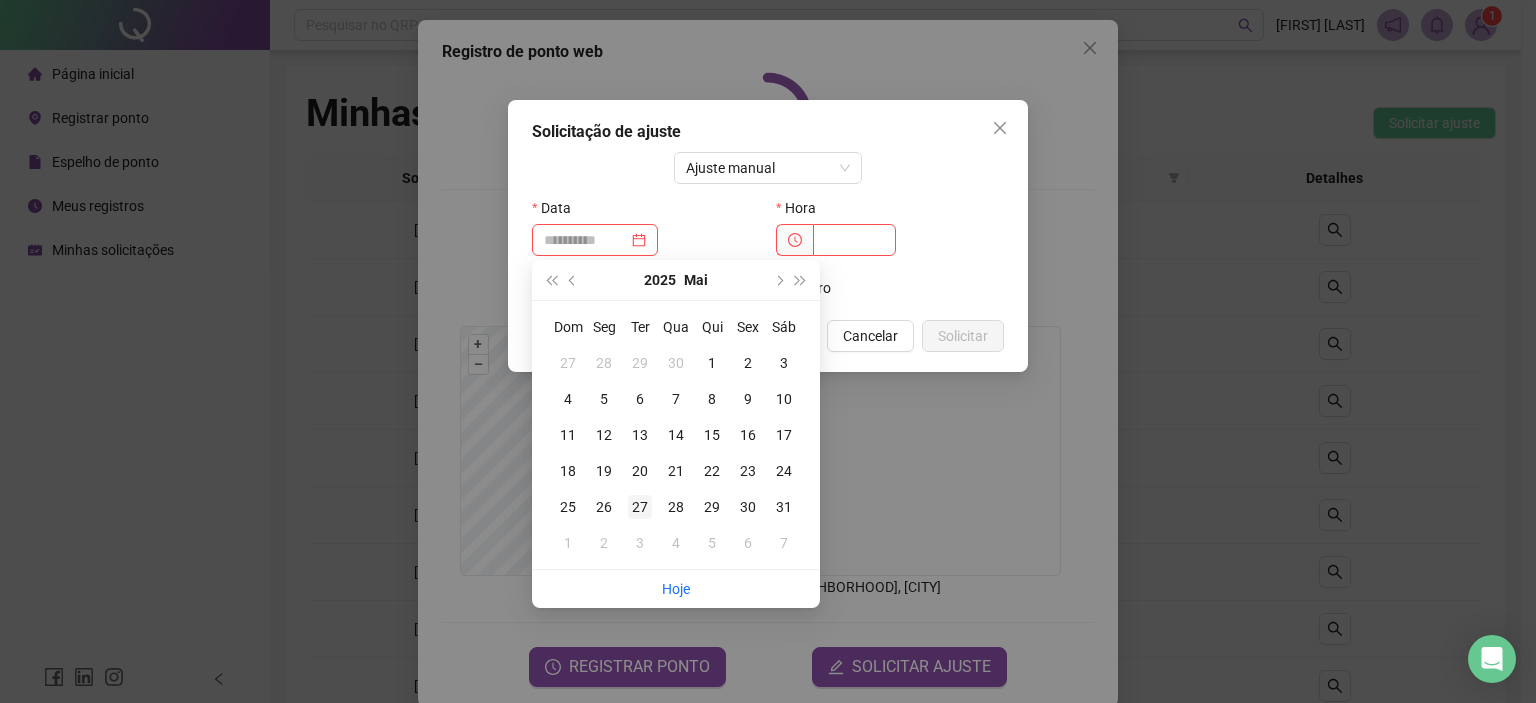 type on "**********" 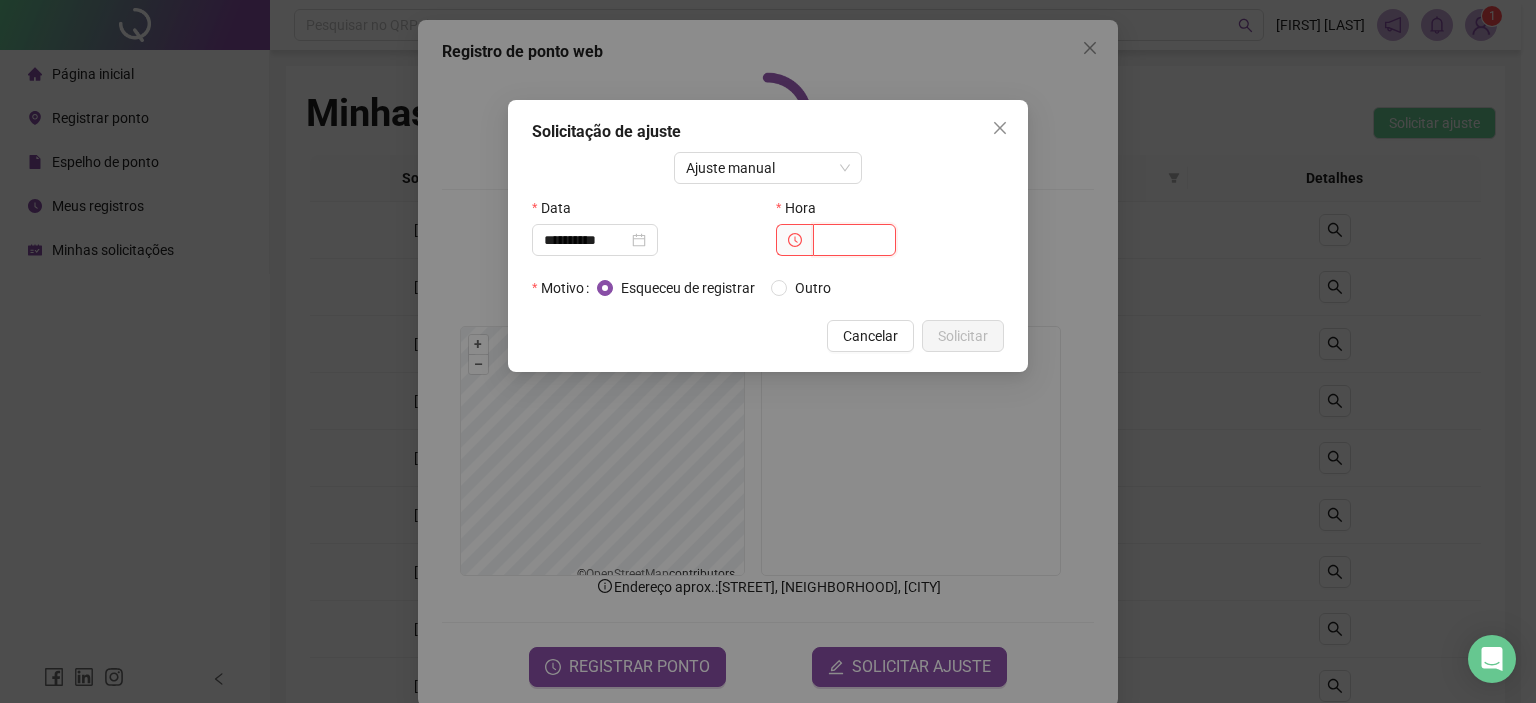click at bounding box center [854, 240] 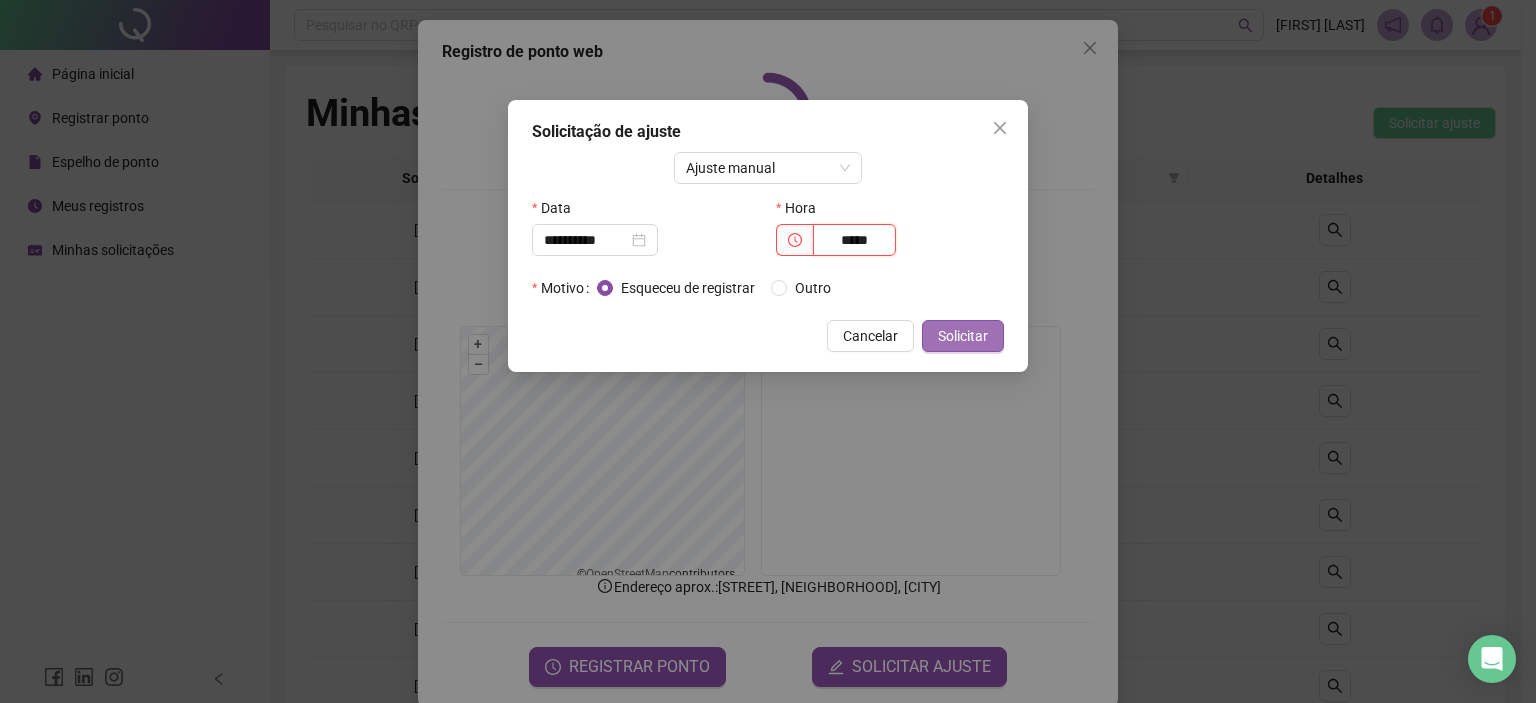 type on "*****" 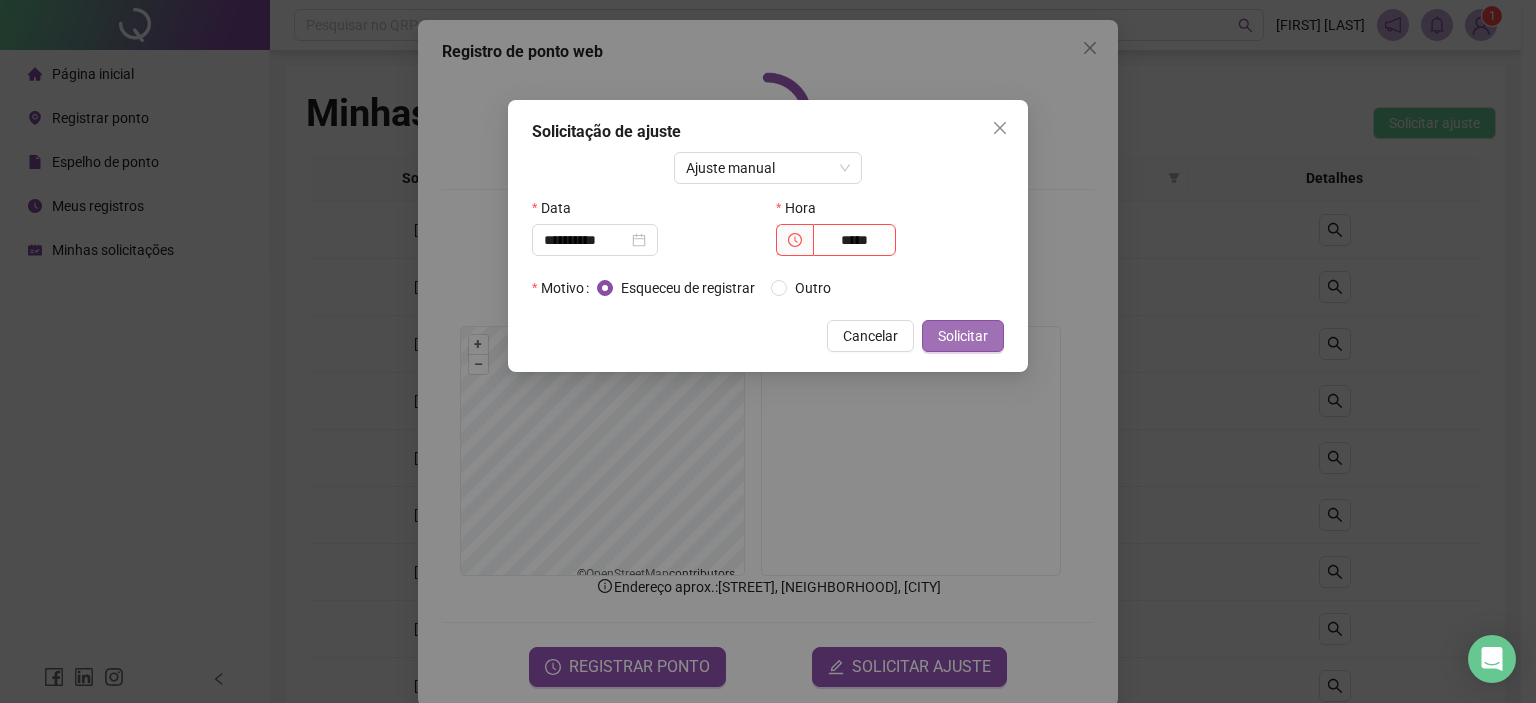 click on "Solicitar" at bounding box center [963, 336] 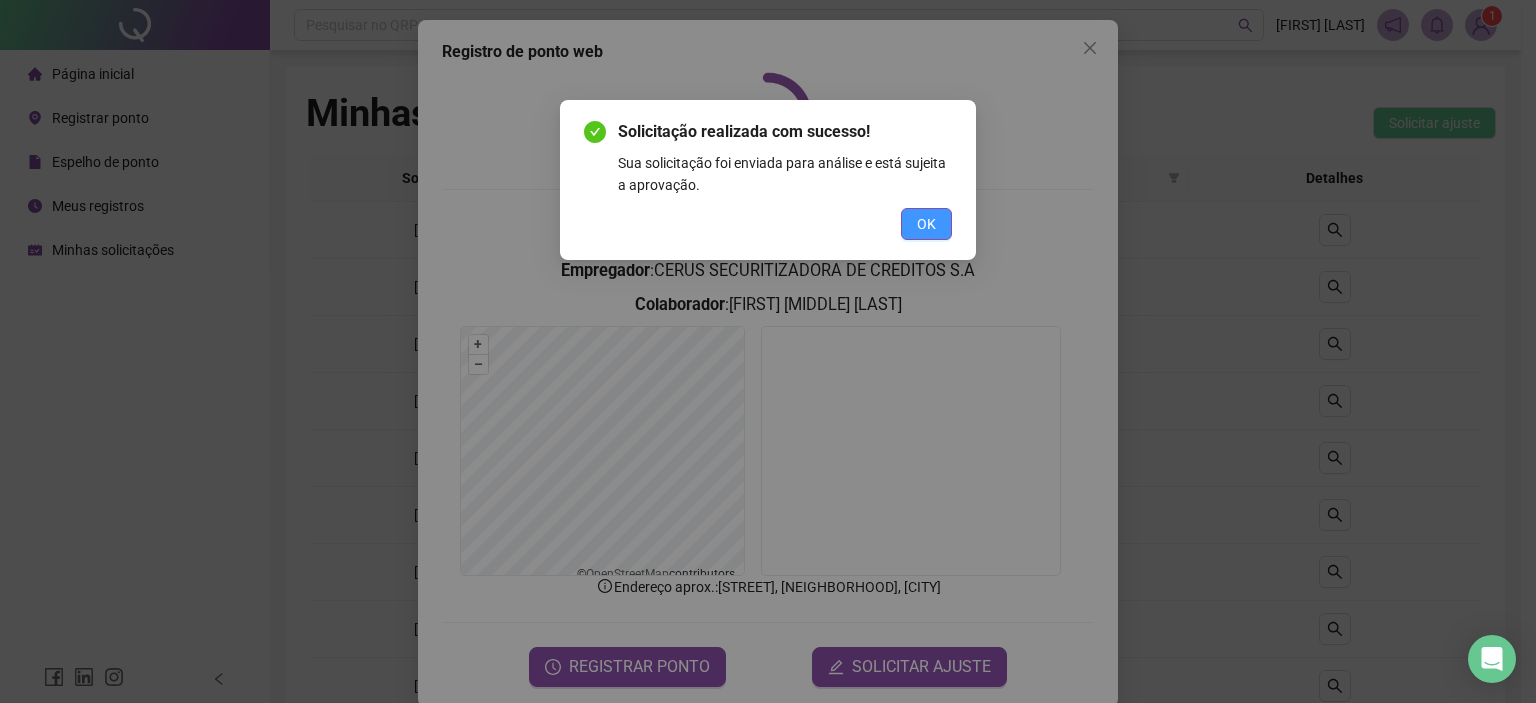 click on "OK" at bounding box center [926, 224] 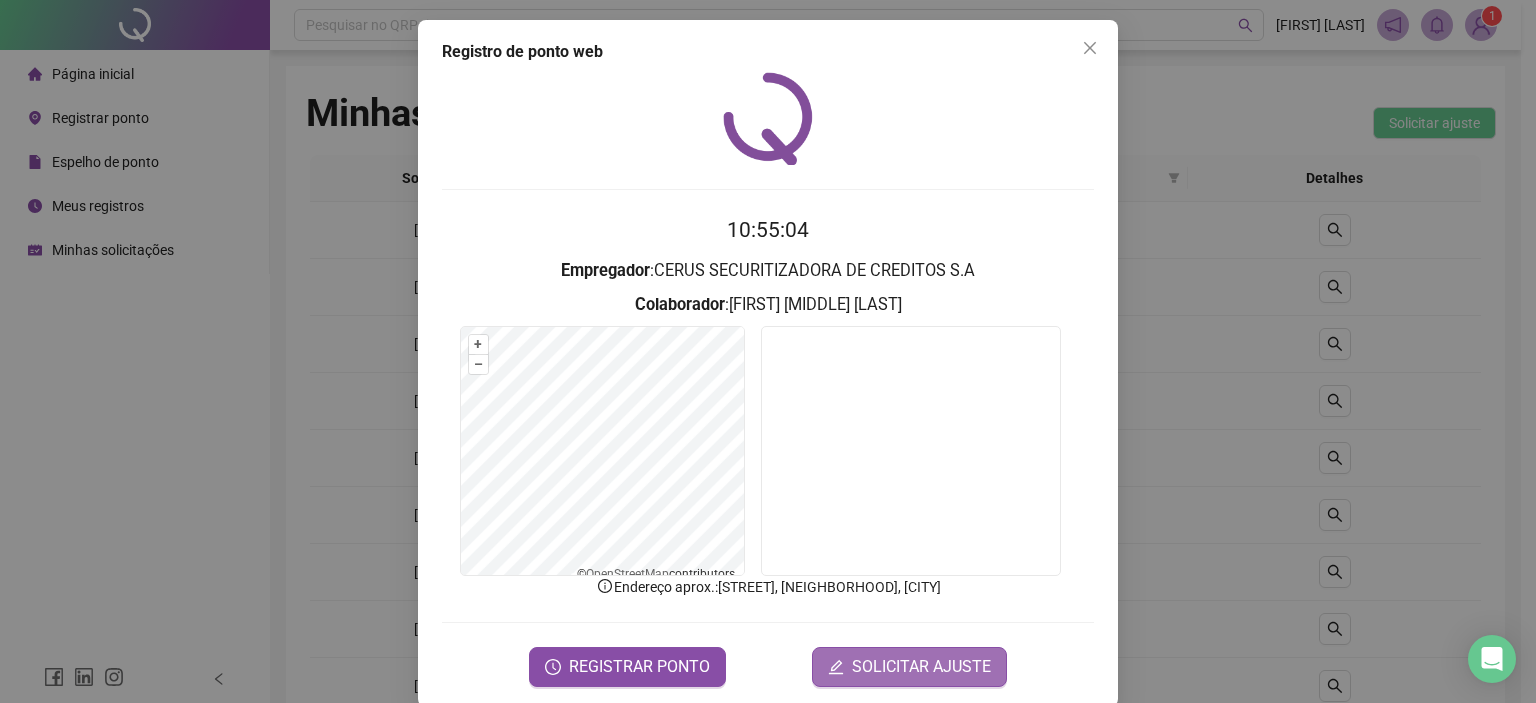 click on "SOLICITAR AJUSTE" at bounding box center [921, 667] 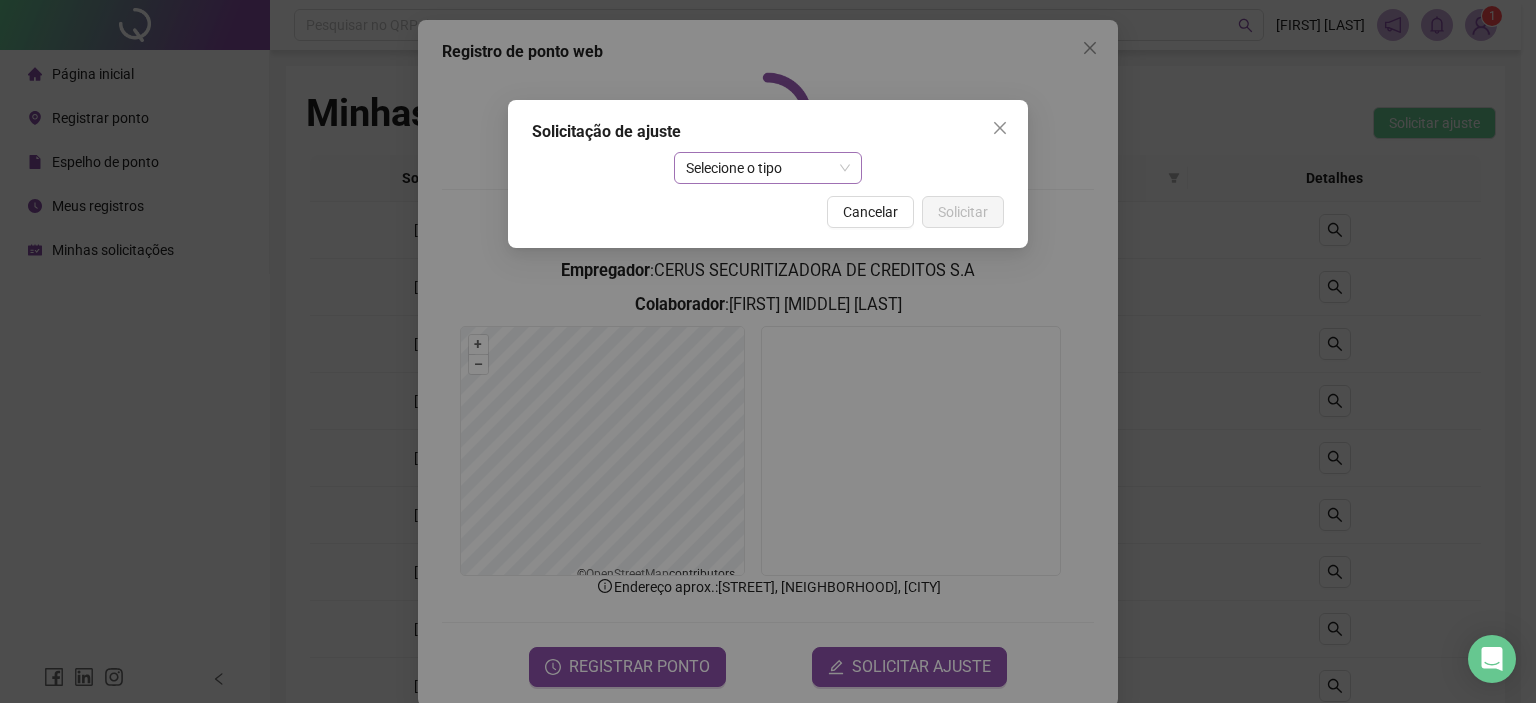 click on "Selecione o tipo" at bounding box center (768, 168) 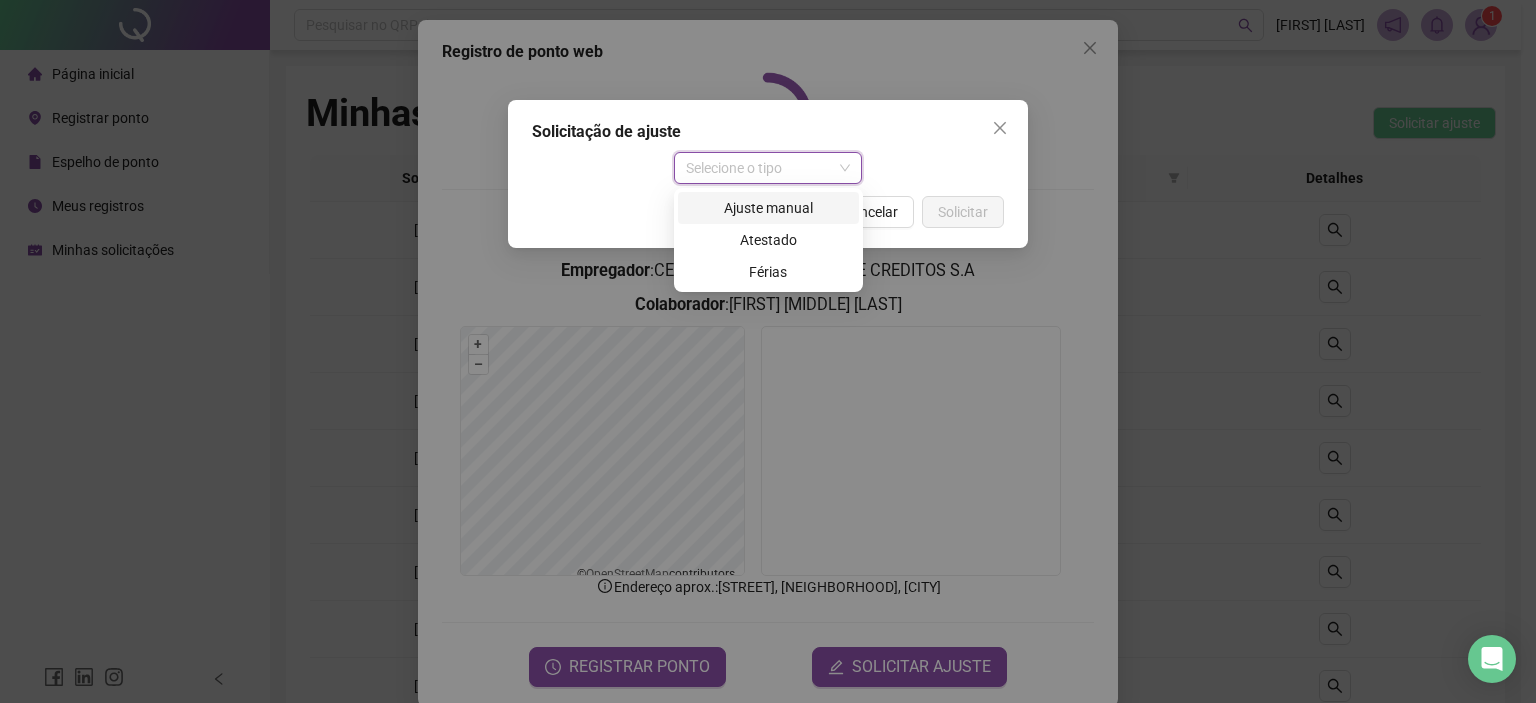 click on "Ajuste manual" at bounding box center (768, 208) 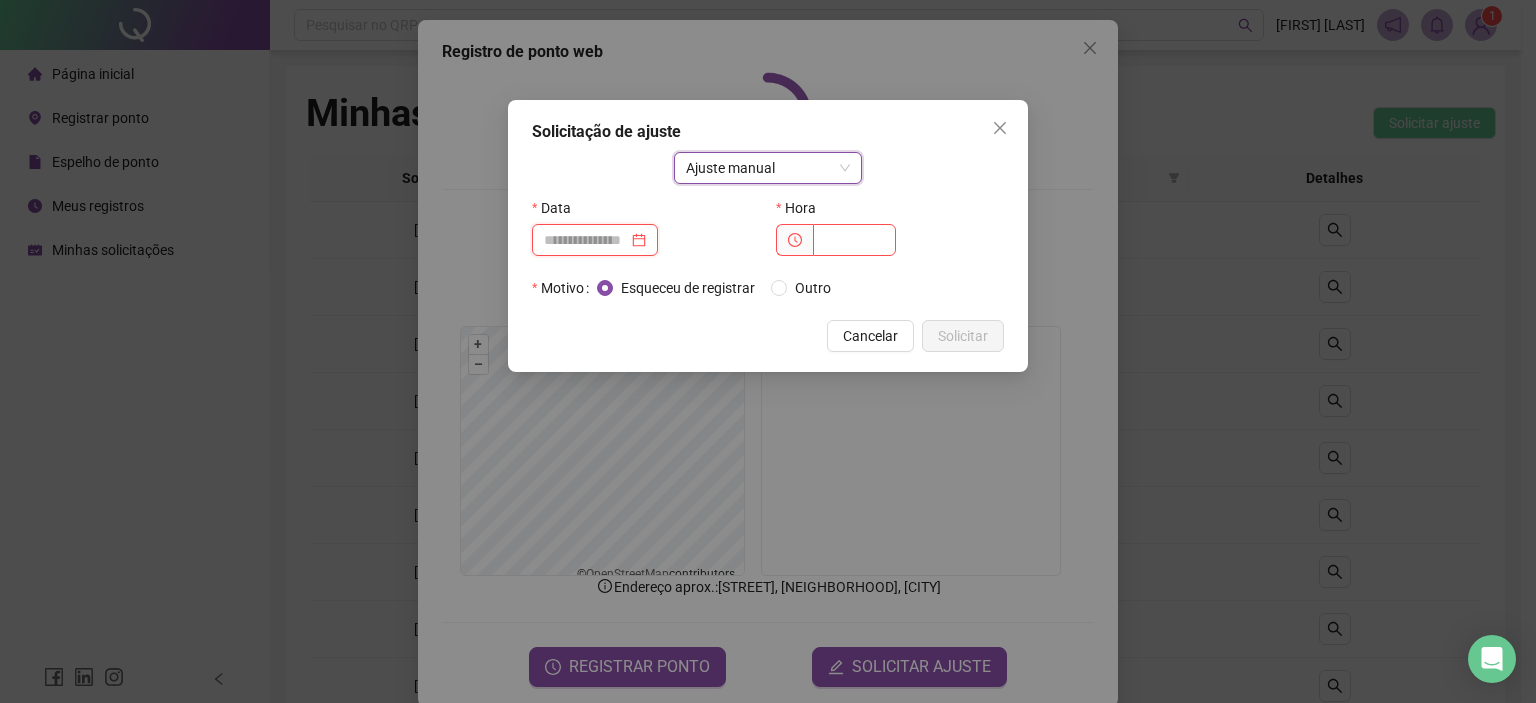 click at bounding box center [586, 240] 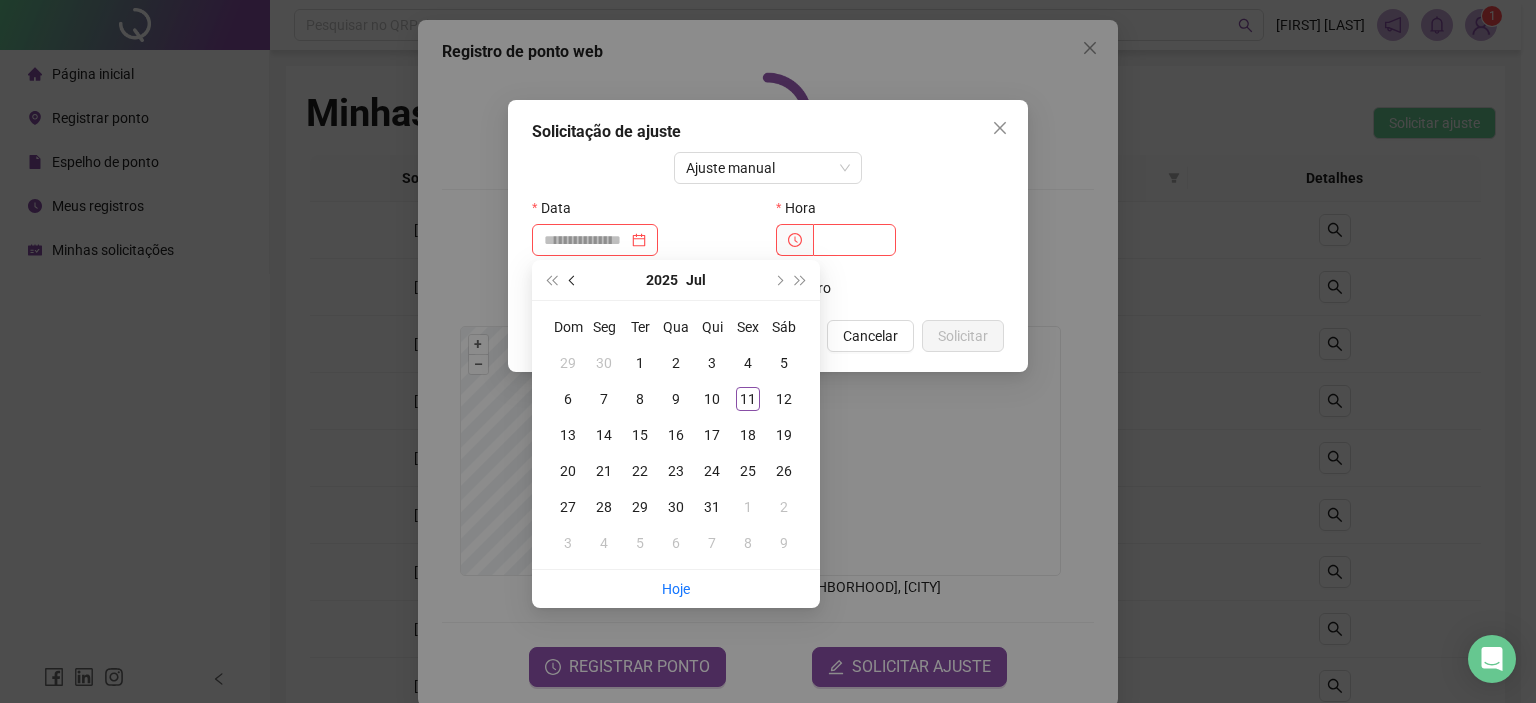 click at bounding box center [573, 280] 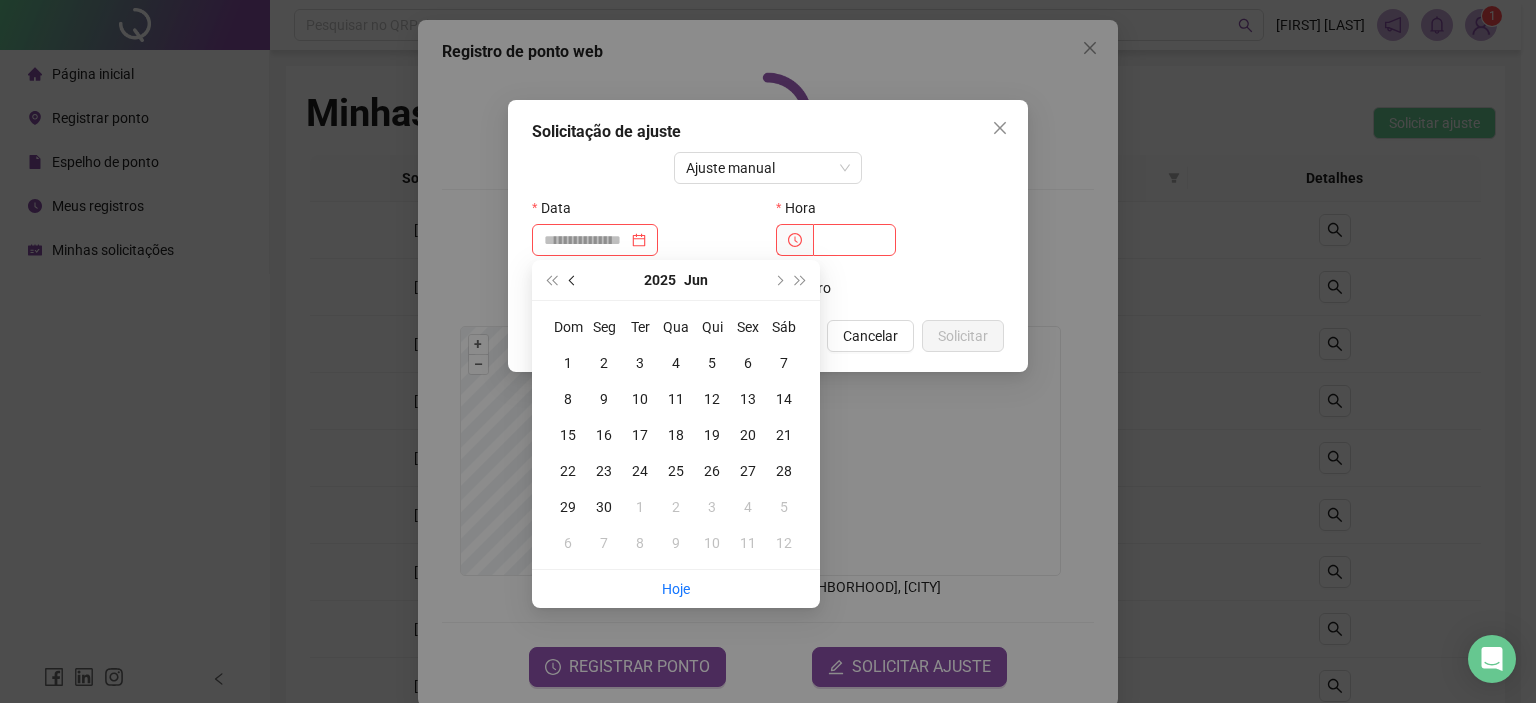 click at bounding box center (573, 280) 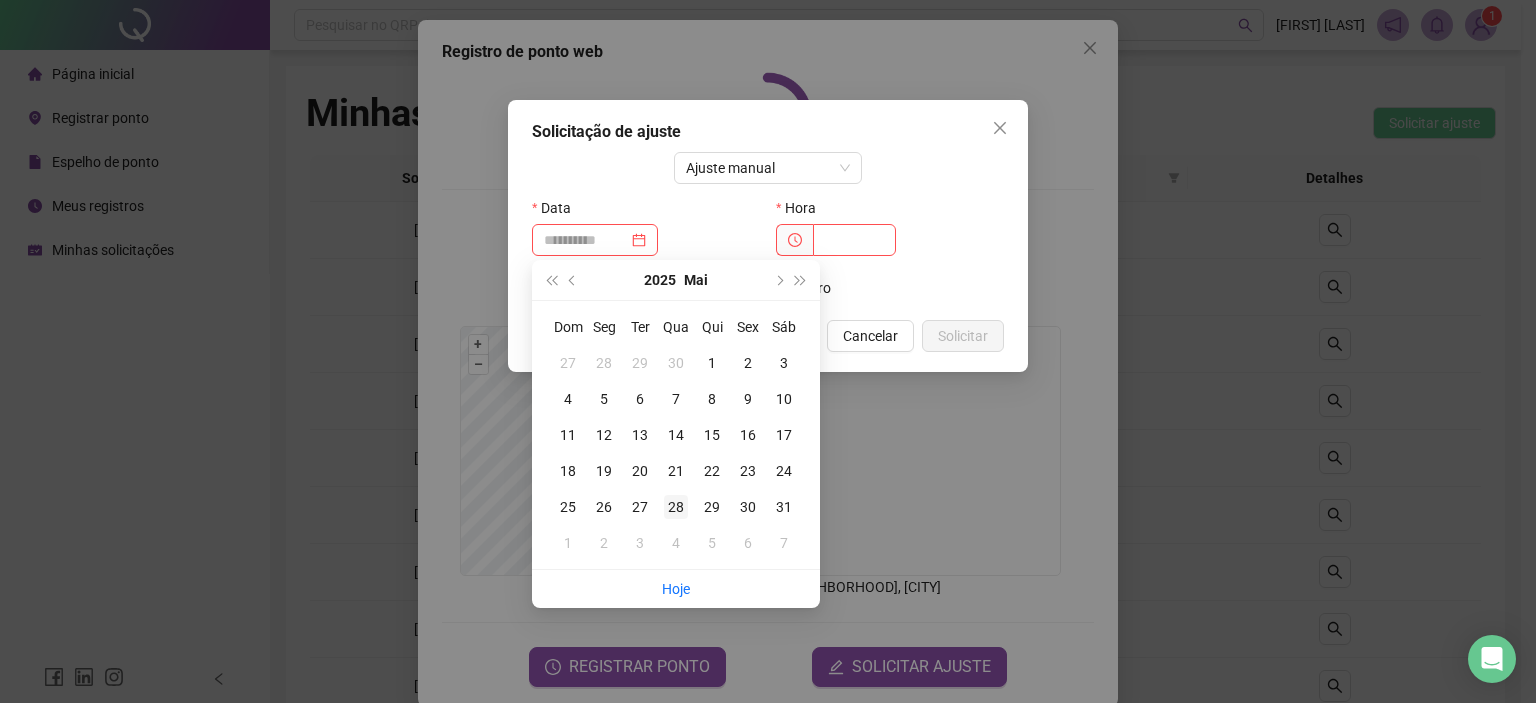 type on "**********" 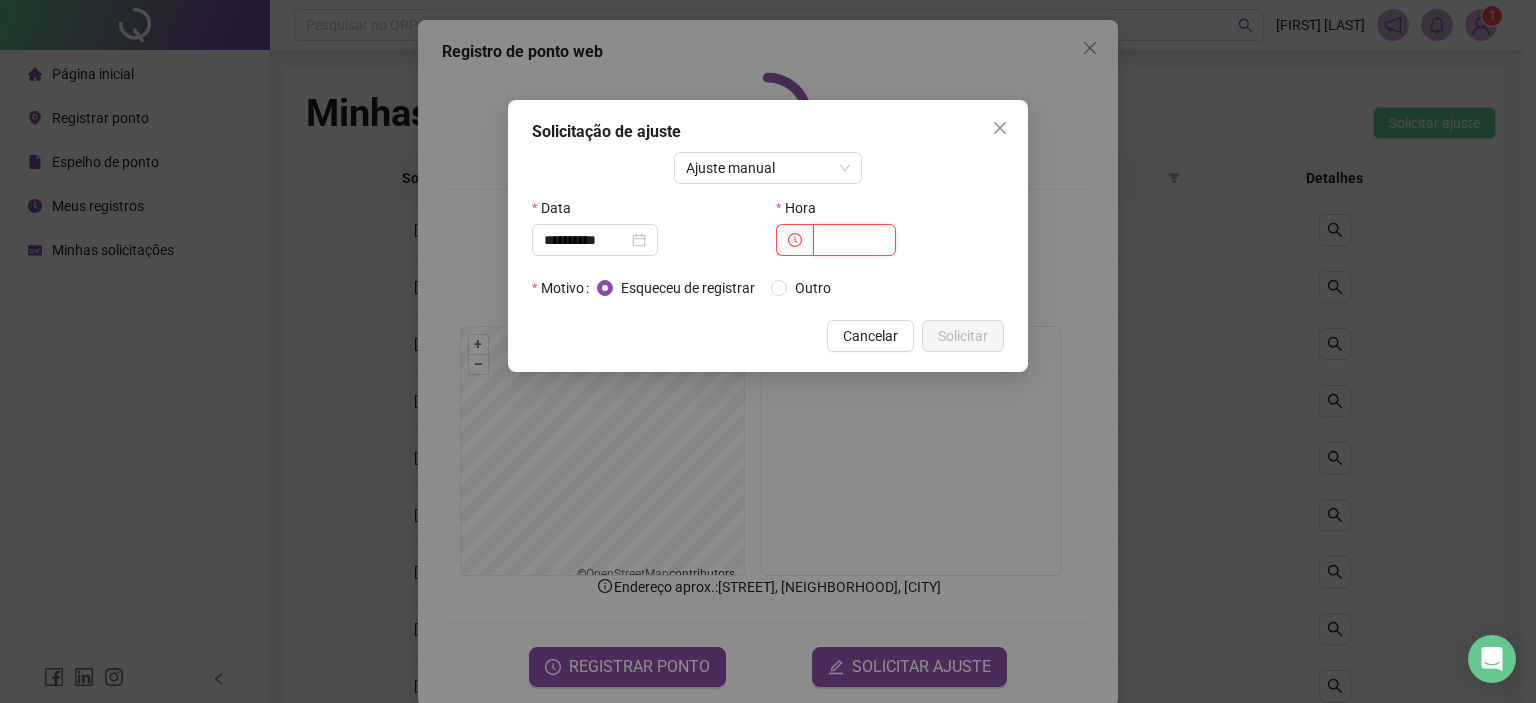 click at bounding box center (854, 240) 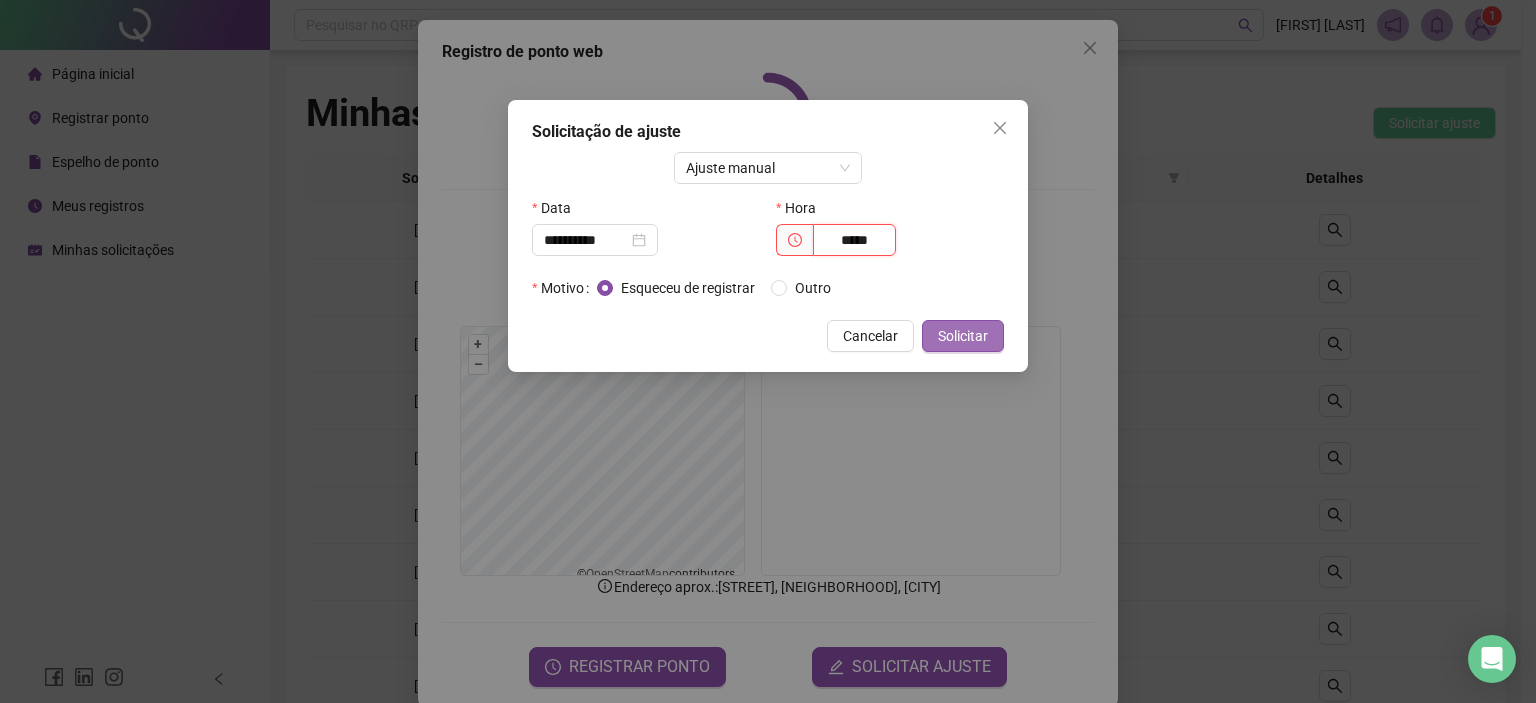 type on "*****" 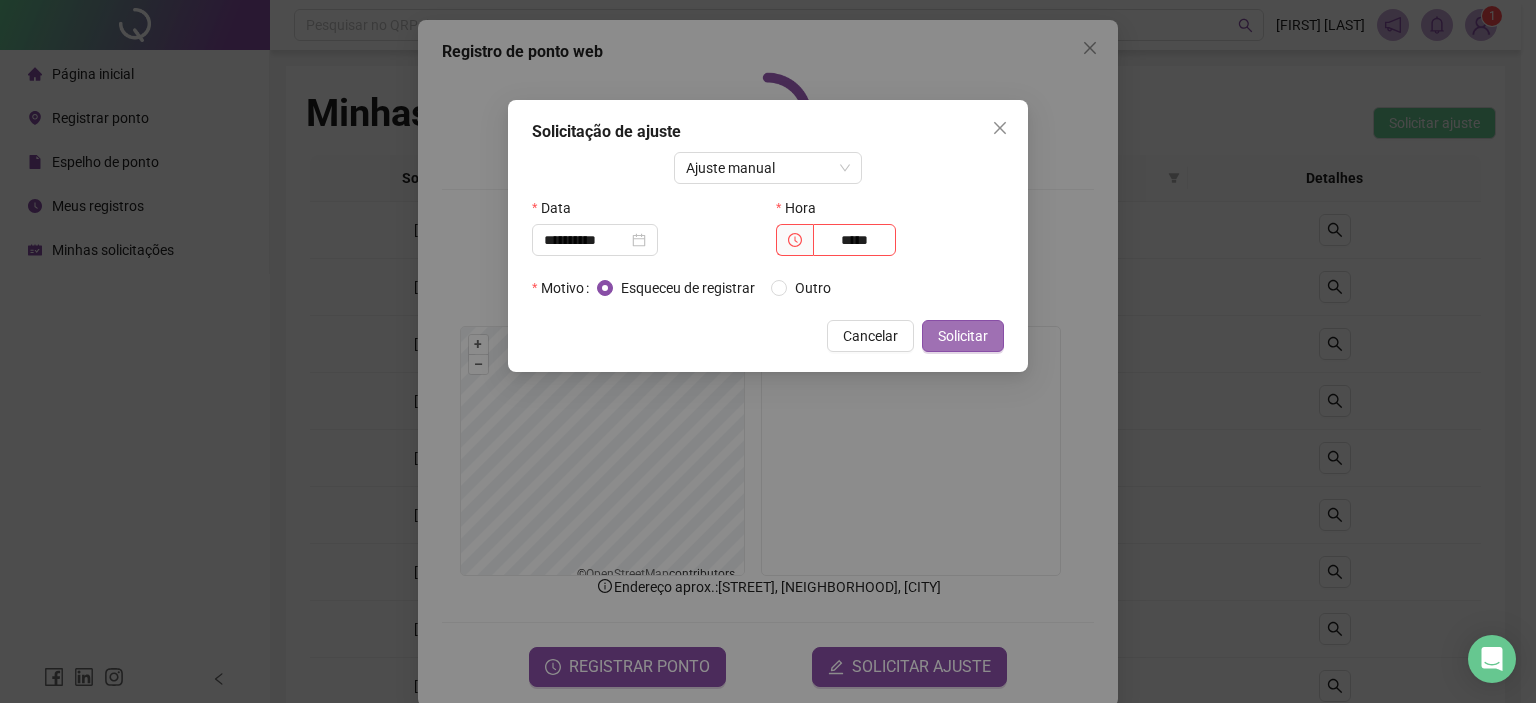 click on "Solicitar" at bounding box center [963, 336] 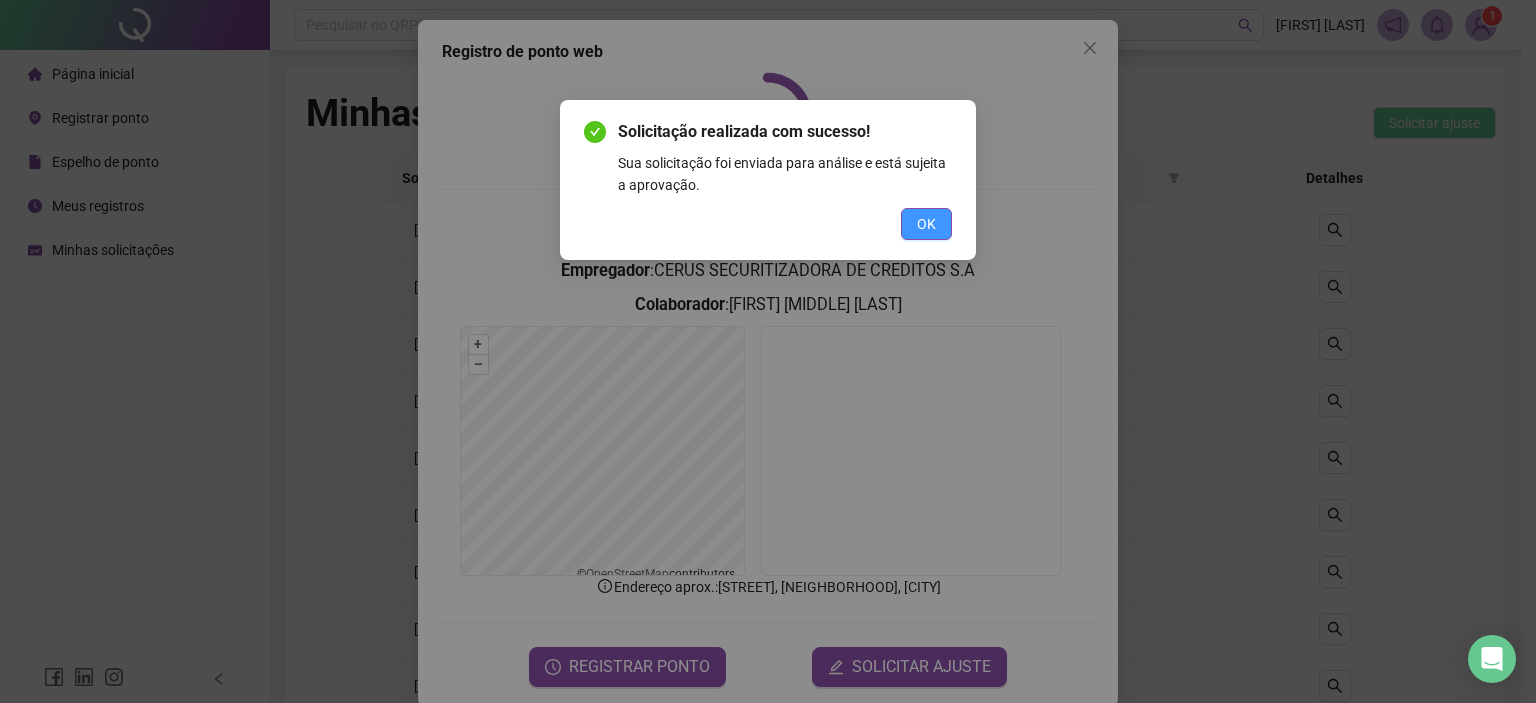 click on "OK" at bounding box center [926, 224] 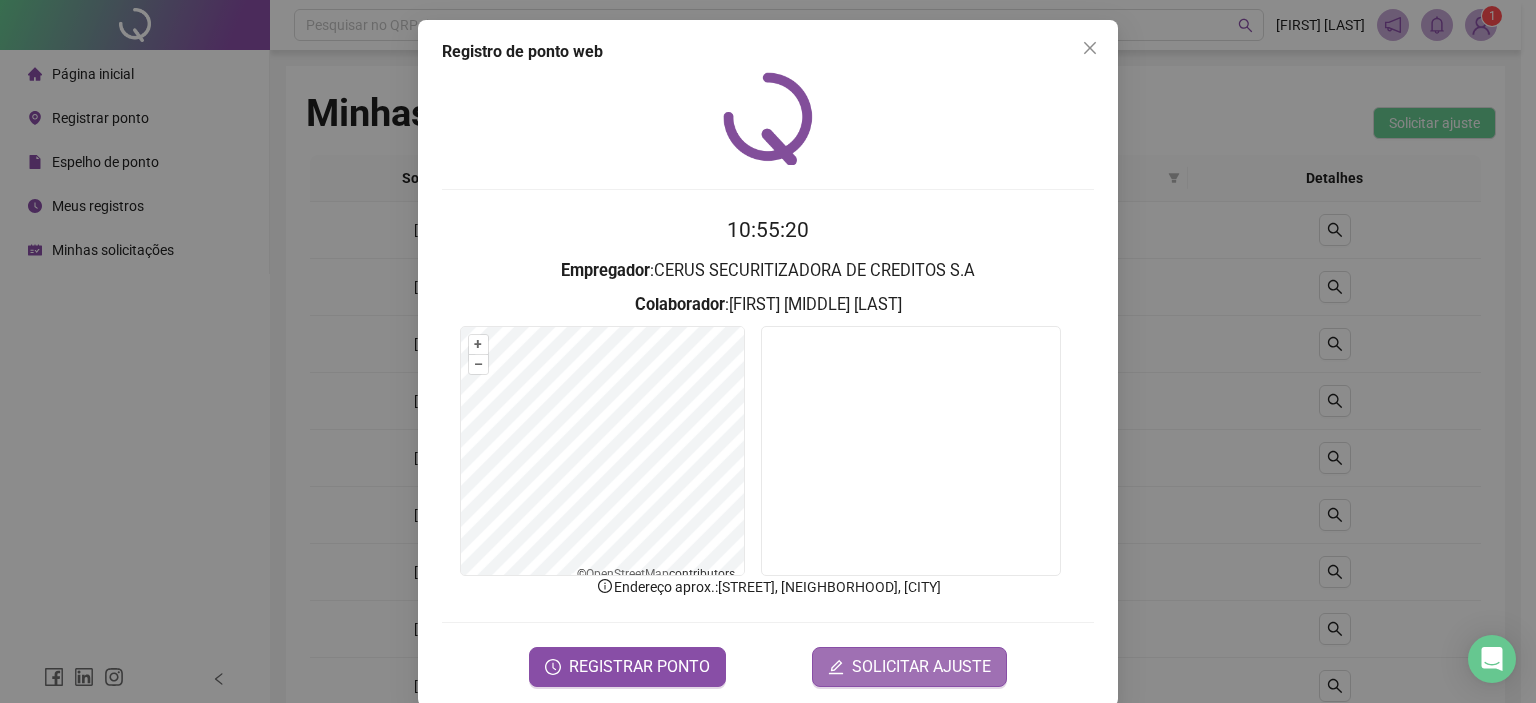 click on "SOLICITAR AJUSTE" at bounding box center (921, 667) 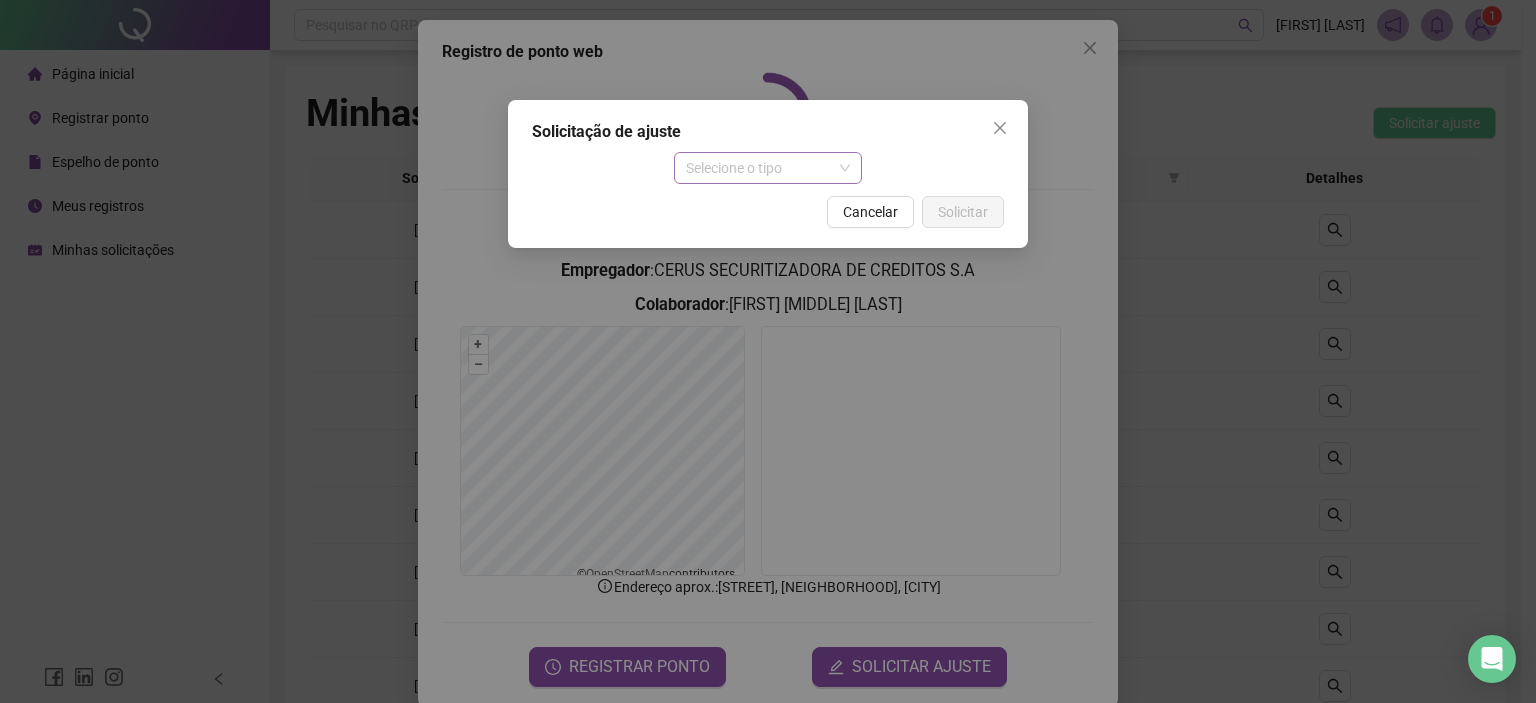click on "Selecione o tipo" at bounding box center [768, 168] 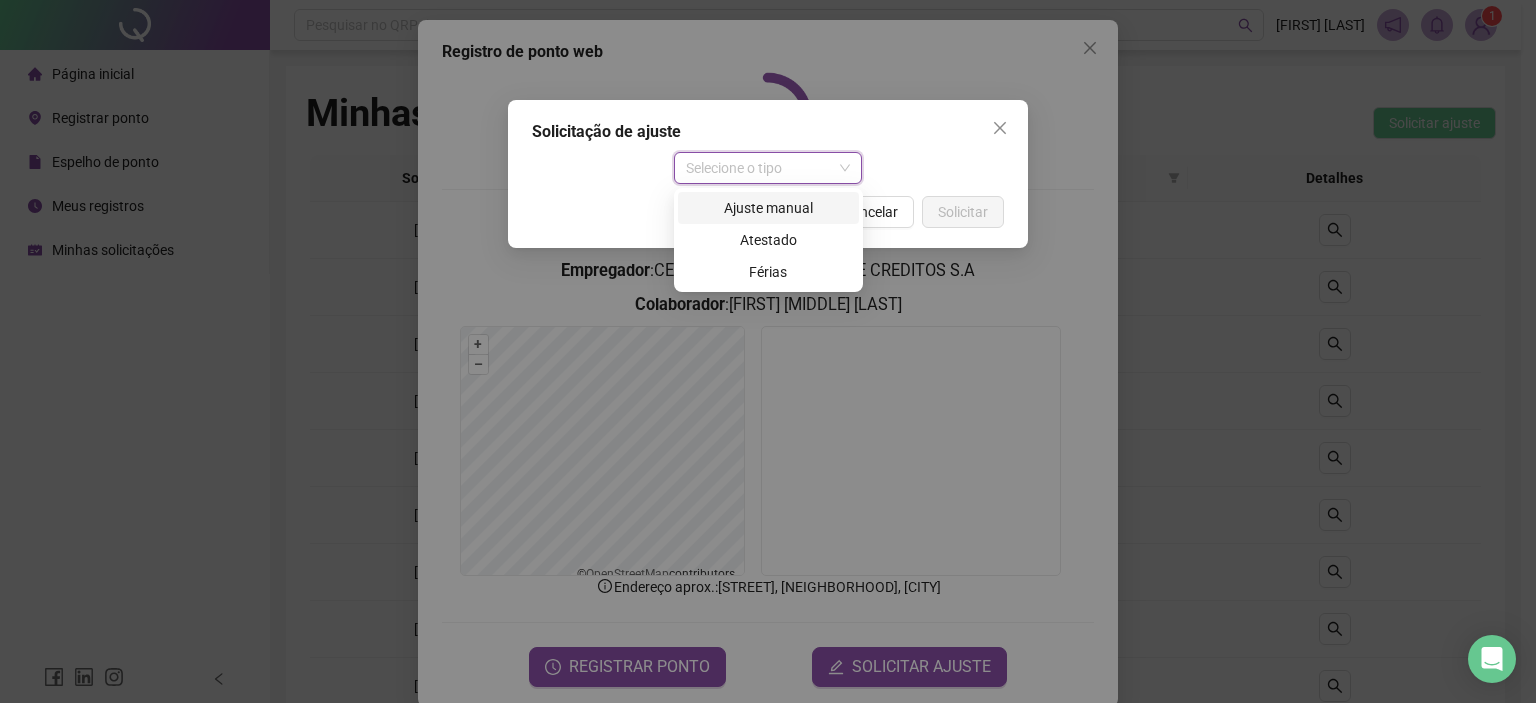click on "Ajuste manual" at bounding box center (768, 208) 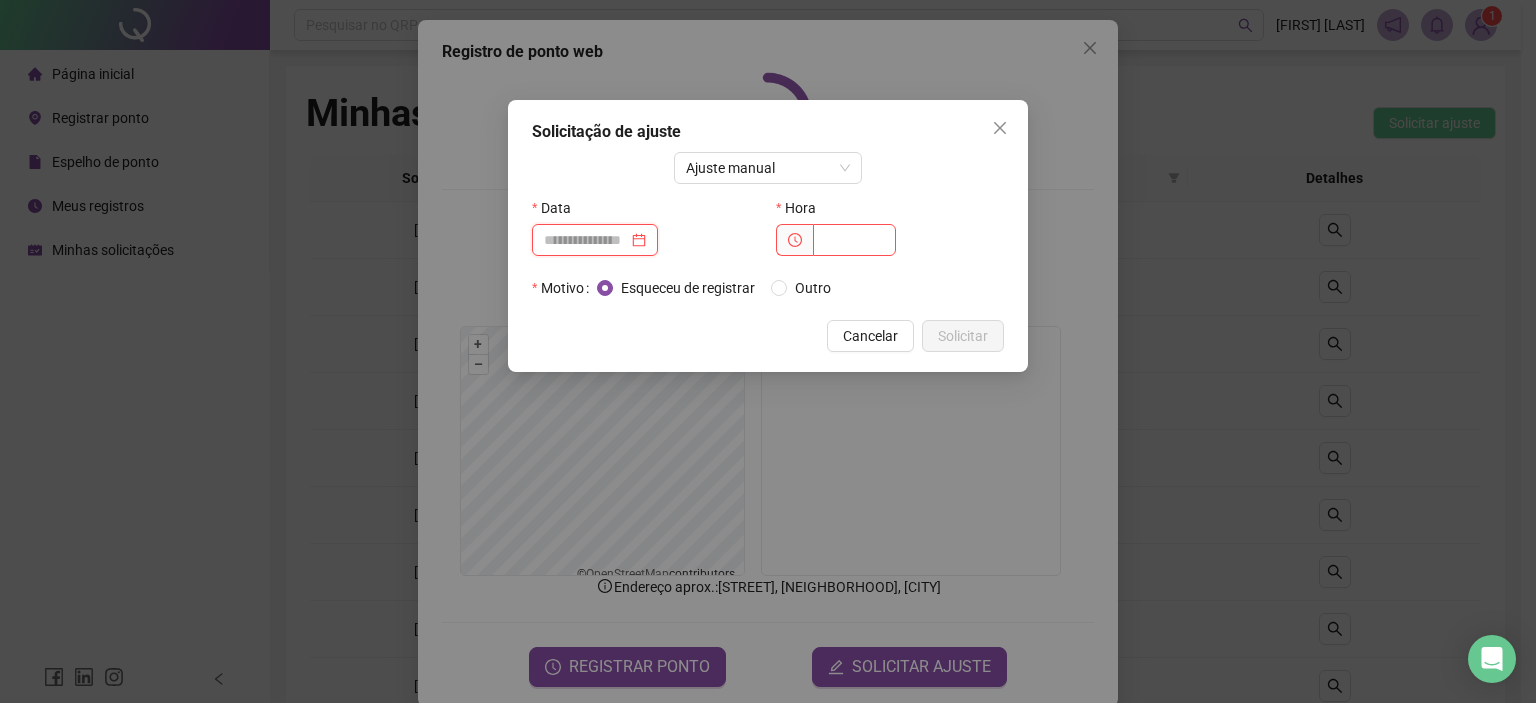 click at bounding box center [586, 240] 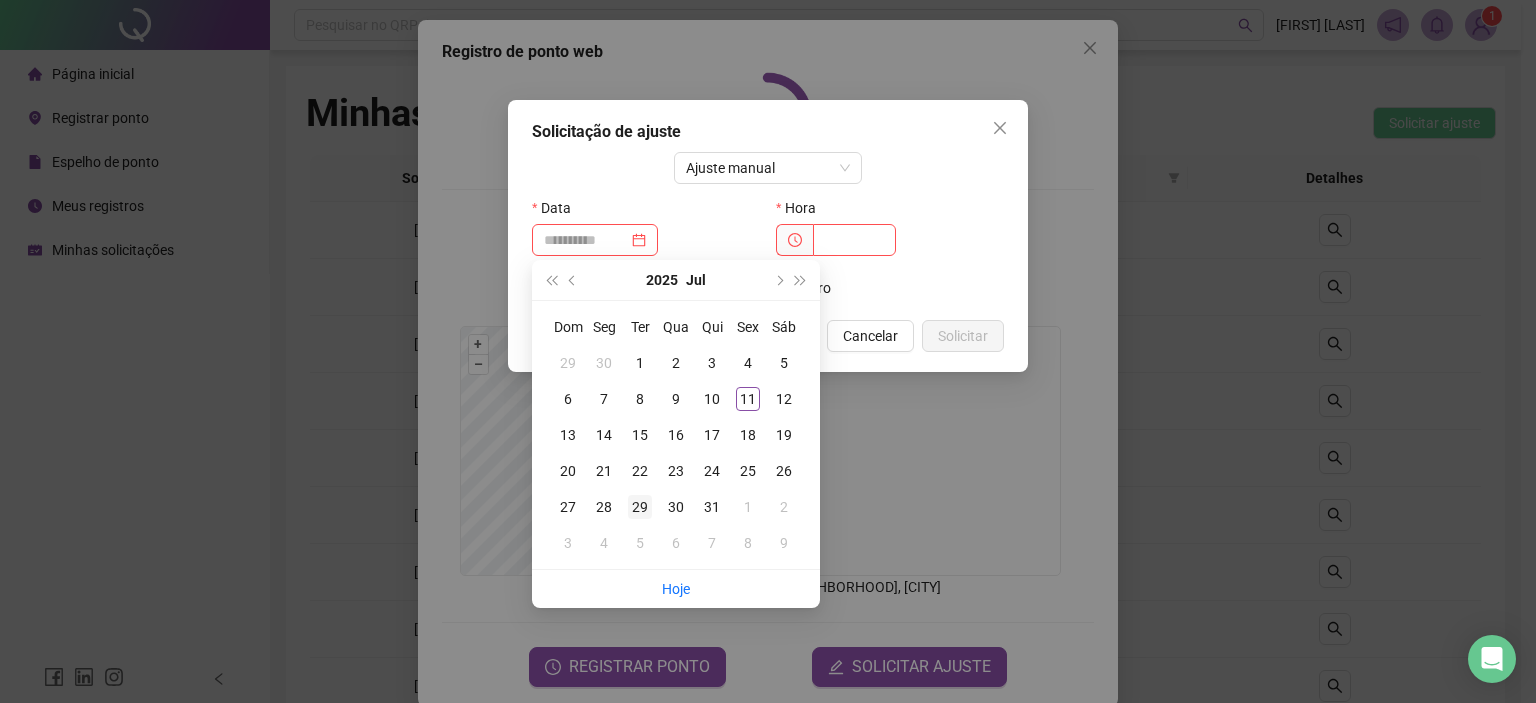 click on "29" at bounding box center [640, 507] 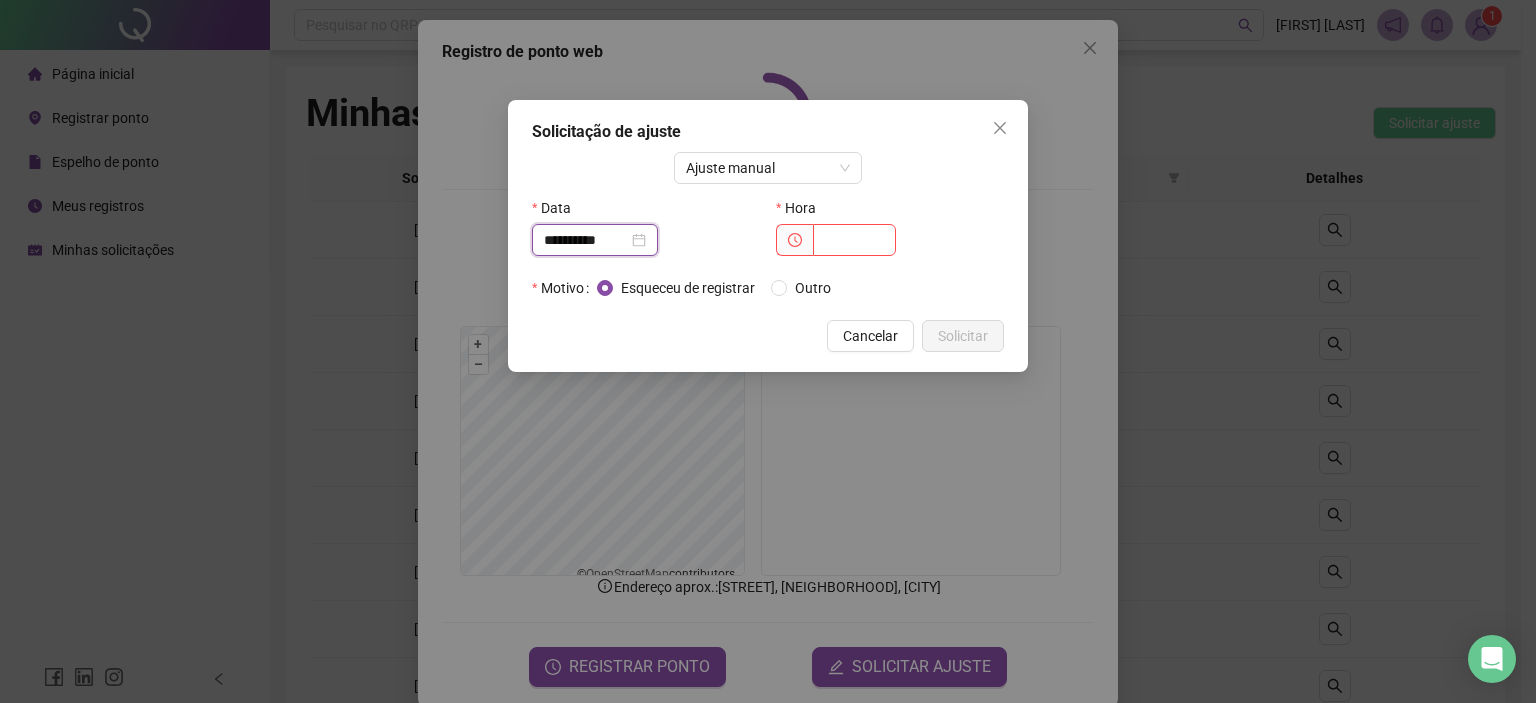 click on "**********" at bounding box center [586, 240] 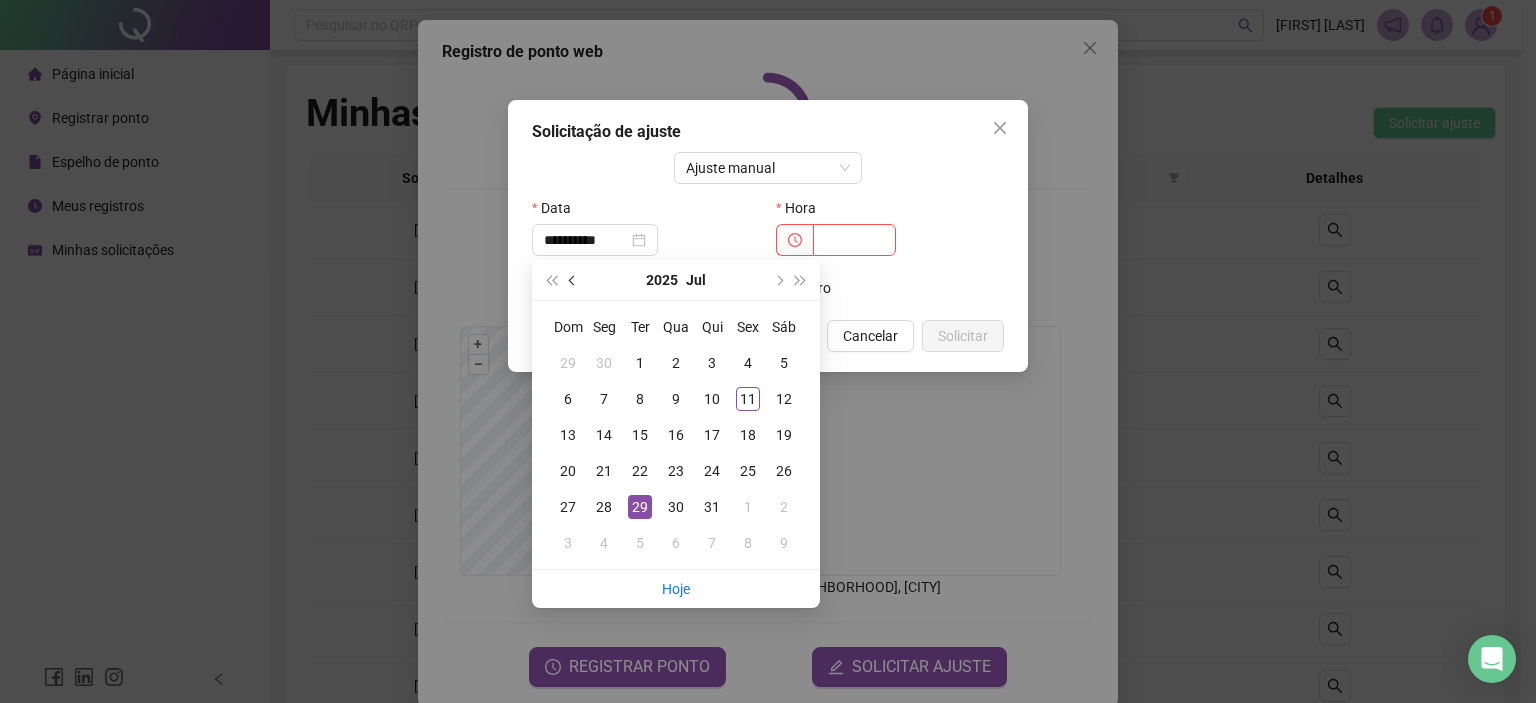 click at bounding box center [573, 280] 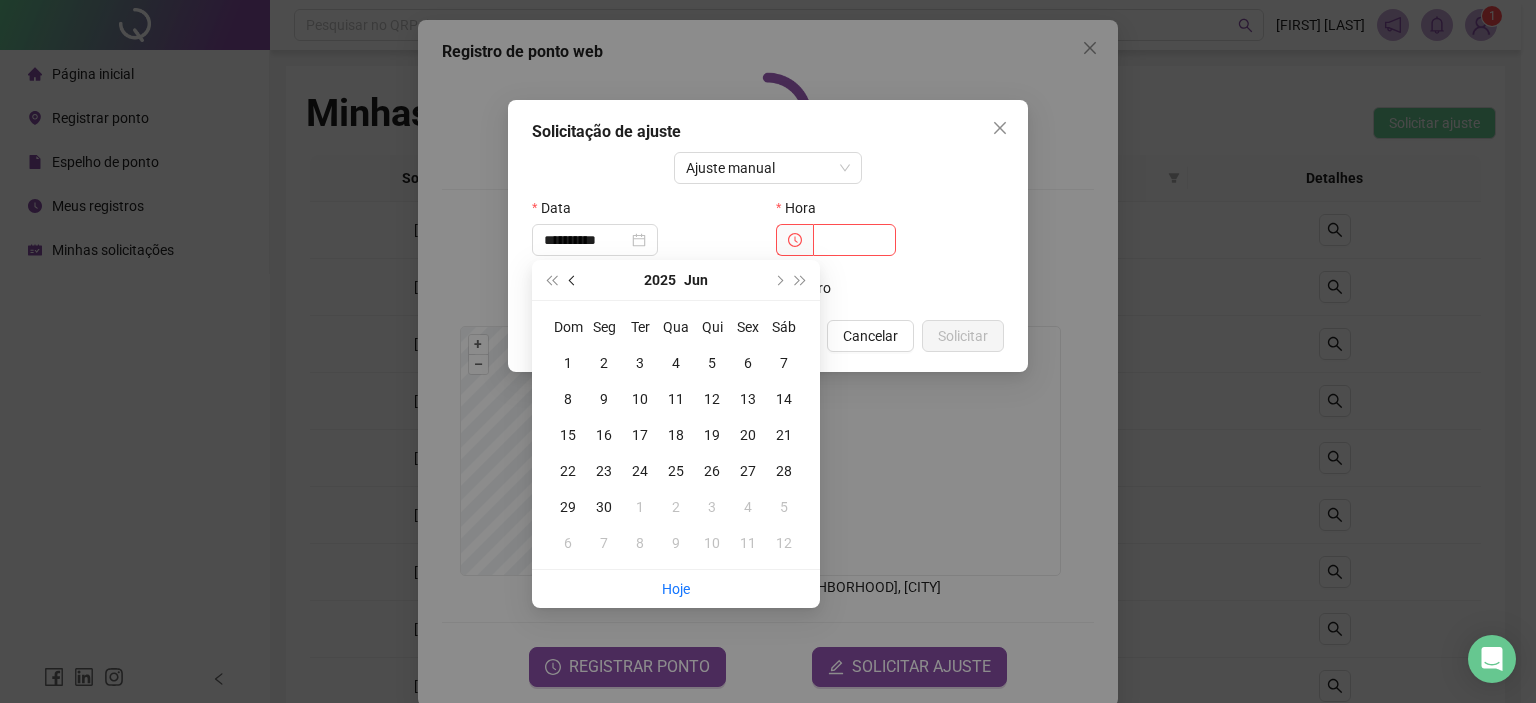click at bounding box center [573, 280] 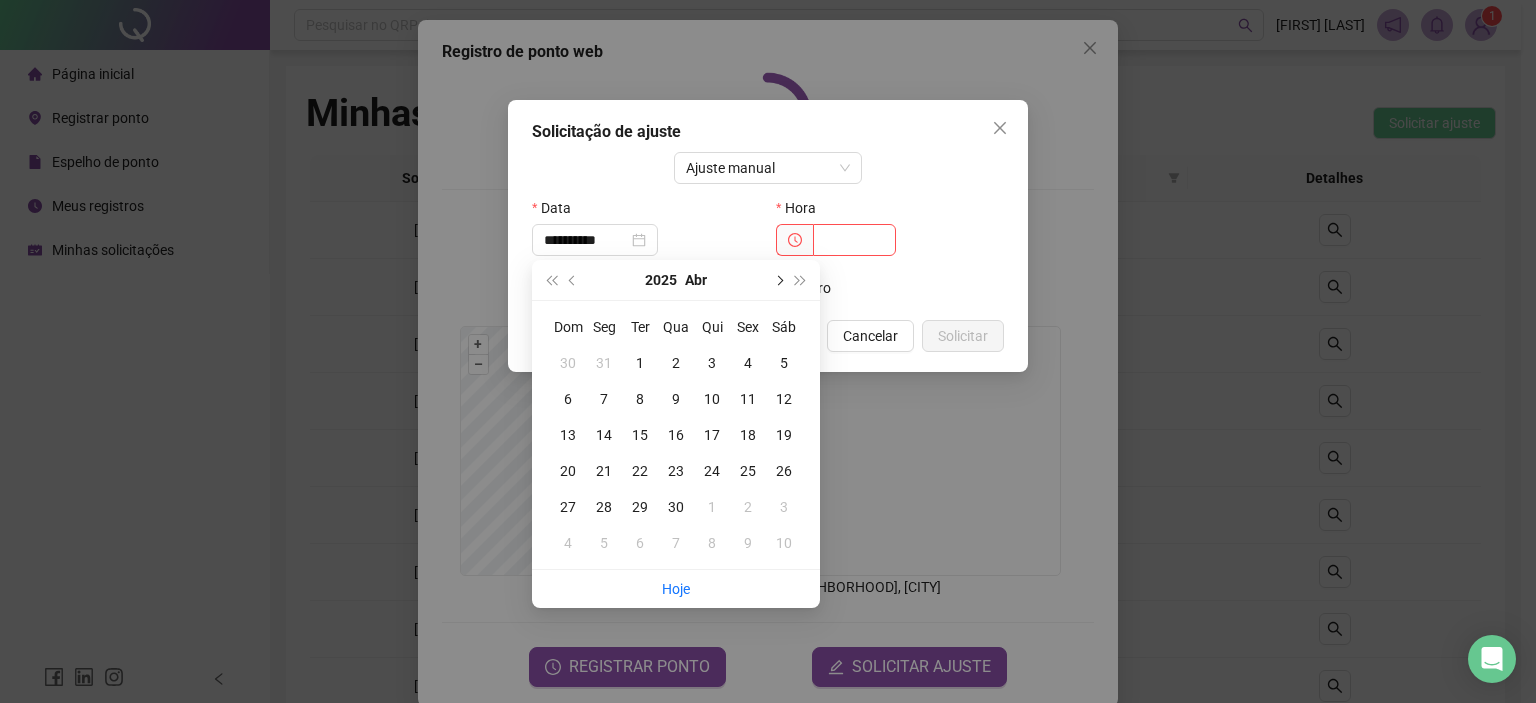 click at bounding box center [778, 280] 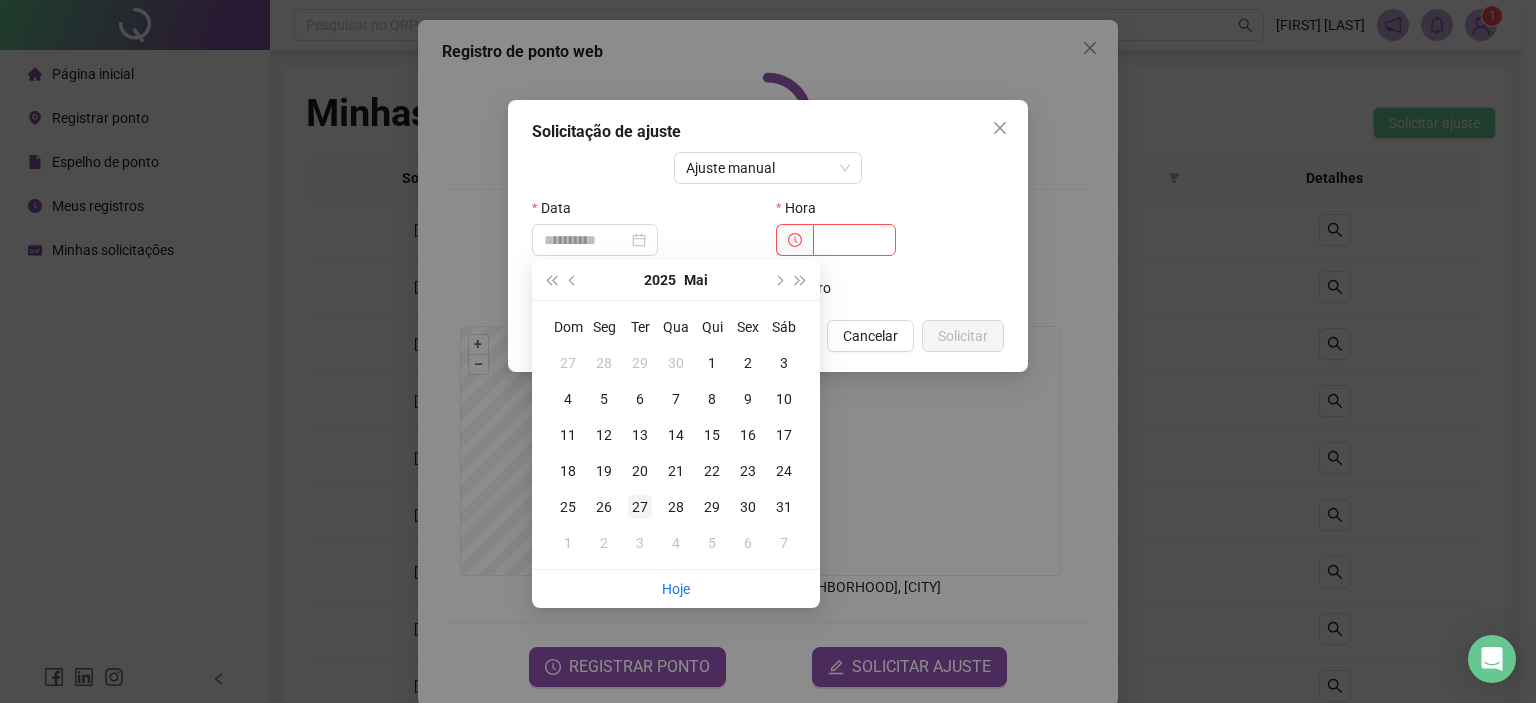 type on "**********" 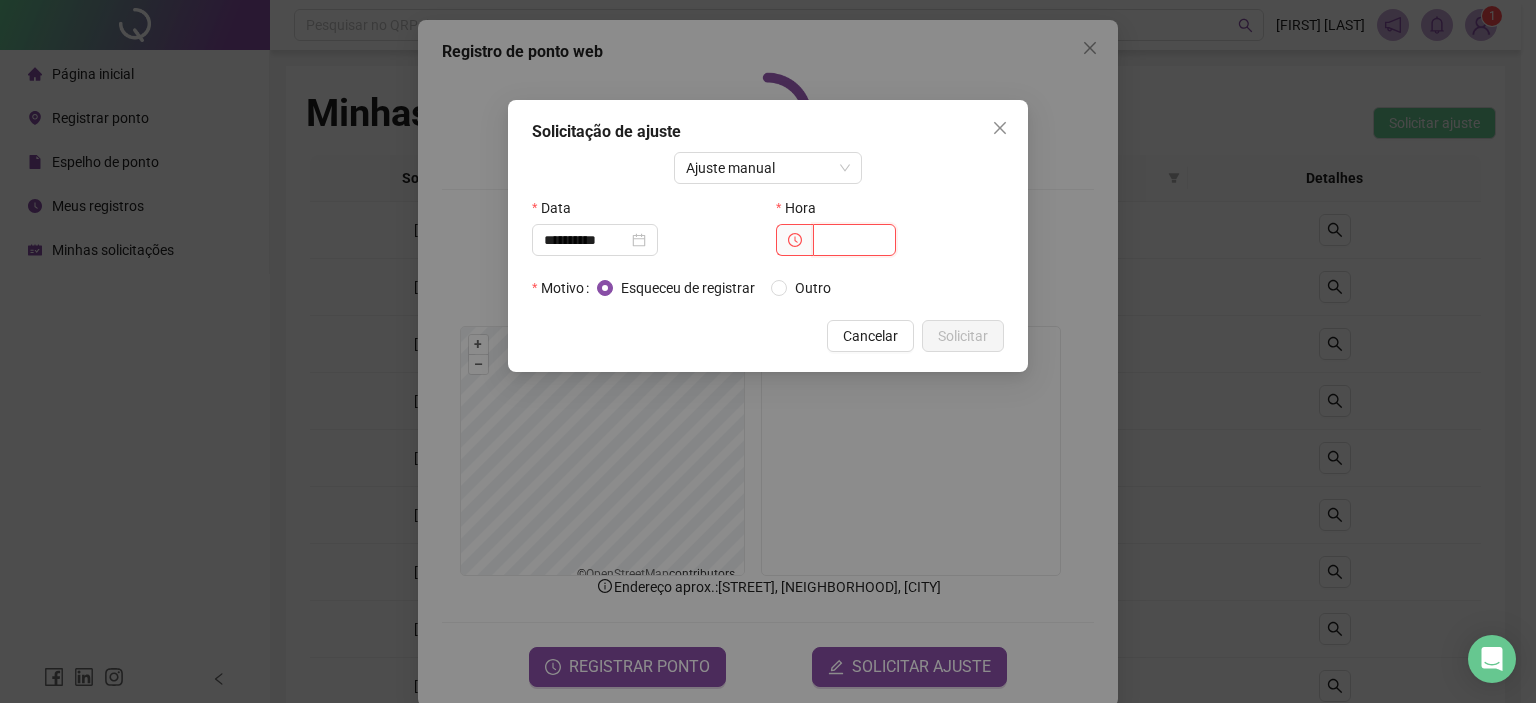 click at bounding box center [854, 240] 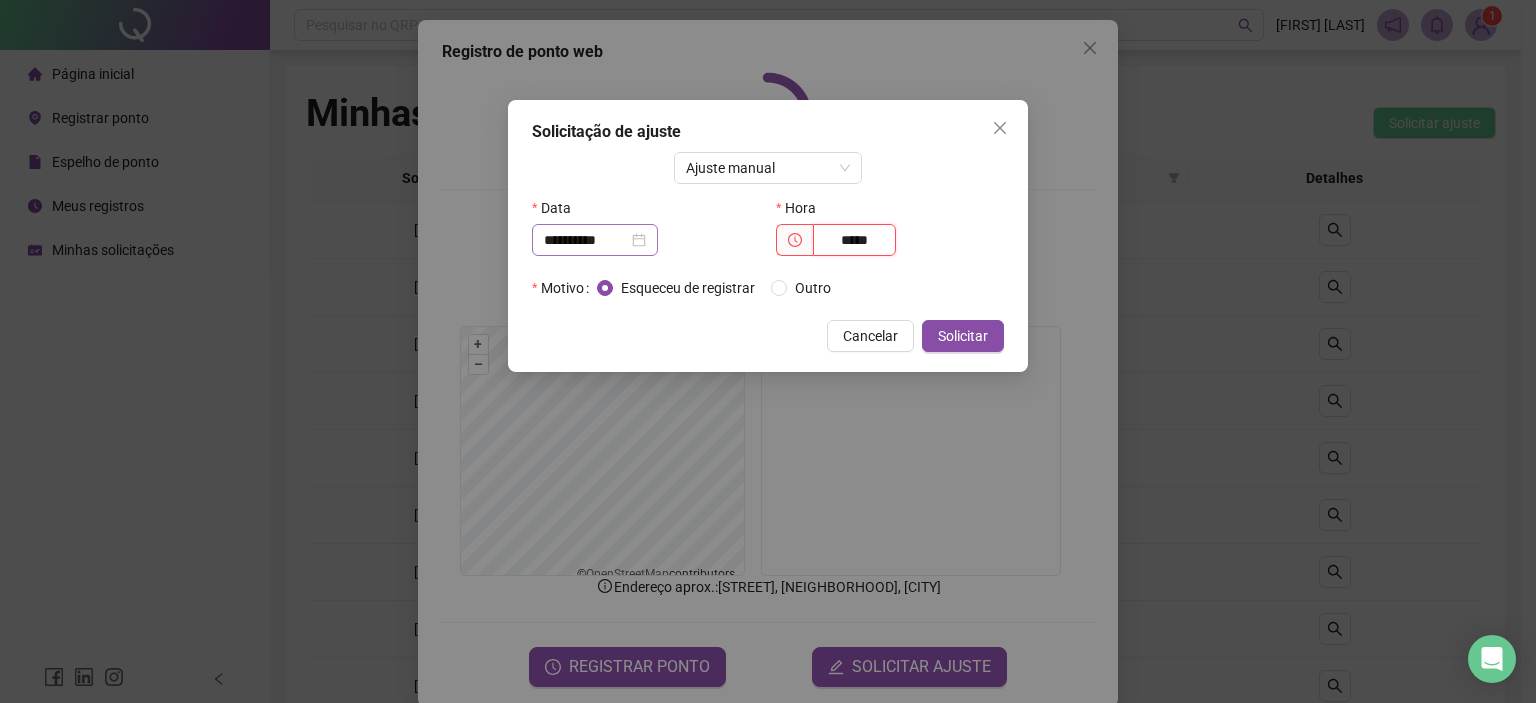 type on "*****" 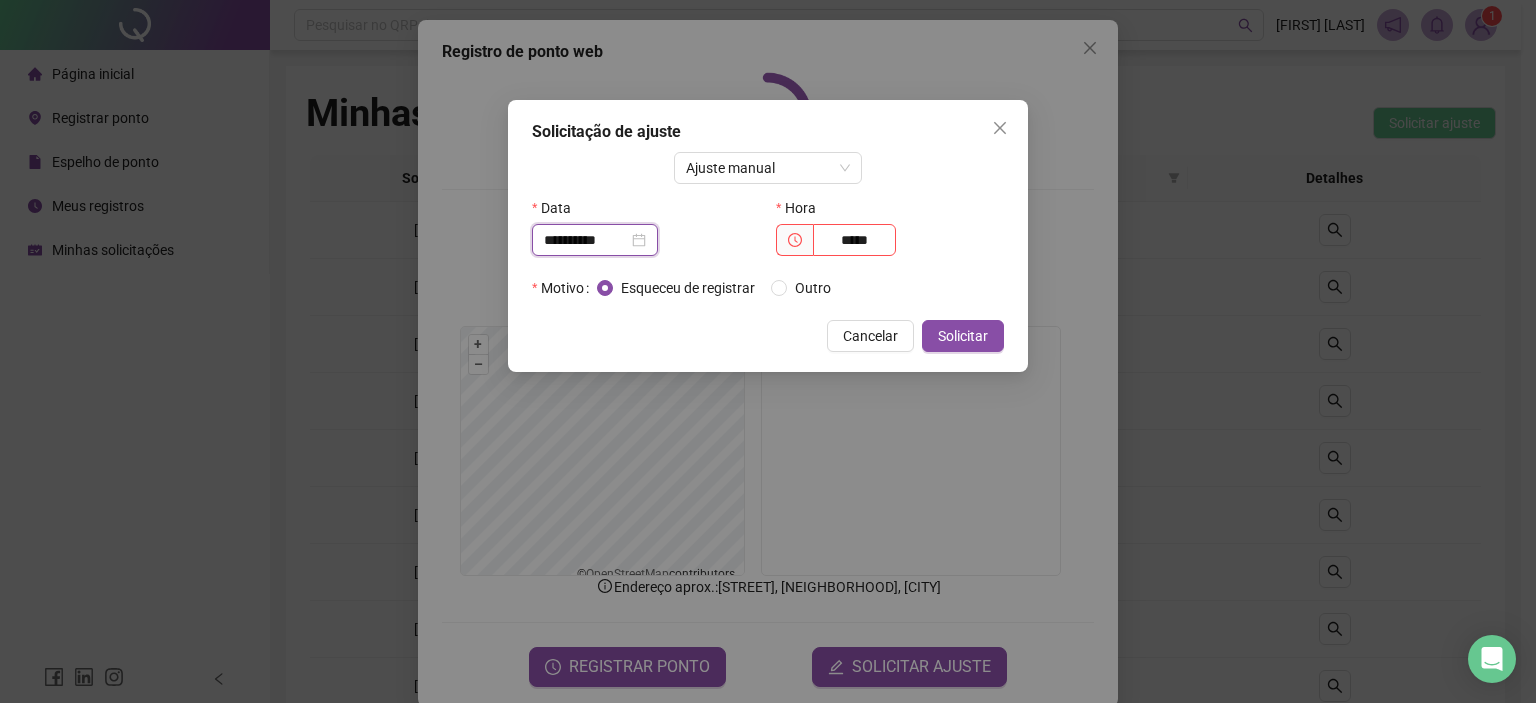 click on "**********" at bounding box center [586, 240] 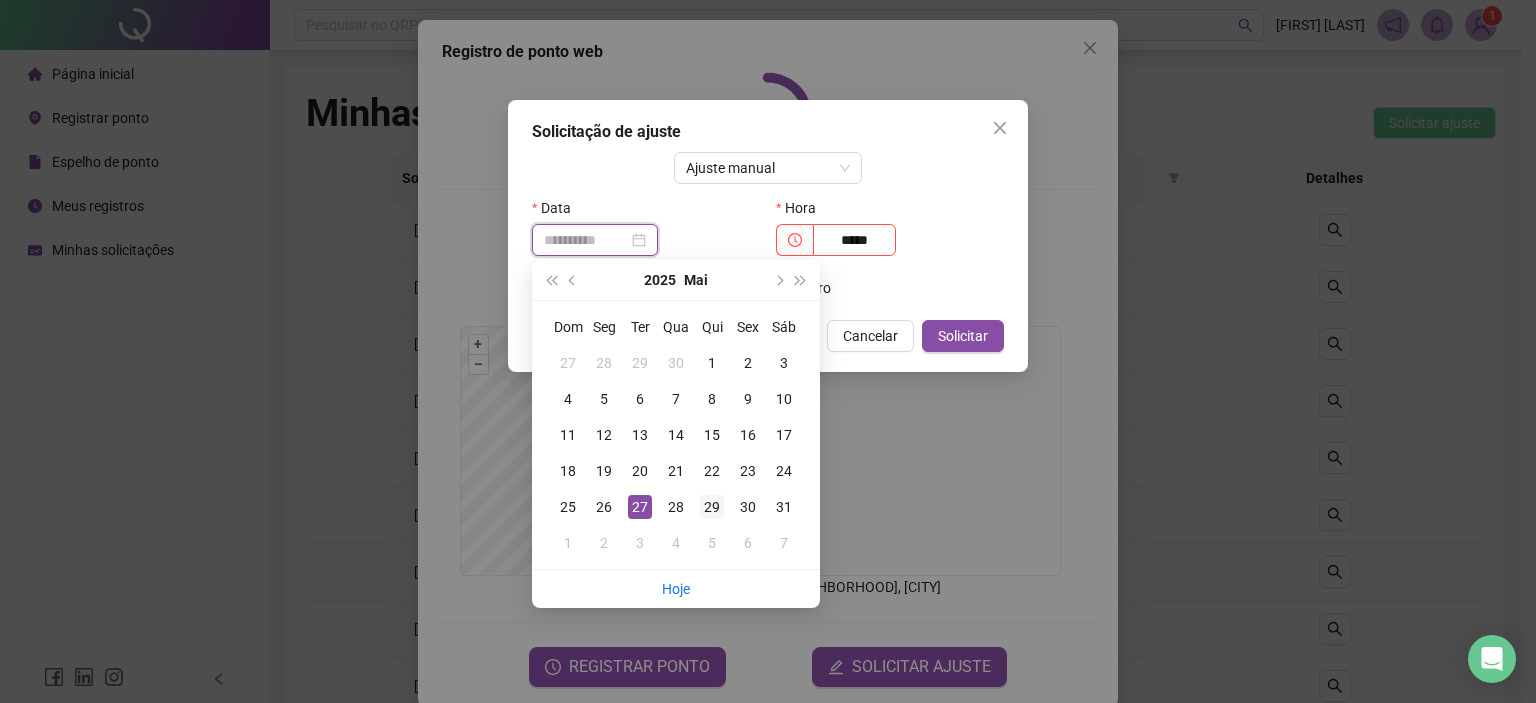type on "**********" 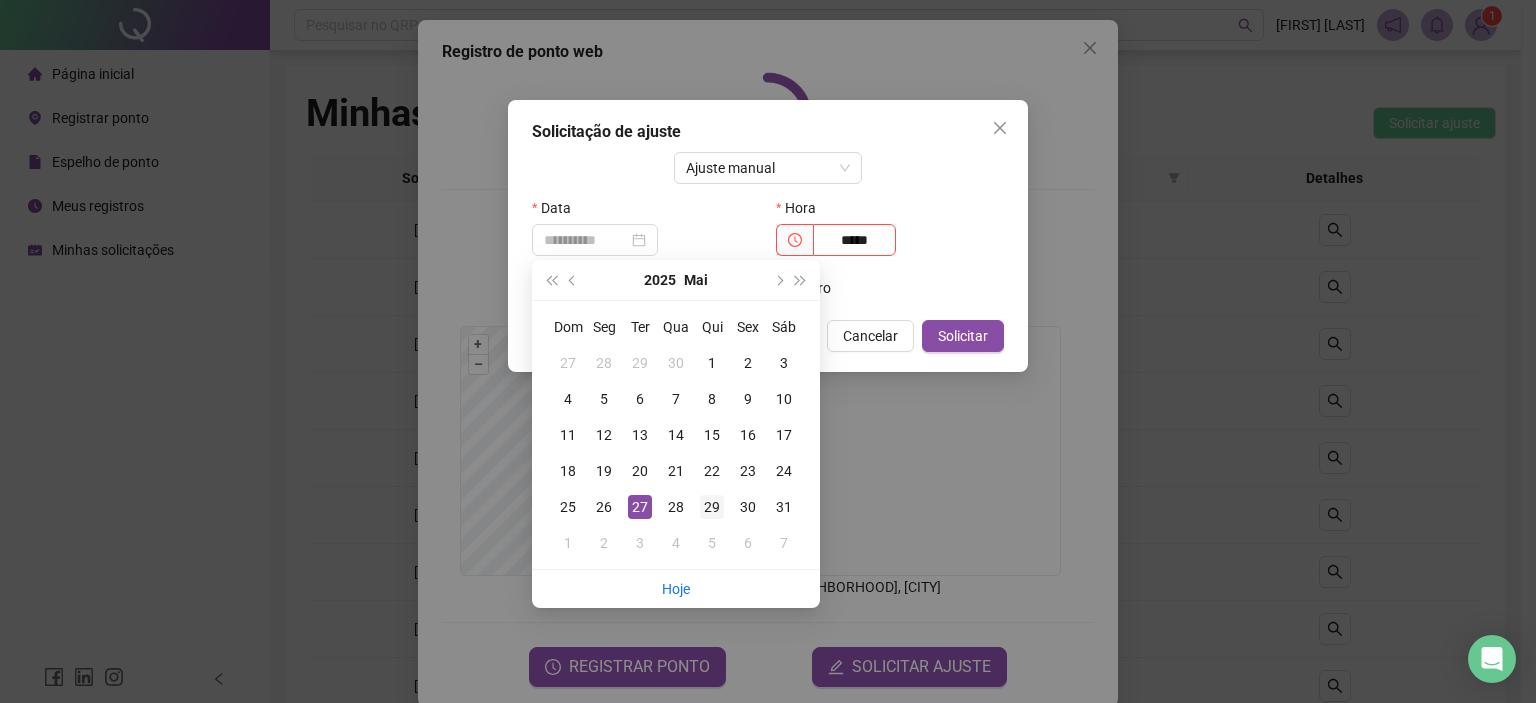 click on "29" at bounding box center (712, 507) 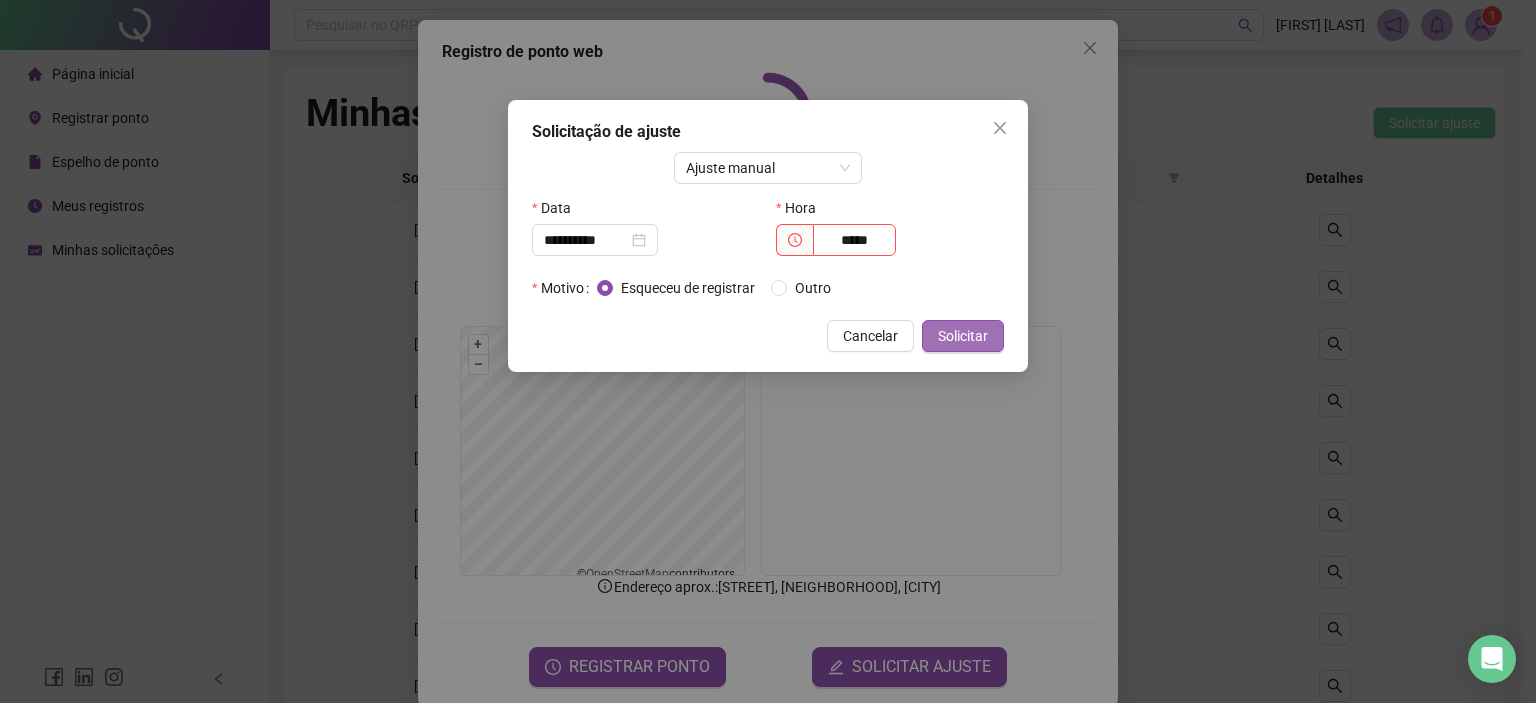 click on "Solicitar" at bounding box center [963, 336] 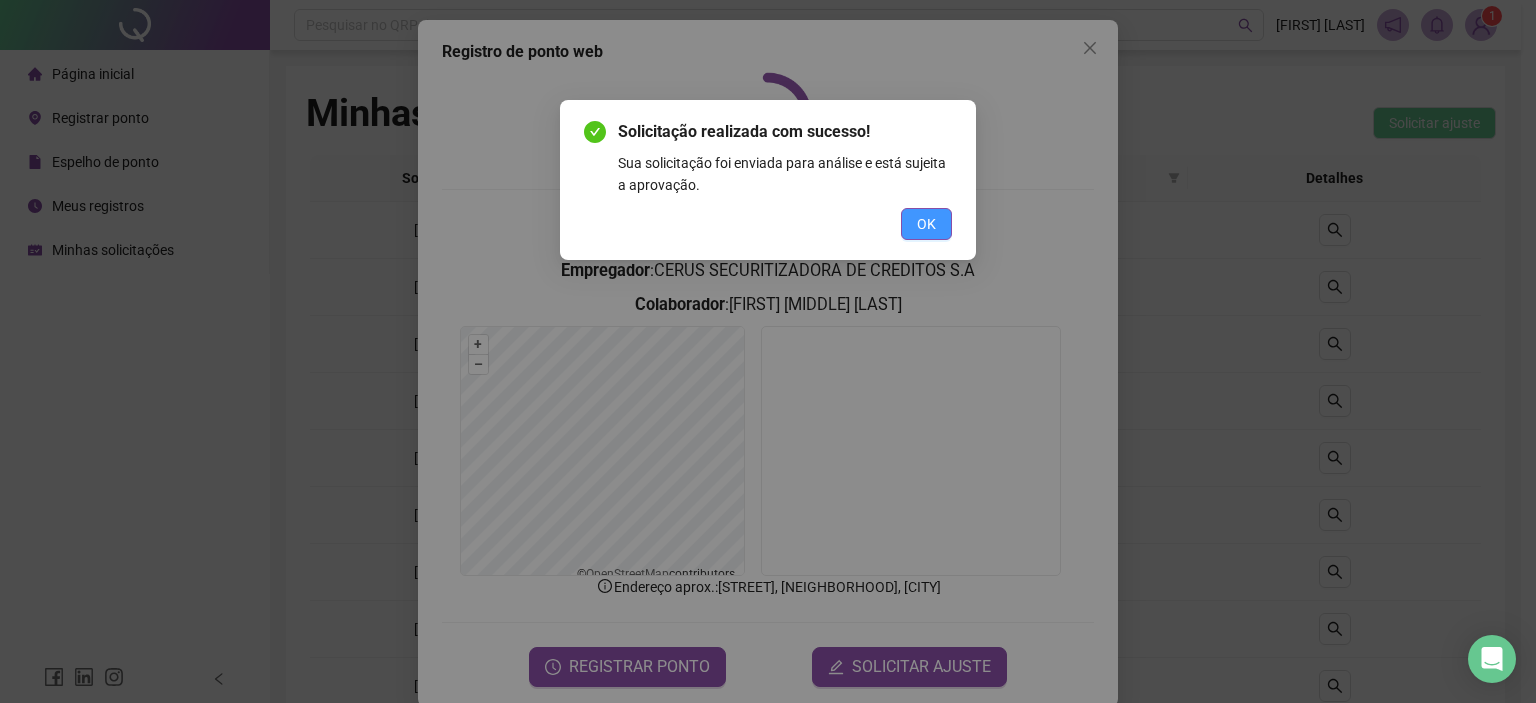 click on "OK" at bounding box center [926, 224] 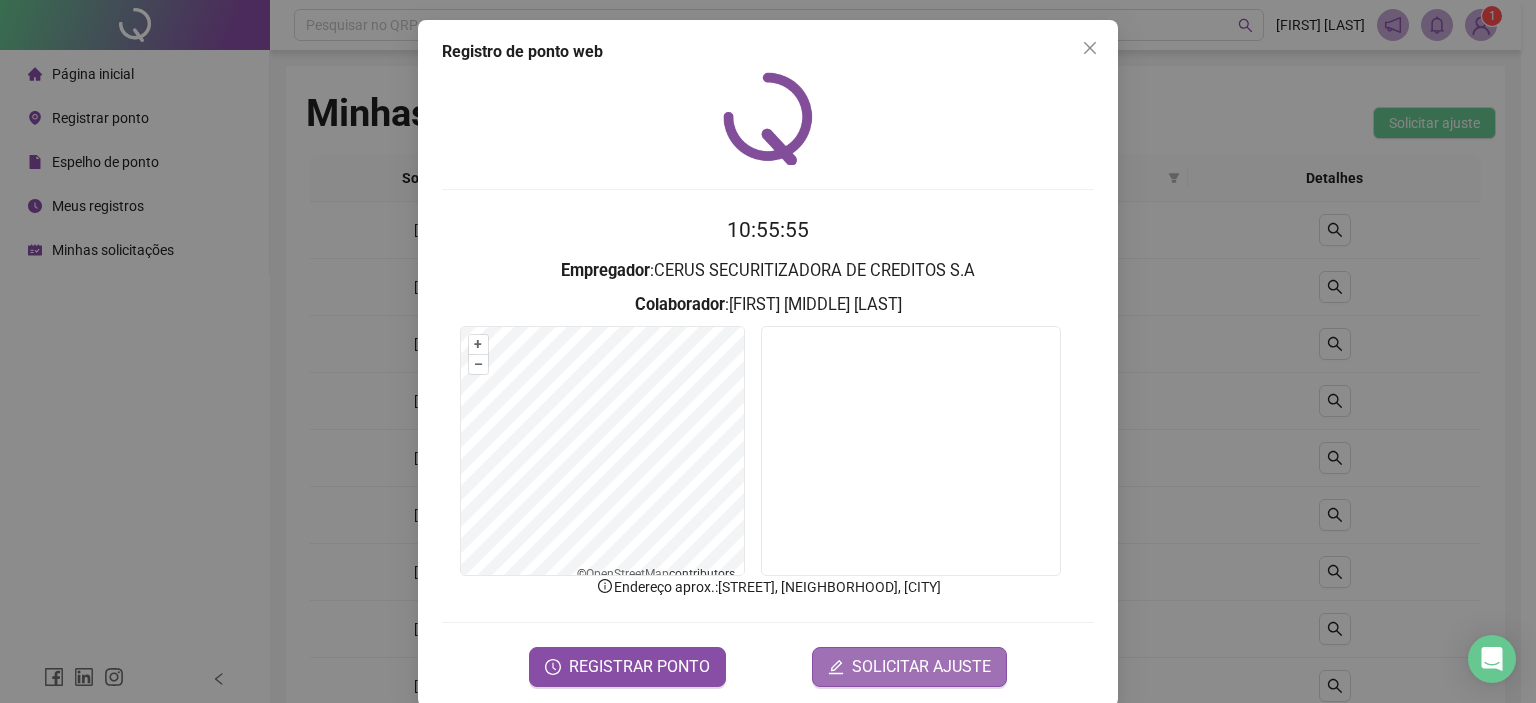 click on "SOLICITAR AJUSTE" at bounding box center [921, 667] 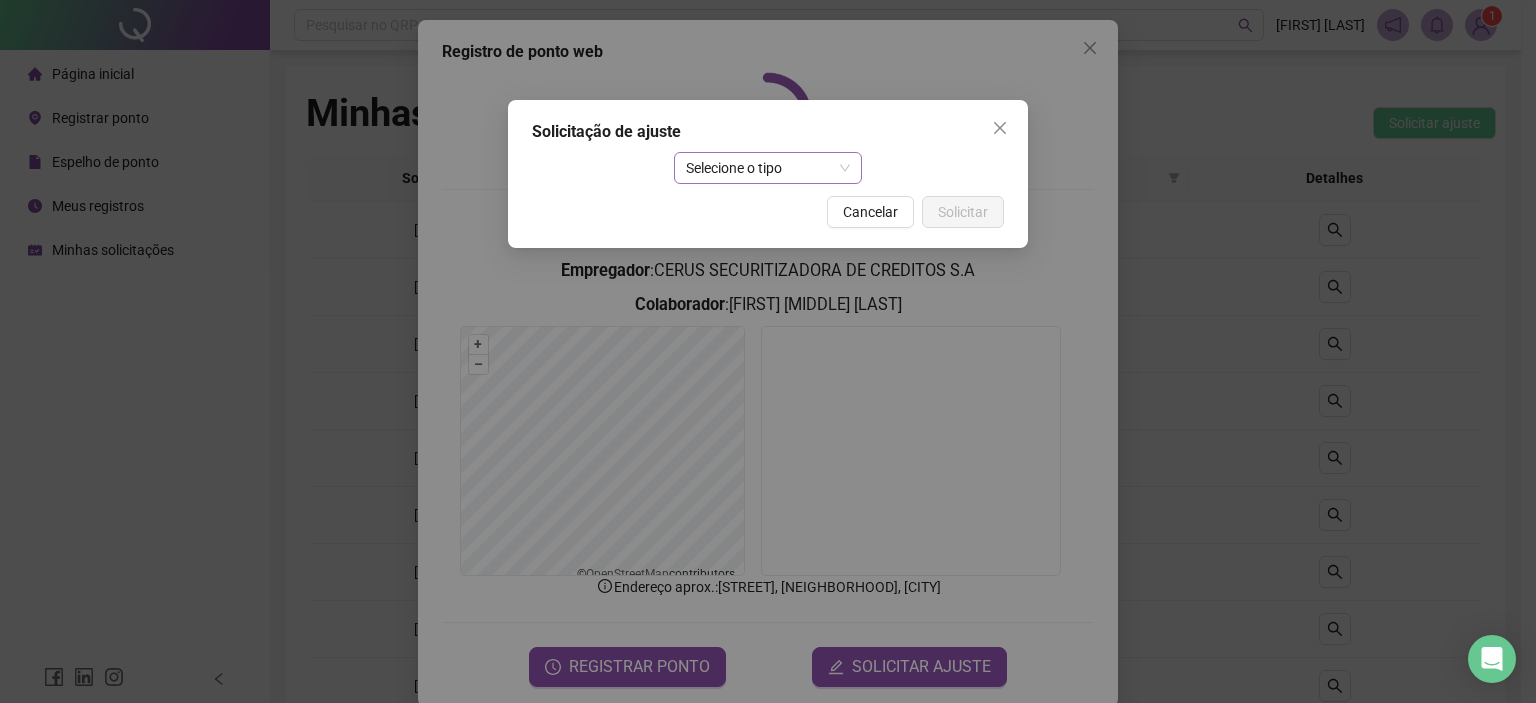 click on "Selecione o tipo" at bounding box center (768, 168) 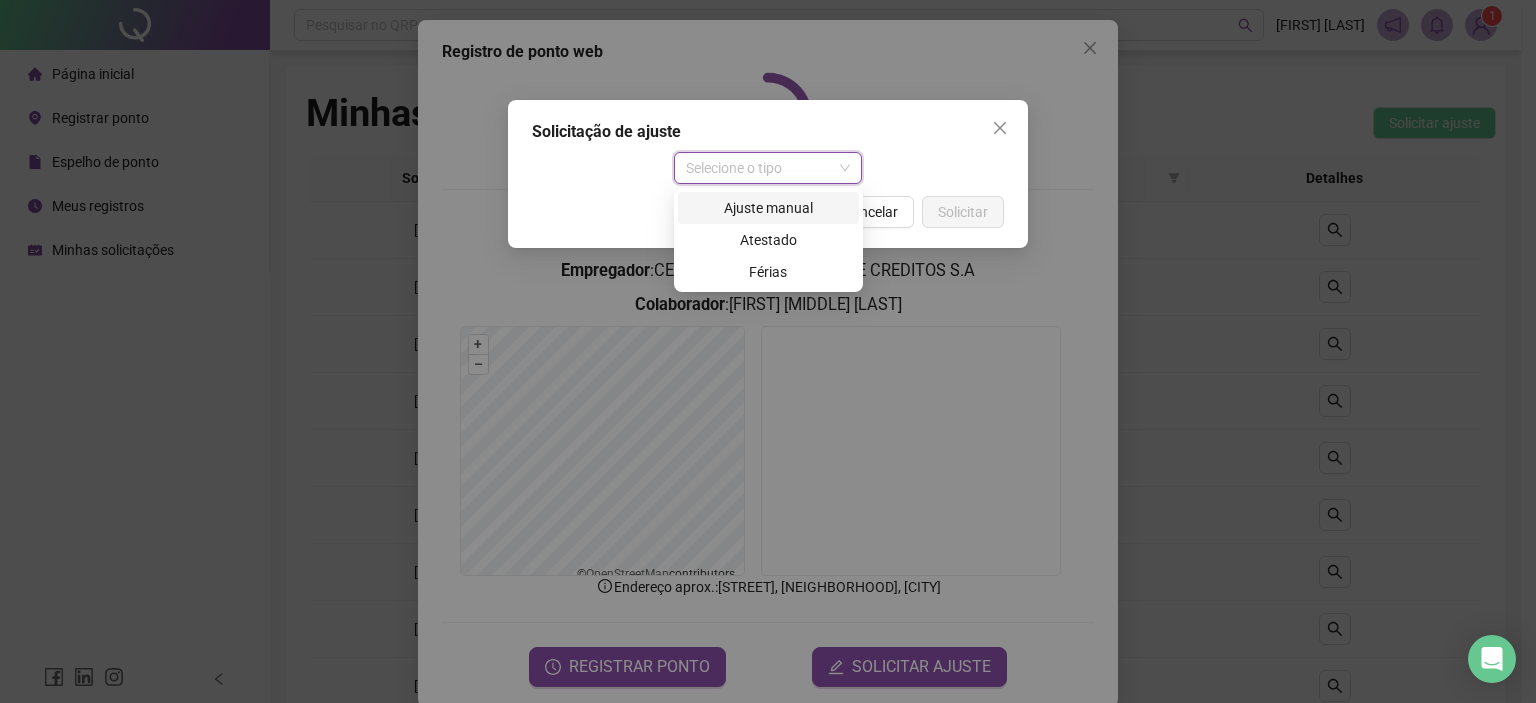 click on "Ajuste manual" at bounding box center (768, 208) 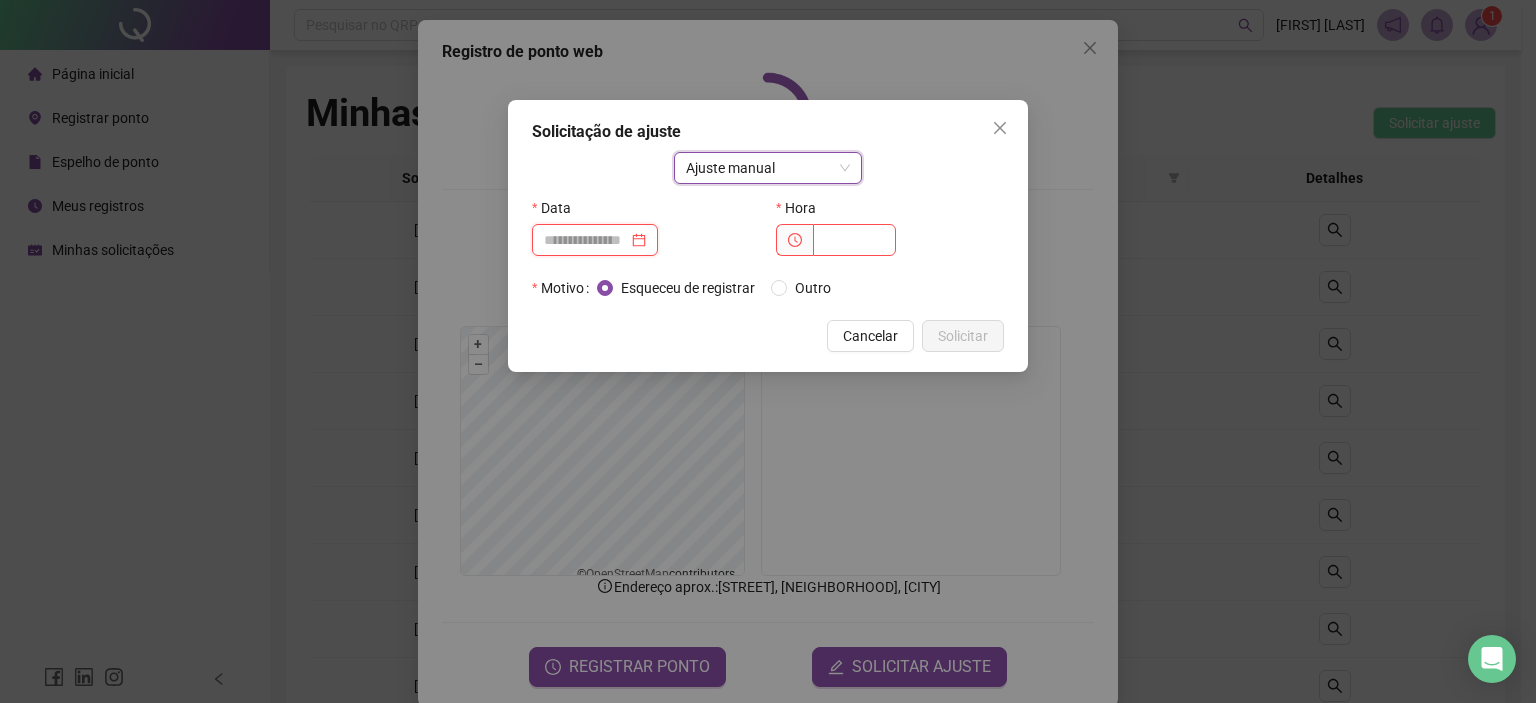 click at bounding box center [586, 240] 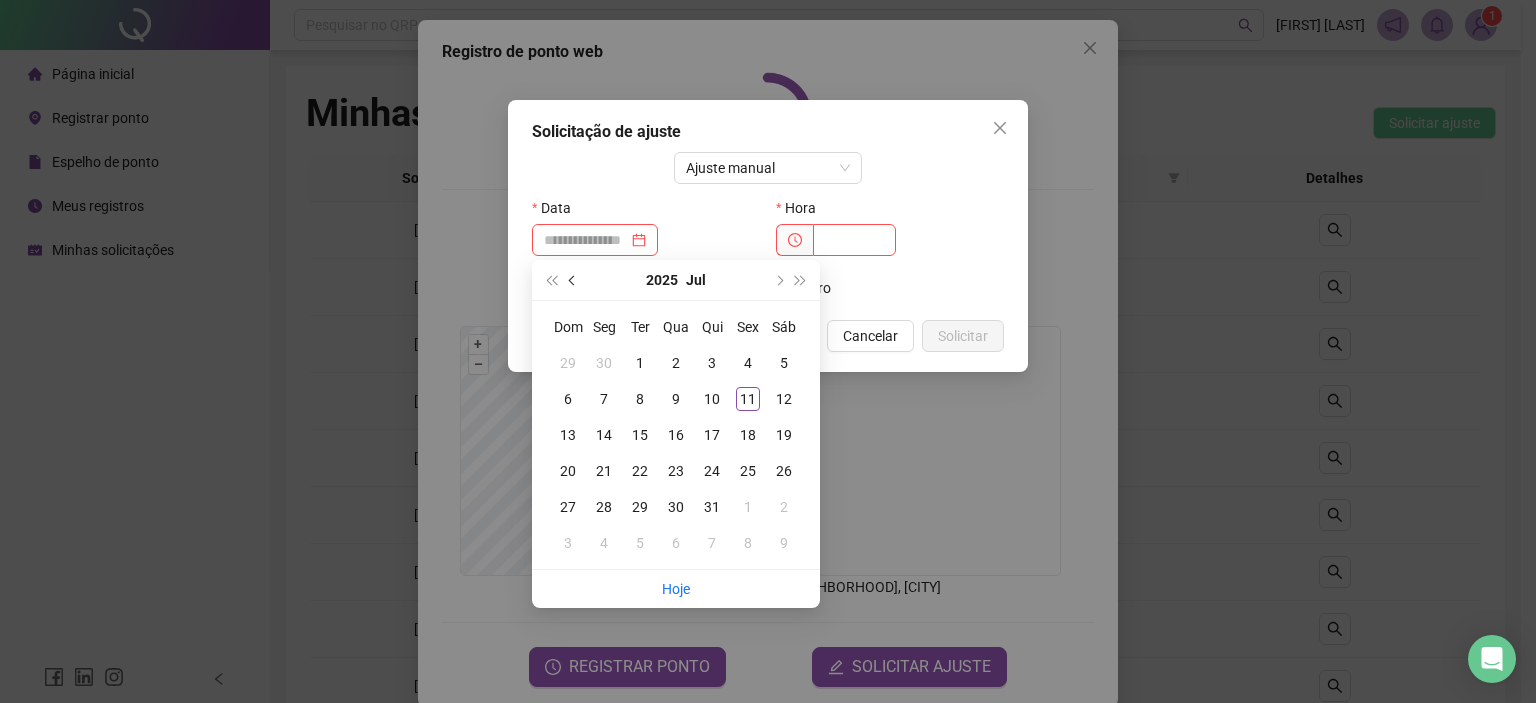 click at bounding box center [574, 280] 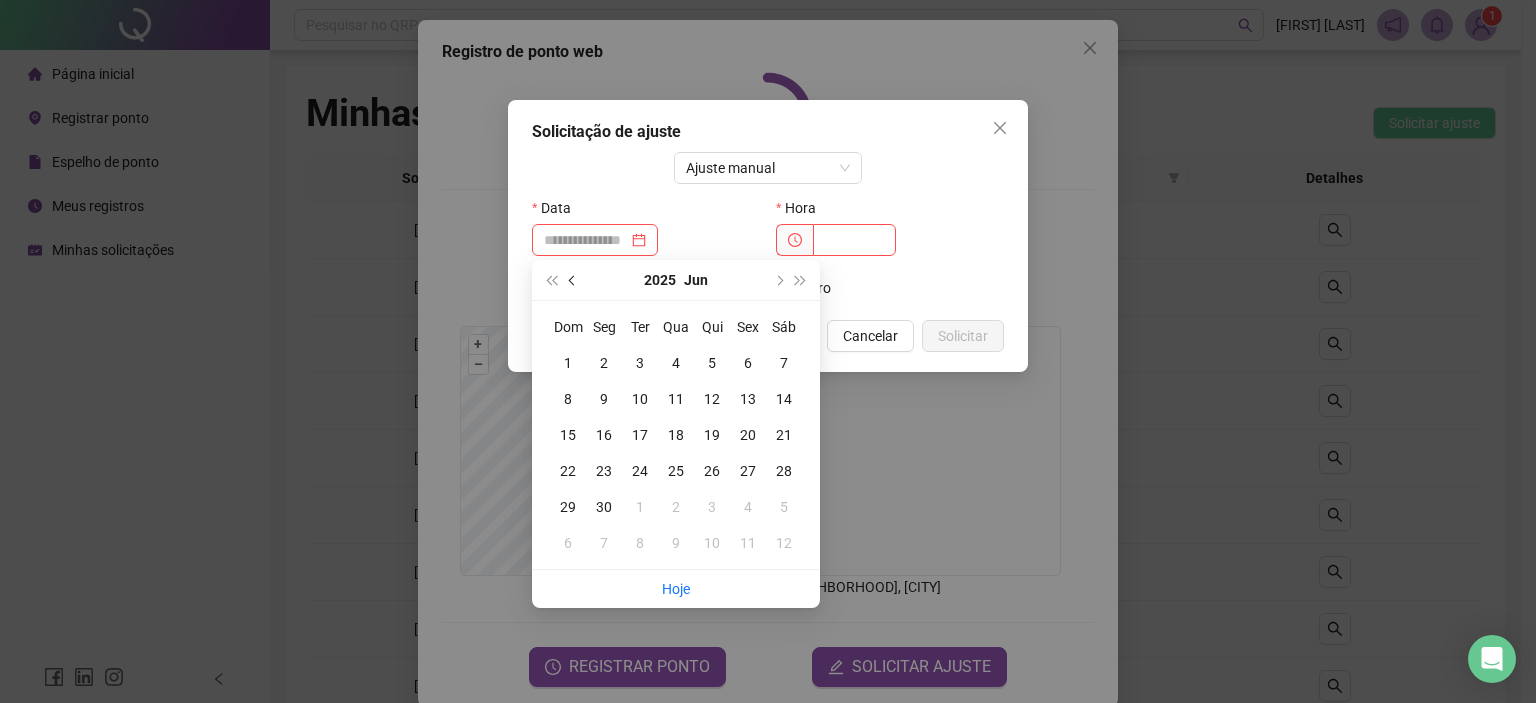 click at bounding box center [574, 280] 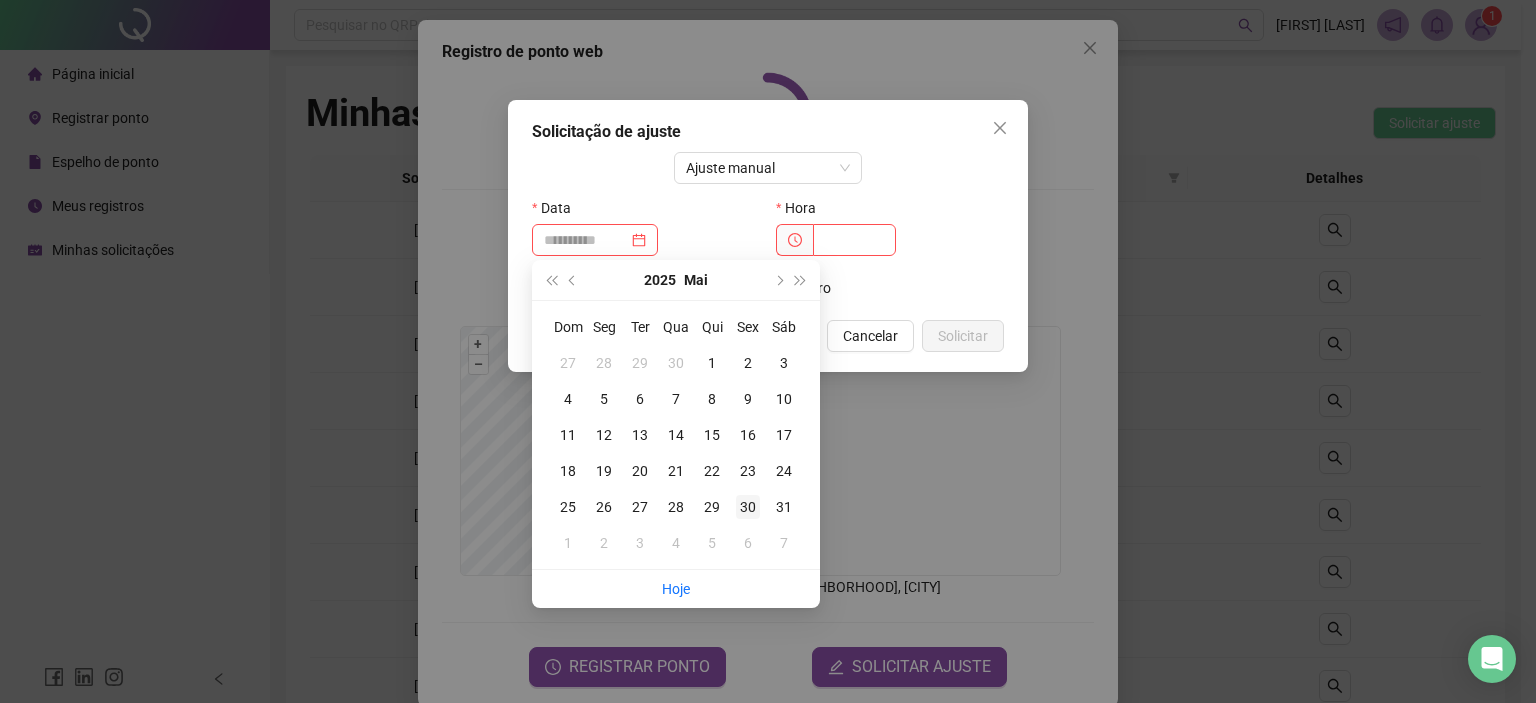 type on "**********" 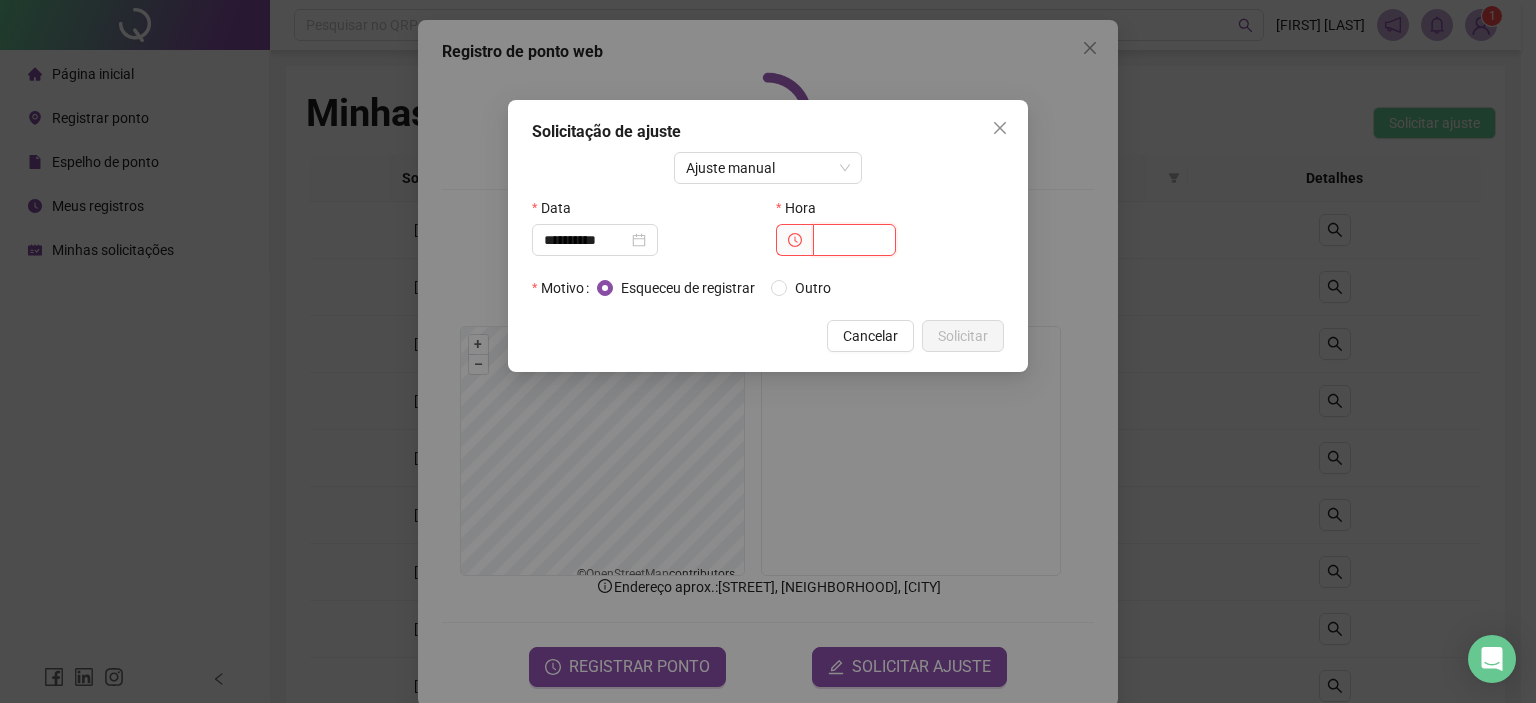 click at bounding box center [854, 240] 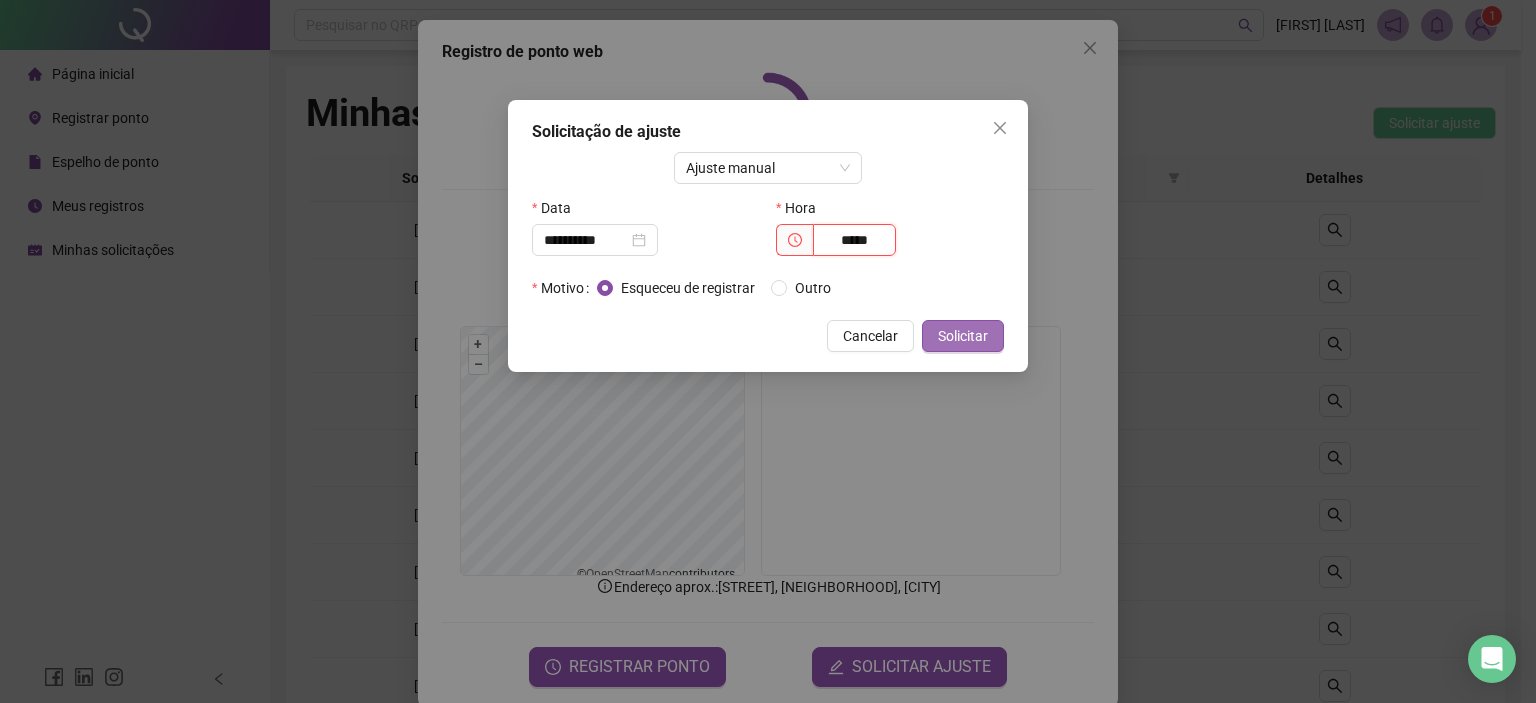type on "*****" 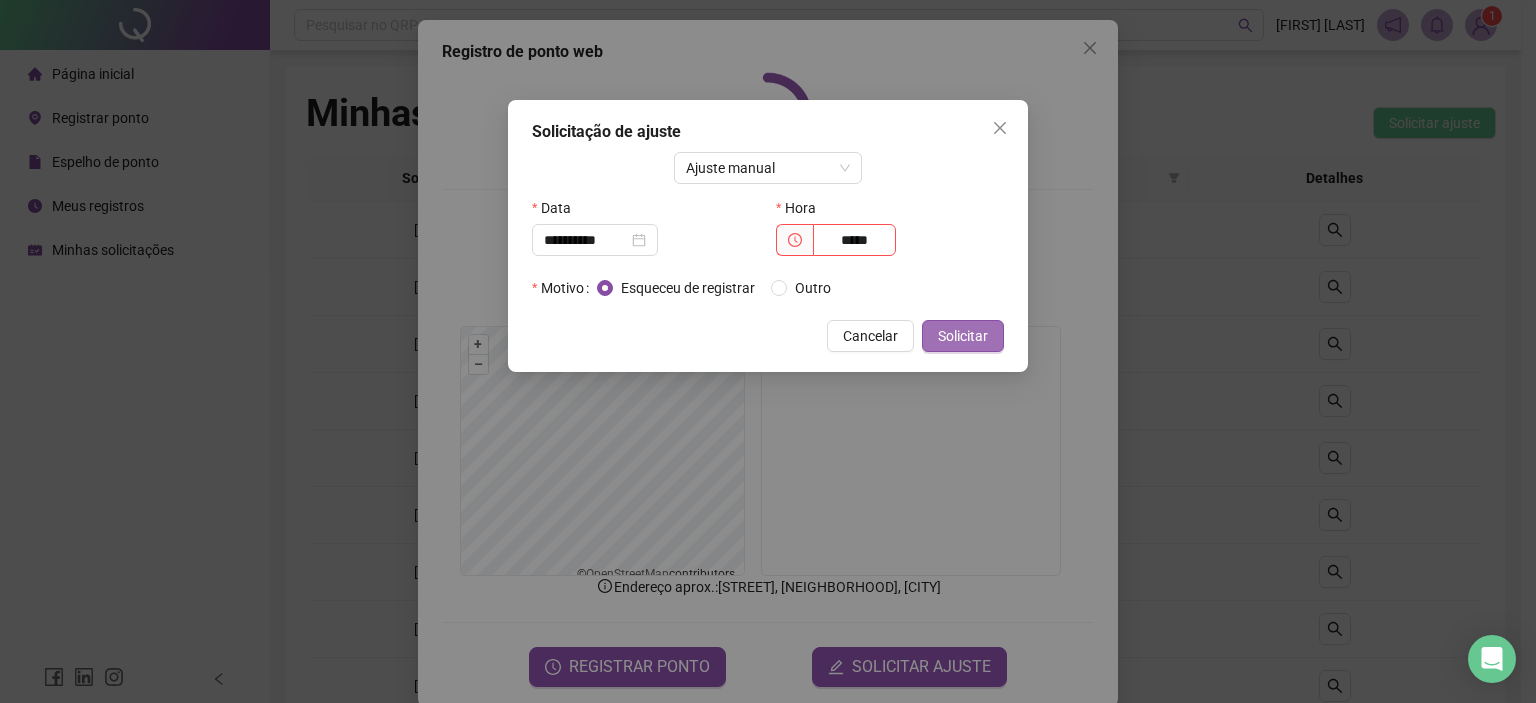 click on "Solicitar" at bounding box center (963, 336) 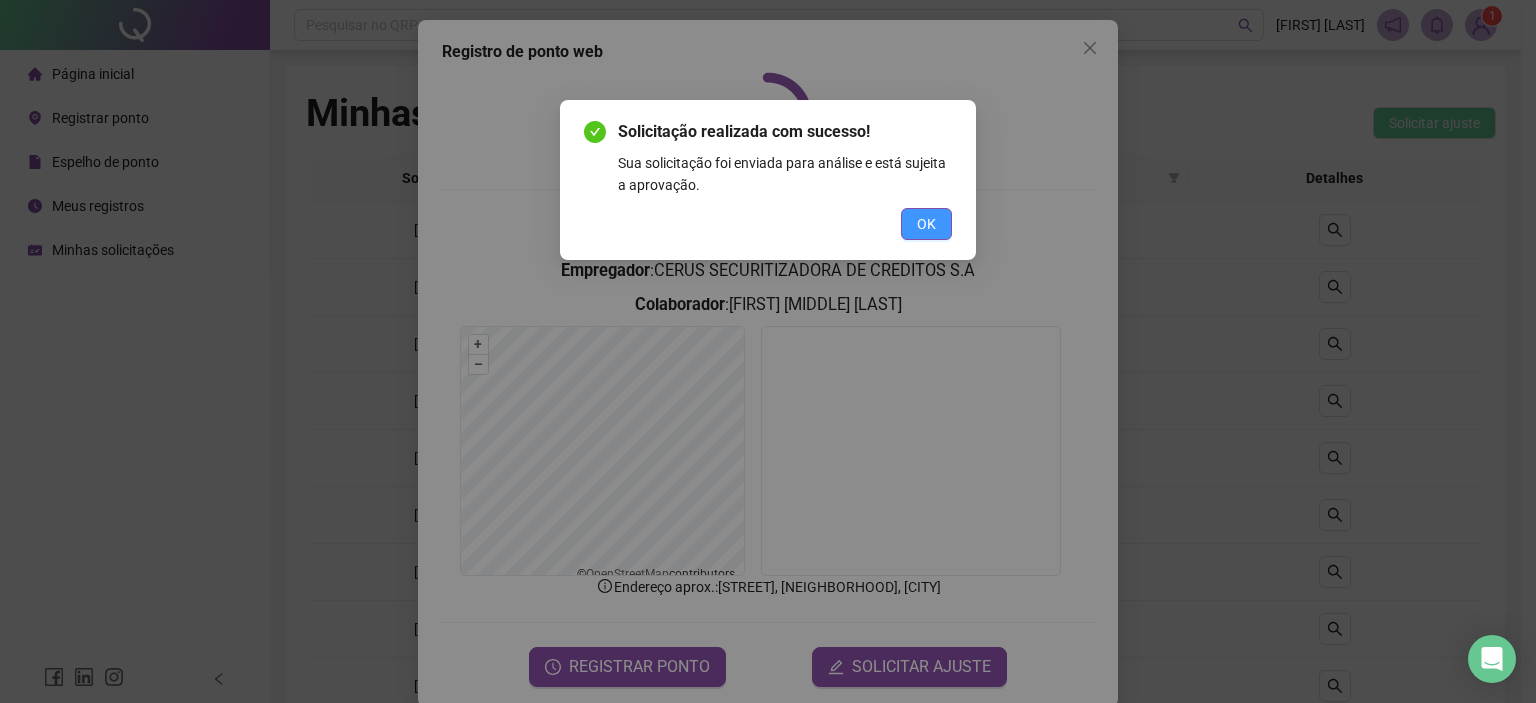 click on "OK" at bounding box center [926, 224] 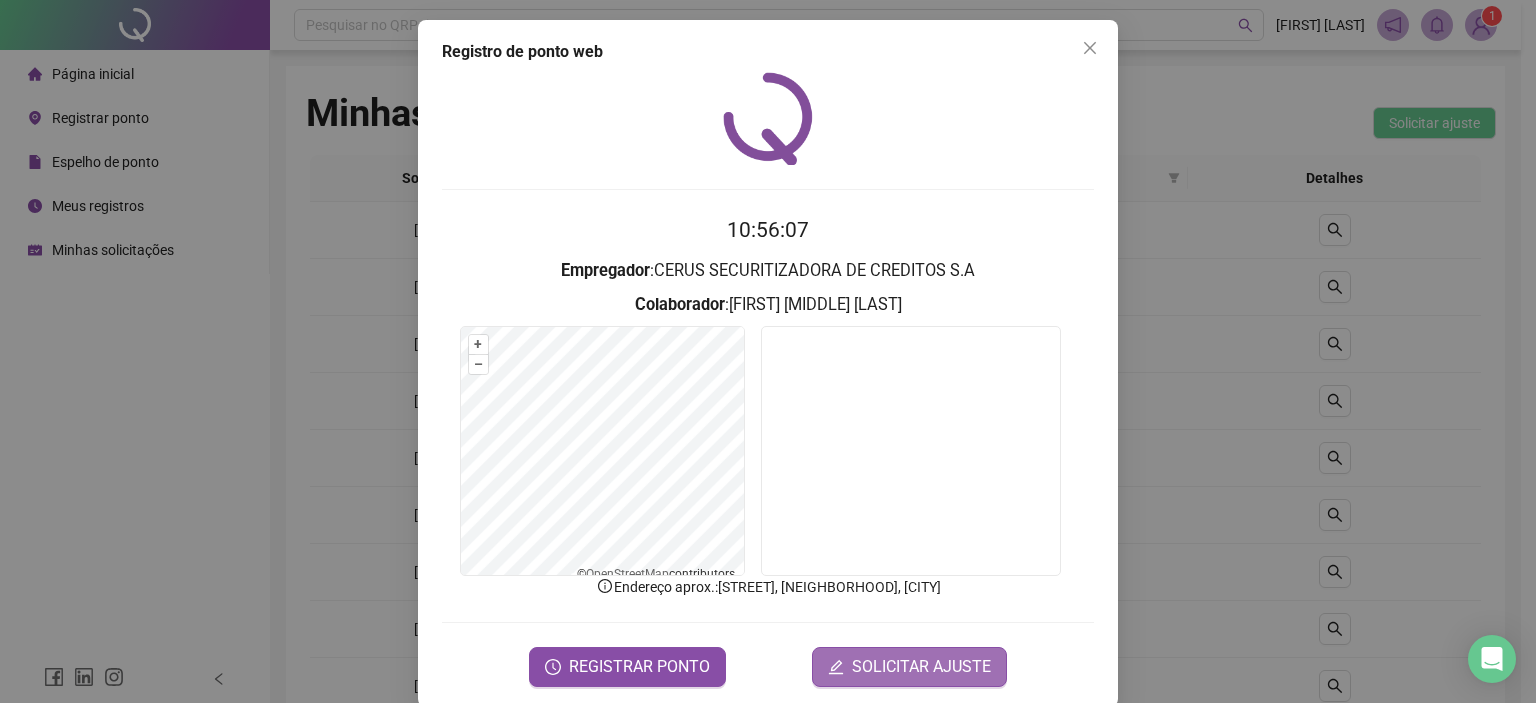 click on "SOLICITAR AJUSTE" at bounding box center [921, 667] 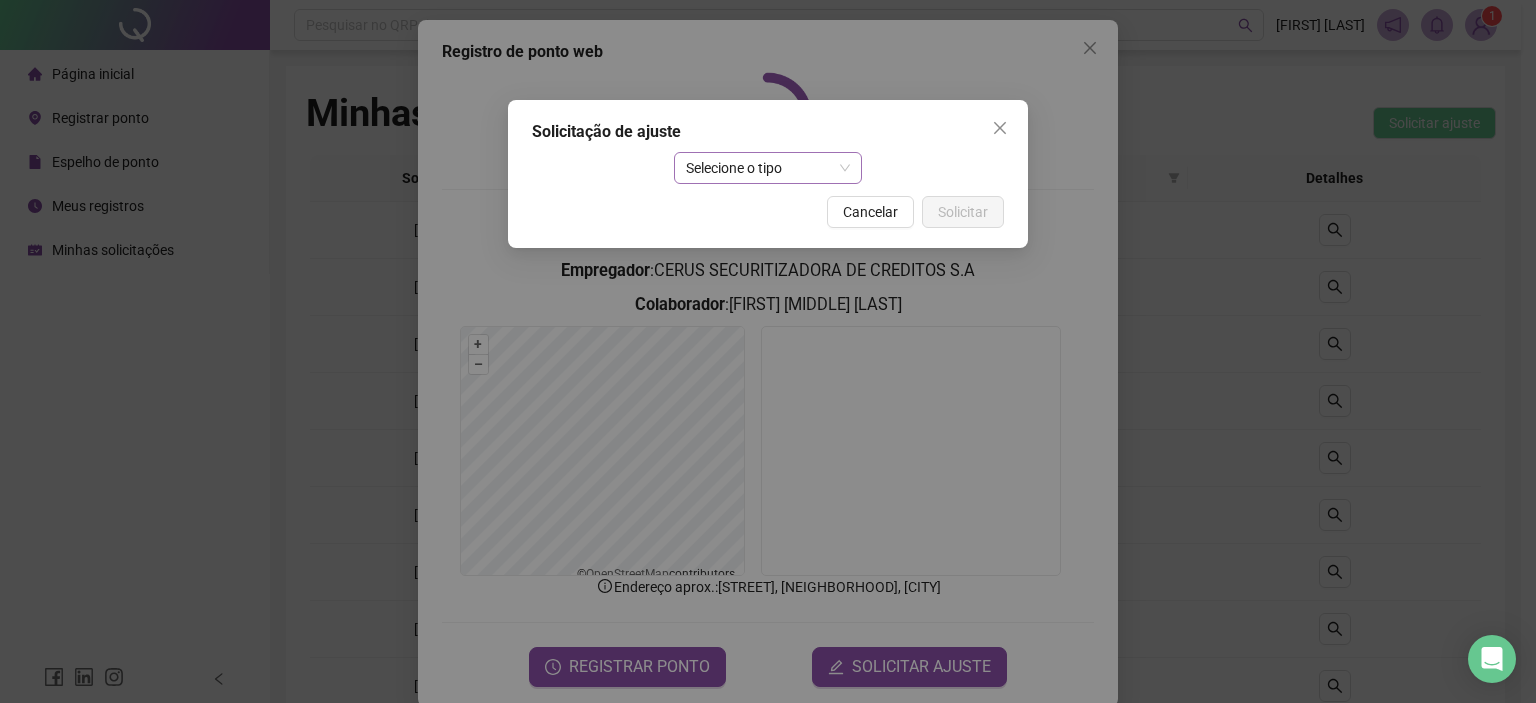 click on "Selecione o tipo" at bounding box center (768, 168) 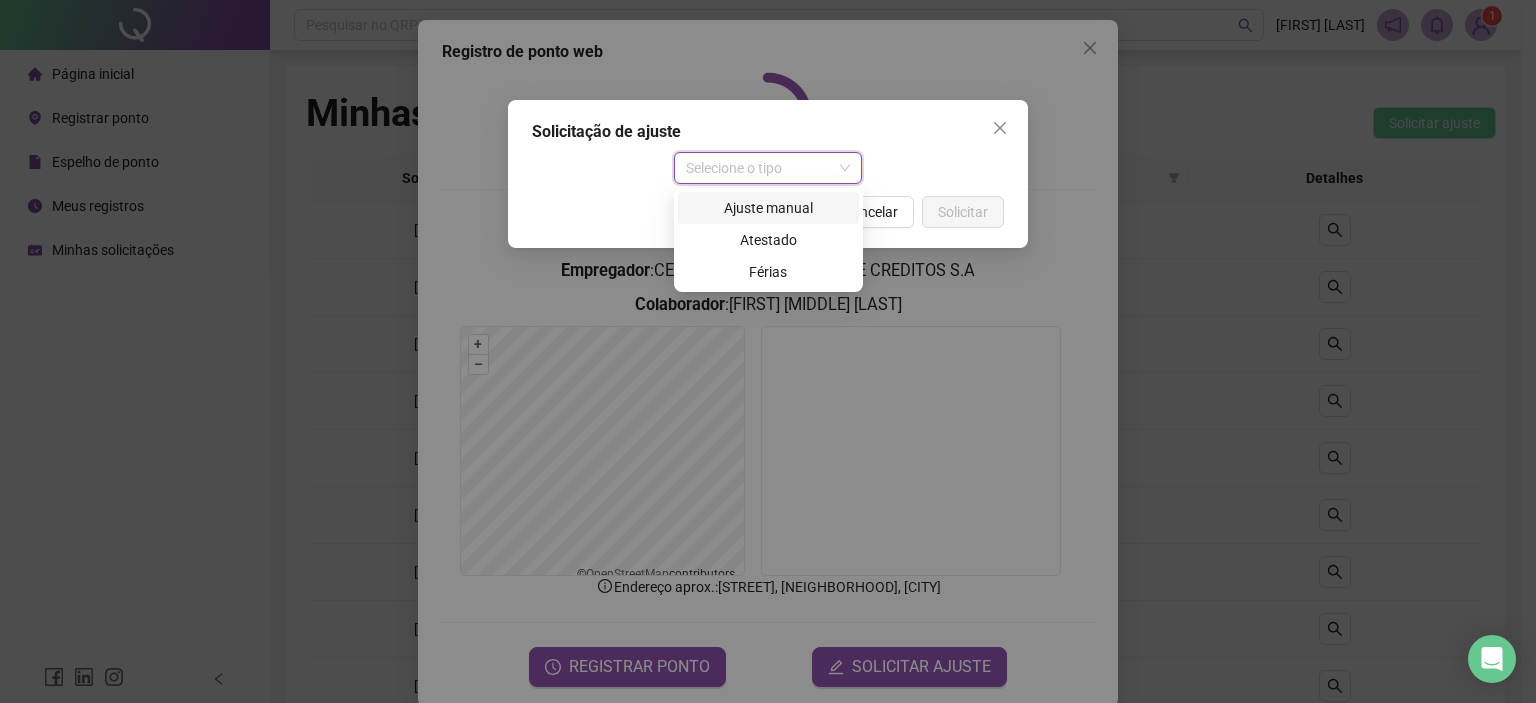 click on "Ajuste manual" at bounding box center [768, 208] 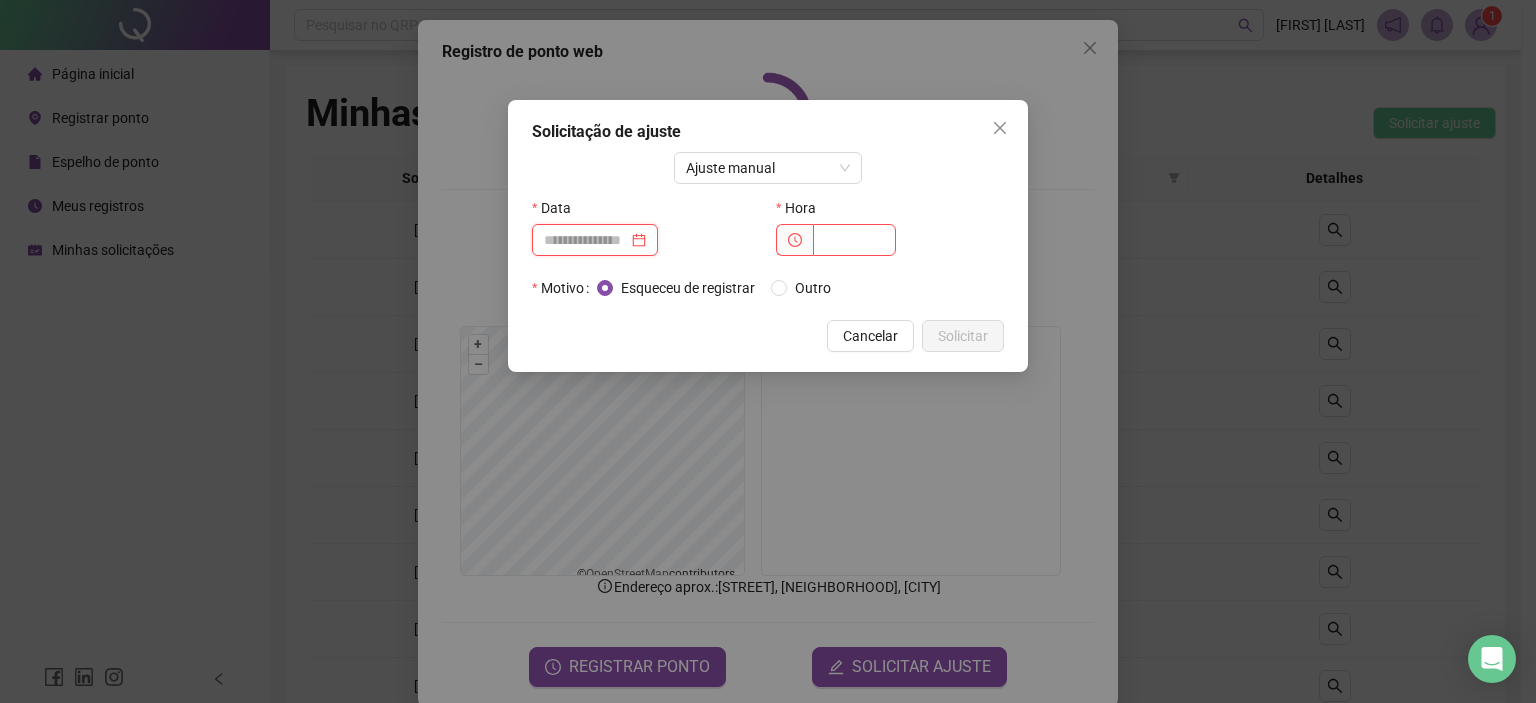 click at bounding box center (586, 240) 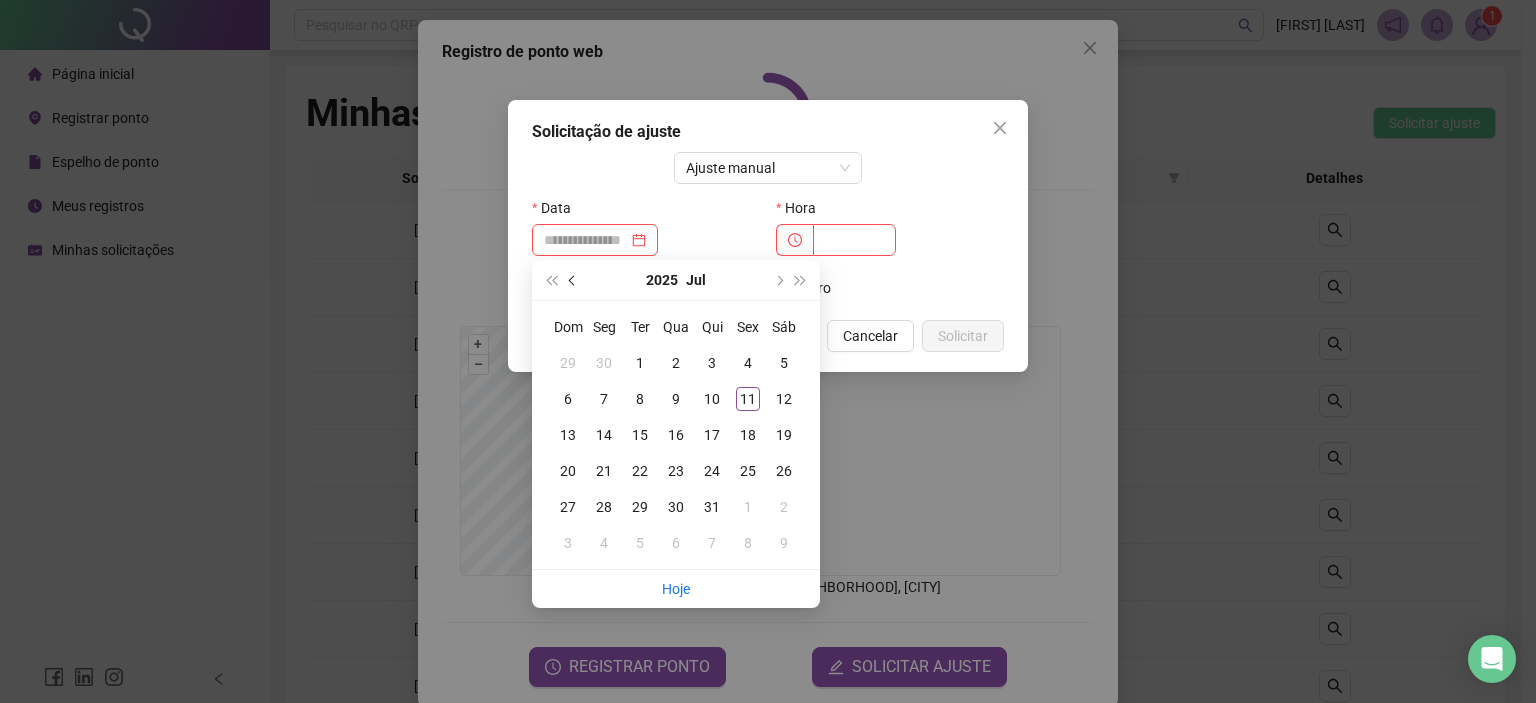click at bounding box center (574, 280) 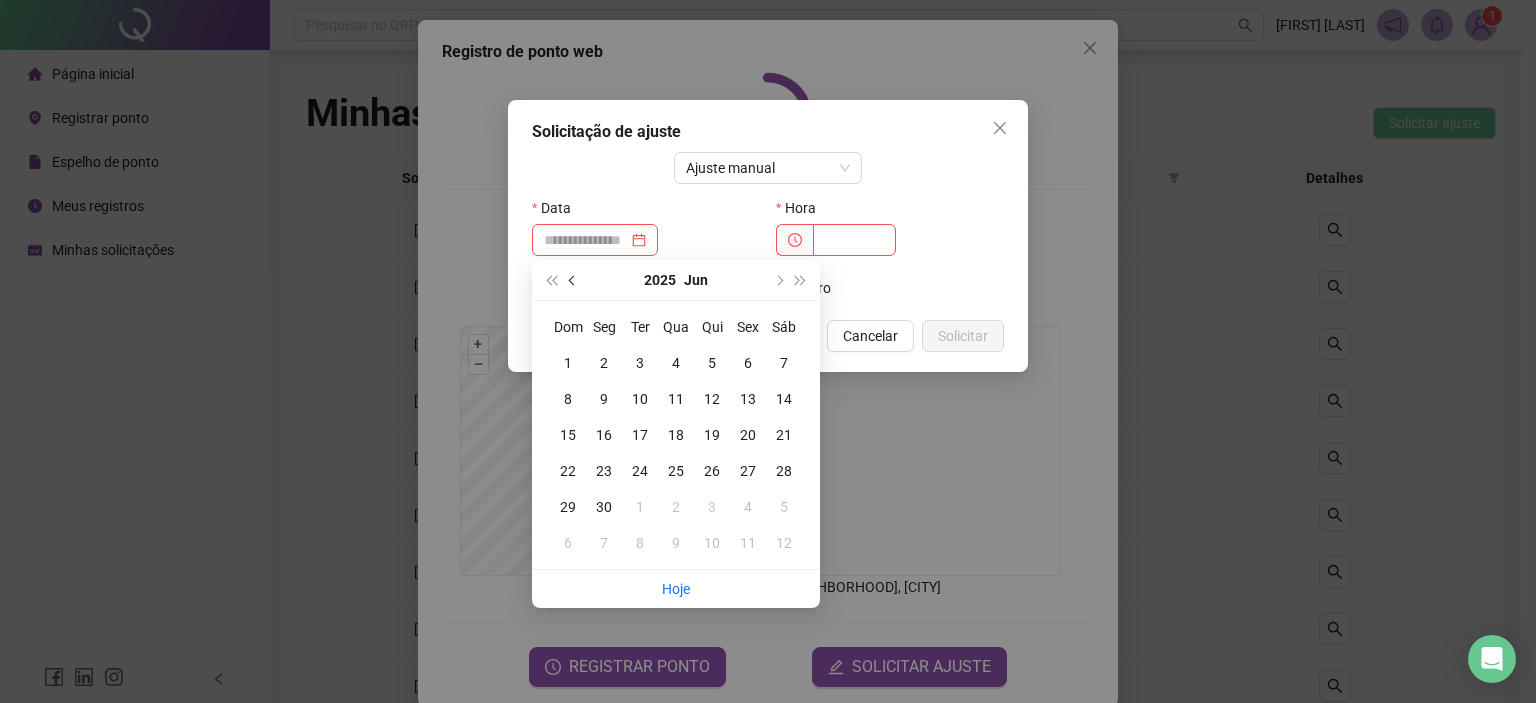 click at bounding box center (574, 280) 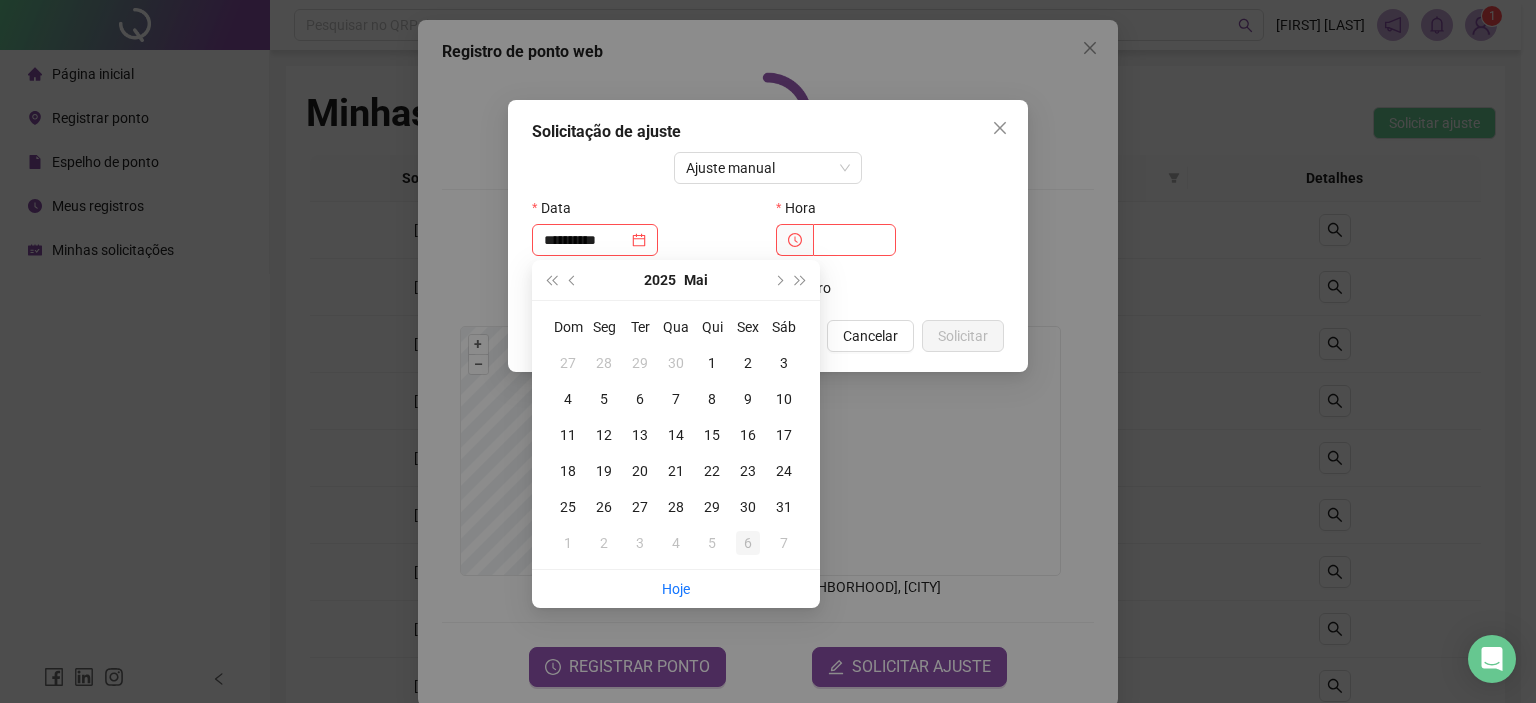 type on "**********" 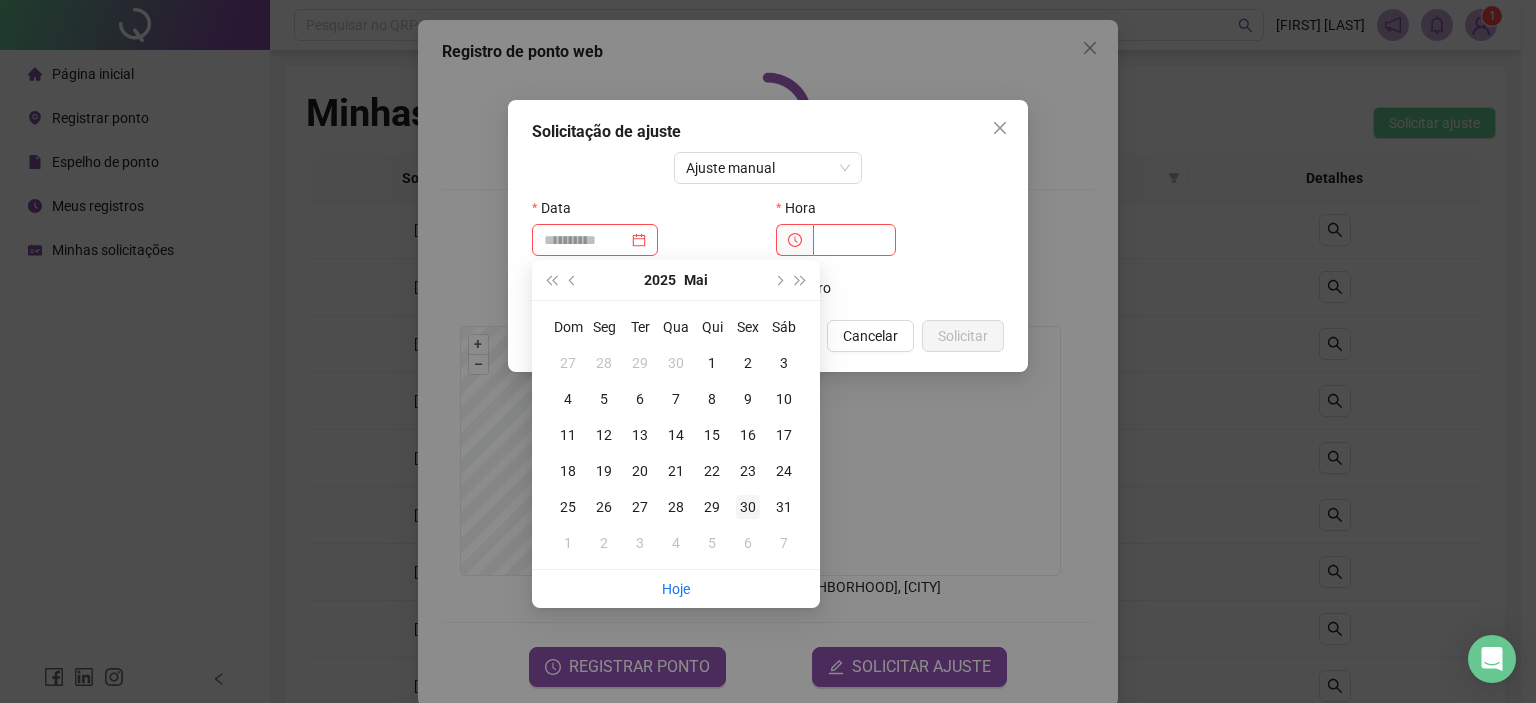 type on "**********" 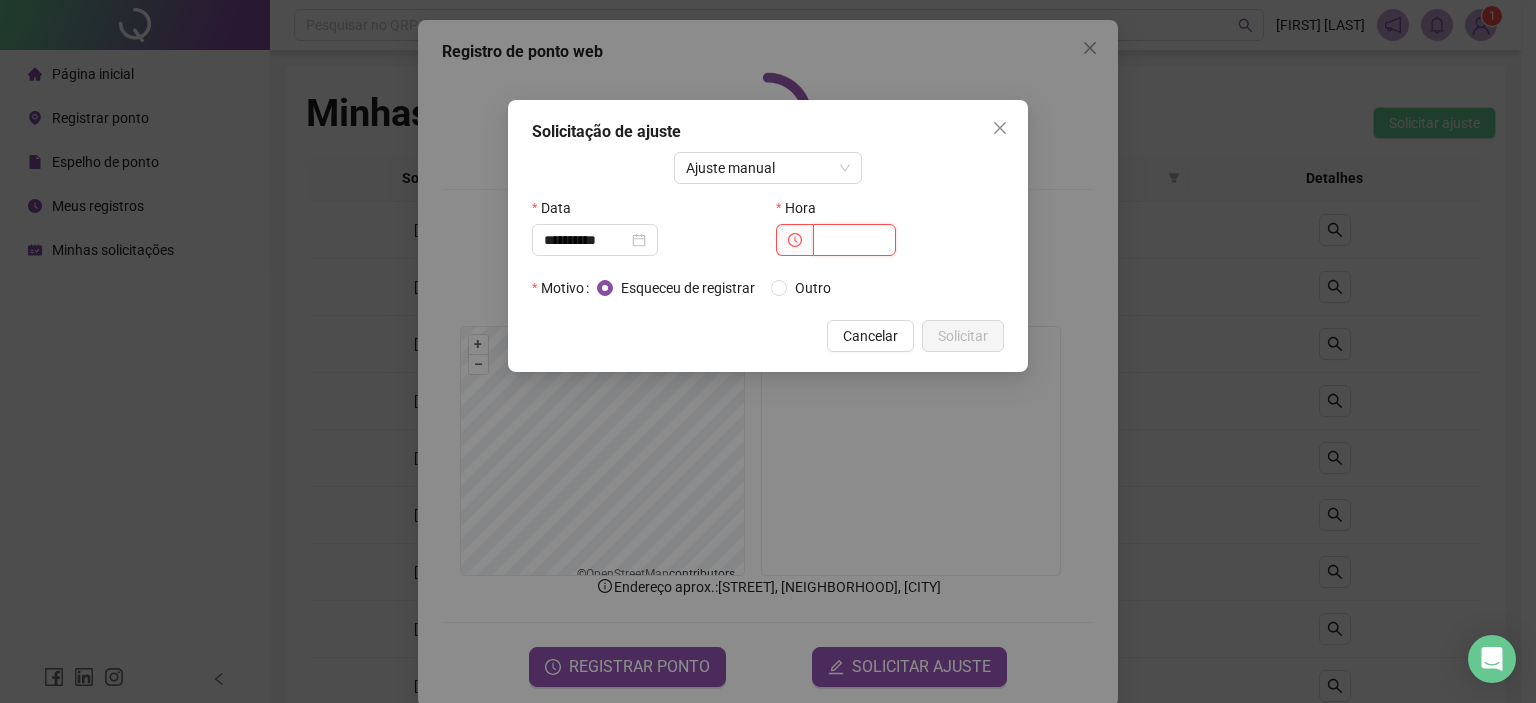 click at bounding box center [854, 240] 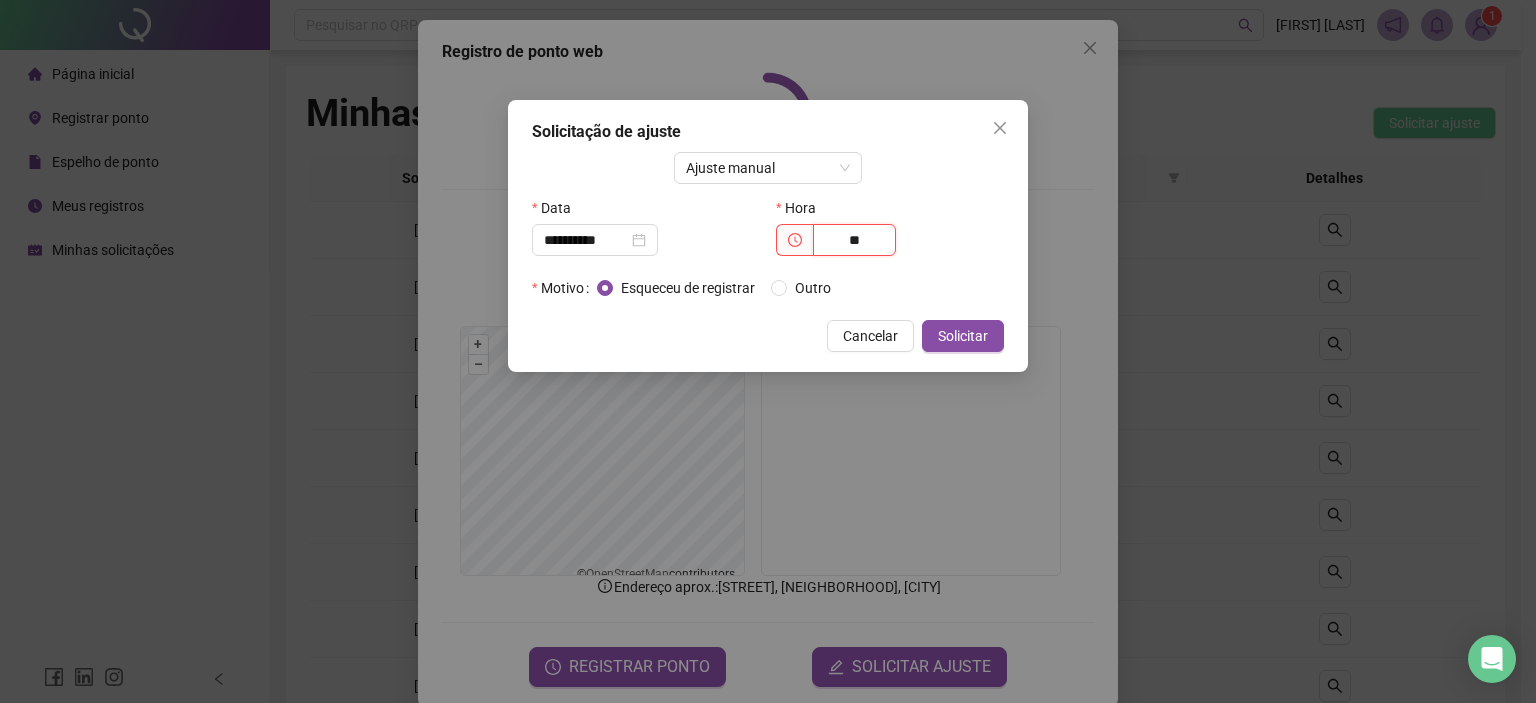 type on "*" 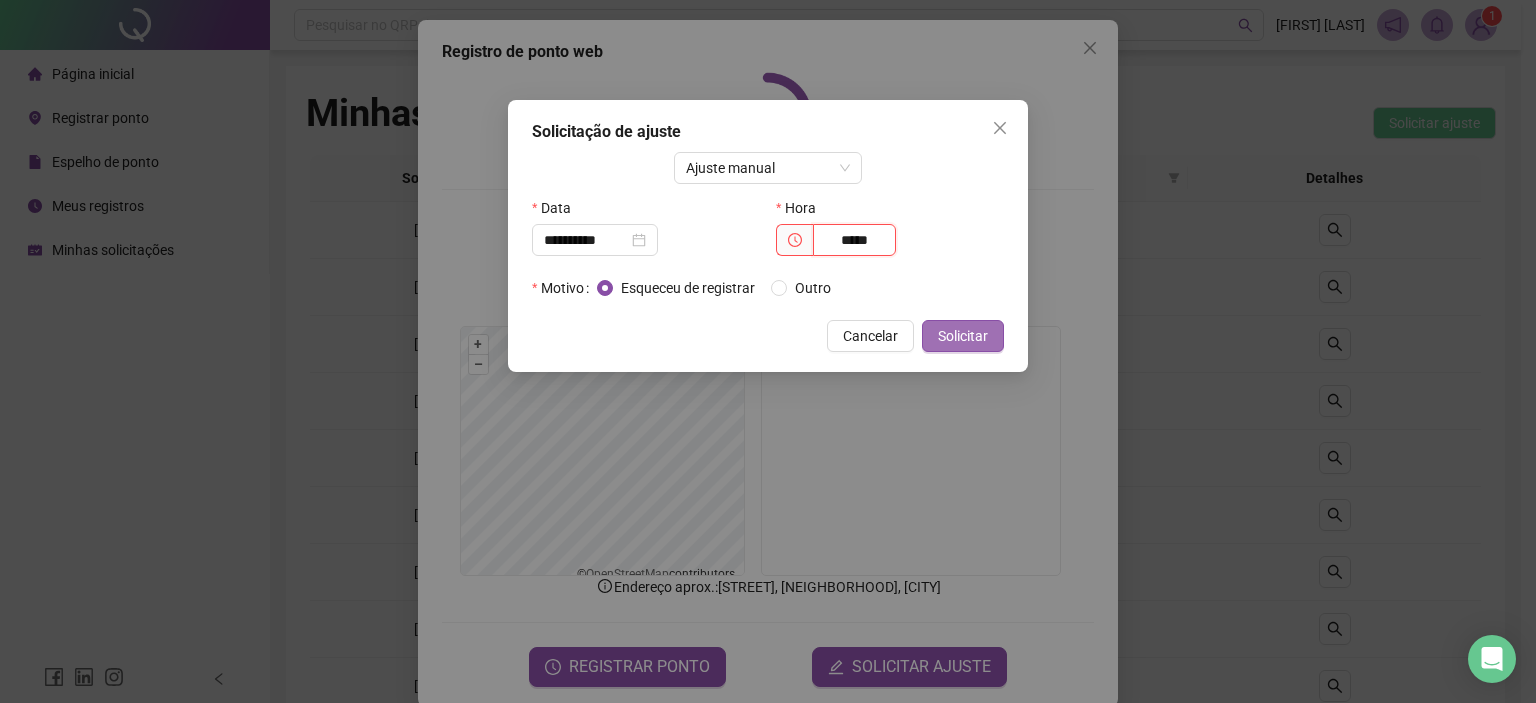type on "*****" 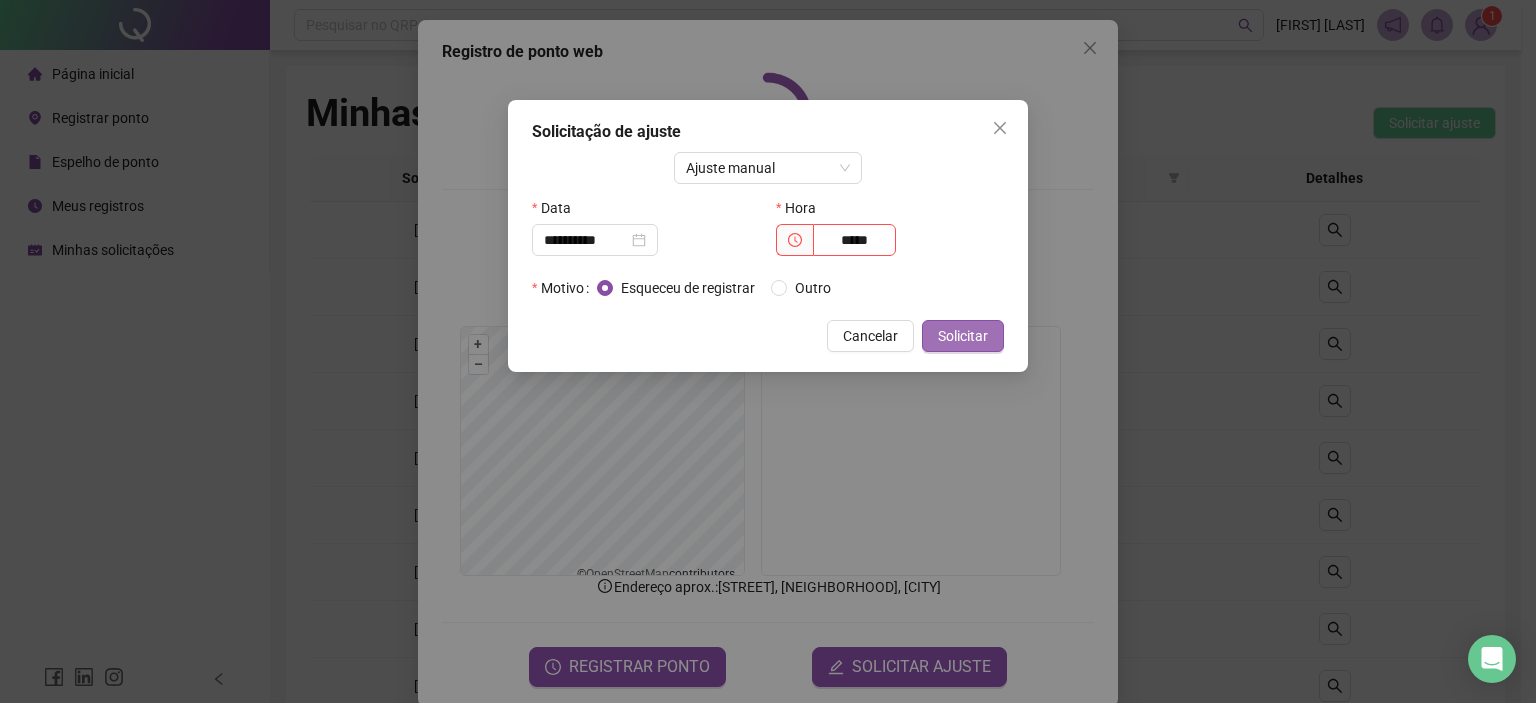 click on "Solicitar" at bounding box center [963, 336] 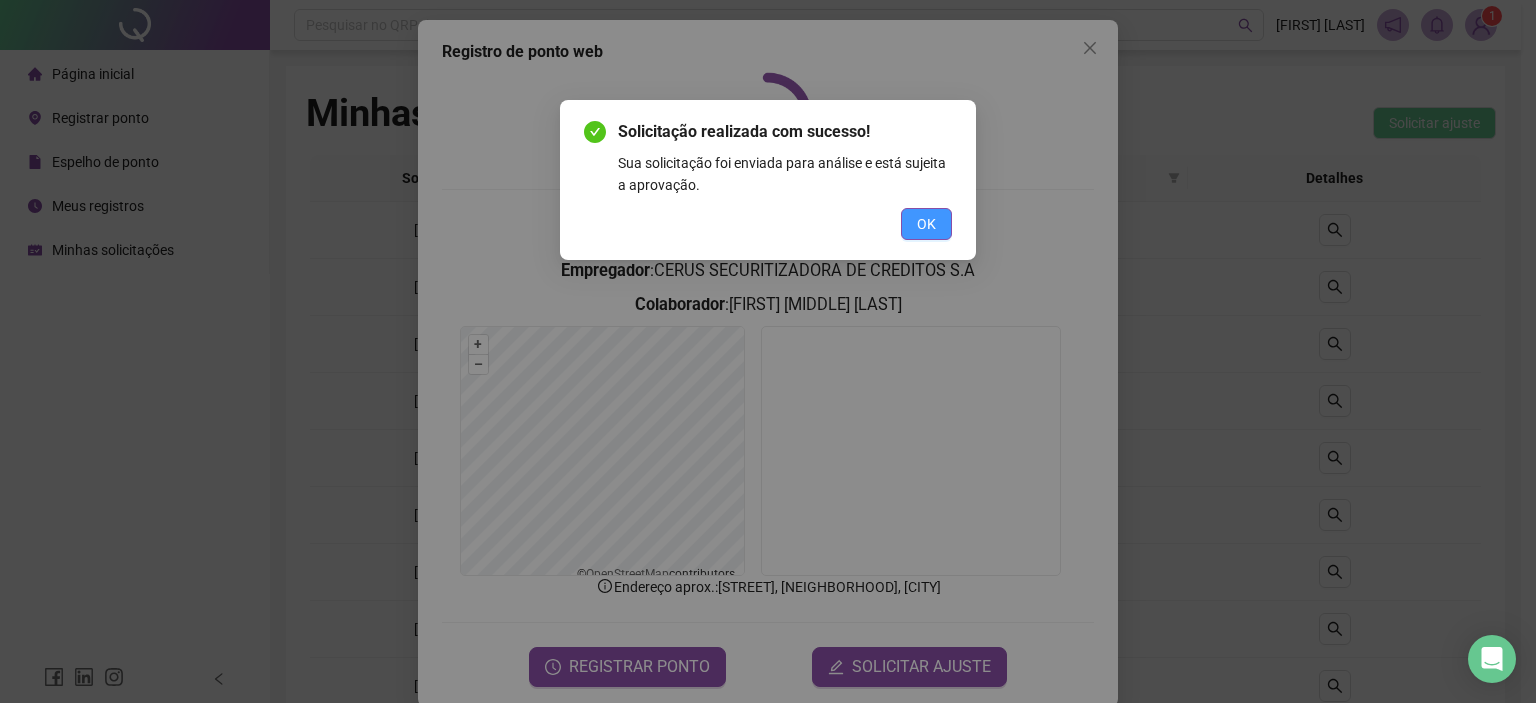 click on "OK" at bounding box center (926, 224) 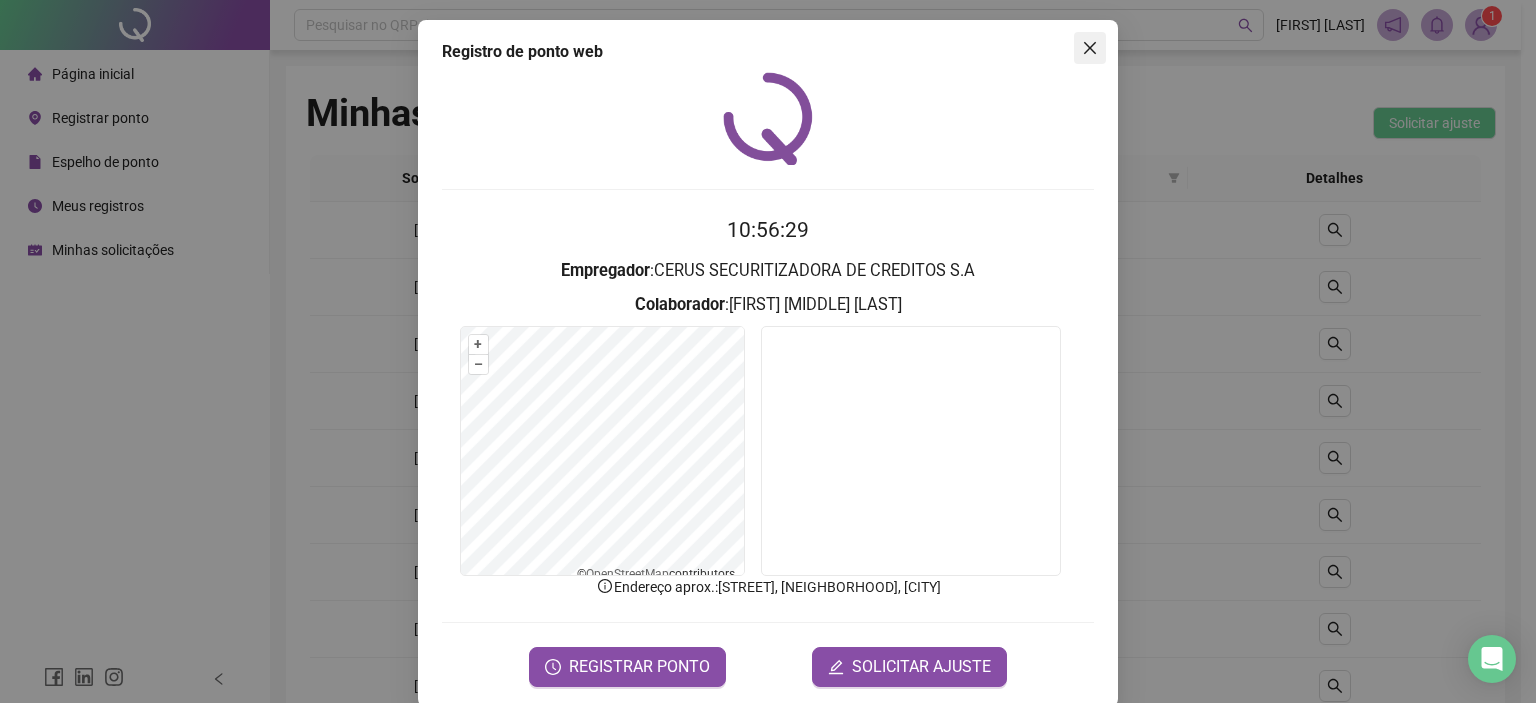 click 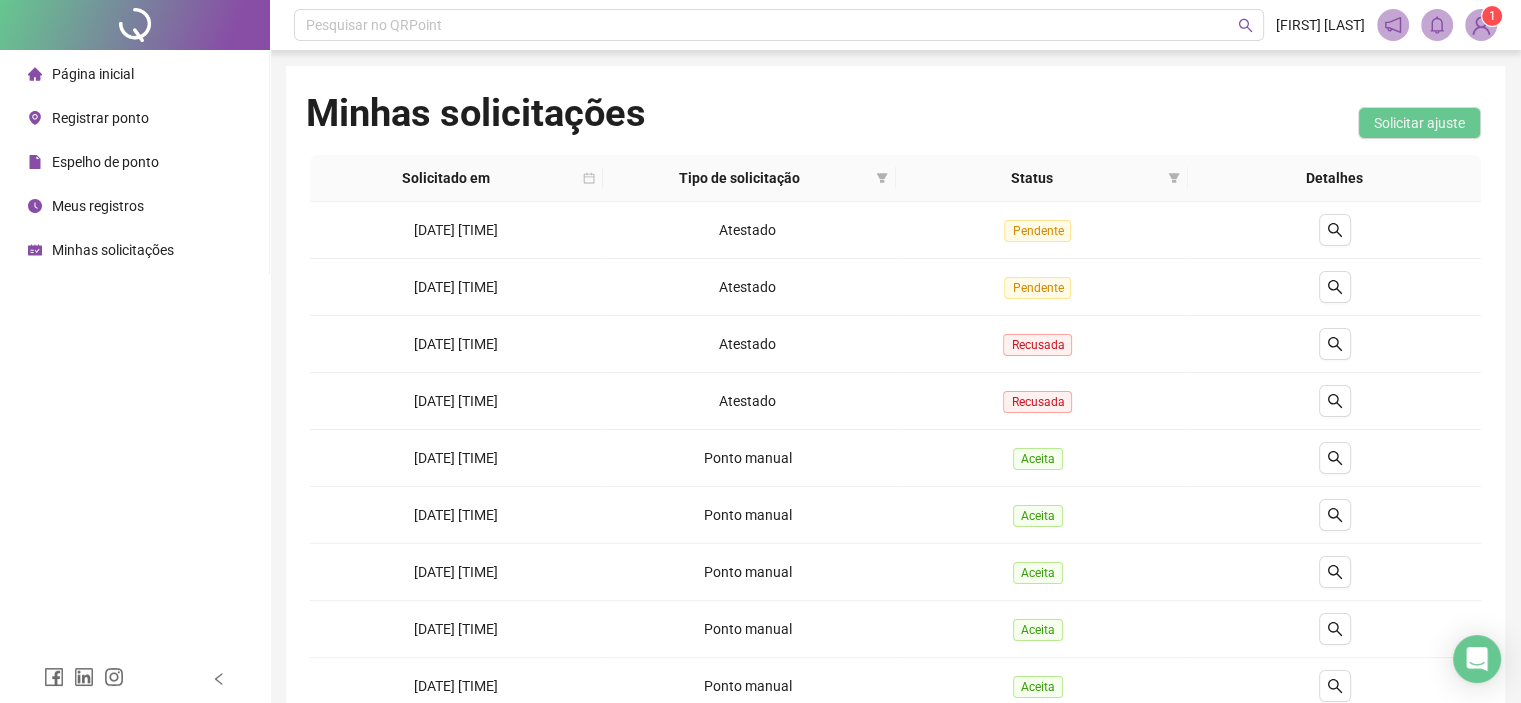 click on "Minhas solicitações Solicitar ajuste" at bounding box center (895, 122) 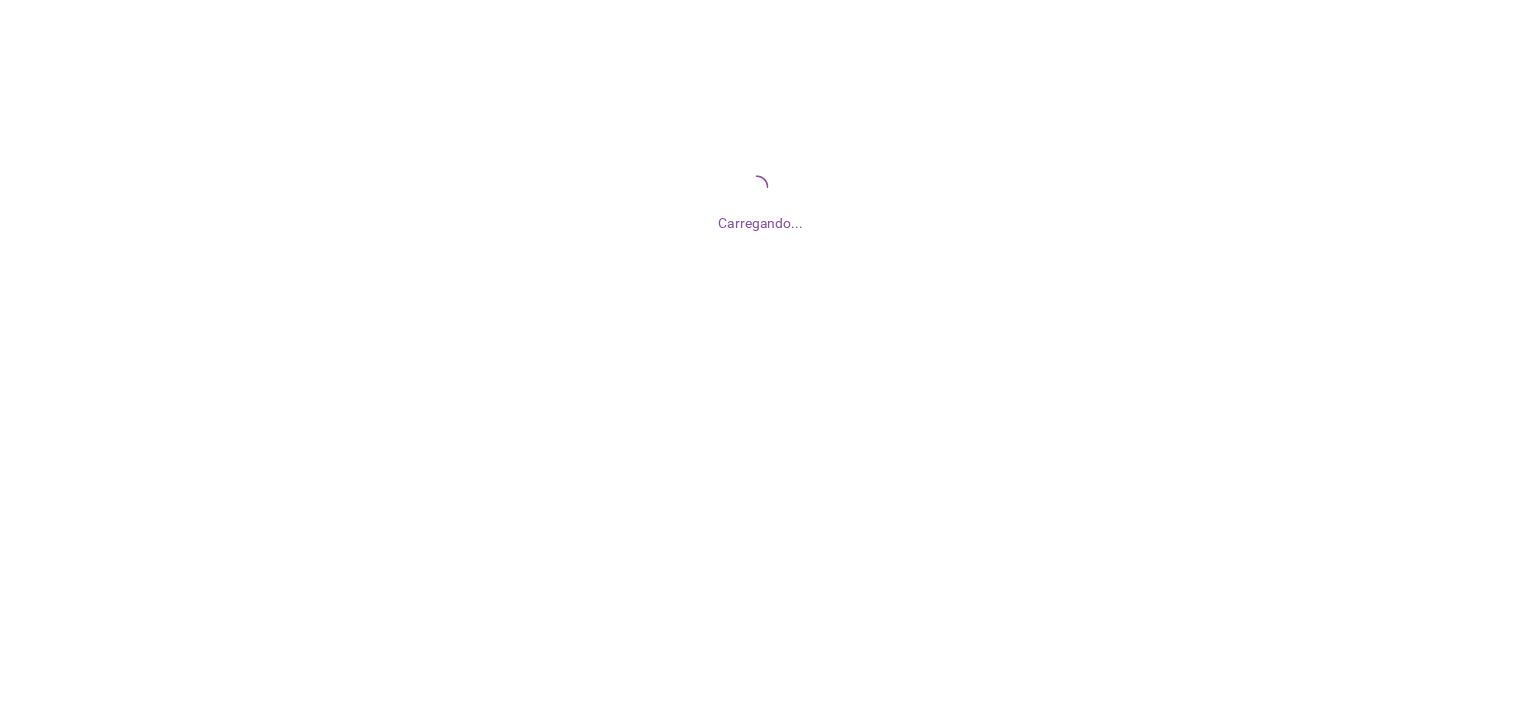 scroll, scrollTop: 0, scrollLeft: 0, axis: both 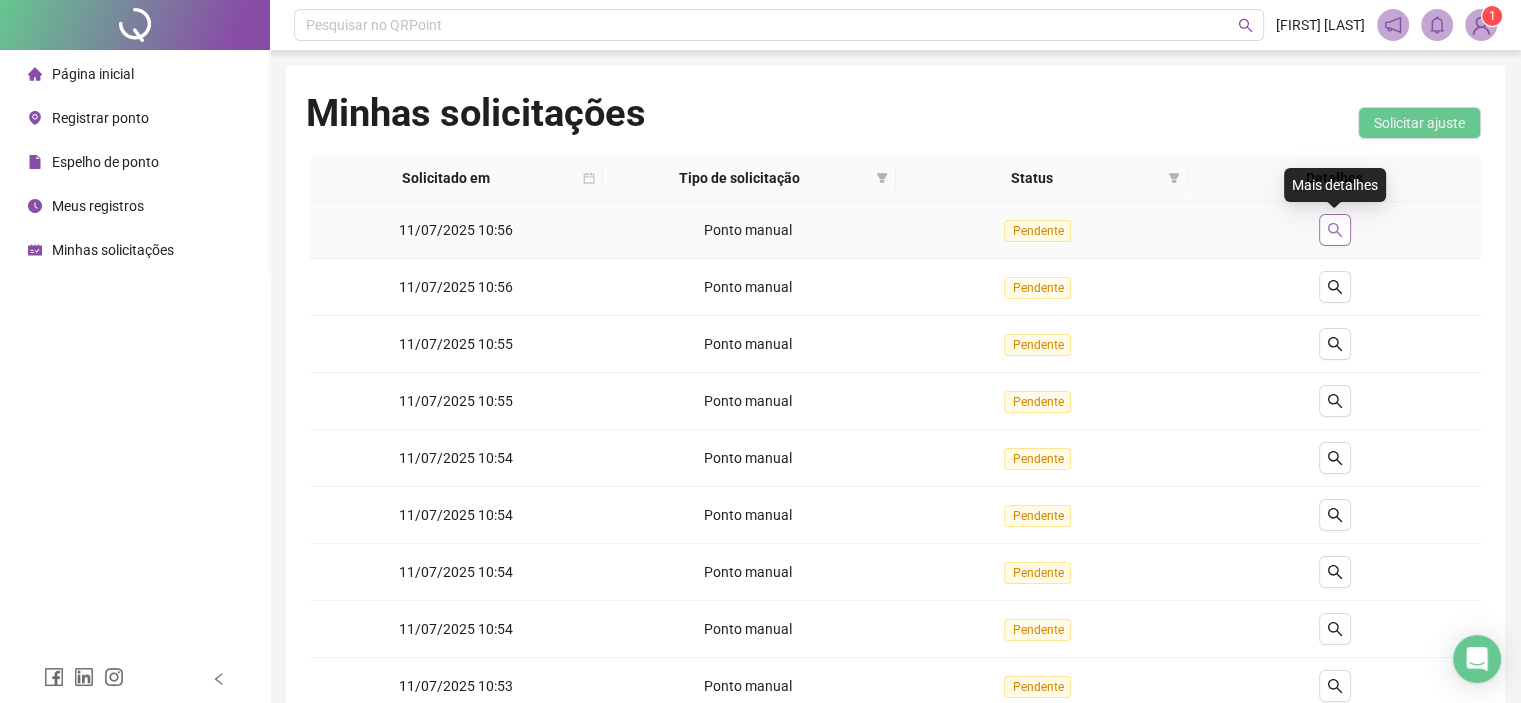 click 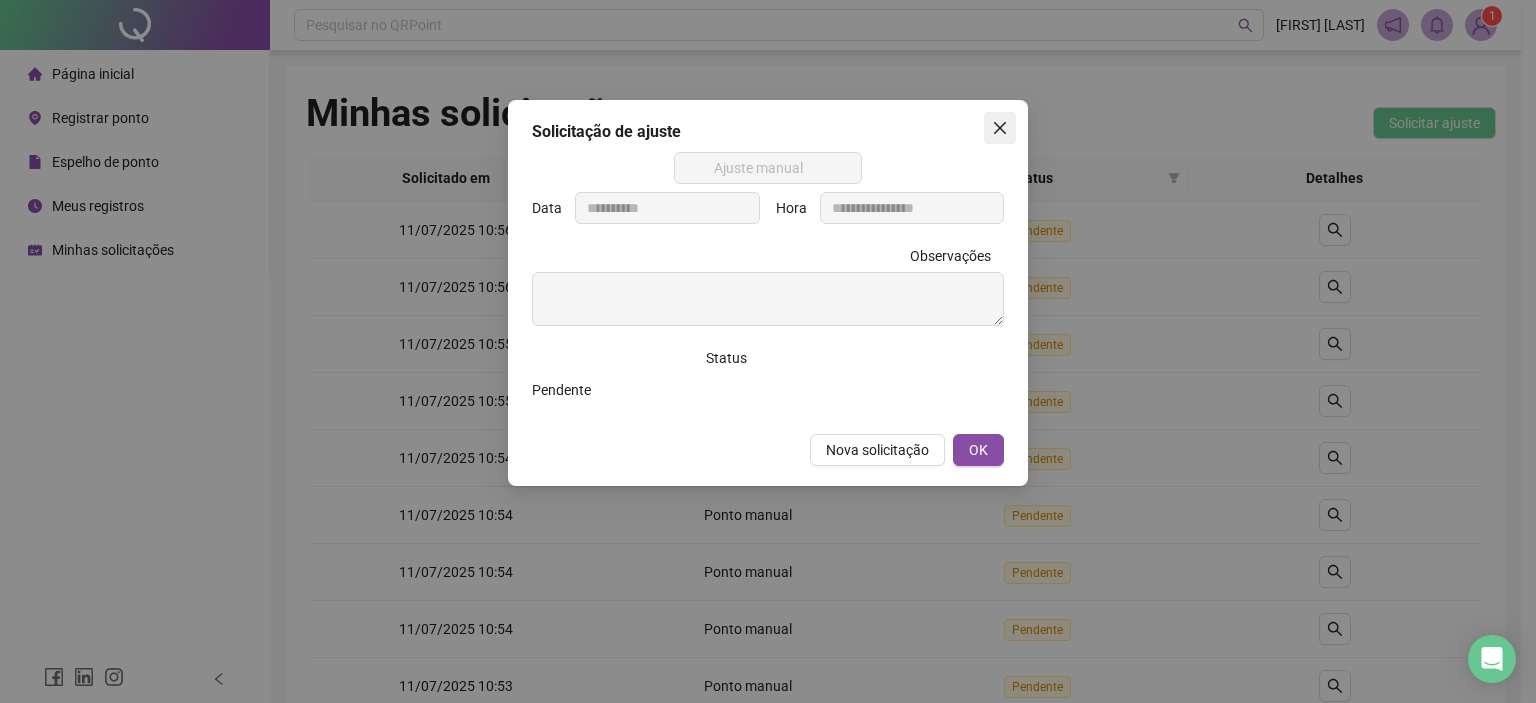 click 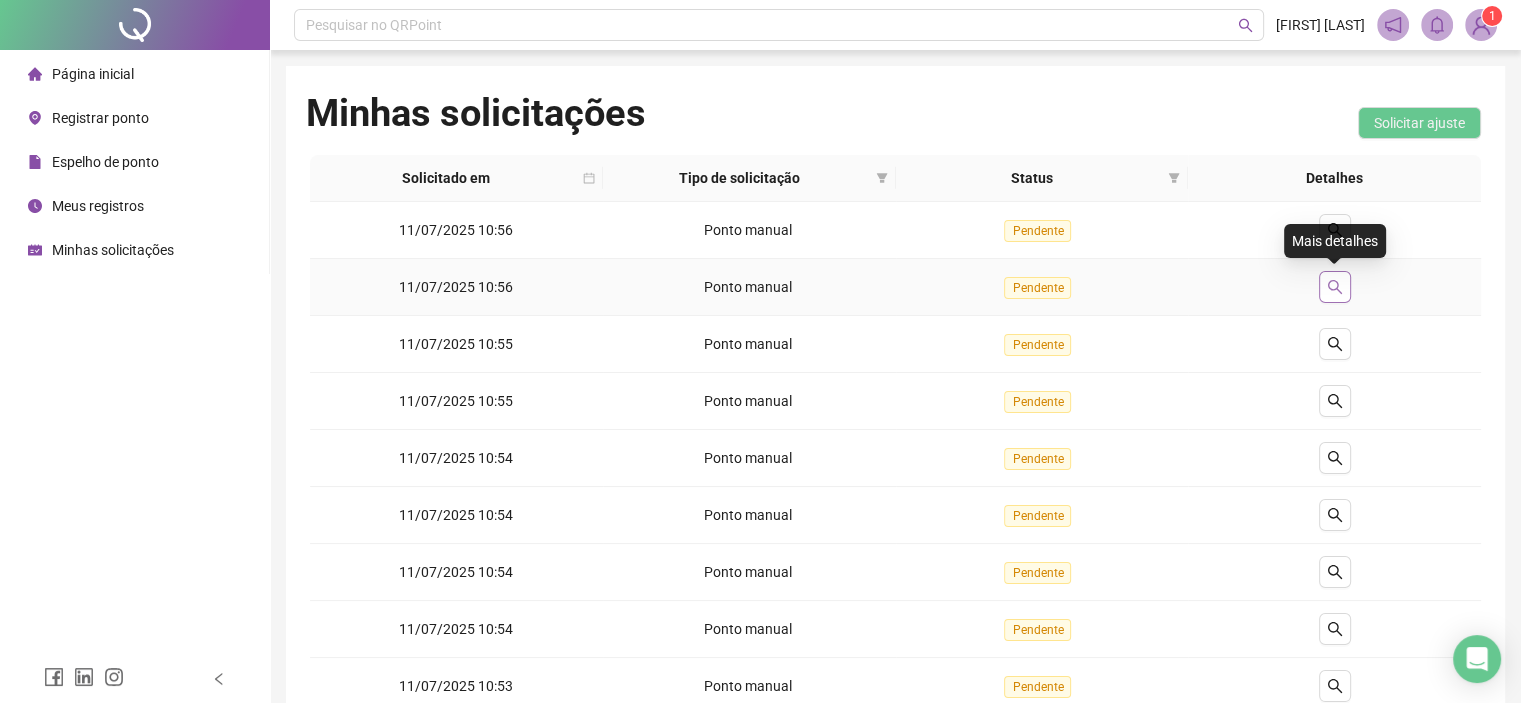 click 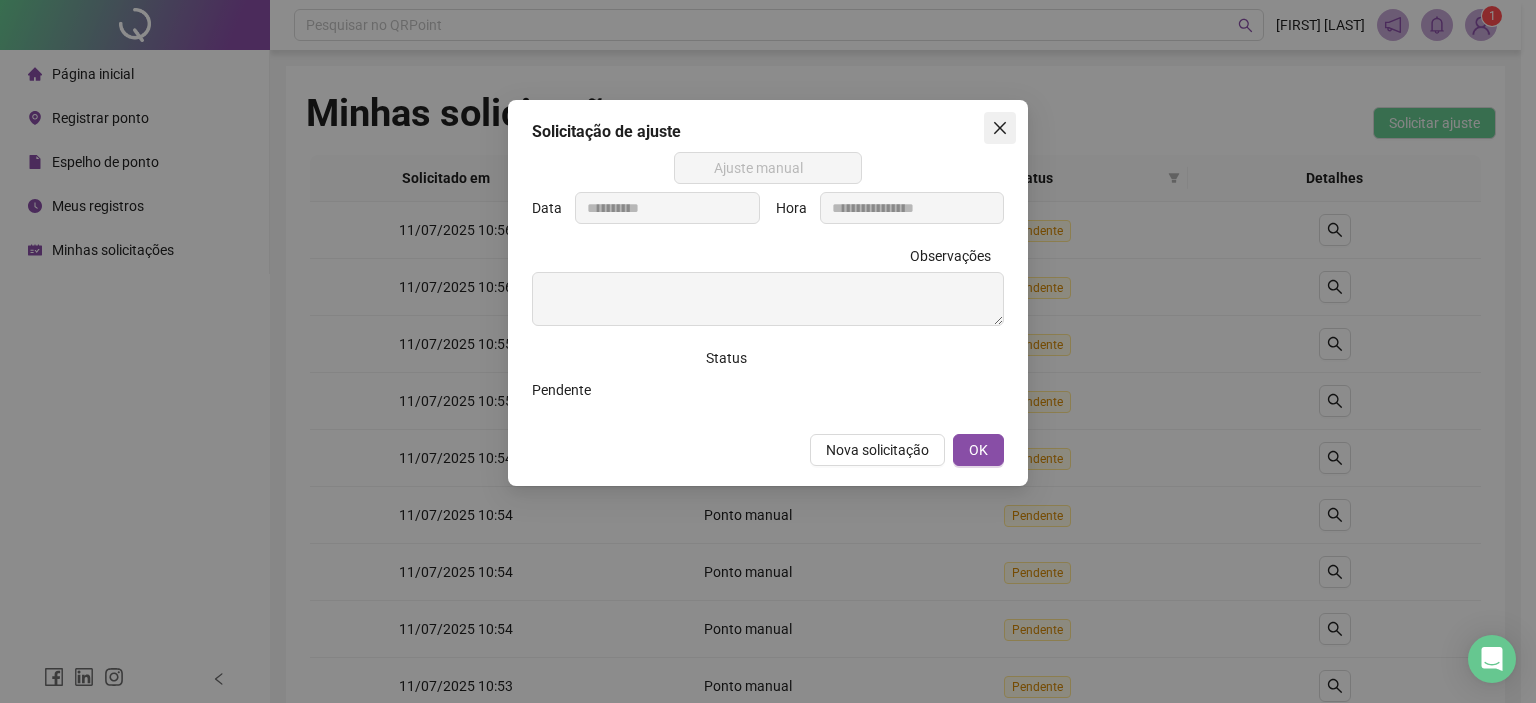 click 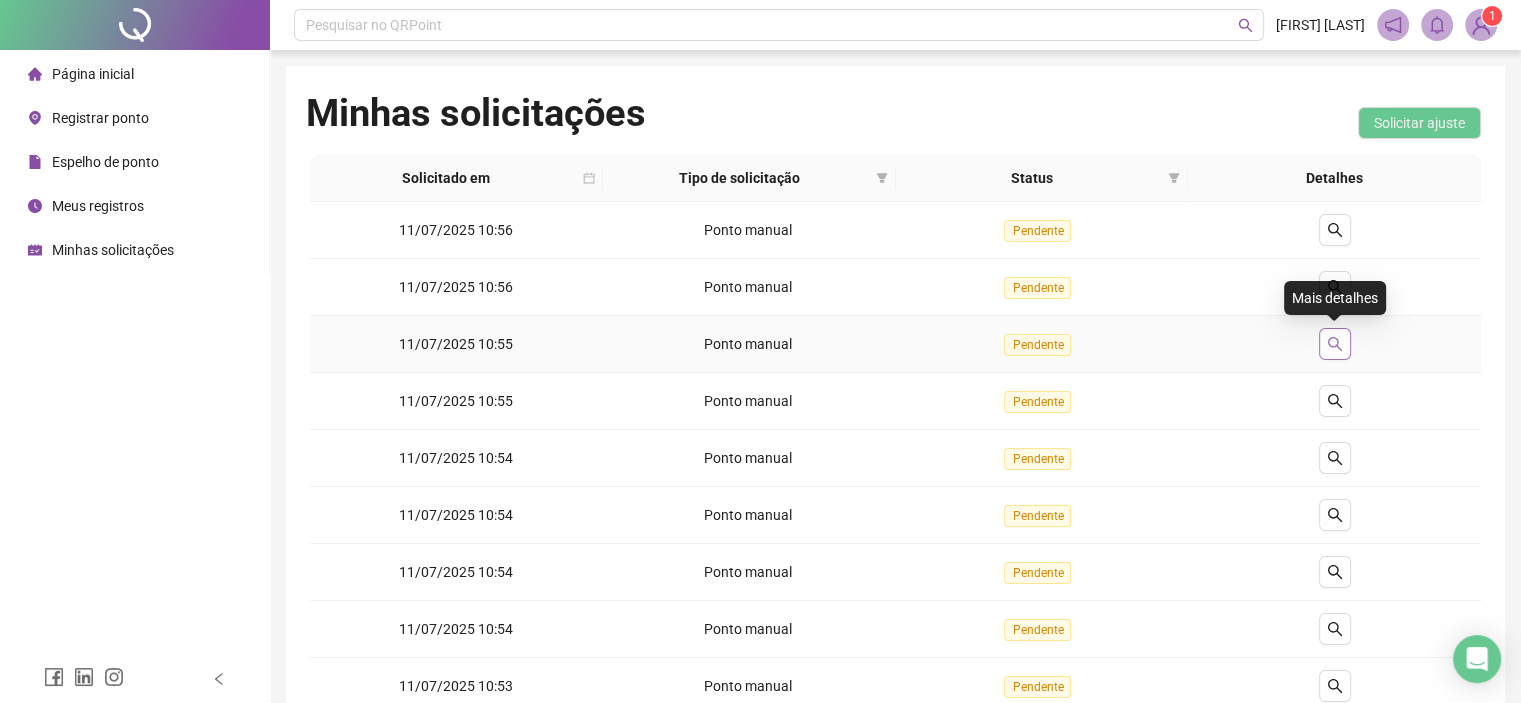 click 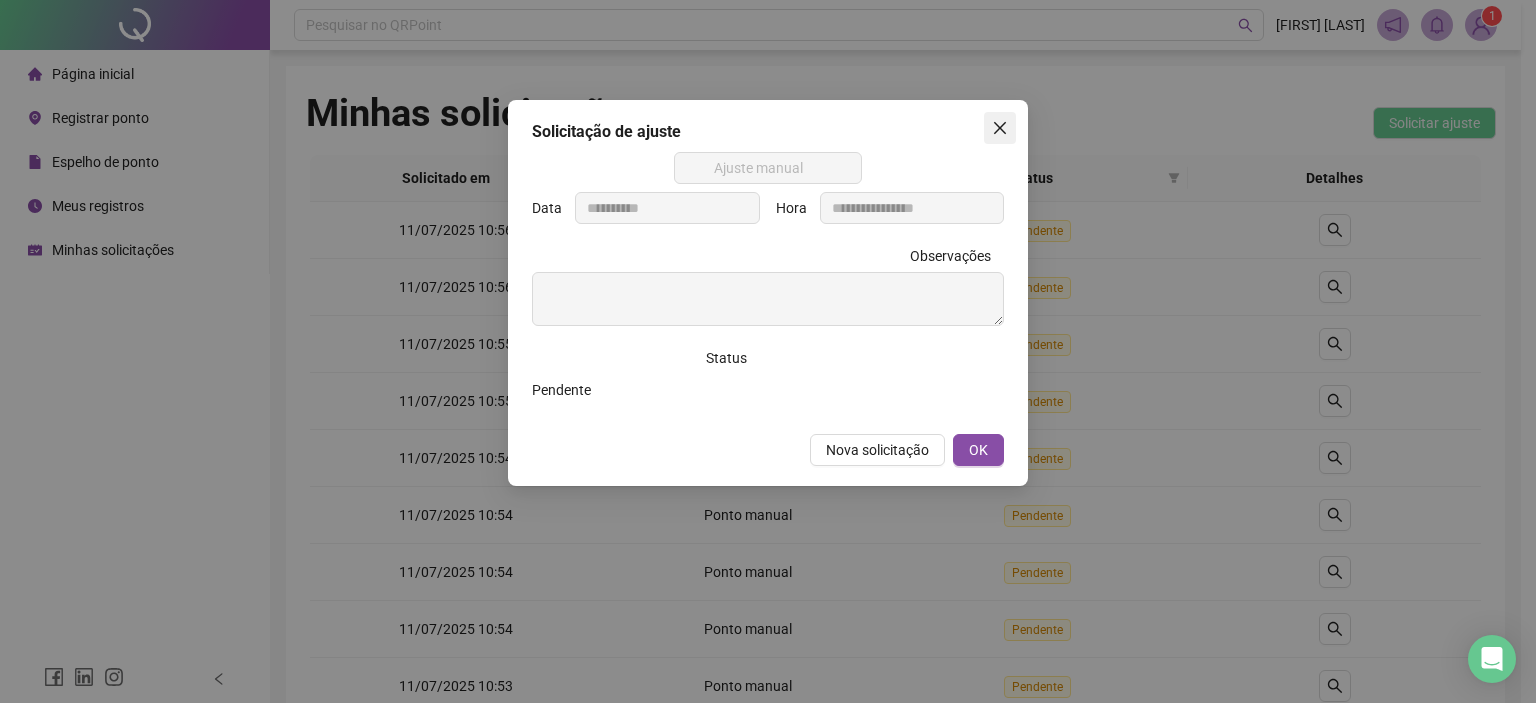 click 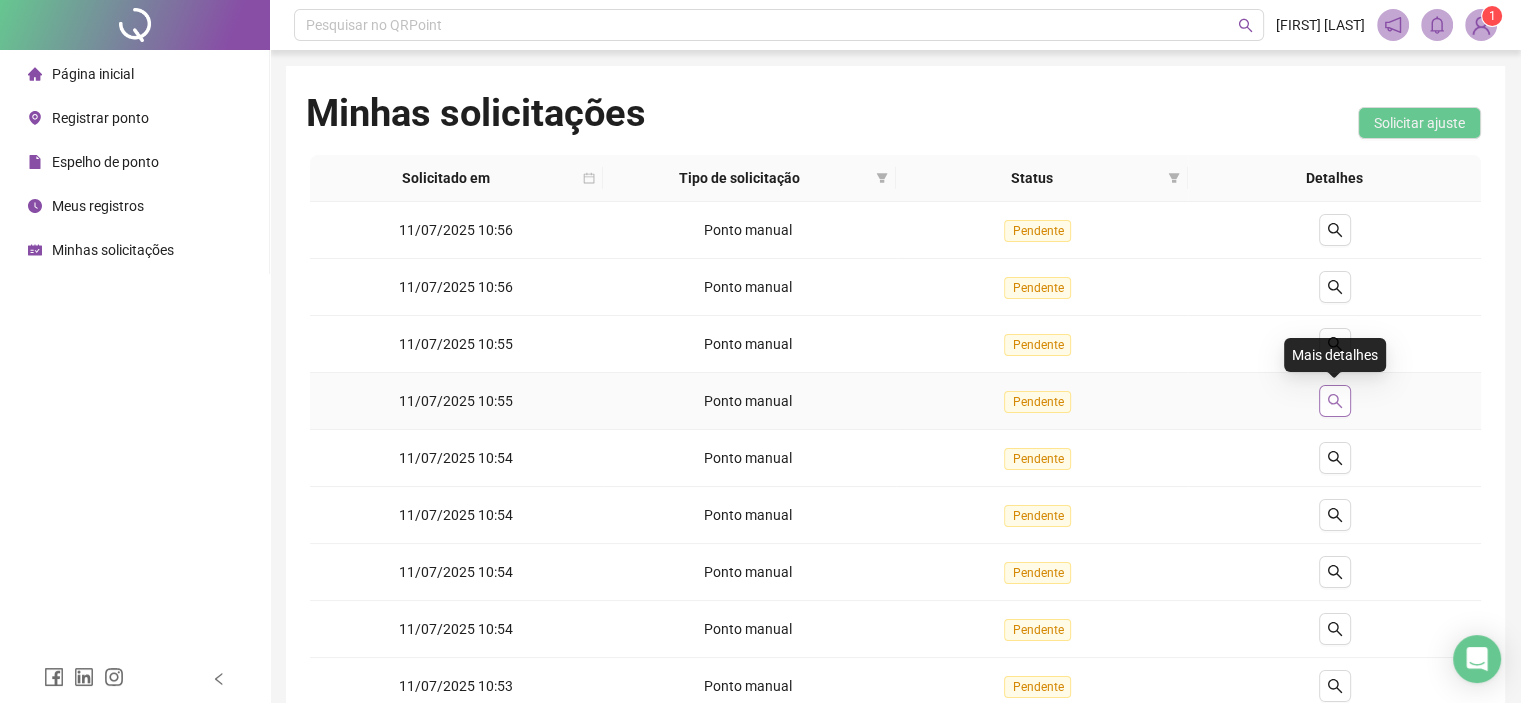 click 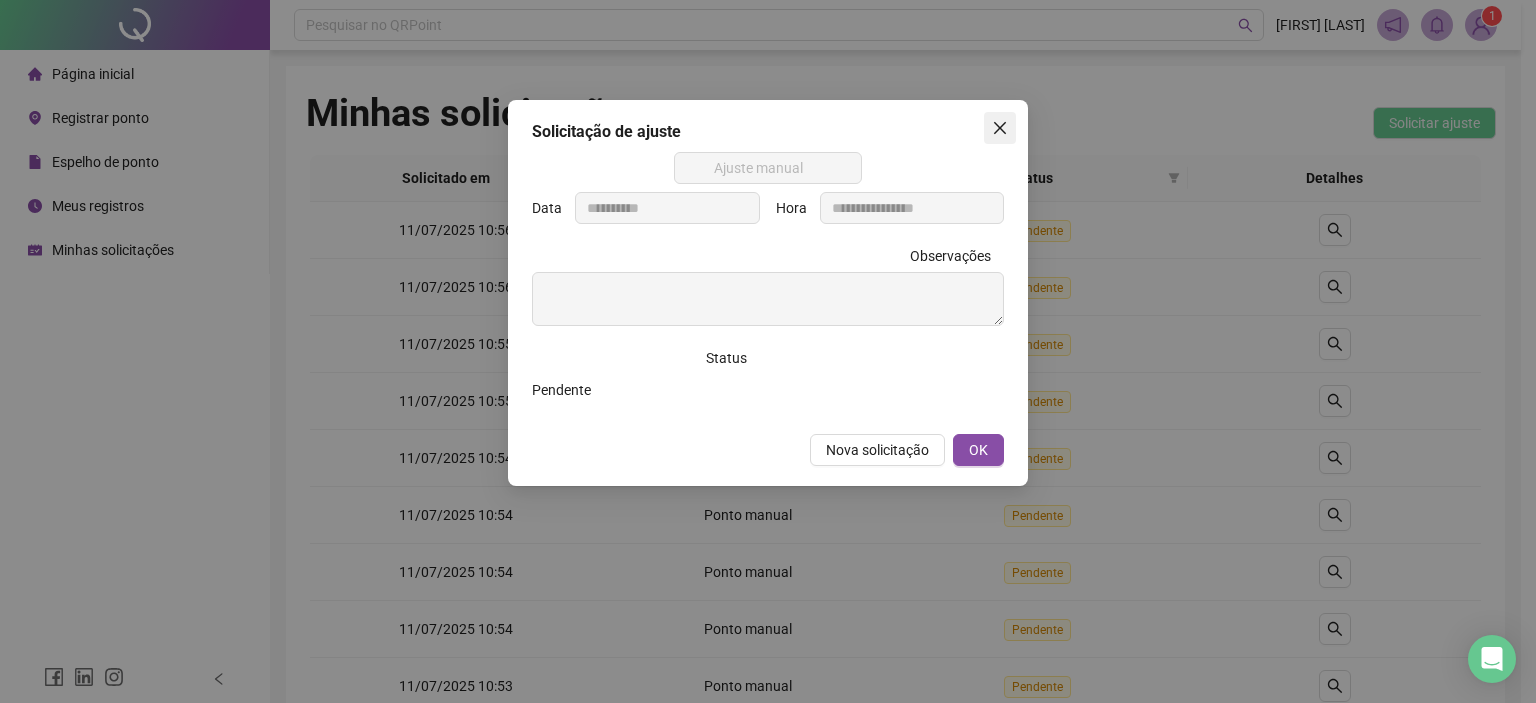 click 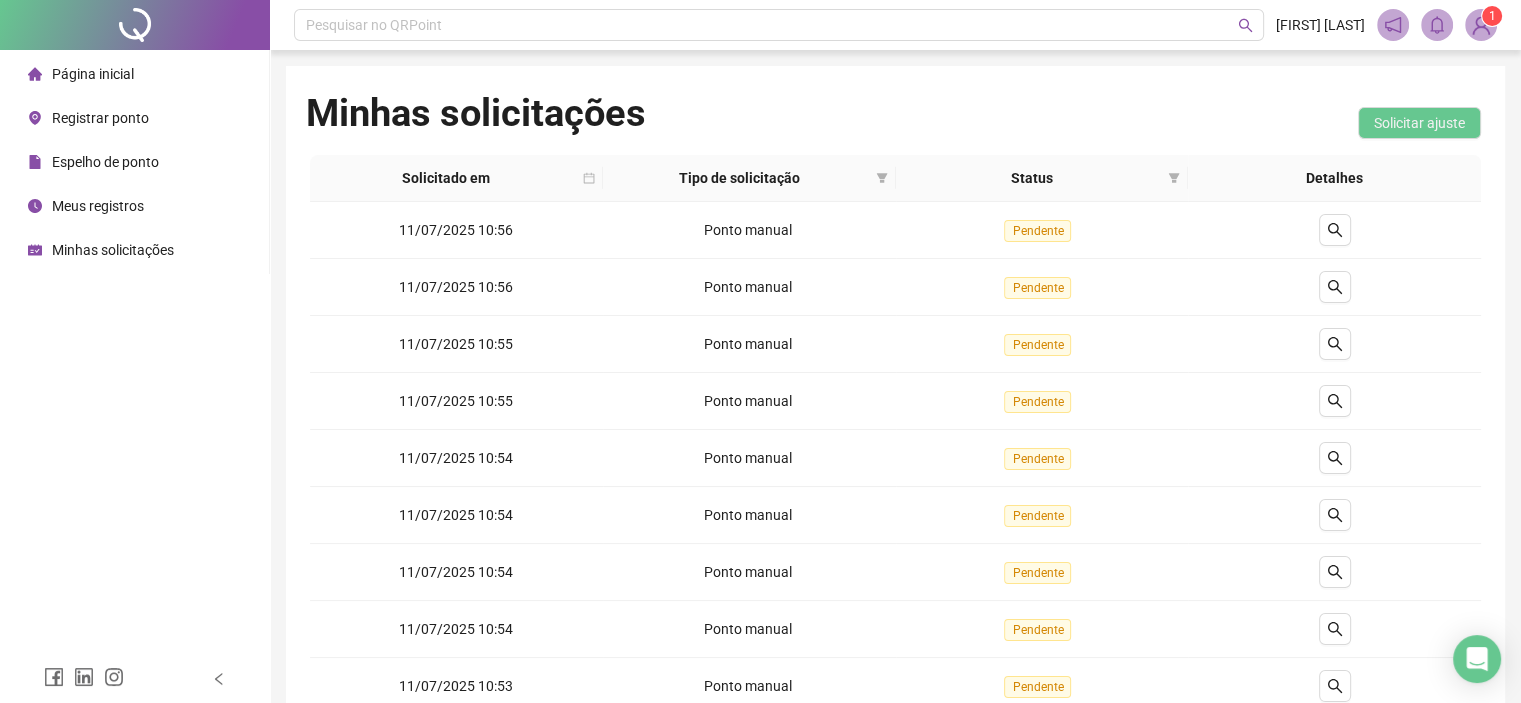 click on "Meus registros" at bounding box center (98, 206) 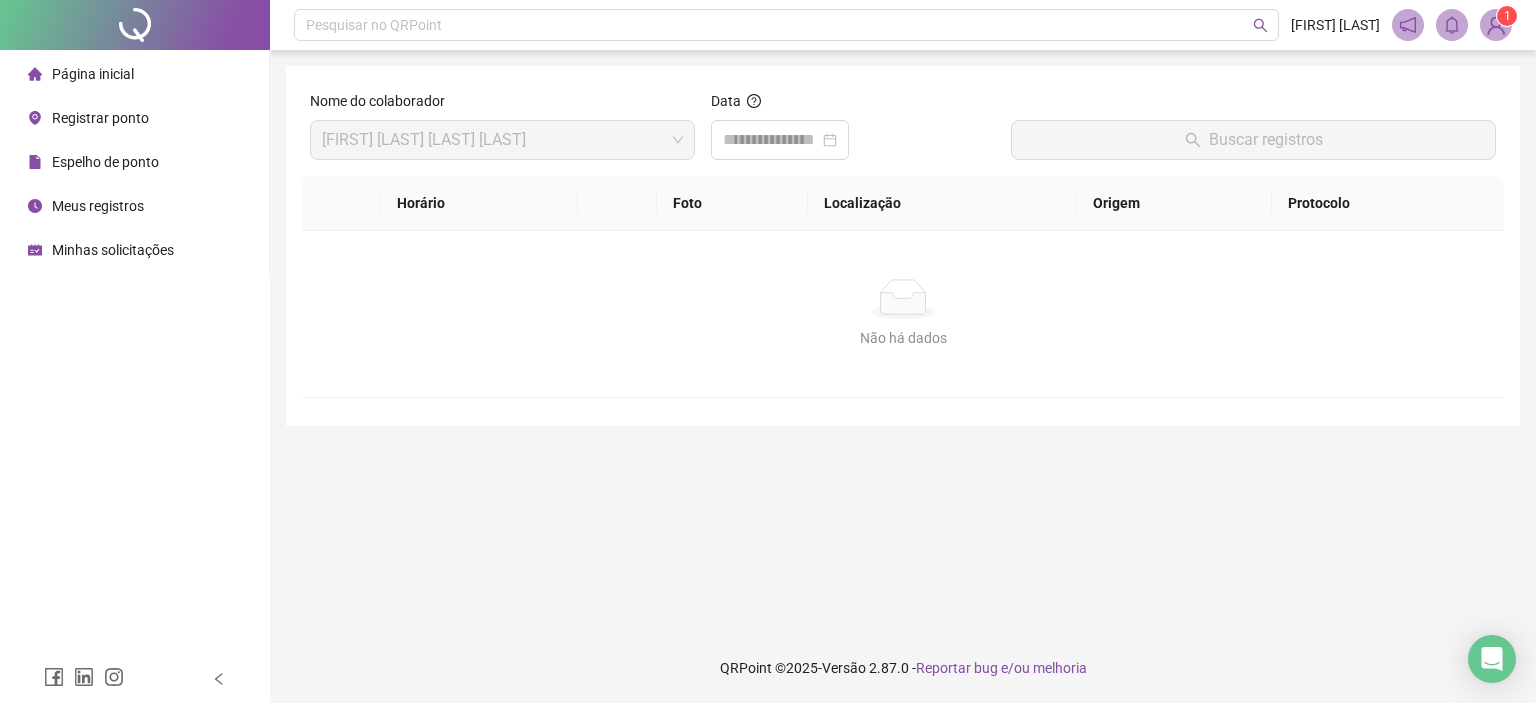 click on "Minhas solicitações" at bounding box center (113, 250) 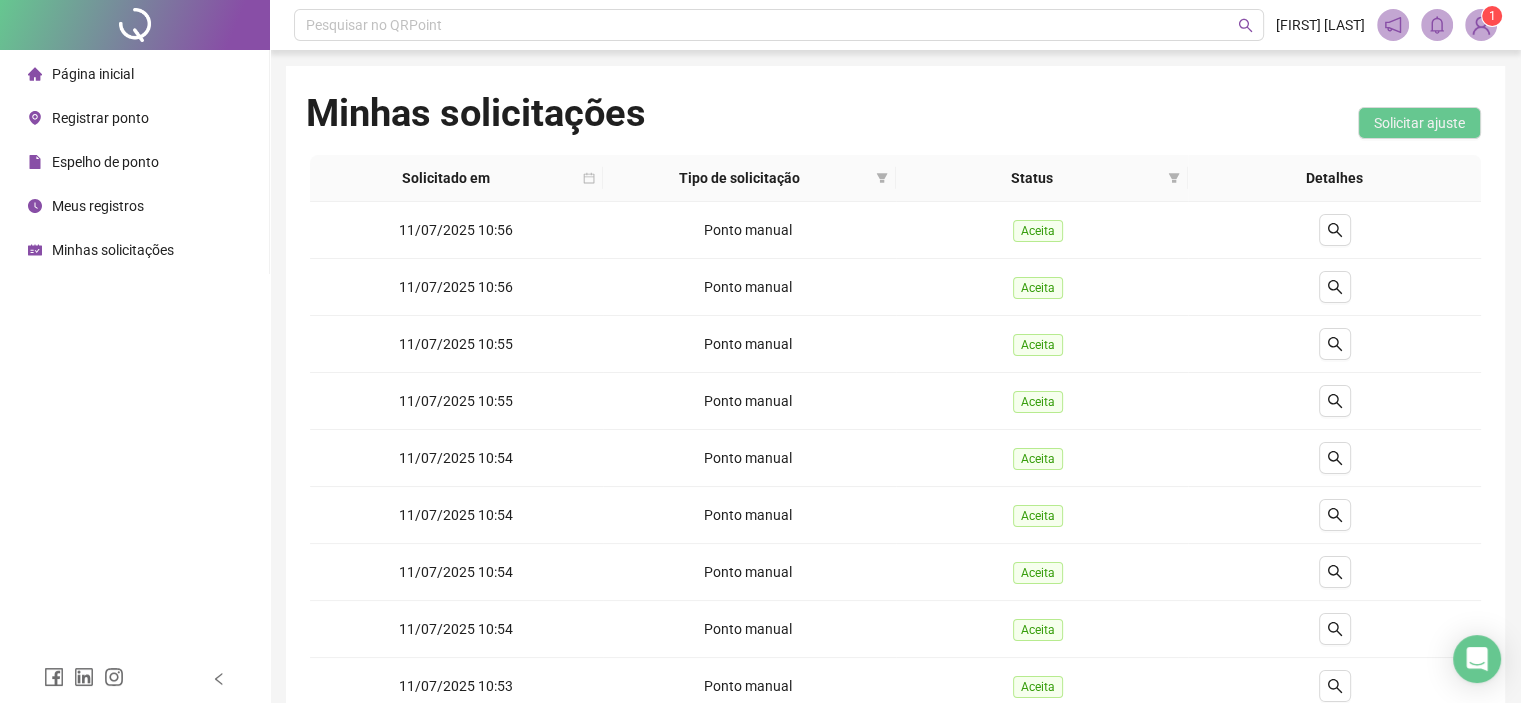 click on "Espelho de ponto" at bounding box center [105, 162] 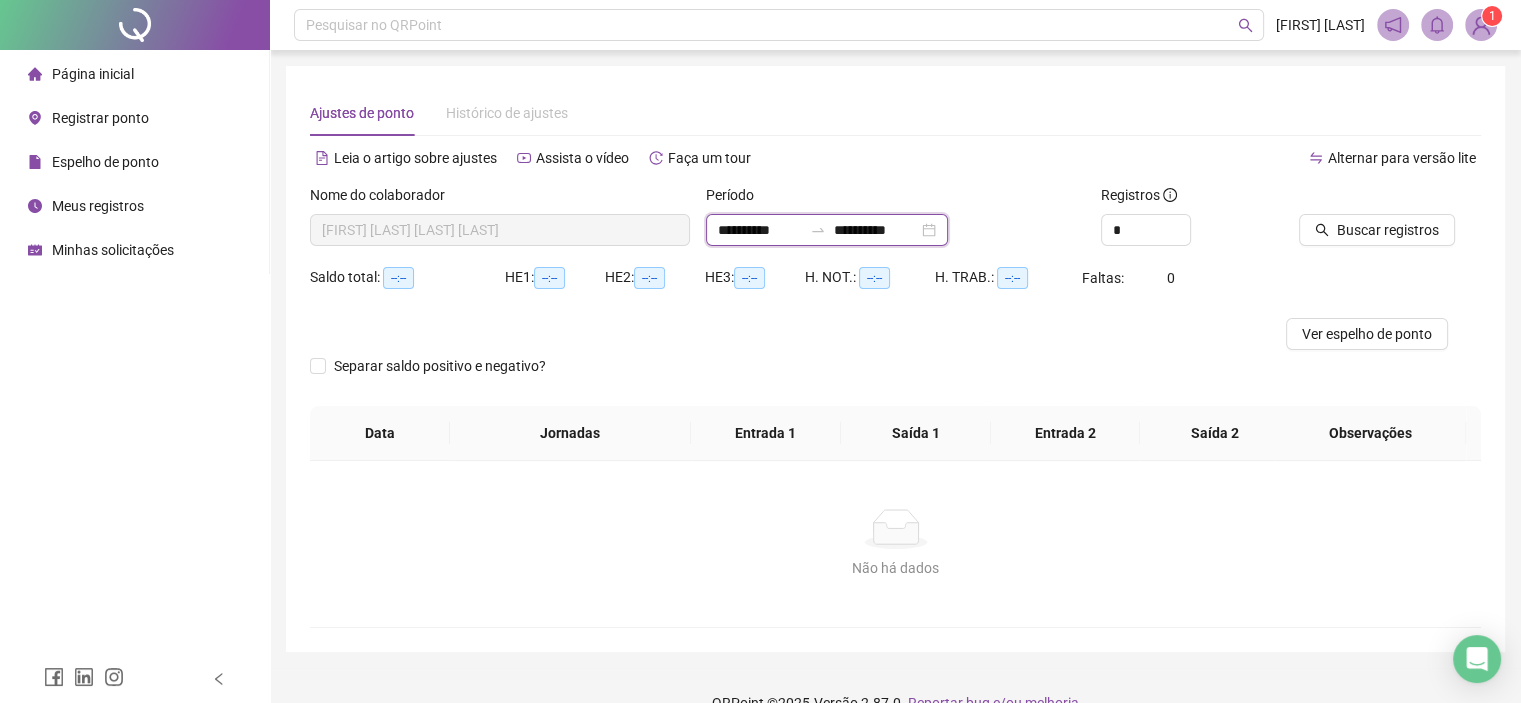 click on "**********" at bounding box center [760, 230] 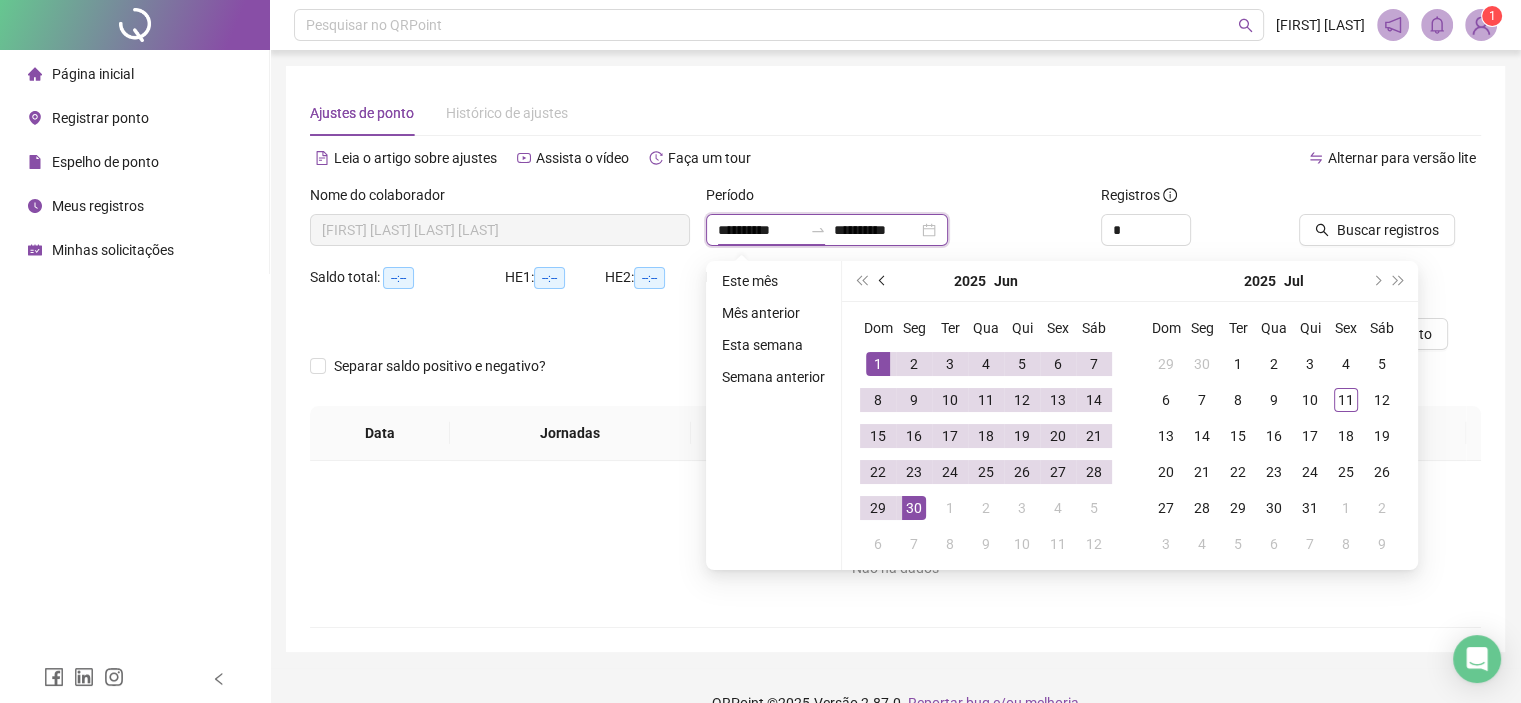 type on "**********" 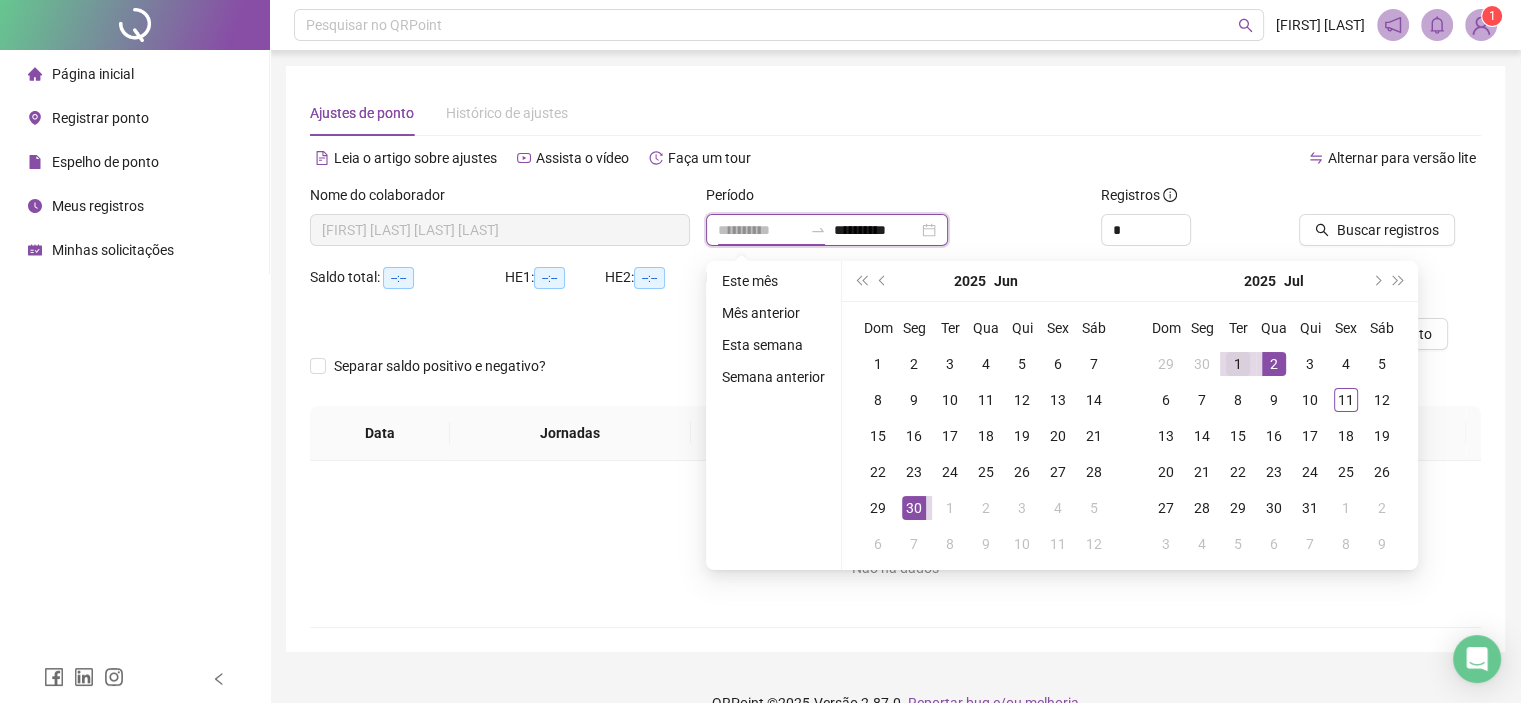 type on "**********" 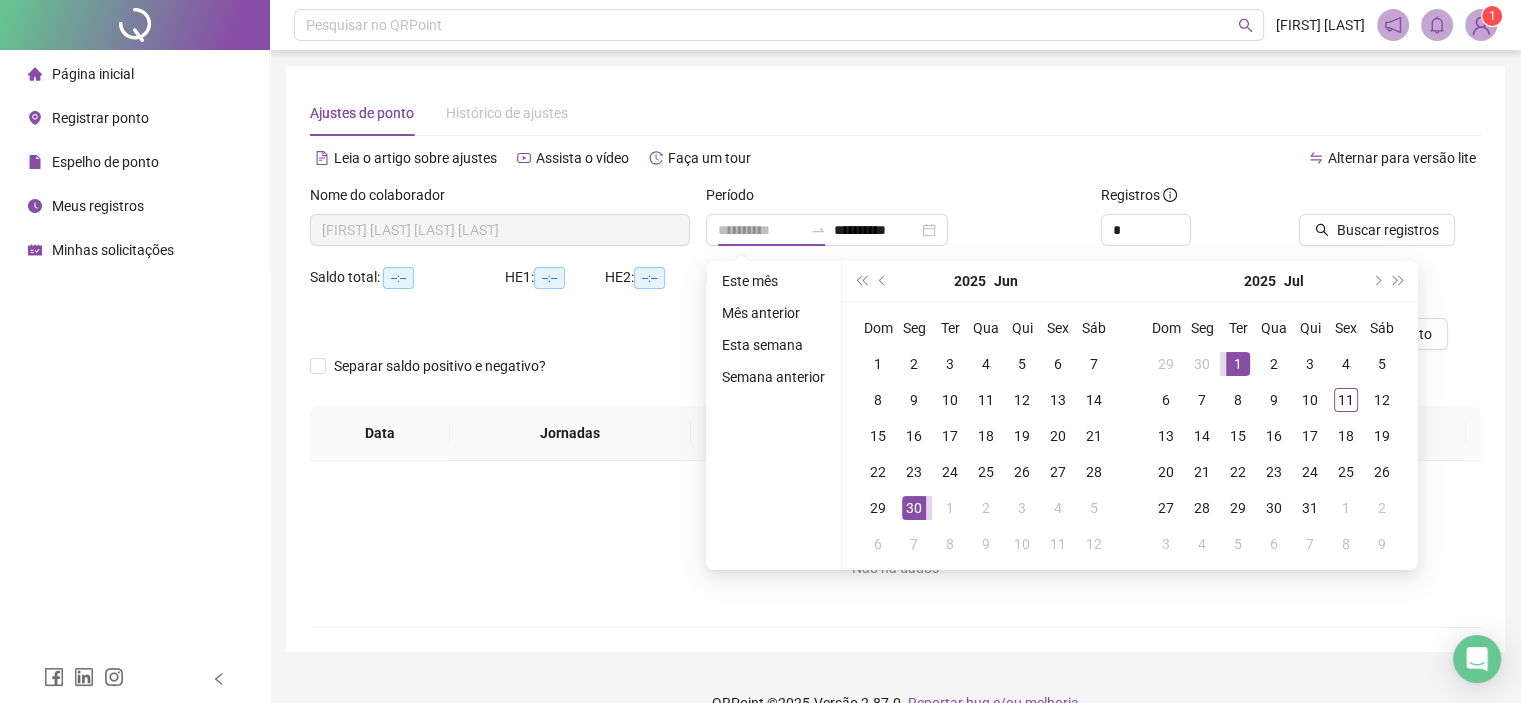 click on "1" at bounding box center [1238, 364] 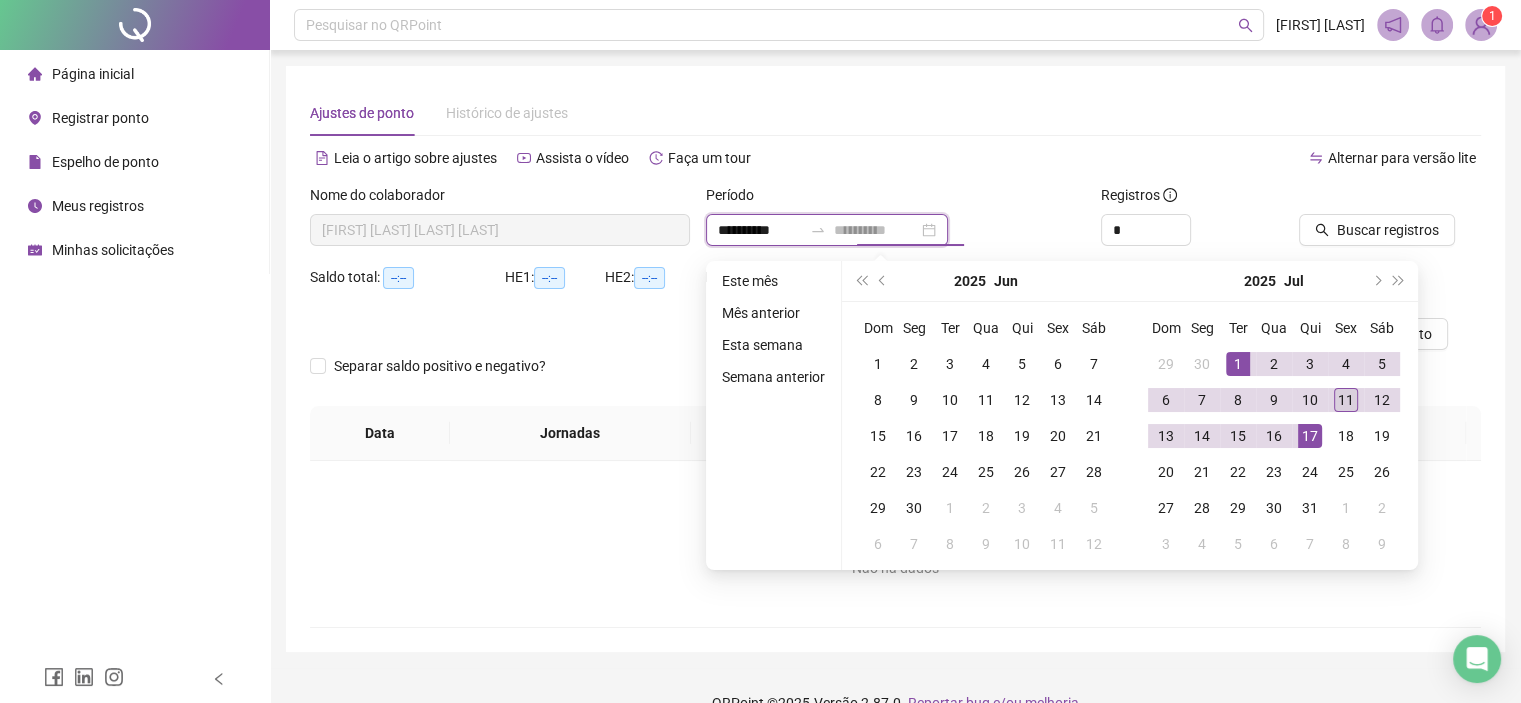 type on "**********" 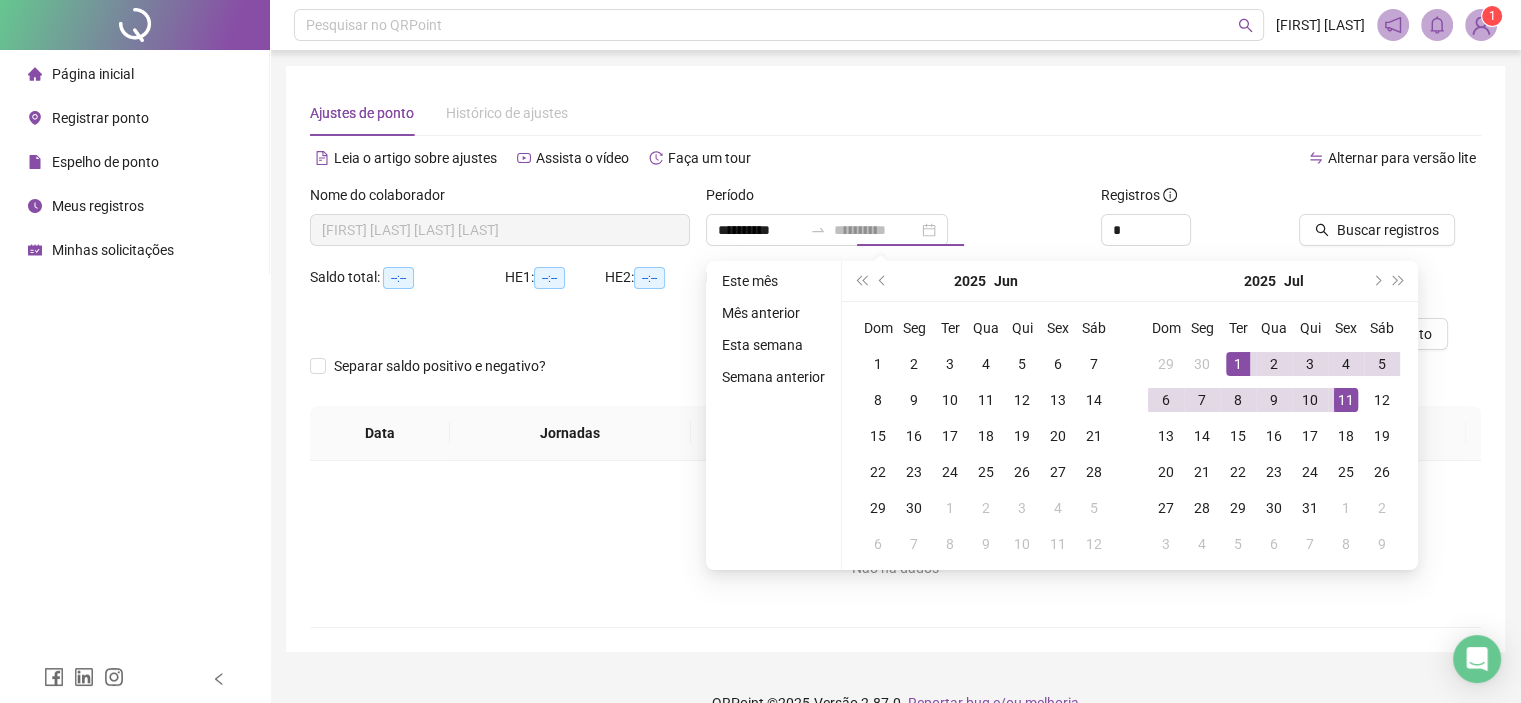 click on "11" at bounding box center (1346, 400) 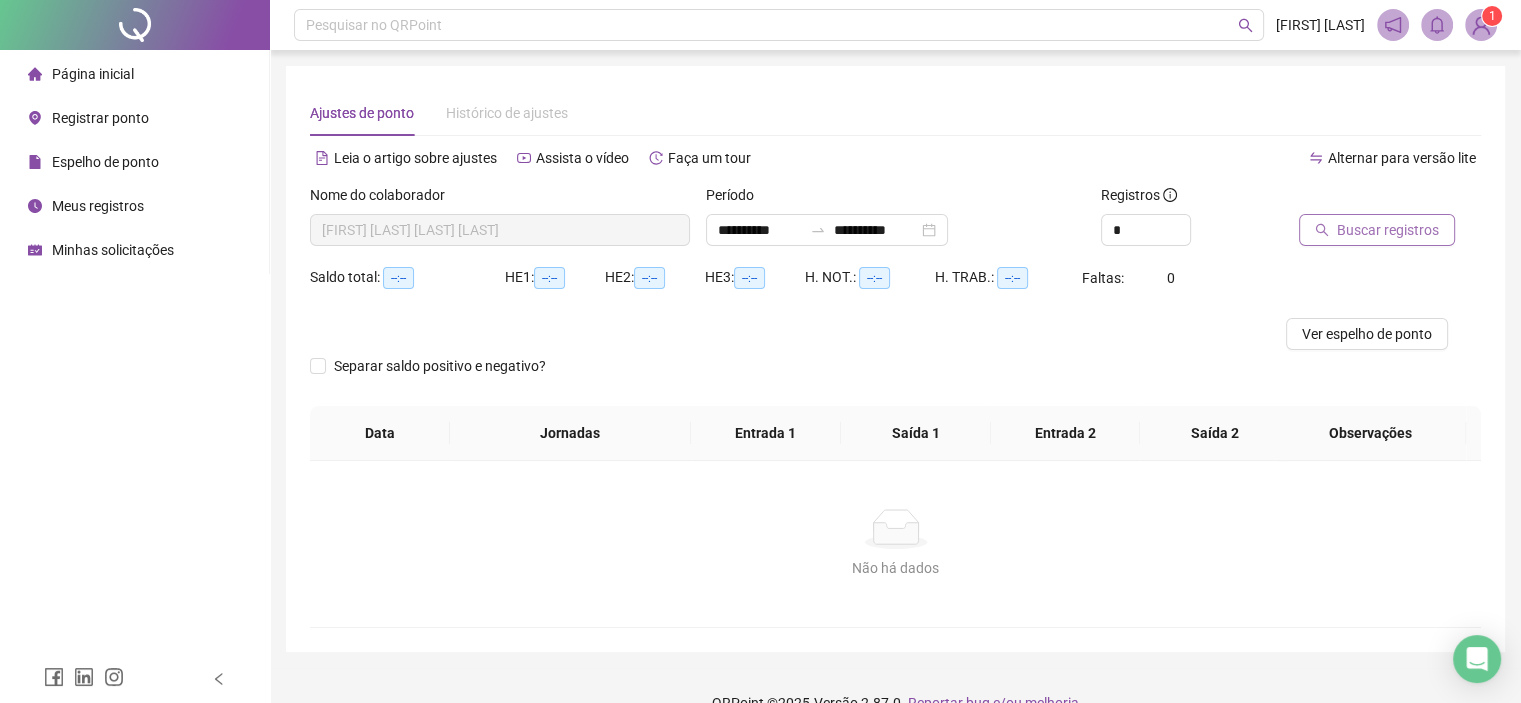 click on "Buscar registros" at bounding box center [1388, 230] 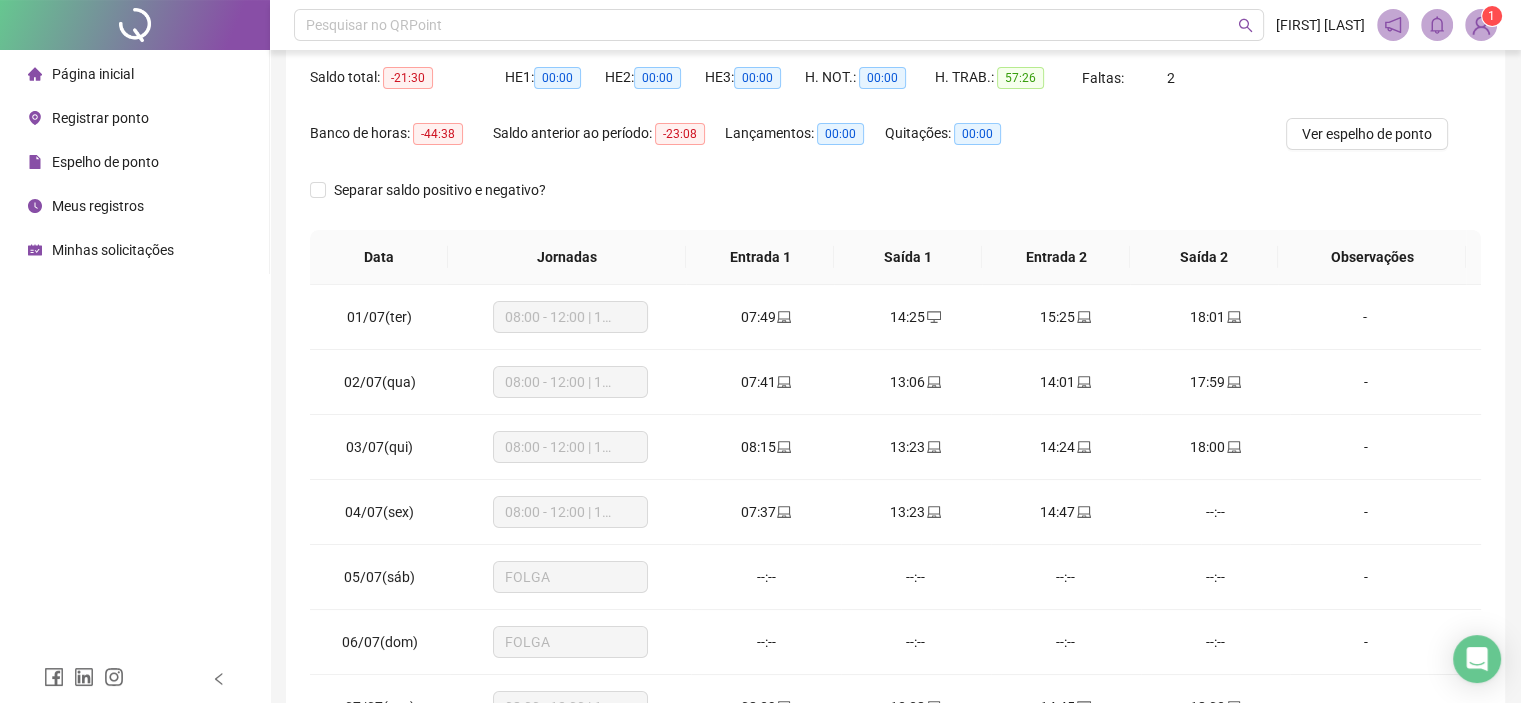 scroll, scrollTop: 300, scrollLeft: 0, axis: vertical 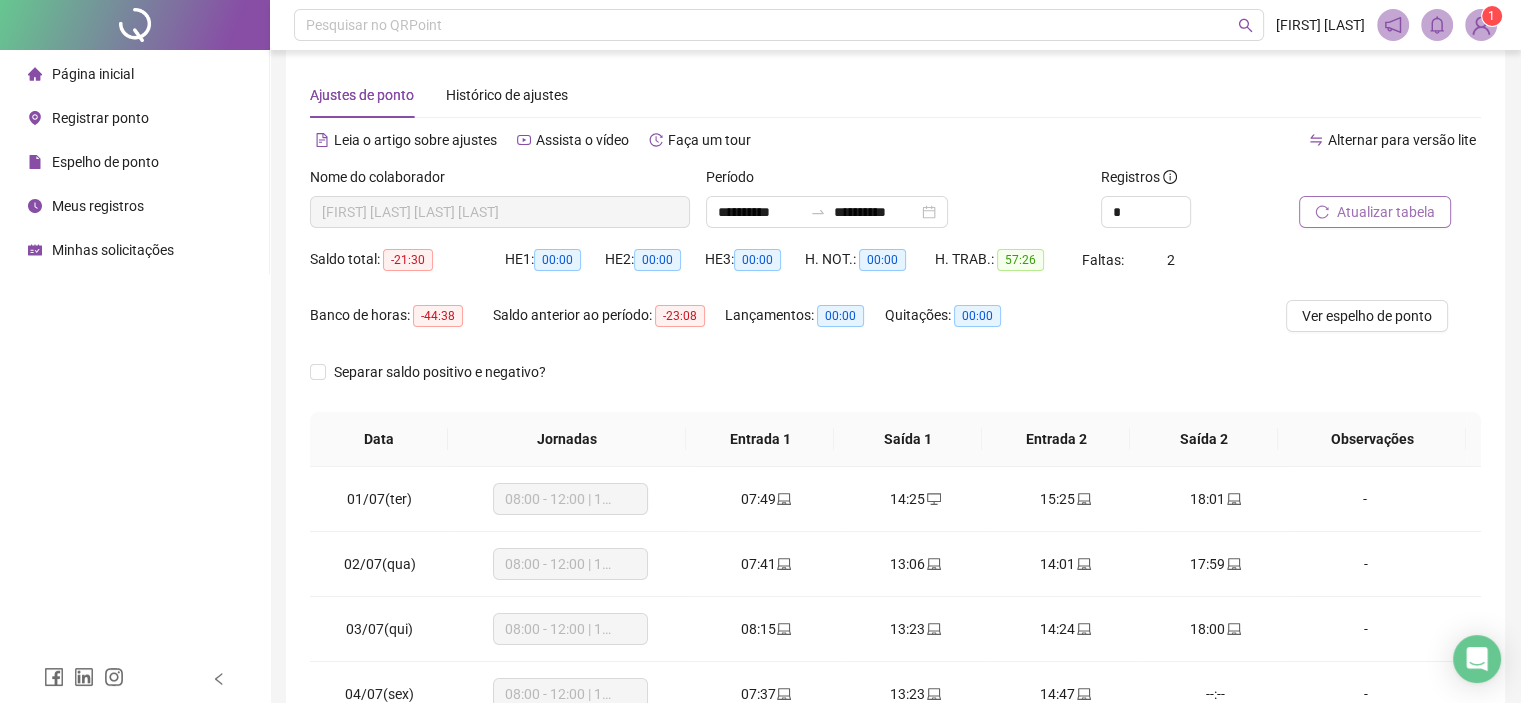 click on "Minhas solicitações" at bounding box center [113, 250] 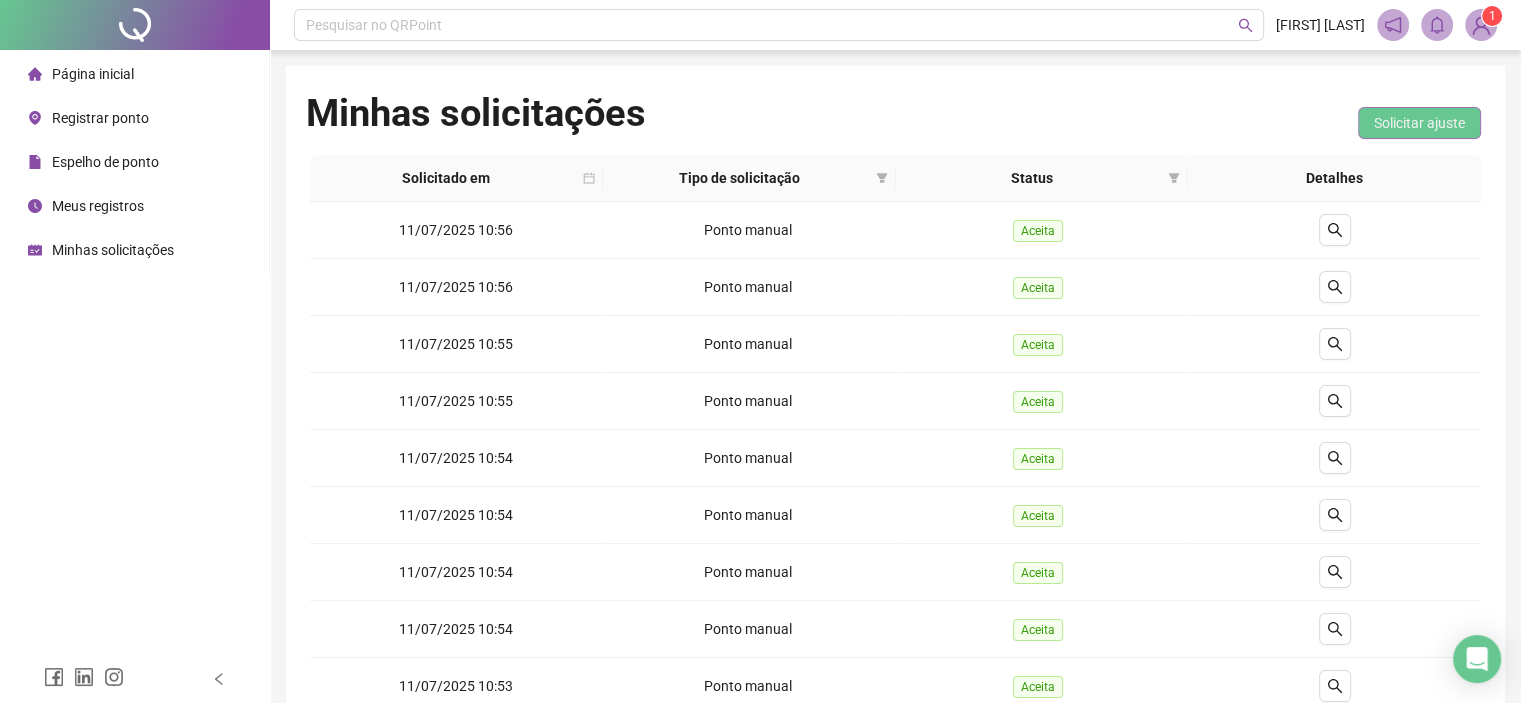 click on "Solicitar ajuste" at bounding box center (1419, 123) 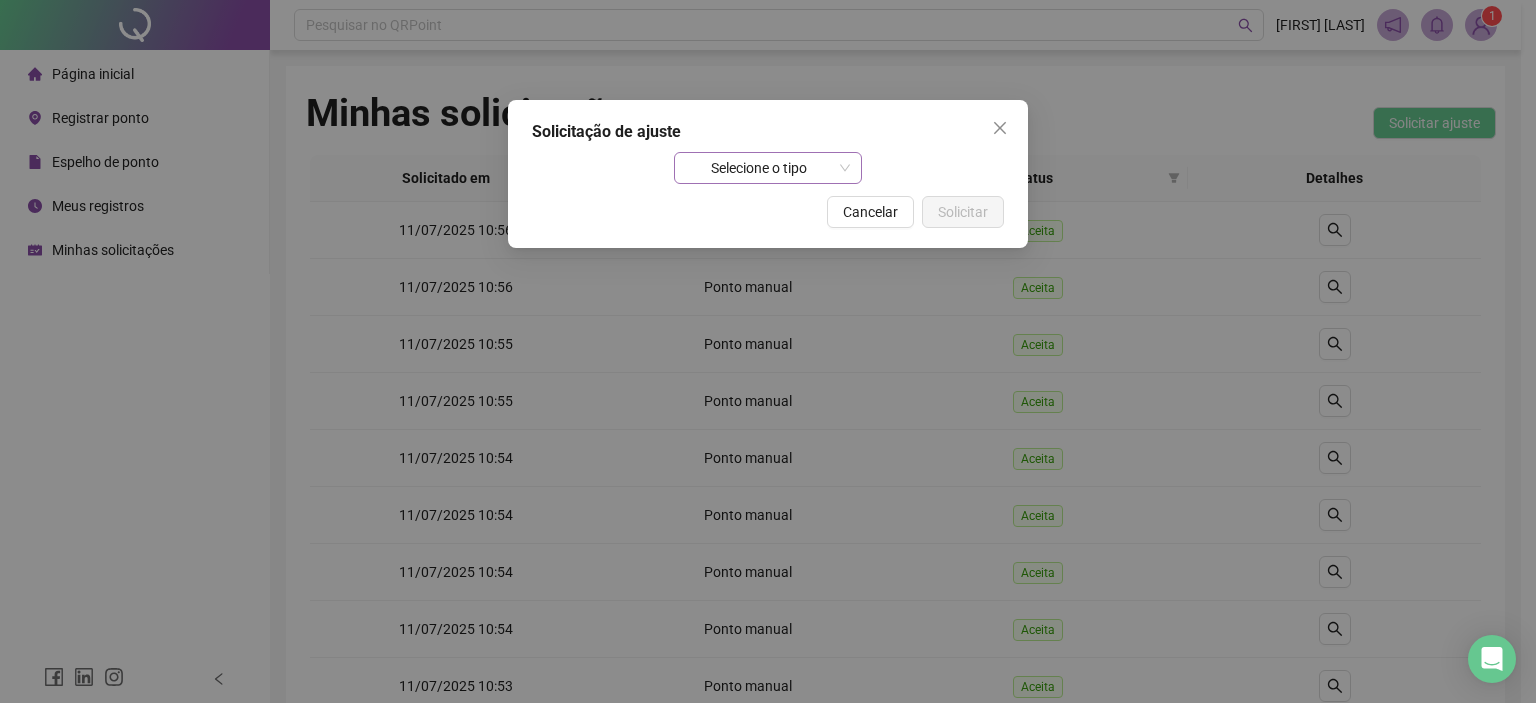 click on "Selecione o tipo" at bounding box center [768, 168] 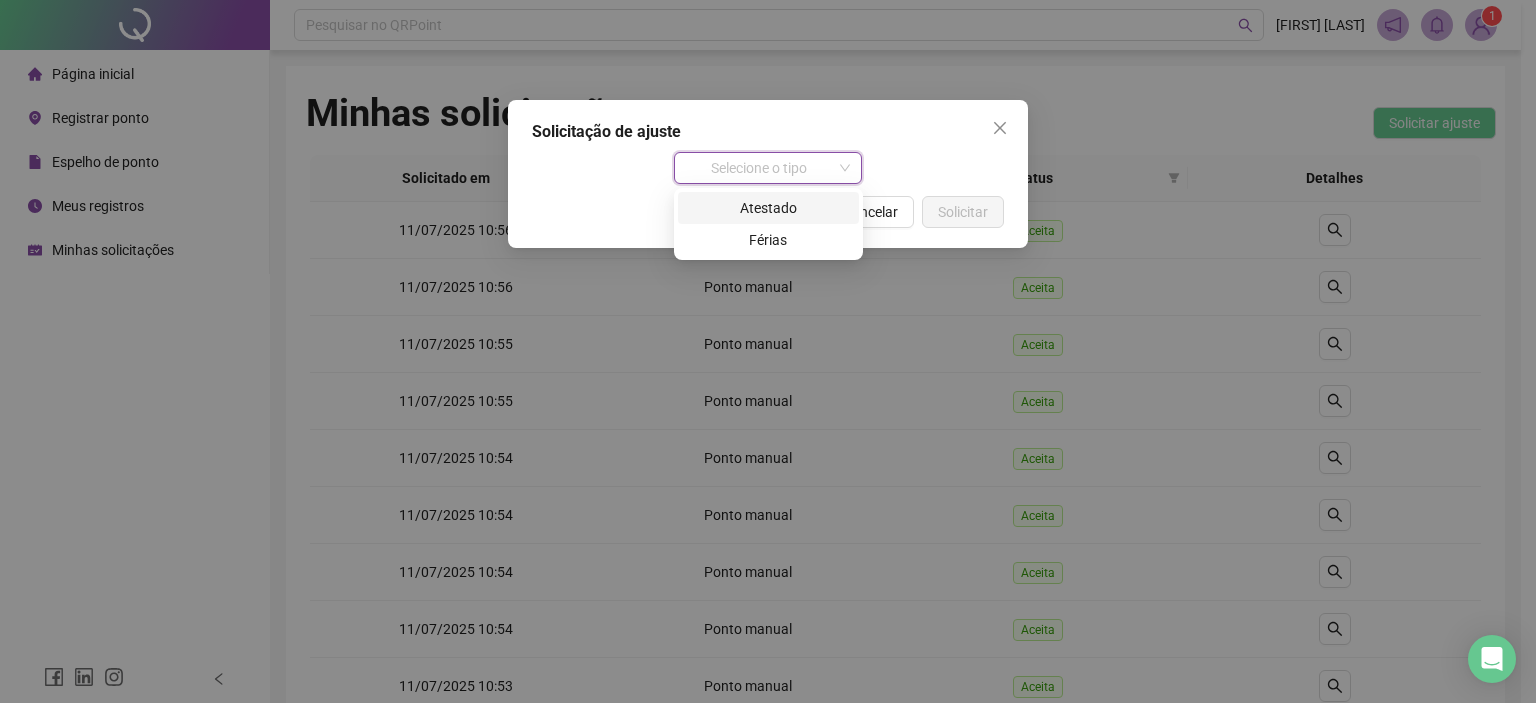 click on "Atestado" at bounding box center [768, 208] 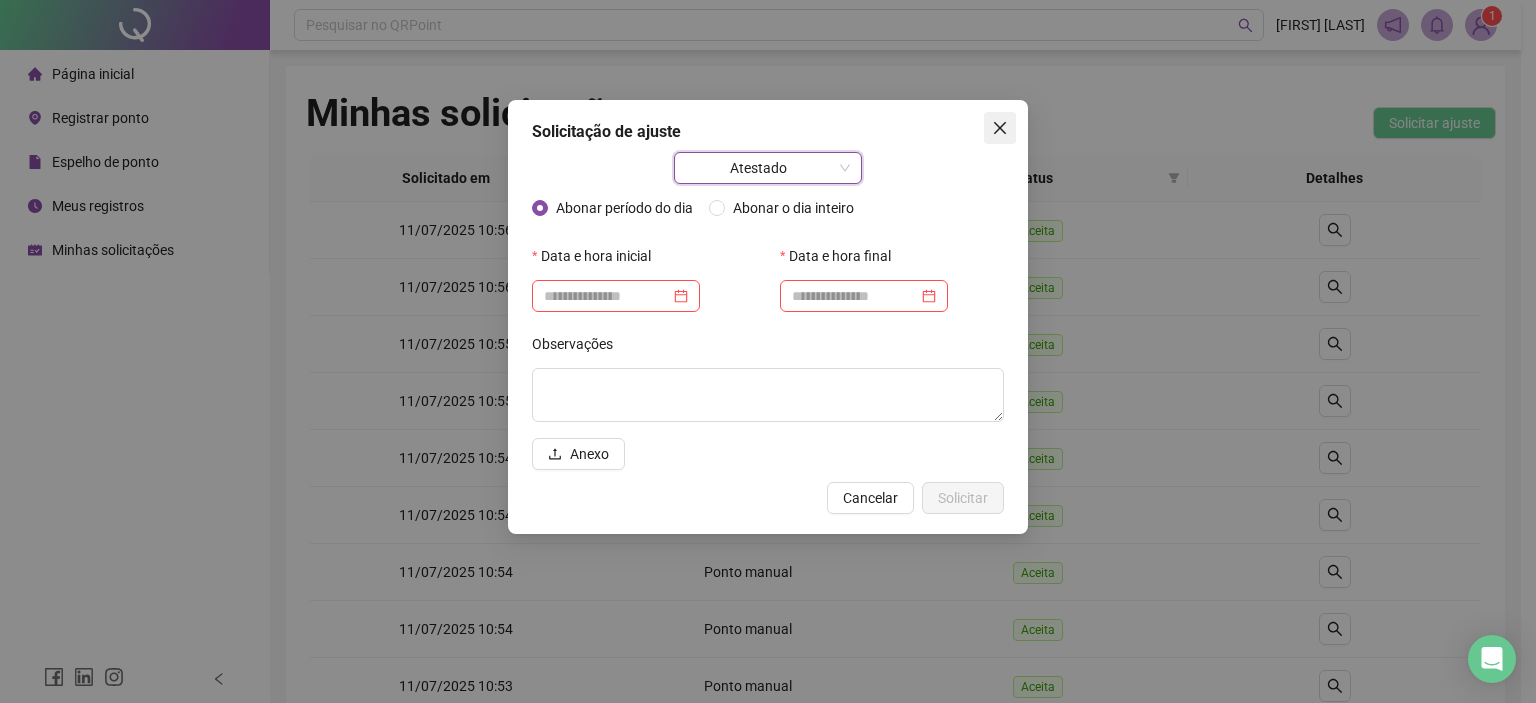 click 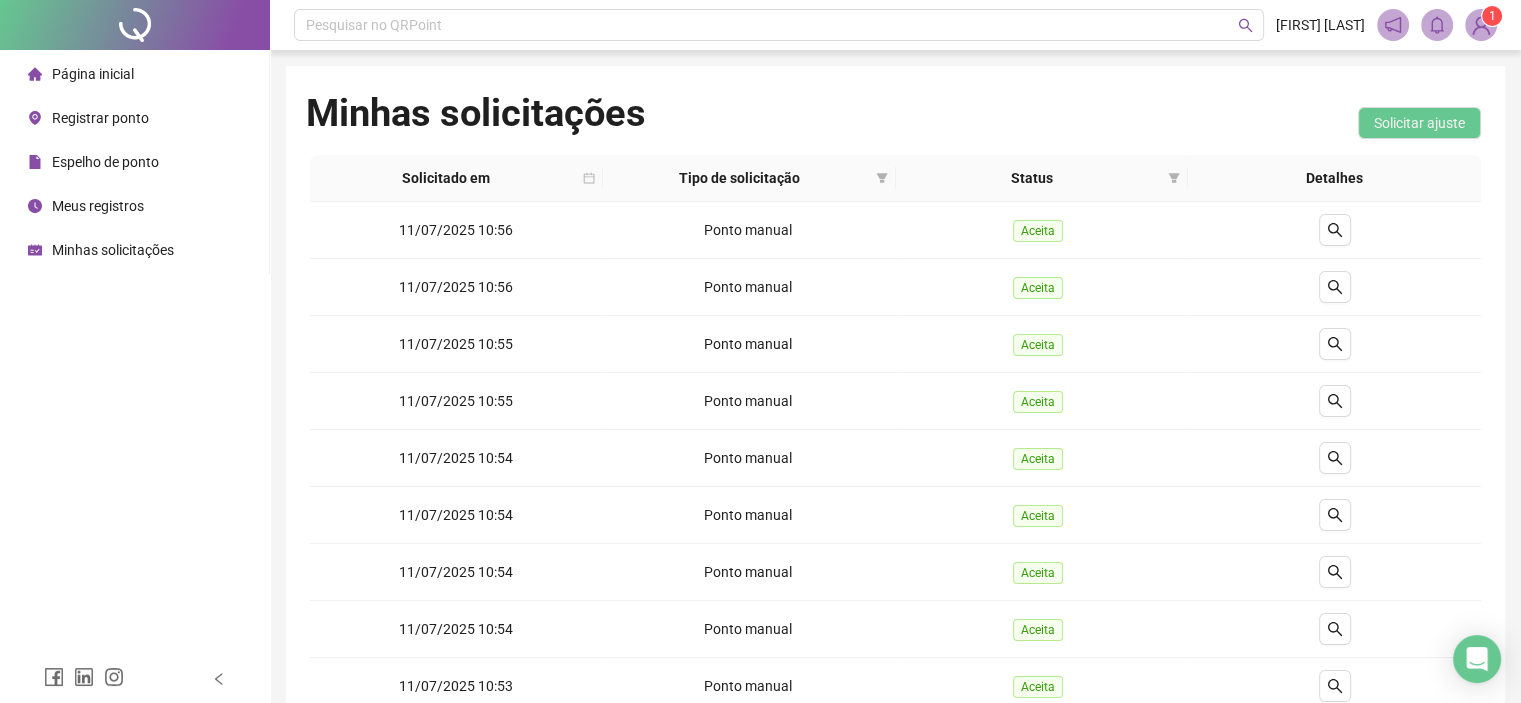 click on "Minhas solicitações" at bounding box center (113, 250) 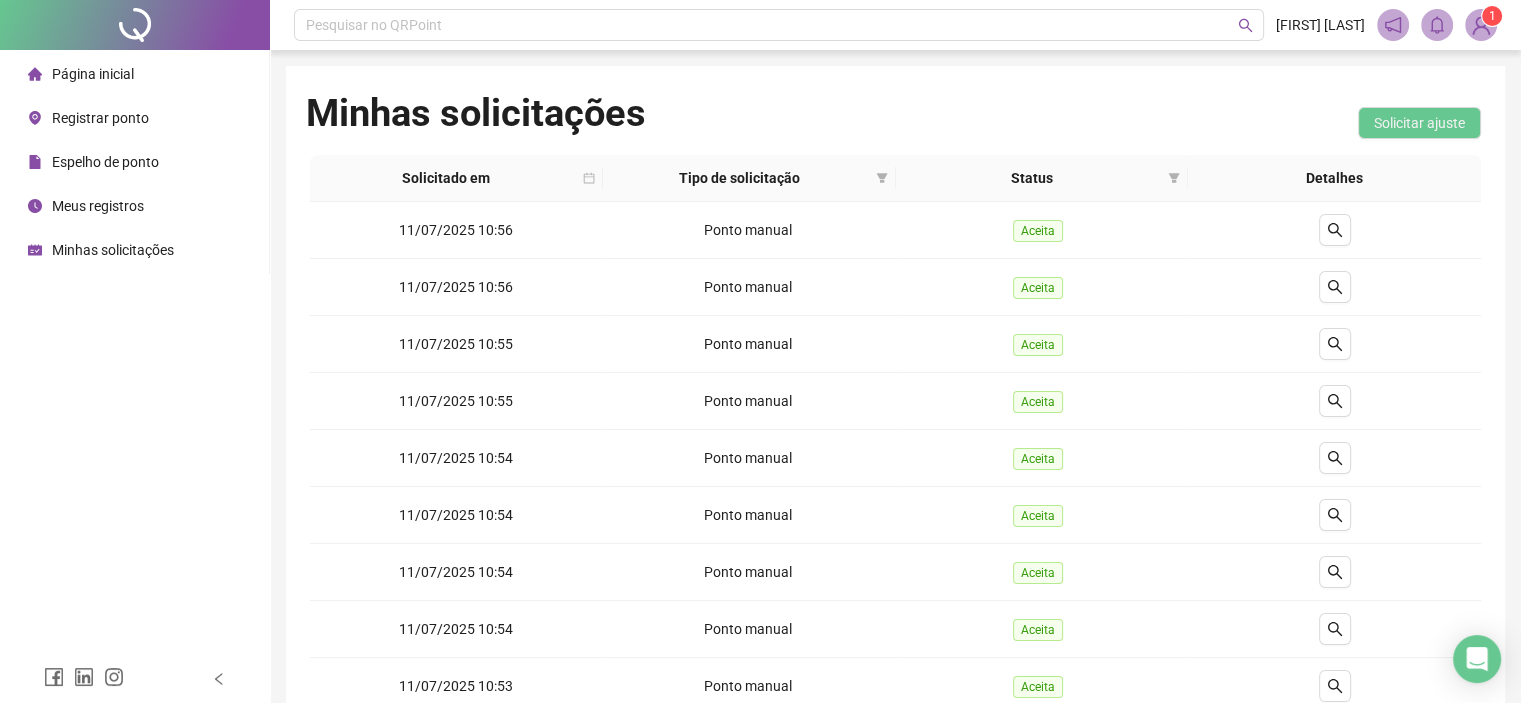 click on "Registrar ponto" at bounding box center [100, 118] 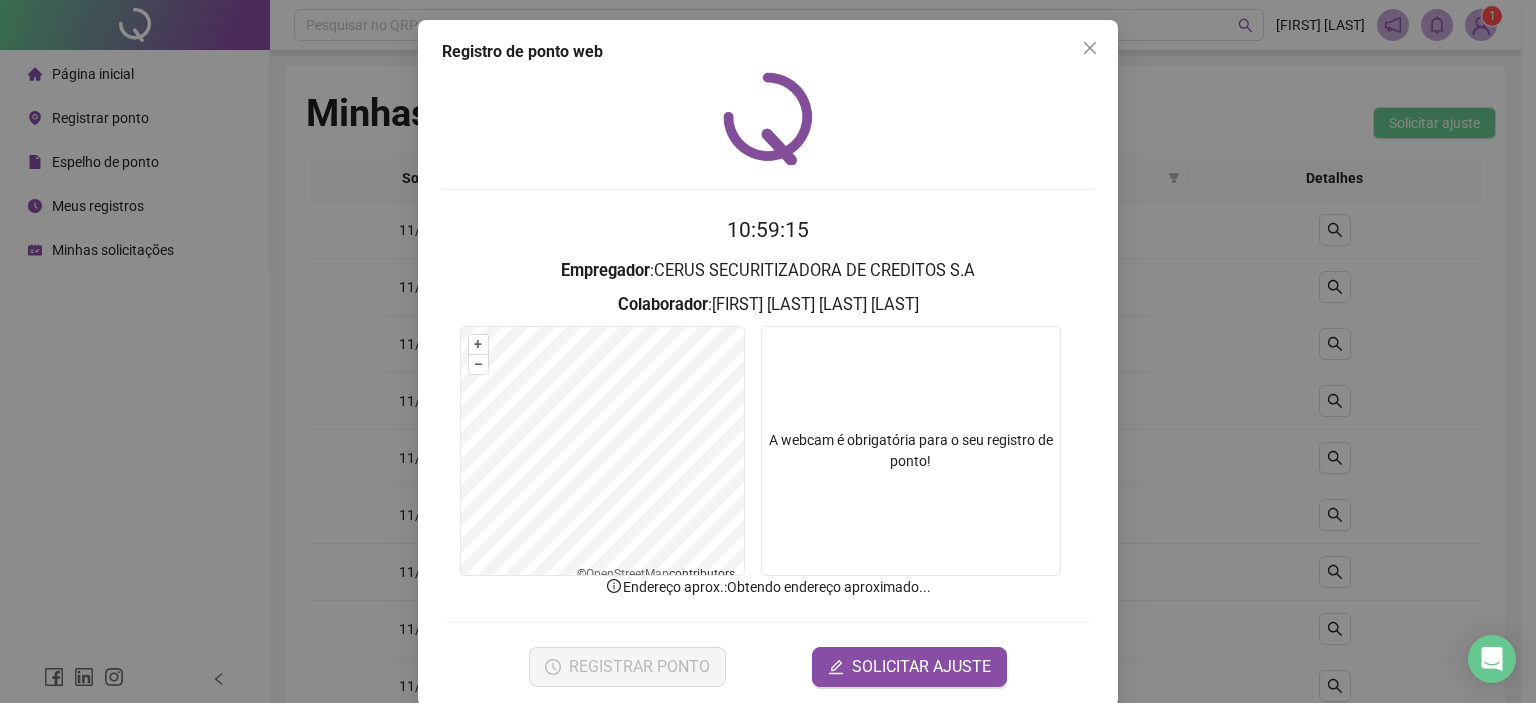 click at bounding box center (911, 451) 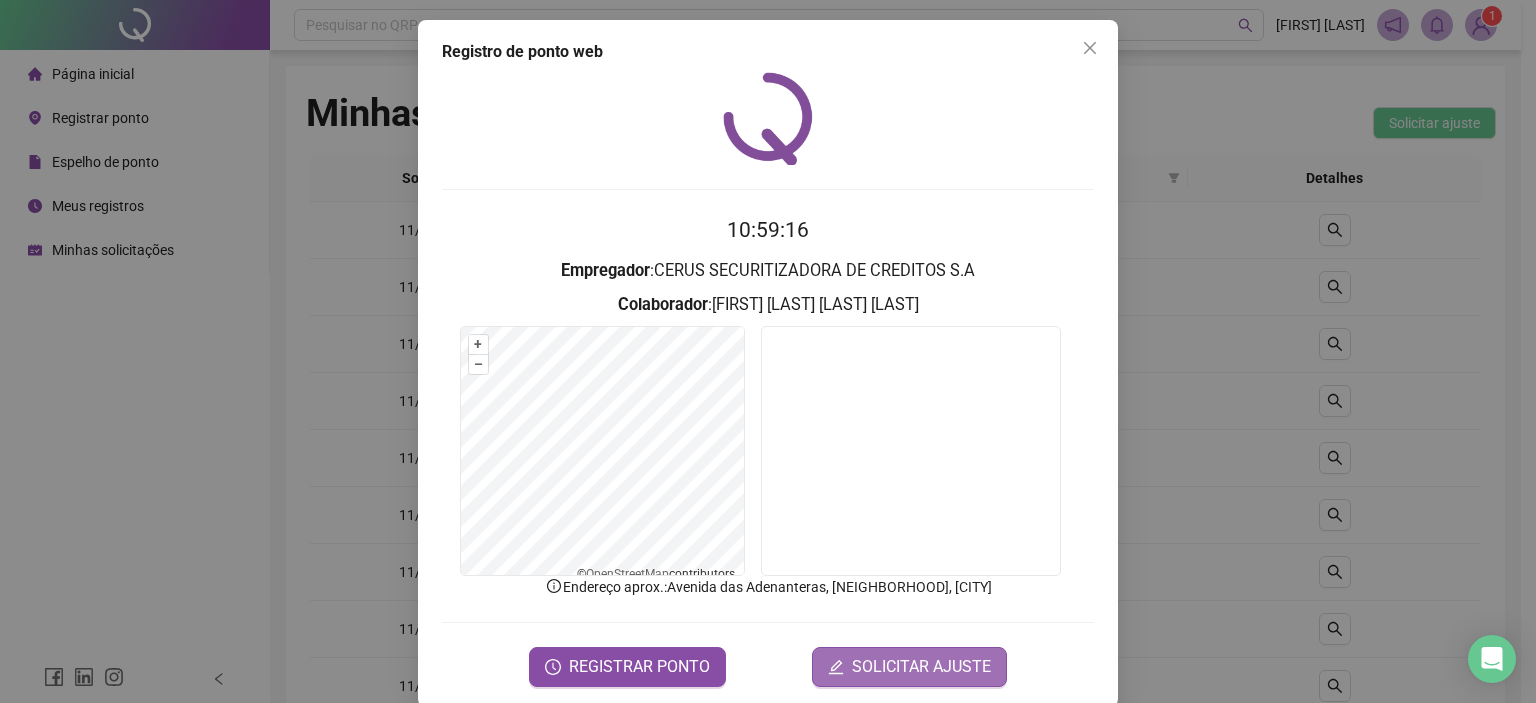 click on "SOLICITAR AJUSTE" at bounding box center [909, 667] 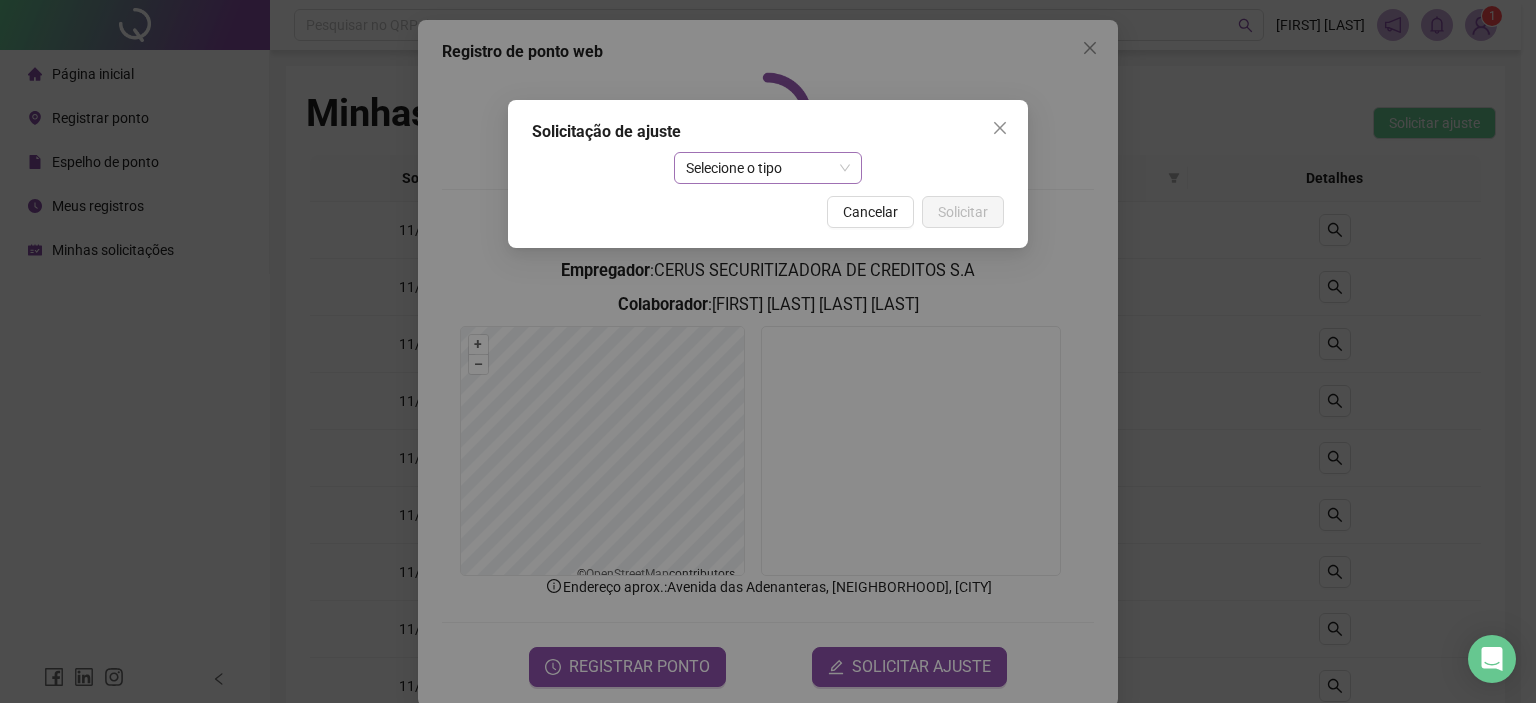 click on "Selecione o tipo" at bounding box center (768, 168) 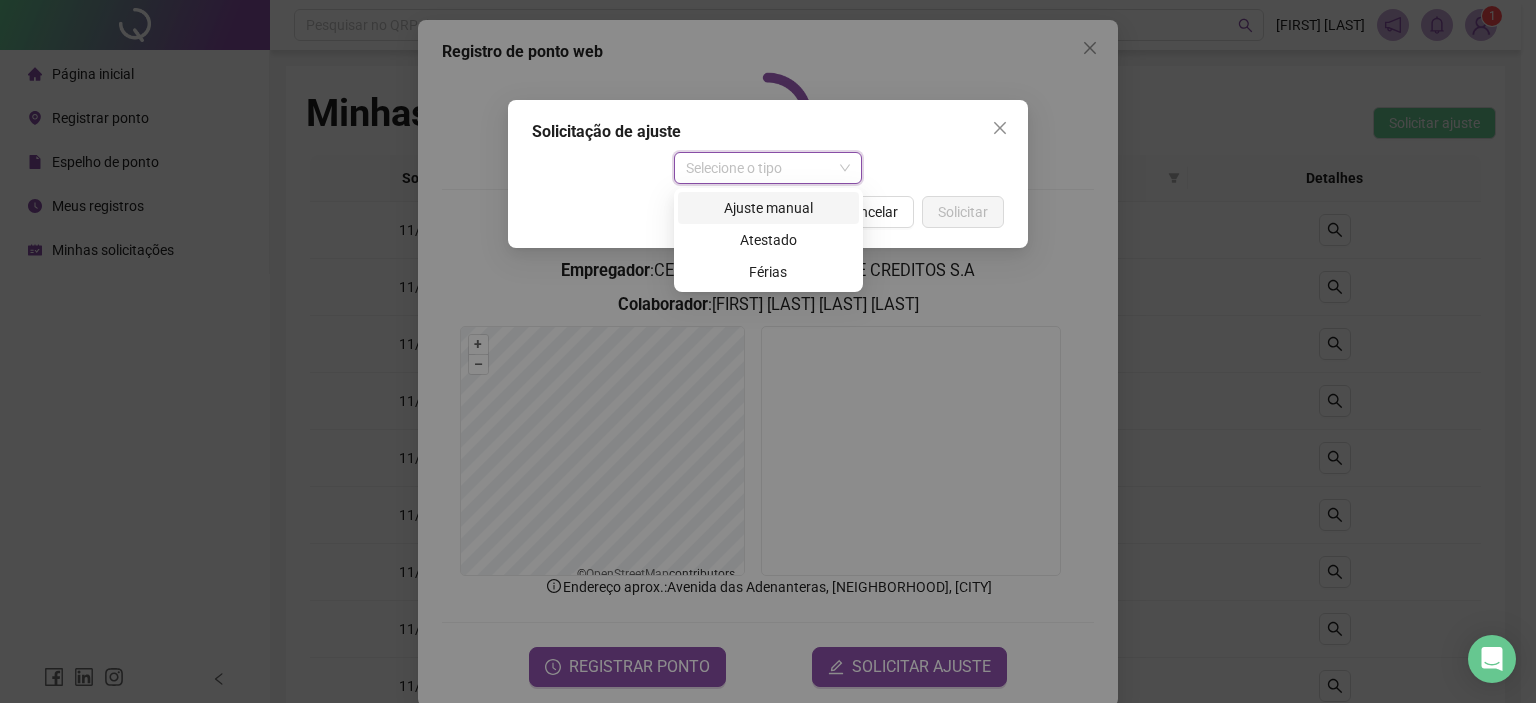 click on "Ajuste manual" at bounding box center (768, 208) 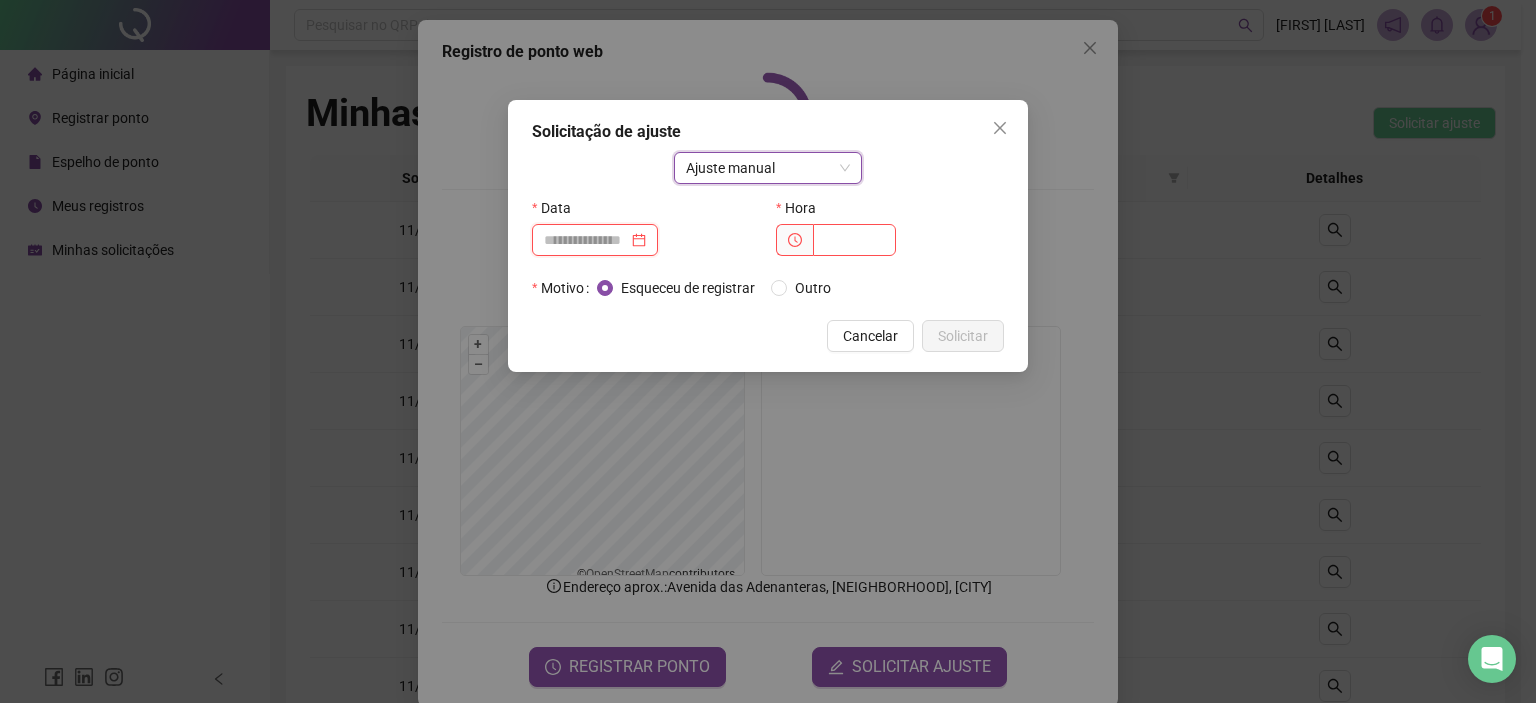 click at bounding box center [586, 240] 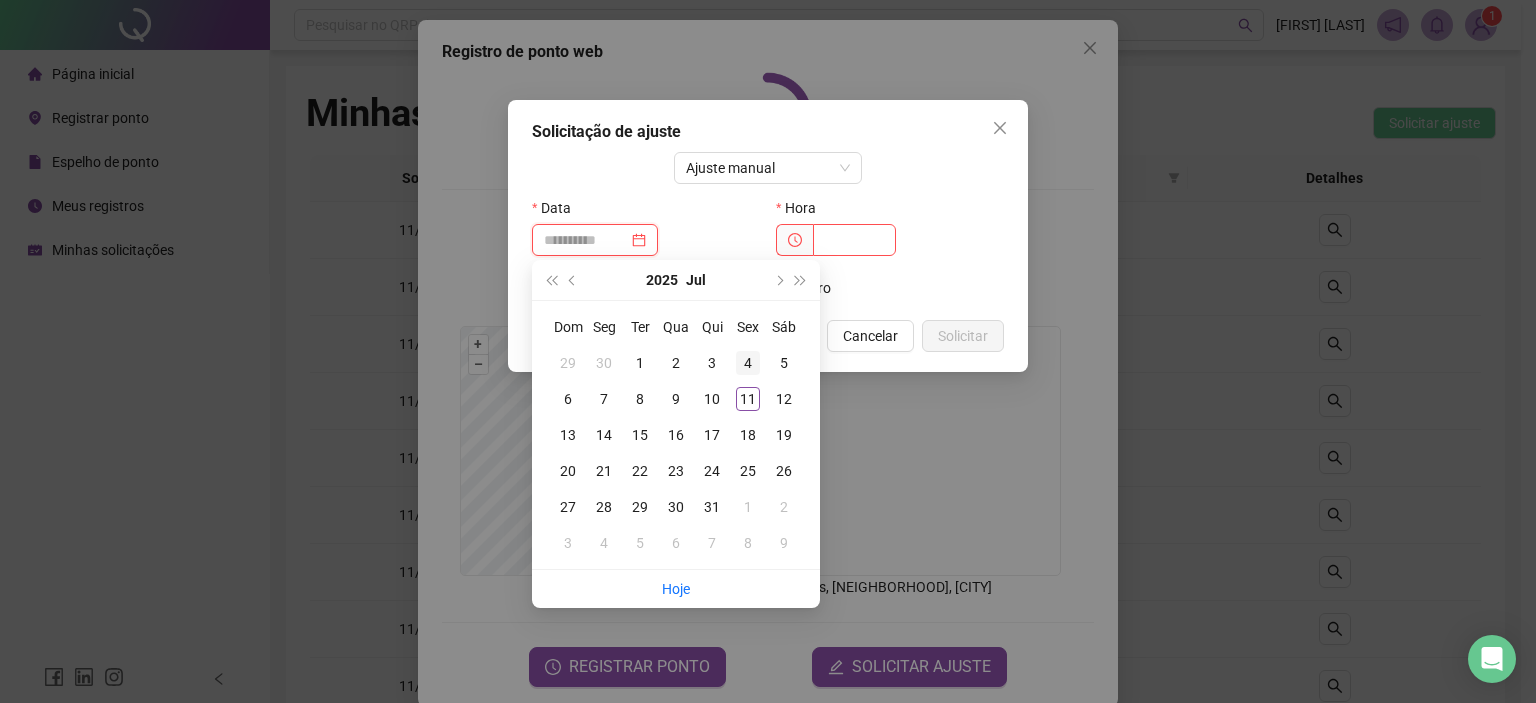 type on "**********" 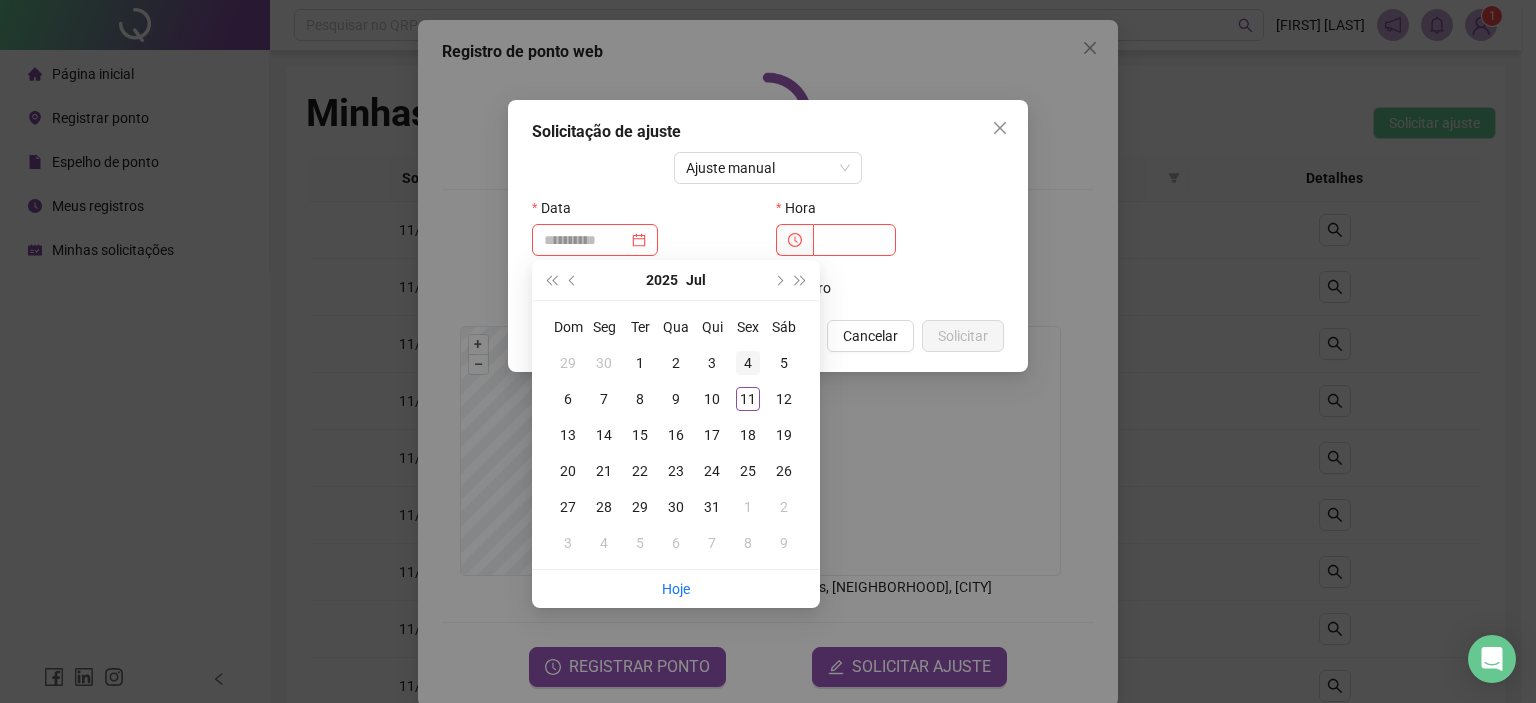 click on "4" at bounding box center (748, 363) 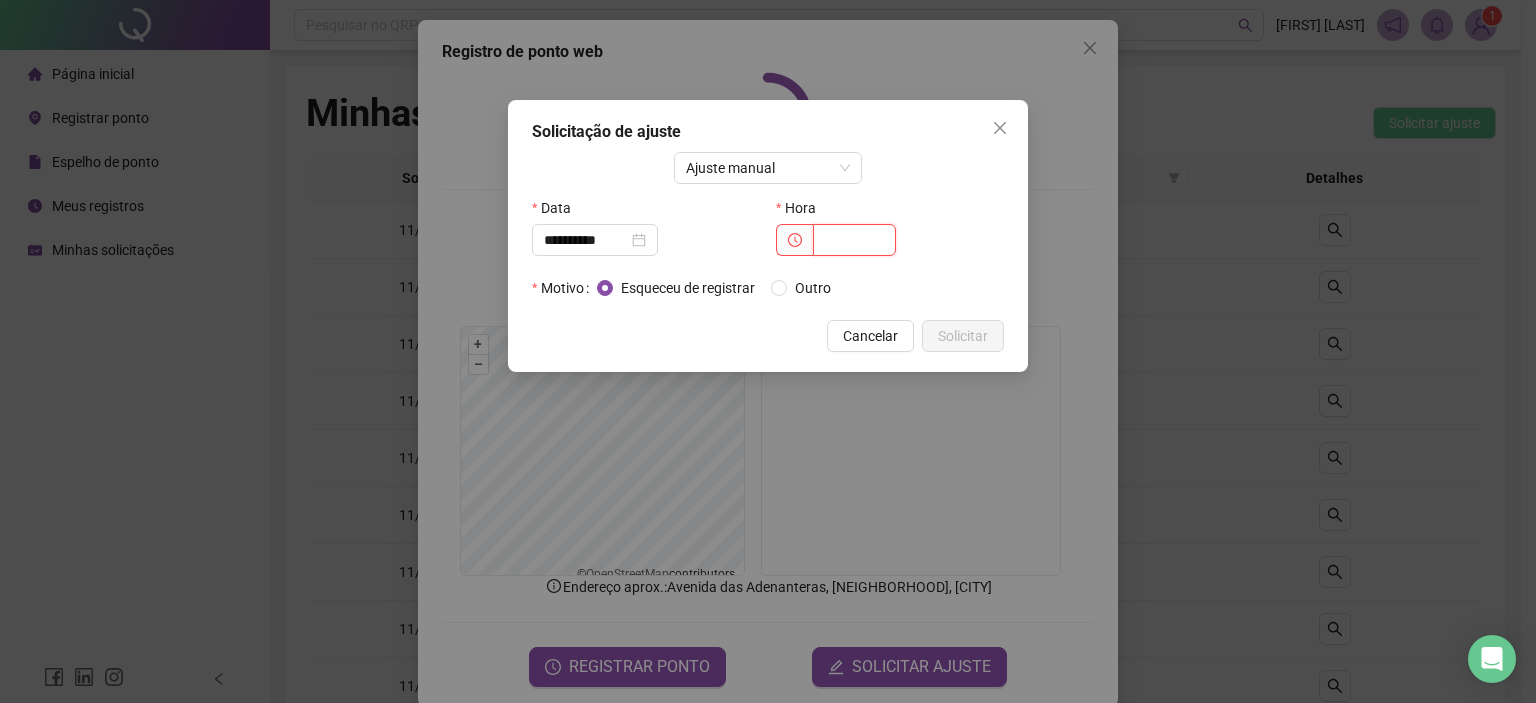 click at bounding box center [854, 240] 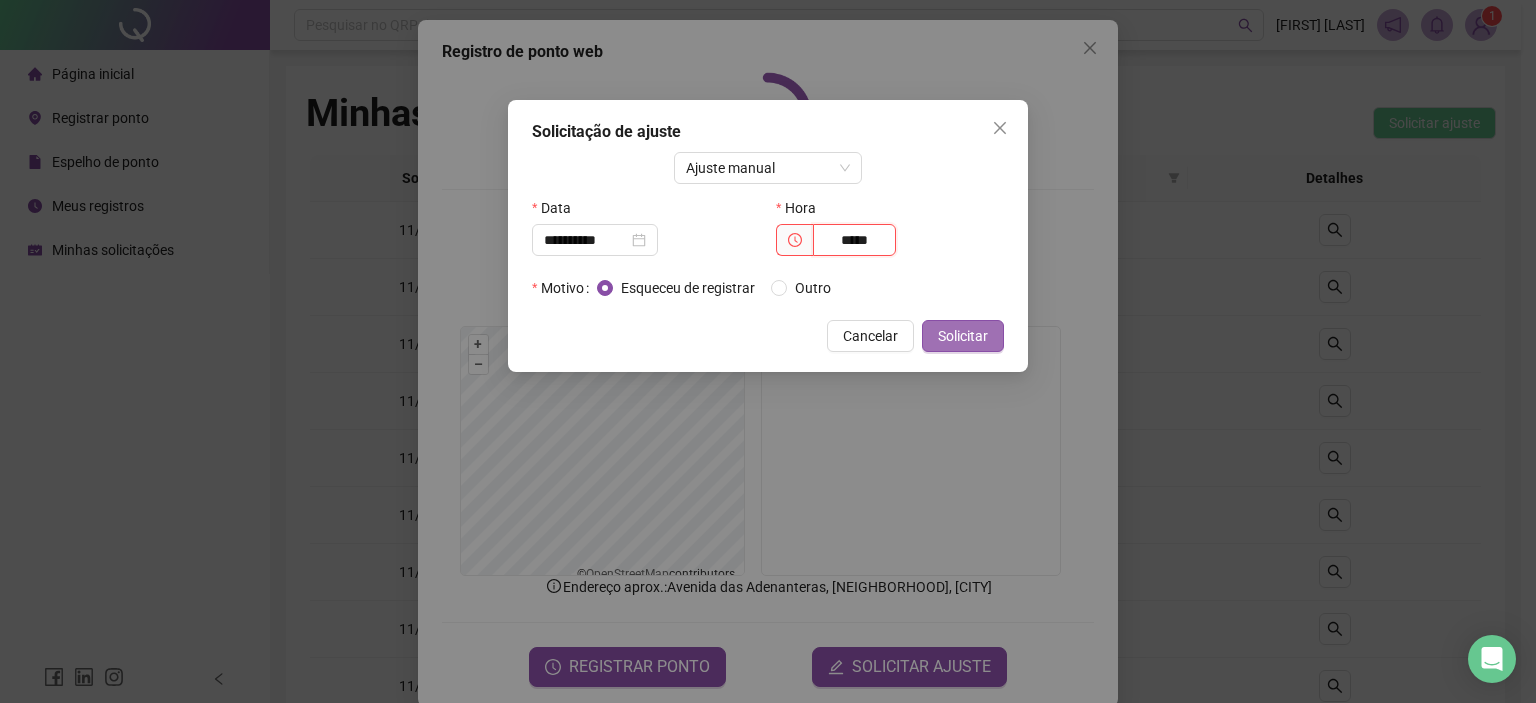 type on "*****" 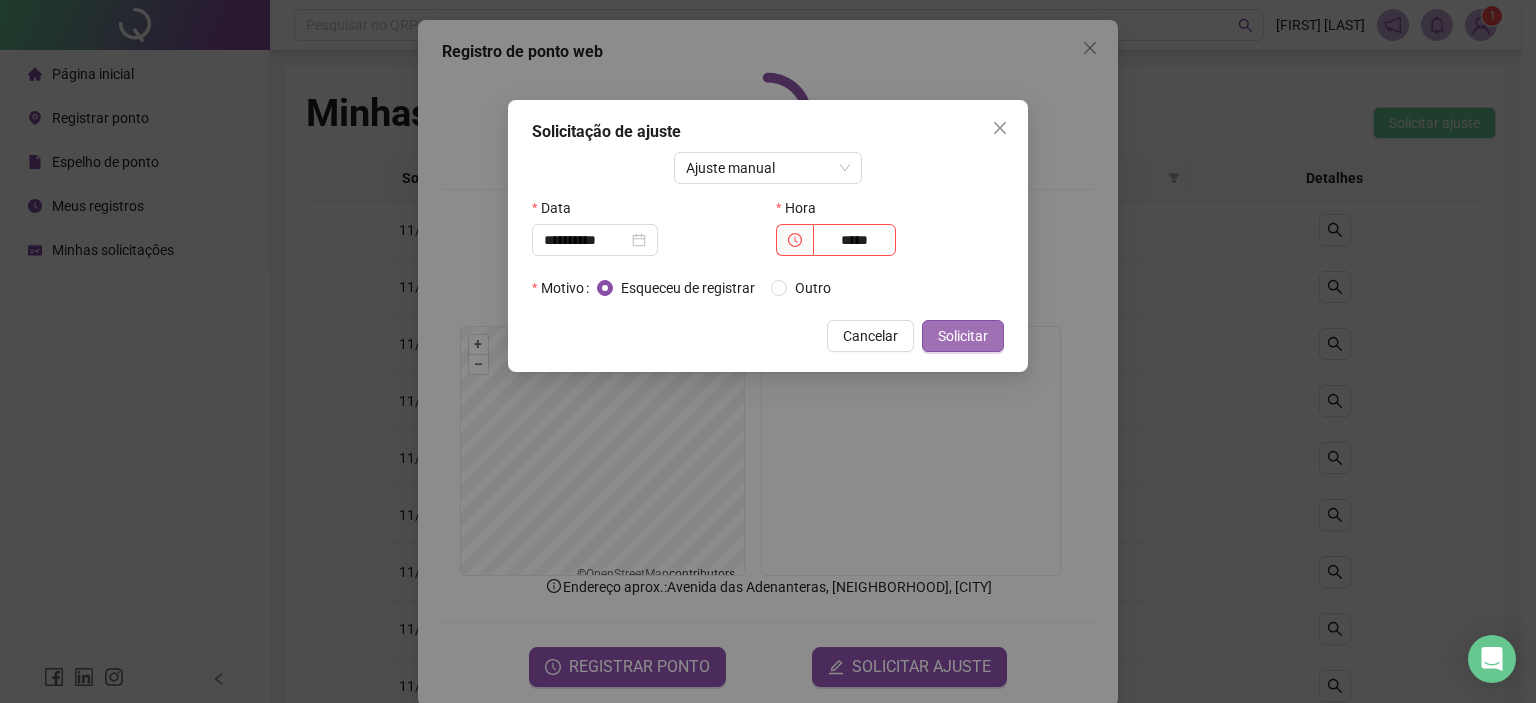 click on "Solicitar" at bounding box center (963, 336) 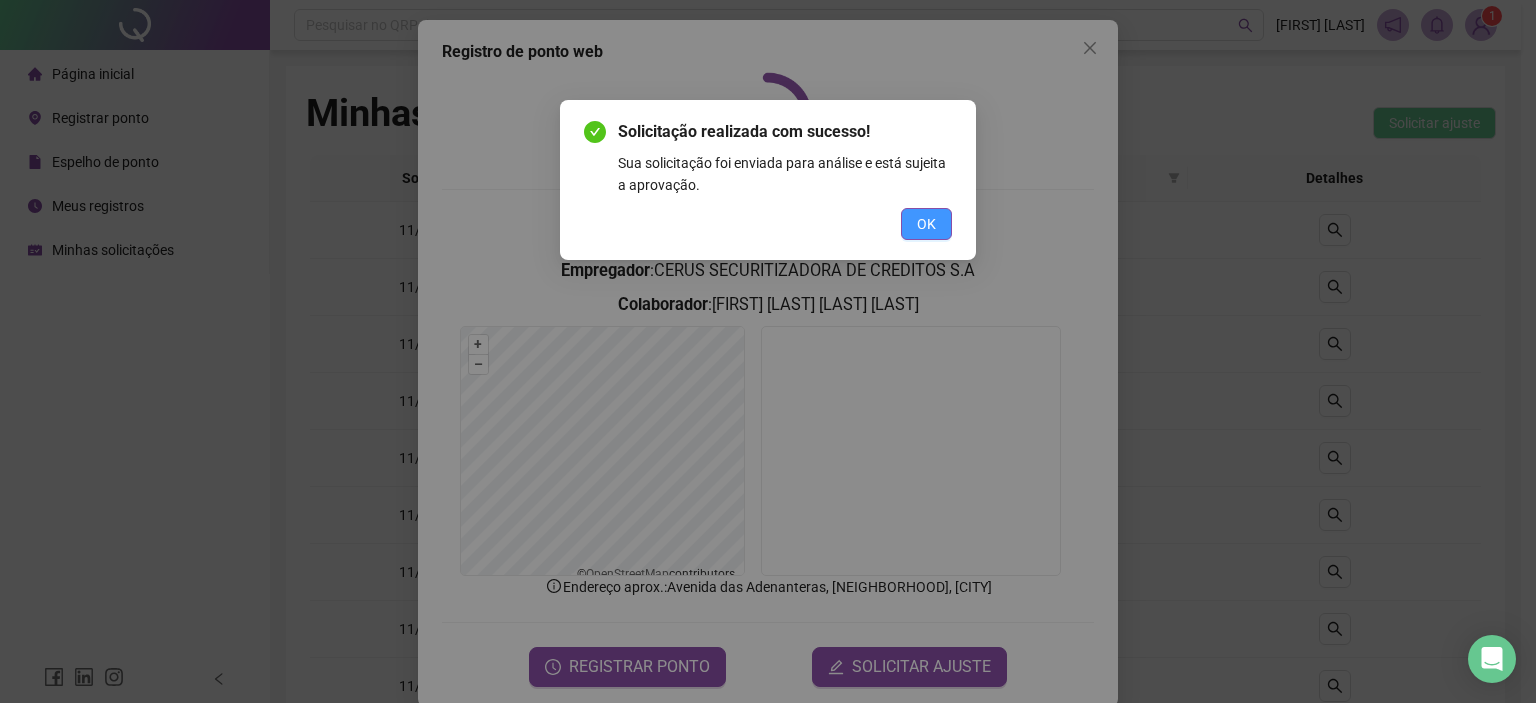click on "OK" at bounding box center (926, 224) 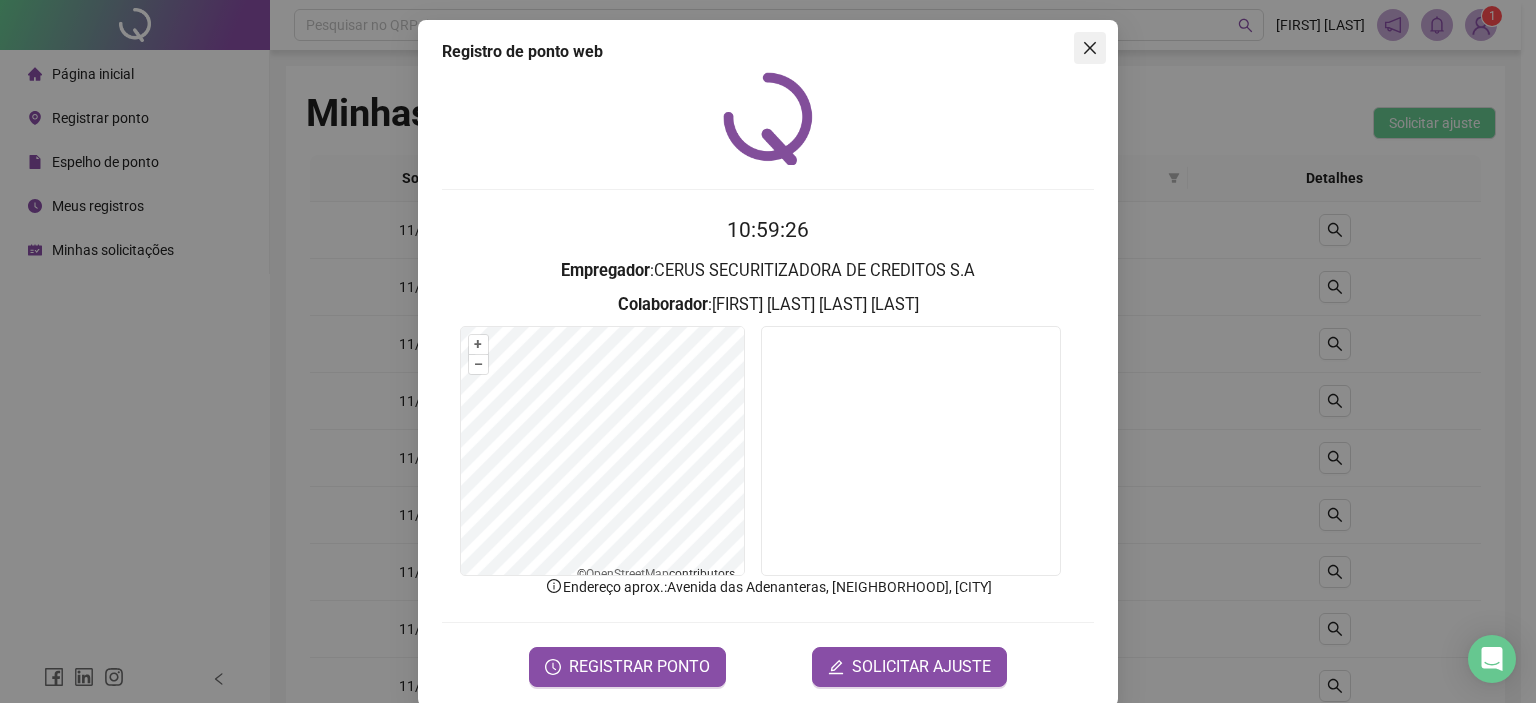 click 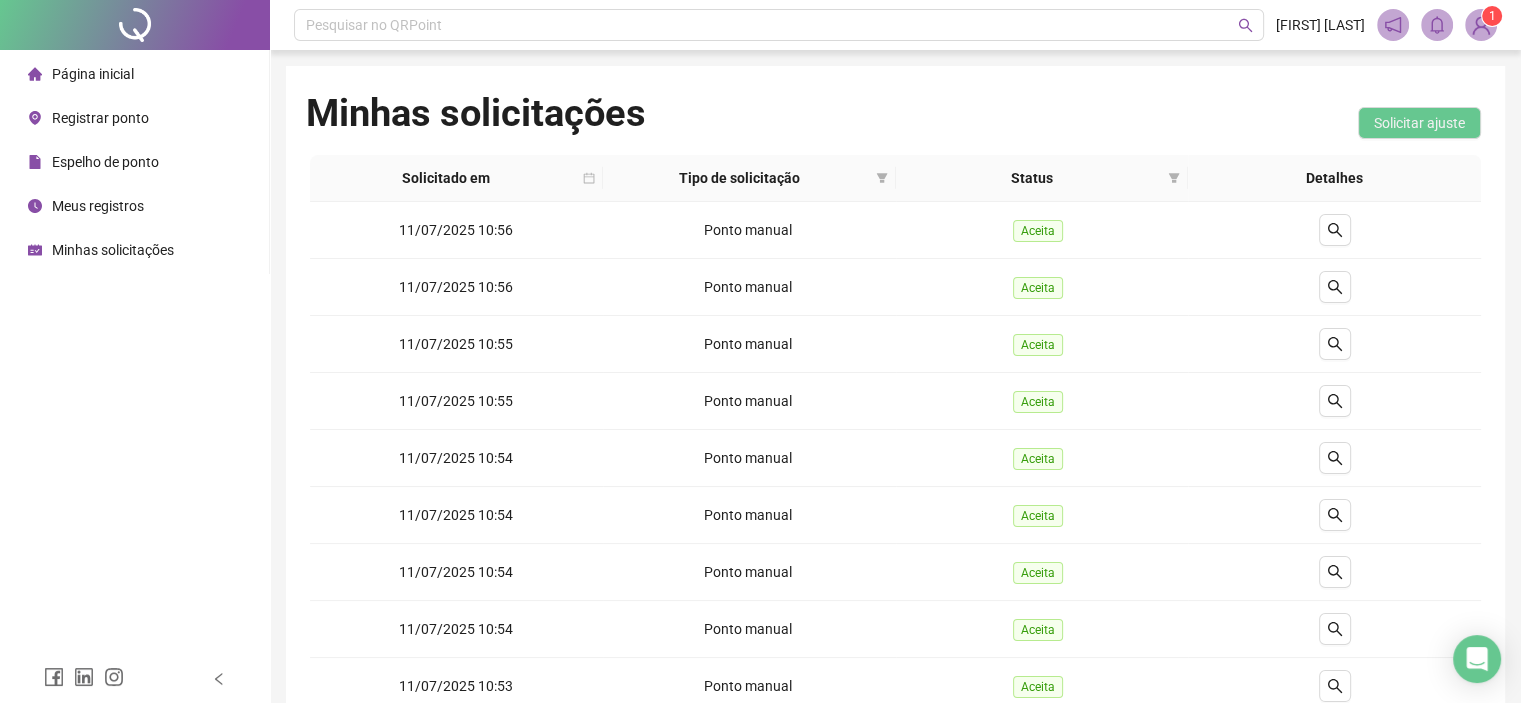 click on "Espelho de ponto" at bounding box center [105, 162] 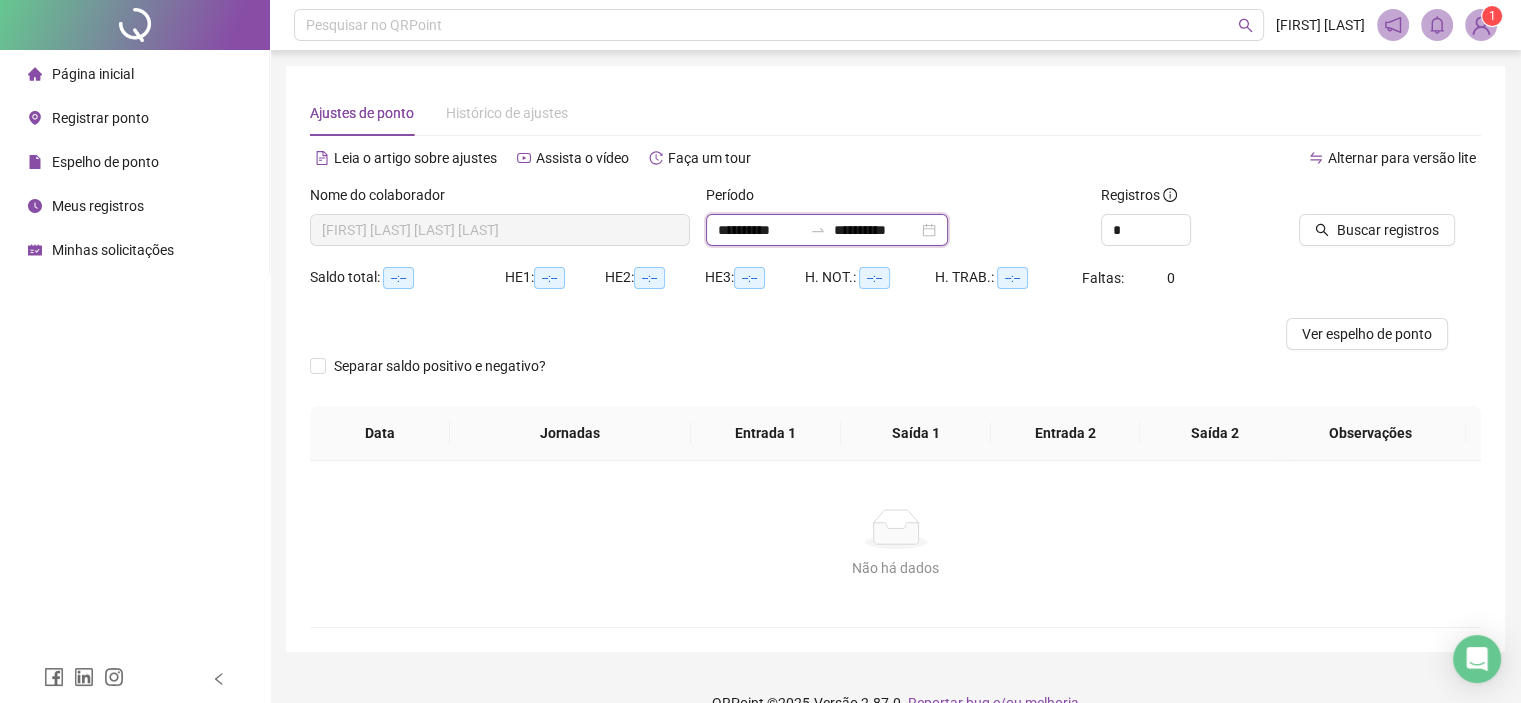 click on "**********" at bounding box center (760, 230) 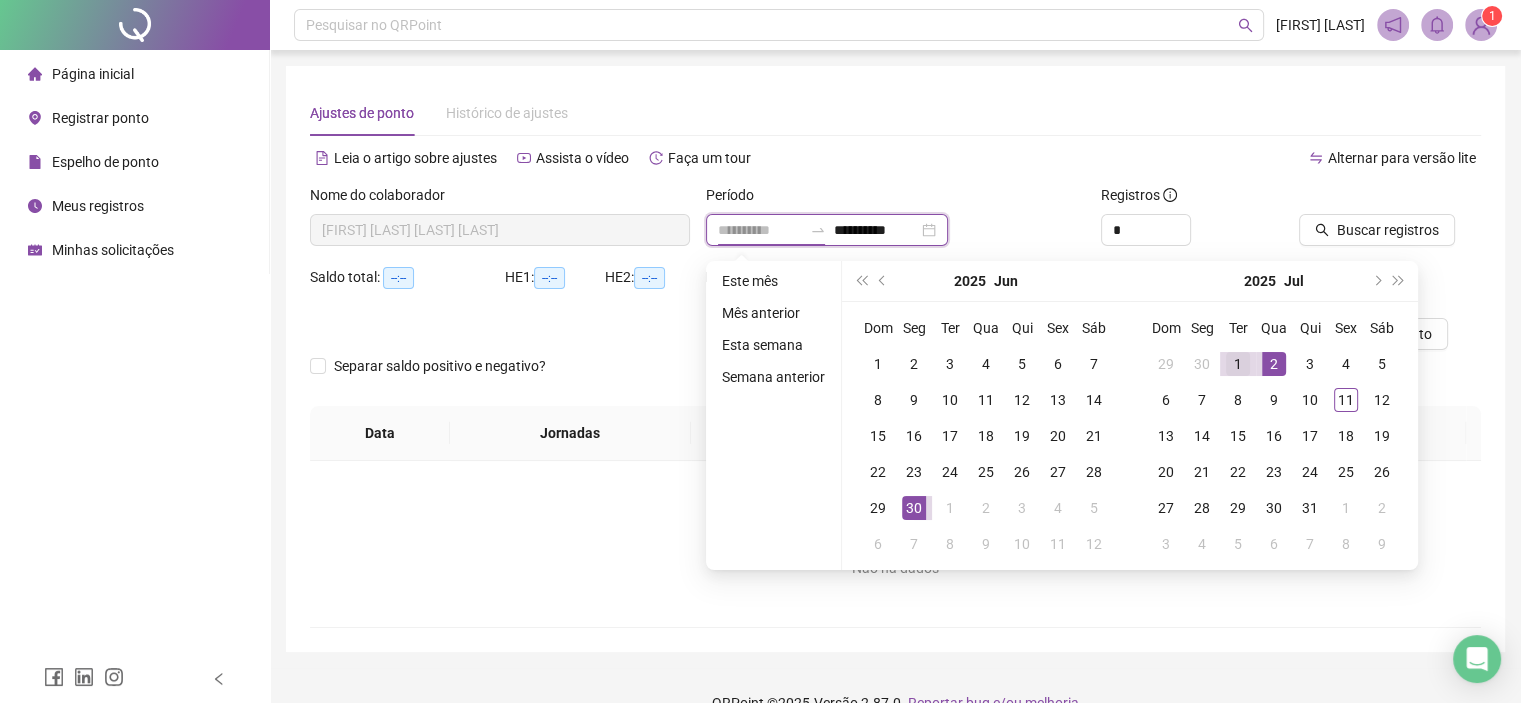 type on "**********" 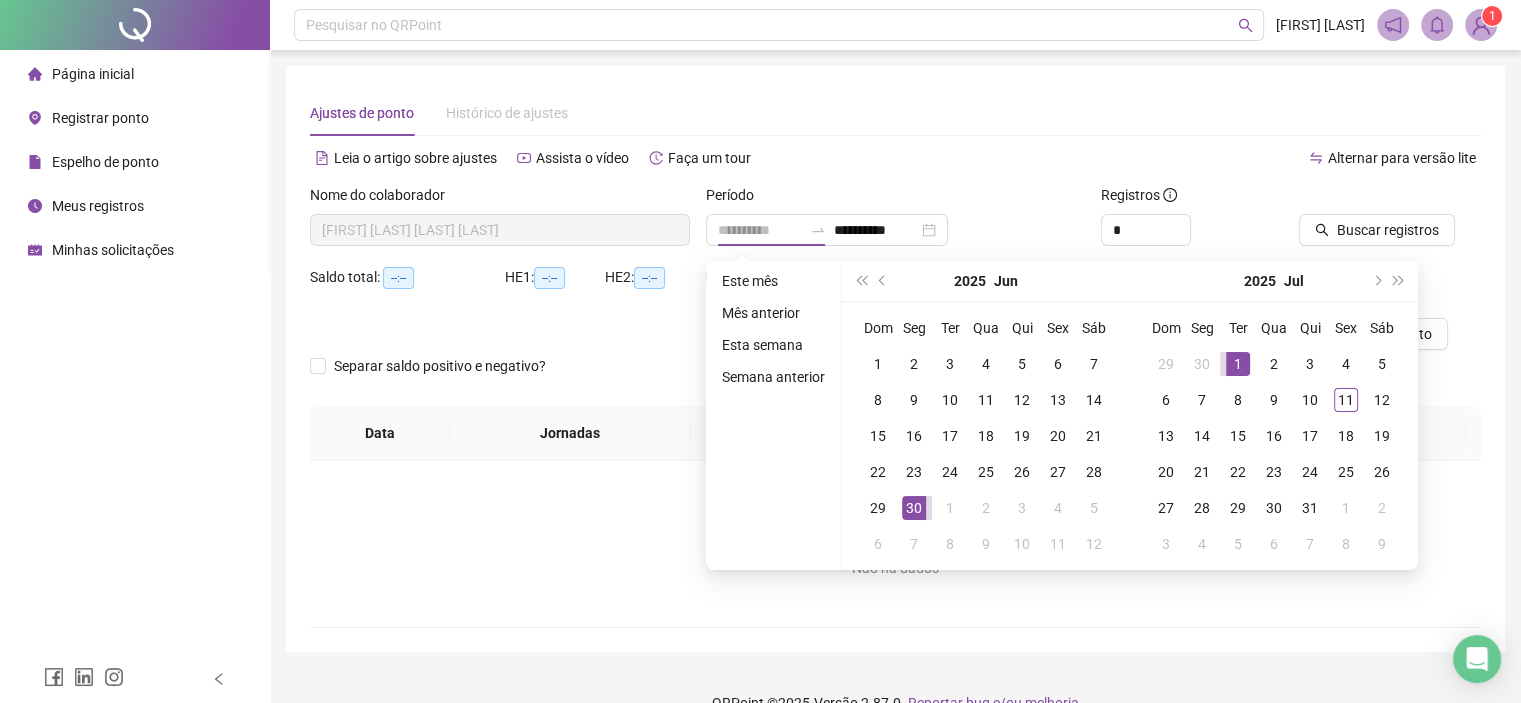 click on "1" at bounding box center (1238, 364) 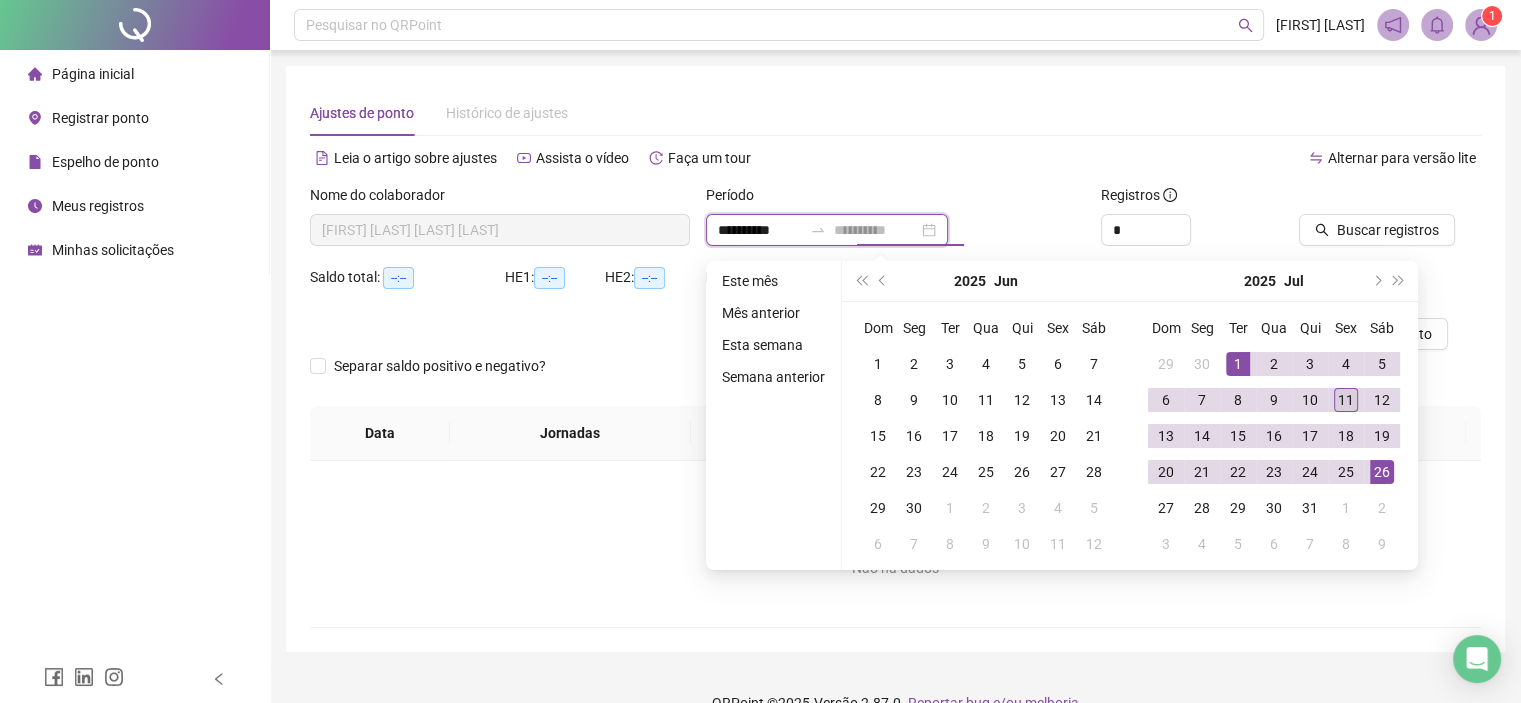 type on "**********" 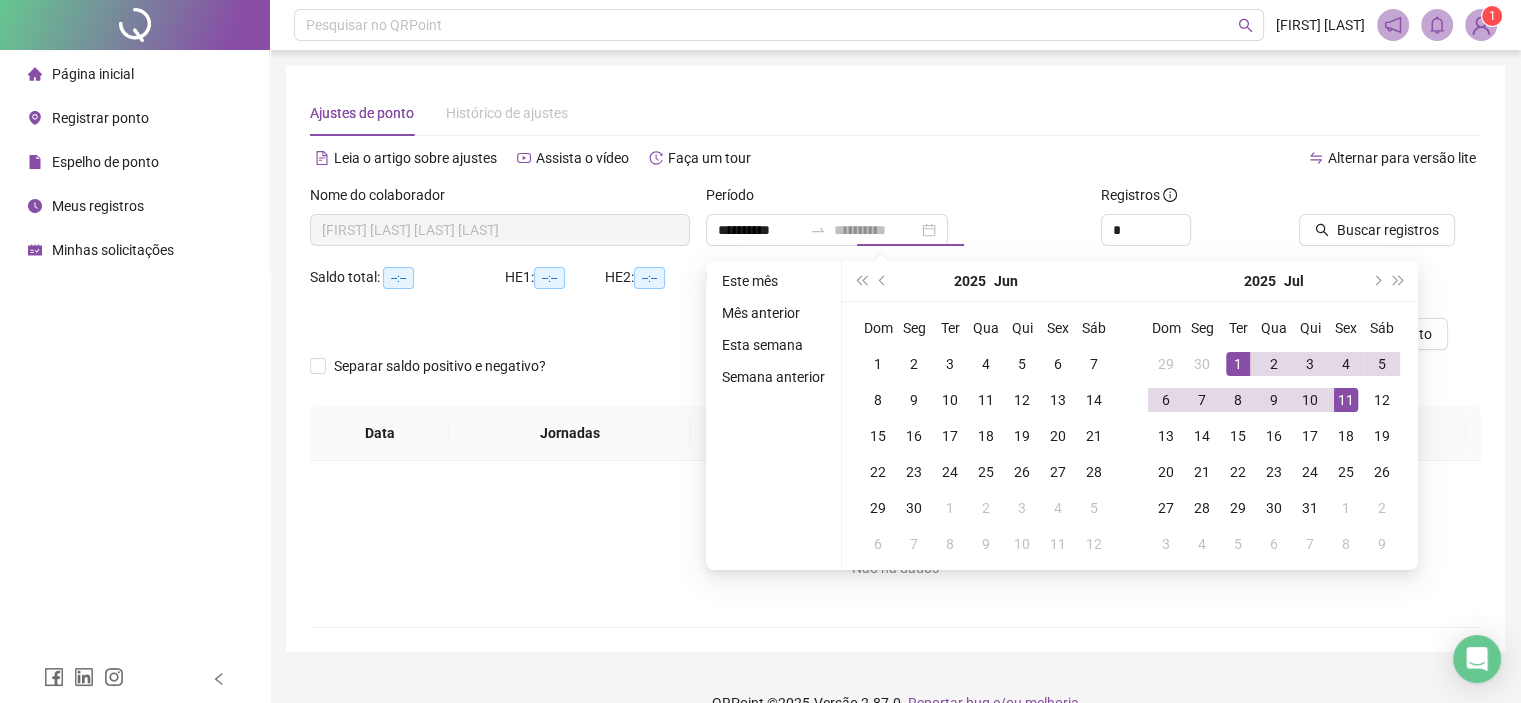 click on "11" at bounding box center (1346, 400) 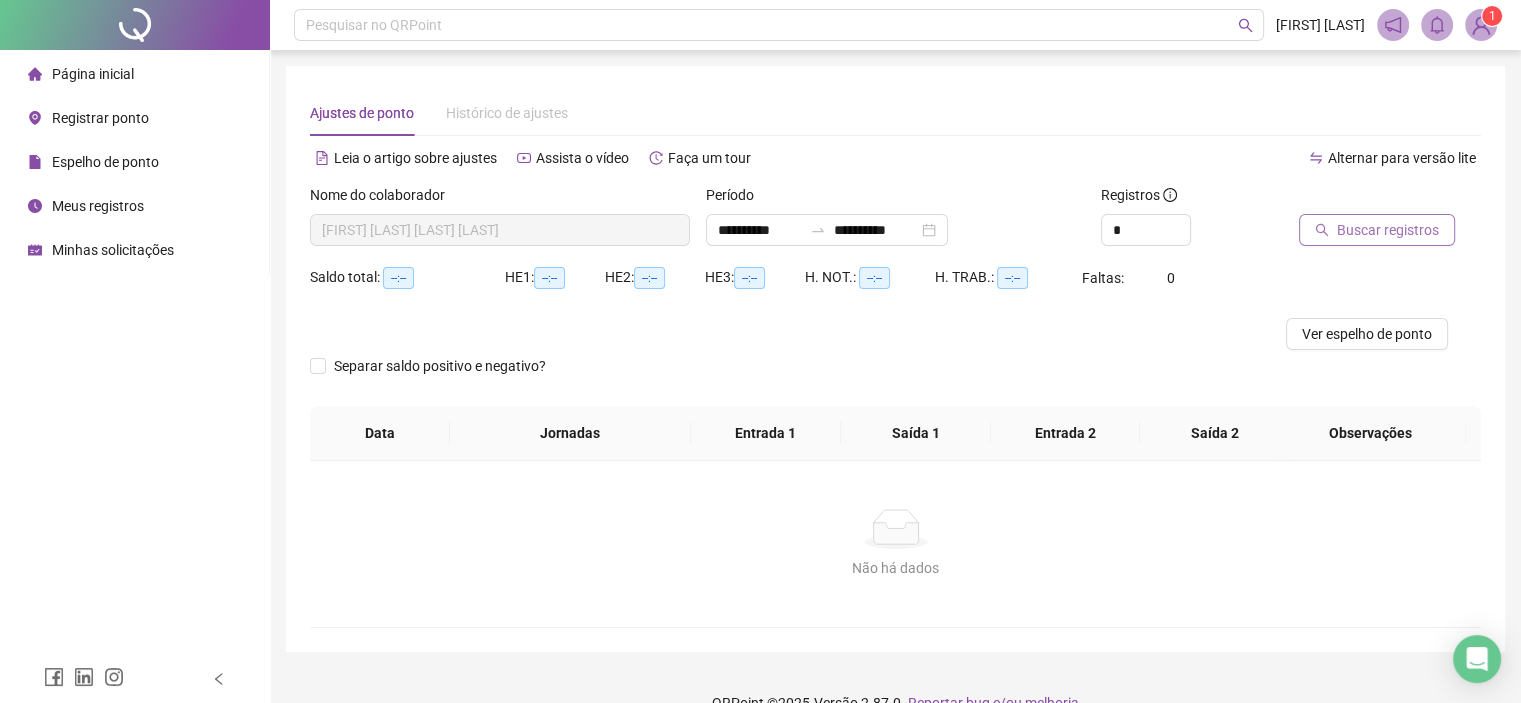 click on "Buscar registros" at bounding box center [1388, 230] 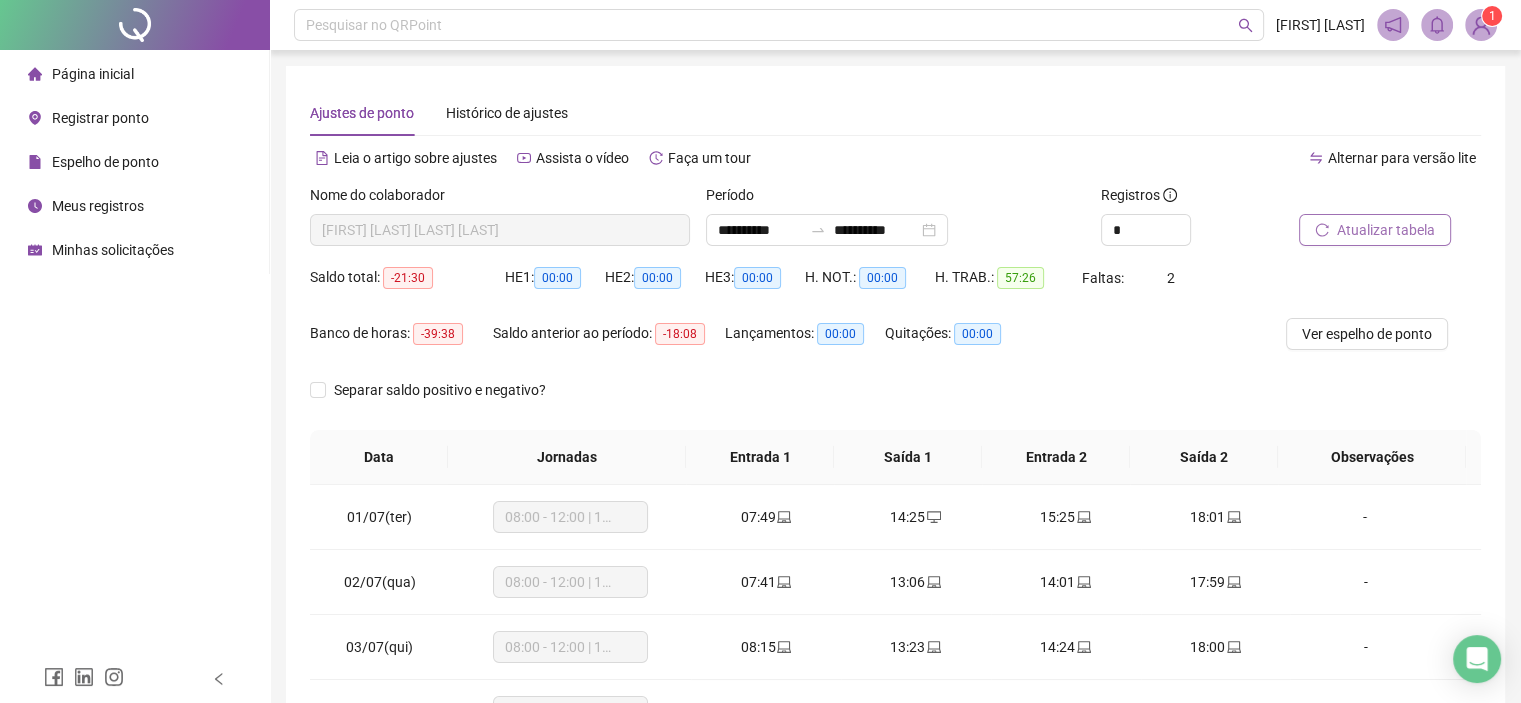 scroll, scrollTop: 300, scrollLeft: 0, axis: vertical 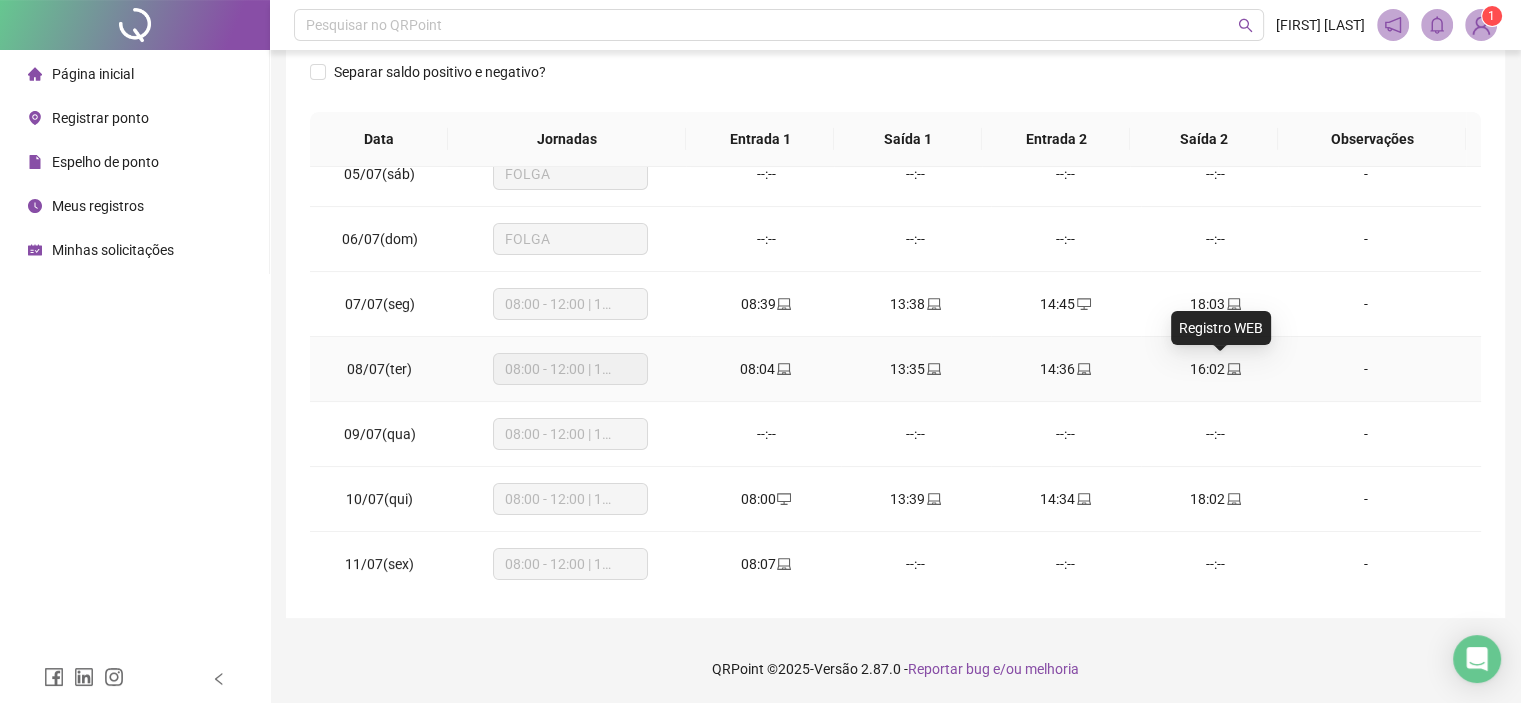 click 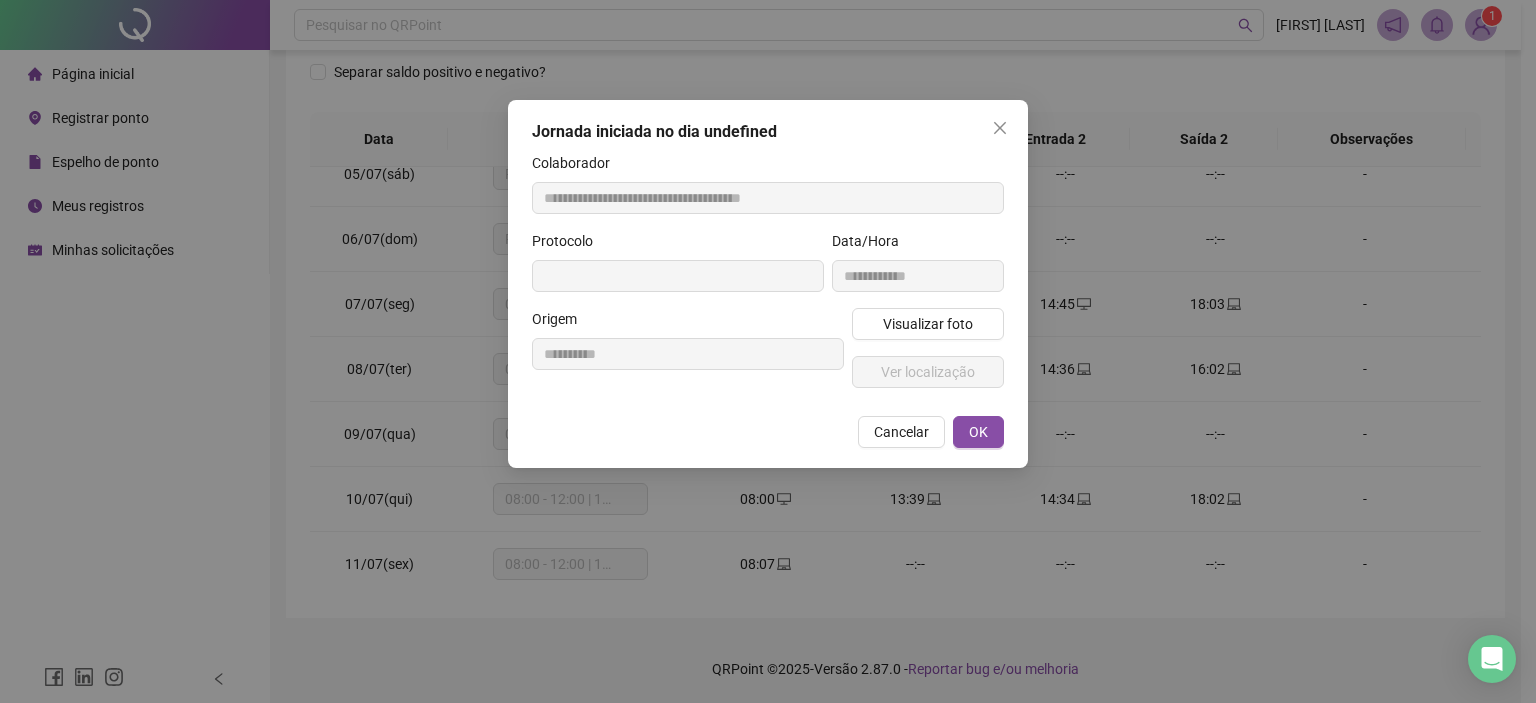 type on "**********" 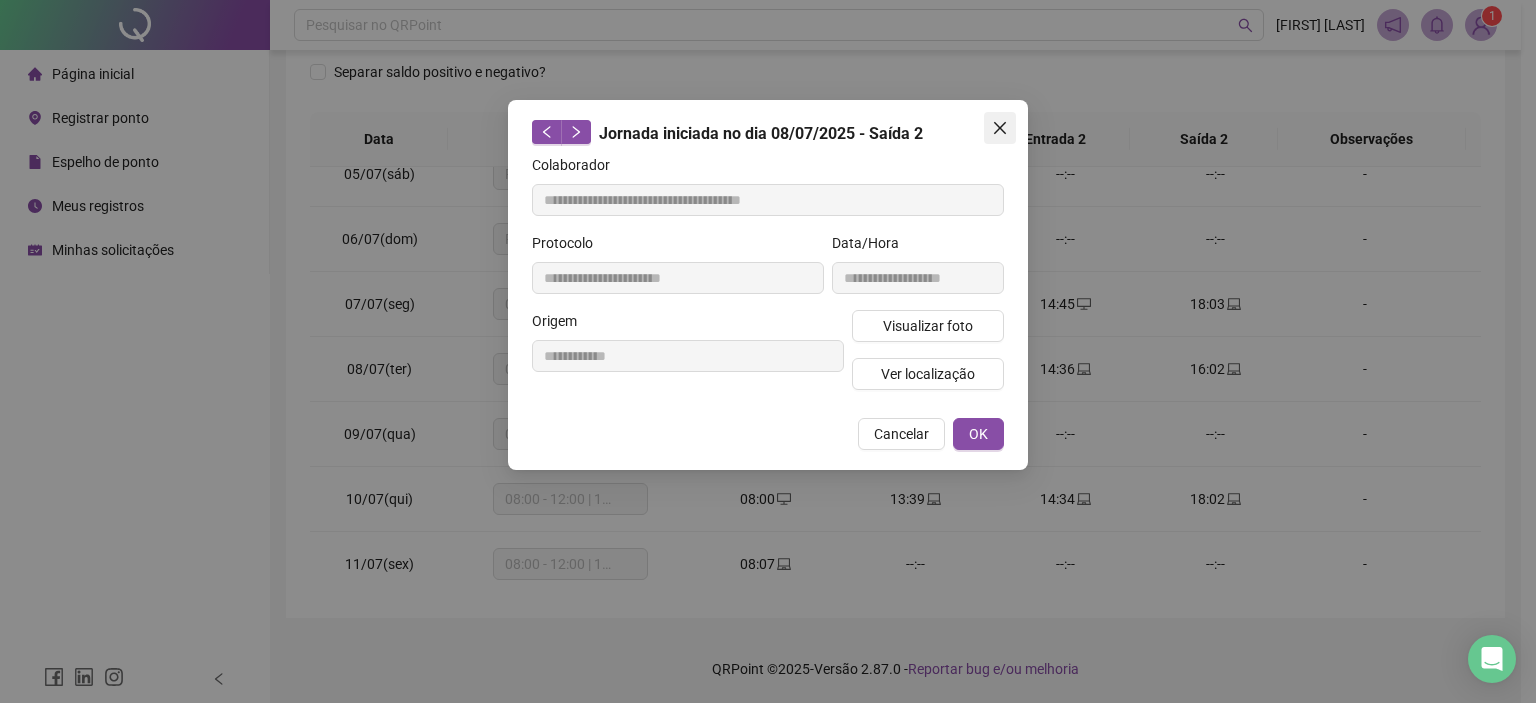 click at bounding box center (1000, 128) 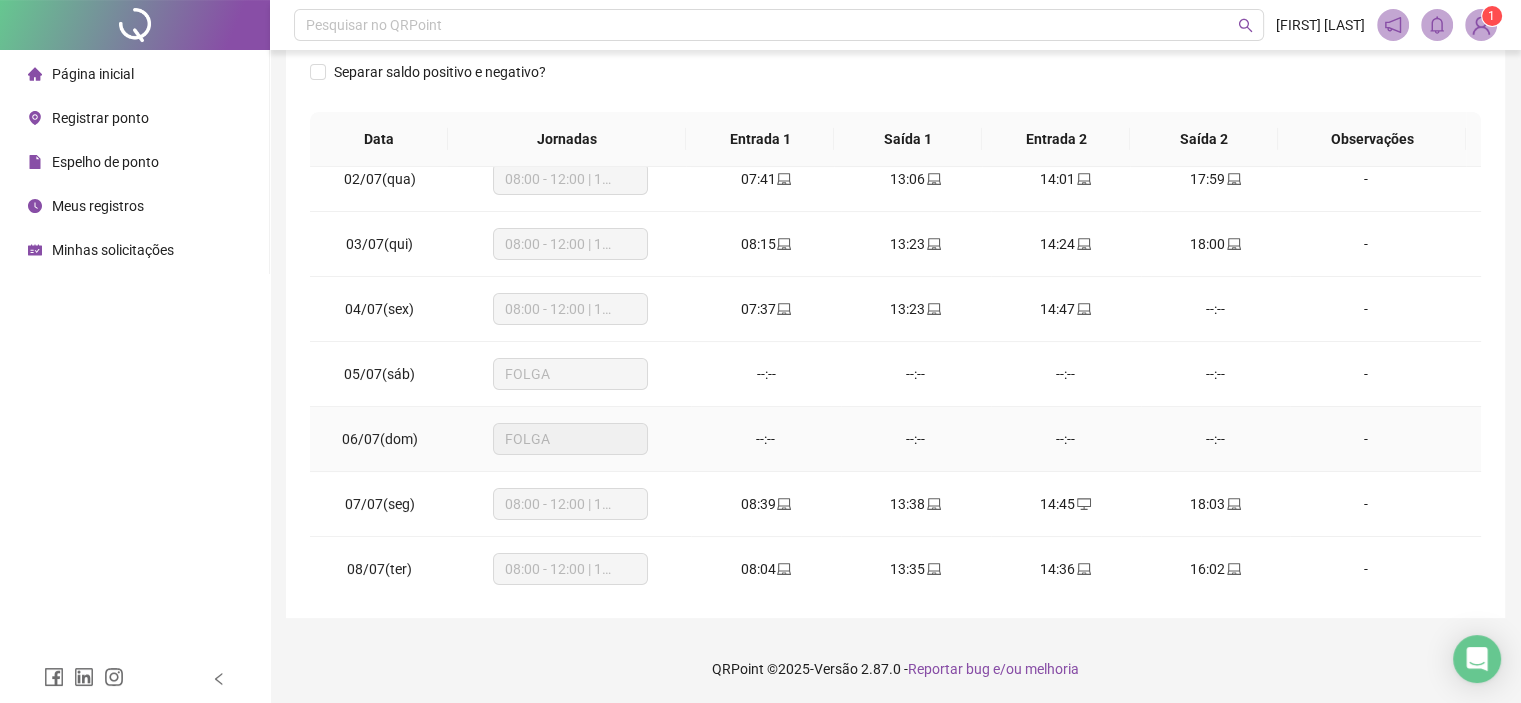 scroll, scrollTop: 0, scrollLeft: 0, axis: both 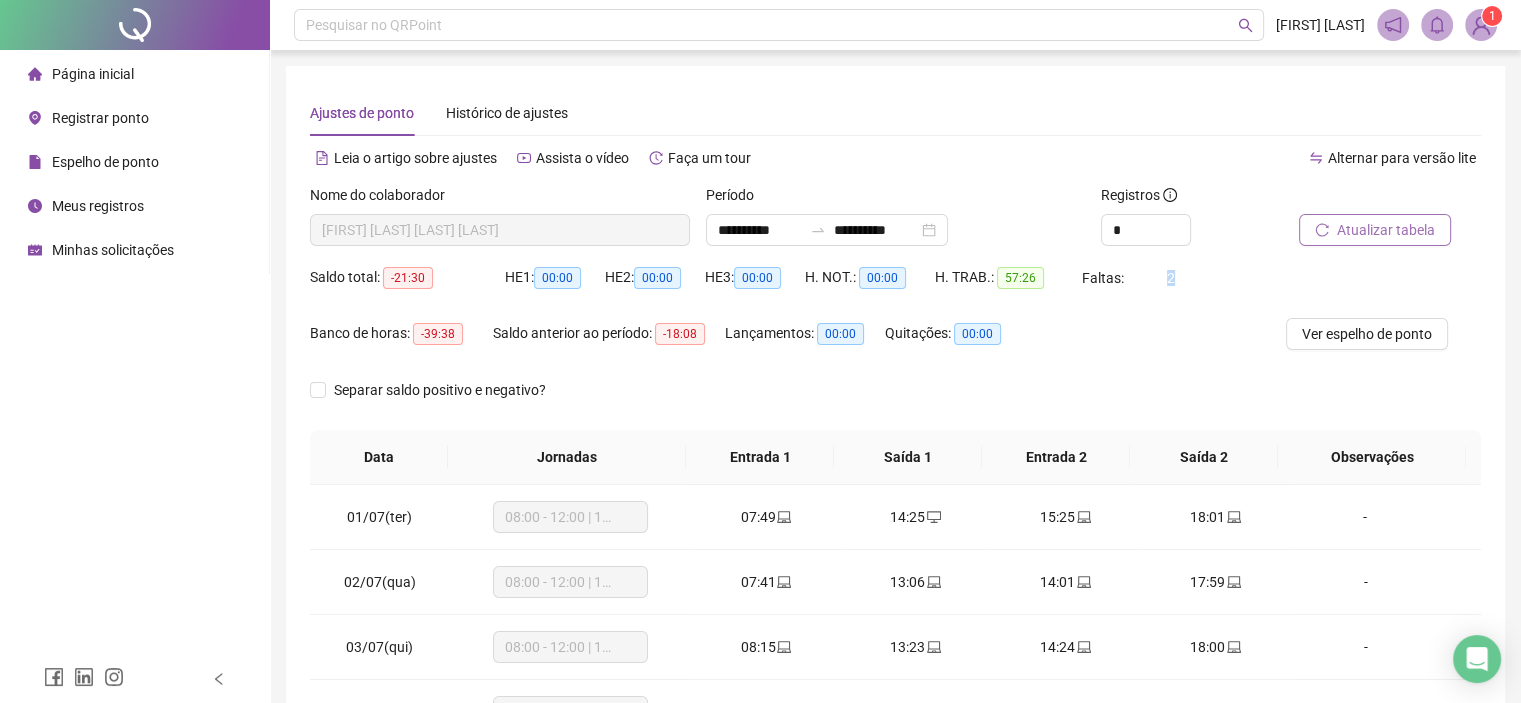 click on "Faltas:   2" at bounding box center (1131, 278) 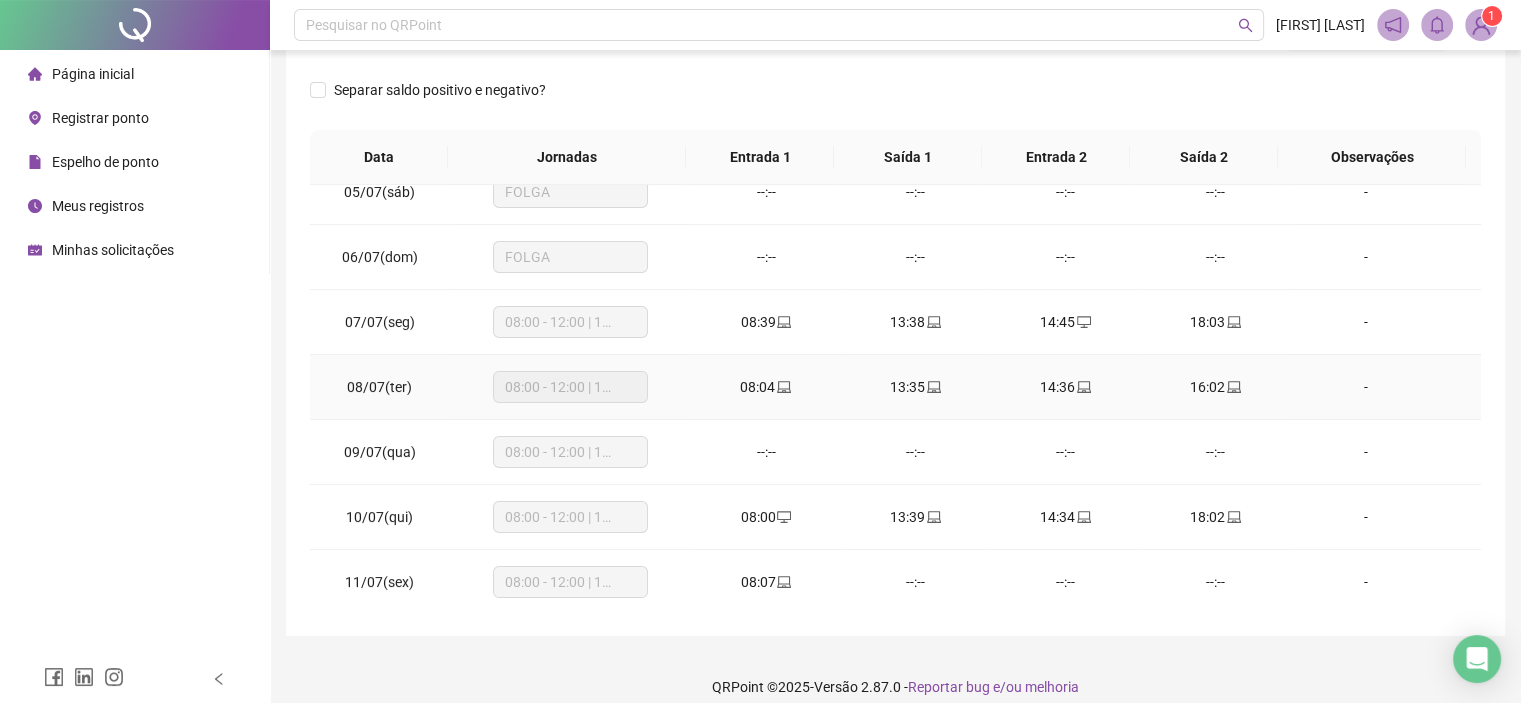 scroll, scrollTop: 0, scrollLeft: 0, axis: both 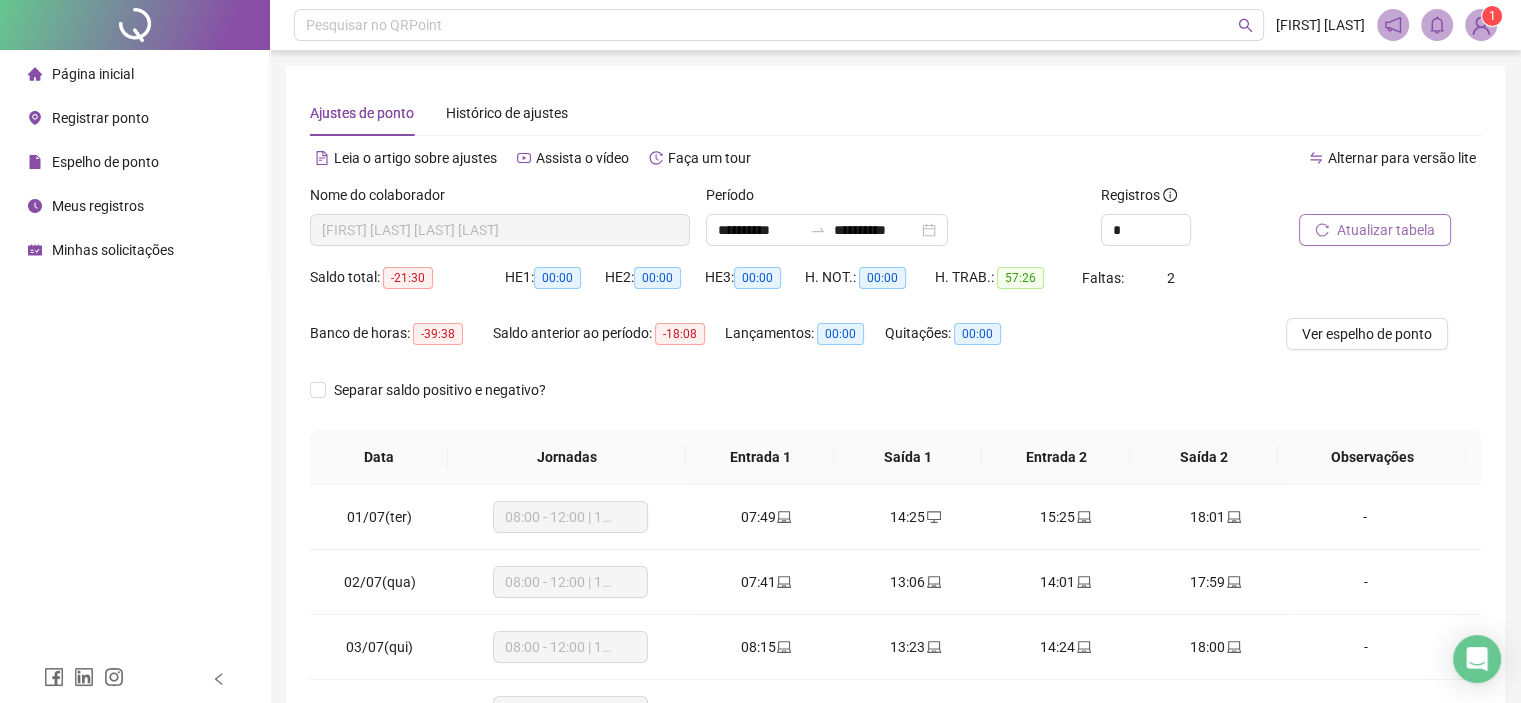 click on "Banco de horas:   -39:38 Saldo anterior ao período:   -18:08 Lançamentos:   00:00 Quitações:   00:00" at bounding box center (749, 346) 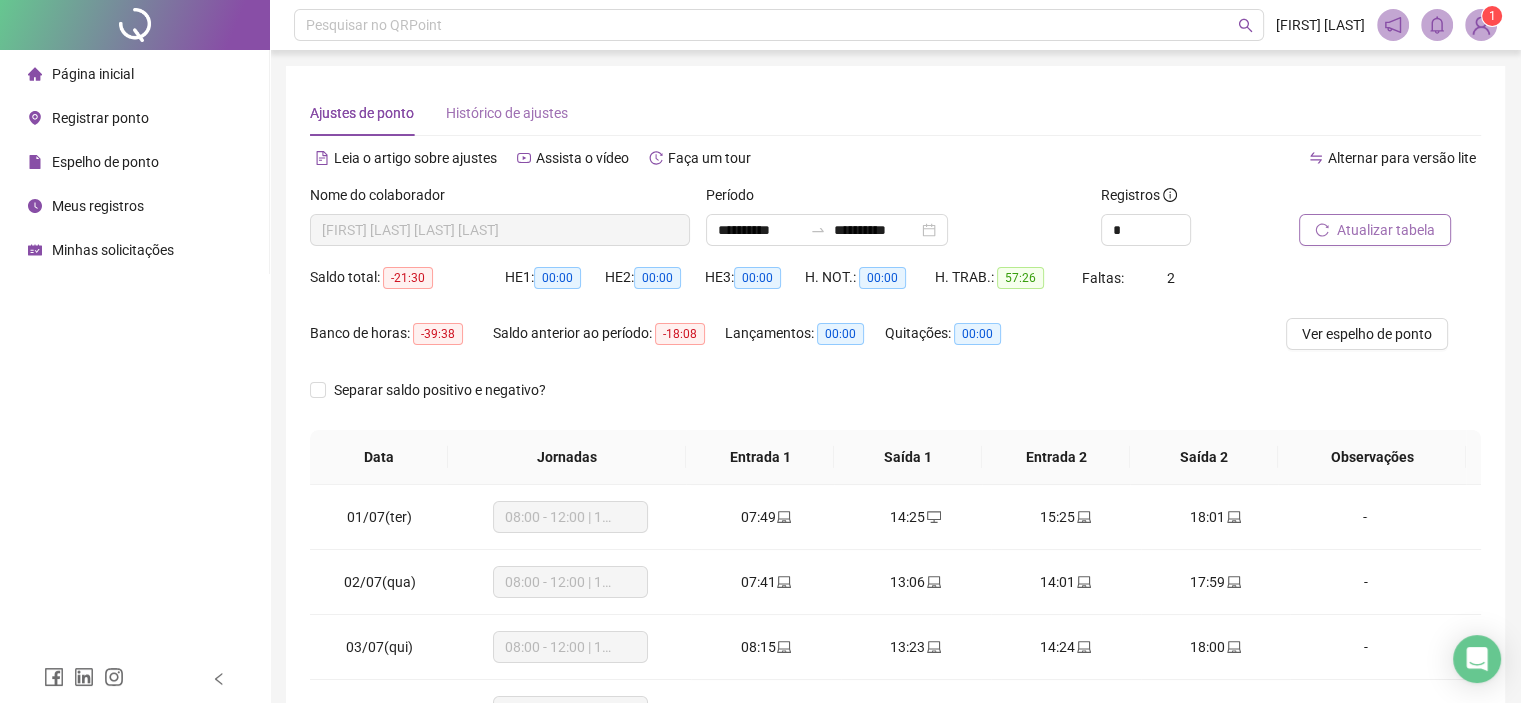 click on "Histórico de ajustes" at bounding box center [507, 113] 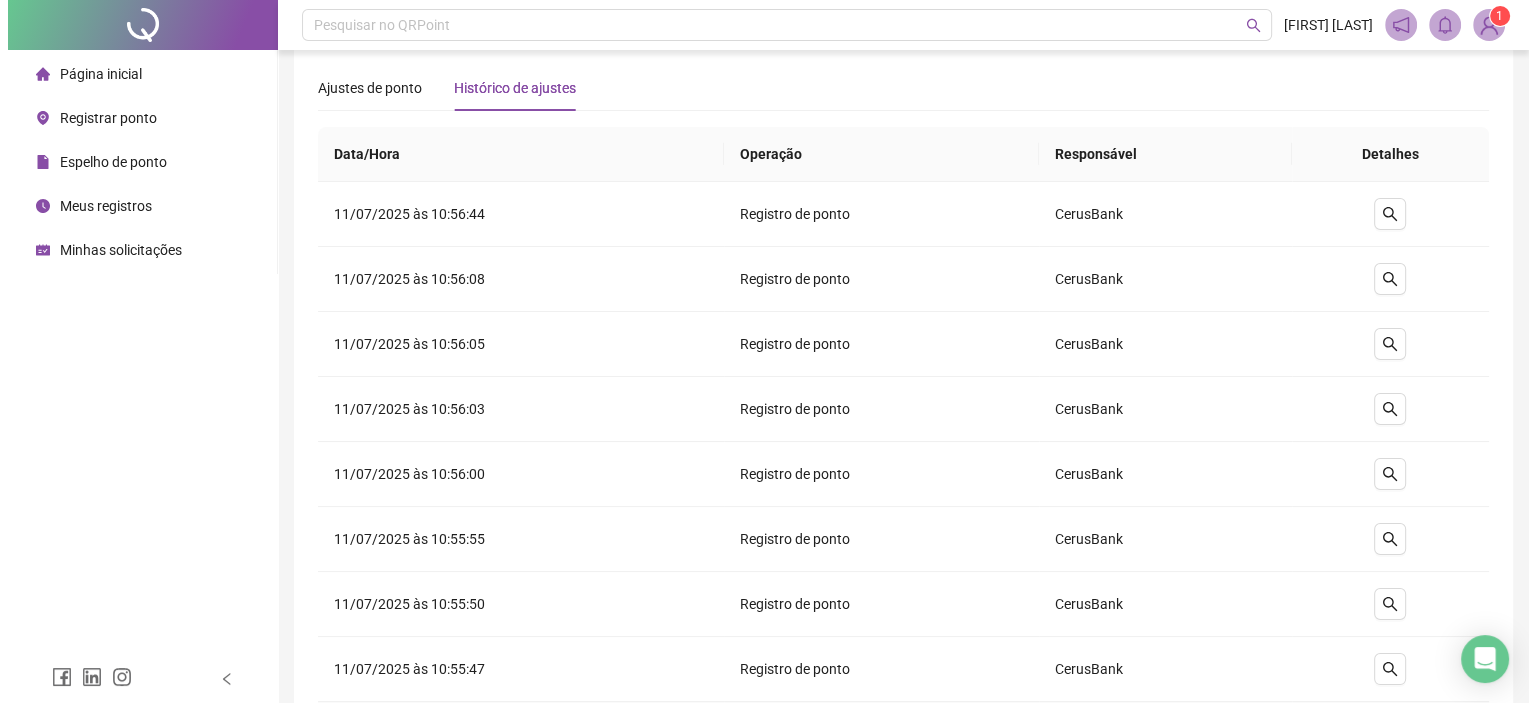 scroll, scrollTop: 0, scrollLeft: 0, axis: both 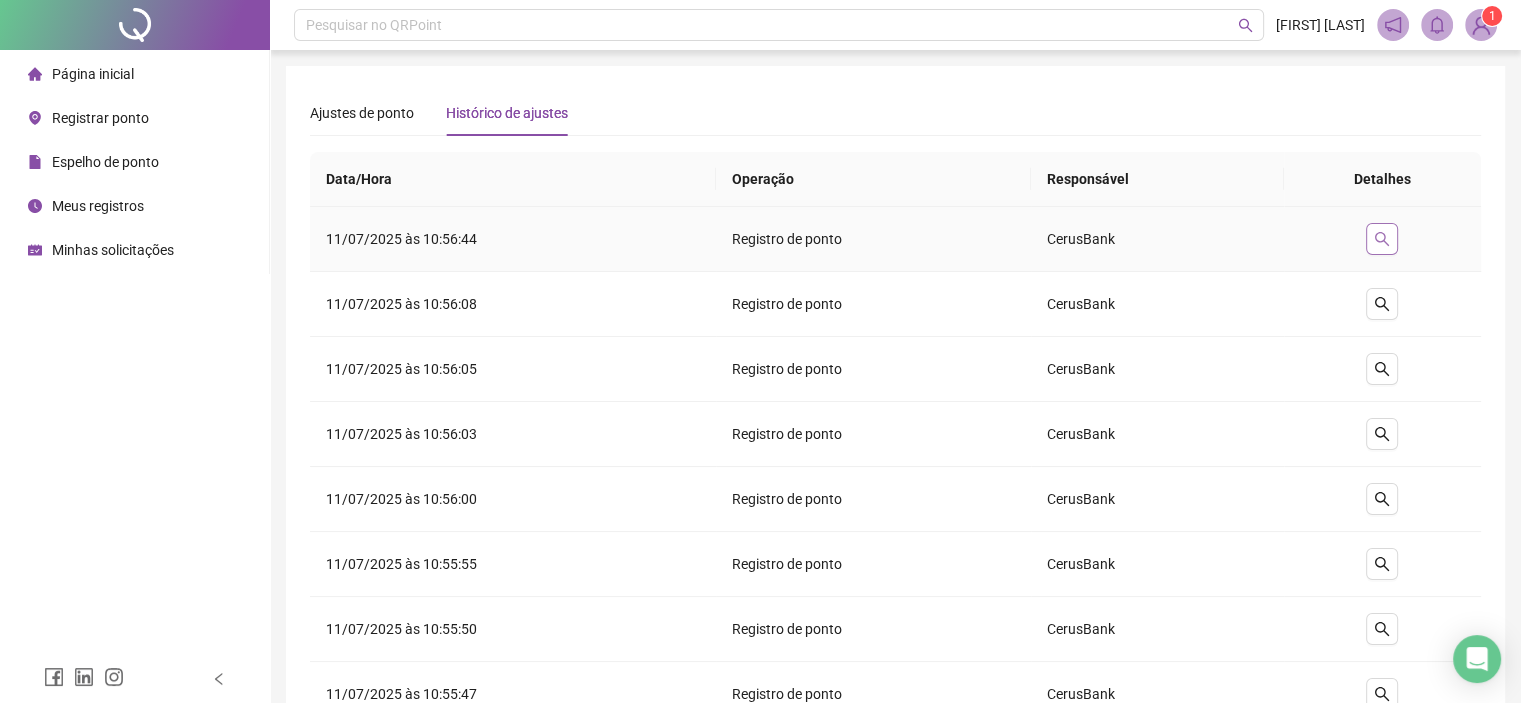 click at bounding box center (1382, 239) 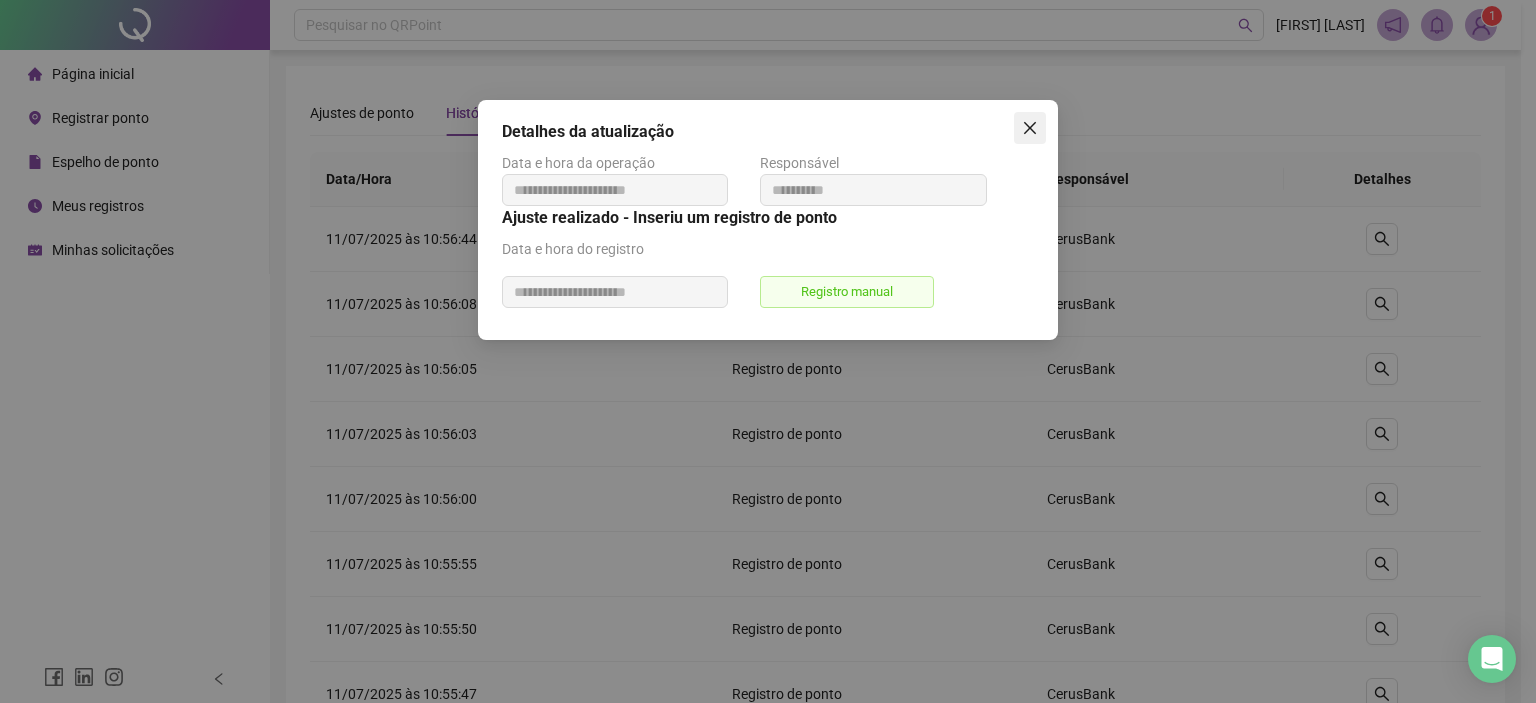 click 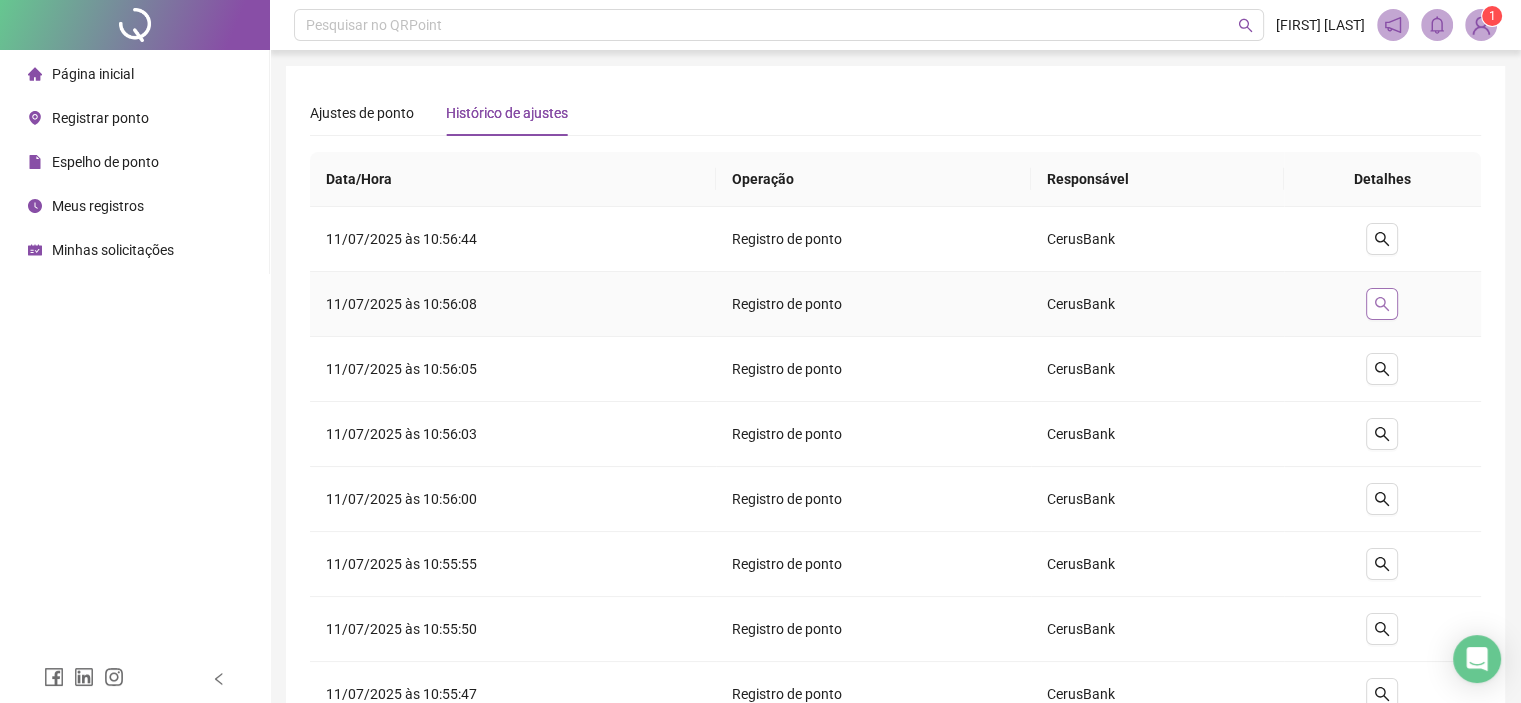click 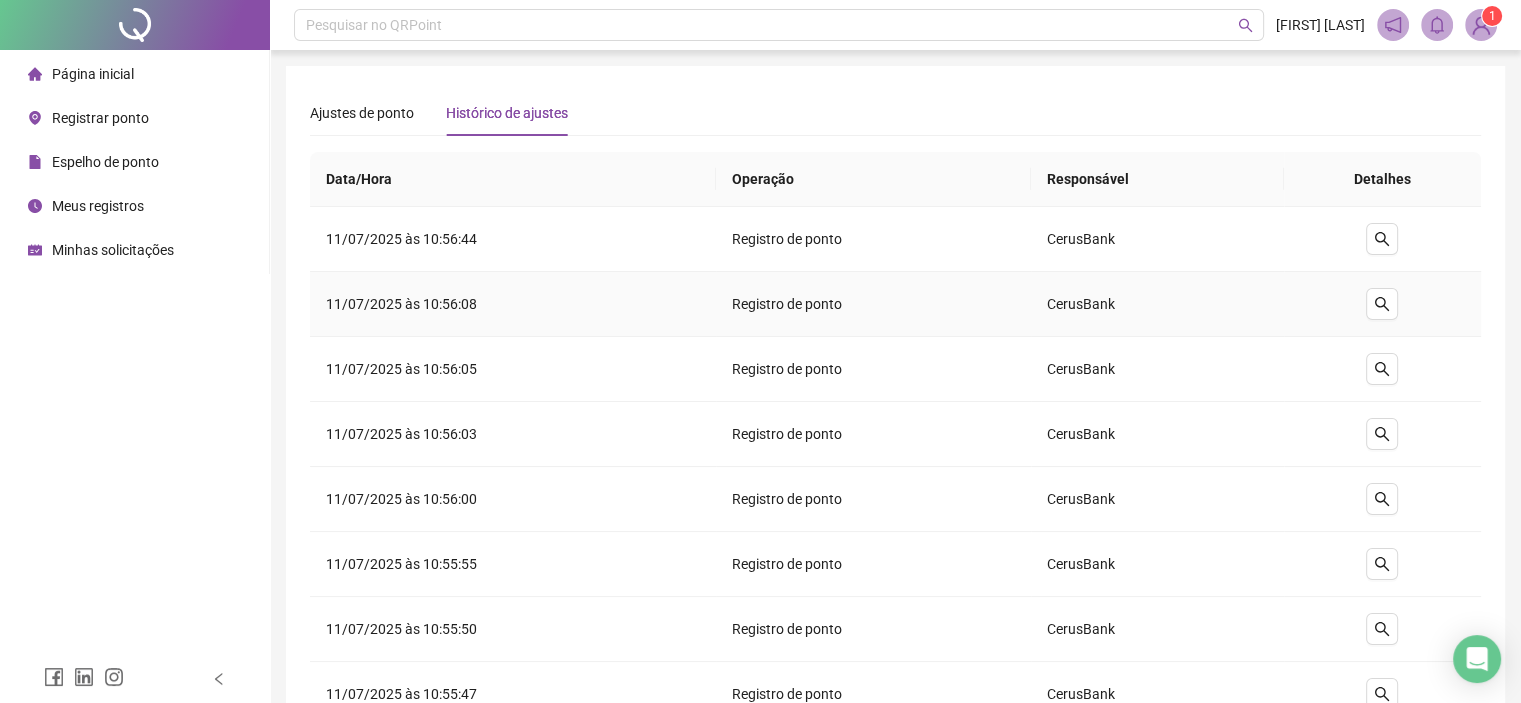 type on "**********" 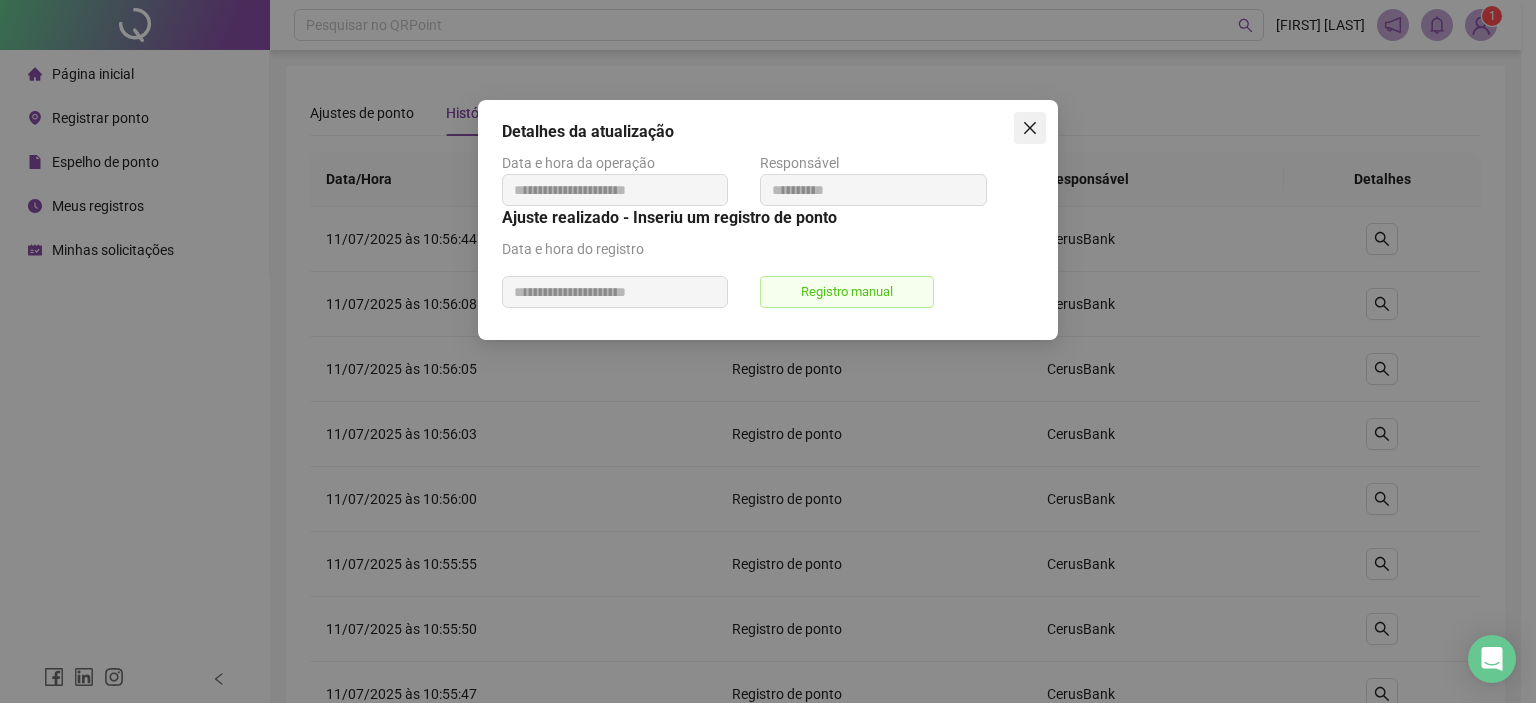 click 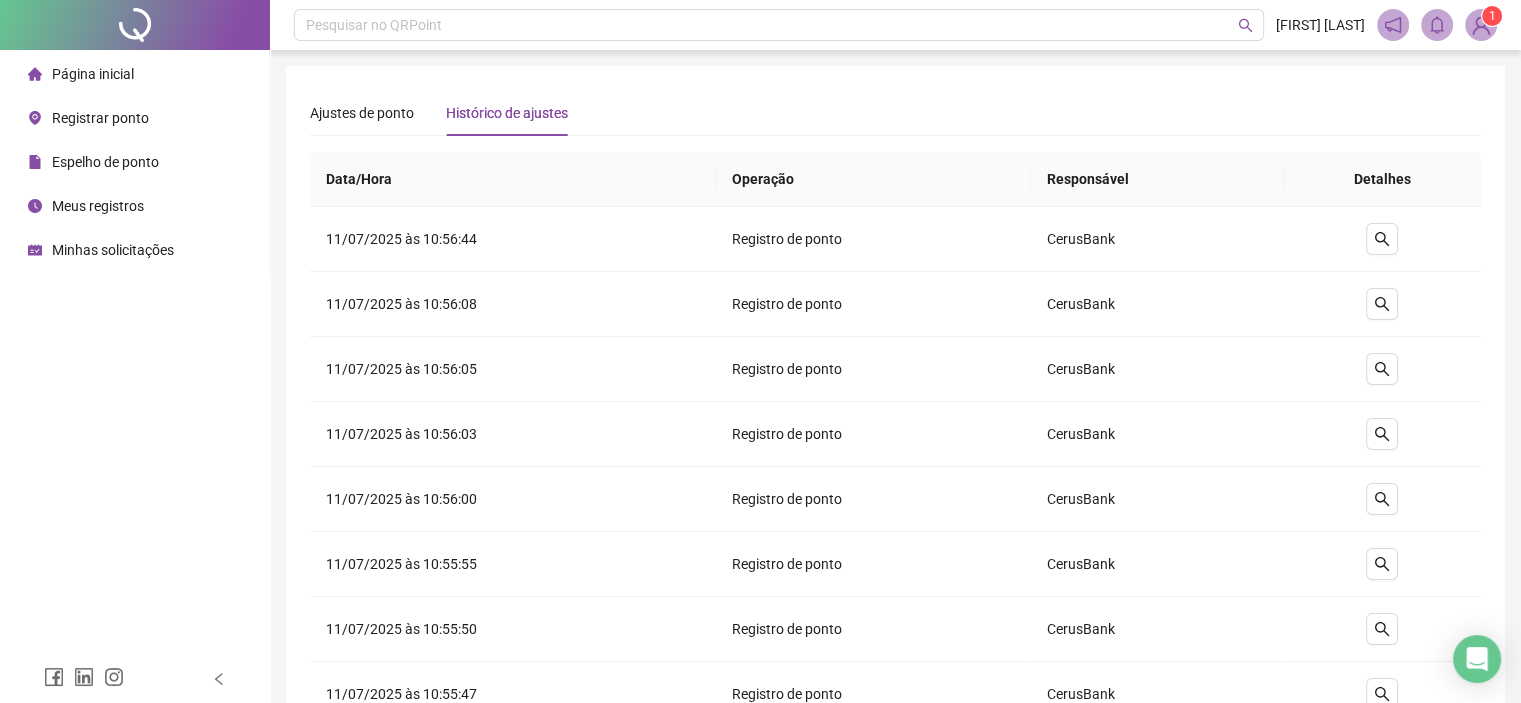 click on "Meus registros" at bounding box center (98, 206) 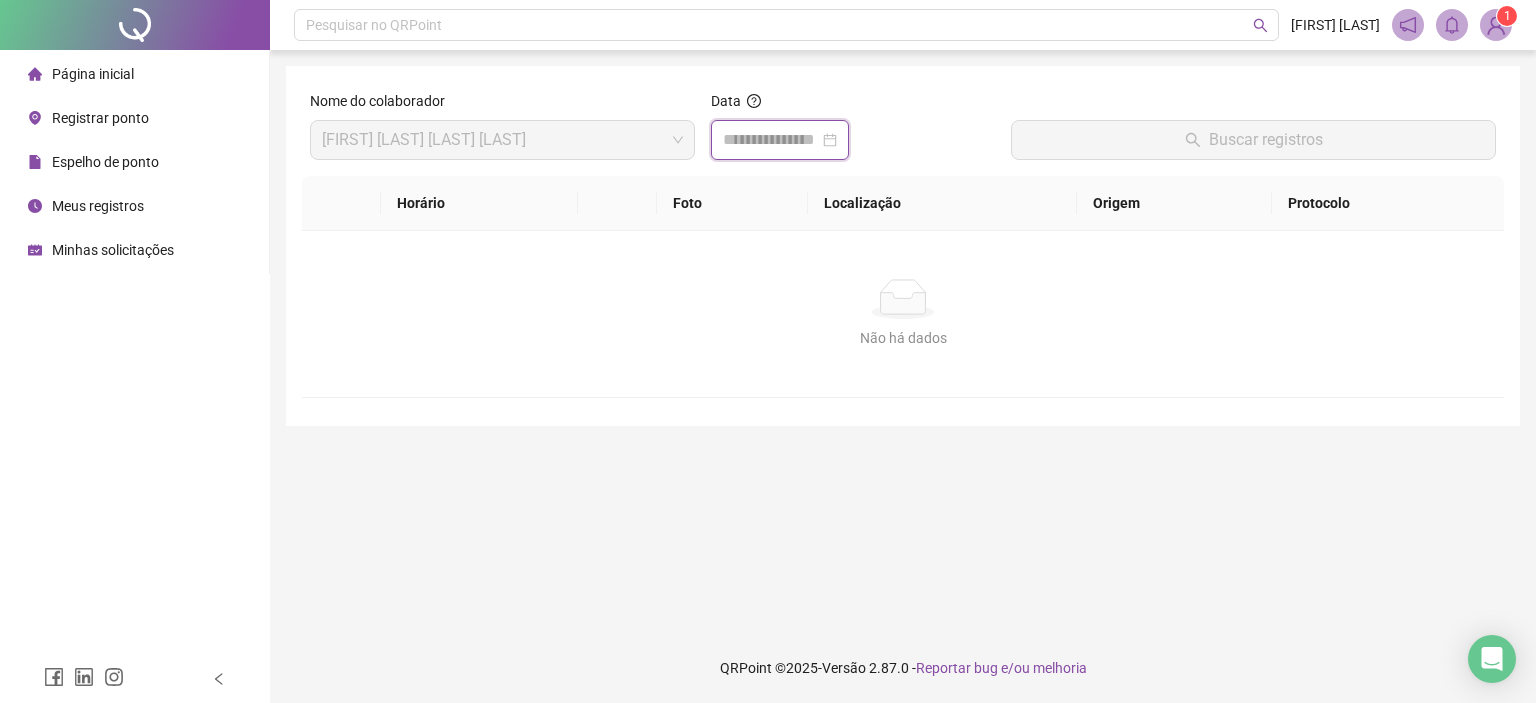 click at bounding box center (771, 140) 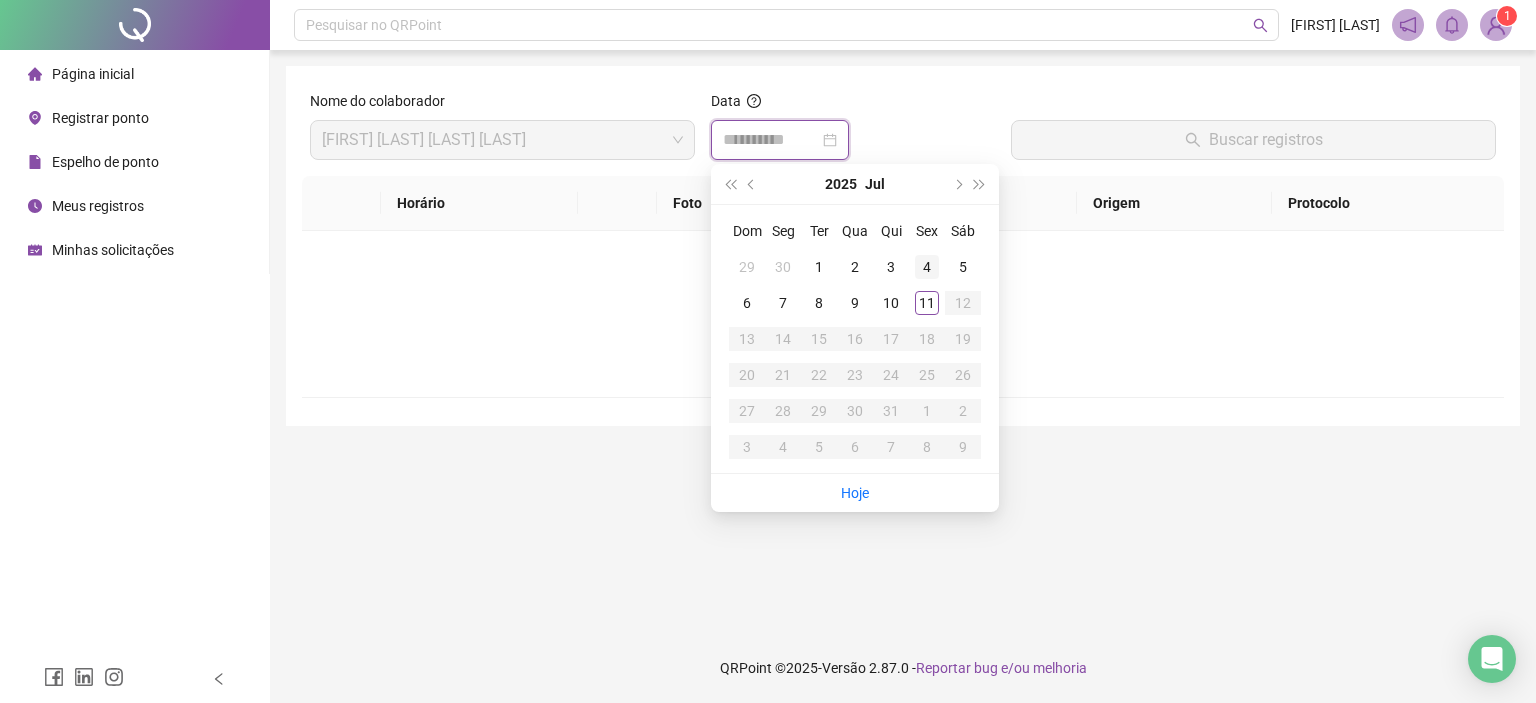 type on "**********" 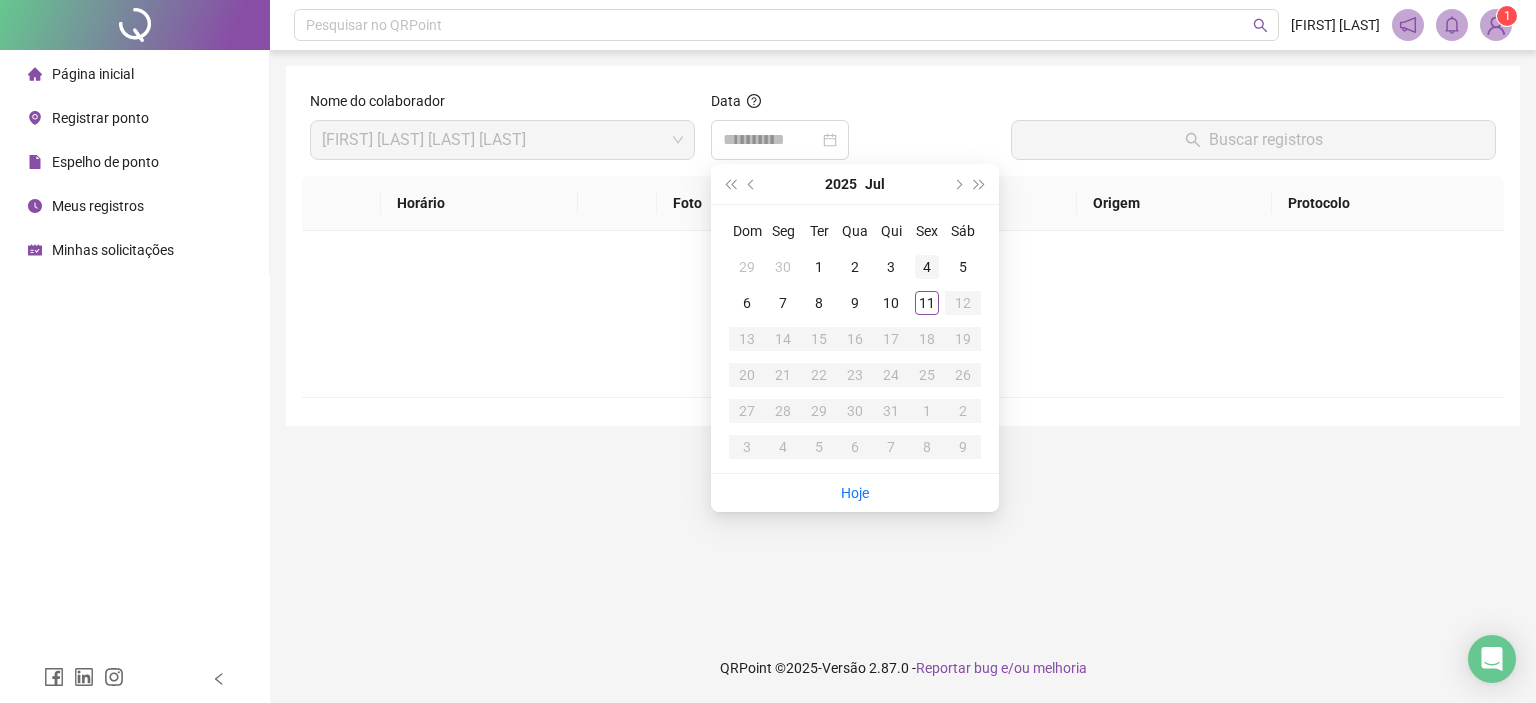 click on "4" at bounding box center (927, 267) 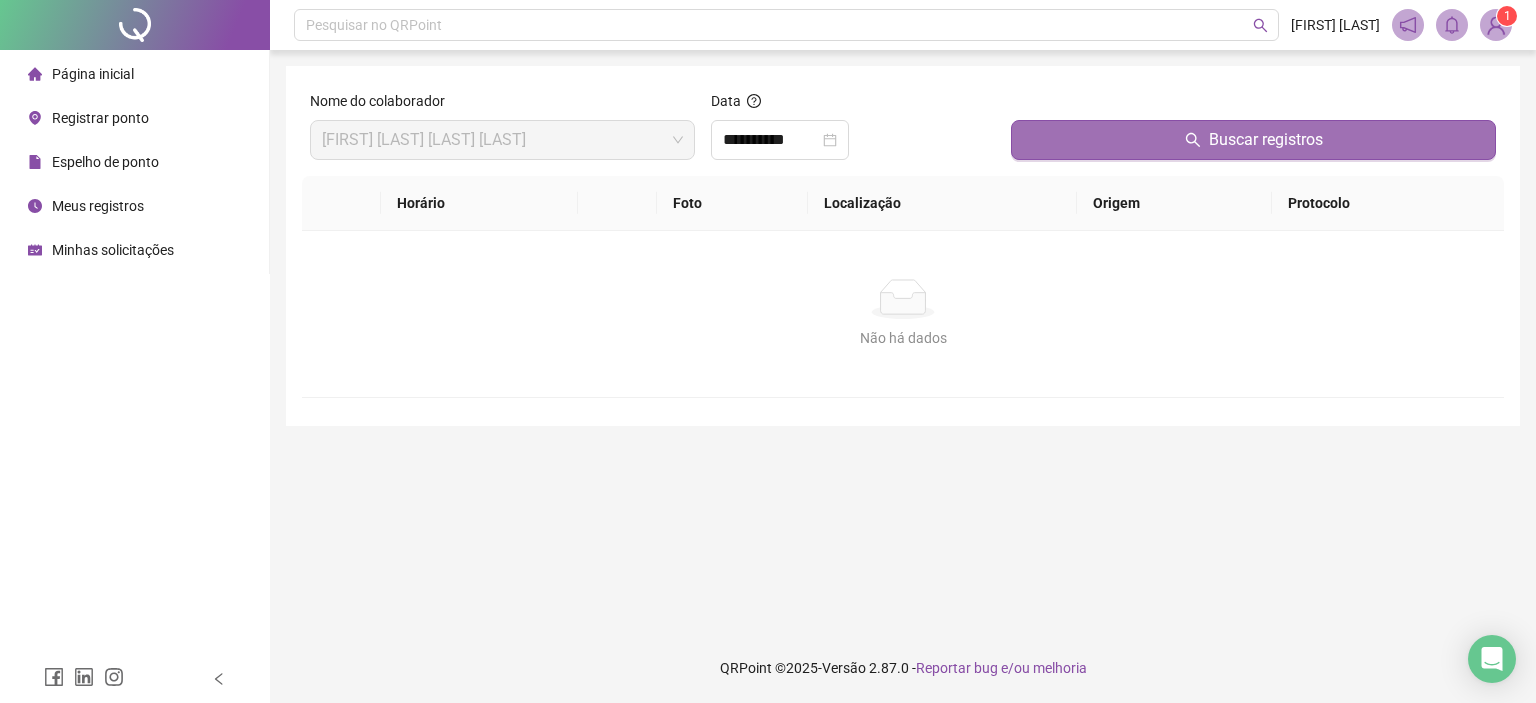 click on "Buscar registros" at bounding box center (1253, 140) 